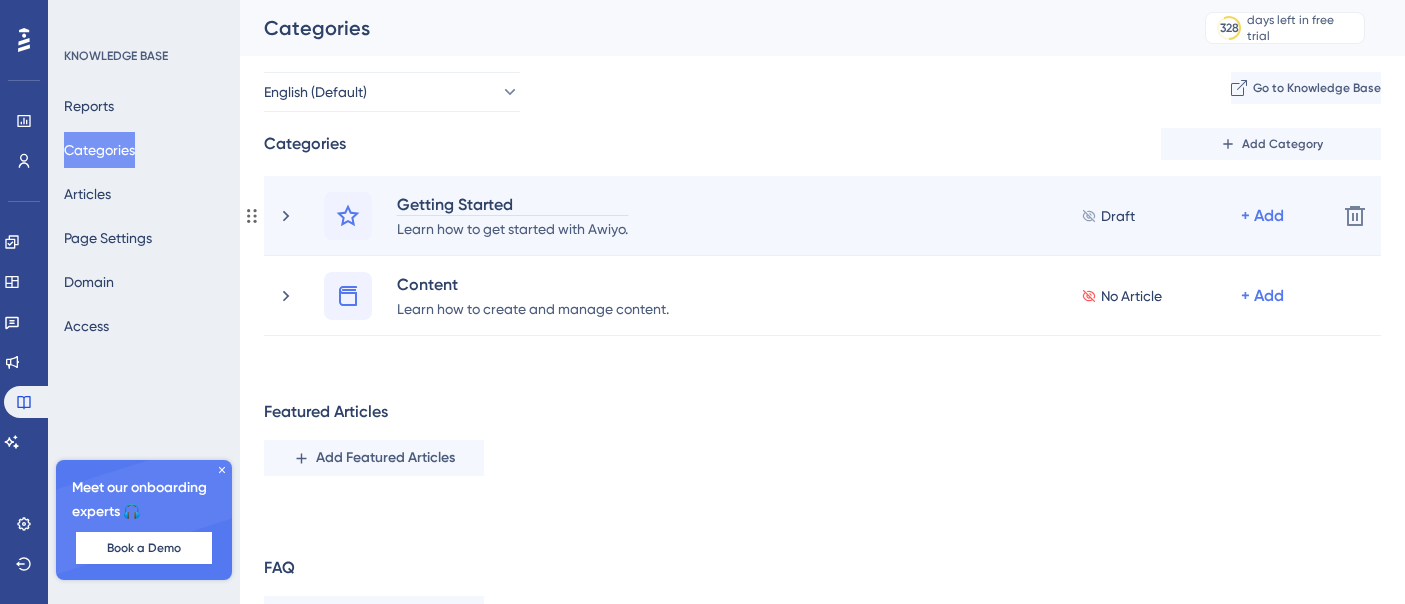 scroll, scrollTop: 0, scrollLeft: 0, axis: both 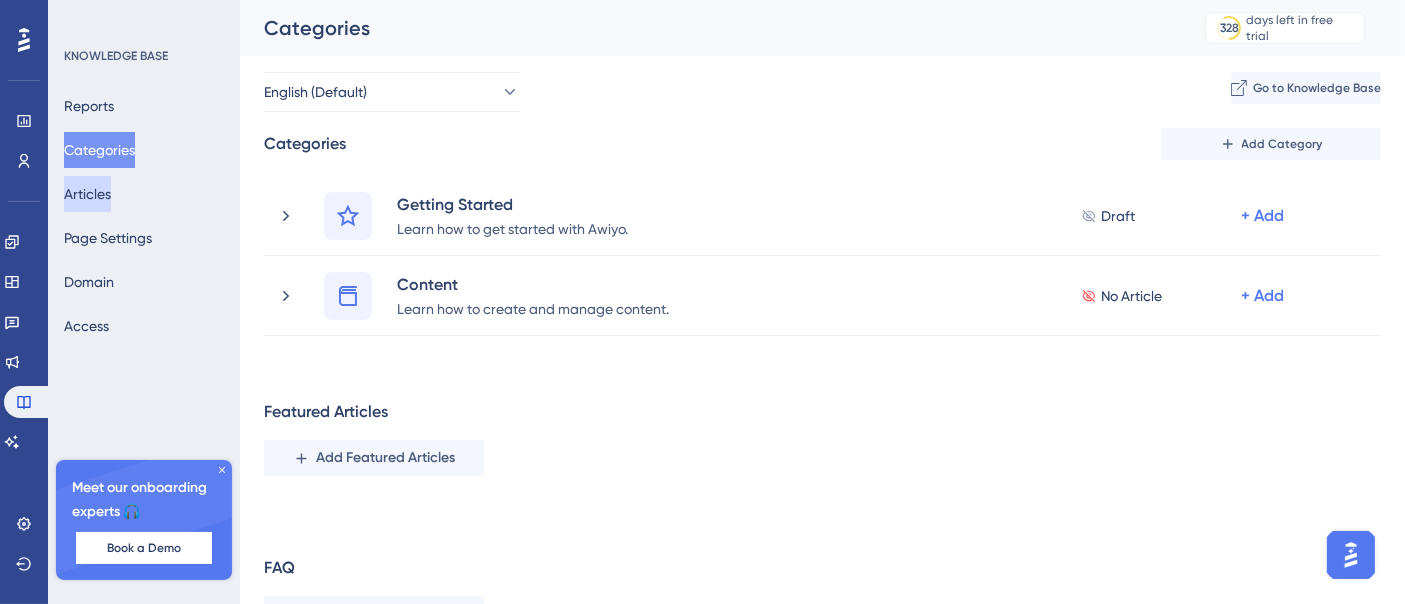 click on "Articles" at bounding box center (87, 194) 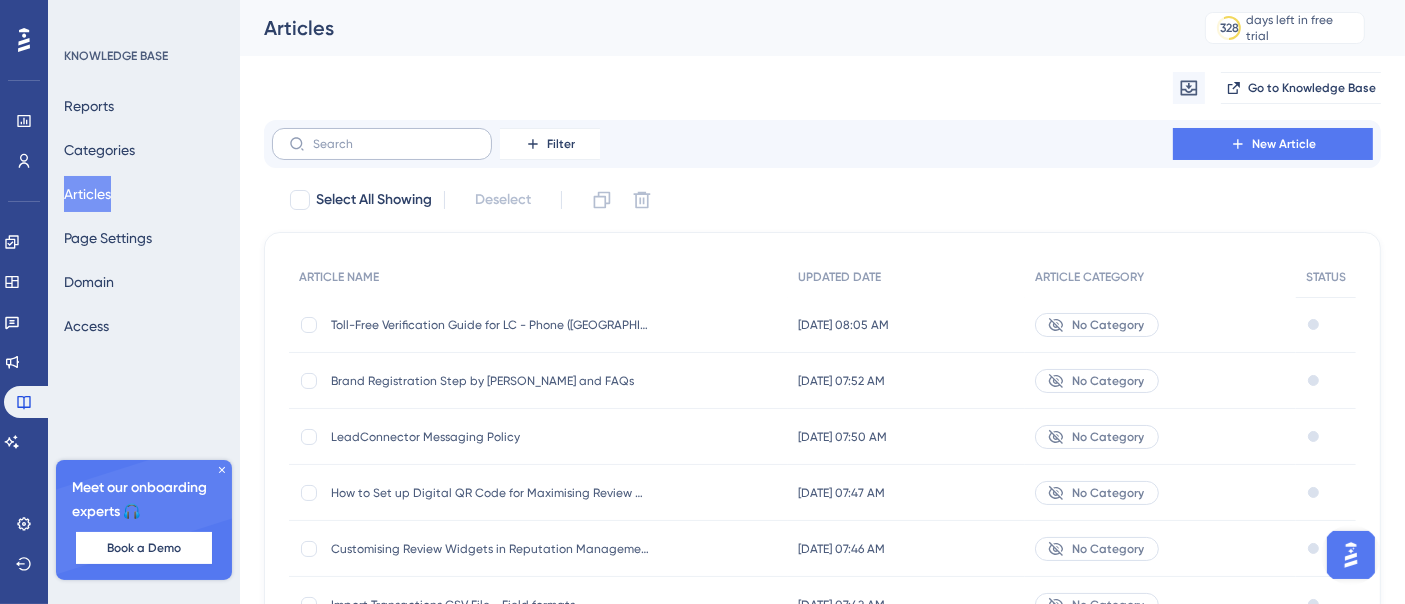 click at bounding box center [382, 144] 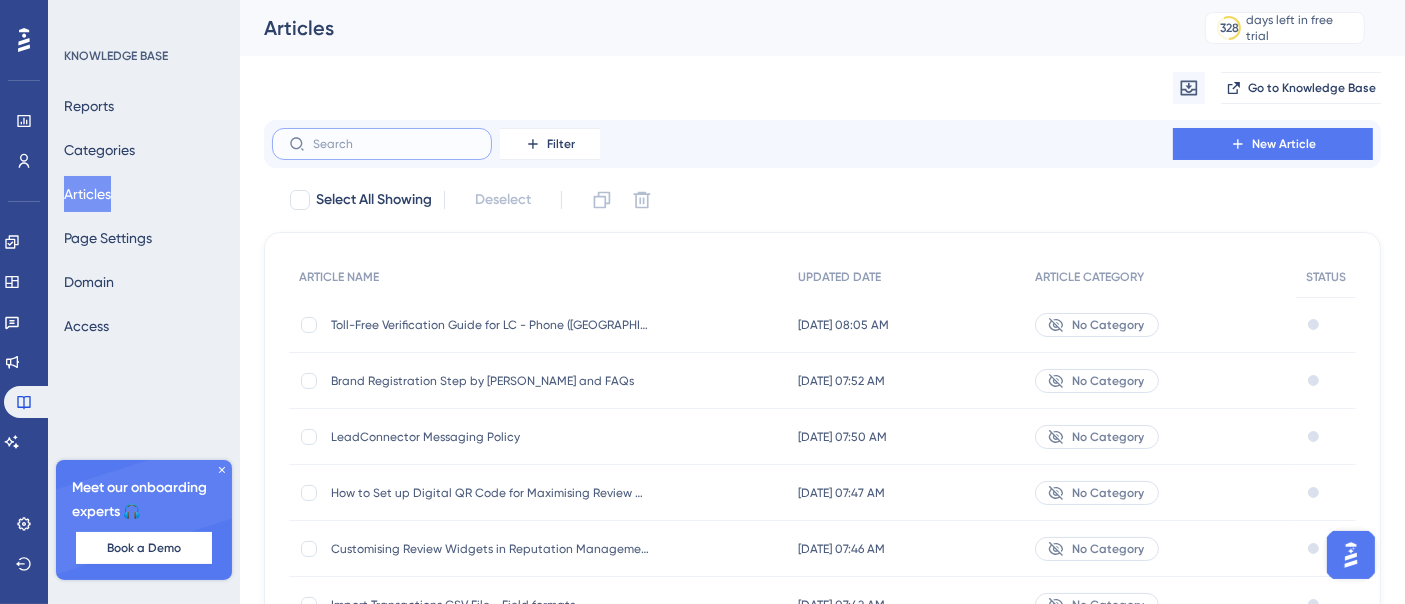 click at bounding box center (394, 144) 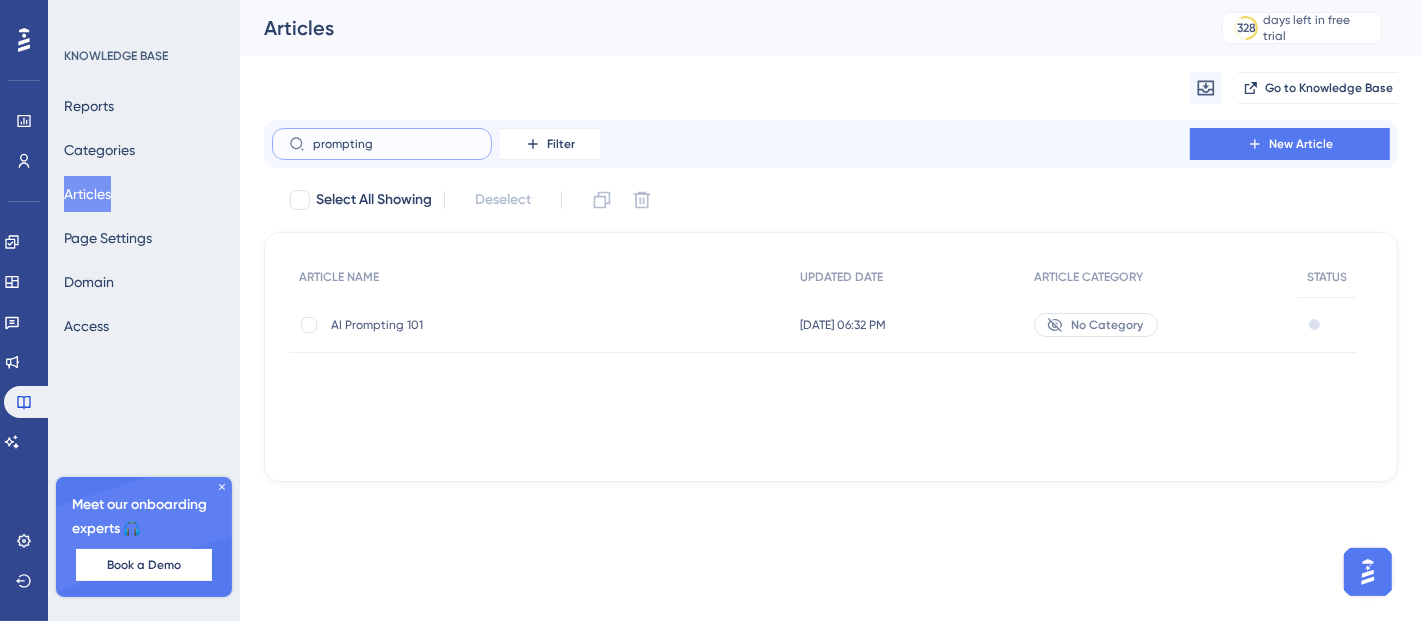 type on "prompting" 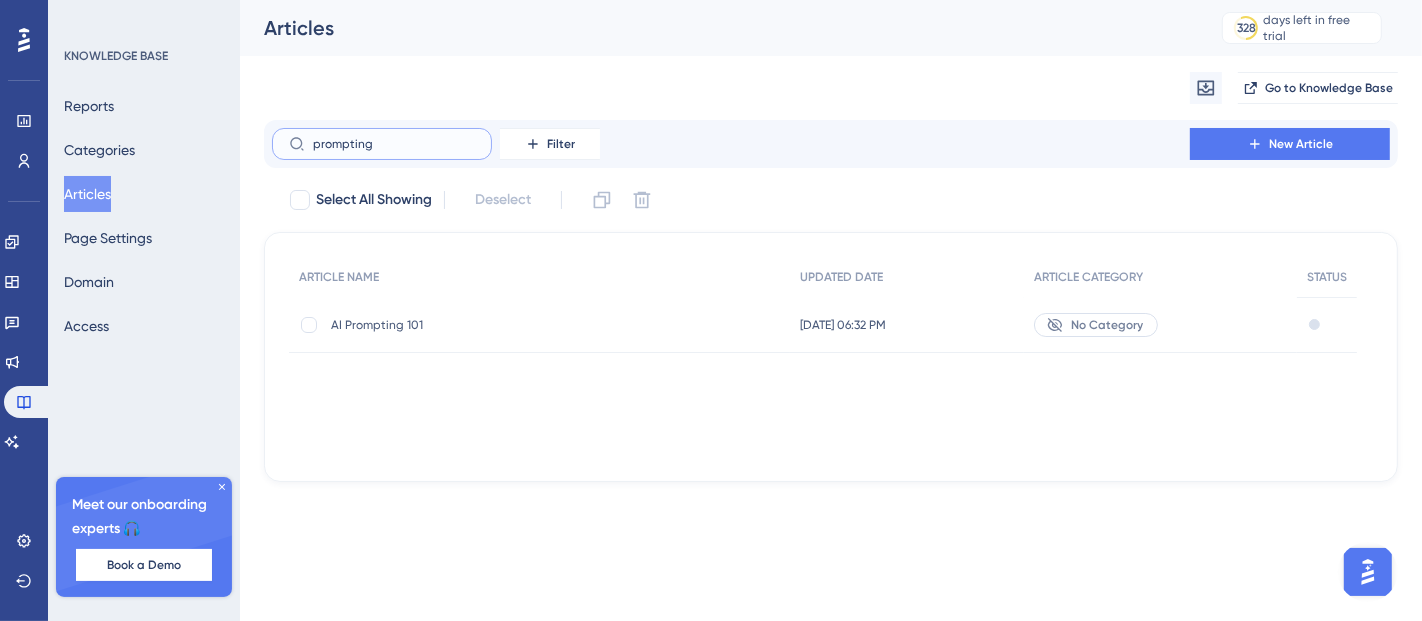 click on "prompting" at bounding box center (394, 144) 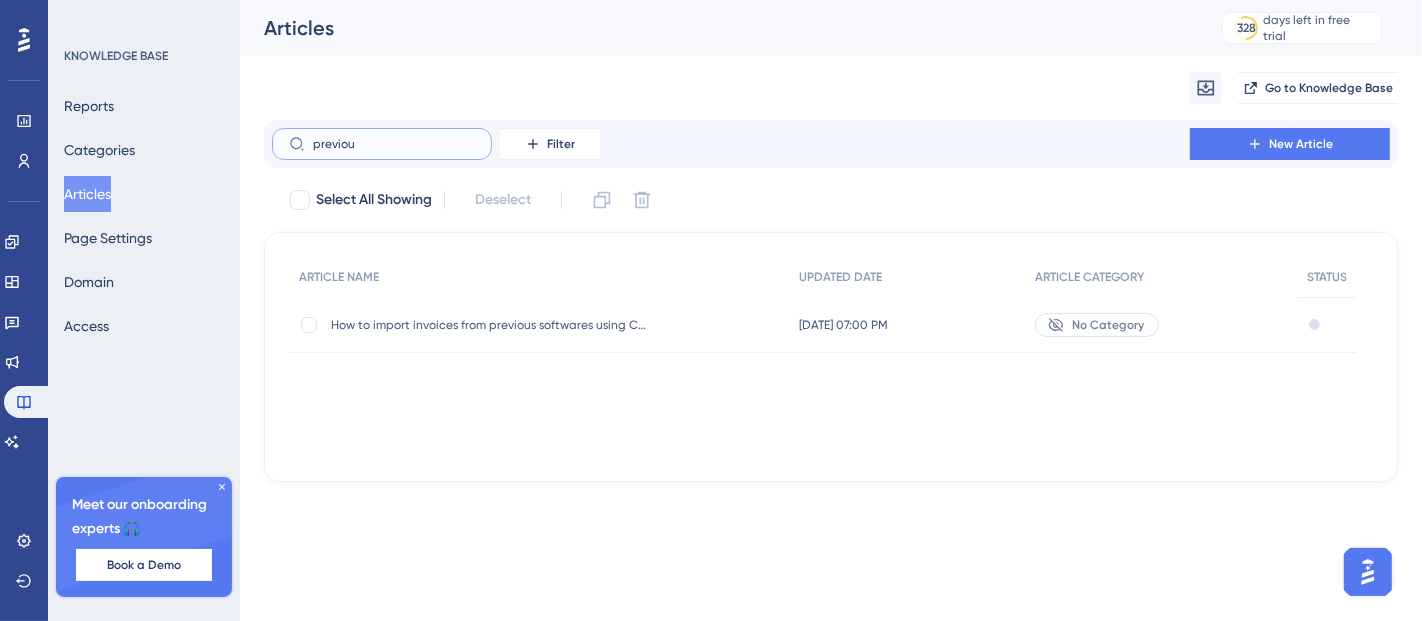 type on "previous" 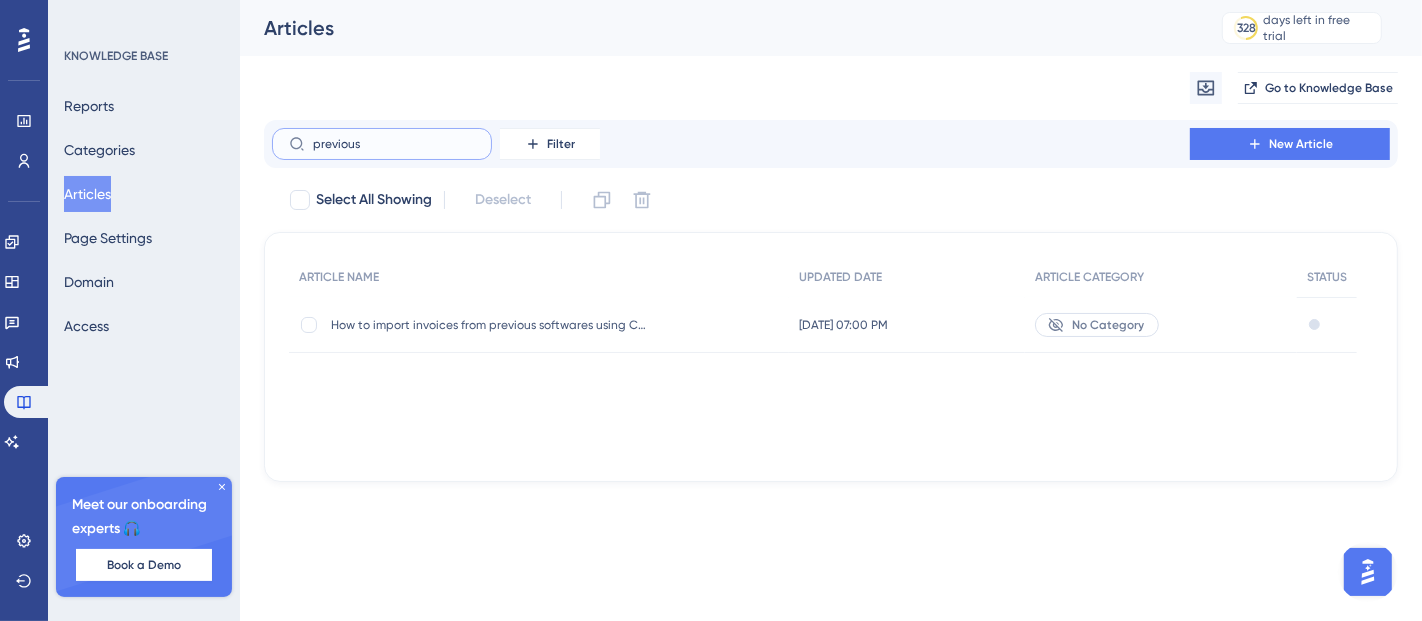 click on "previous" at bounding box center [394, 144] 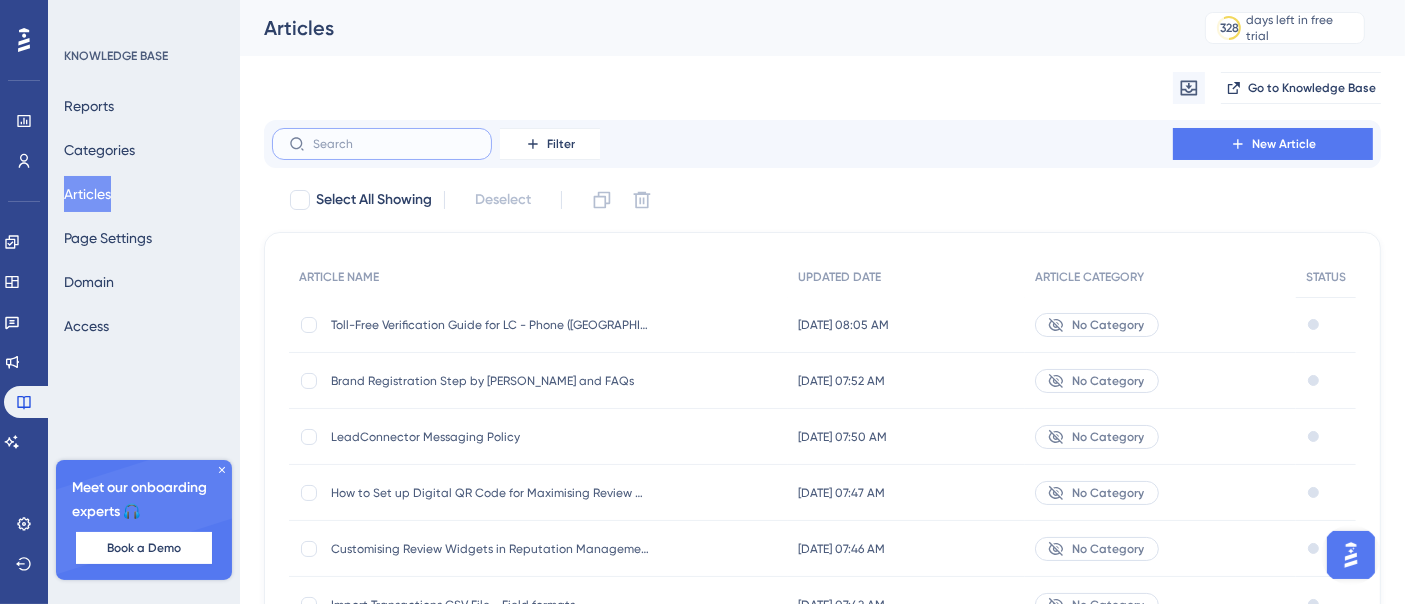 drag, startPoint x: 375, startPoint y: 136, endPoint x: 388, endPoint y: 132, distance: 13.601471 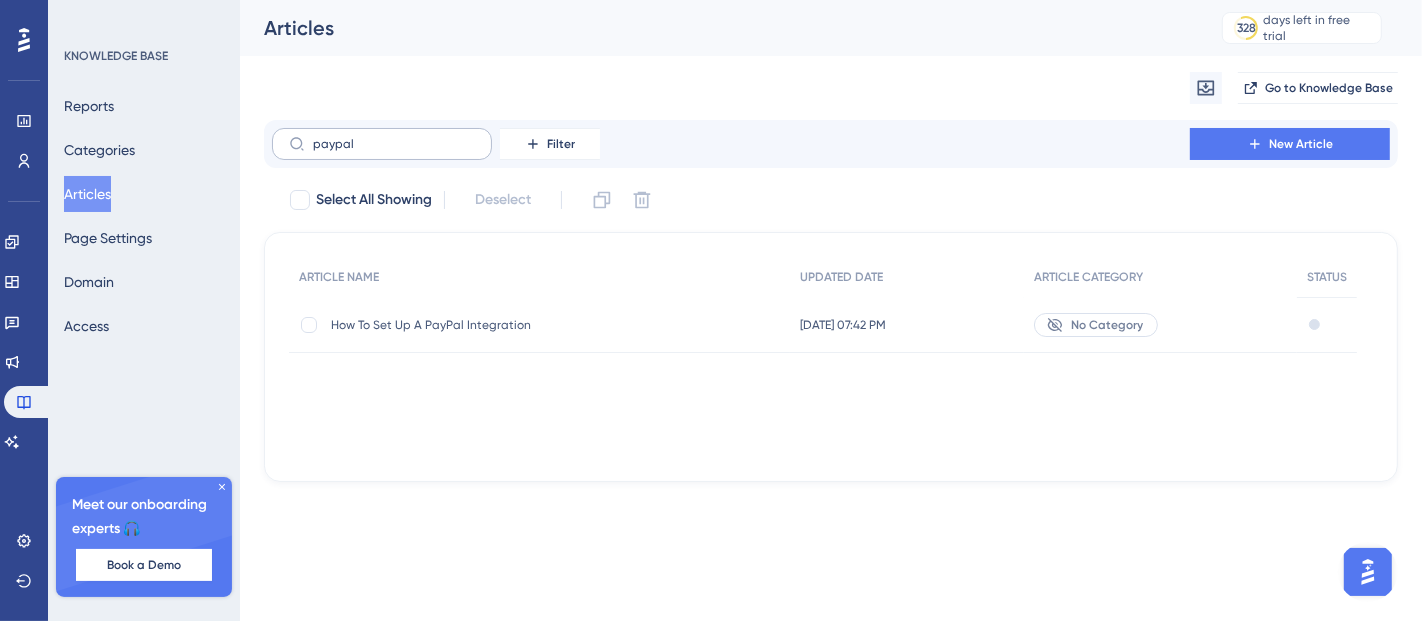 click on "paypal" at bounding box center (382, 144) 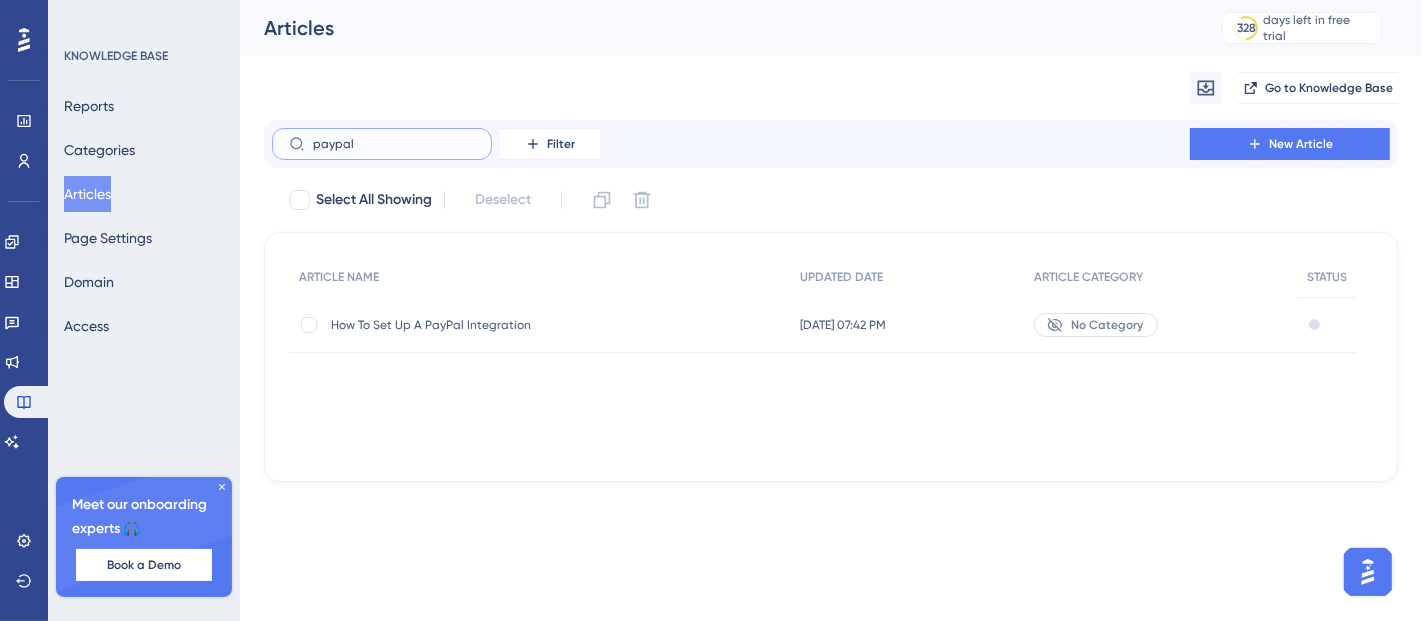 click on "paypal" at bounding box center [394, 144] 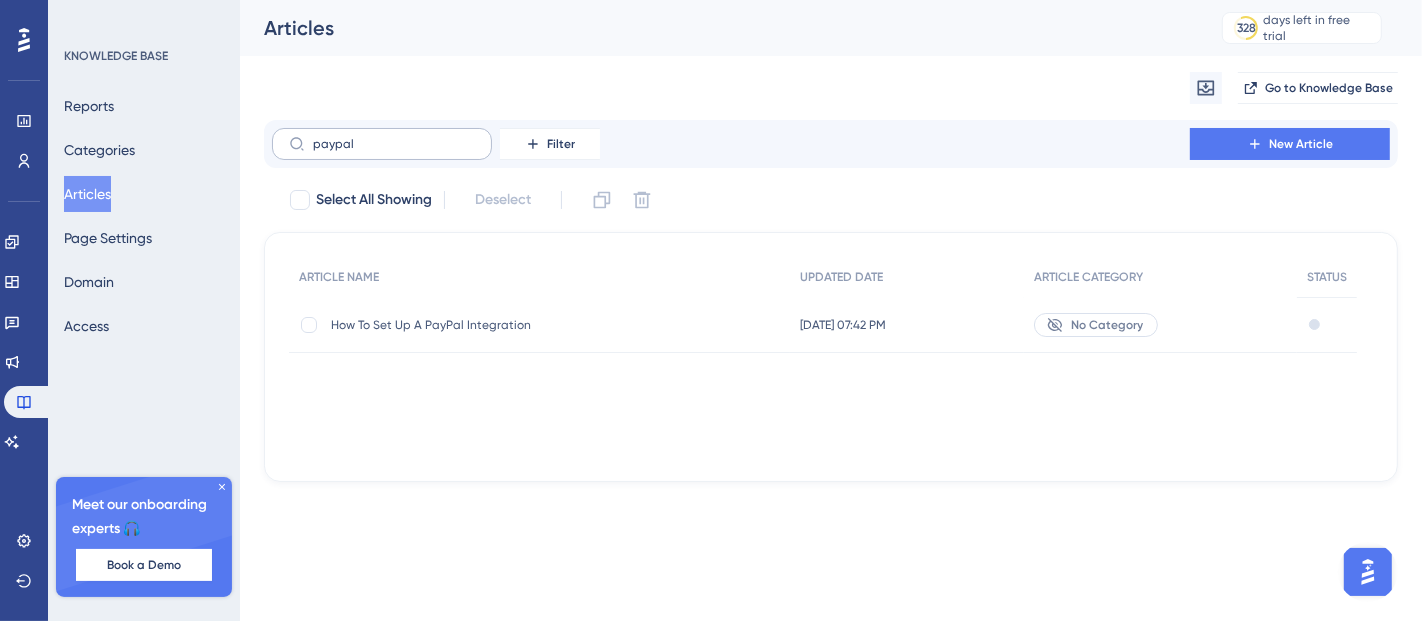 click on "paypal" at bounding box center [382, 144] 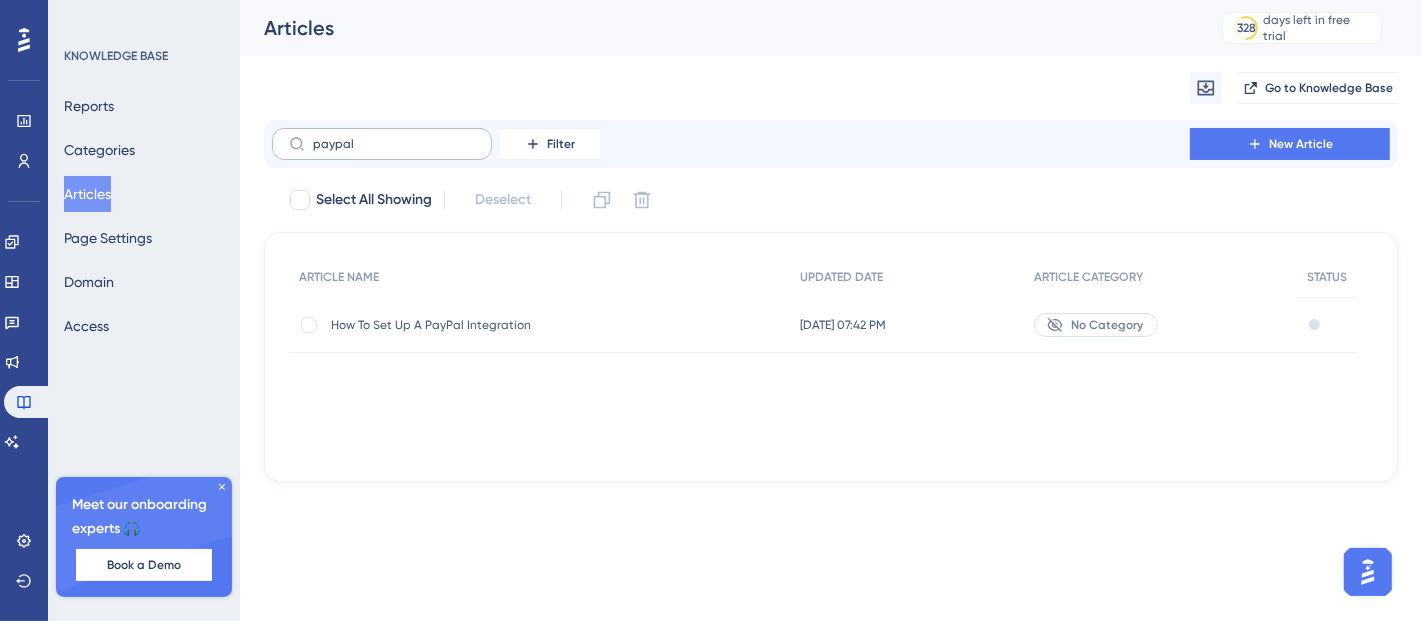 click on "paypal" at bounding box center [382, 144] 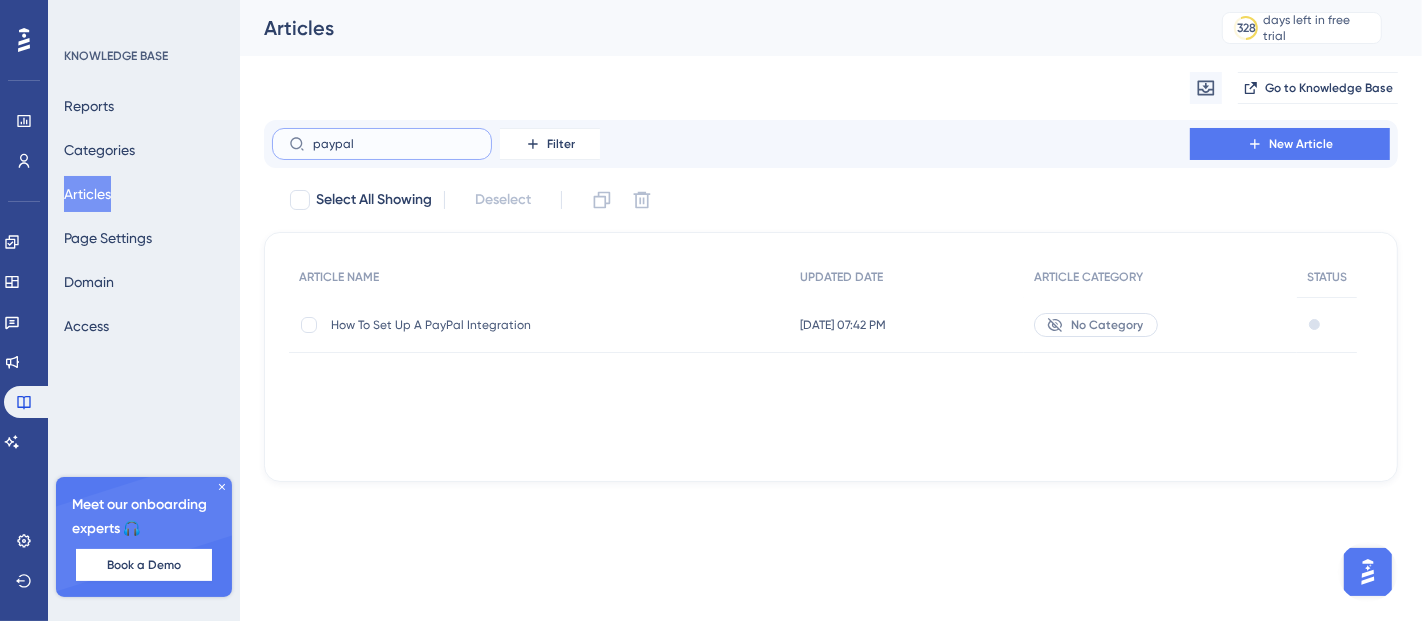 click on "paypal" at bounding box center [394, 144] 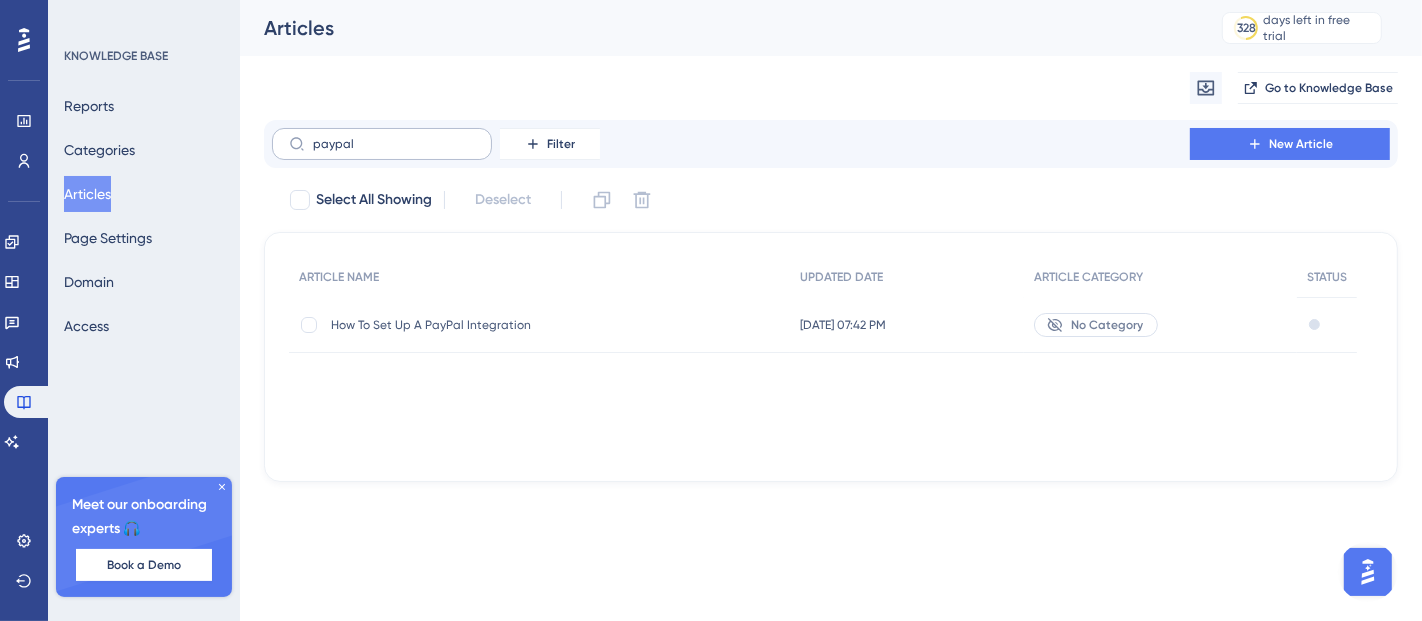 click on "paypal" at bounding box center (382, 144) 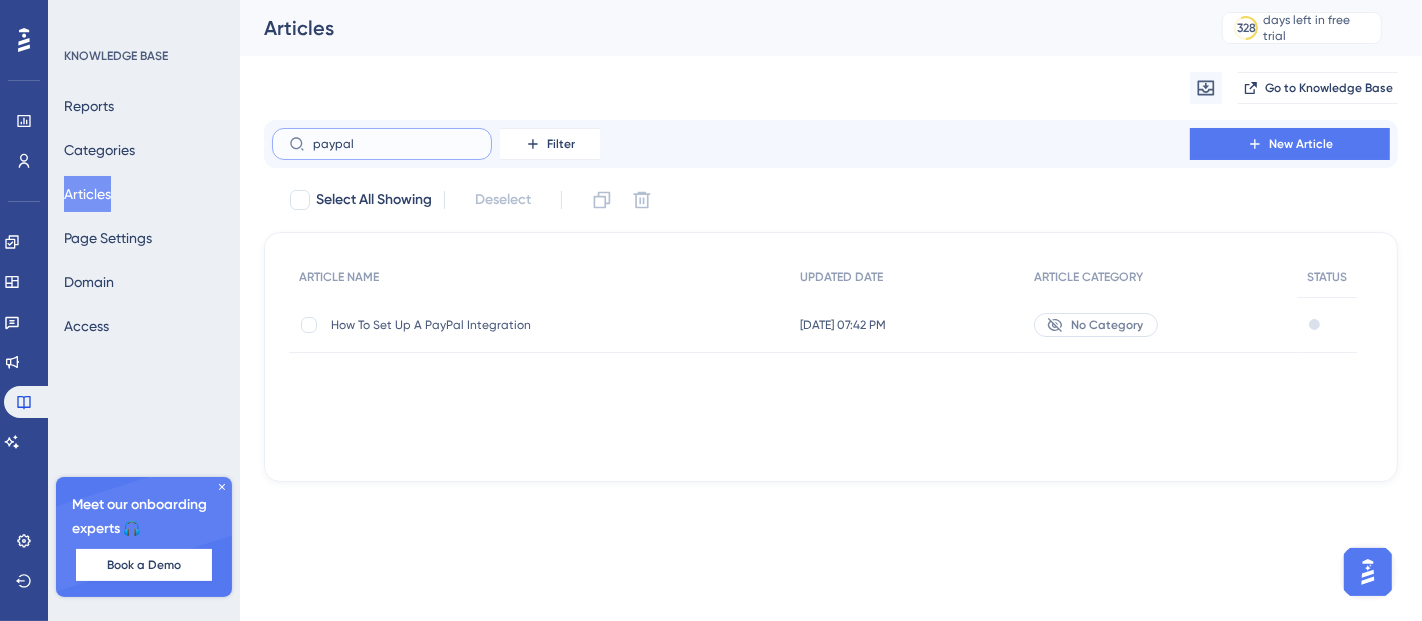 click on "paypal" at bounding box center [394, 144] 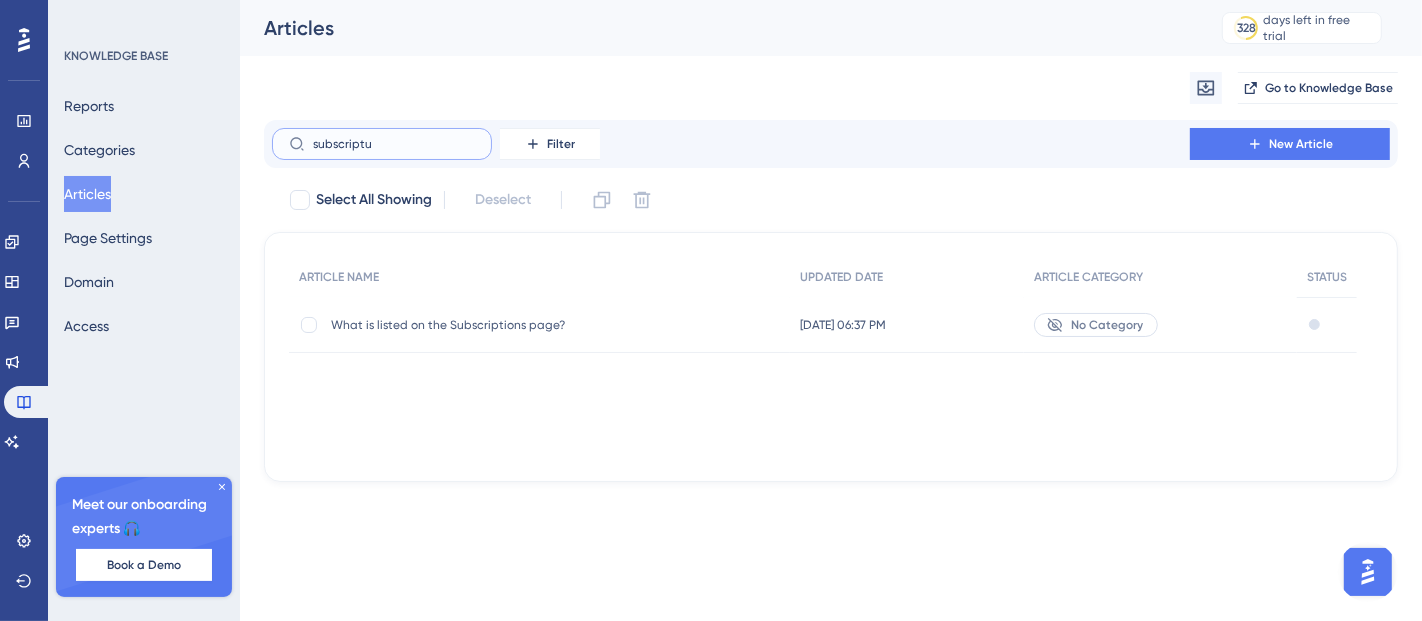 type on "subscriptuo" 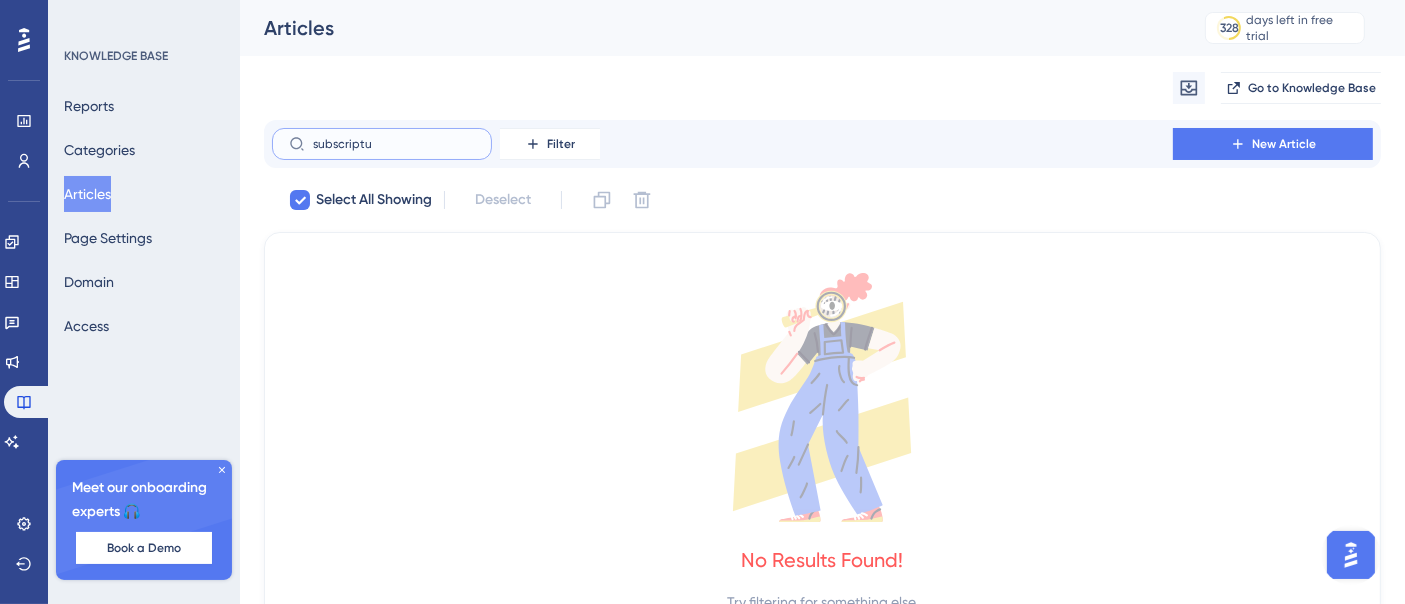 type on "subscript" 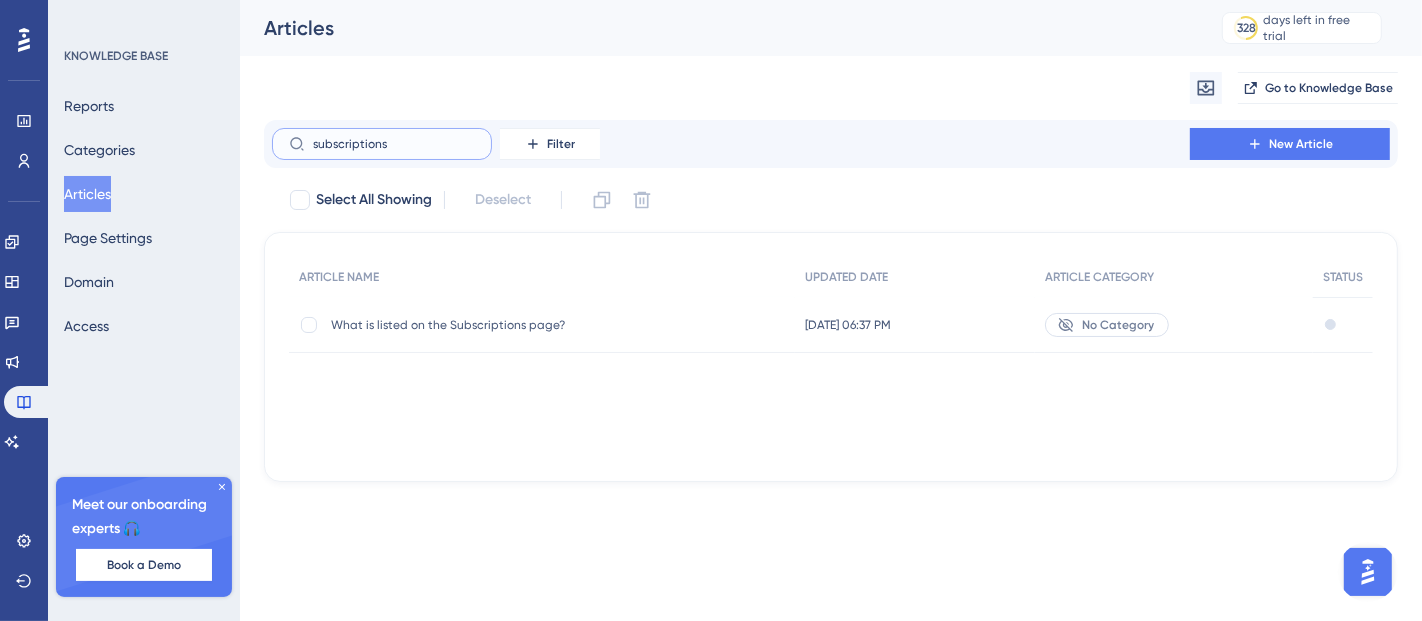 drag, startPoint x: 400, startPoint y: 146, endPoint x: 253, endPoint y: 144, distance: 147.01361 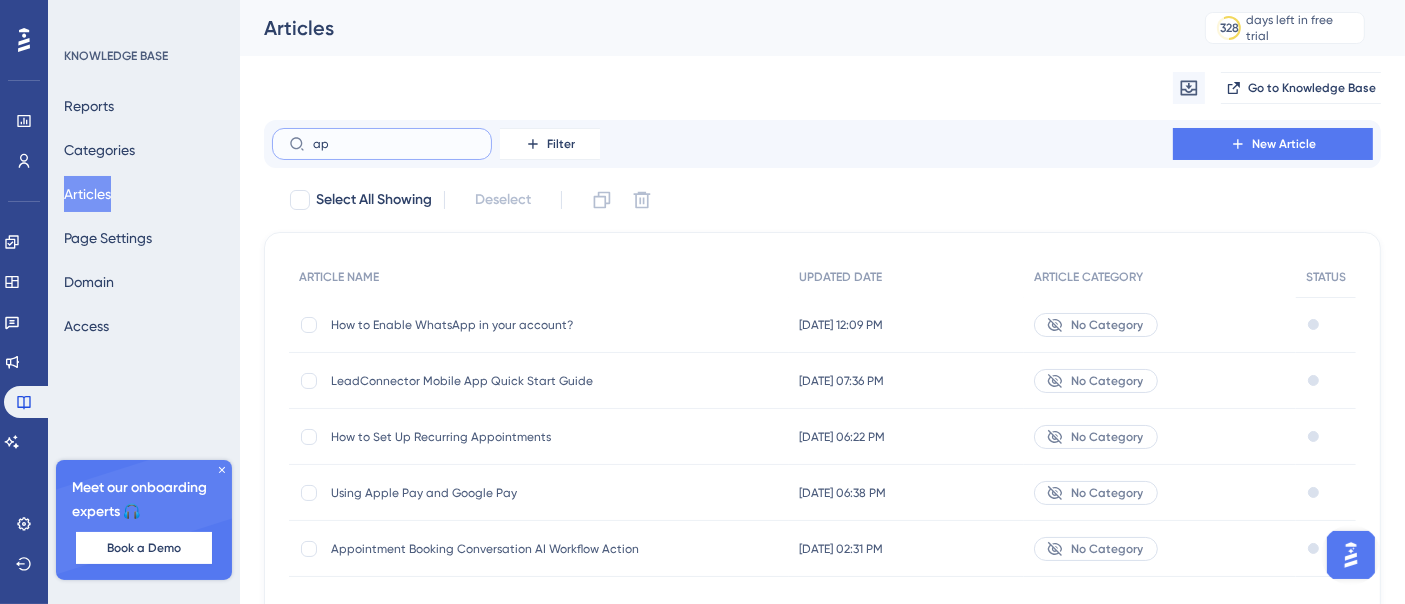 type on "a" 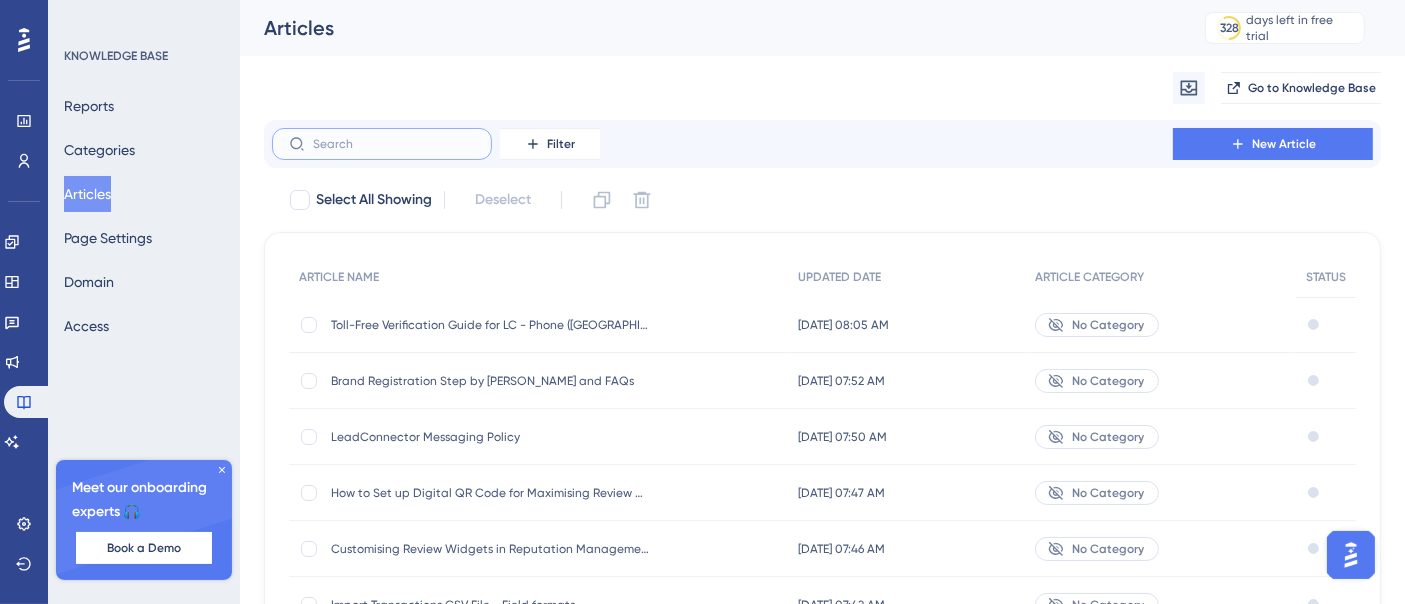 click at bounding box center [394, 144] 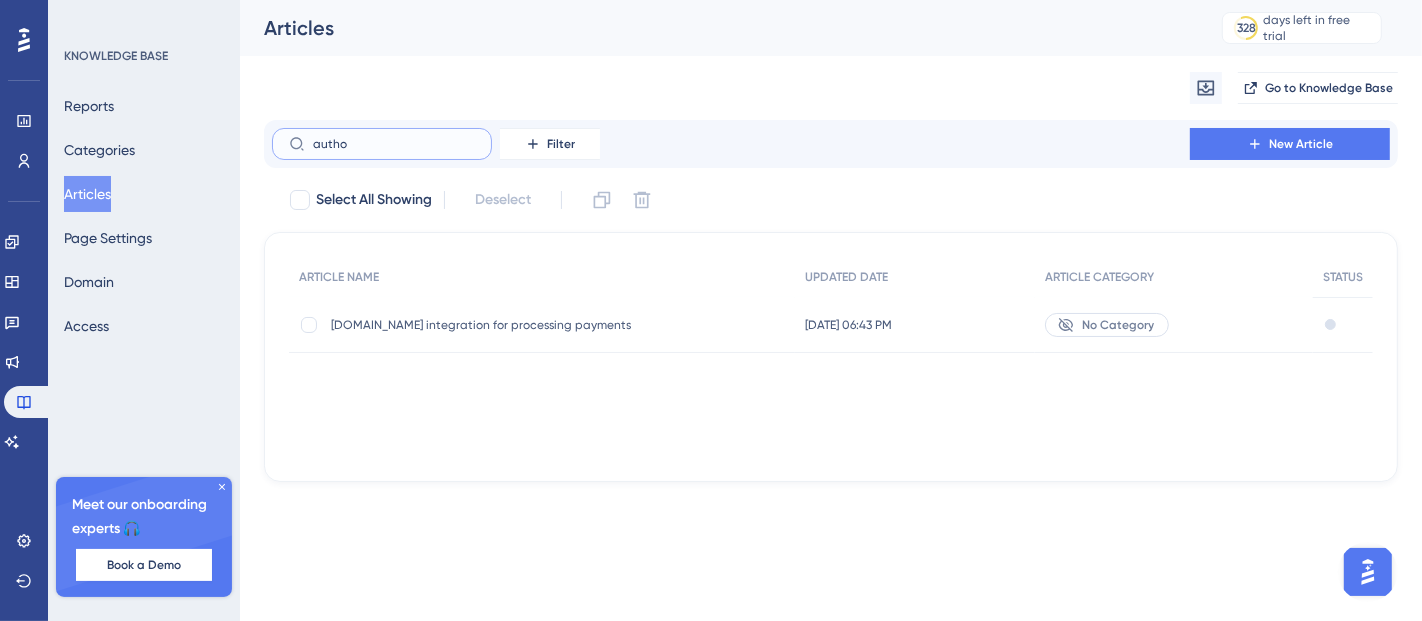click on "autho" at bounding box center [394, 144] 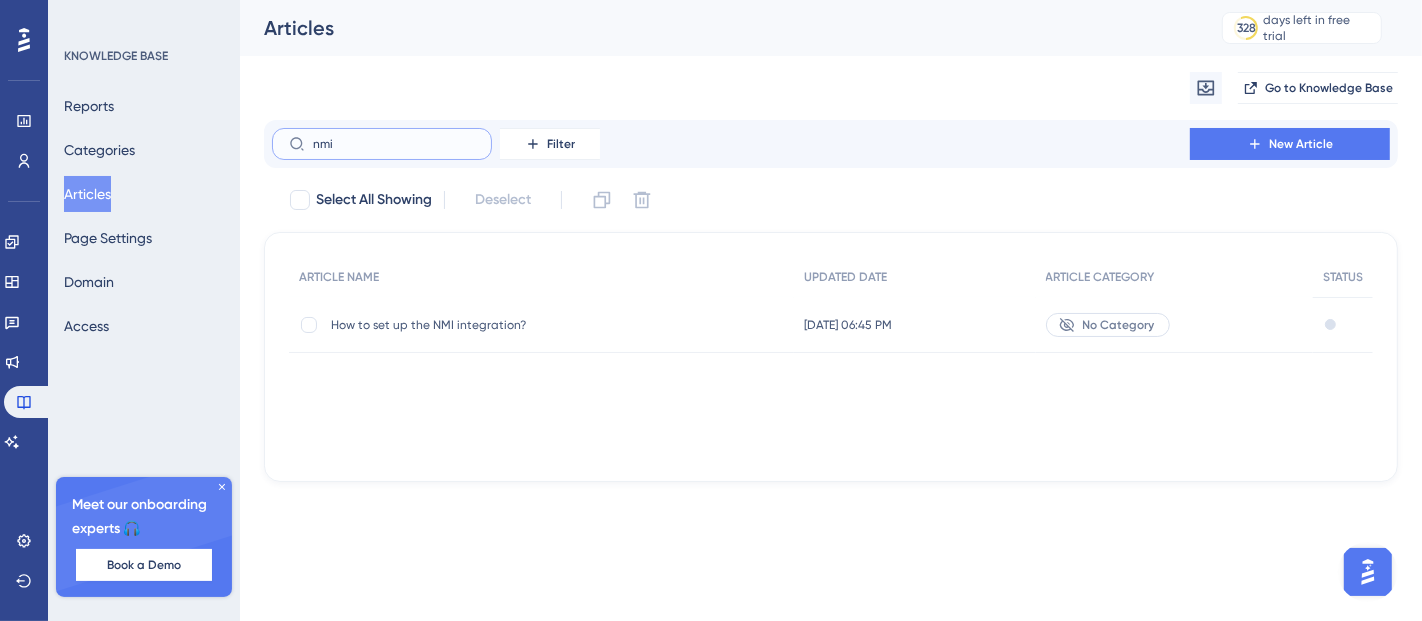 click on "nmi" at bounding box center (394, 144) 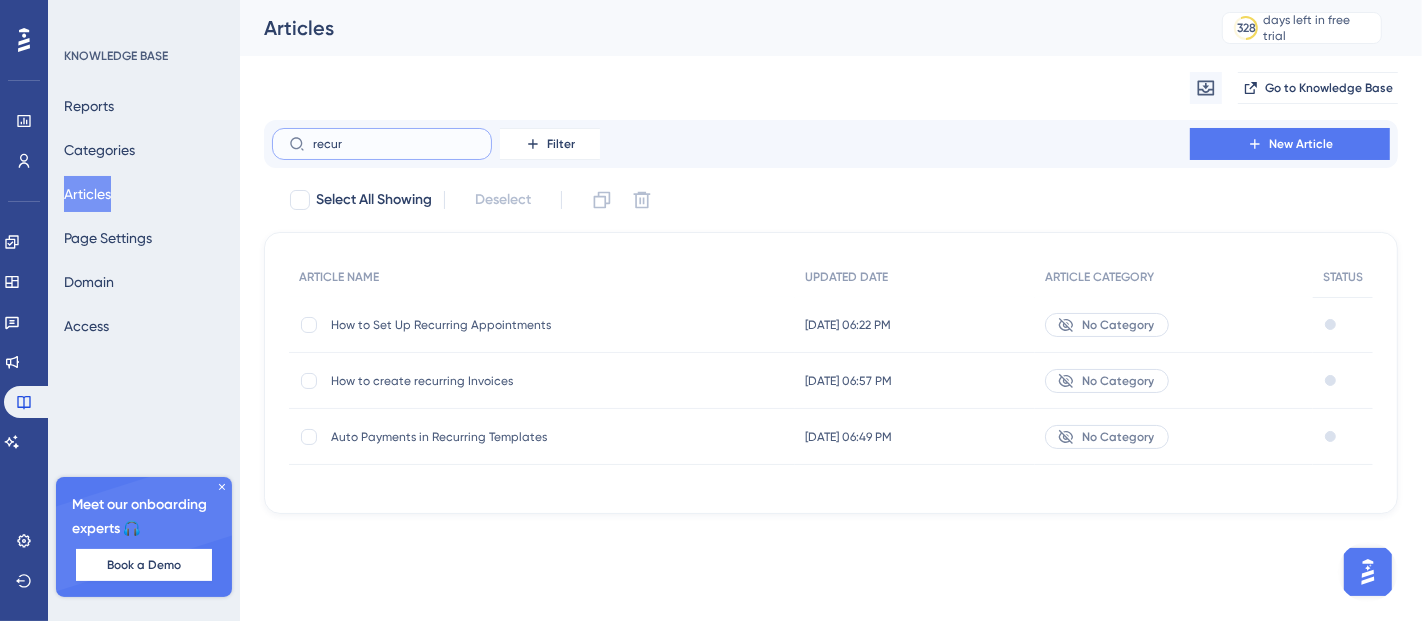 type on "recuri" 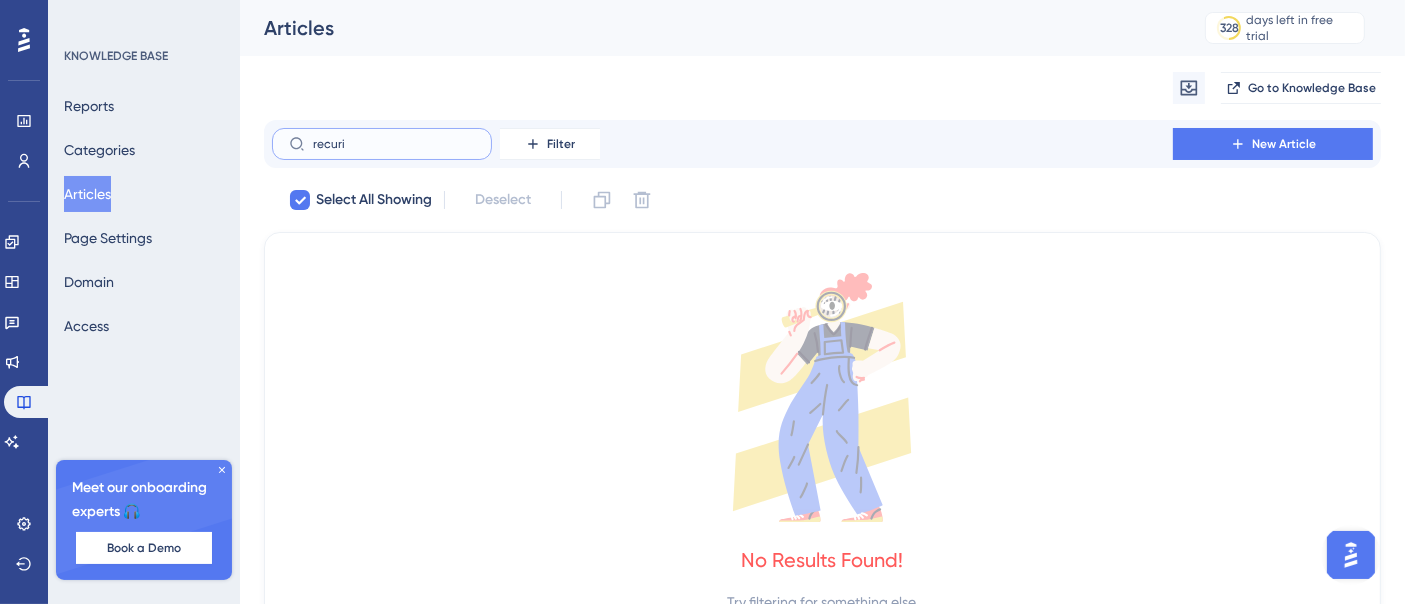 type on "recur" 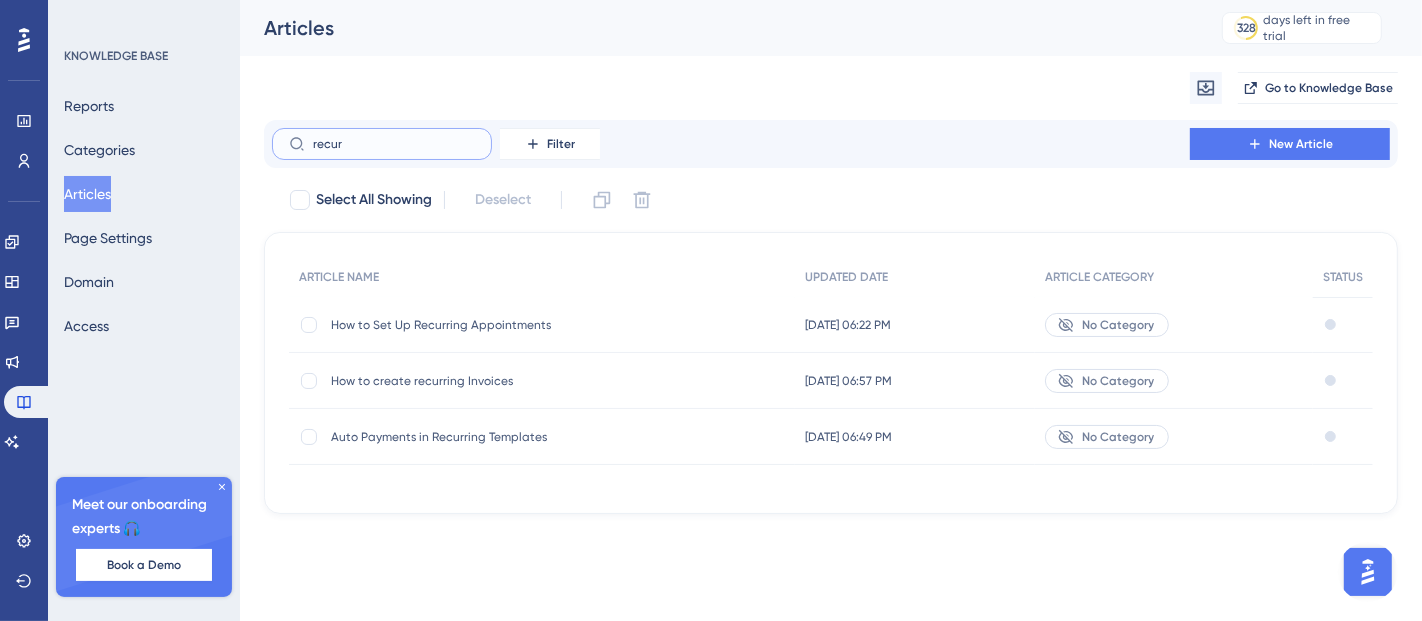 click on "recur" at bounding box center (394, 144) 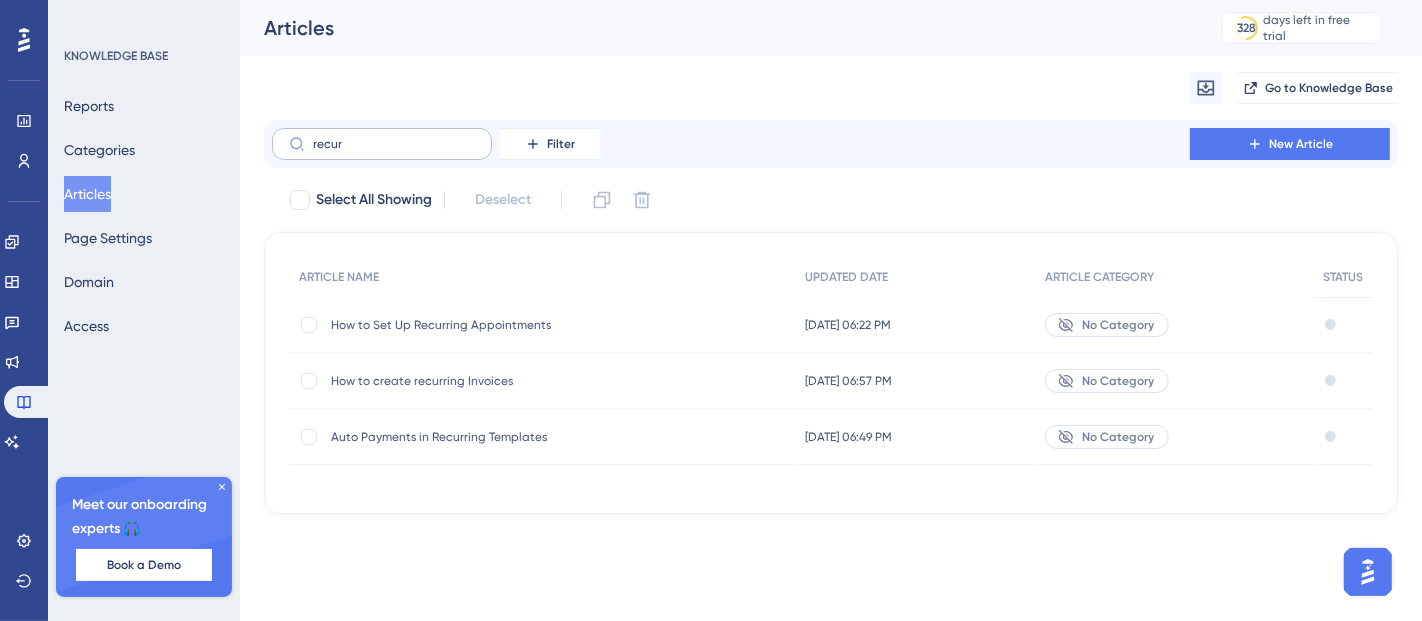 click on "recur" at bounding box center (382, 144) 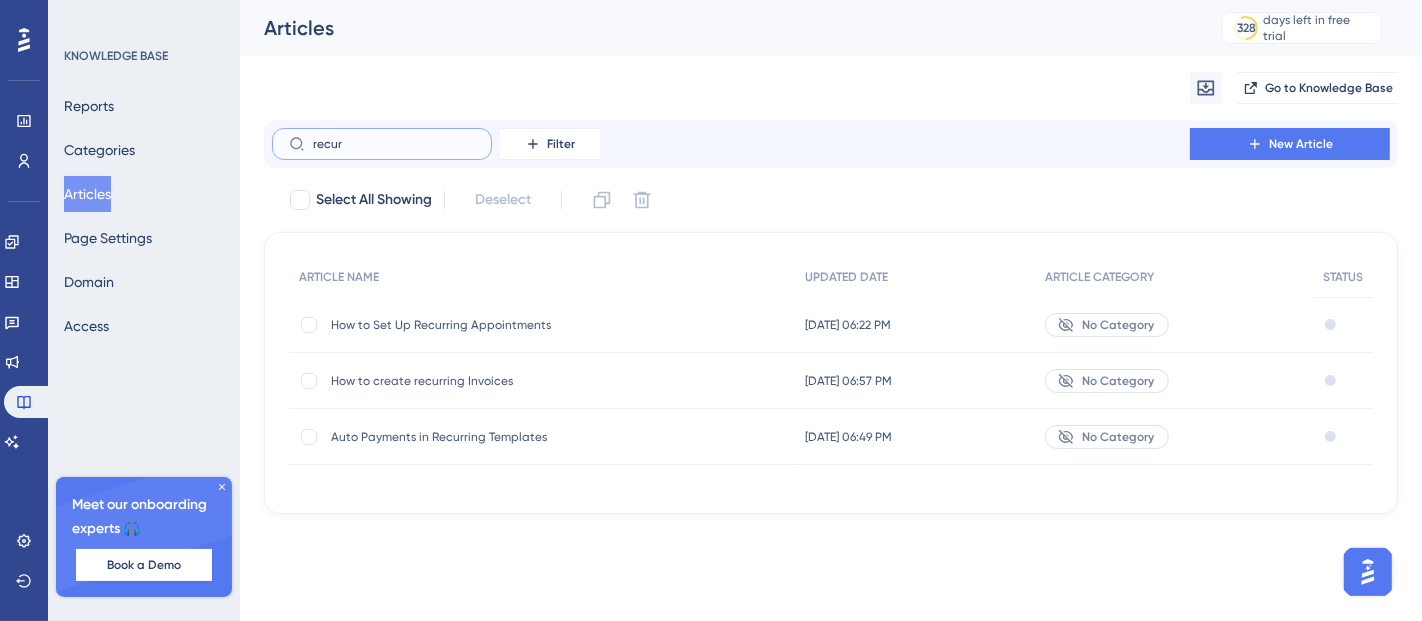 click on "recur" at bounding box center [394, 144] 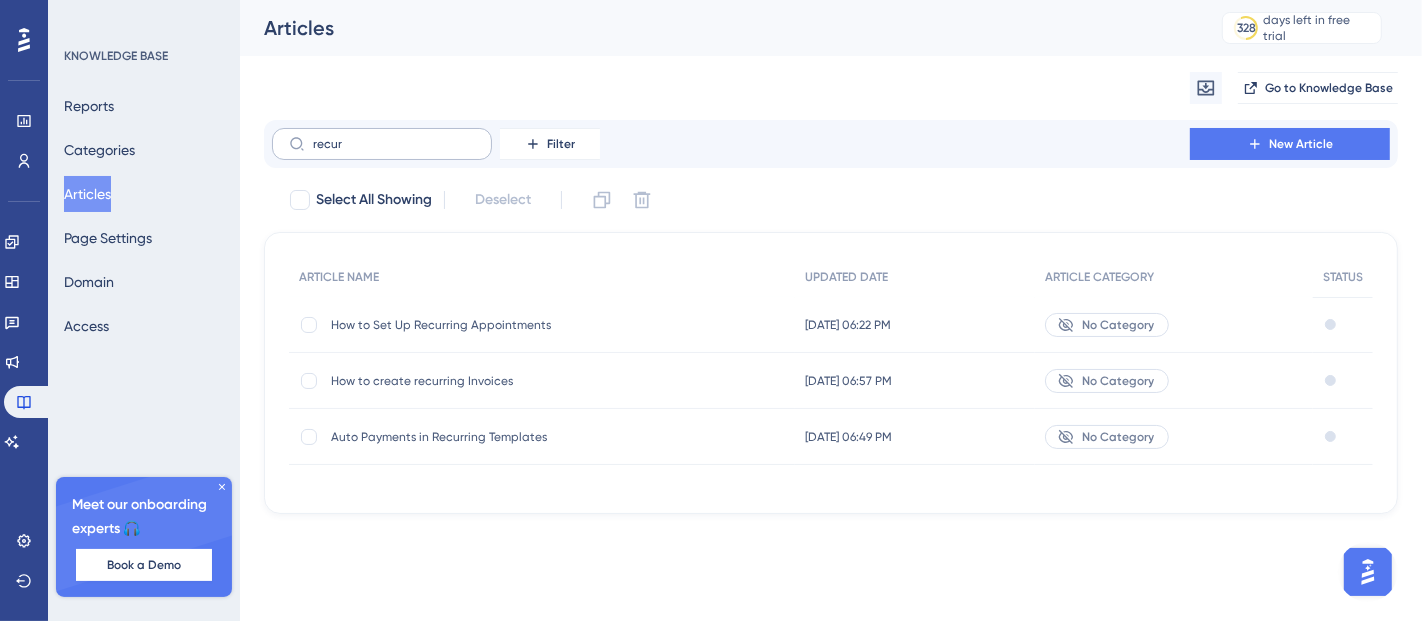 click on "recur" at bounding box center (382, 144) 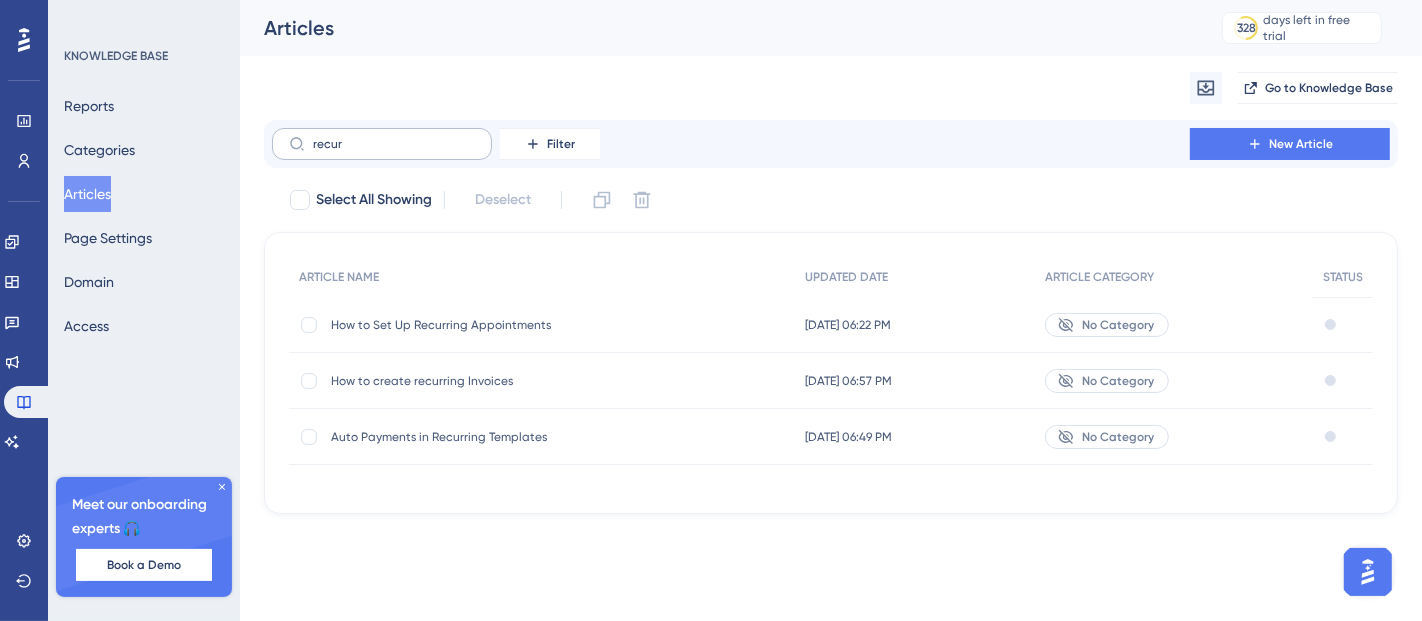 click on "recur" at bounding box center (382, 144) 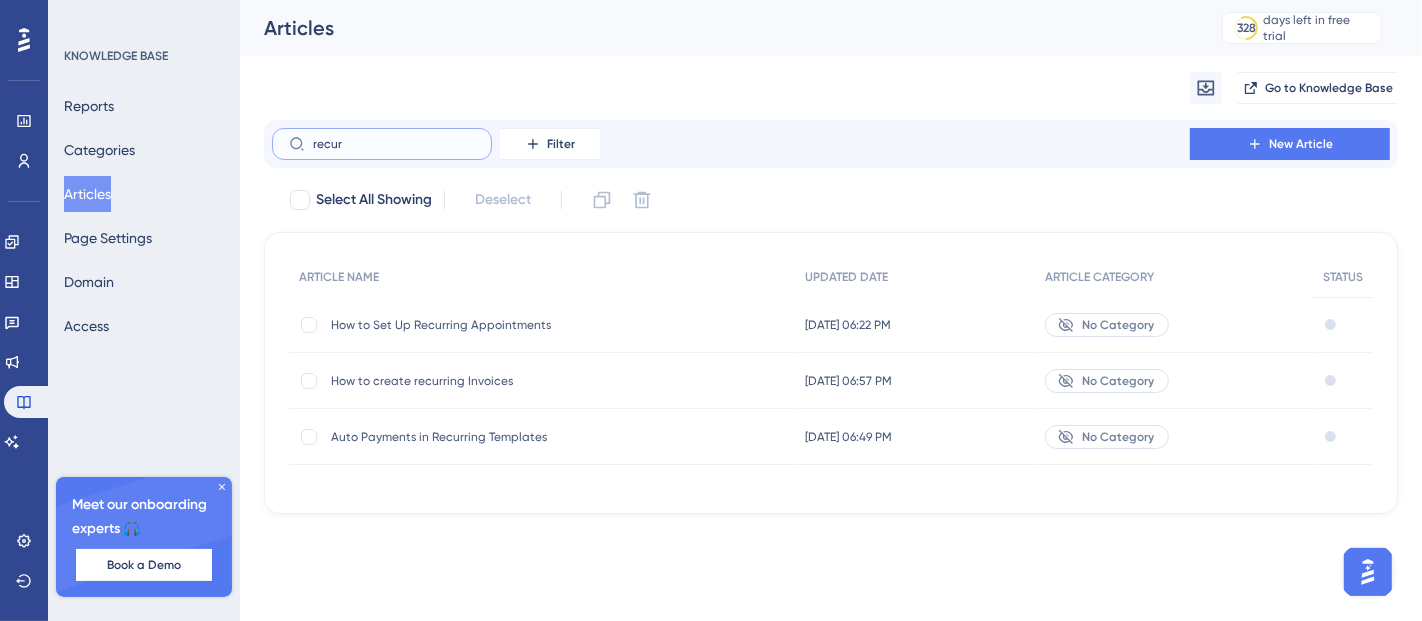 click on "recur" at bounding box center (394, 144) 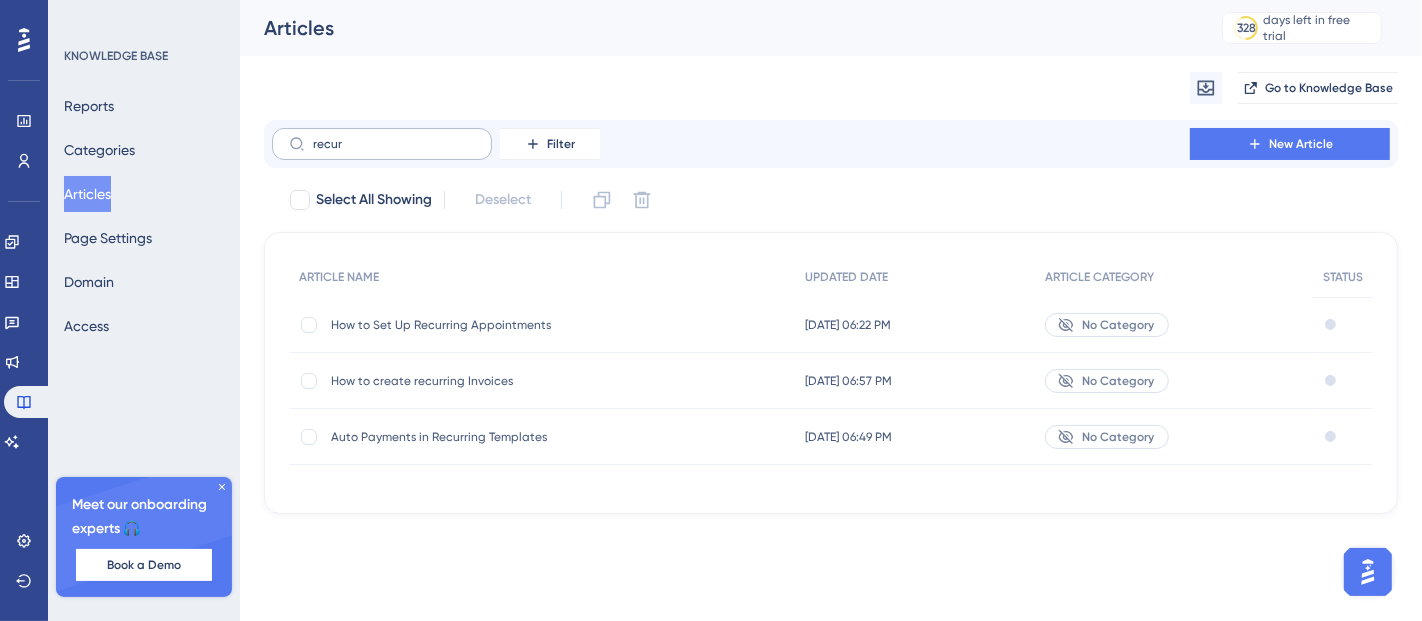 click on "recur" at bounding box center (382, 144) 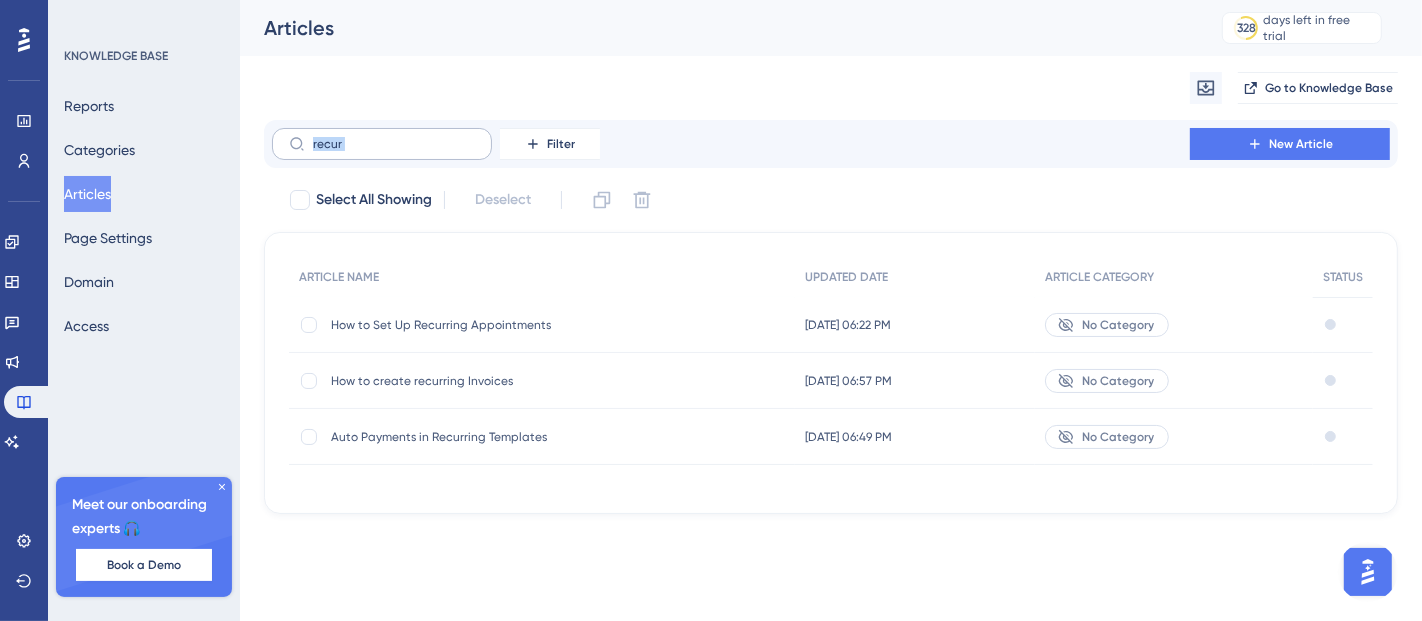 click on "recur" at bounding box center [382, 144] 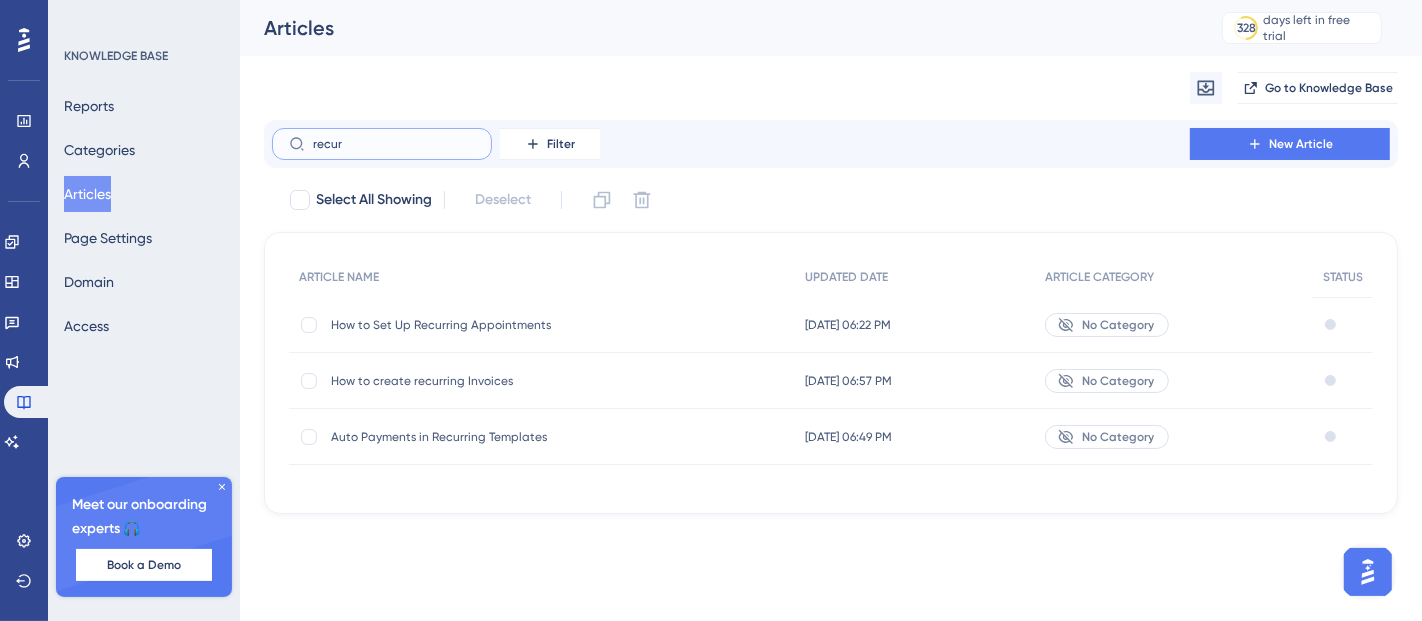 click on "recur" at bounding box center (394, 144) 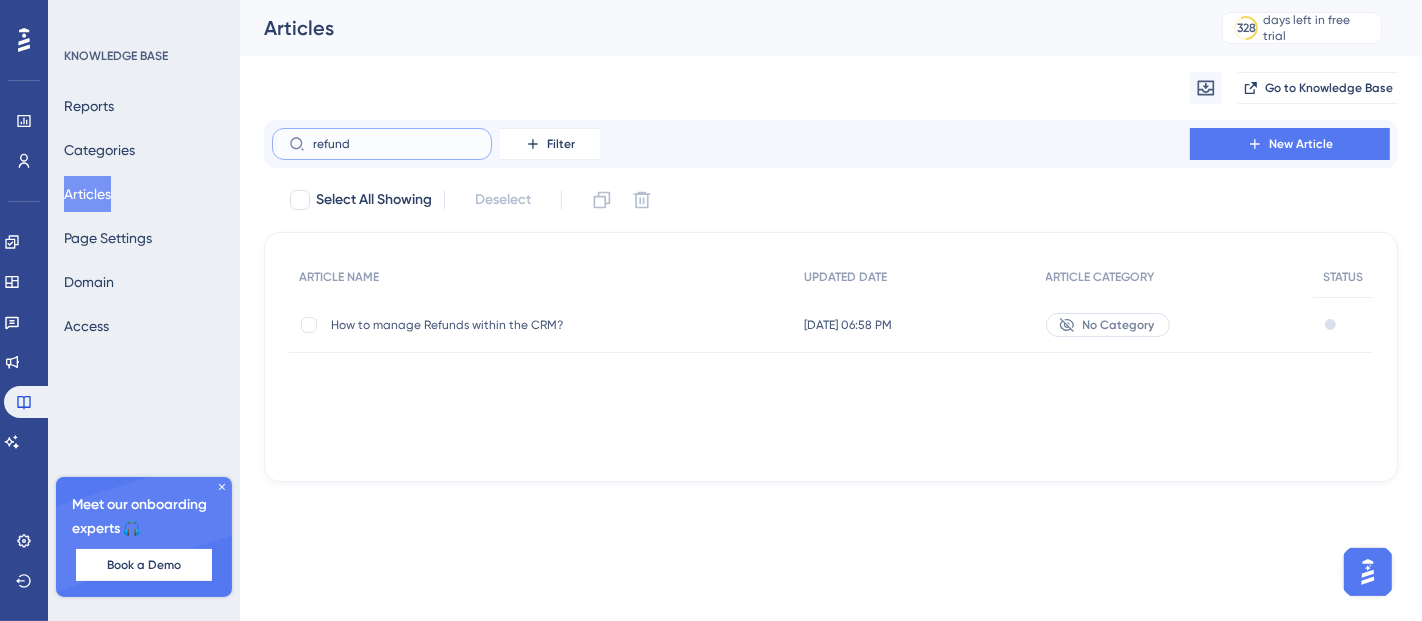 click on "refund" at bounding box center [394, 144] 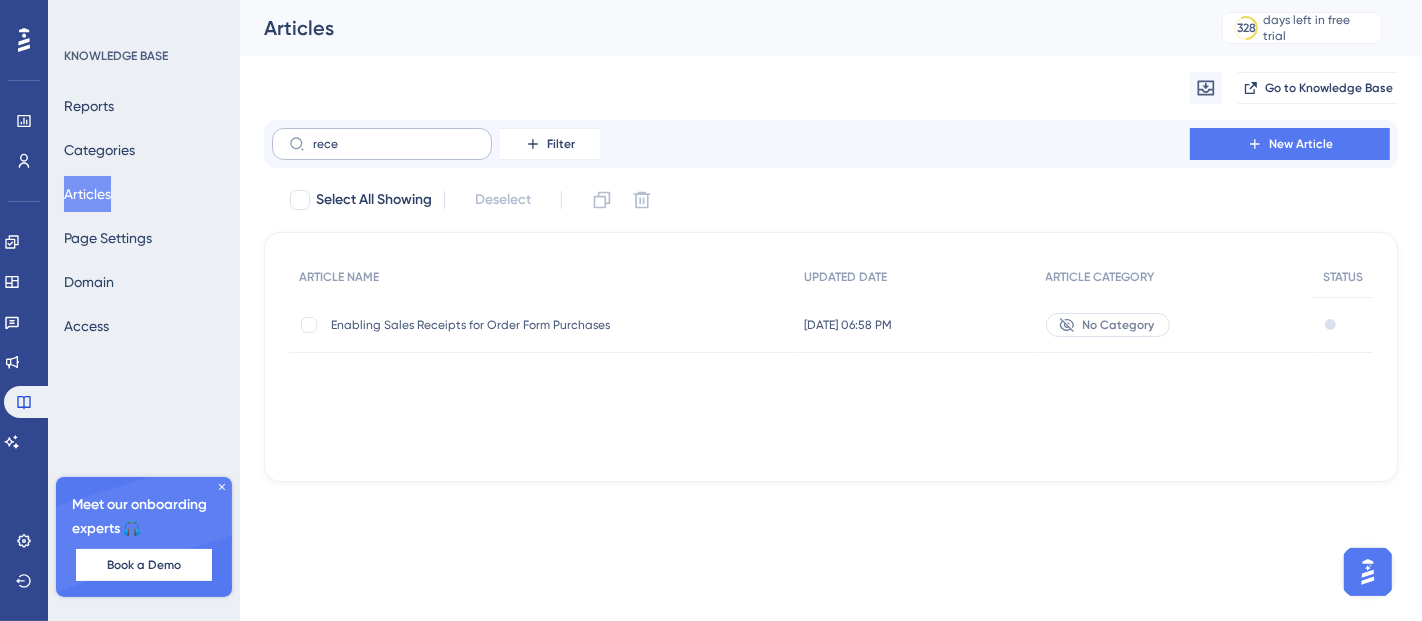 click on "rece" at bounding box center (382, 144) 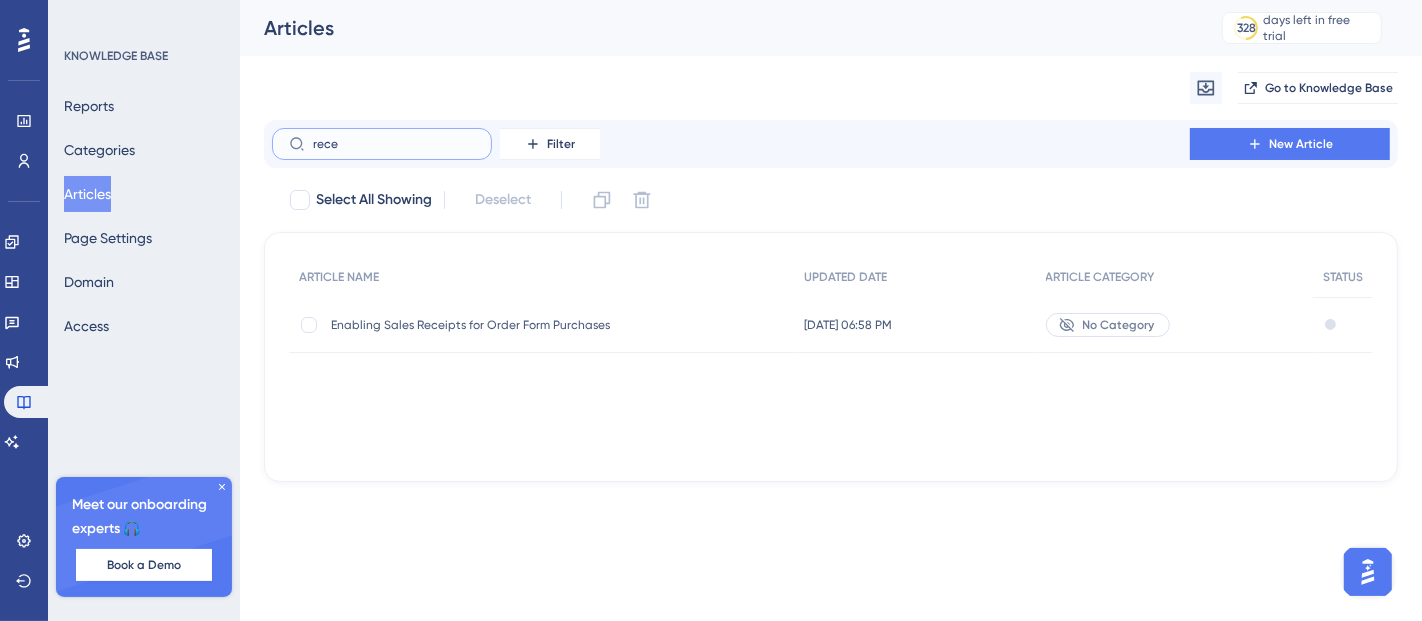 click on "rece" at bounding box center [394, 144] 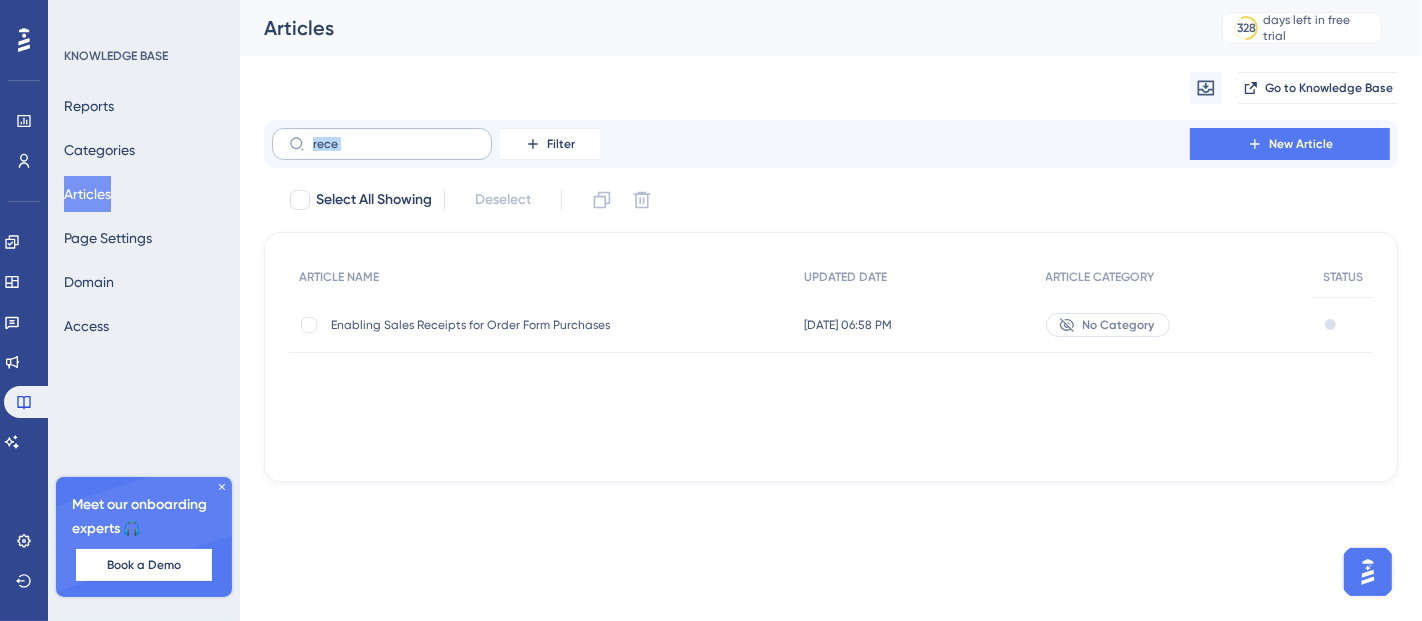click on "rece" at bounding box center (382, 144) 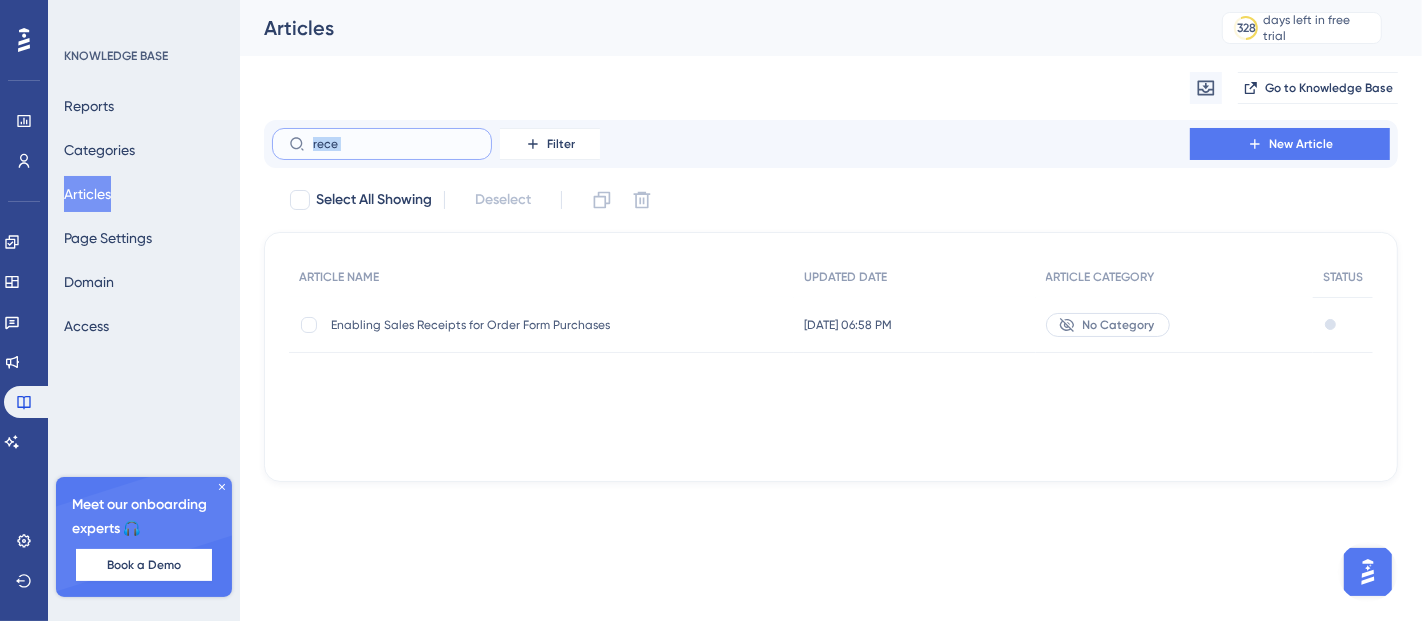 click on "rece" at bounding box center (394, 144) 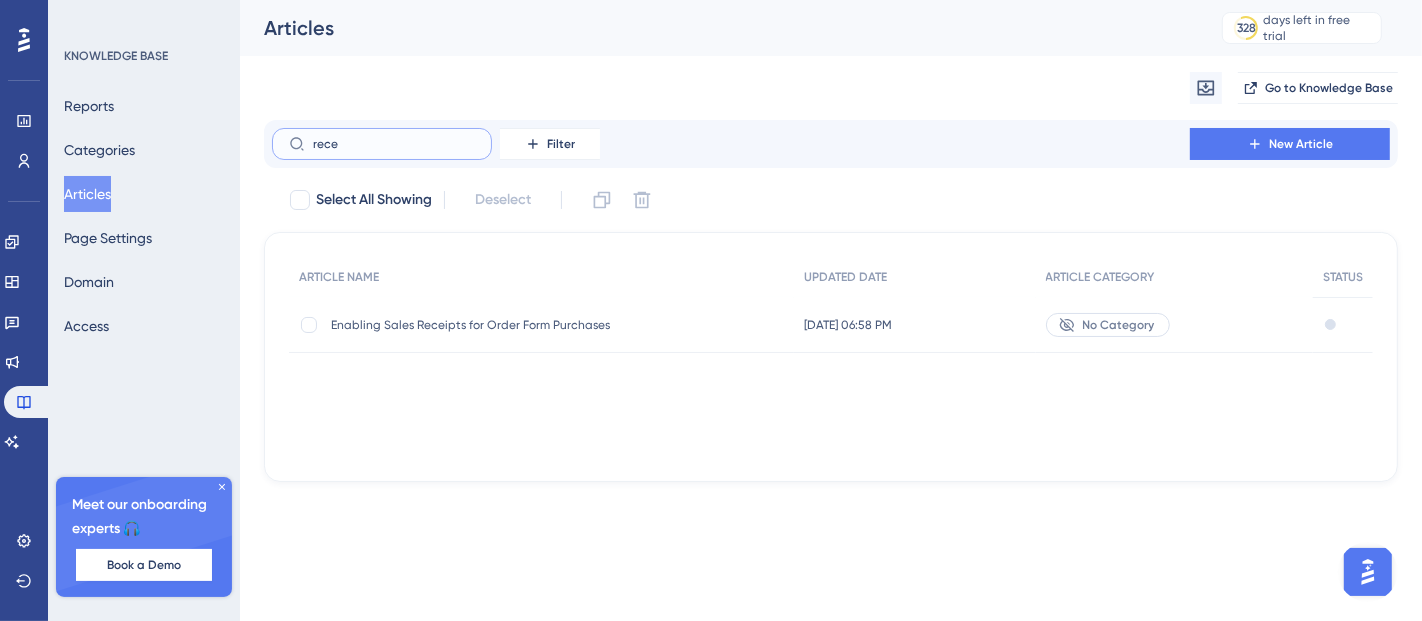 click on "rece" at bounding box center (394, 144) 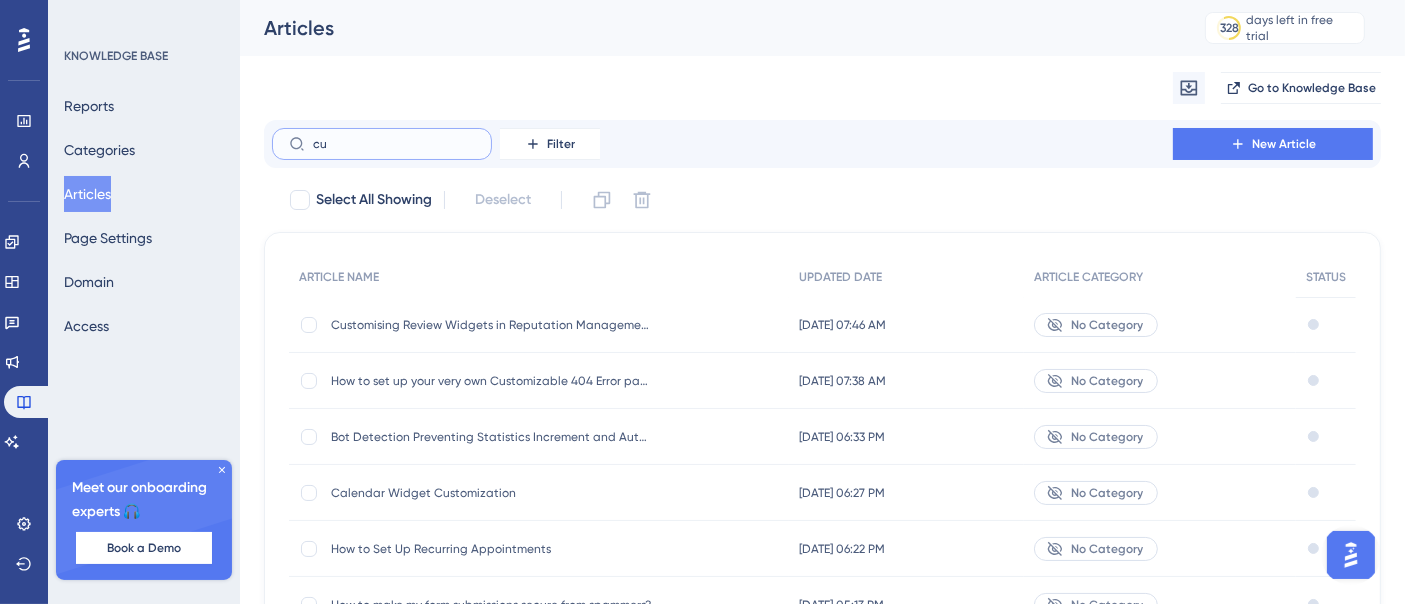 type on "cup" 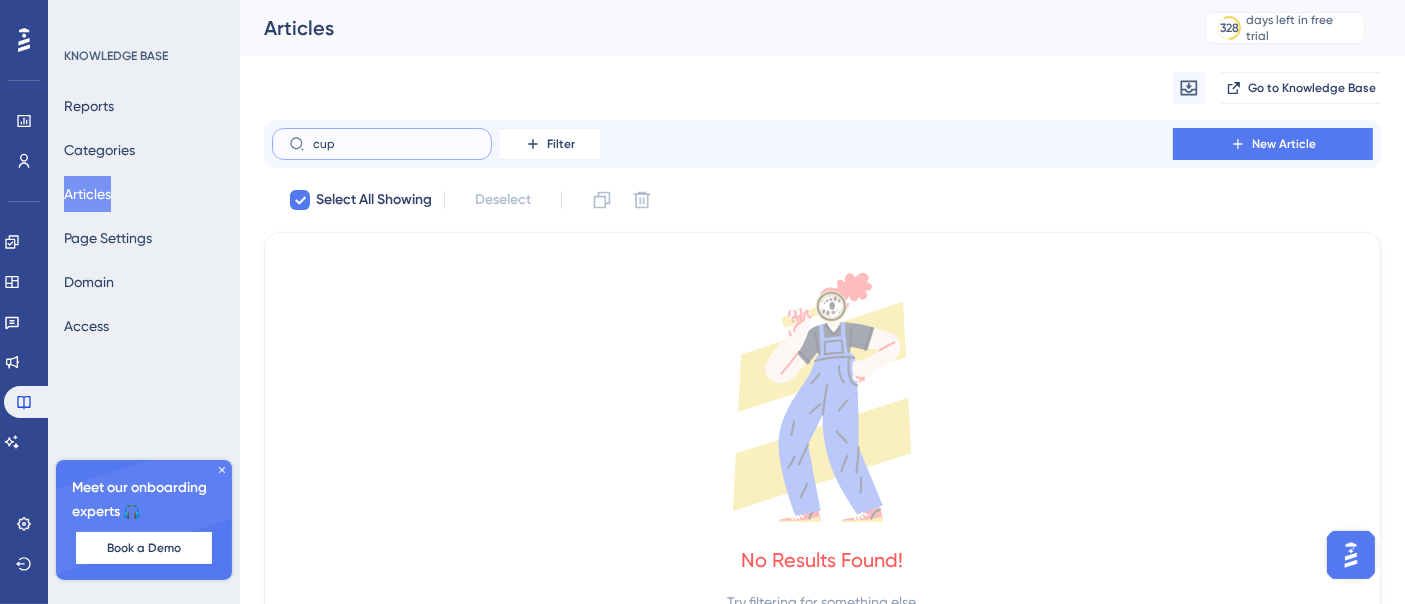 type on "cu" 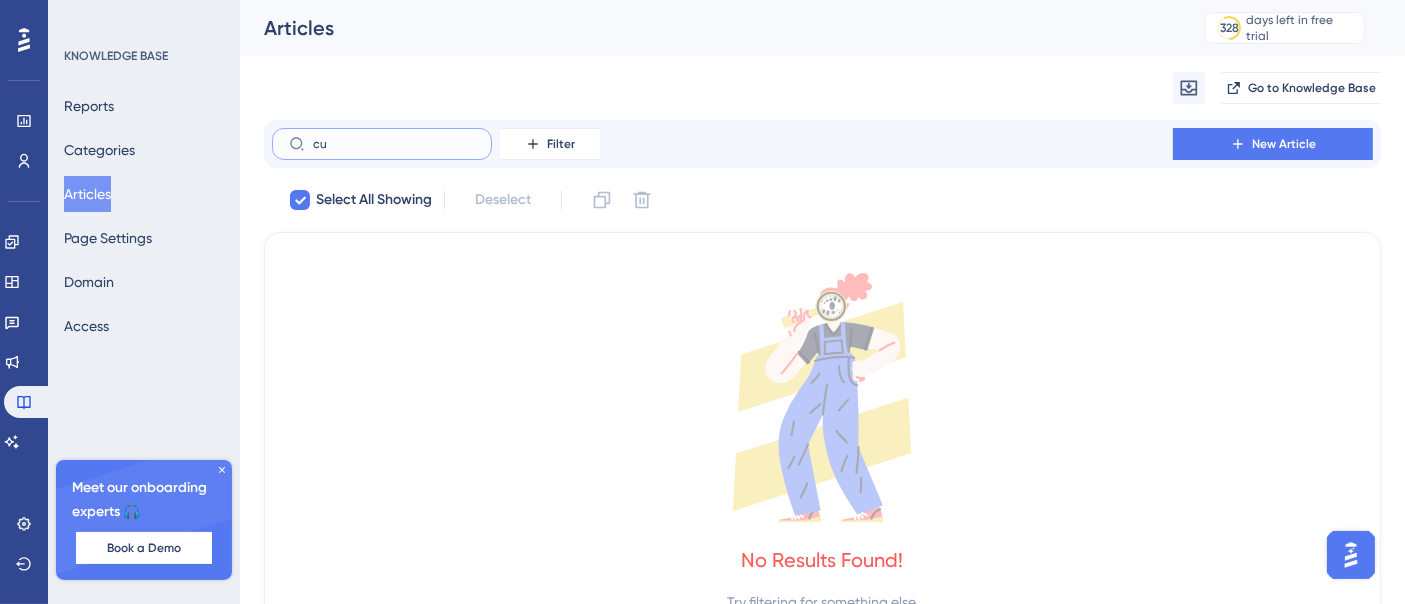checkbox on "false" 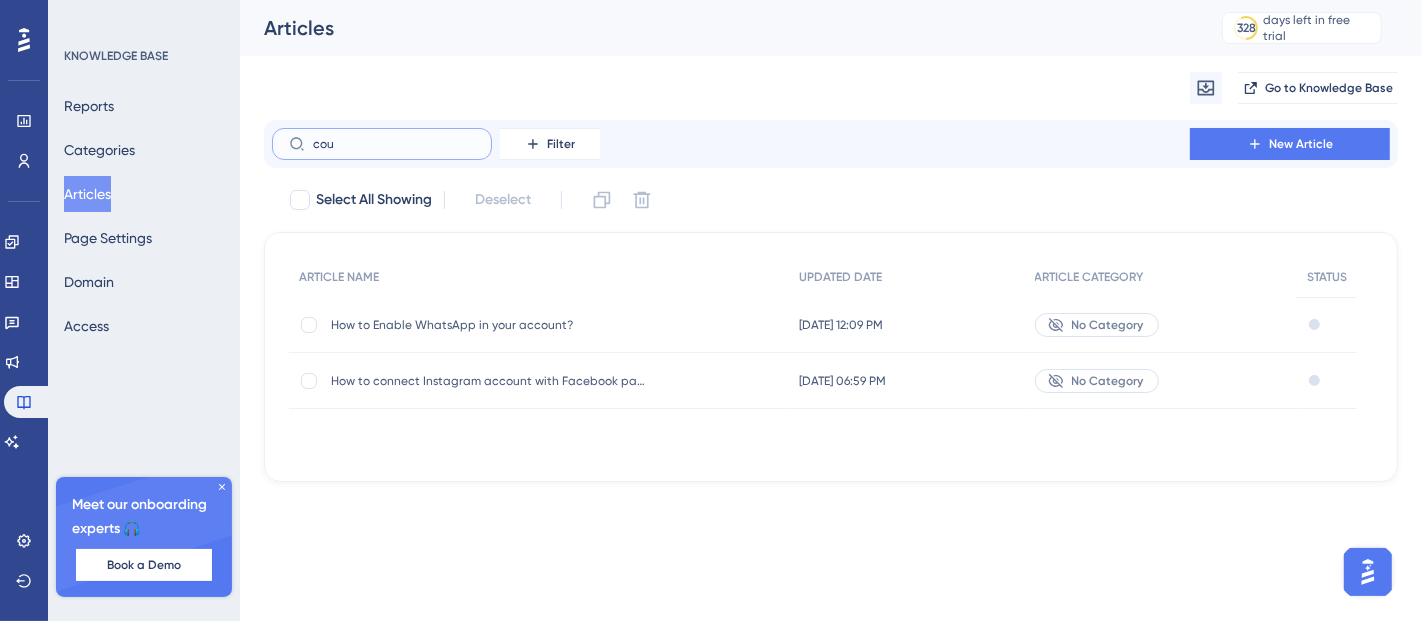 type on "cou" 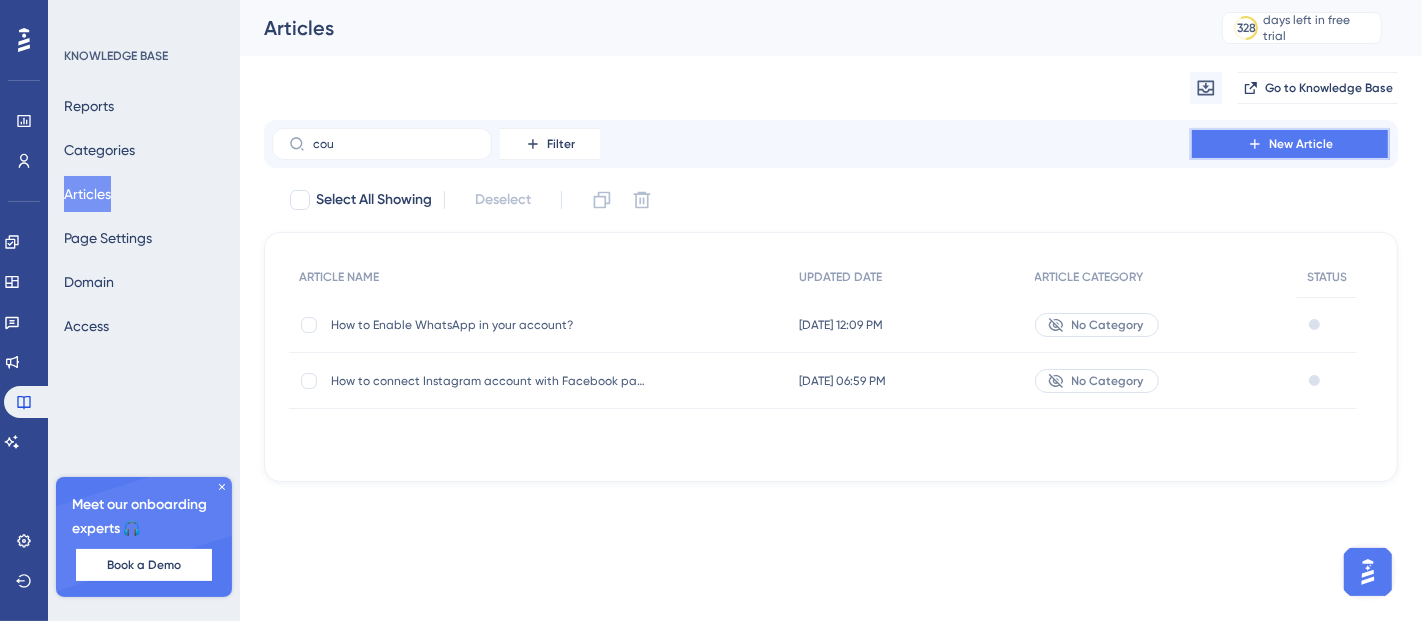 click on "New Article" at bounding box center [1290, 144] 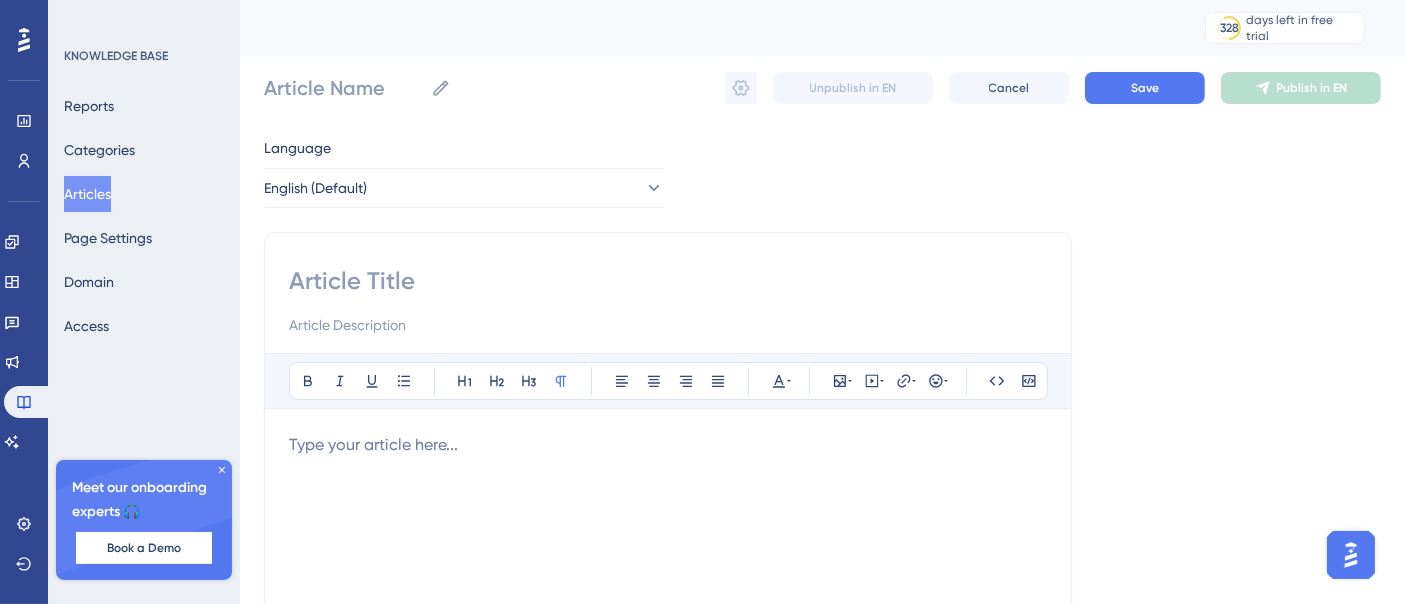 click at bounding box center (668, 281) 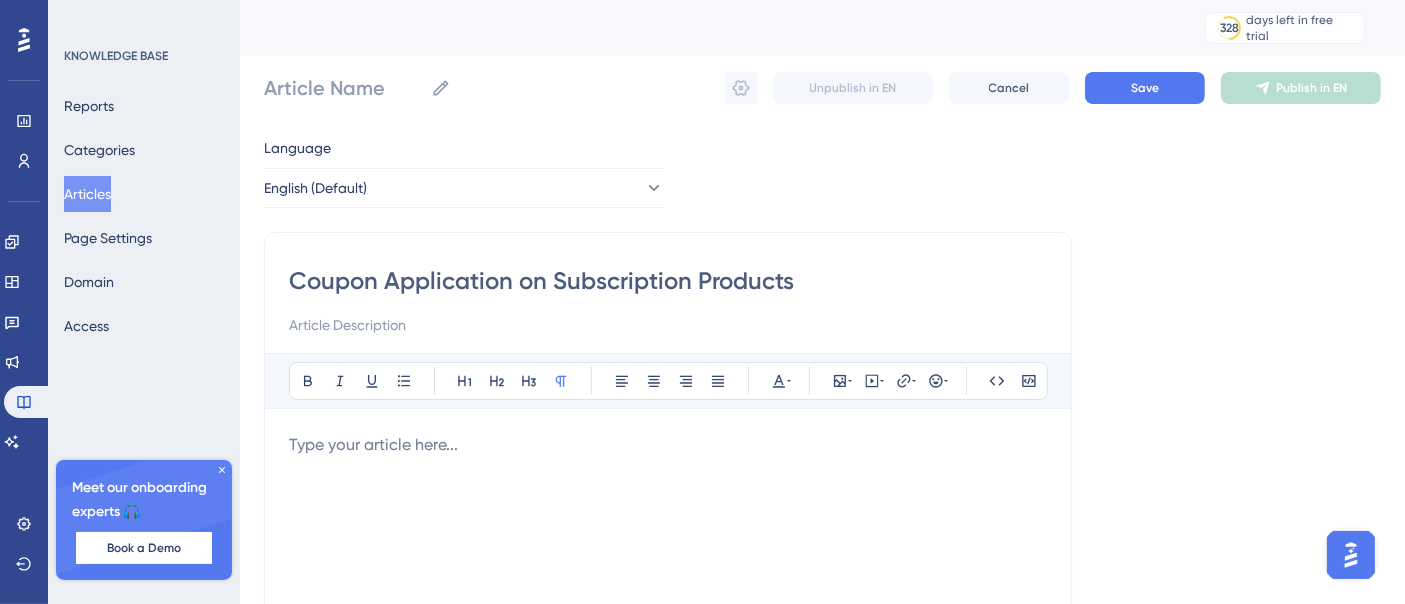type on "Coupon Application on Subscription Products" 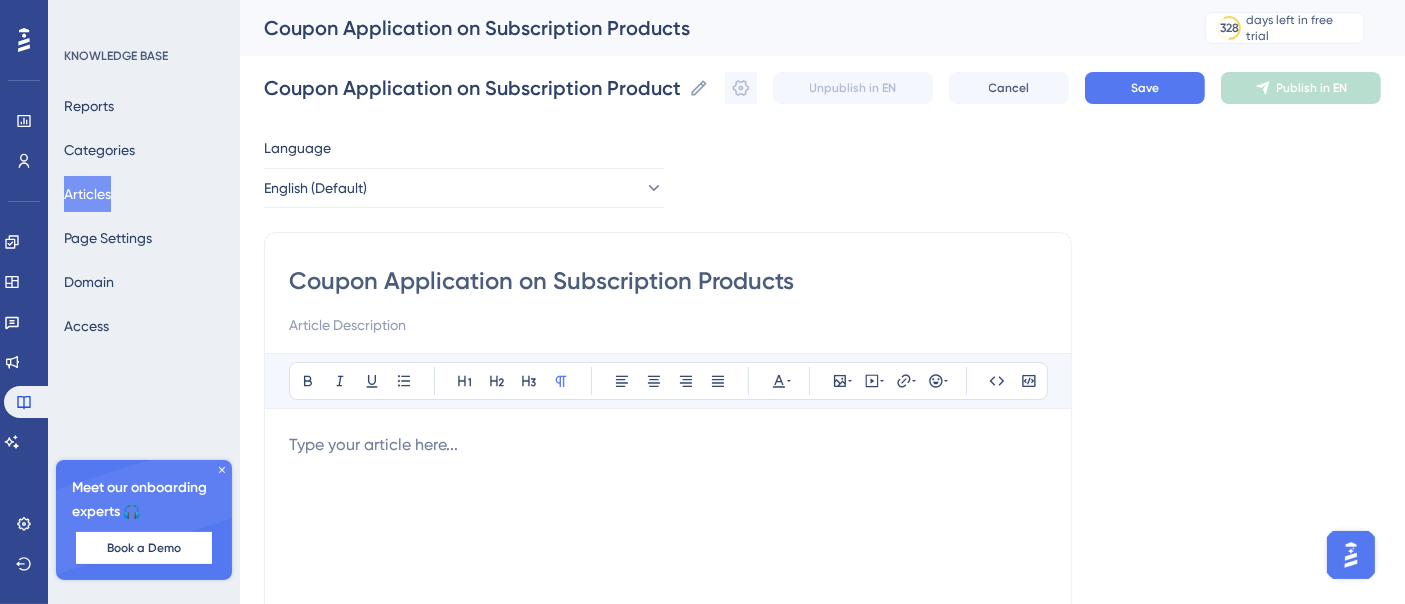 type on "Coupon Application on Subscription Products" 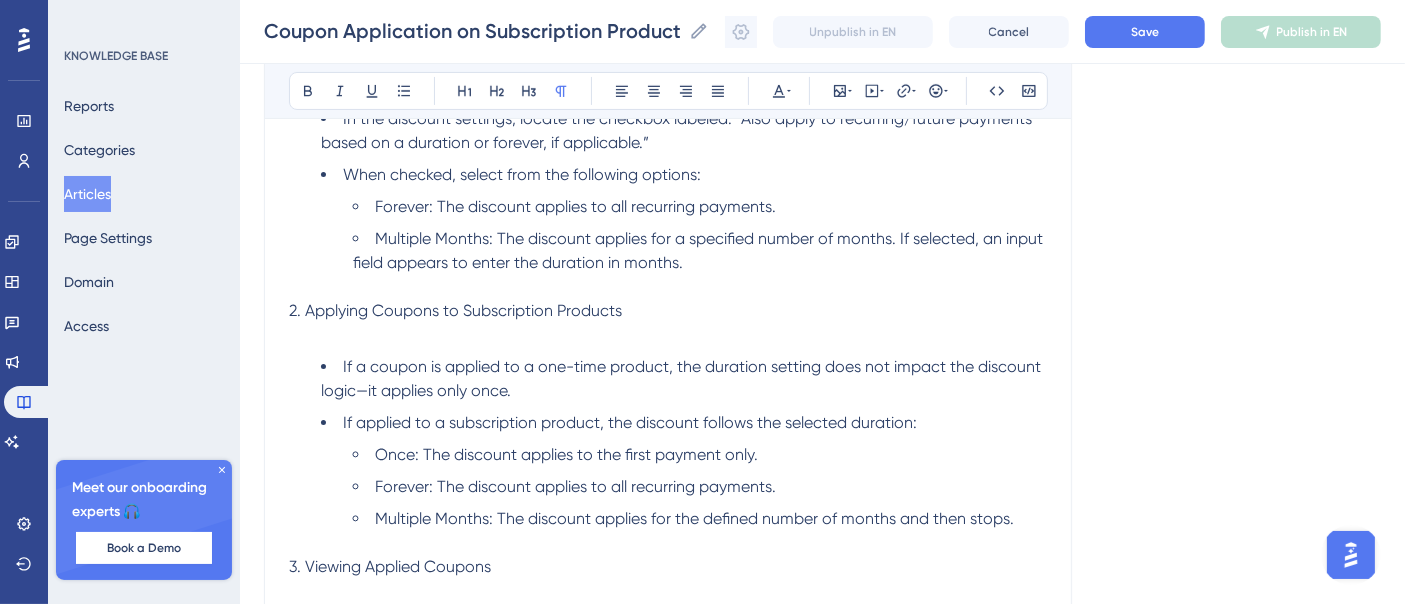scroll, scrollTop: 0, scrollLeft: 0, axis: both 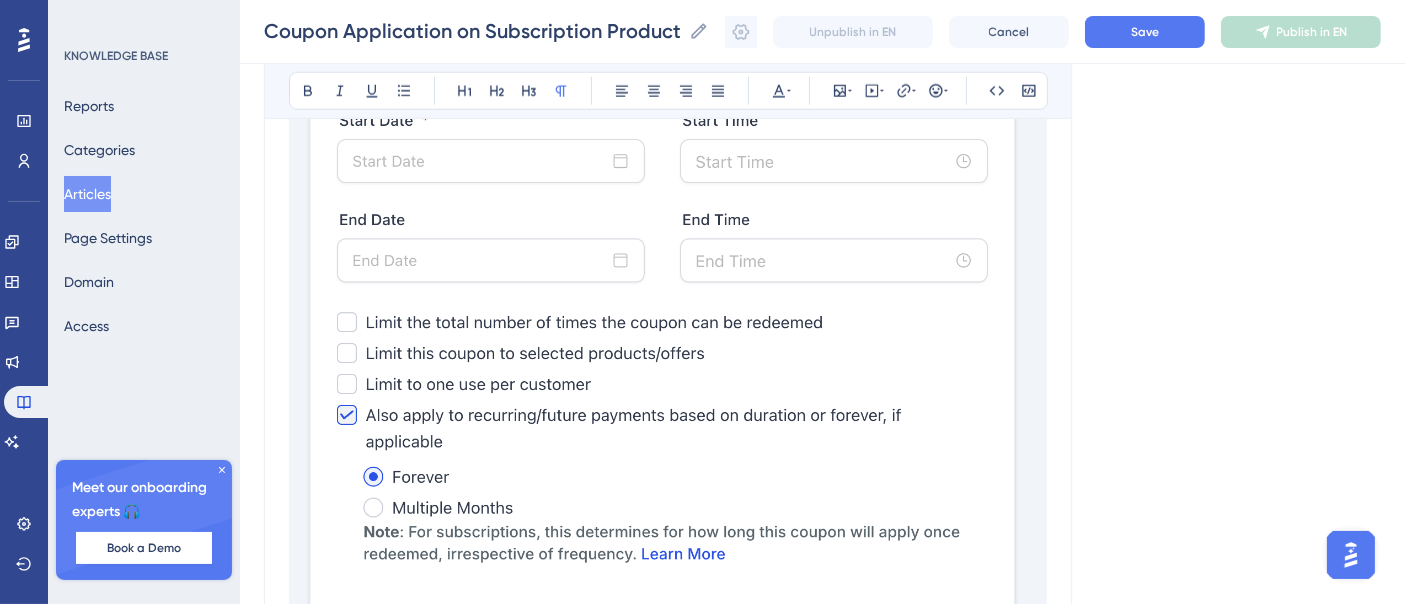 click at bounding box center [668, 205] 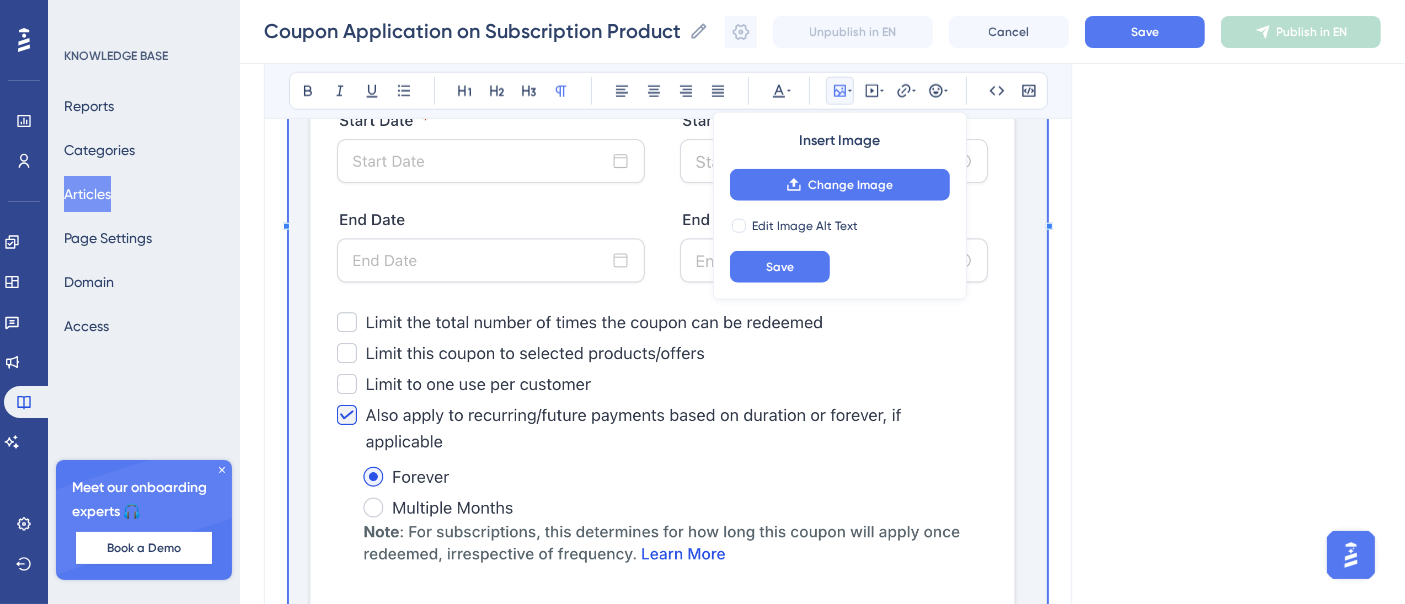 scroll, scrollTop: 2264, scrollLeft: 0, axis: vertical 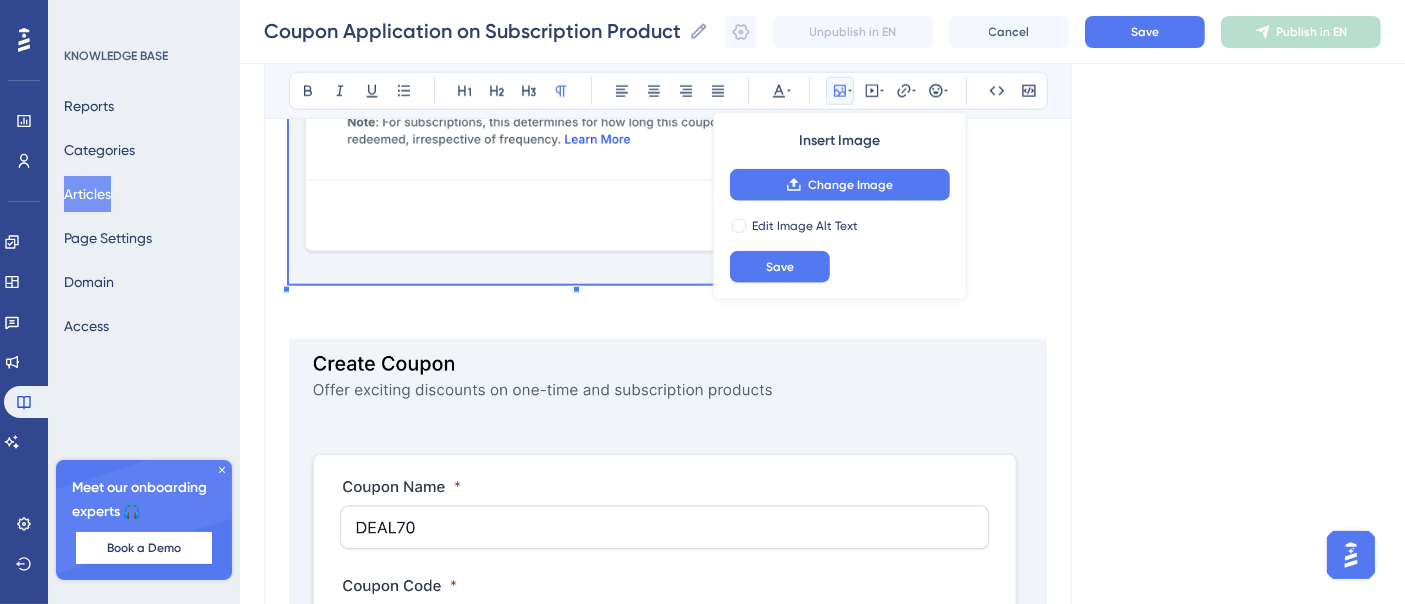 click on "Process 1. Creating or Editing a Coupon Navigate to  Coupons > Create Coupon or Coupons > Edit Coupon. In the discount settings, locate the checkbox labeled: “Also apply to recurring/future payments based on a duration or forever, if applicable.” When checked, select from the following options: Forever: The discount applies to all recurring payments. Multiple Months: The discount applies for a specified number of months. If selected, an input field appears to enter the duration in months. 2. Applying Coupons to Subscription Products If a coupon is applied to a one-time product, the duration setting does not impact the discount logic—it applies only once. If applied to a subscription product, the discount follows the selected duration: Once: The discount applies to the first payment only. Forever: The discount applies to all recurring payments. Multiple Months: The discount applies for the defined number of months and then stops. 3. Viewing Applied Coupons Examples Samples   Additional Points" at bounding box center [668, -5] 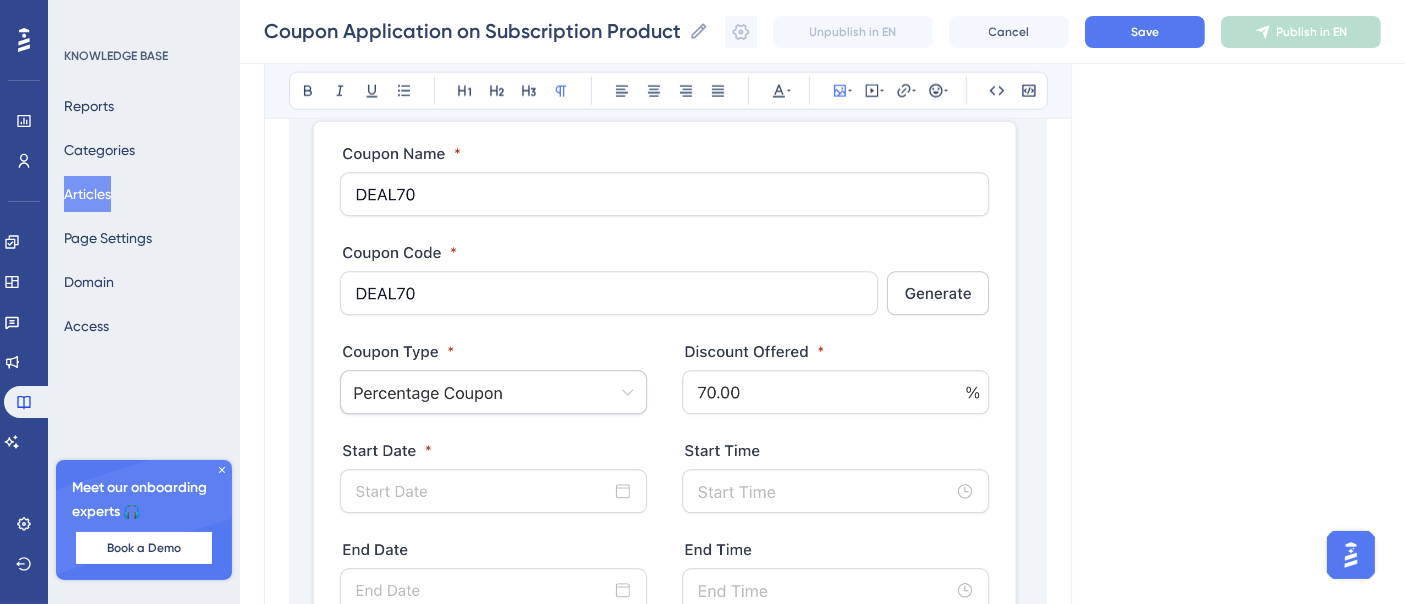 click at bounding box center [668, 572] 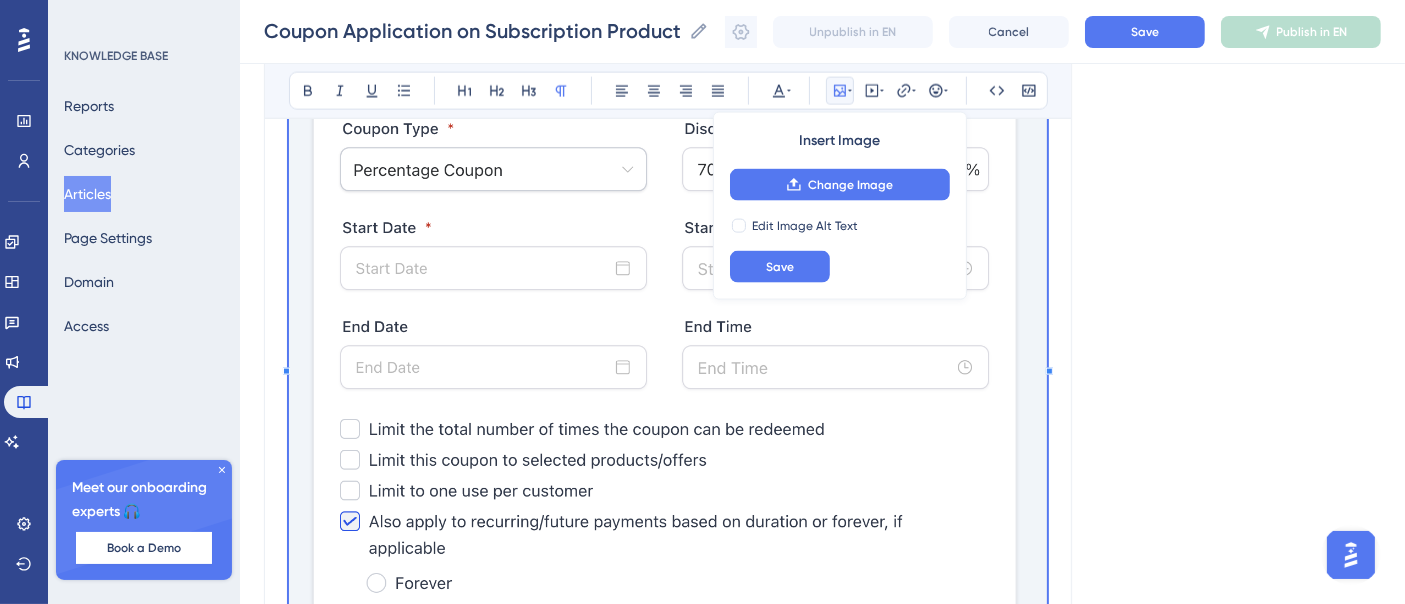 scroll, scrollTop: 3153, scrollLeft: 0, axis: vertical 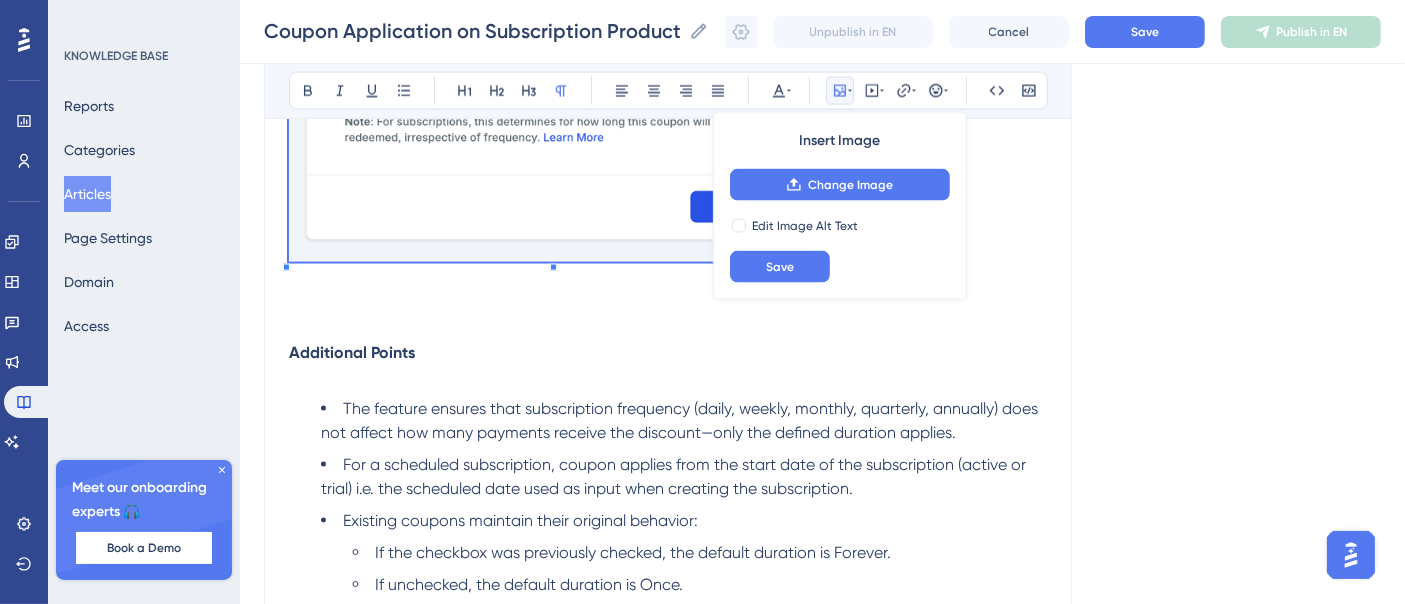 click on "Process 1. Creating or Editing a Coupon Navigate to  Coupons > Create Coupon or Coupons > Edit Coupon. In the discount settings, locate the checkbox labeled: “Also apply to recurring/future payments based on a duration or forever, if applicable.” When checked, select from the following options: Forever: The discount applies to all recurring payments. Multiple Months: The discount applies for a specified number of months. If selected, an input field appears to enter the duration in months. 2. Applying Coupons to Subscription Products If a coupon is applied to a one-time product, the duration setting does not impact the discount logic—it applies only once. If applied to a subscription product, the discount follows the selected duration: Once: The discount applies to the first payment only. Forever: The discount applies to all recurring payments. Multiple Months: The discount applies for the defined number of months and then stops. 3. Viewing Applied Coupons Examples Samples   Additional Points" at bounding box center [668, -1054] 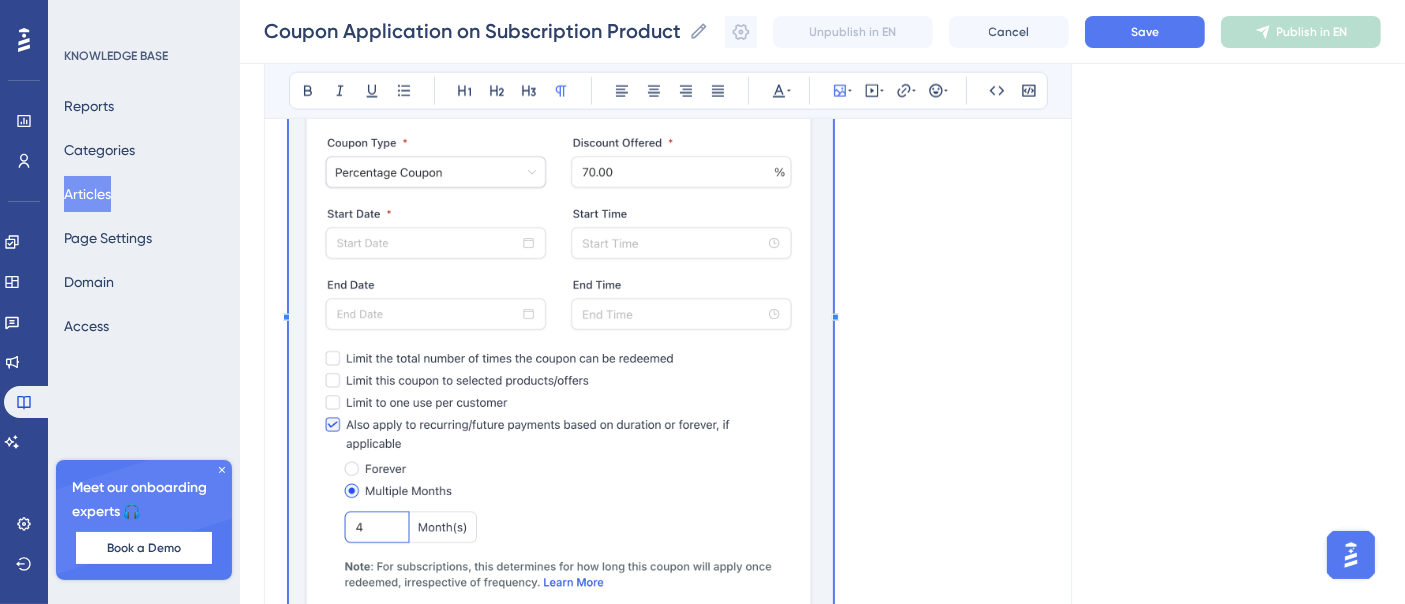 scroll, scrollTop: 2931, scrollLeft: 0, axis: vertical 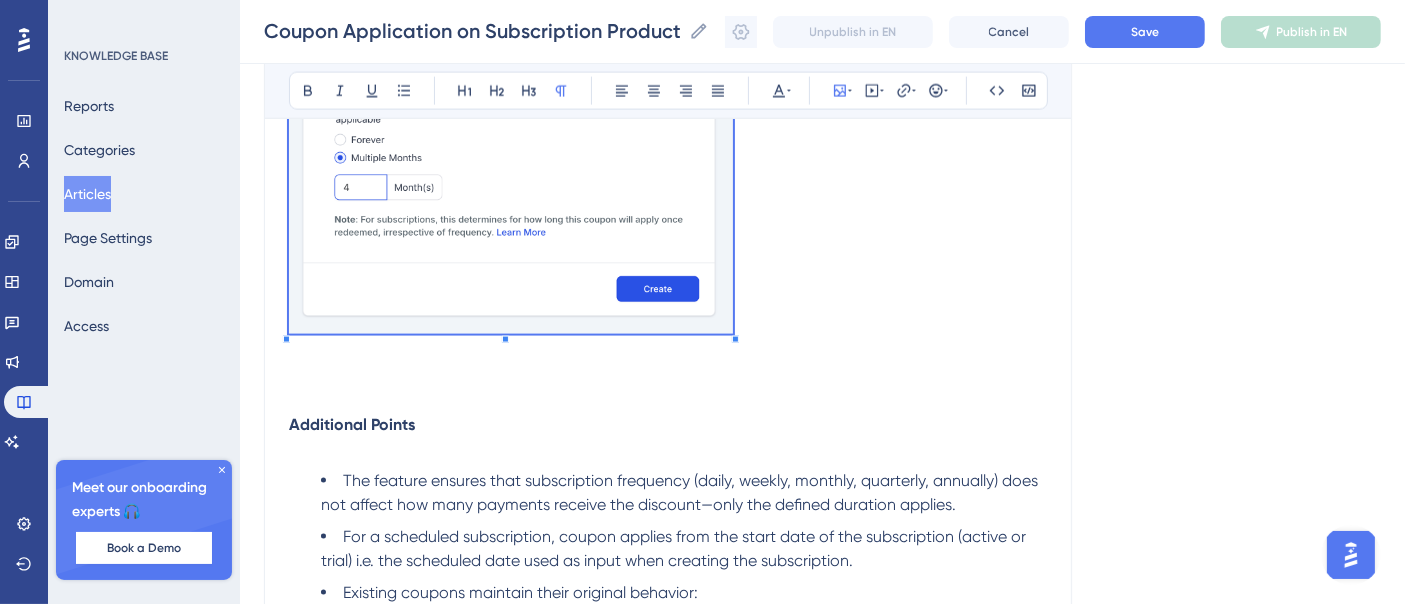 click on "Process 1. Creating or Editing a Coupon Navigate to  Coupons > Create Coupon or Coupons > Edit Coupon. In the discount settings, locate the checkbox labeled: “Also apply to recurring/future payments based on a duration or forever, if applicable.” When checked, select from the following options: Forever: The discount applies to all recurring payments. Multiple Months: The discount applies for a specified number of months. If selected, an input field appears to enter the duration in months. 2. Applying Coupons to Subscription Products If a coupon is applied to a one-time product, the duration setting does not impact the discount logic—it applies only once. If applied to a subscription product, the discount follows the selected duration: Once: The discount applies to the first payment only. Forever: The discount applies to all recurring payments. Multiple Months: The discount applies for the defined number of months and then stops. 3. Viewing Applied Coupons Examples Samples   Additional Points" at bounding box center [668, -907] 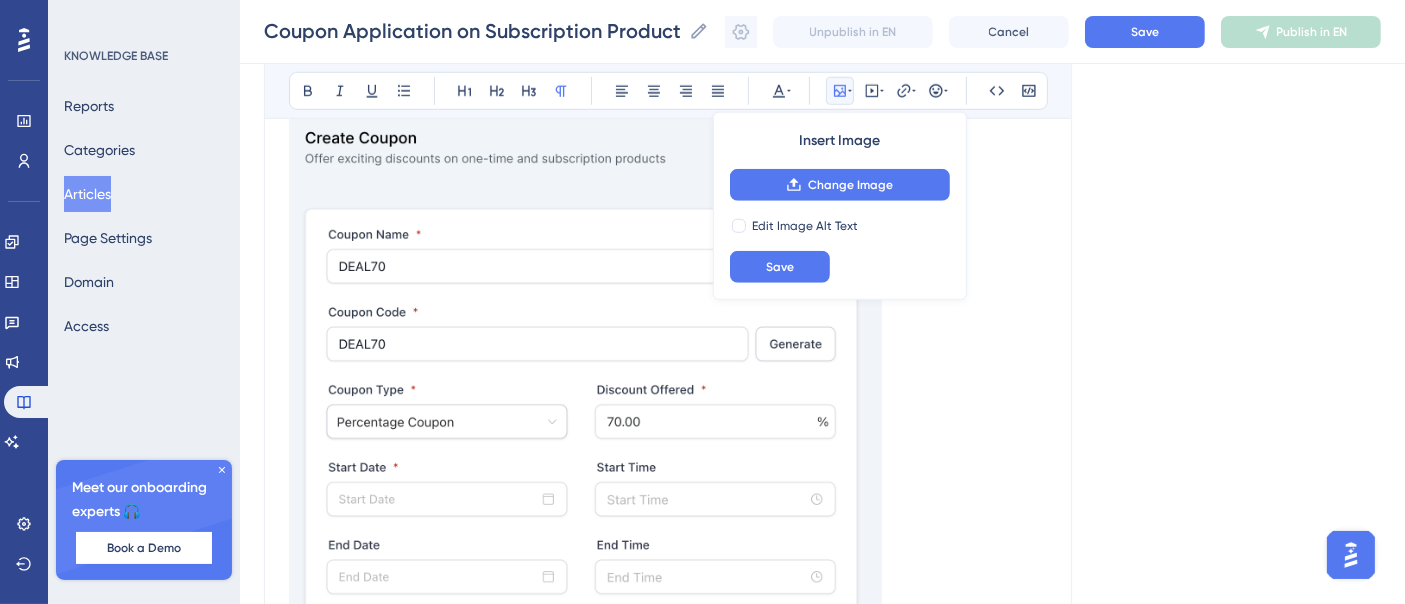 scroll, scrollTop: 2153, scrollLeft: 0, axis: vertical 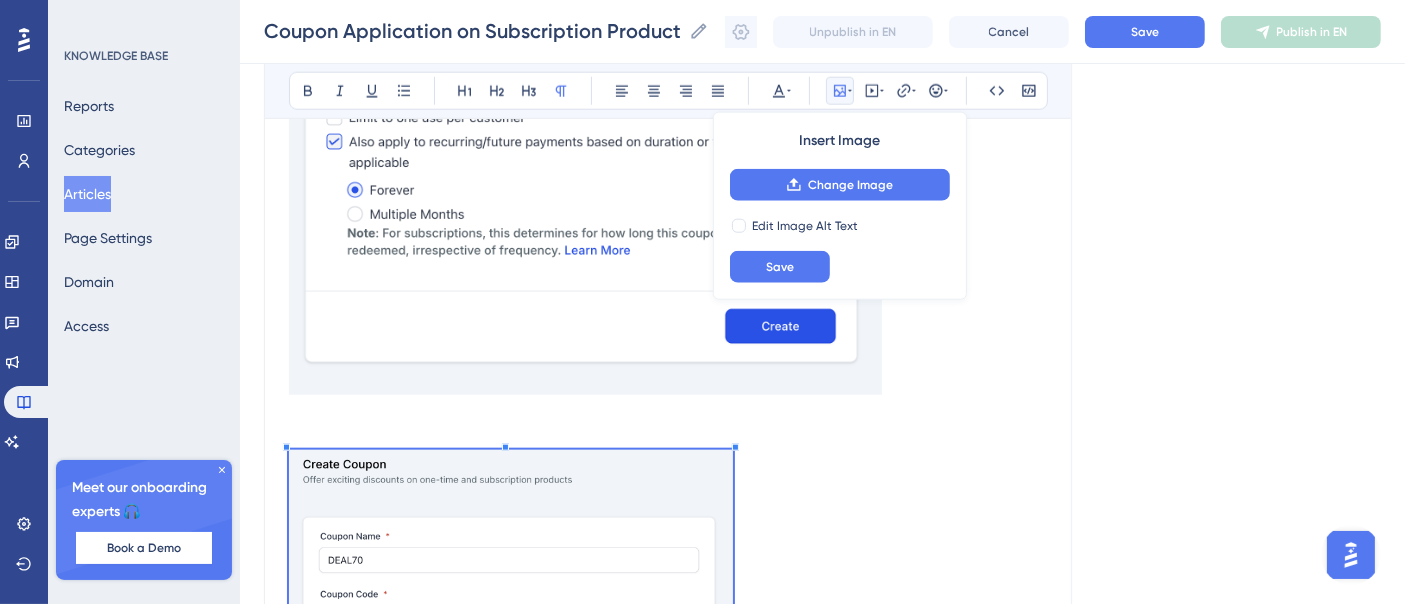 click at bounding box center (585, -23) 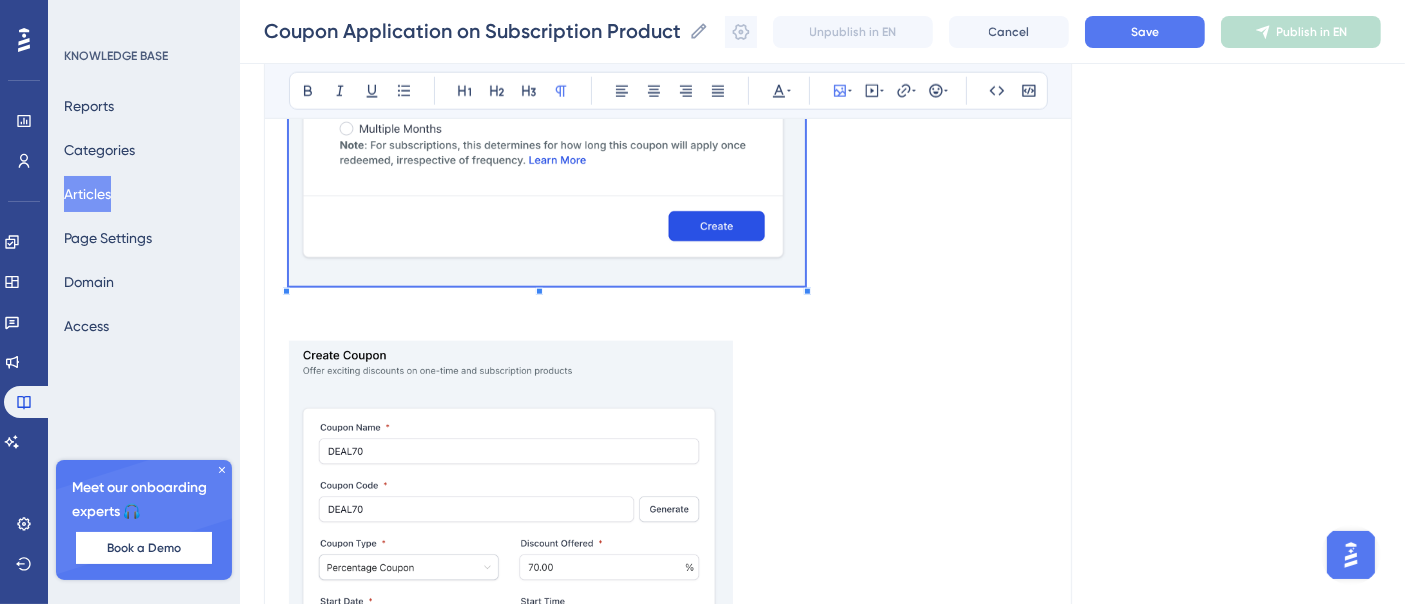 click on "Process 1. Creating or Editing a Coupon Navigate to  Coupons > Create Coupon or Coupons > Edit Coupon. In the discount settings, locate the checkbox labeled: “Also apply to recurring/future payments based on a duration or forever, if applicable.” When checked, select from the following options: Forever: The discount applies to all recurring payments. Multiple Months: The discount applies for a specified number of months. If selected, an input field appears to enter the duration in months. 2. Applying Coupons to Subscription Products If a coupon is applied to a one-time product, the duration setting does not impact the discount logic—it applies only once. If applied to a subscription product, the discount follows the selected duration: Once: The discount applies to the first payment only. Forever: The discount applies to all recurring payments. Multiple Months: The discount applies for the defined number of months and then stops. 3. Viewing Applied Coupons Examples Samples   Additional Points" at bounding box center [668, -183] 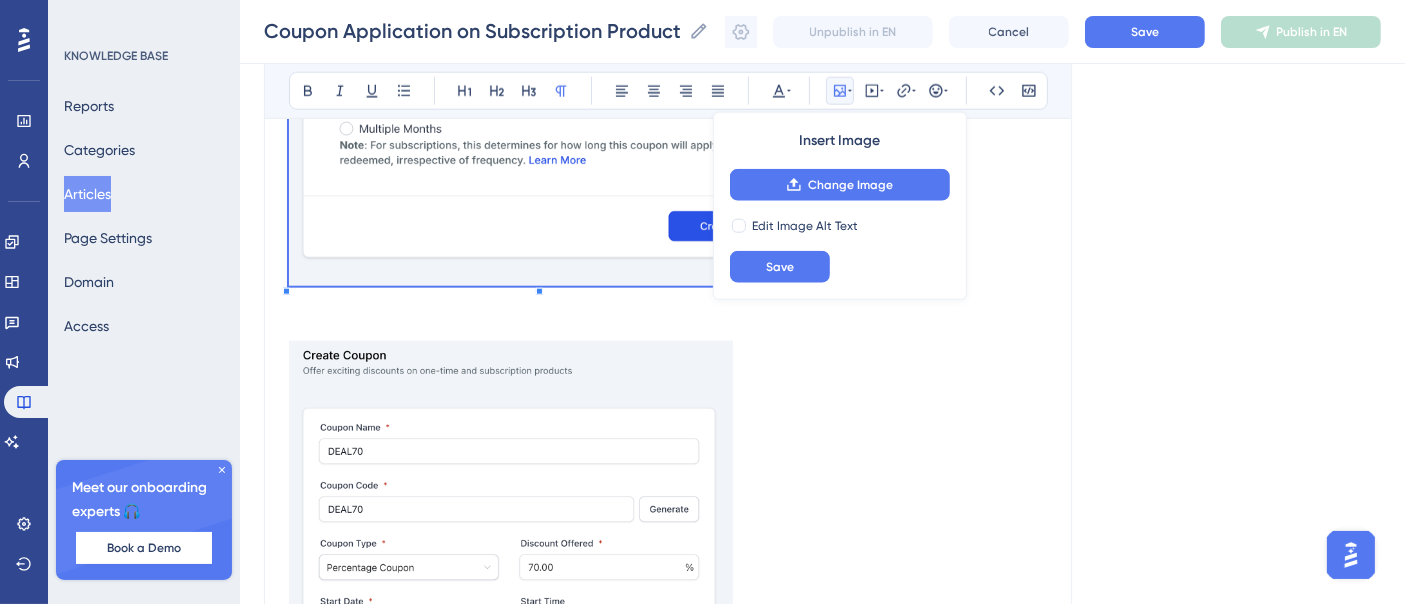 drag, startPoint x: 625, startPoint y: 387, endPoint x: 765, endPoint y: 398, distance: 140.43147 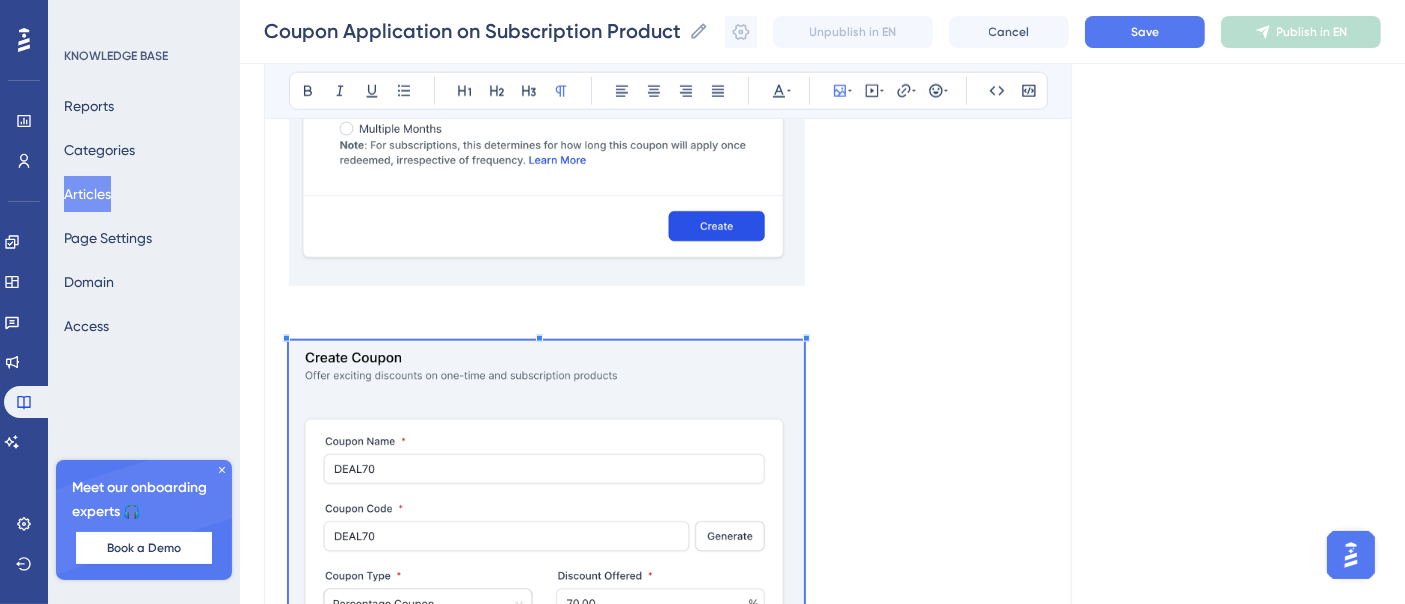 click on "Process 1. Creating or Editing a Coupon Navigate to  Coupons > Create Coupon or Coupons > Edit Coupon. In the discount settings, locate the checkbox labeled: “Also apply to recurring/future payments based on a duration or forever, if applicable.” When checked, select from the following options: Forever: The discount applies to all recurring payments. Multiple Months: The discount applies for a specified number of months. If selected, an input field appears to enter the duration in months. 2. Applying Coupons to Subscription Products If a coupon is applied to a one-time product, the duration setting does not impact the discount logic—it applies only once. If applied to a subscription product, the discount follows the selected duration: Once: The discount applies to the first payment only. Forever: The discount applies to all recurring payments. Multiple Months: The discount applies for the defined number of months and then stops. 3. Viewing Applied Coupons Examples Samples   Additional Points" at bounding box center (668, -130) 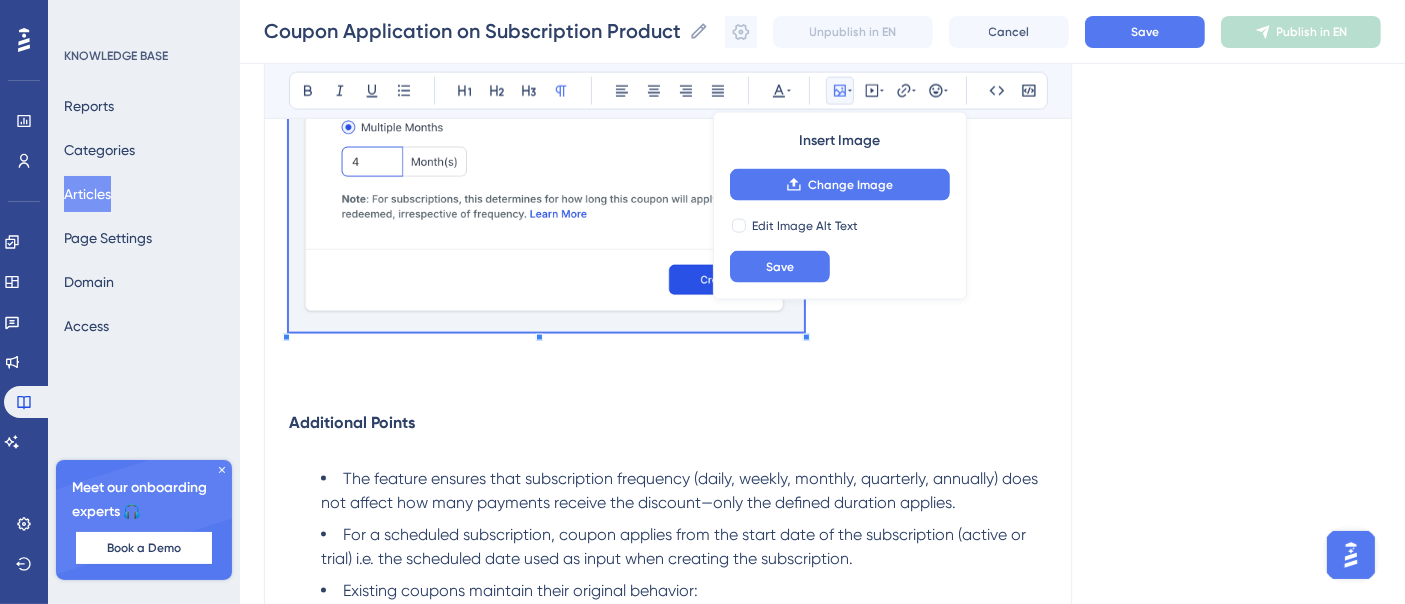 scroll, scrollTop: 3224, scrollLeft: 0, axis: vertical 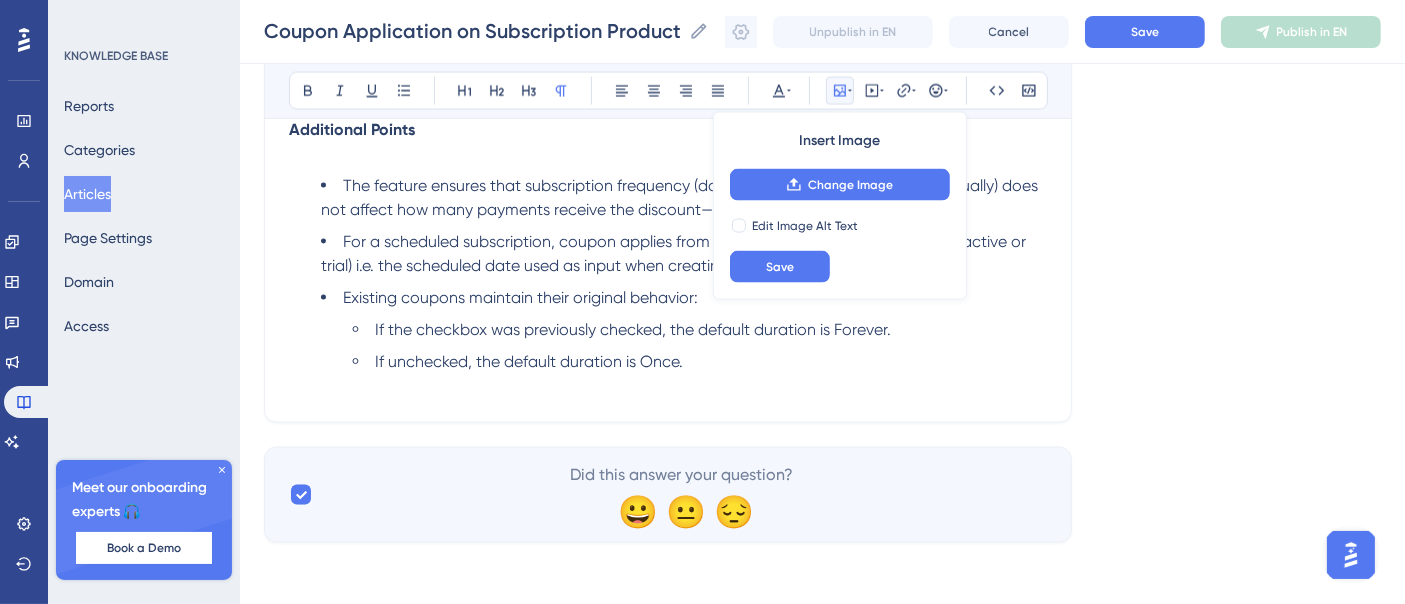 drag, startPoint x: 1161, startPoint y: 378, endPoint x: 1107, endPoint y: 318, distance: 80.72174 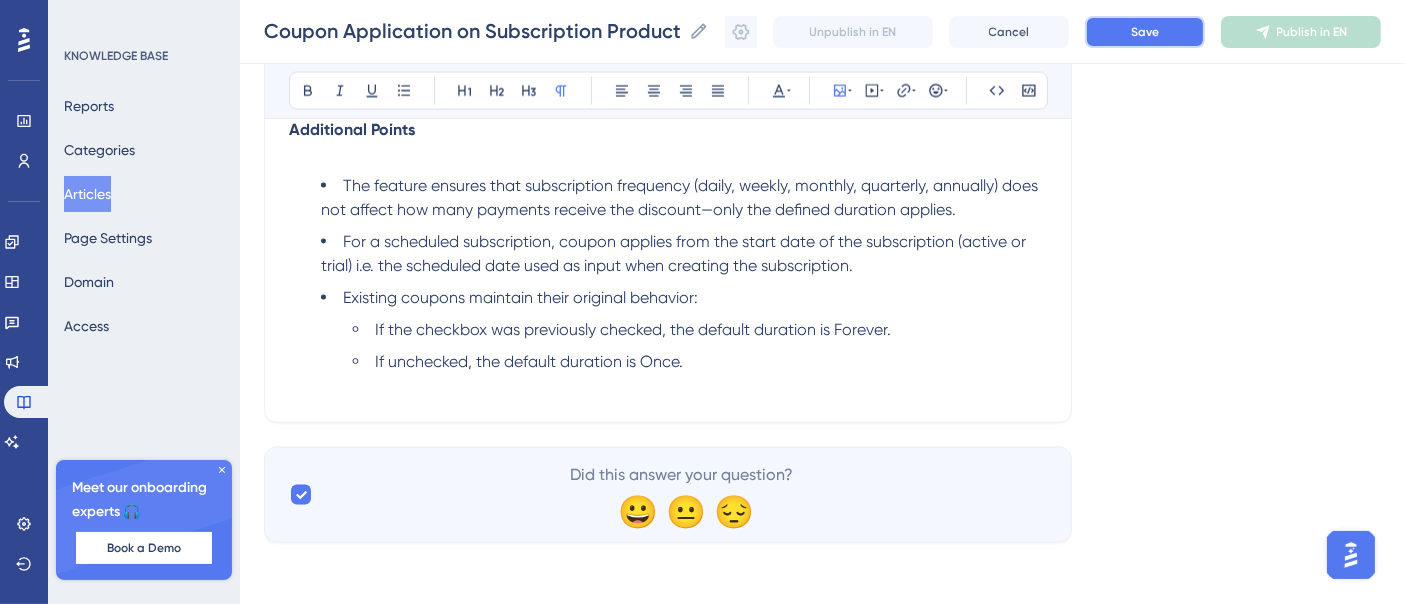 click on "Save" at bounding box center (1145, 32) 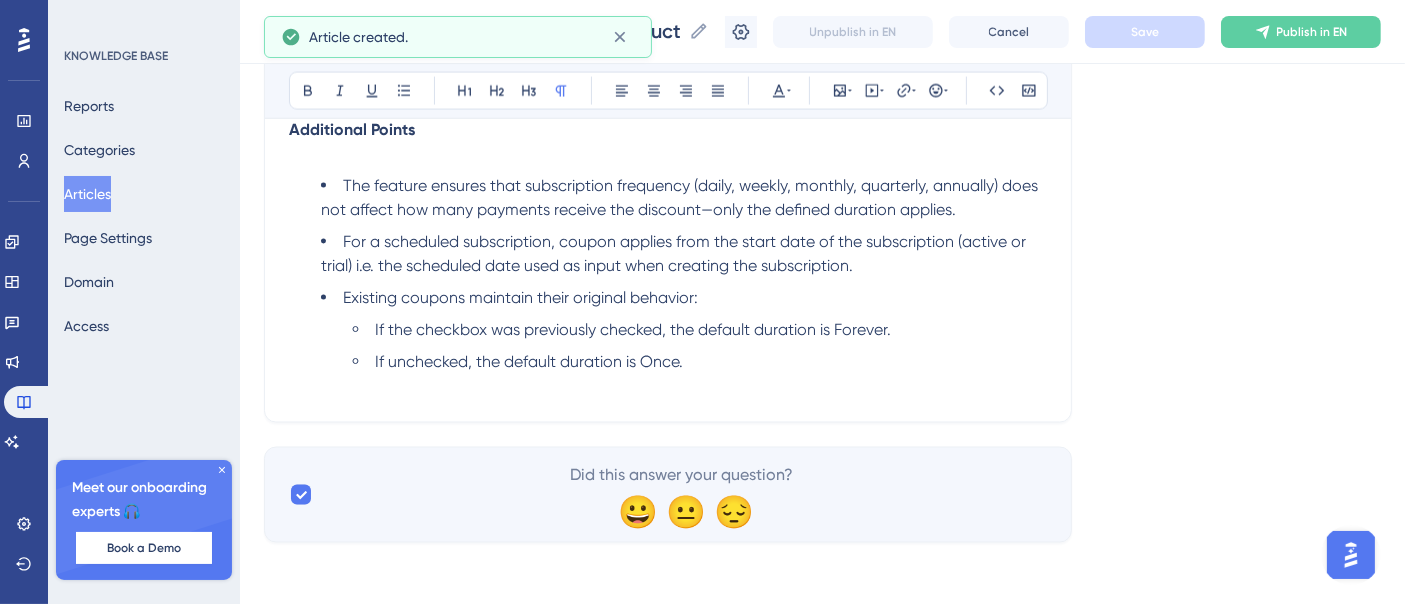 scroll, scrollTop: 1534, scrollLeft: 0, axis: vertical 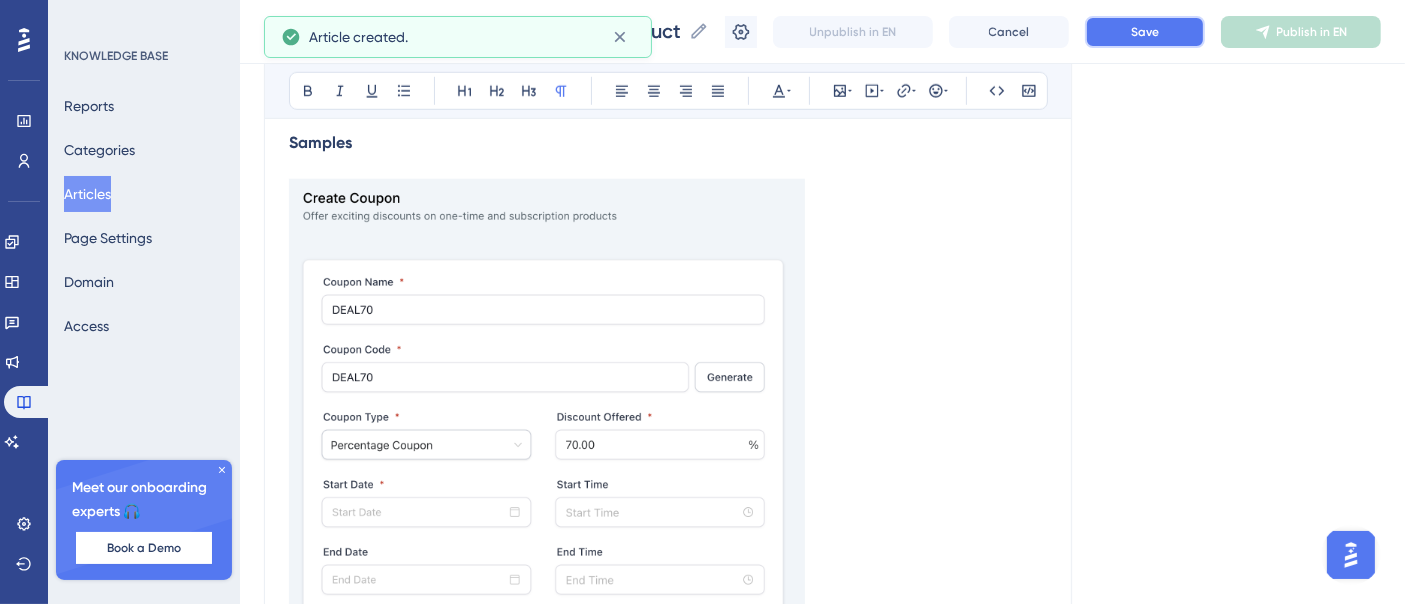 click on "Save" at bounding box center (1145, 32) 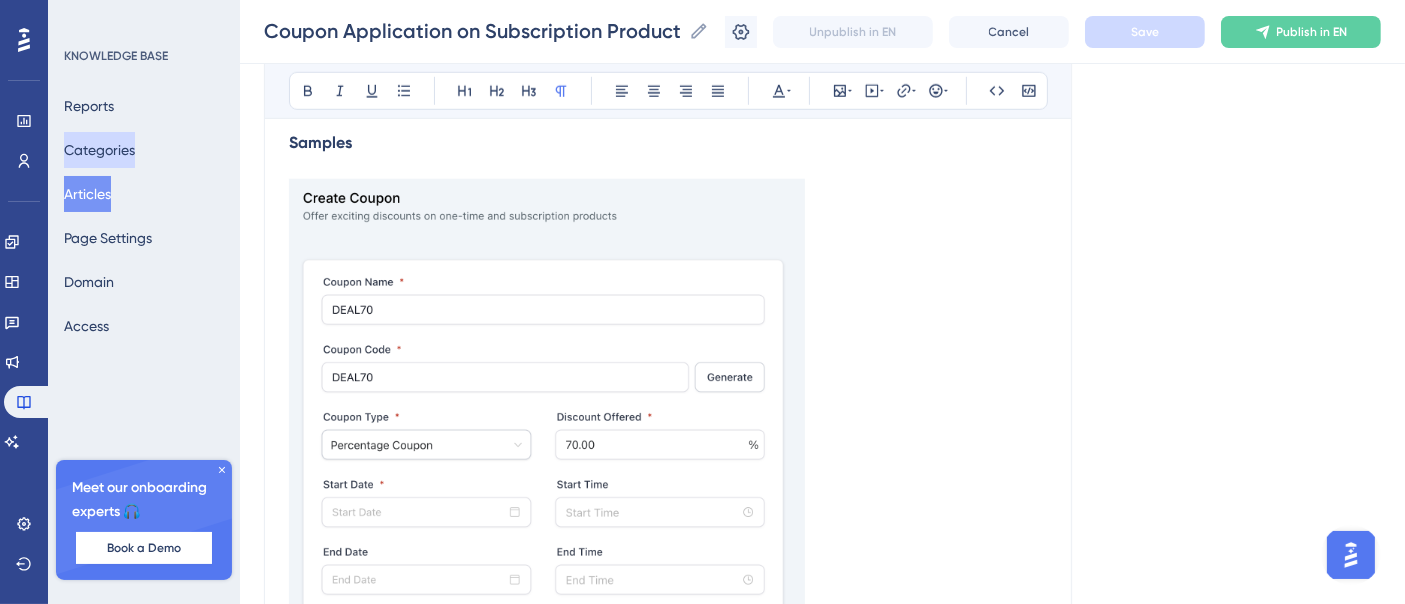 click on "Categories" at bounding box center (99, 150) 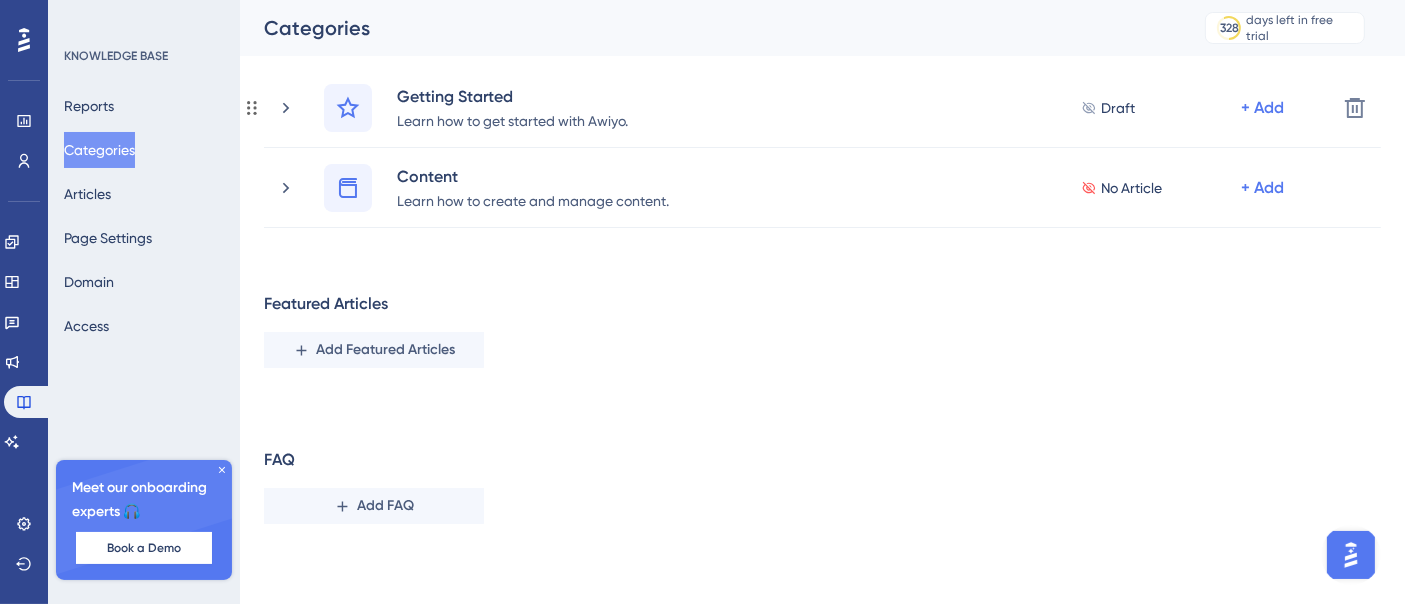 scroll, scrollTop: 0, scrollLeft: 0, axis: both 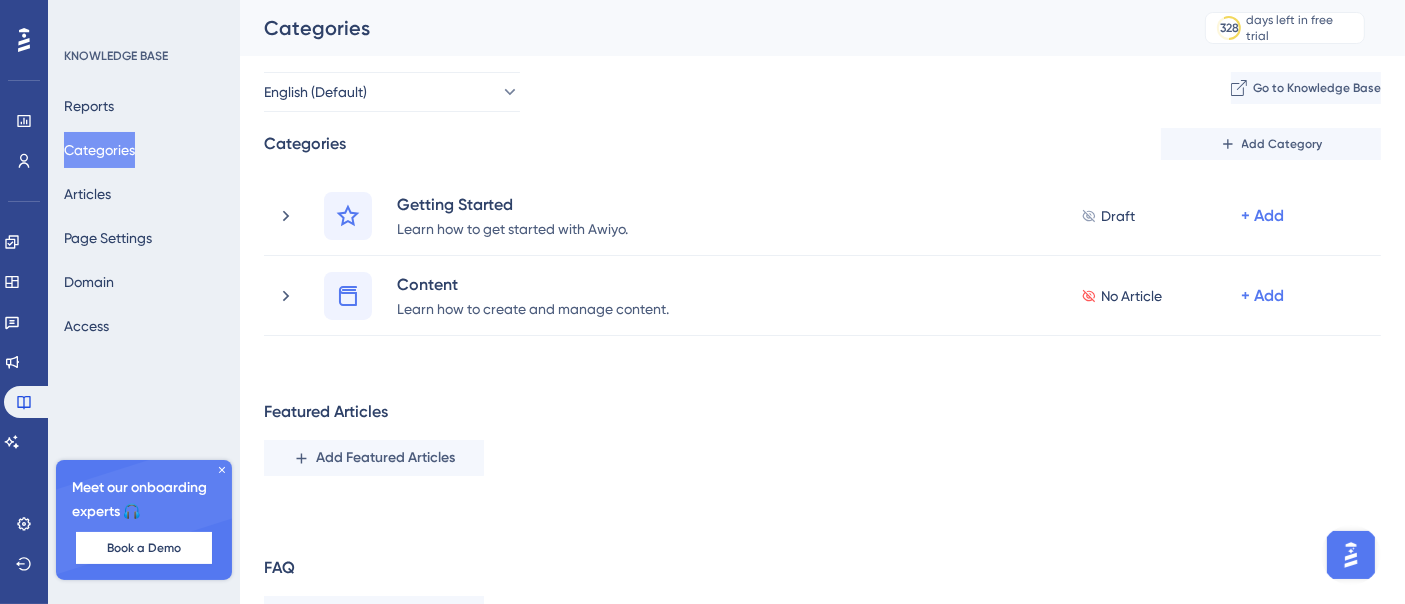 type 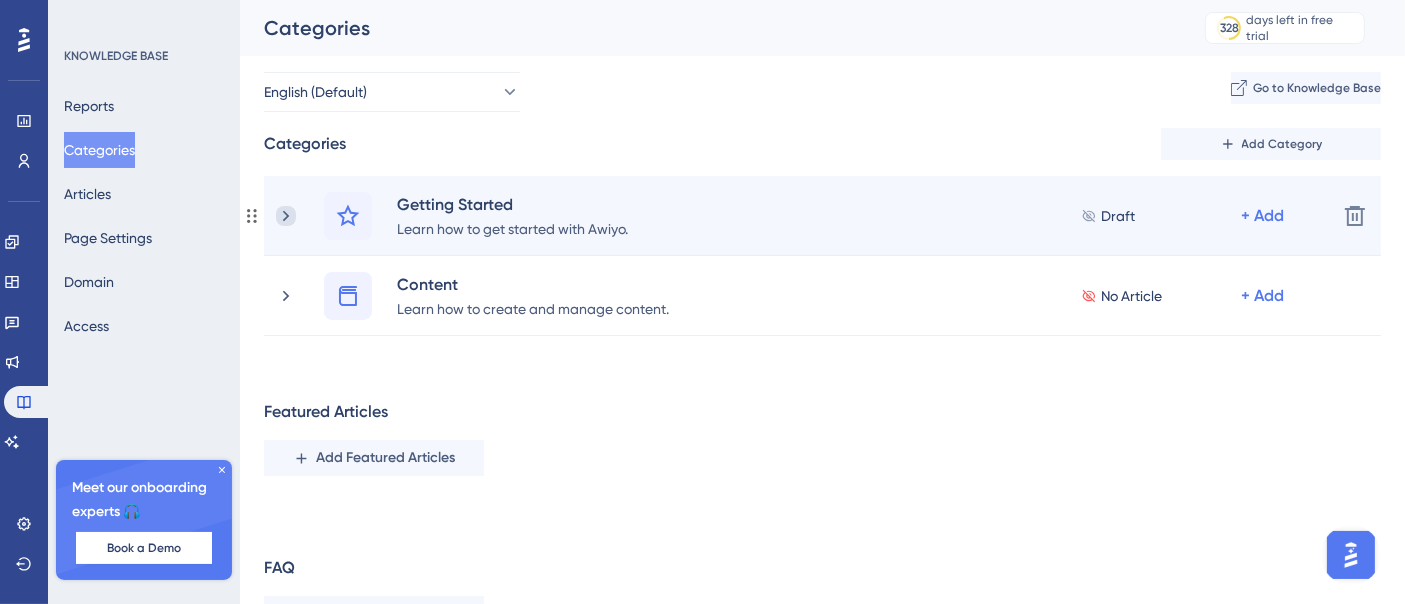 click 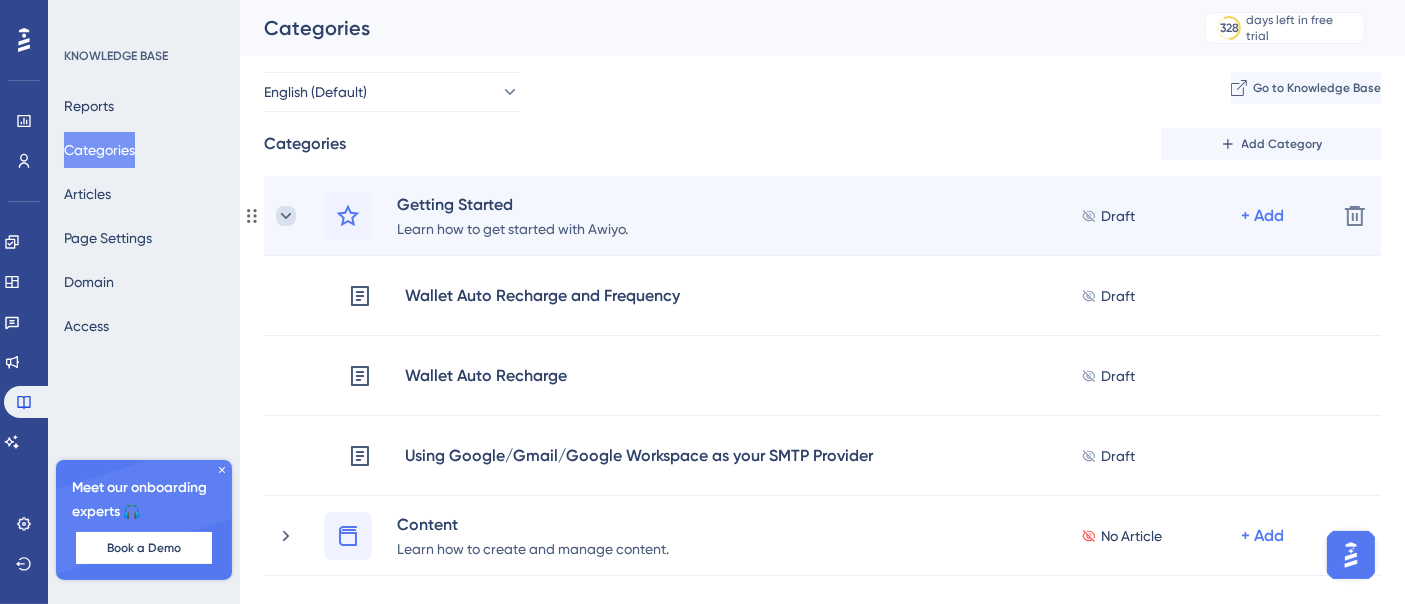 click 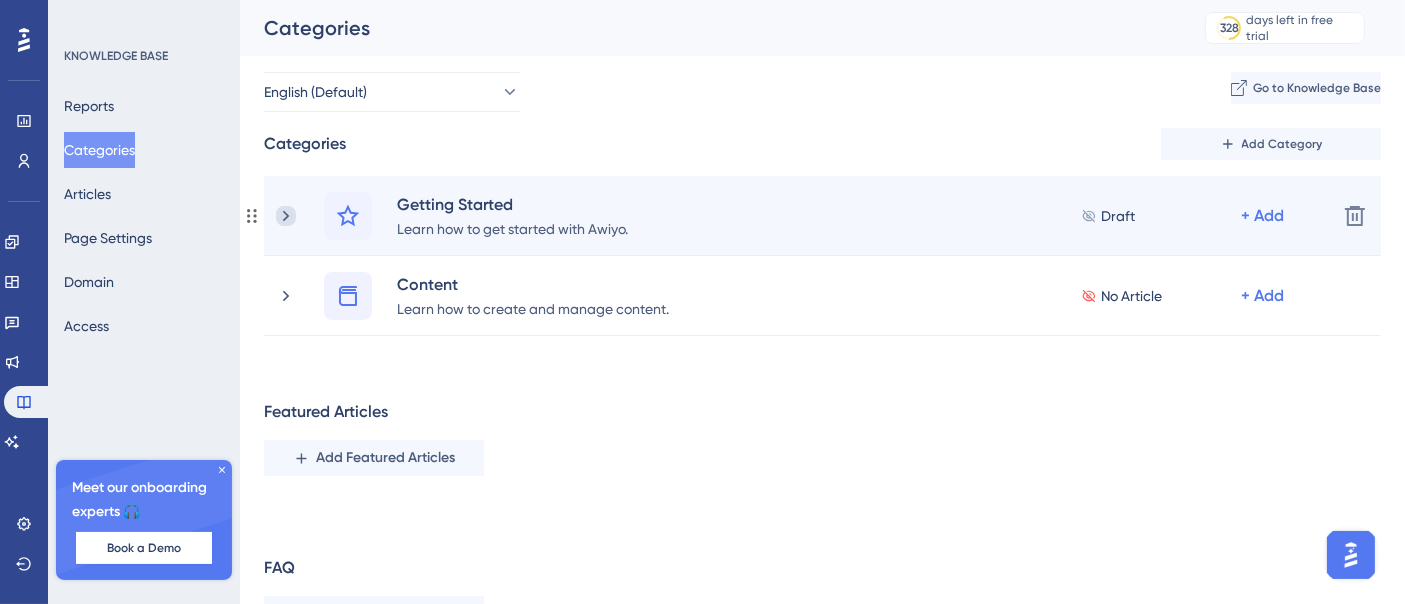 click 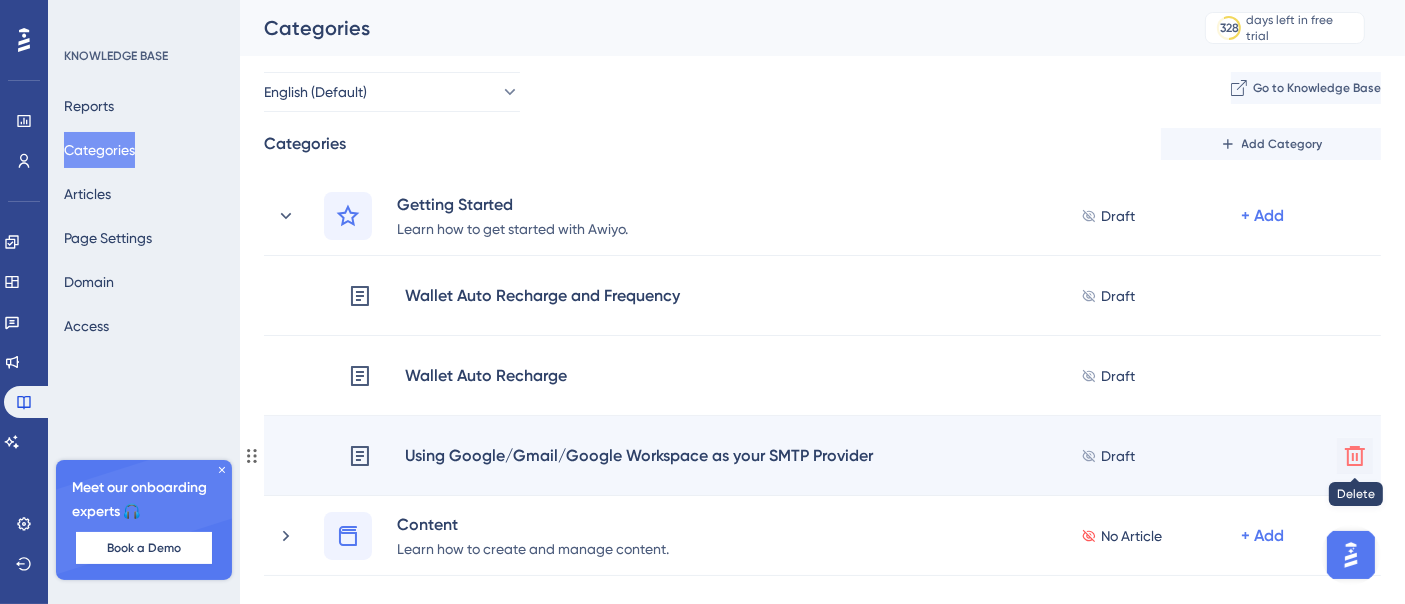 click 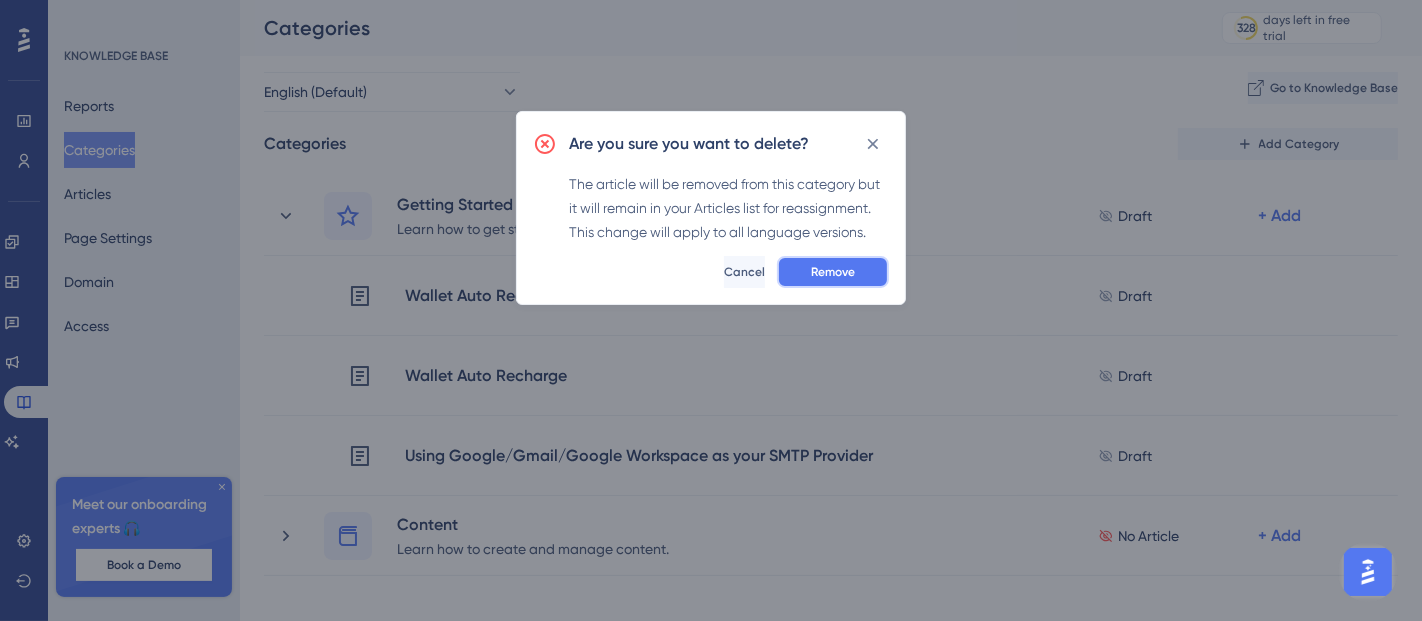 click on "Remove" at bounding box center (833, 272) 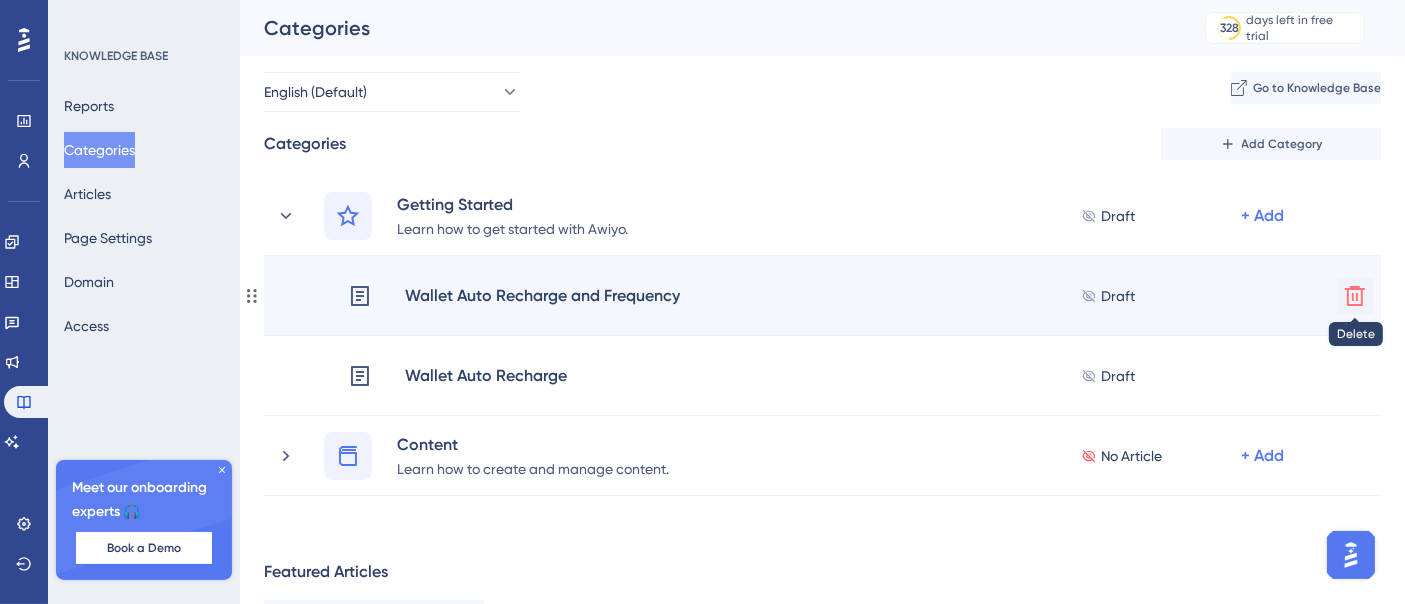 click 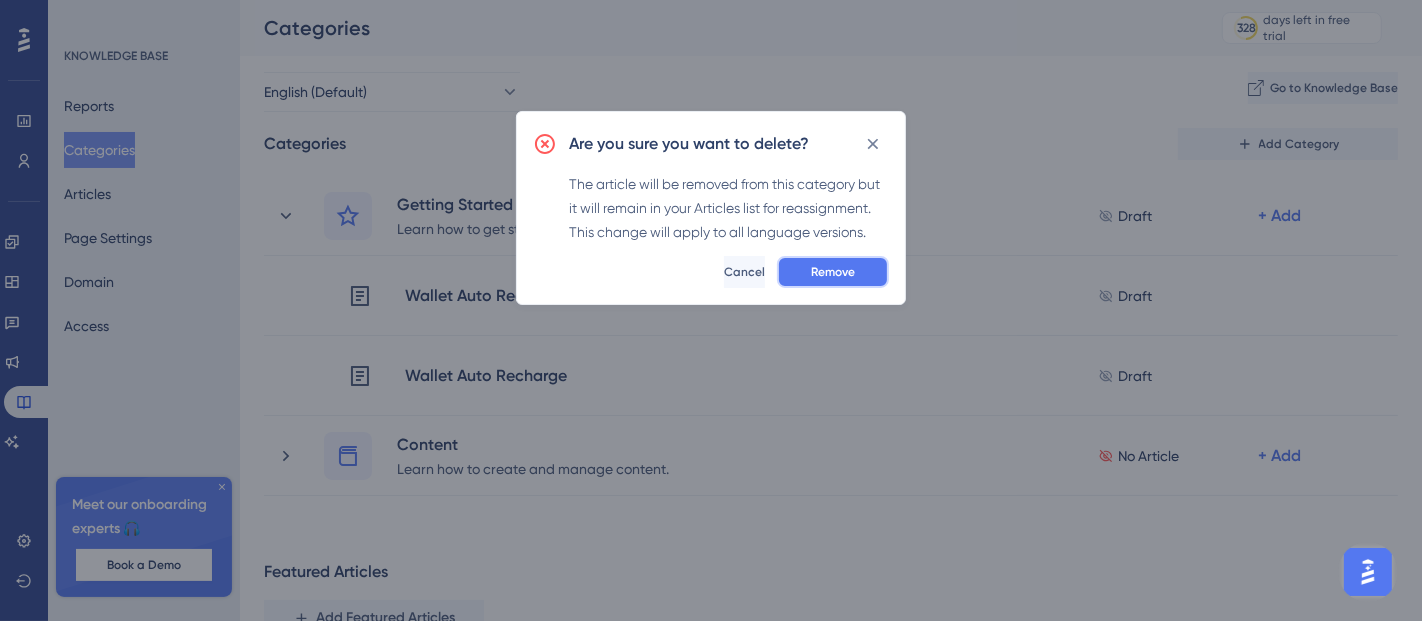 click on "Remove" at bounding box center [833, 272] 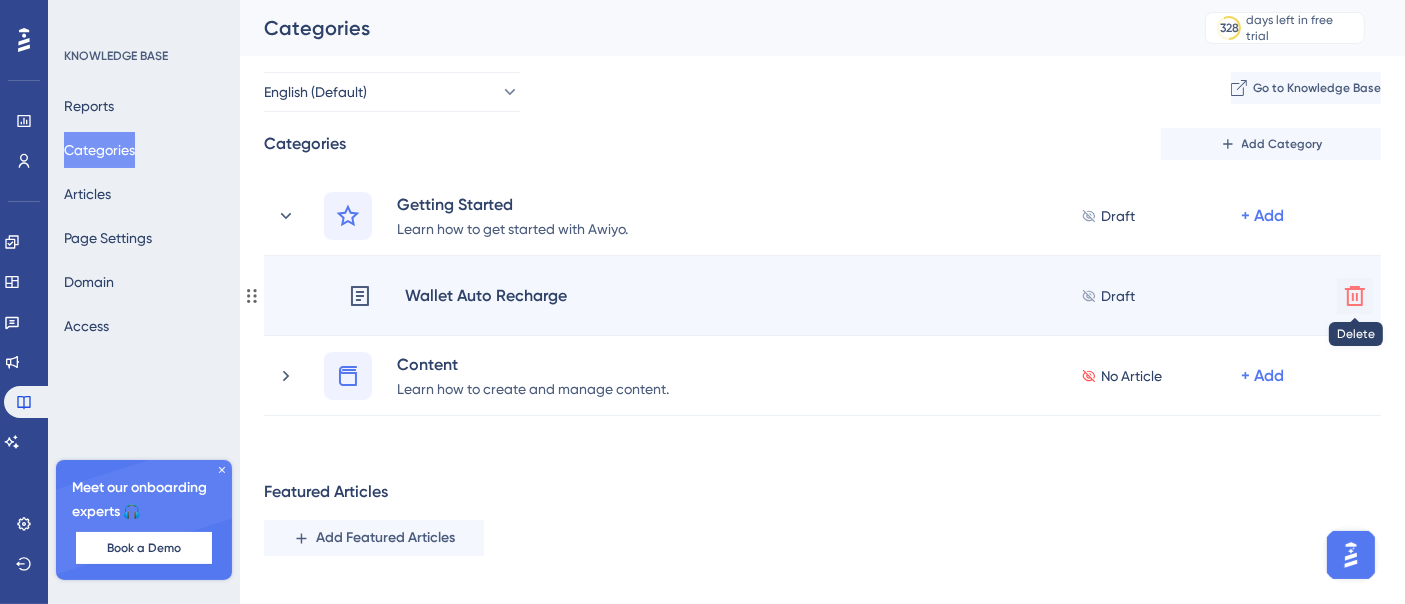 click 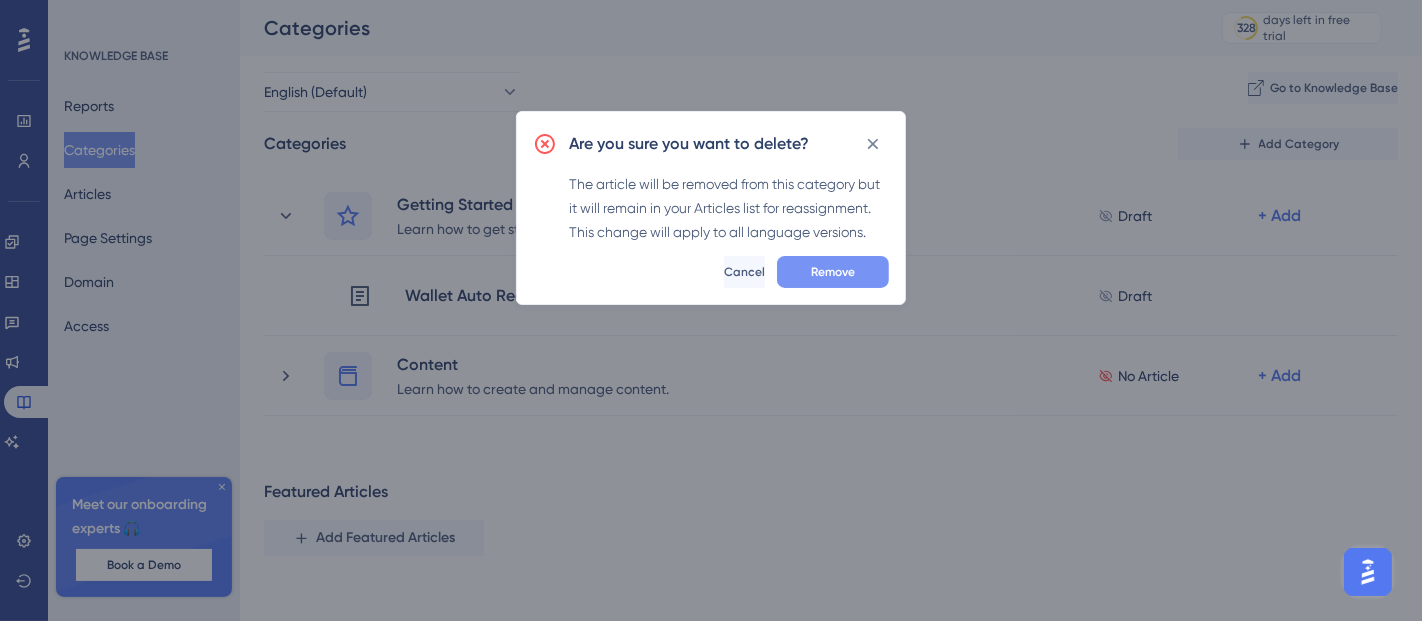 click on "Remove" at bounding box center [833, 272] 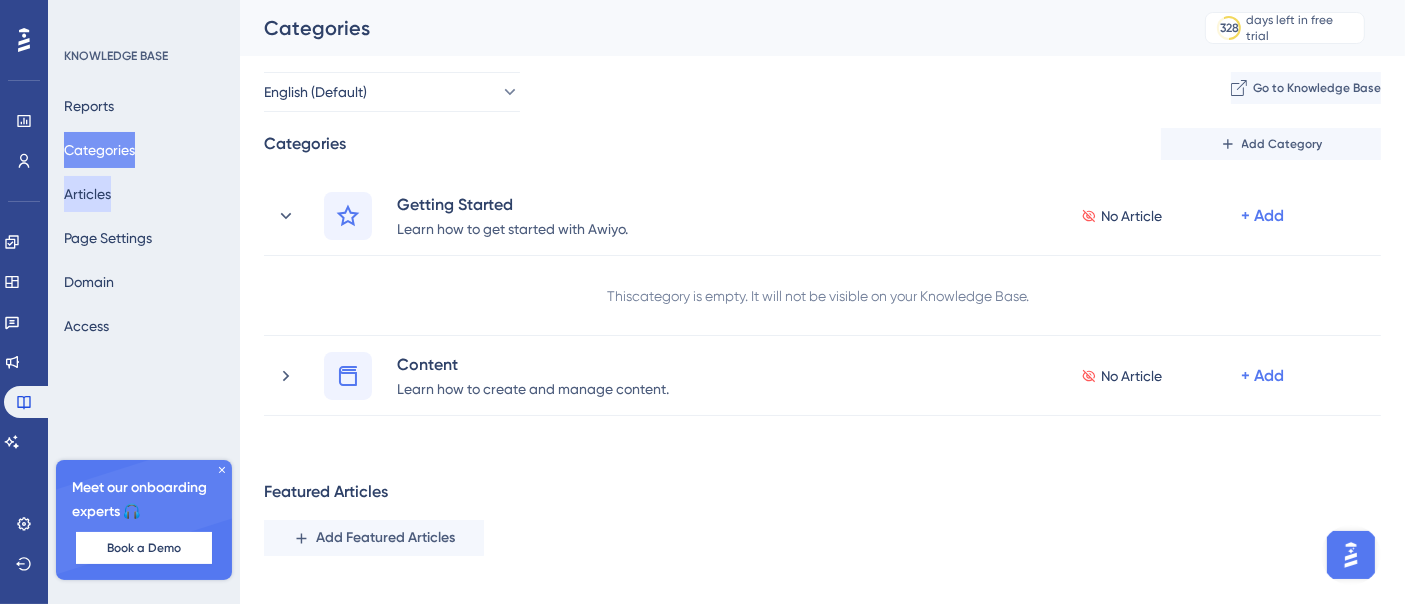 click on "Articles" at bounding box center [87, 194] 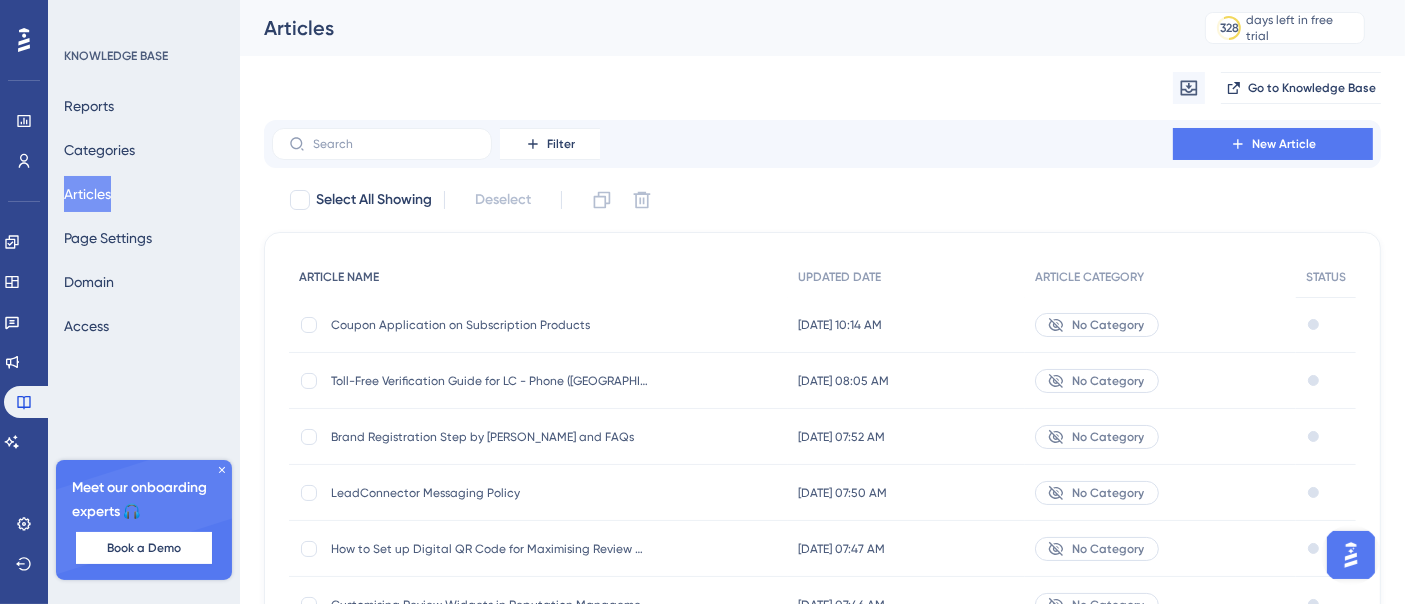 type 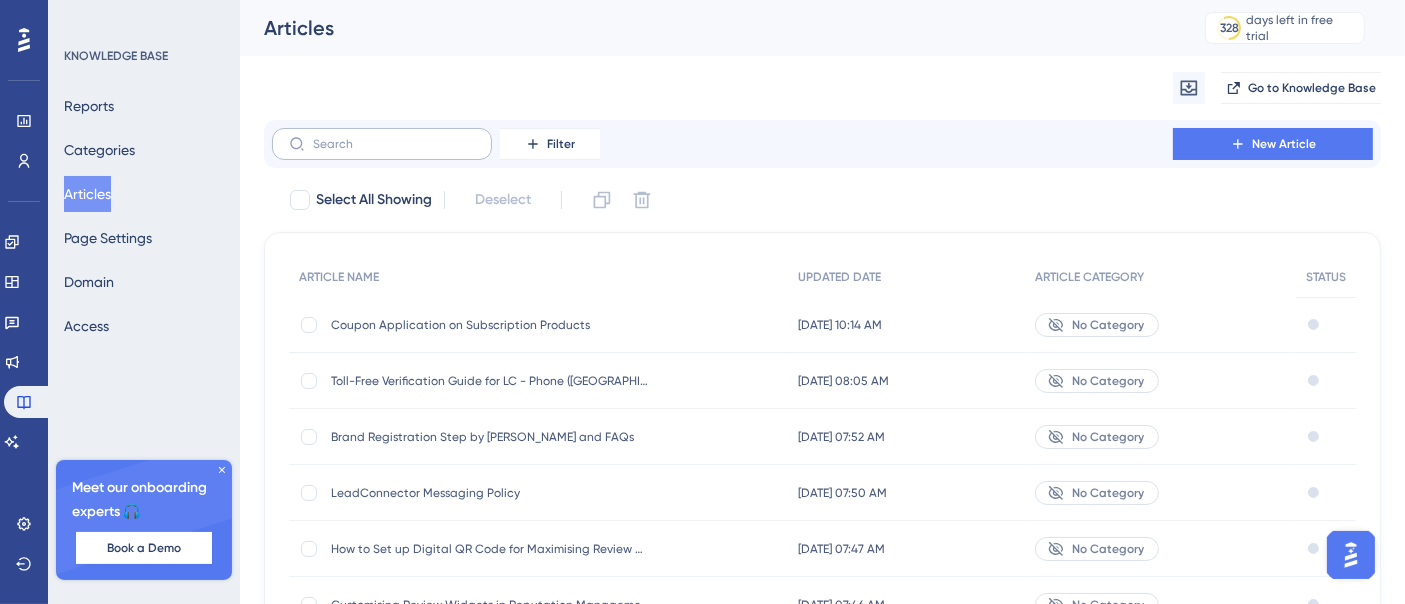 click at bounding box center (382, 144) 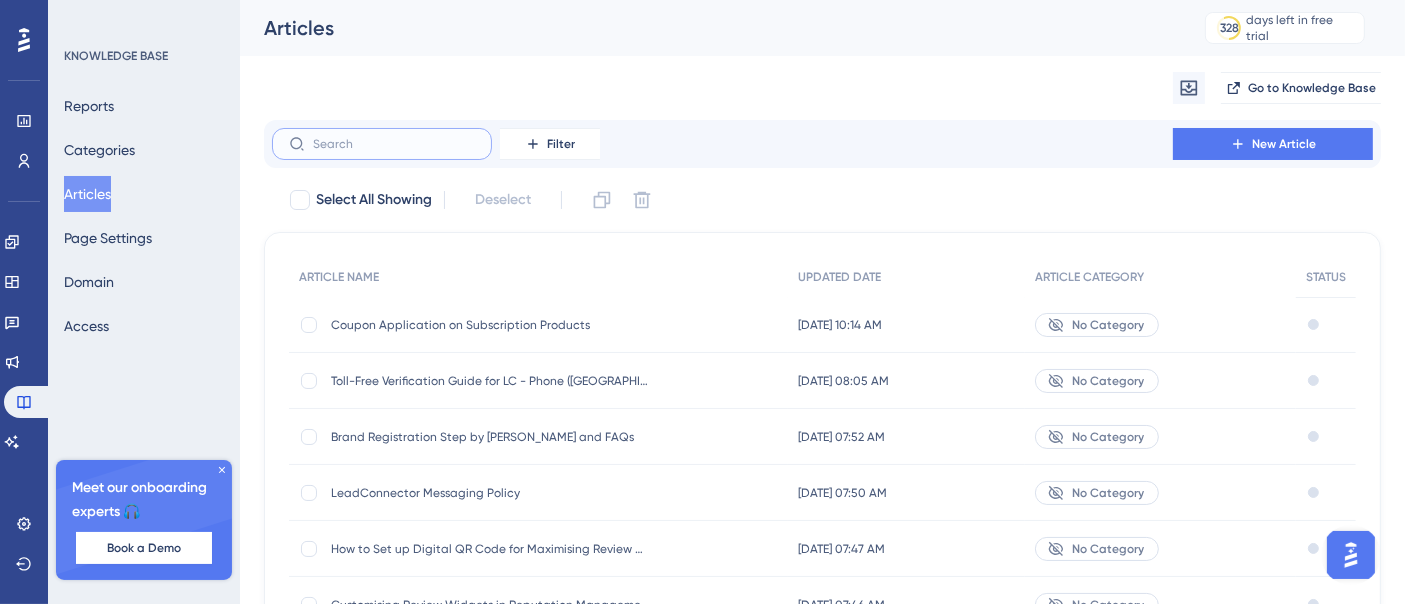 click at bounding box center [394, 144] 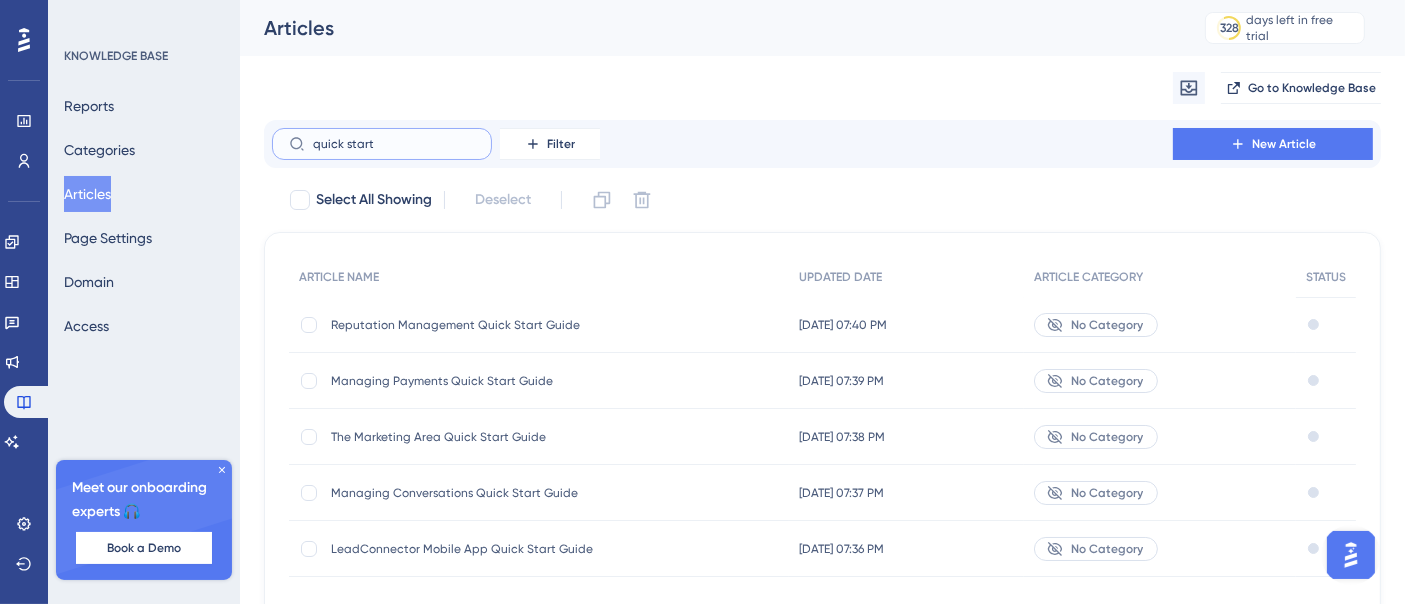 type on "quick start" 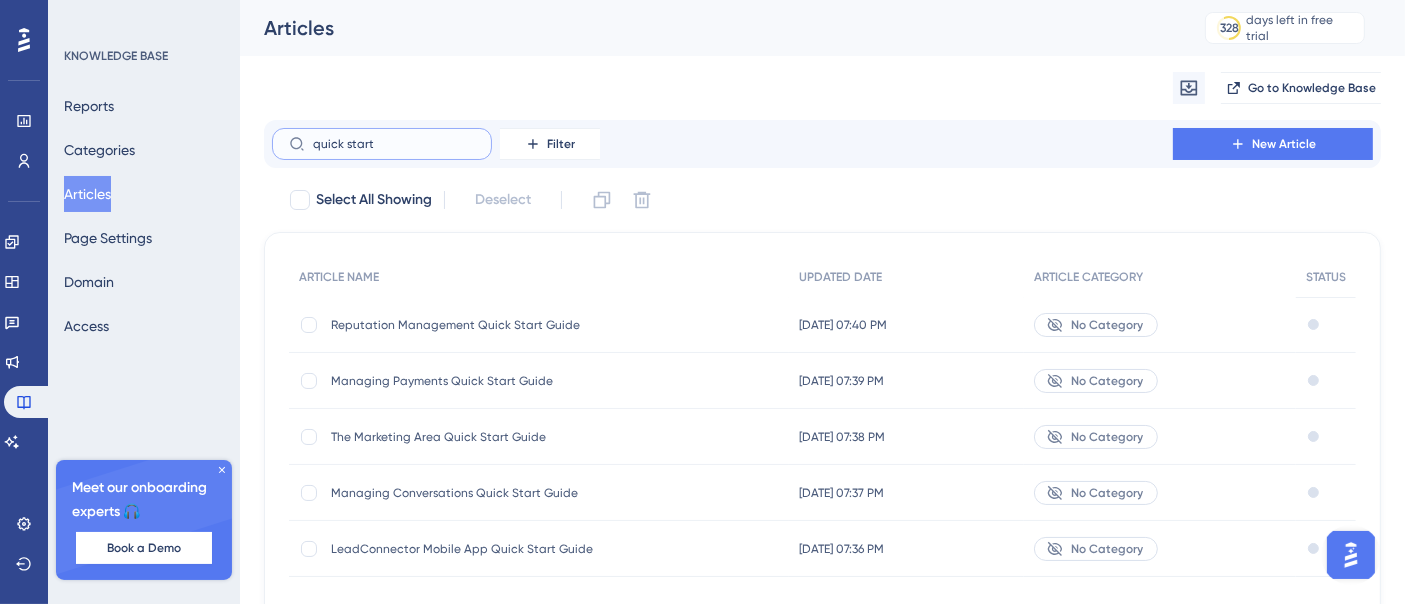 scroll, scrollTop: 85, scrollLeft: 0, axis: vertical 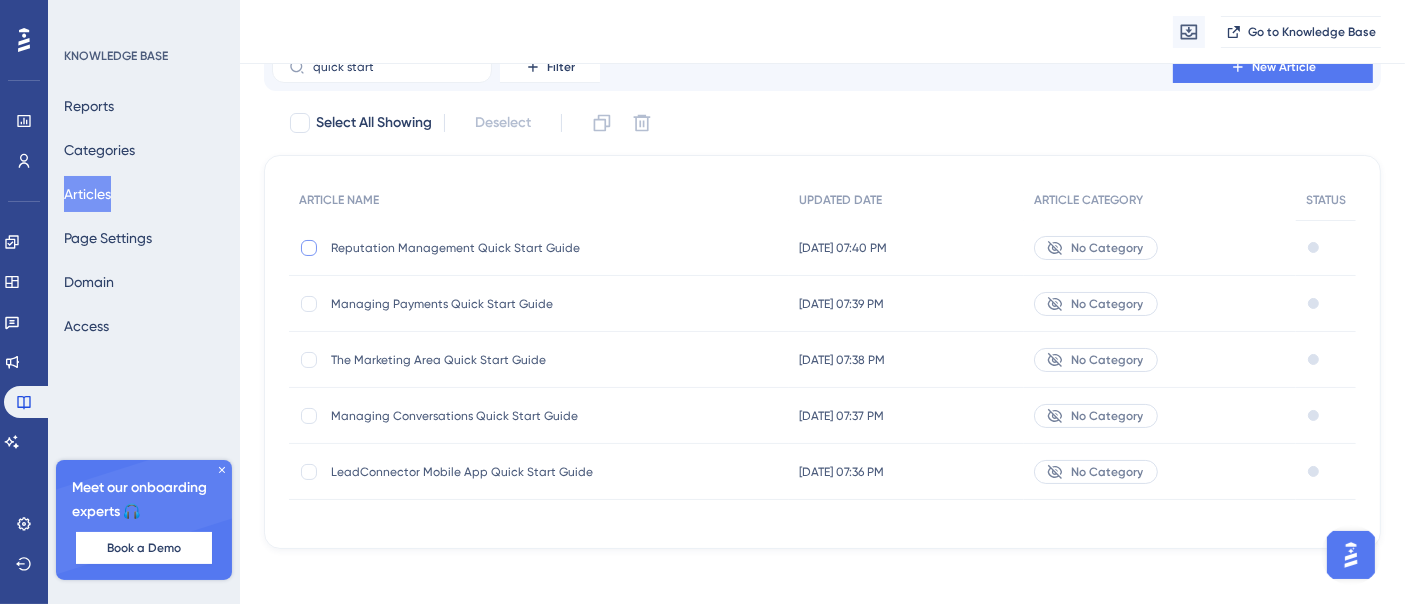 click at bounding box center (309, 248) 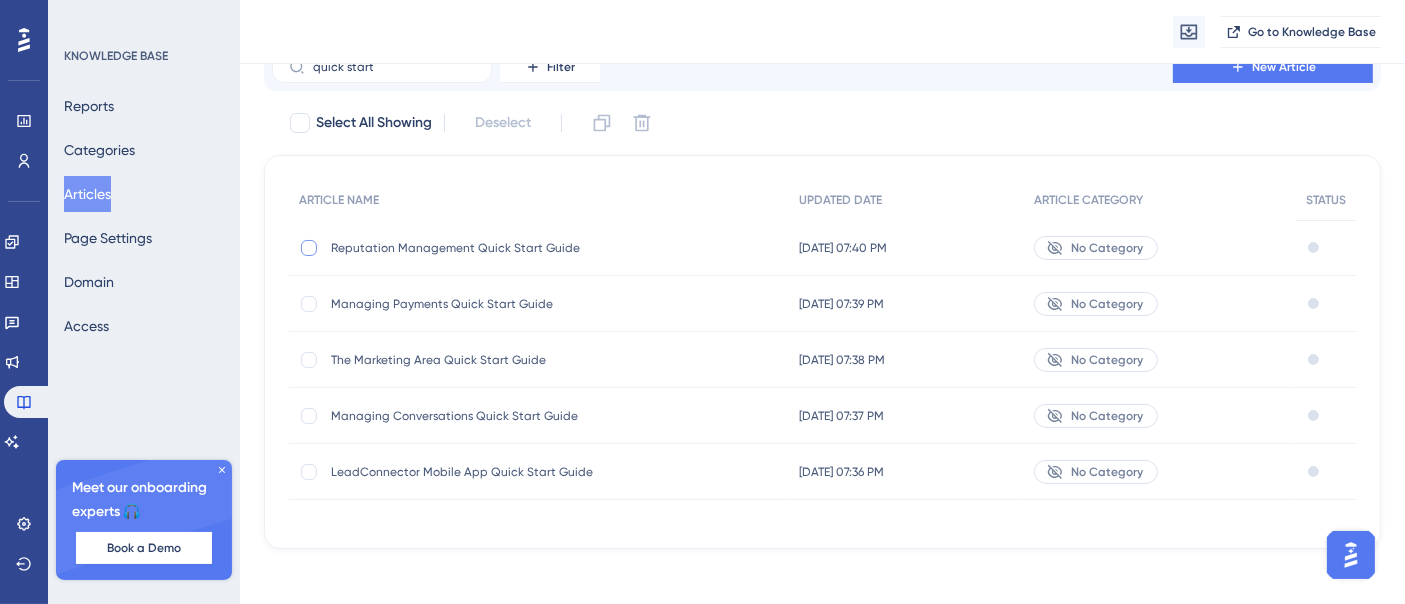 checkbox on "true" 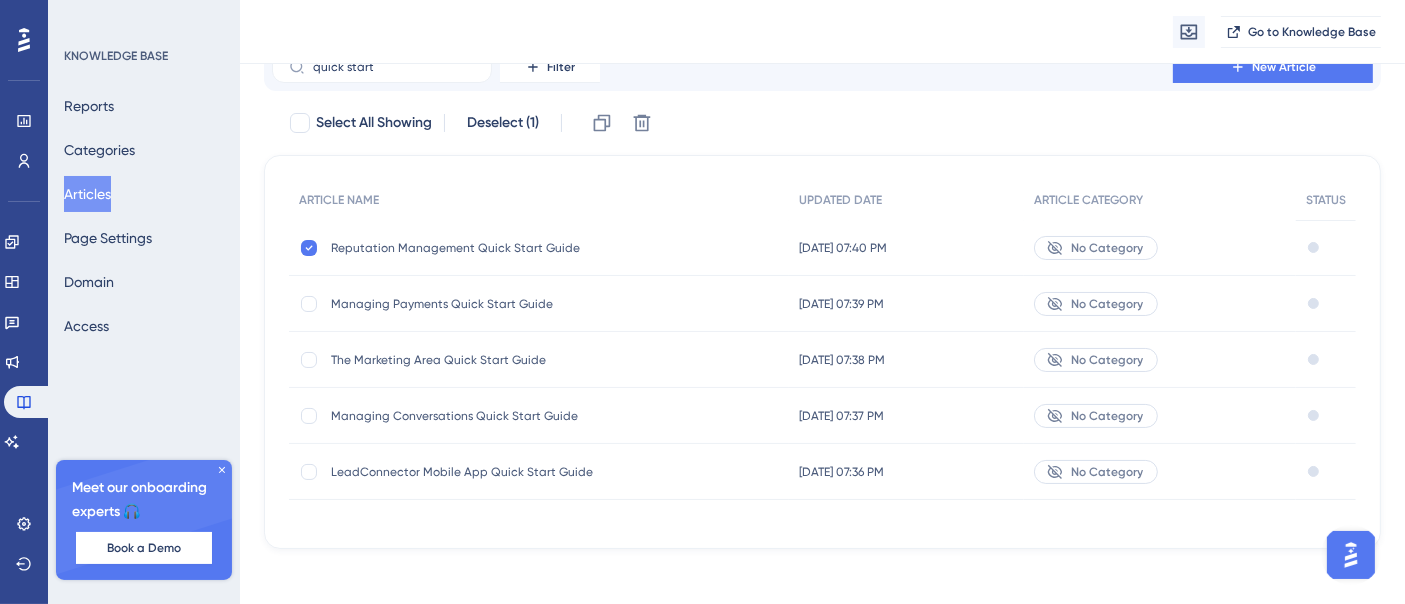 click on "Managing Payments Quick Start Guide Managing Payments Quick Start Guide" at bounding box center (539, 304) 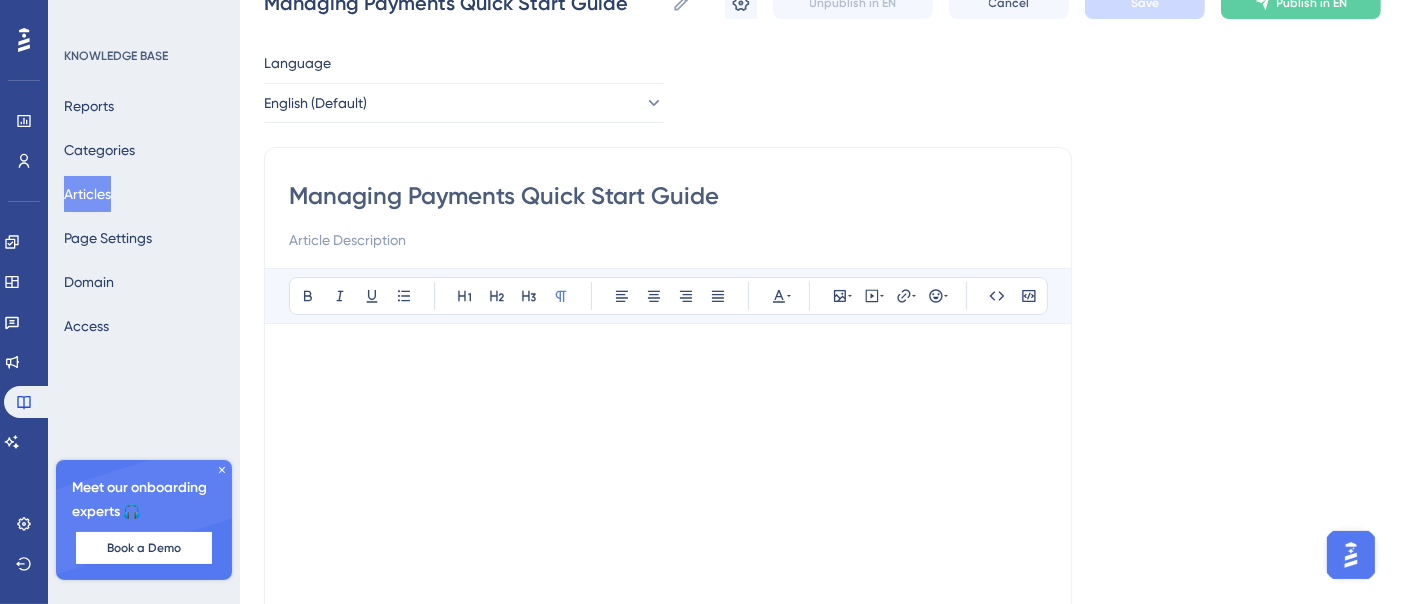 scroll, scrollTop: 0, scrollLeft: 0, axis: both 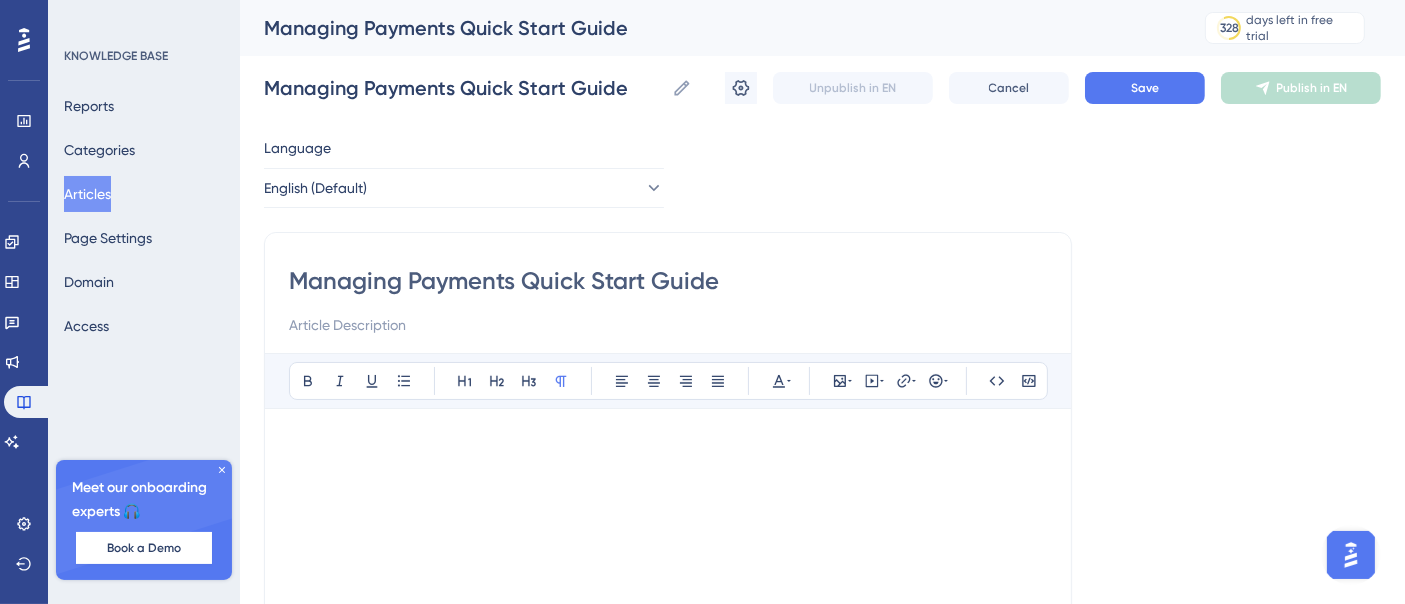 click on "Articles" at bounding box center (87, 194) 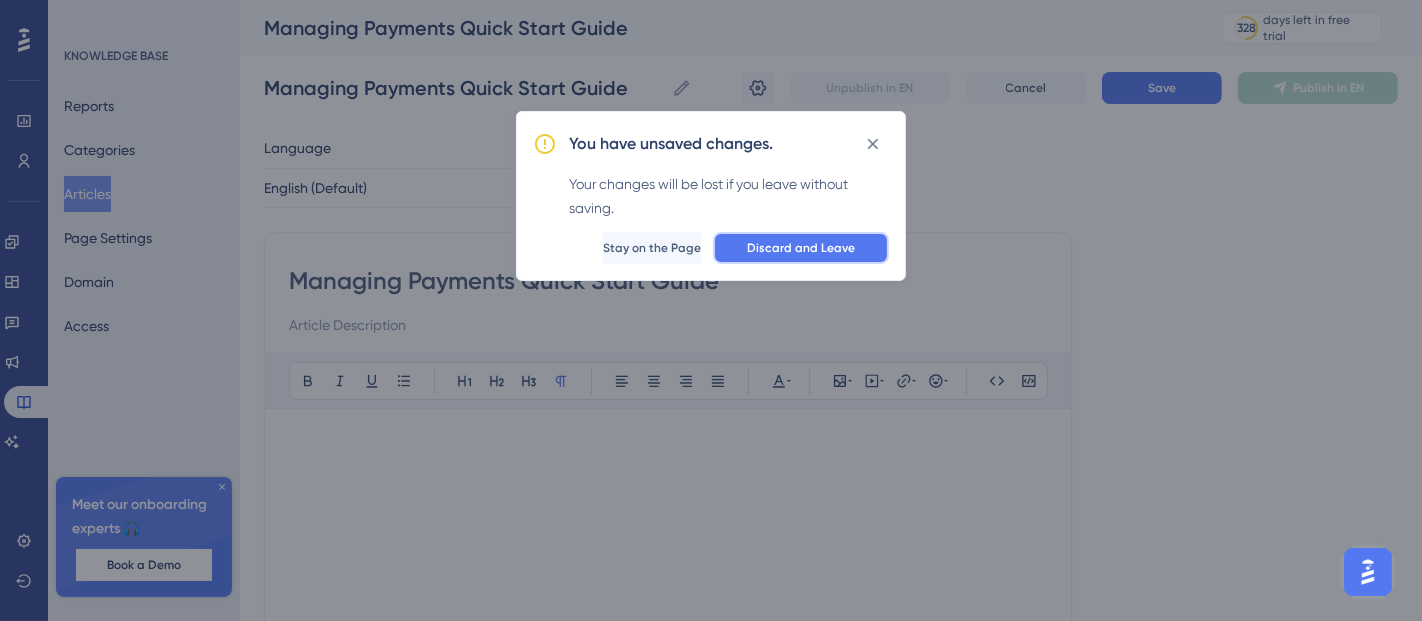 click on "Discard and Leave" at bounding box center (801, 248) 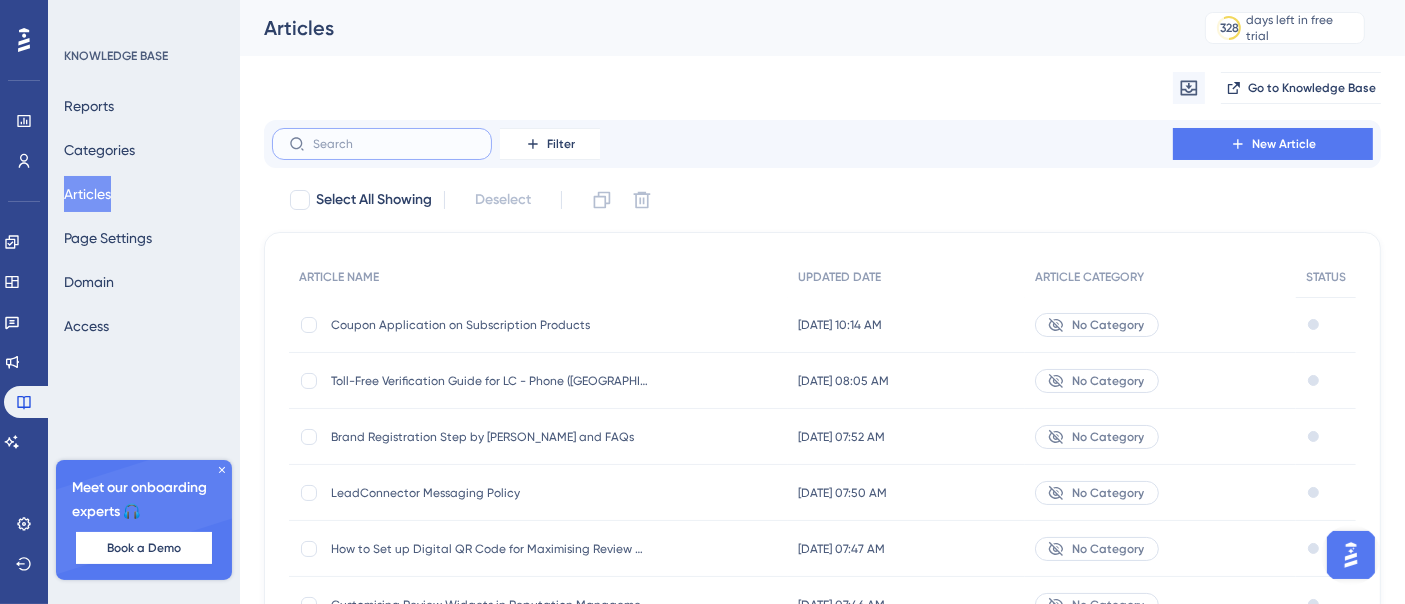 click at bounding box center (394, 144) 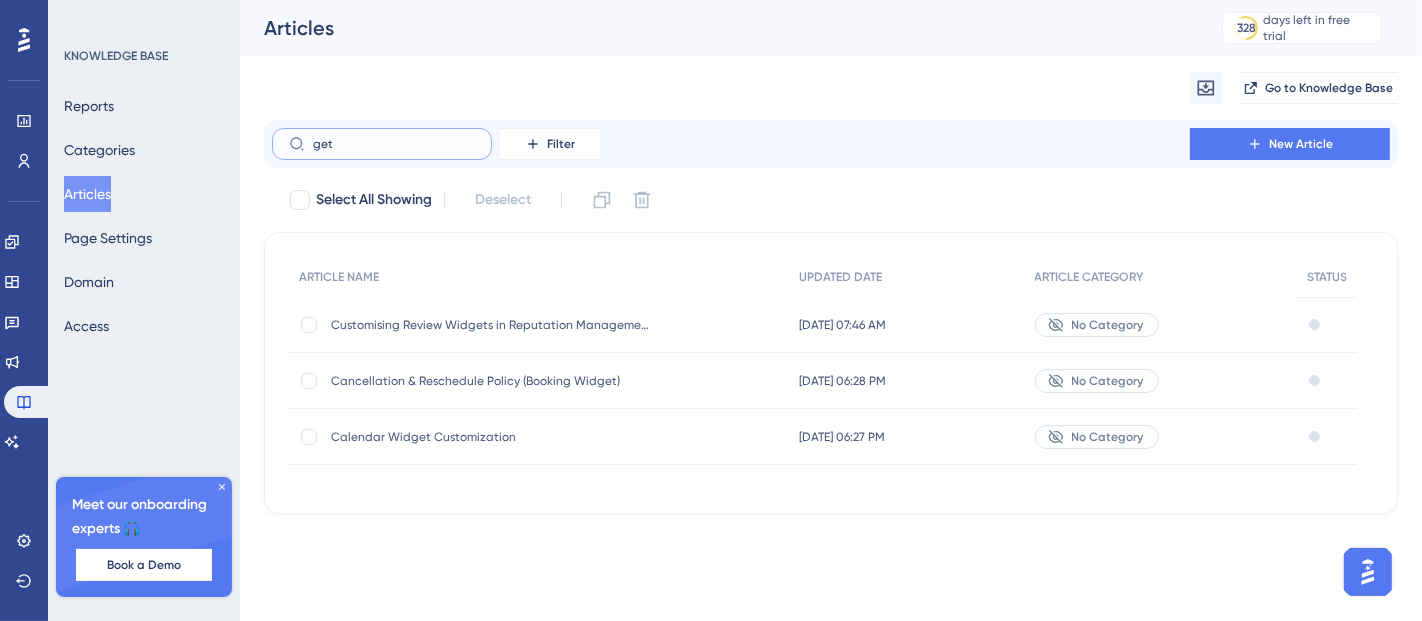 type on "gett" 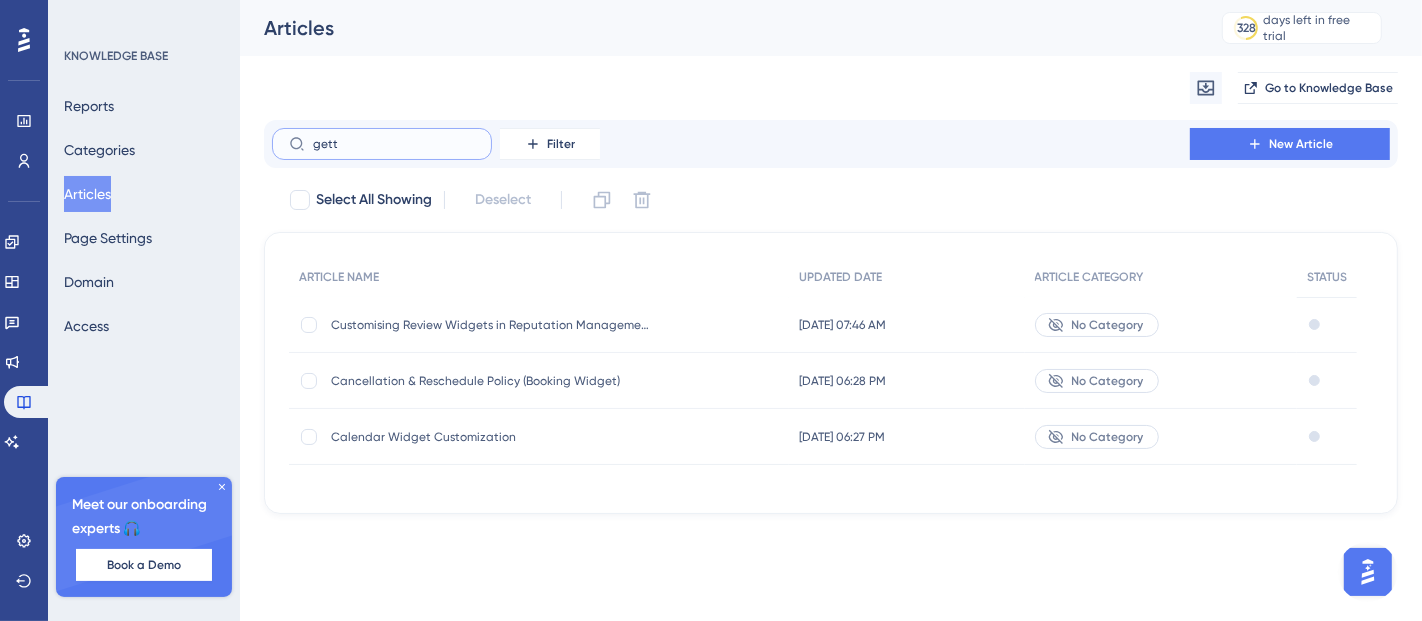 checkbox on "true" 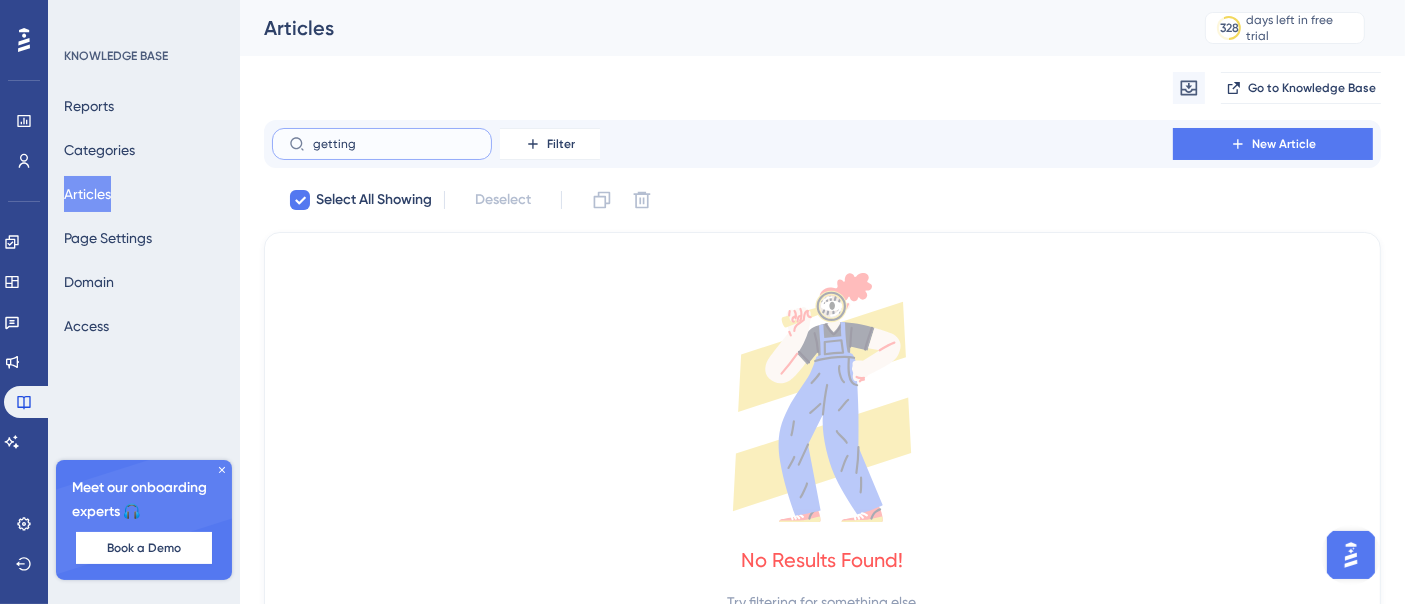click on "getting" at bounding box center (394, 144) 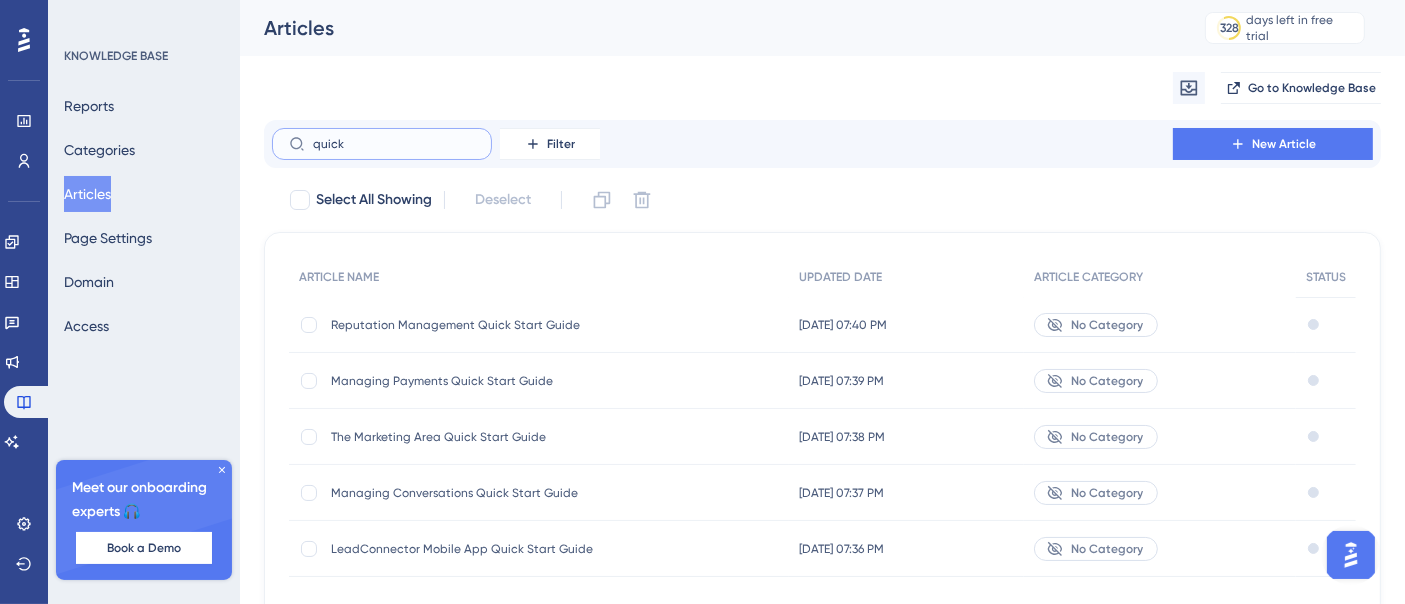 scroll, scrollTop: 0, scrollLeft: 0, axis: both 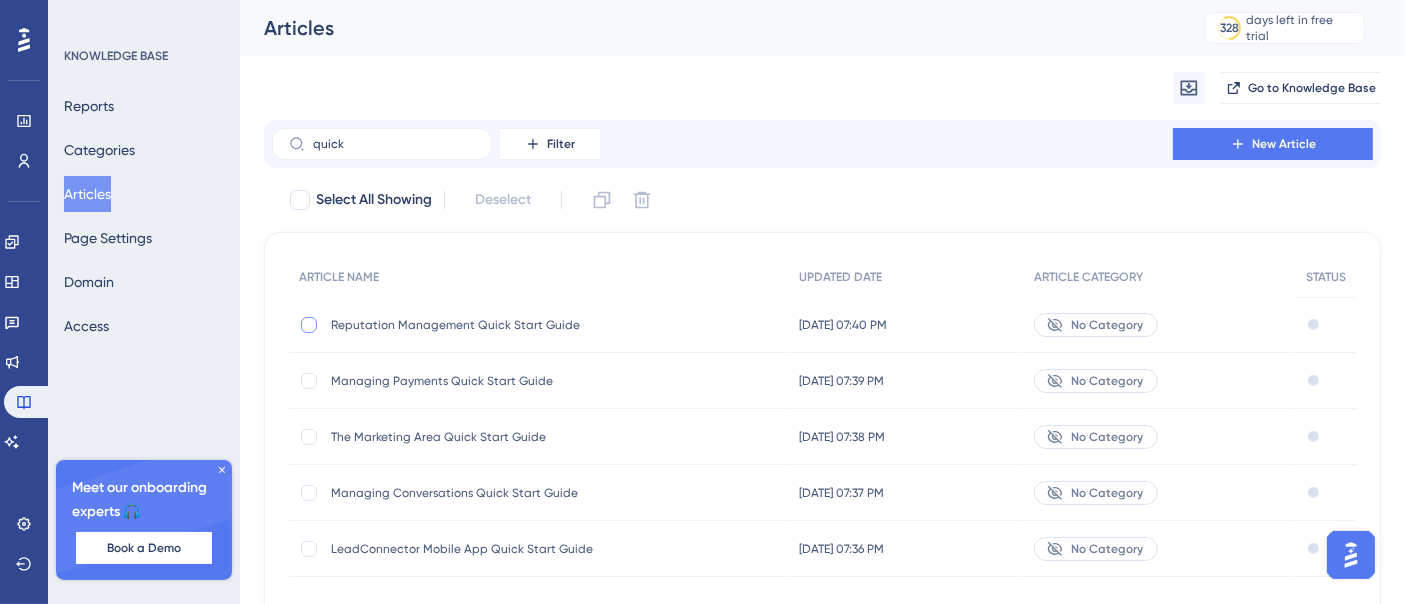 click at bounding box center [309, 325] 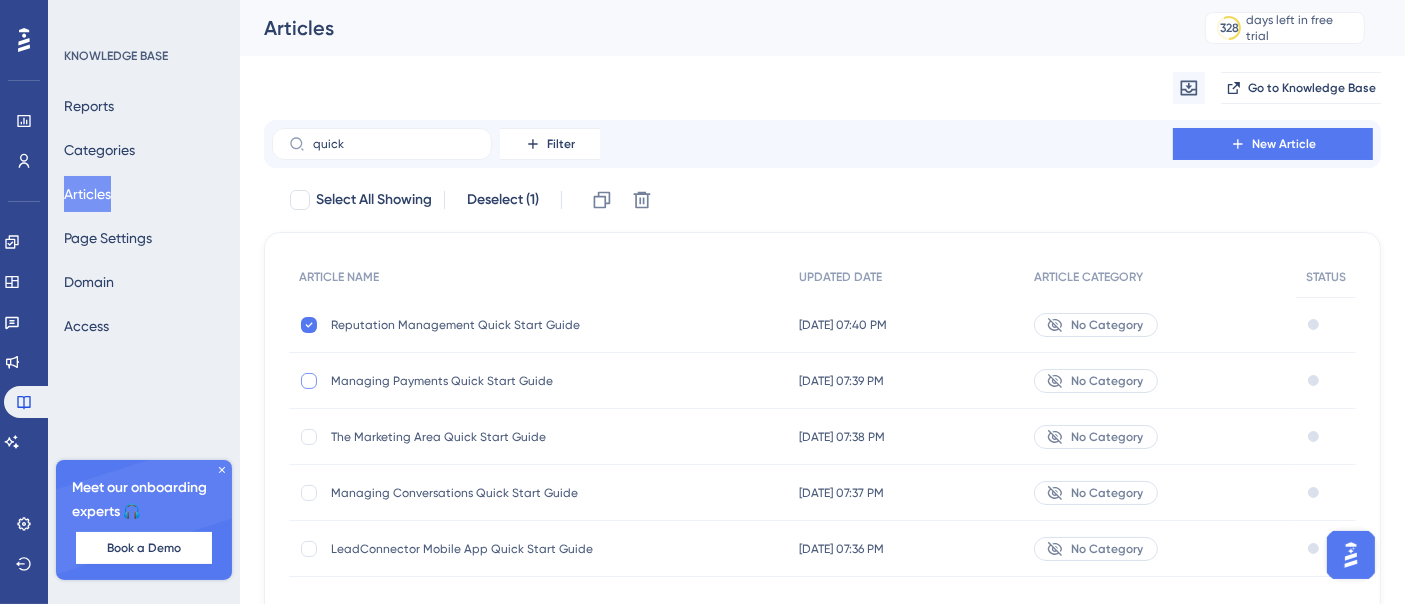 click at bounding box center [309, 381] 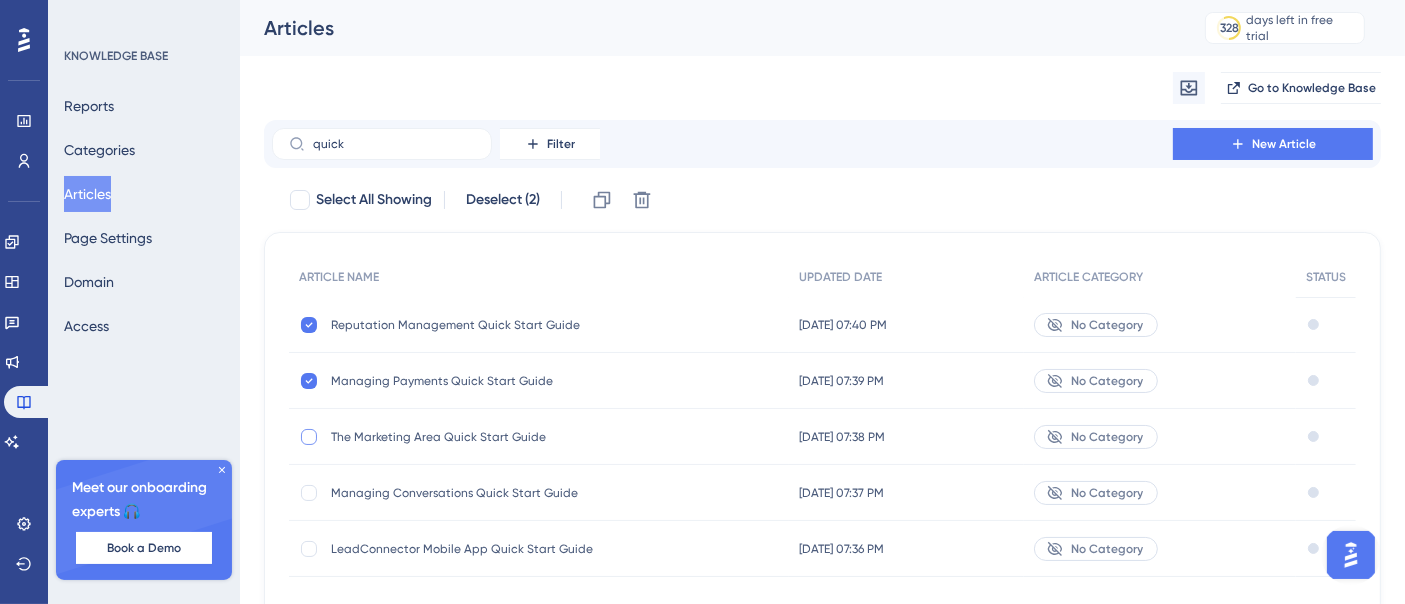 click at bounding box center (309, 437) 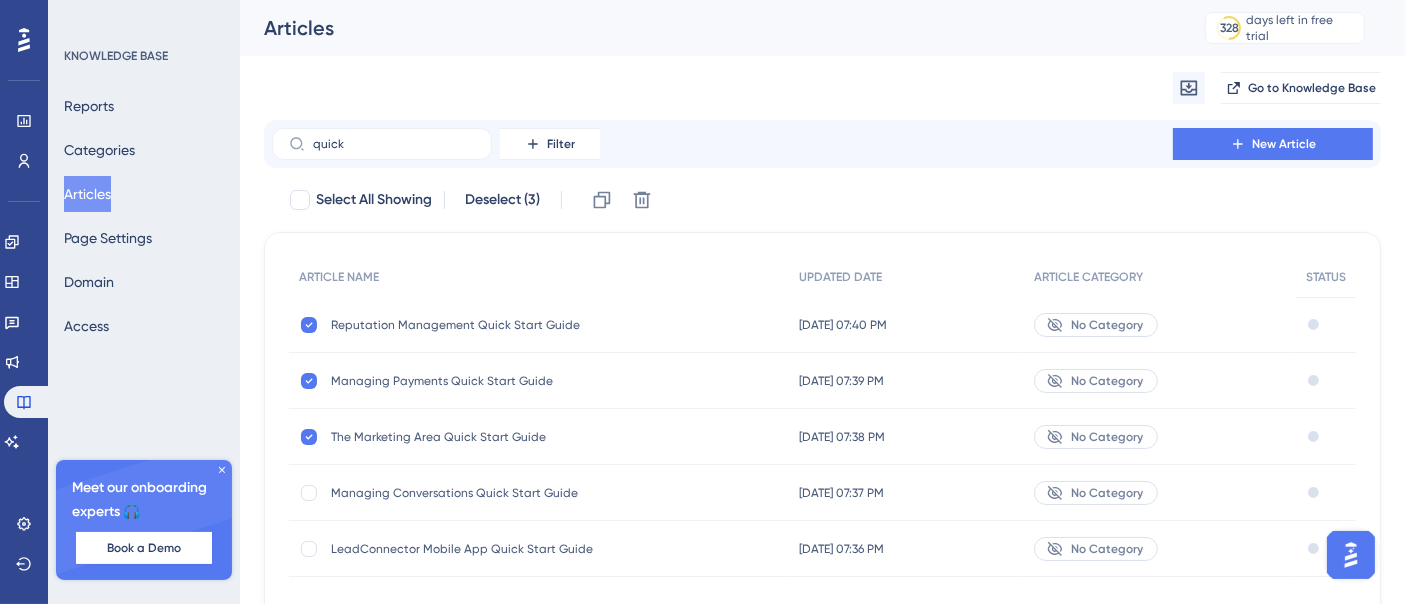 scroll, scrollTop: 85, scrollLeft: 0, axis: vertical 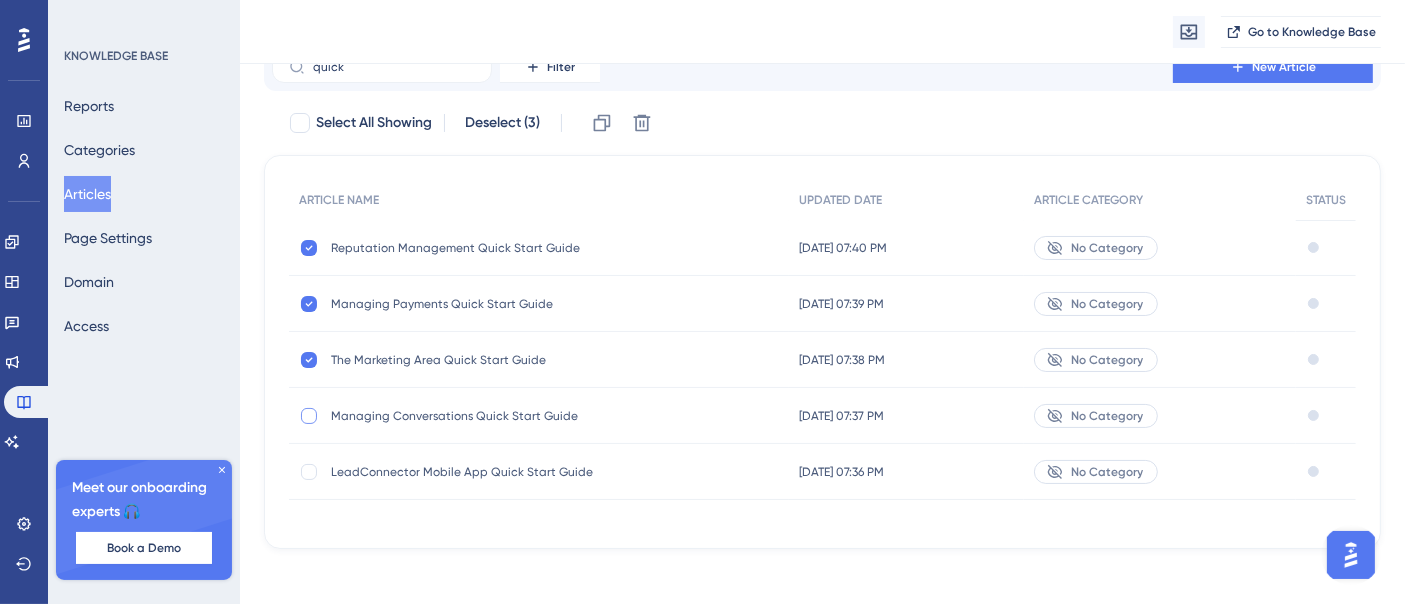 click at bounding box center [309, 416] 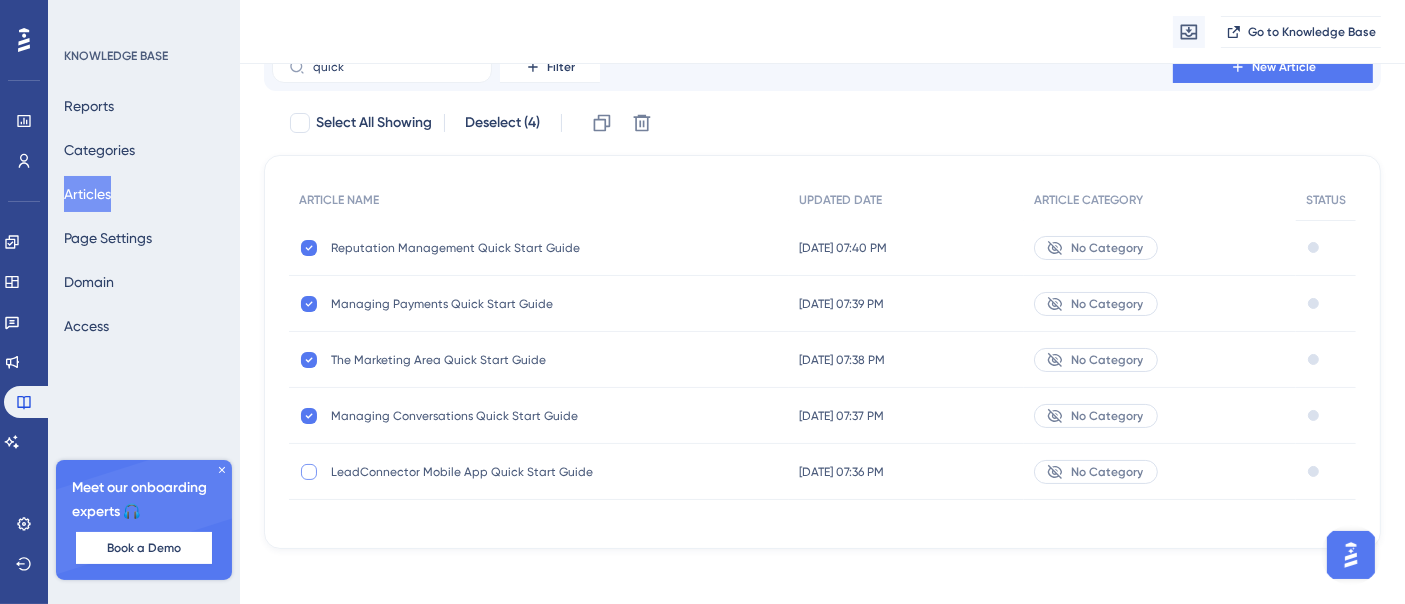 click at bounding box center (309, 472) 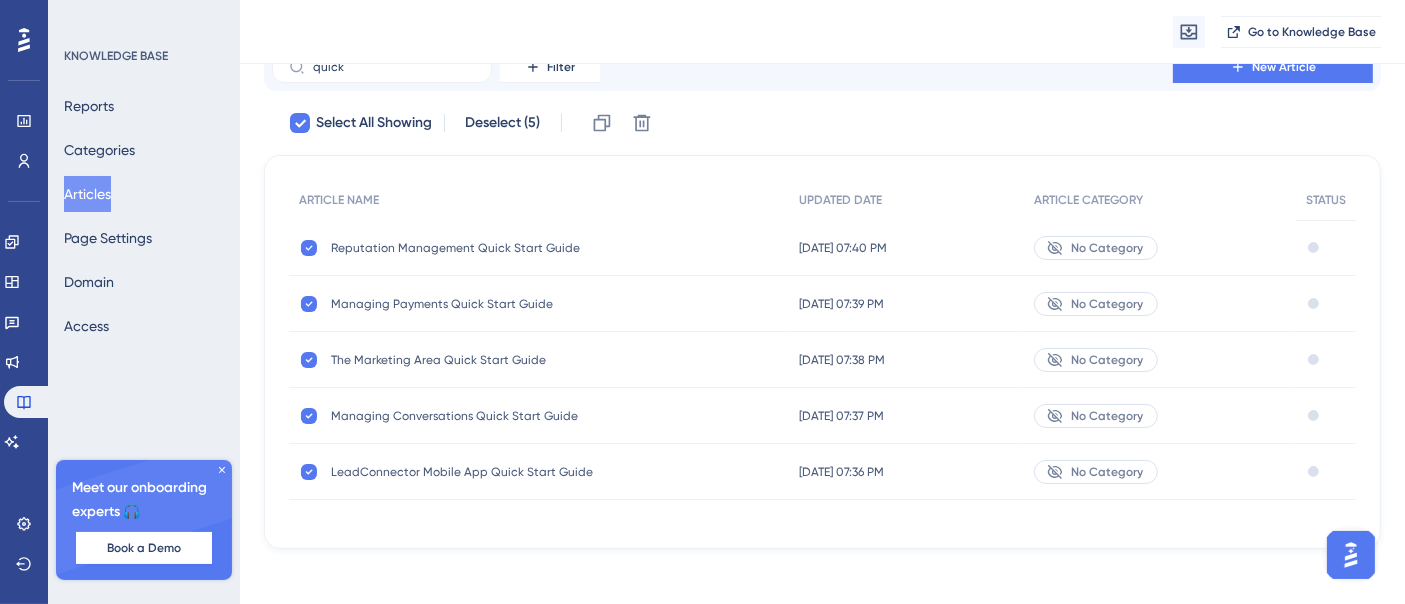 scroll, scrollTop: 0, scrollLeft: 0, axis: both 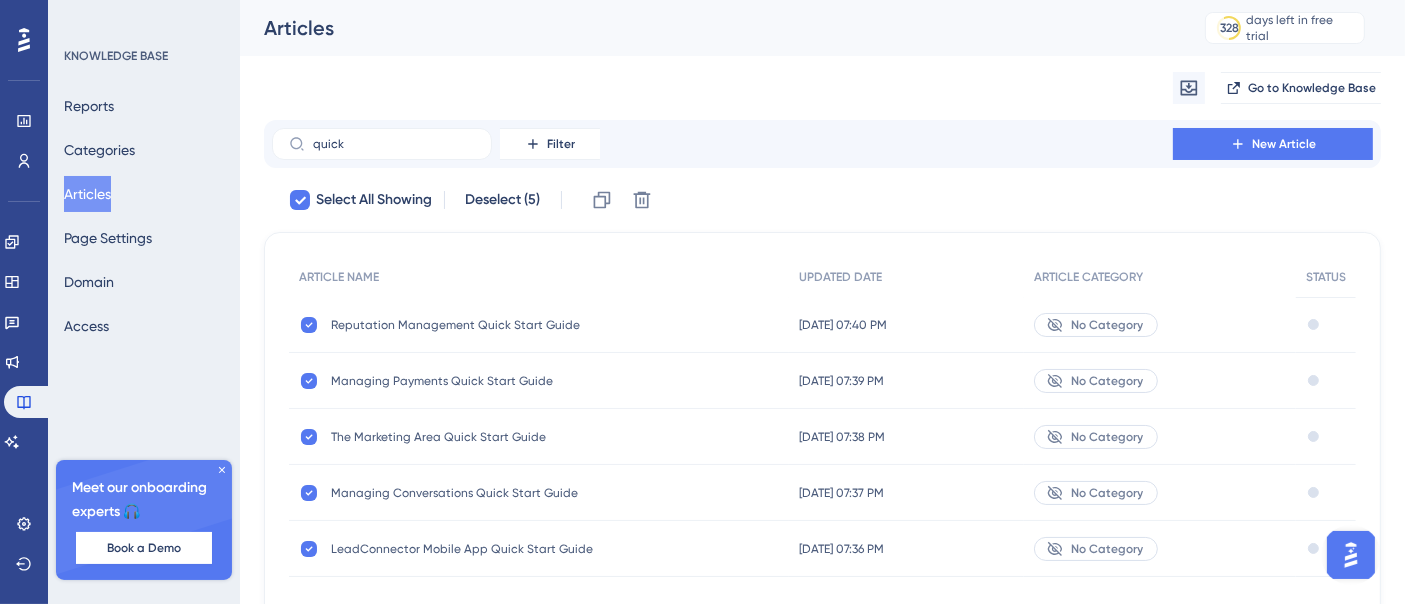 click at bounding box center (1057, 325) 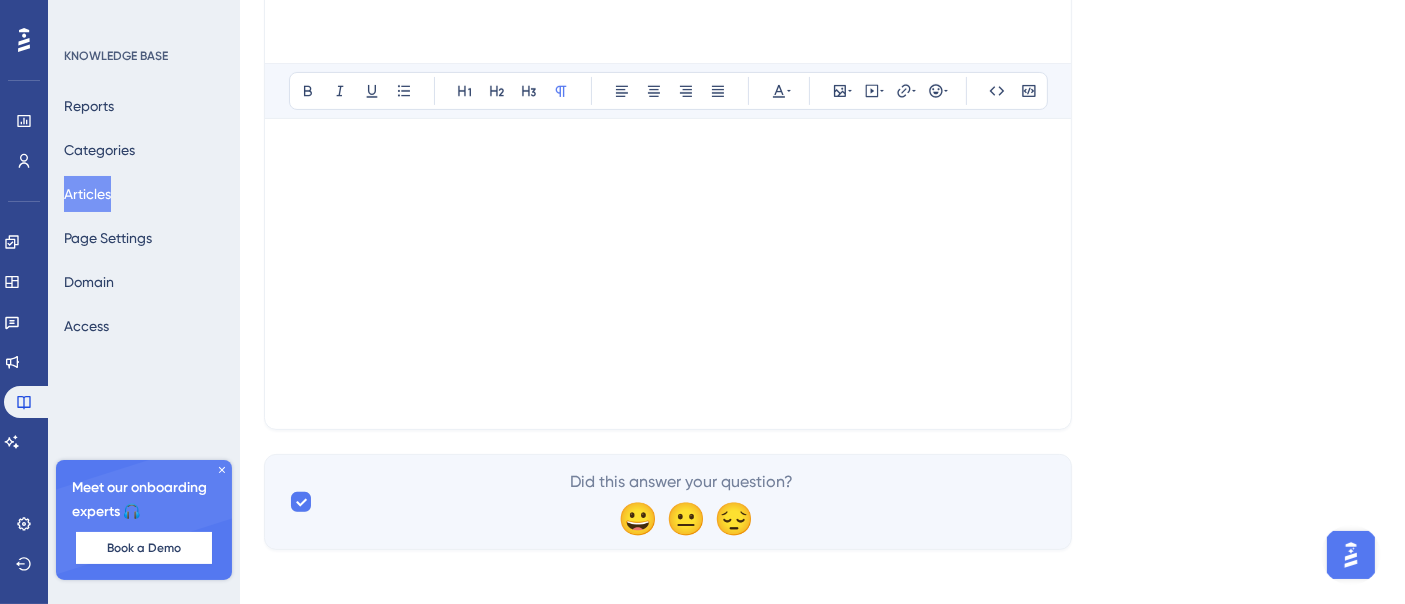 scroll, scrollTop: 0, scrollLeft: 0, axis: both 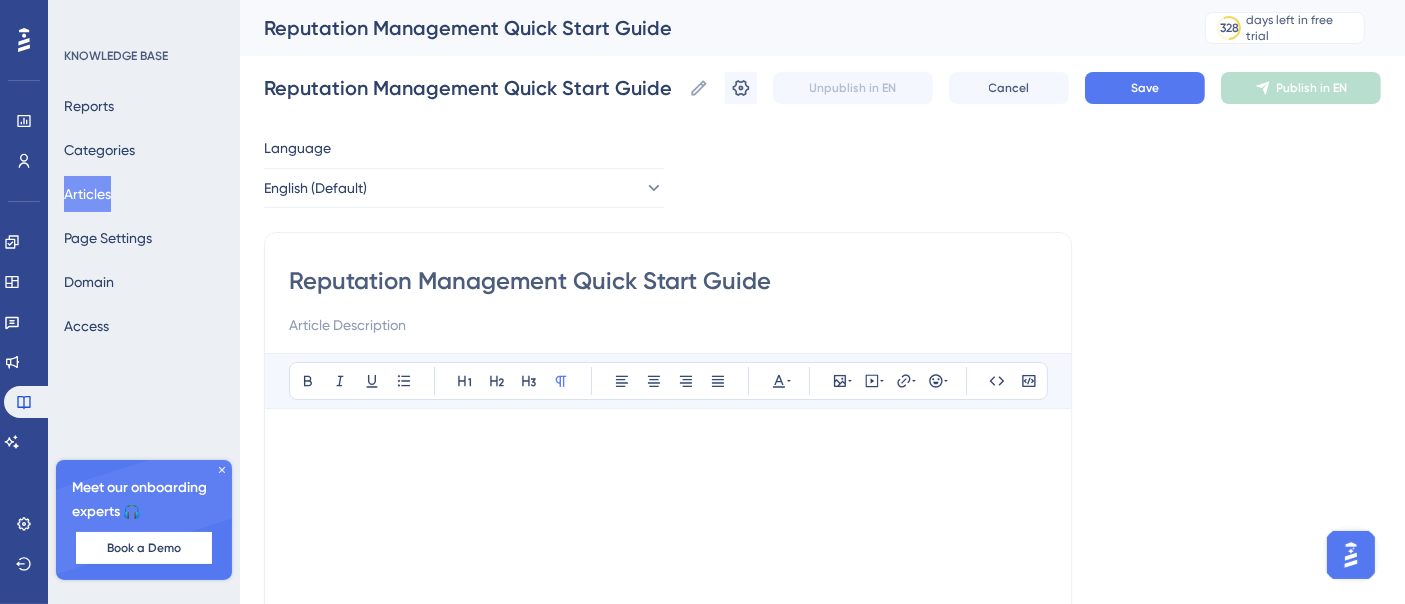 click on "Reputation Management Quick Start Guide Reputation Management Quick Start Guide Unpublish in EN Cancel Save Publish in EN" at bounding box center [822, 88] 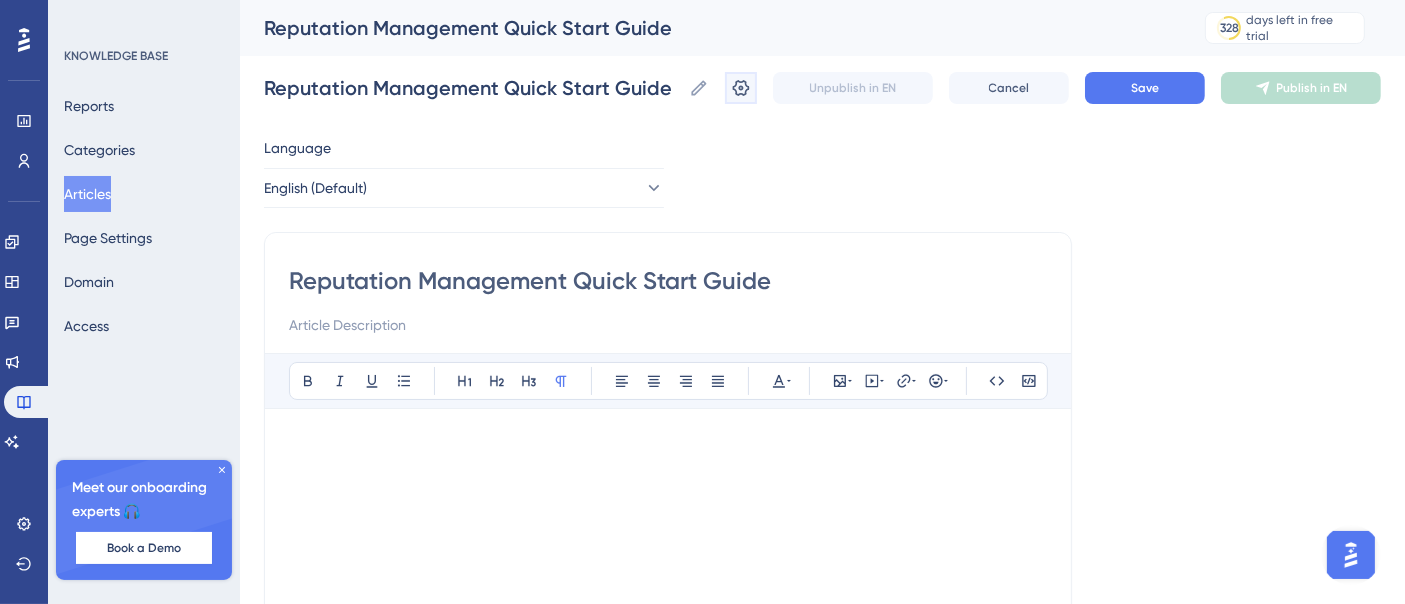 click 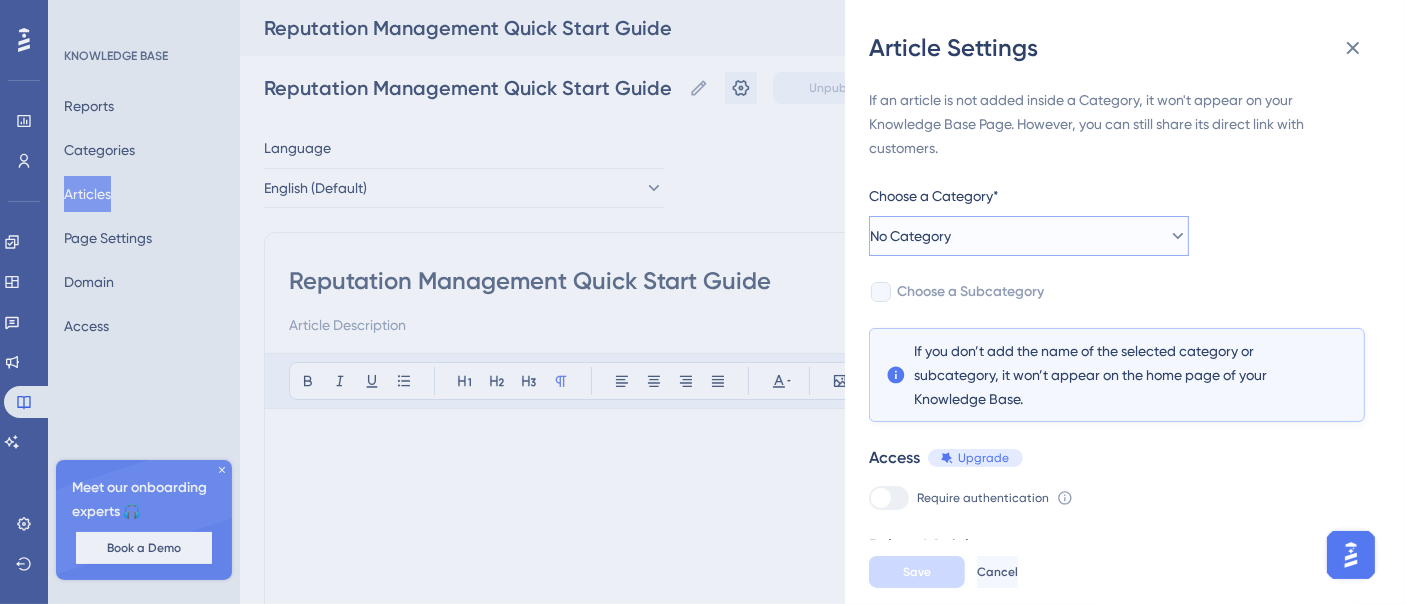 click on "No Category" at bounding box center (1029, 236) 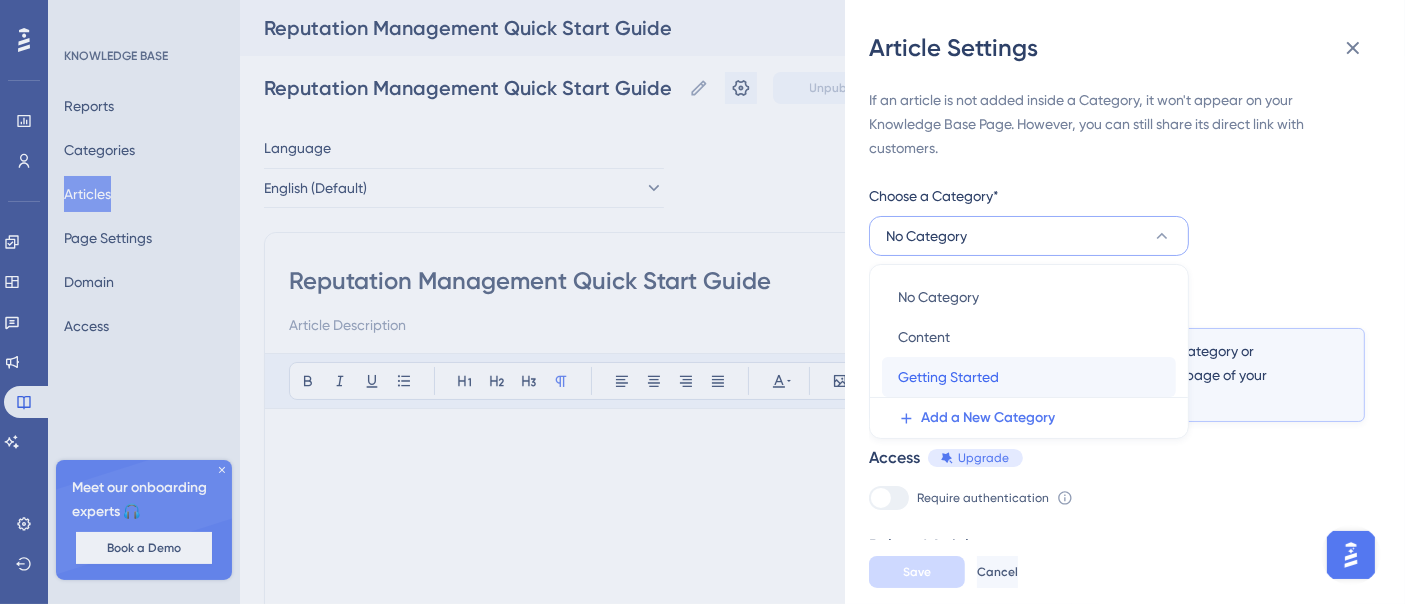 click on "Getting Started Getting Started" at bounding box center [1029, 377] 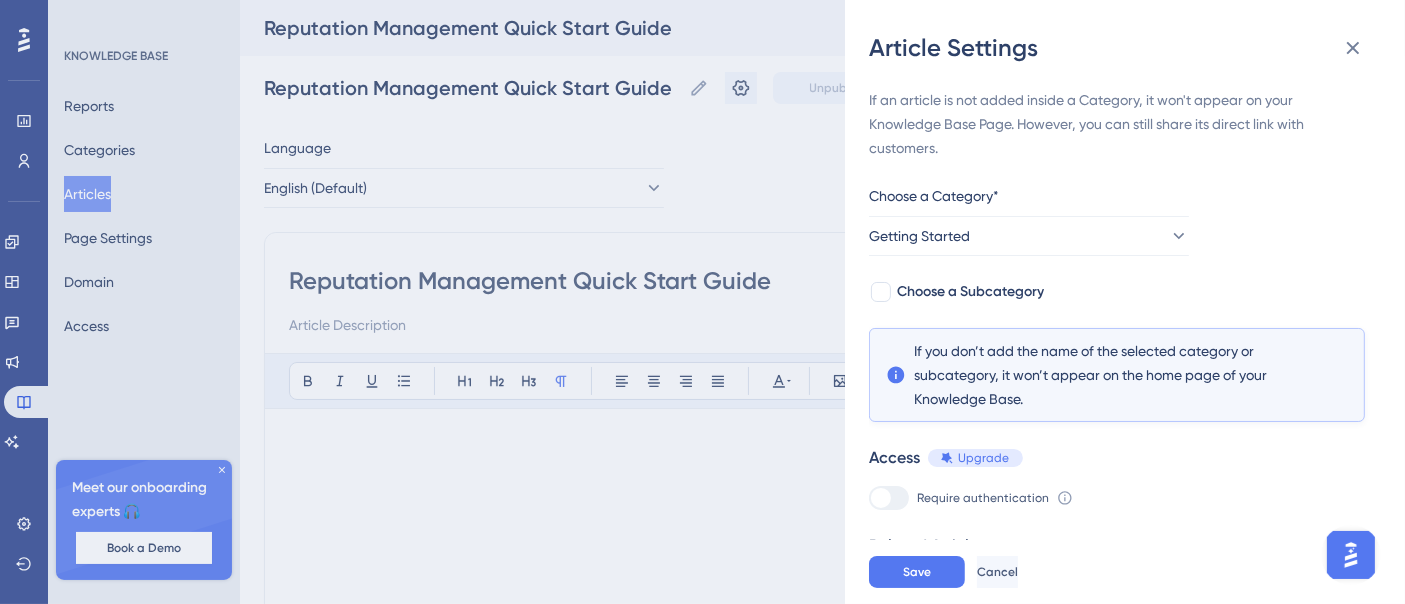 scroll, scrollTop: 67, scrollLeft: 0, axis: vertical 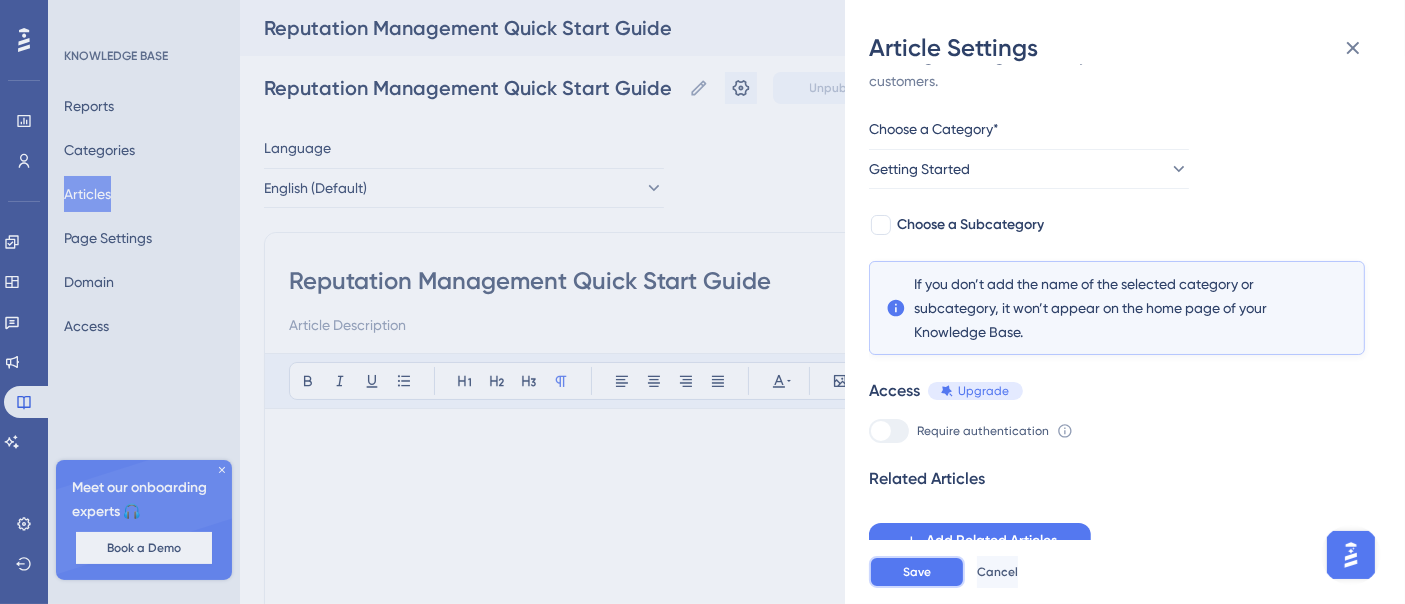 click on "Save" at bounding box center [917, 572] 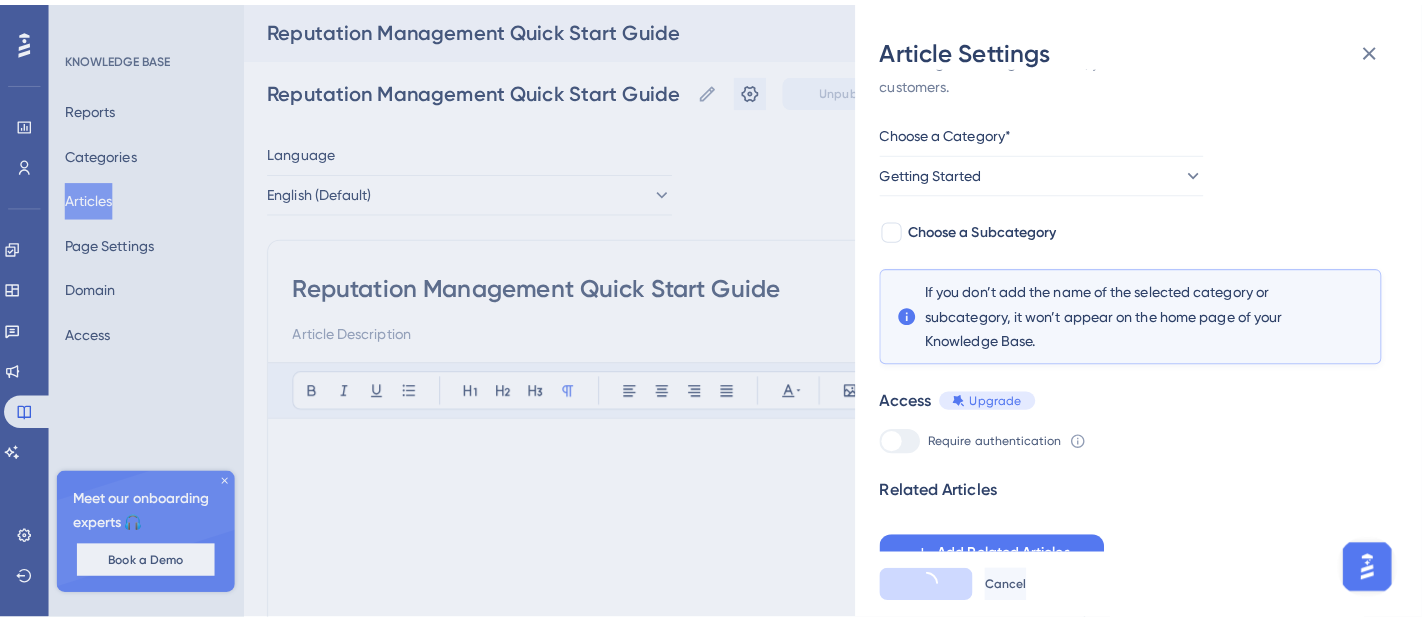scroll, scrollTop: 0, scrollLeft: 0, axis: both 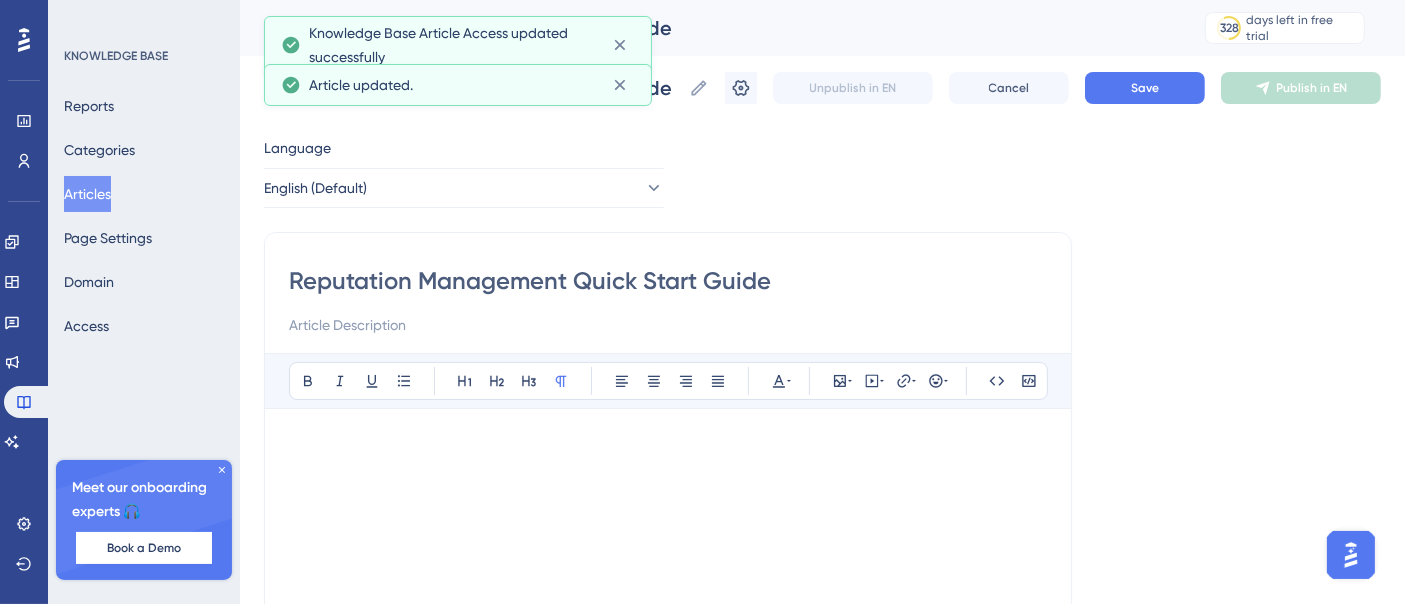 click on "Articles" at bounding box center [87, 194] 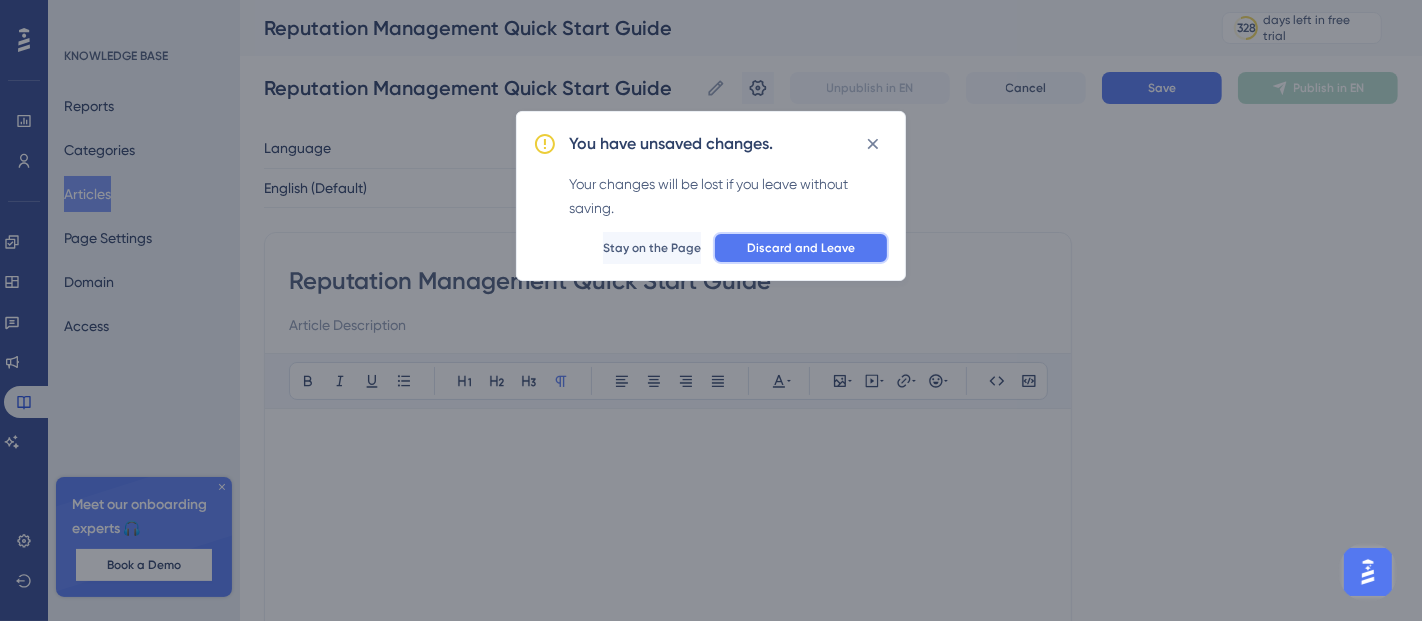 click on "Discard and Leave" at bounding box center (801, 248) 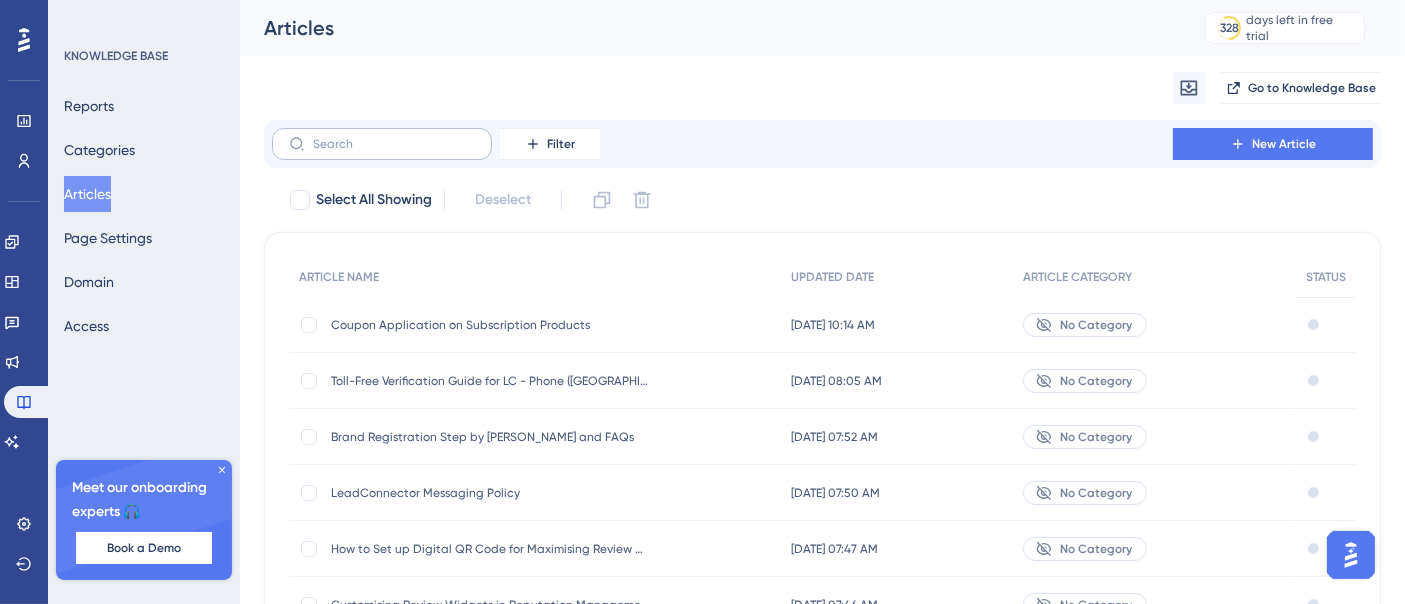 click at bounding box center [382, 144] 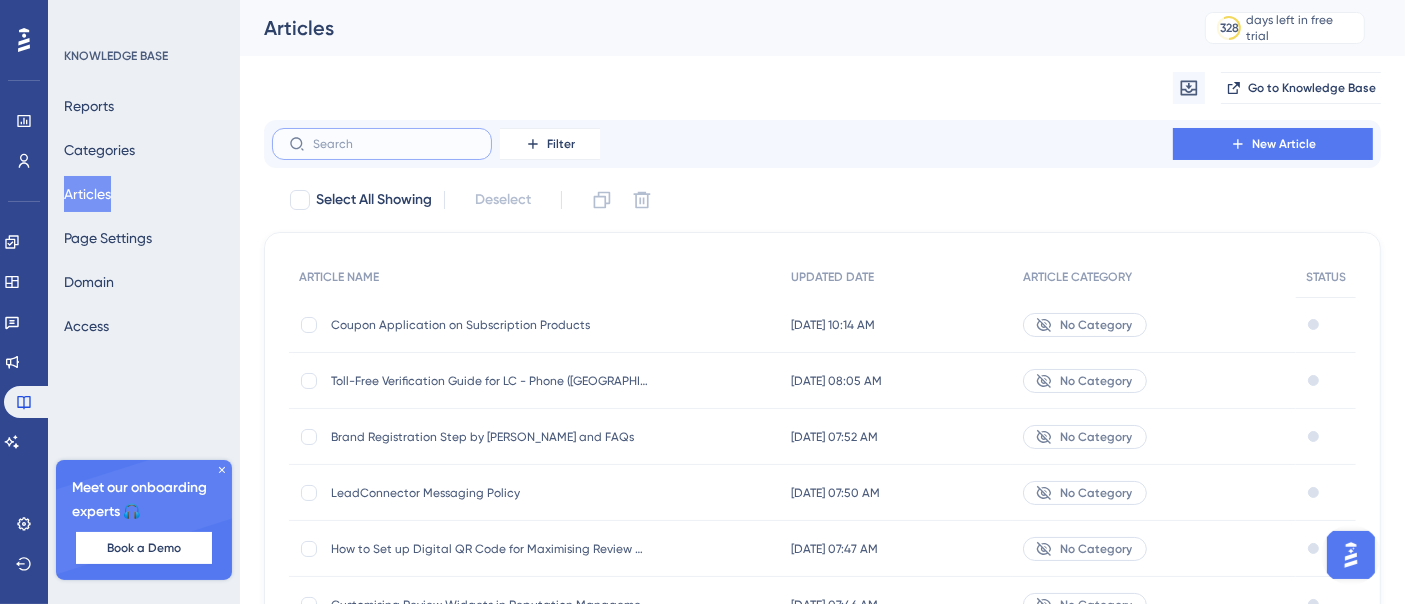 click at bounding box center (394, 144) 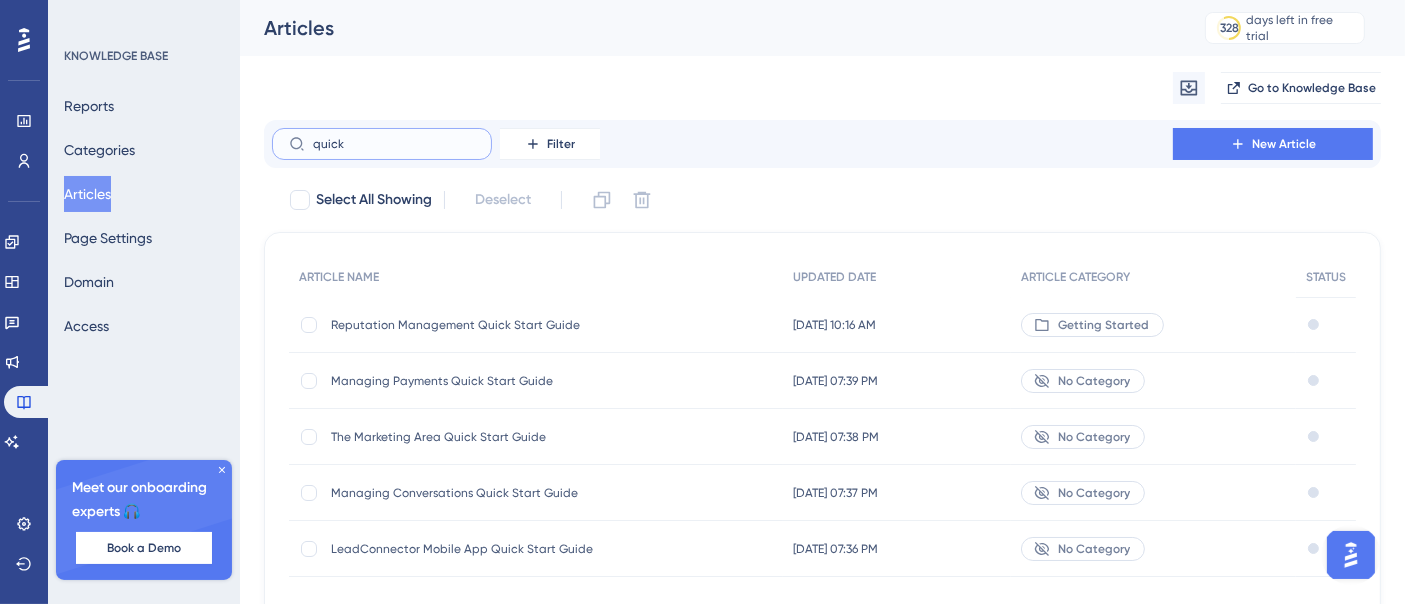 type on "quick" 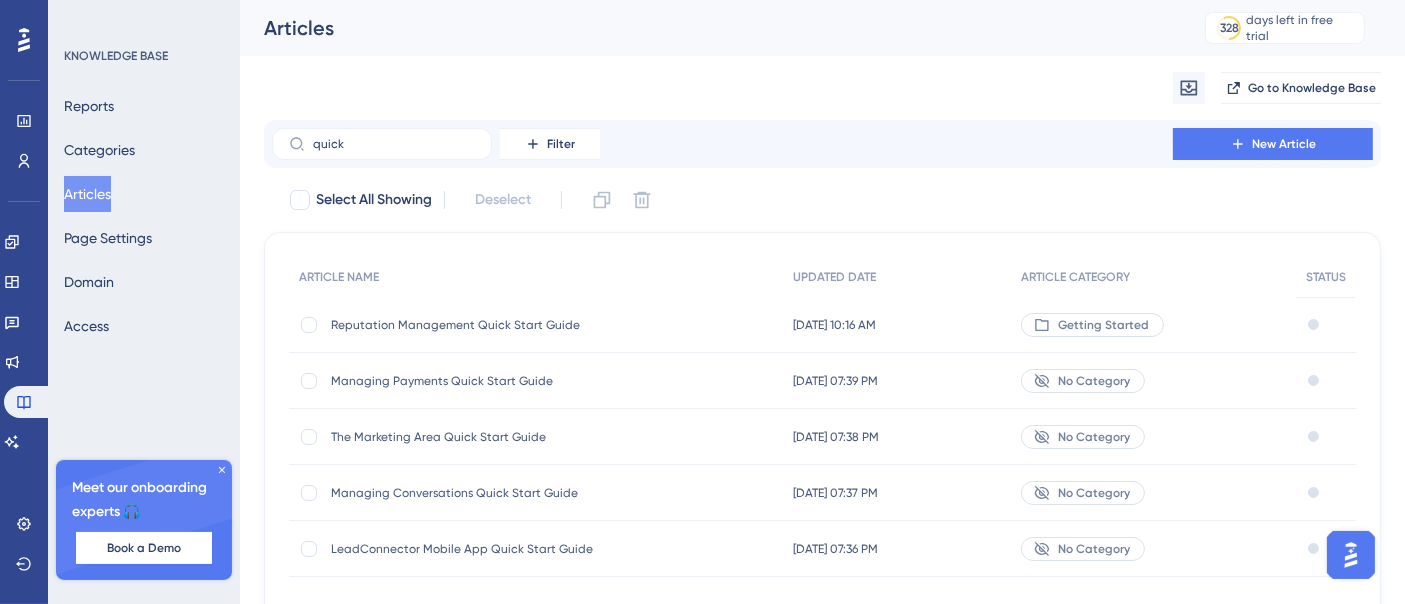 click on "Reputation Management Quick Start Guide" at bounding box center (491, 325) 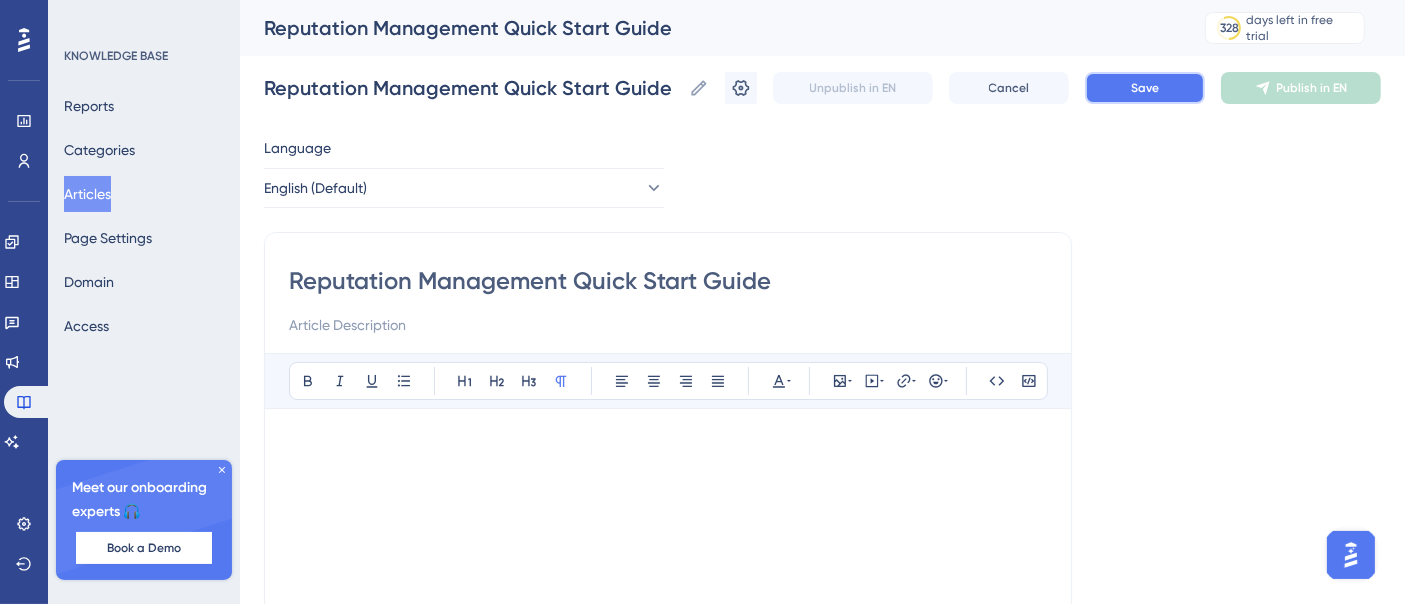 click on "Save" at bounding box center [1145, 88] 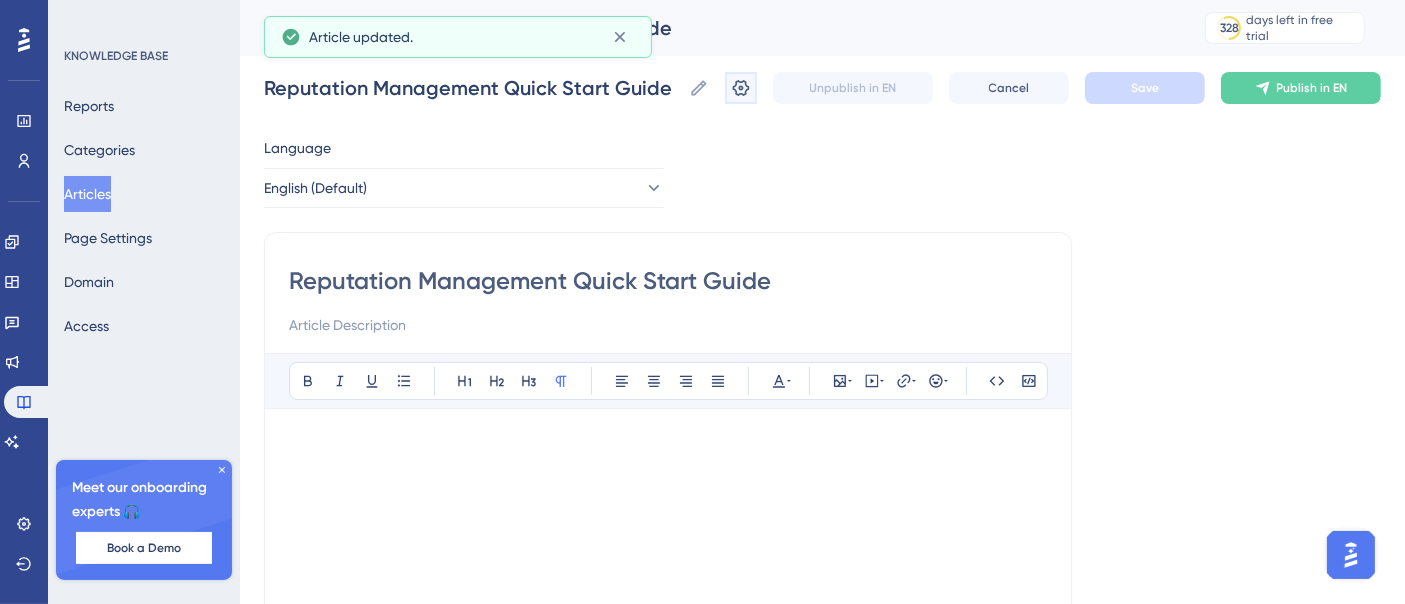 click 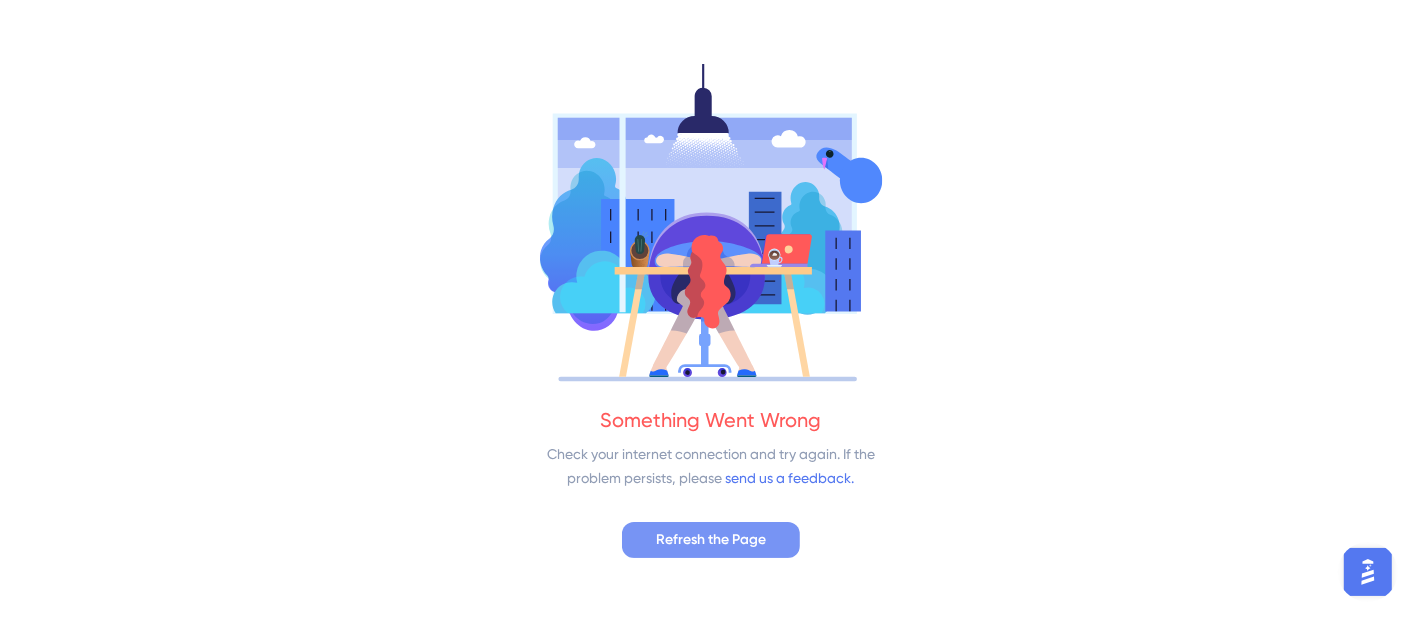 click on "Refresh the Page" at bounding box center [711, 540] 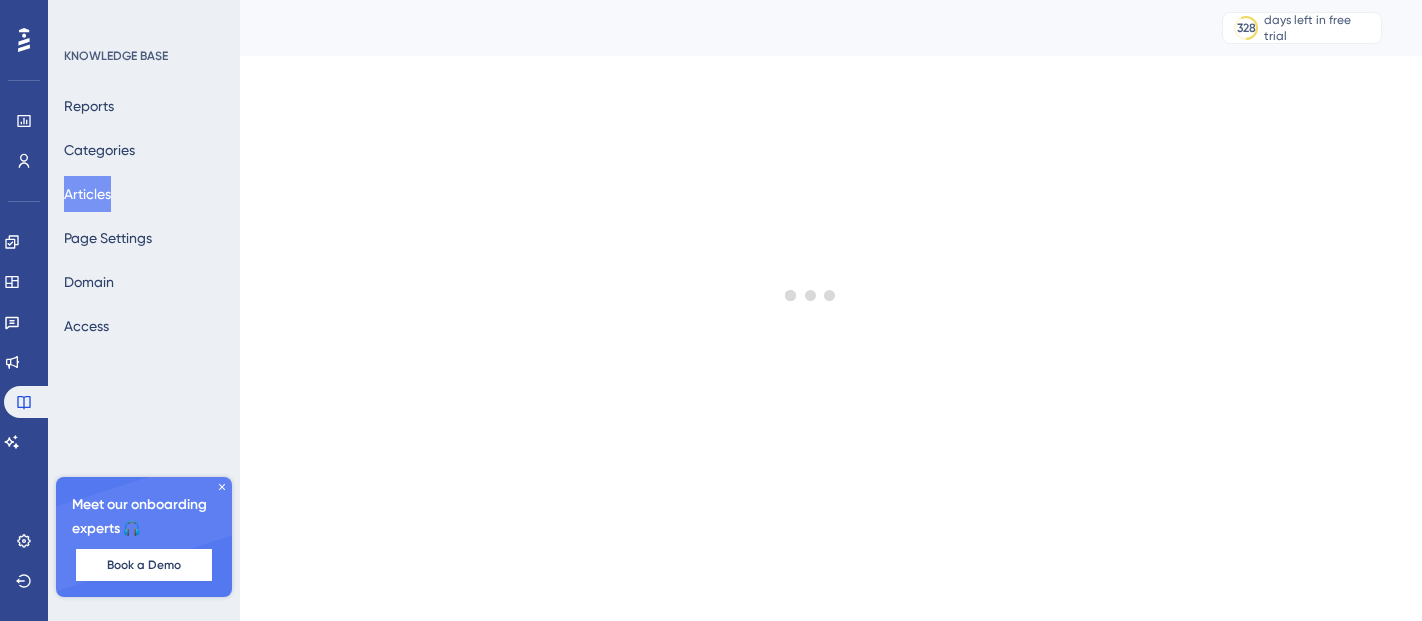 scroll, scrollTop: 0, scrollLeft: 0, axis: both 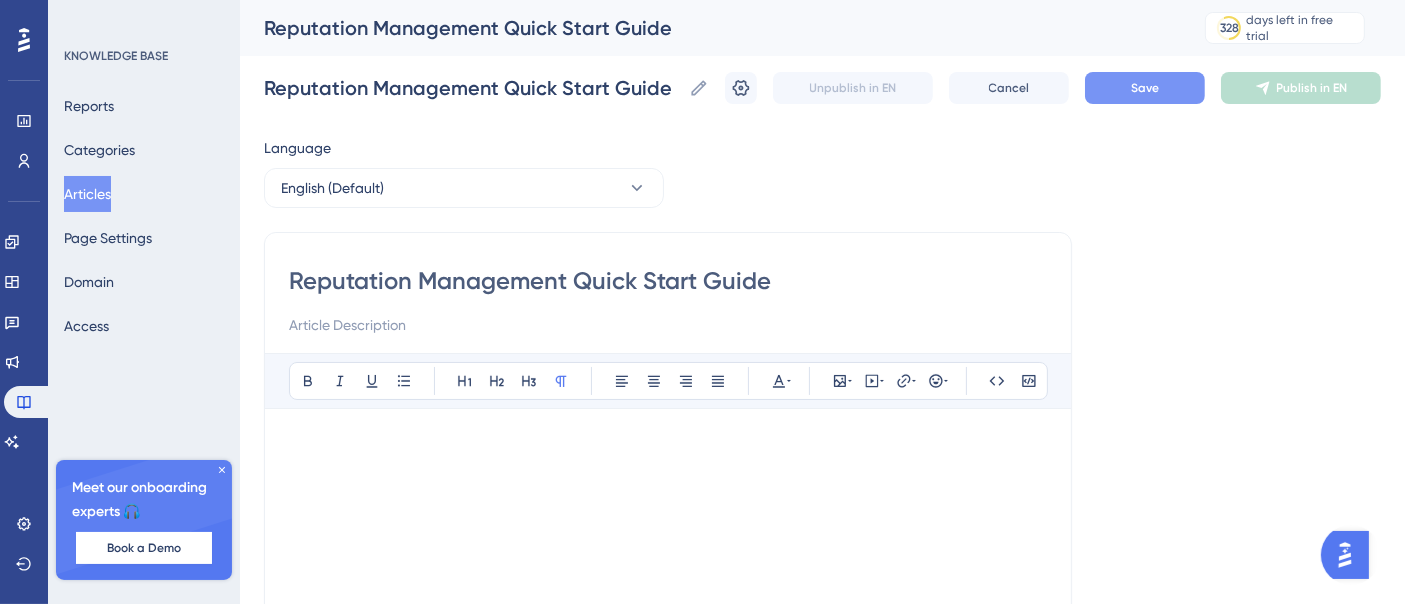 click on "Save" at bounding box center [1145, 88] 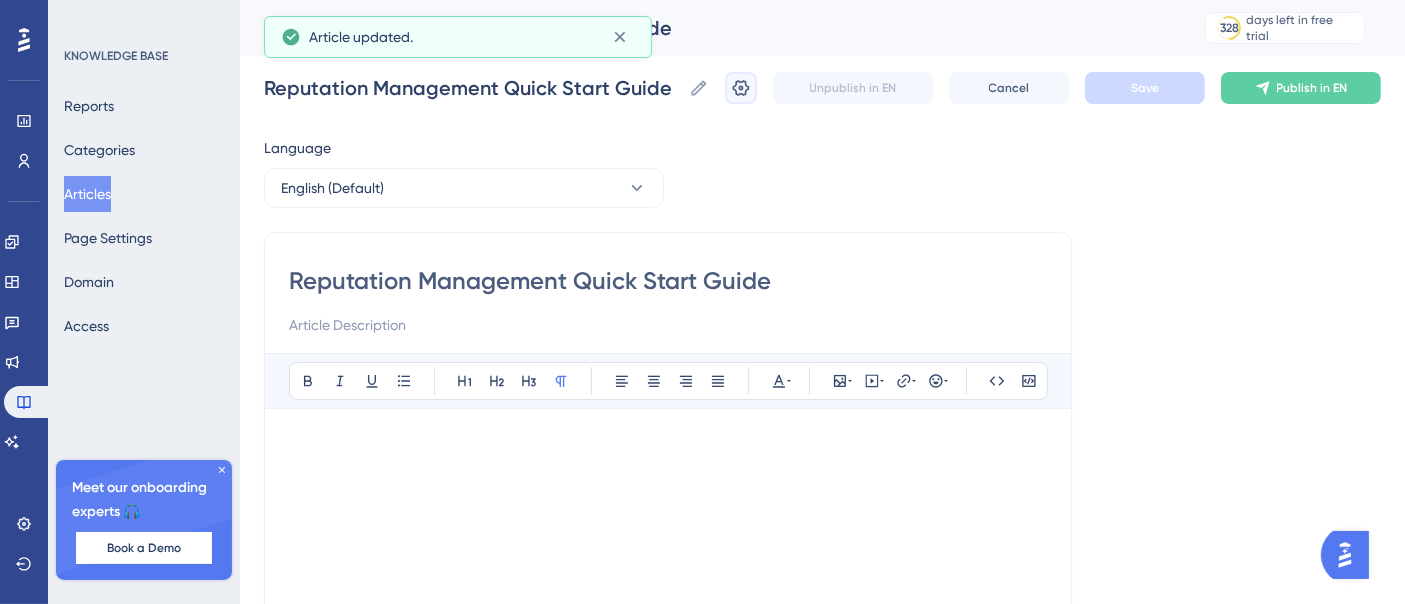 click 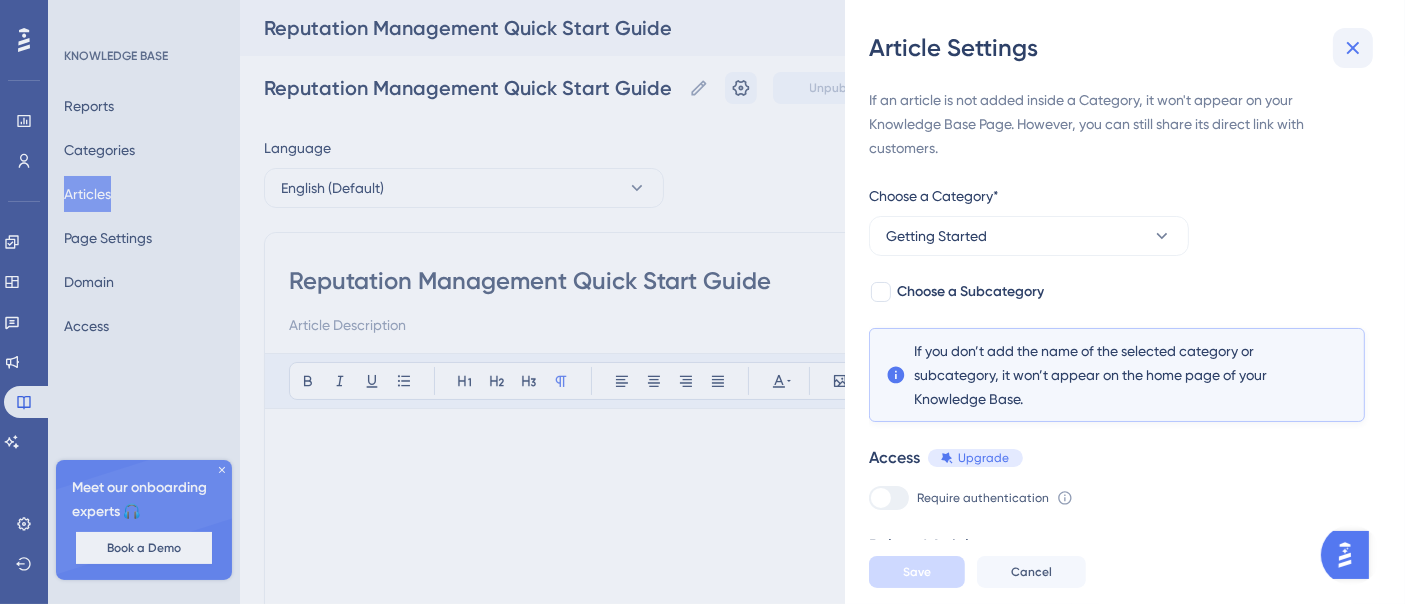 click 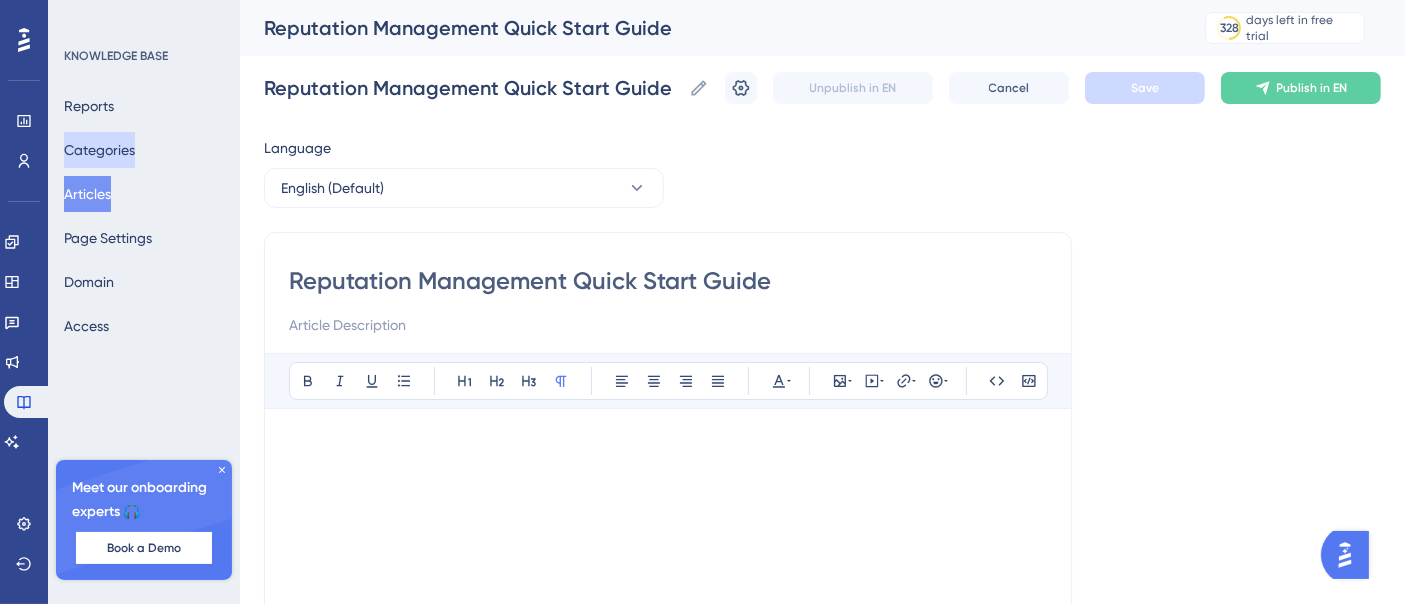 click on "Categories" at bounding box center [99, 150] 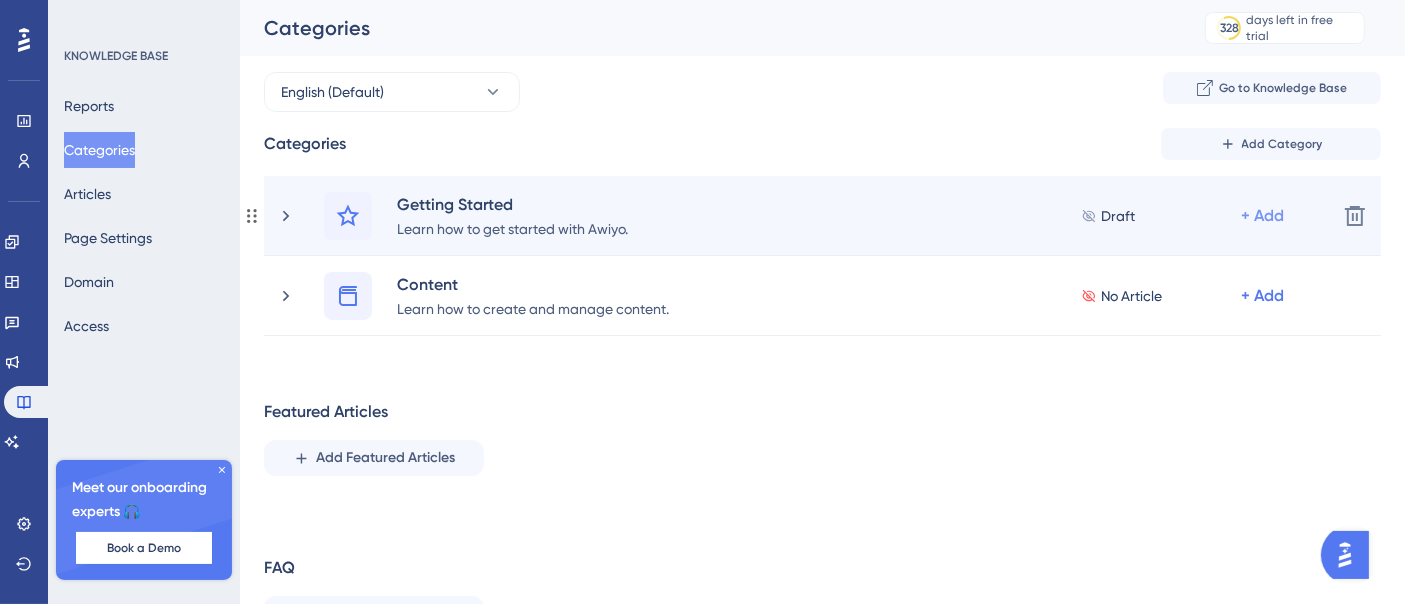 click on "+ Add" at bounding box center (1262, 216) 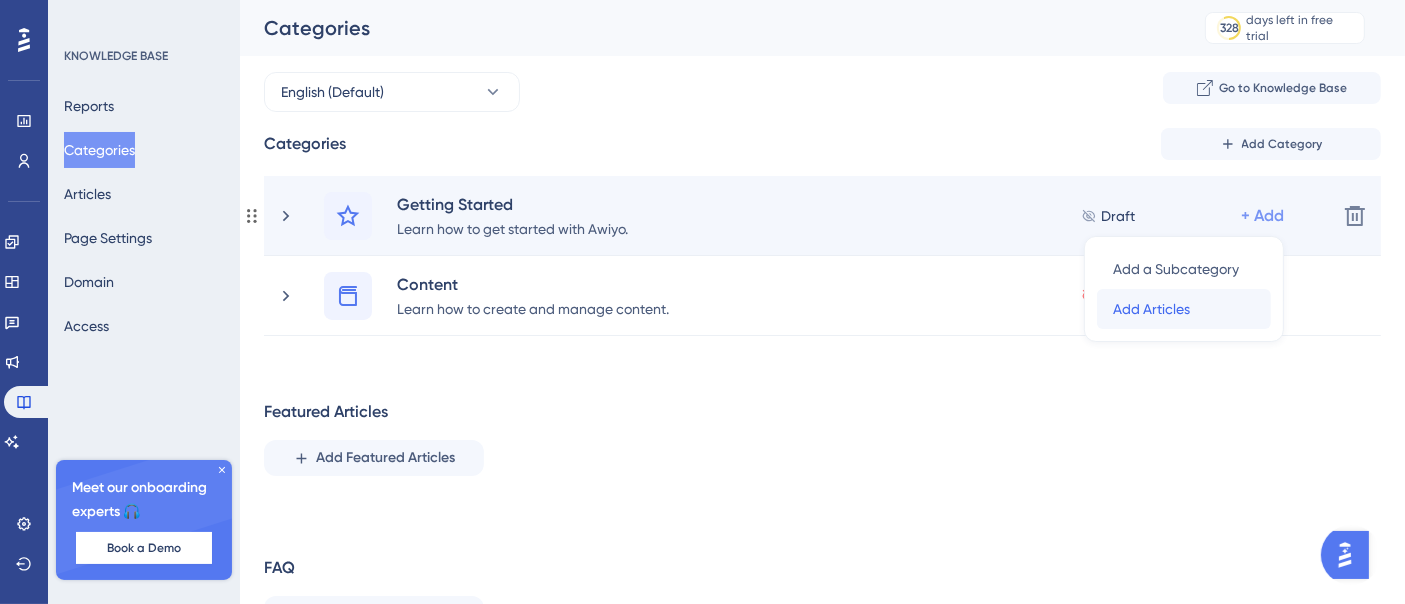 click on "Add Articles" at bounding box center (1151, 309) 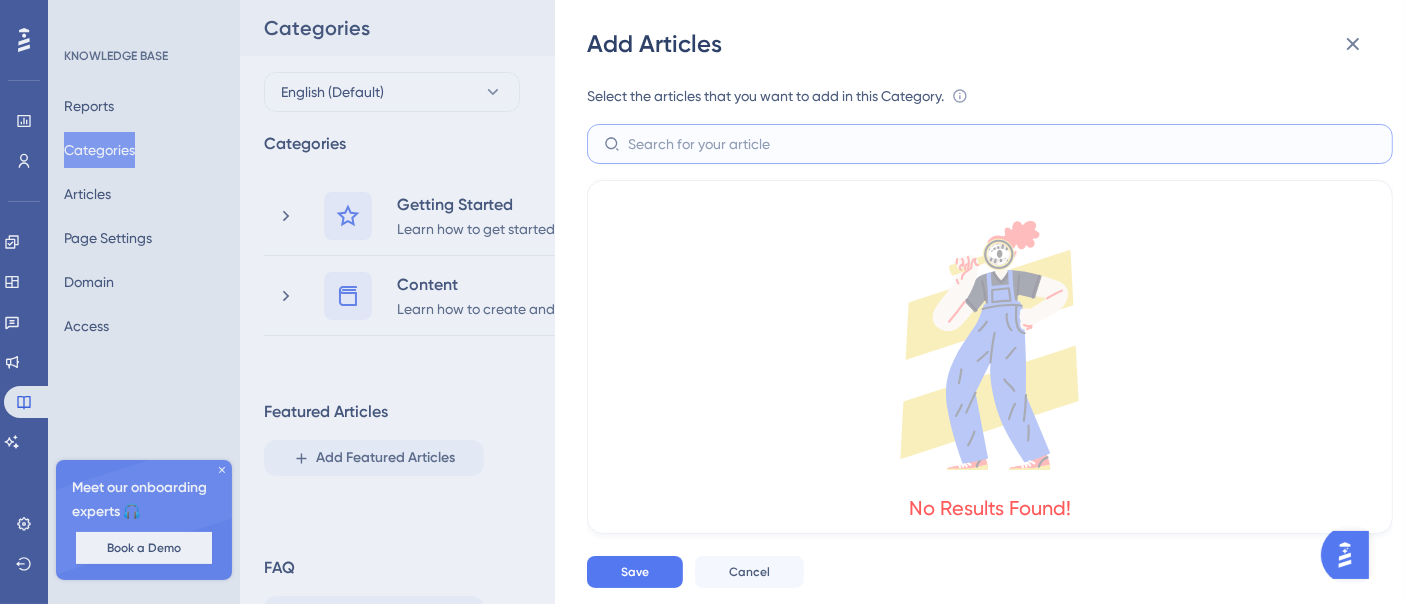 click at bounding box center (1002, 144) 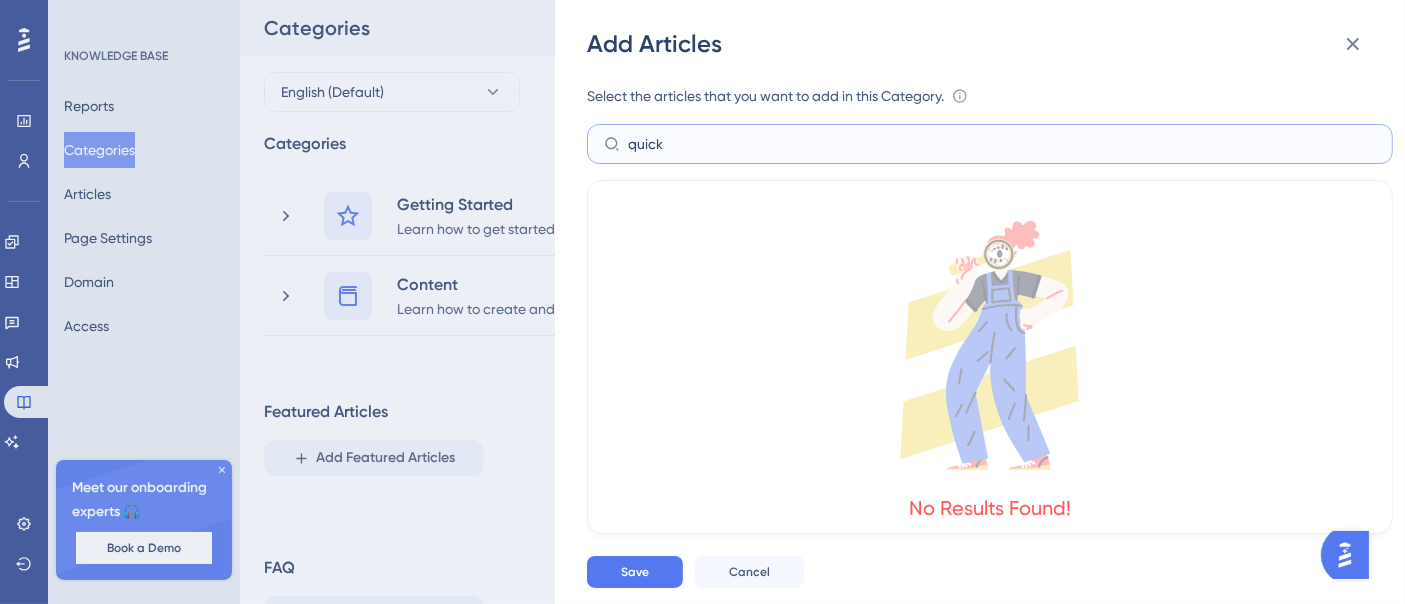 type on "quick" 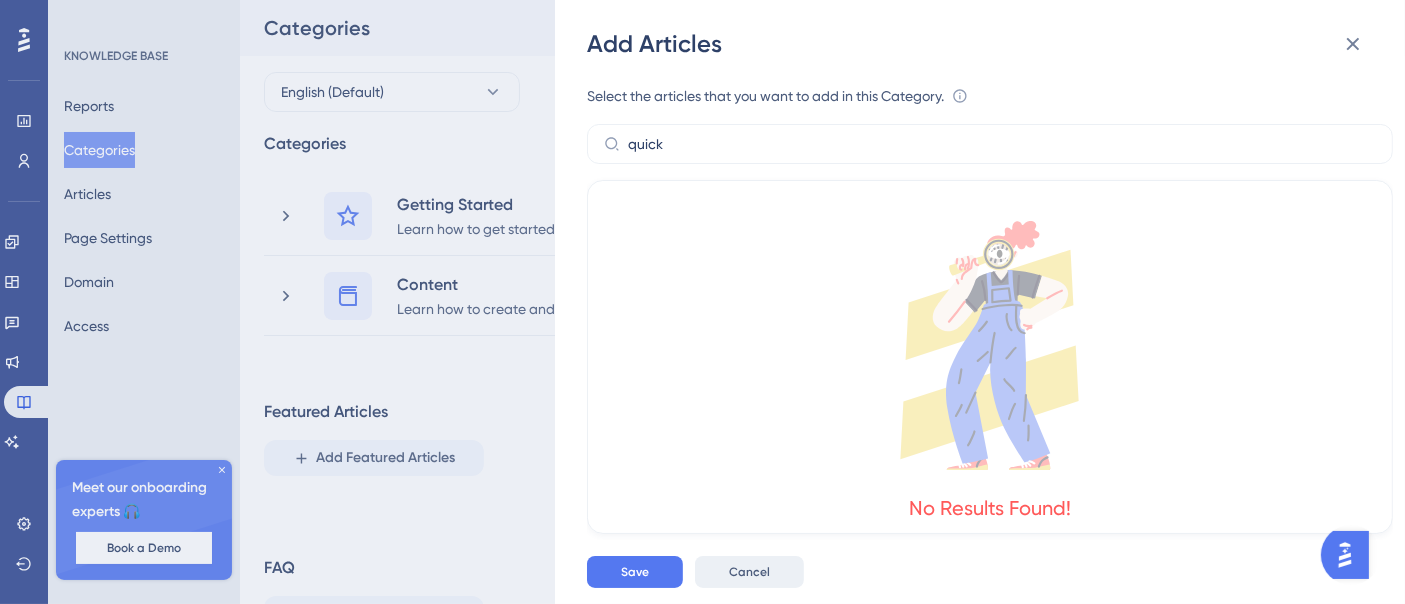 click on "Cancel" at bounding box center [749, 572] 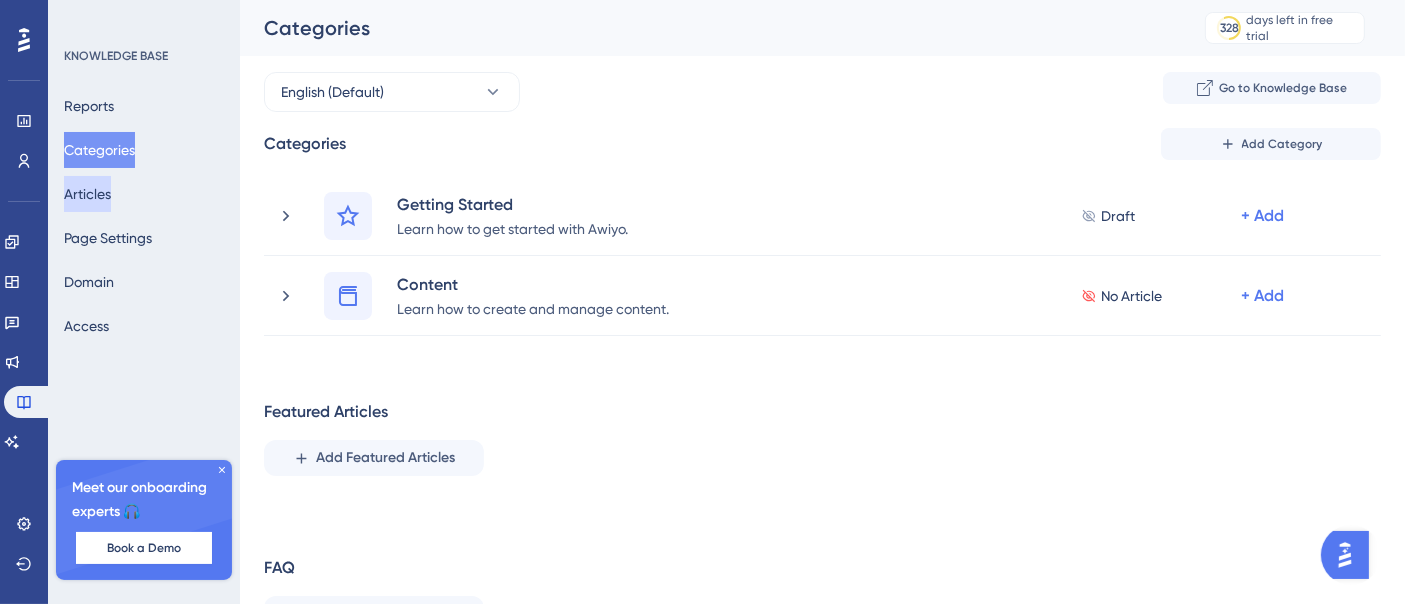 drag, startPoint x: 108, startPoint y: 172, endPoint x: 103, endPoint y: 192, distance: 20.615528 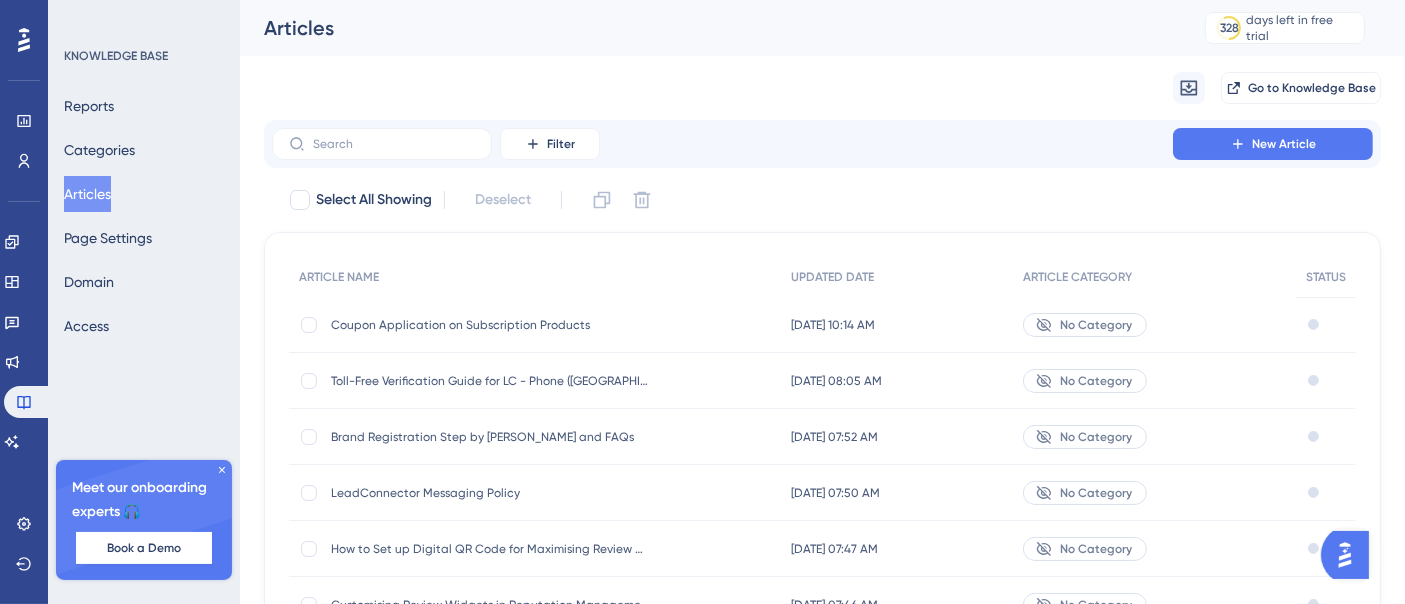 click on "Draft" at bounding box center (1326, 325) 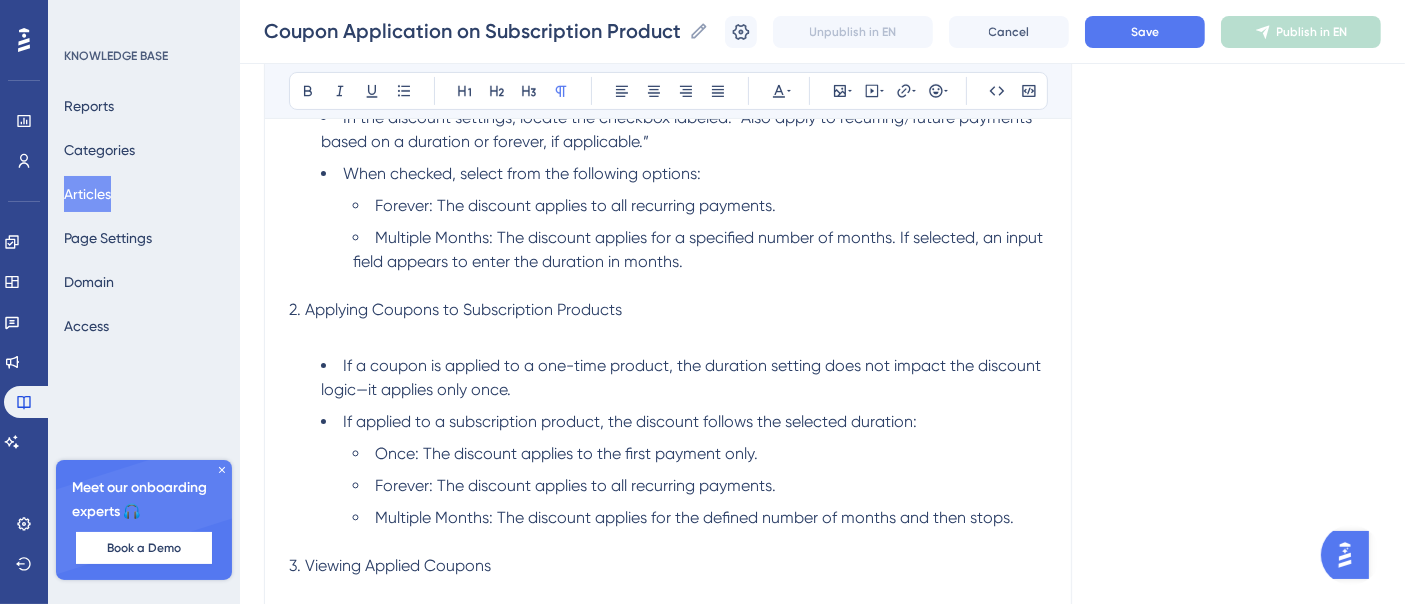 scroll, scrollTop: 0, scrollLeft: 0, axis: both 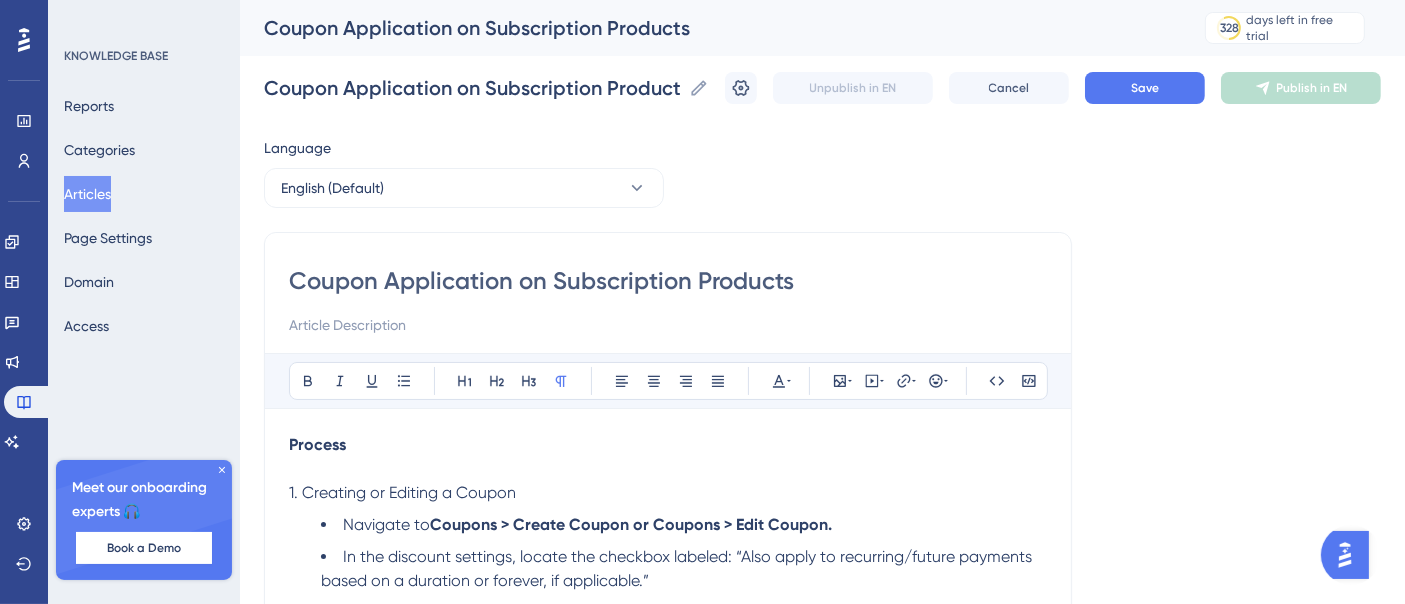 click on "Articles" at bounding box center [87, 194] 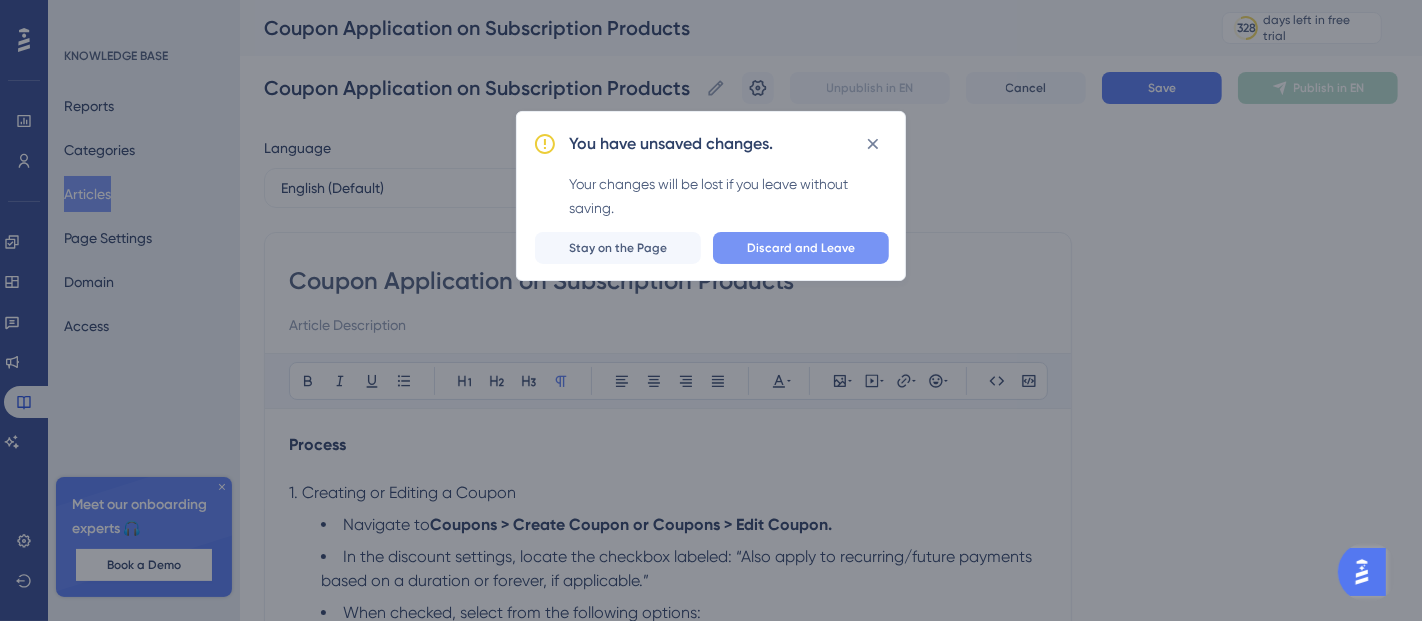 click on "Discard and Leave" at bounding box center [801, 248] 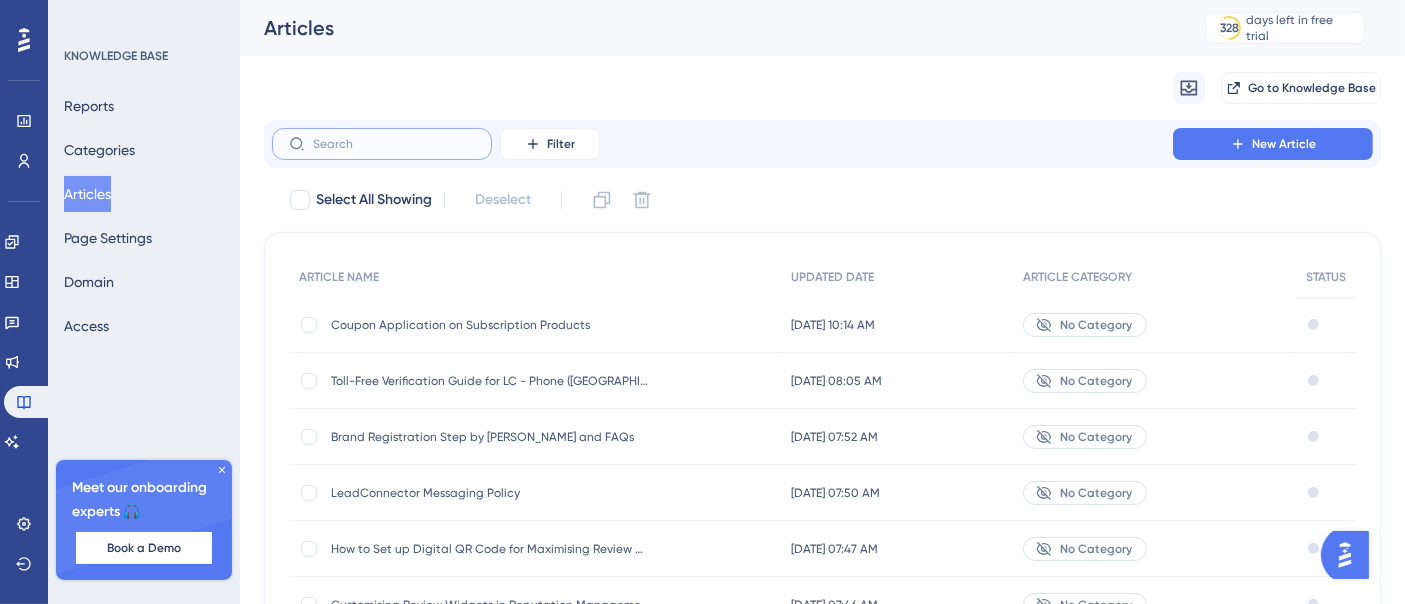 click at bounding box center (394, 144) 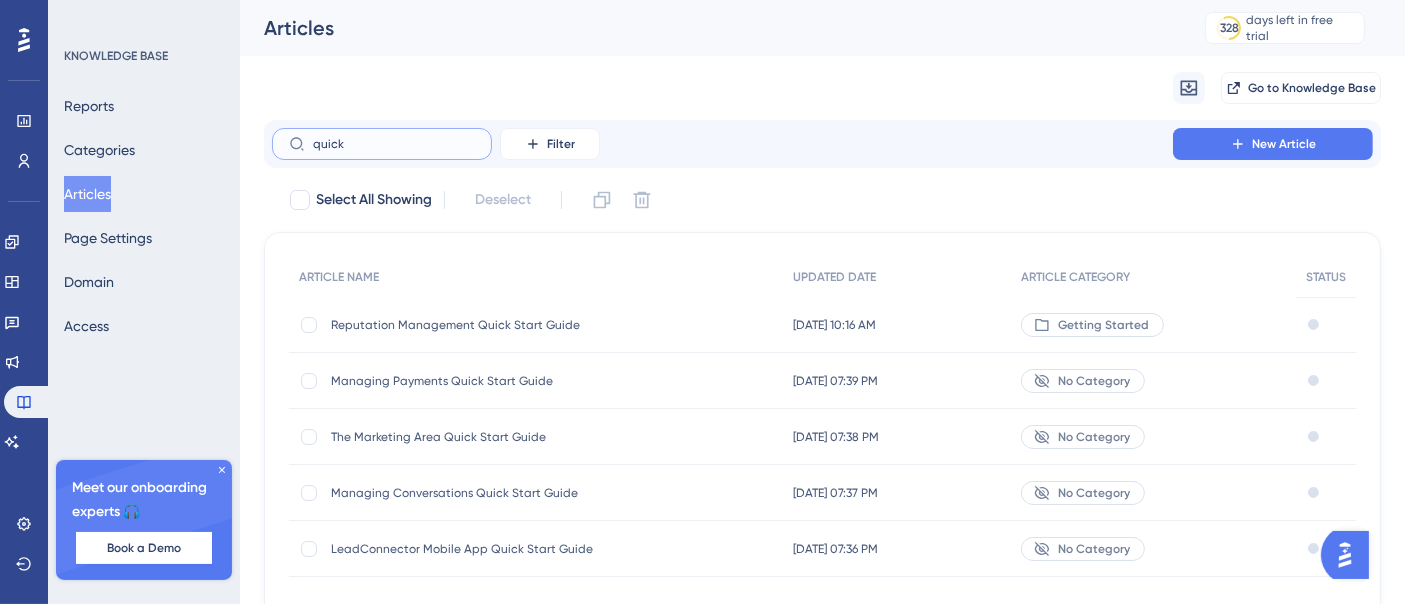 type on "quick" 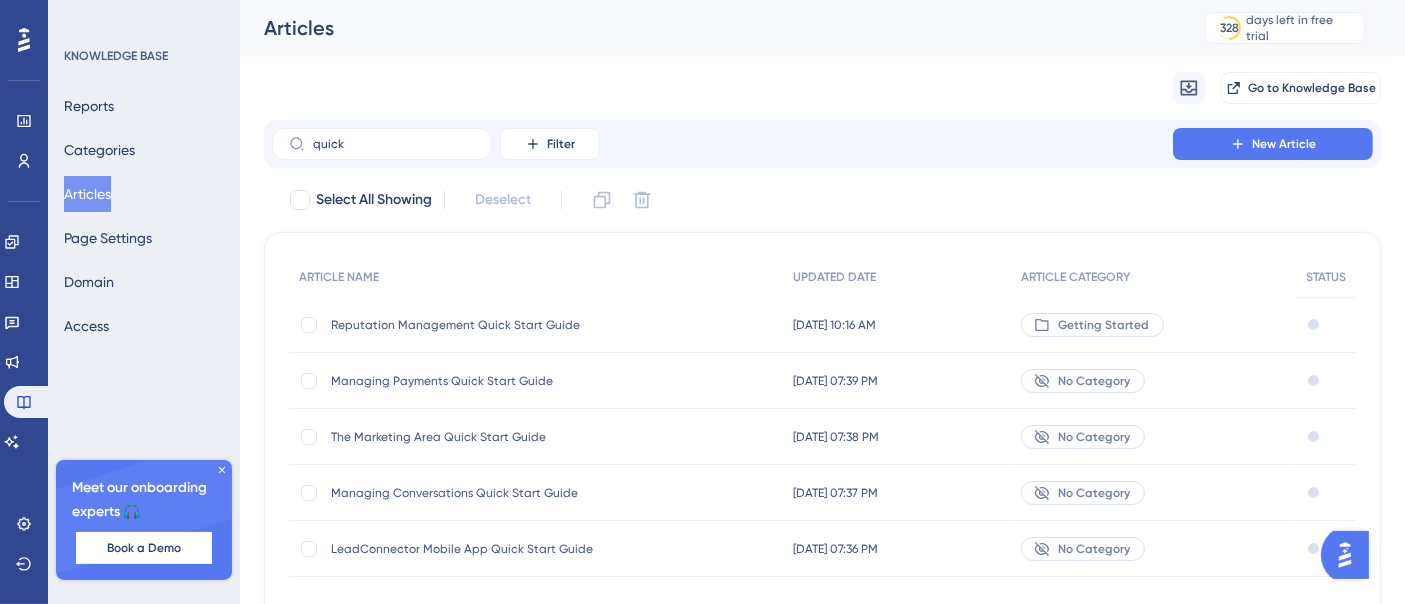 click on "Reputation Management Quick Start Guide" at bounding box center [491, 325] 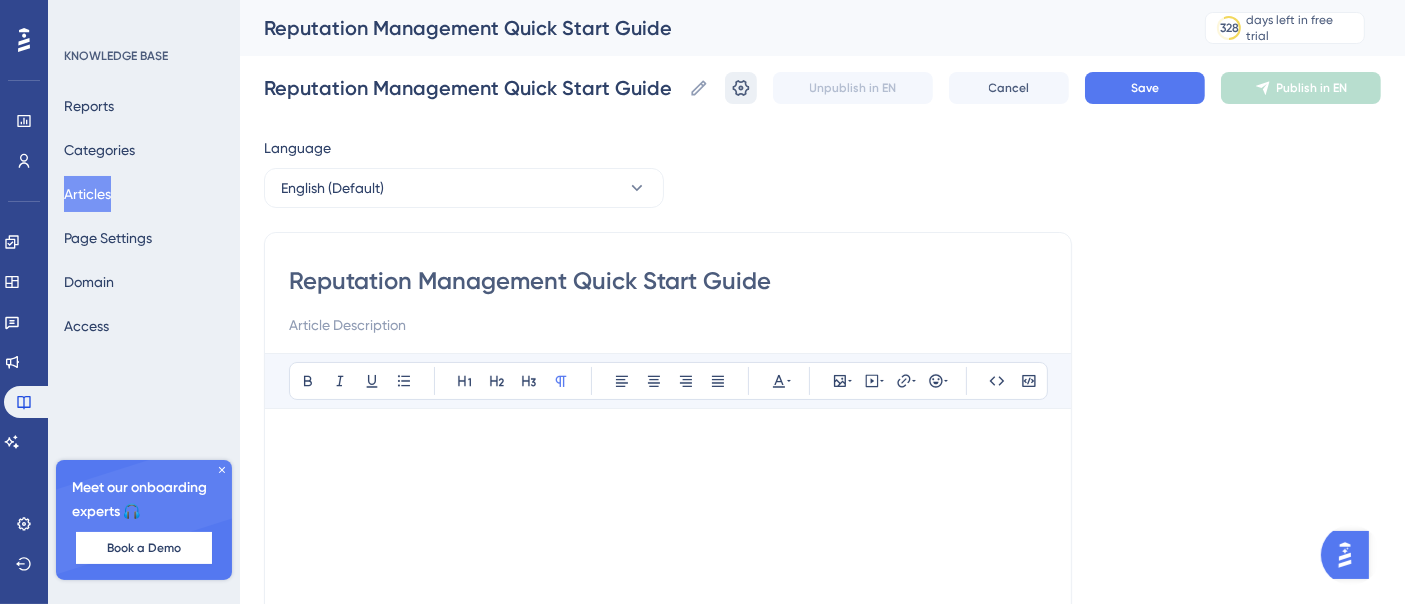 click 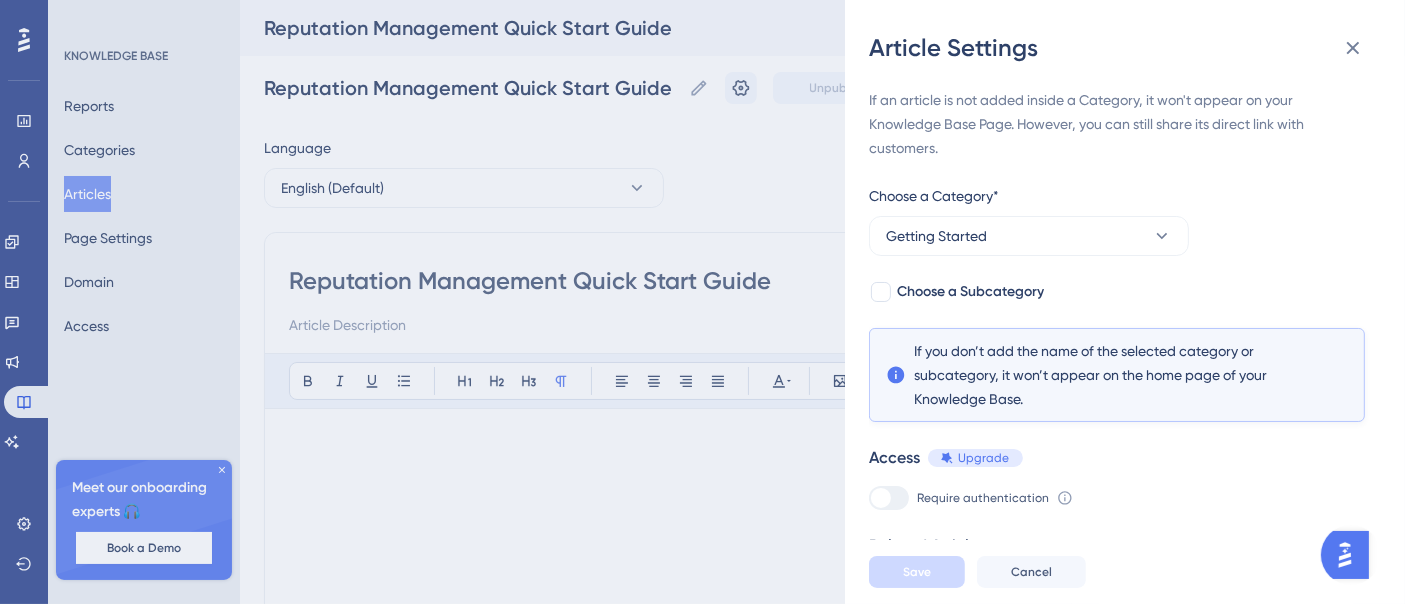 scroll, scrollTop: 67, scrollLeft: 0, axis: vertical 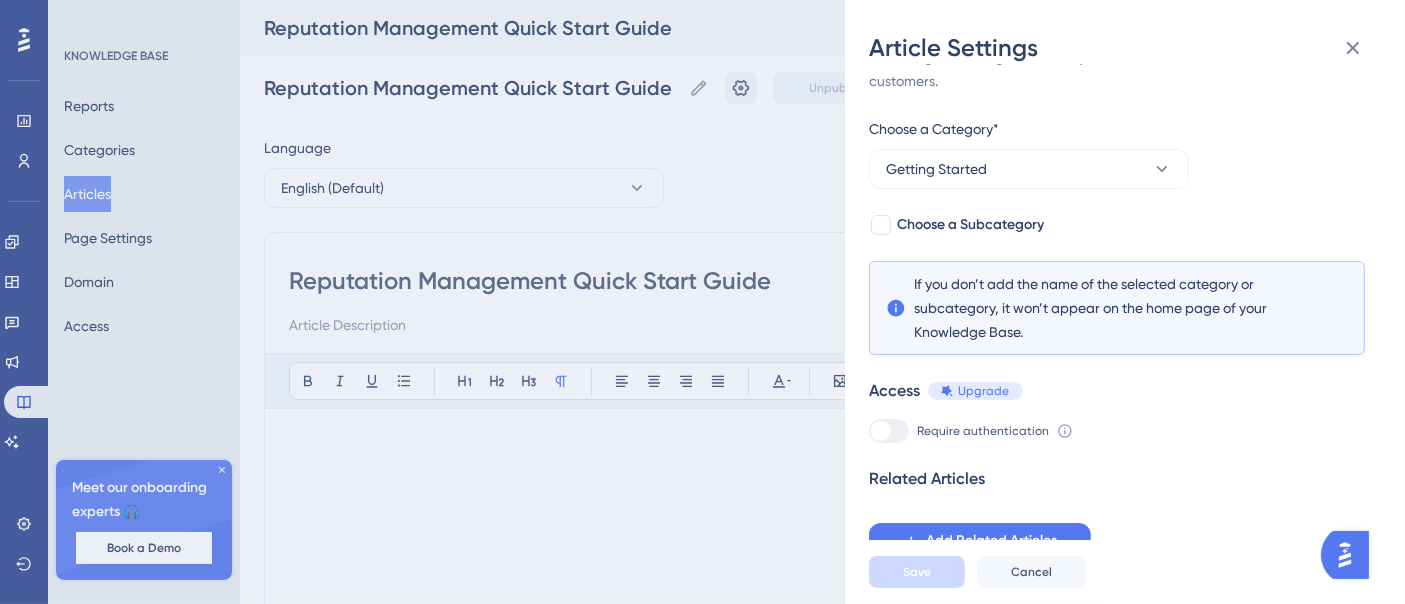 click at bounding box center (889, 431) 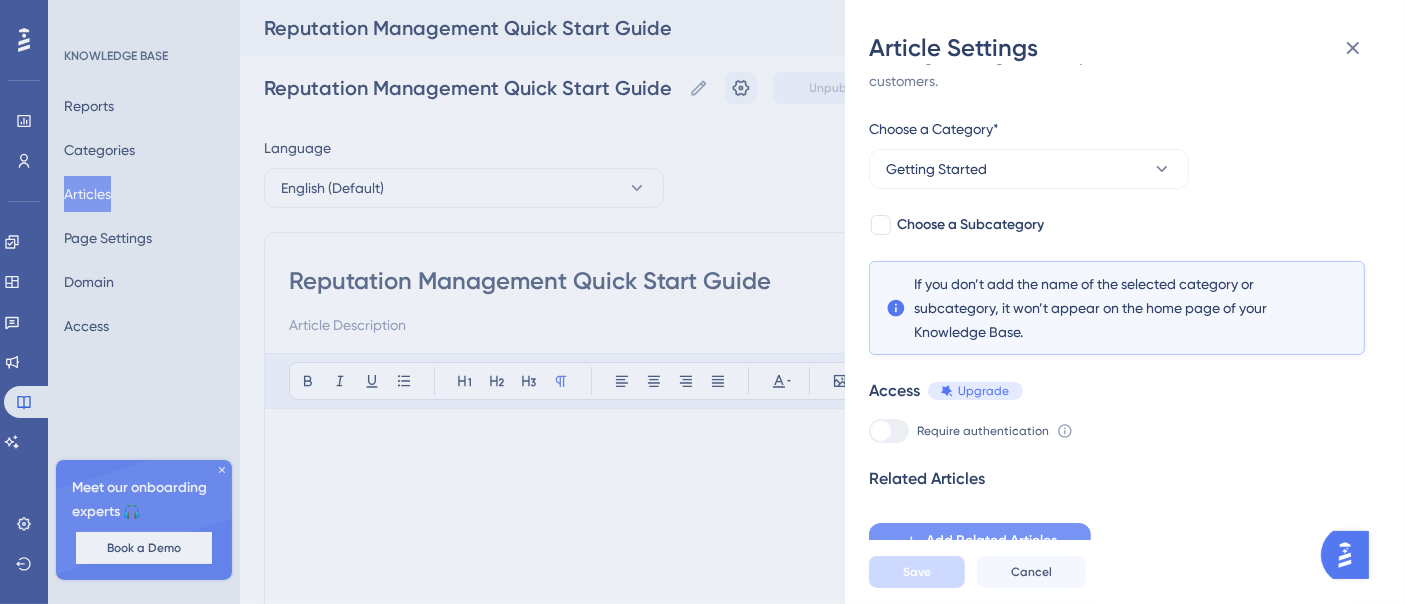 click on "Add Related Articles" at bounding box center [991, 541] 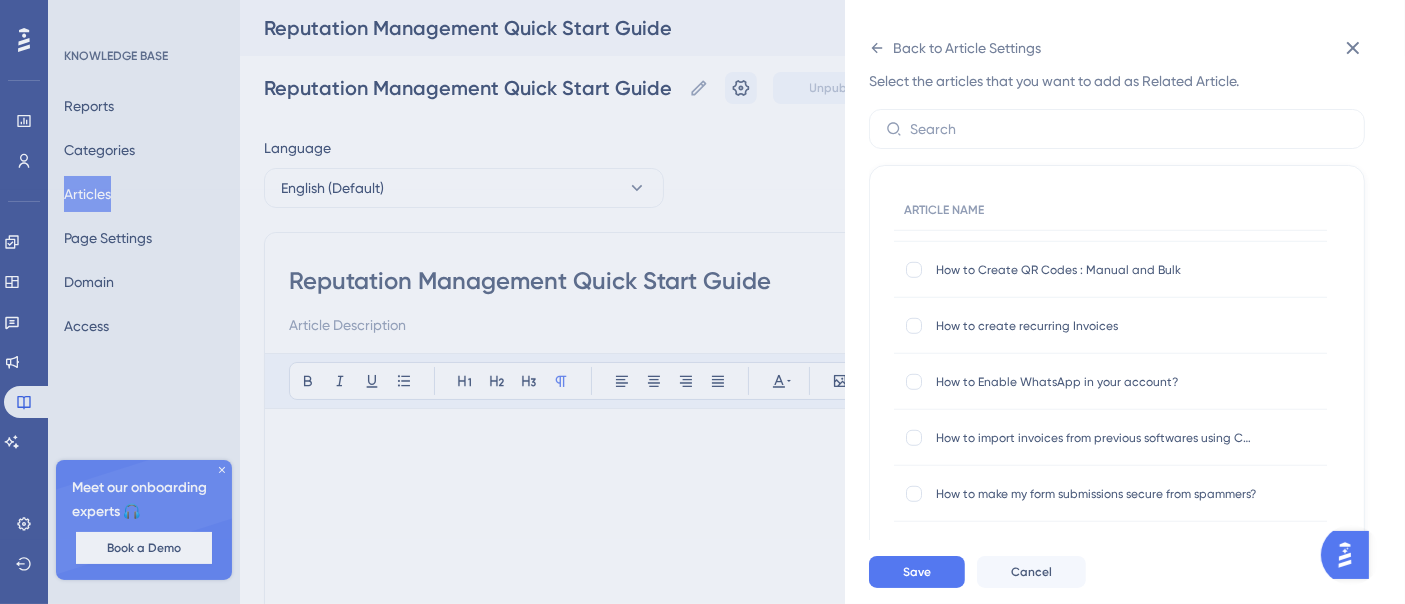 scroll, scrollTop: 2000, scrollLeft: 0, axis: vertical 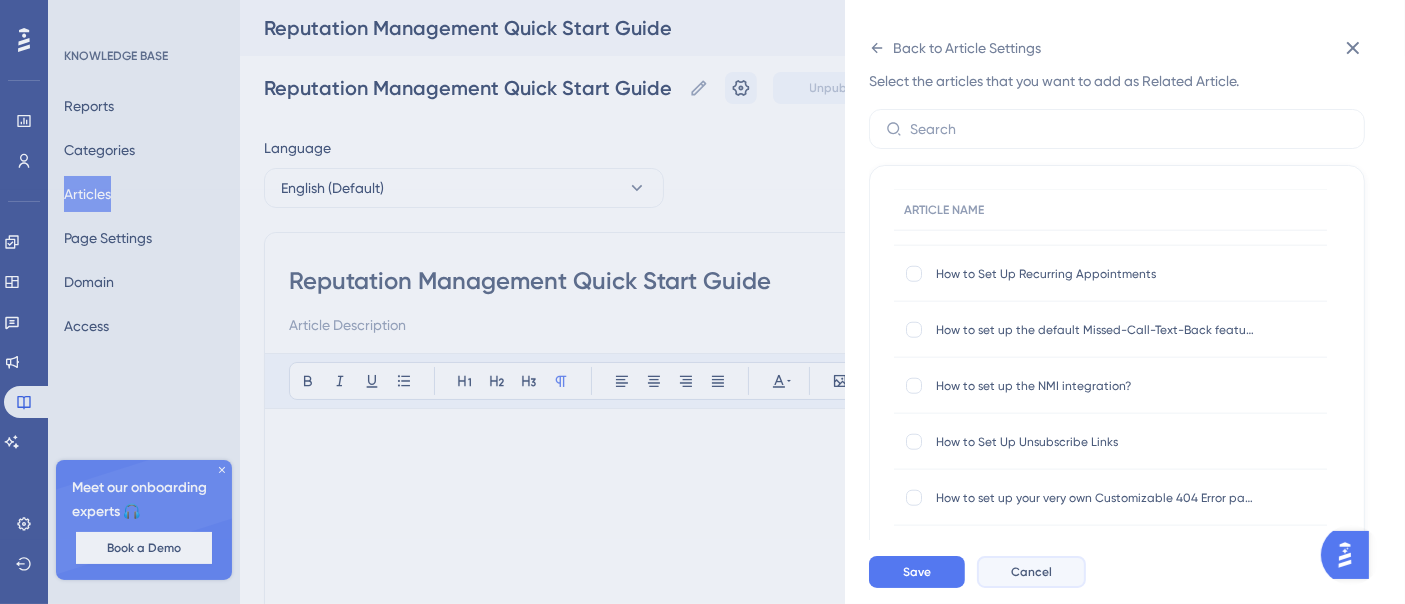 click on "Cancel" at bounding box center (1031, 572) 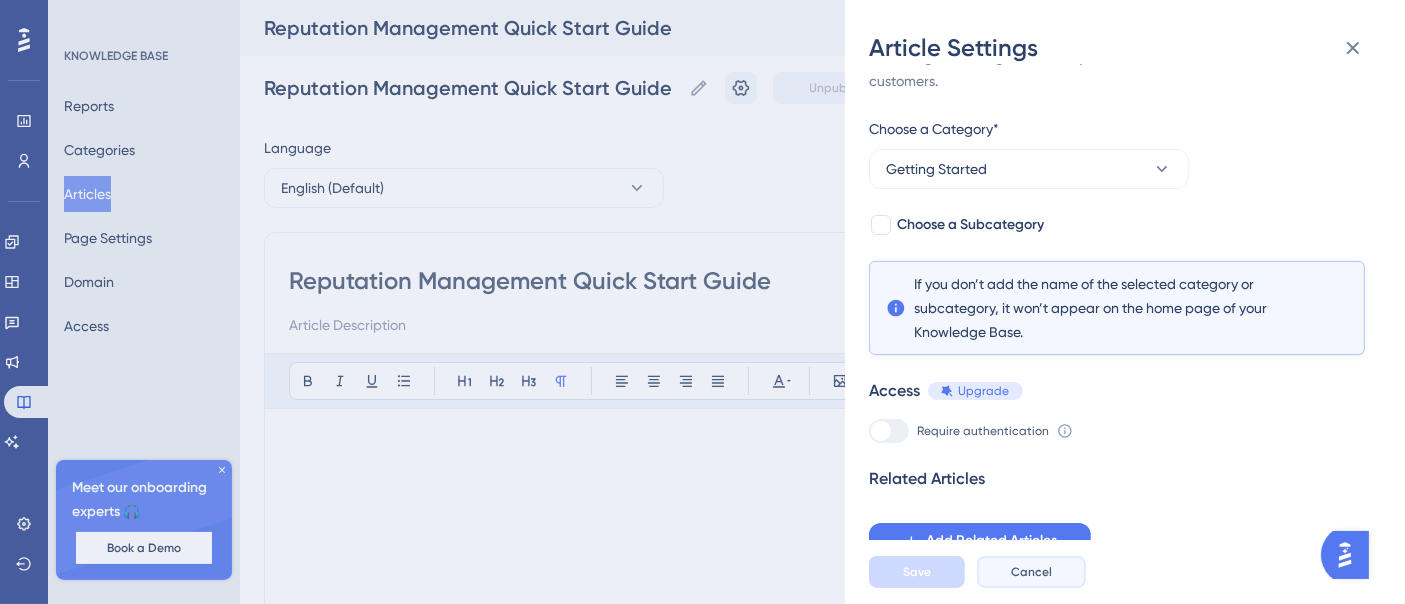 click on "Cancel" at bounding box center [1031, 572] 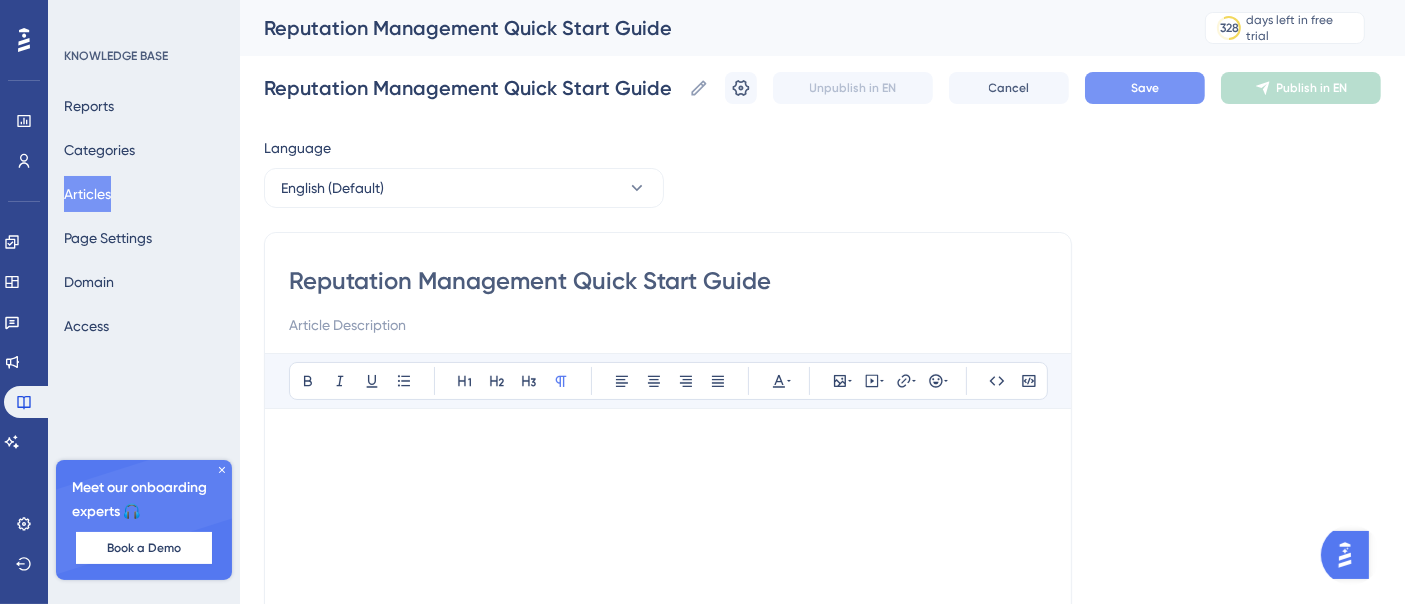 click on "Save" at bounding box center (1145, 88) 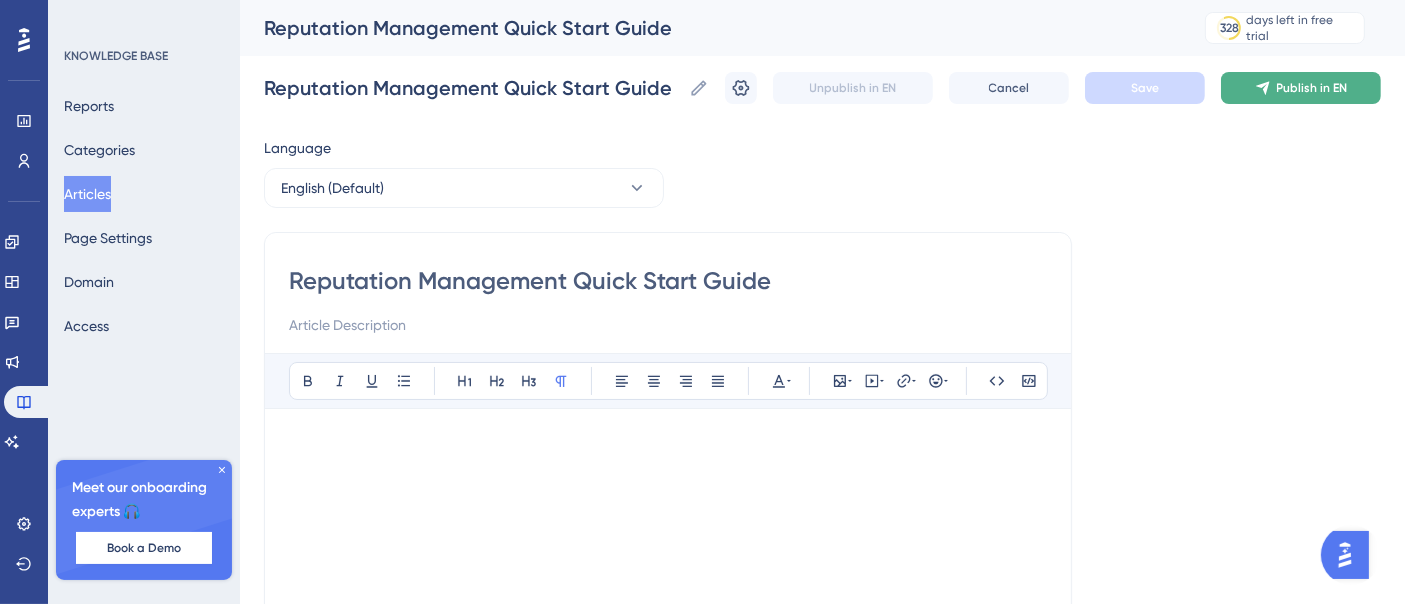 click 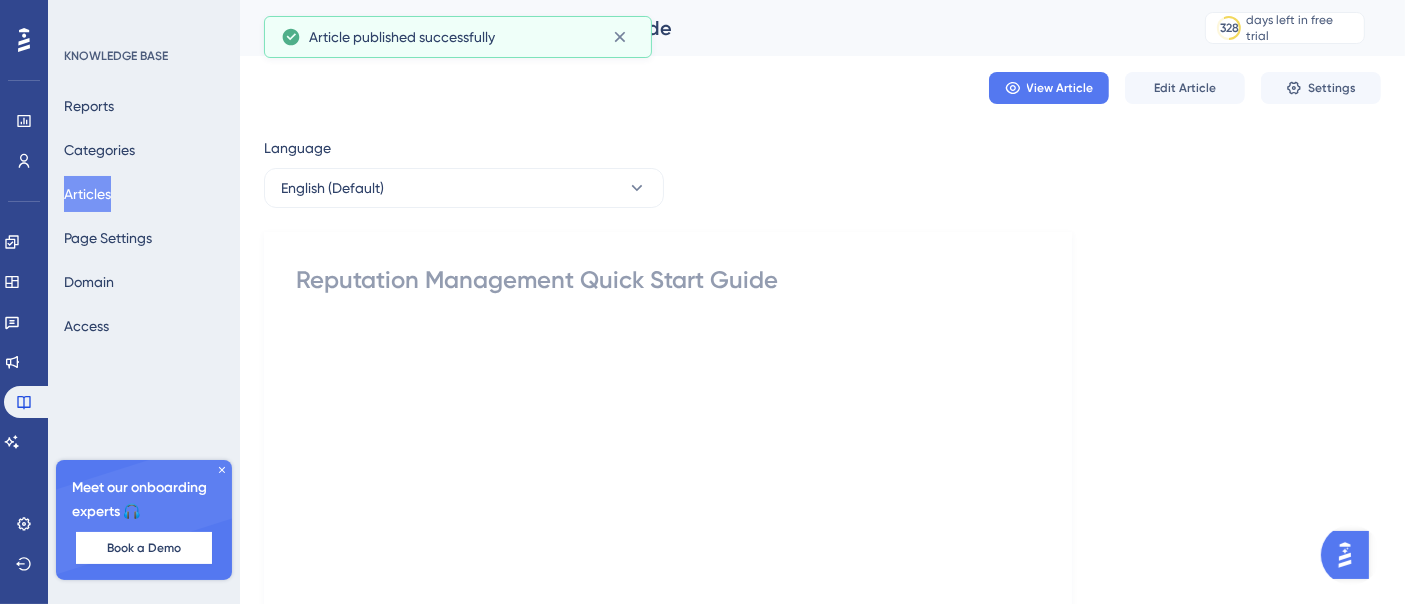 click on "Articles" at bounding box center [87, 194] 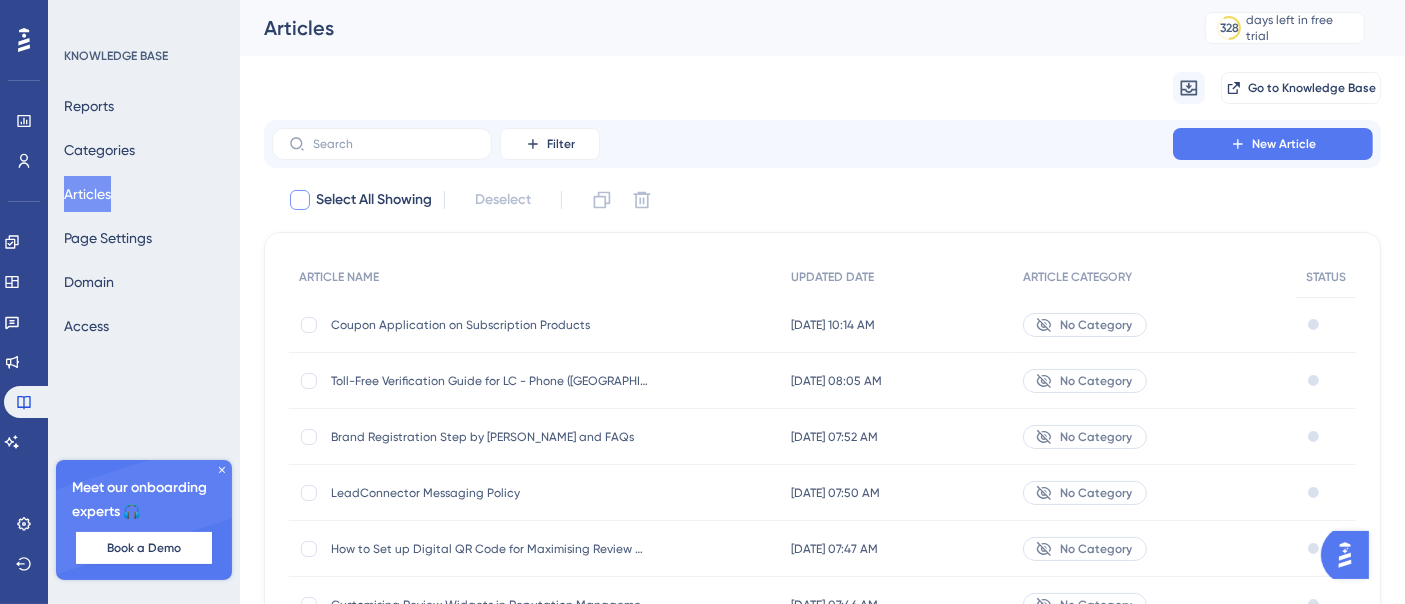 click at bounding box center (300, 200) 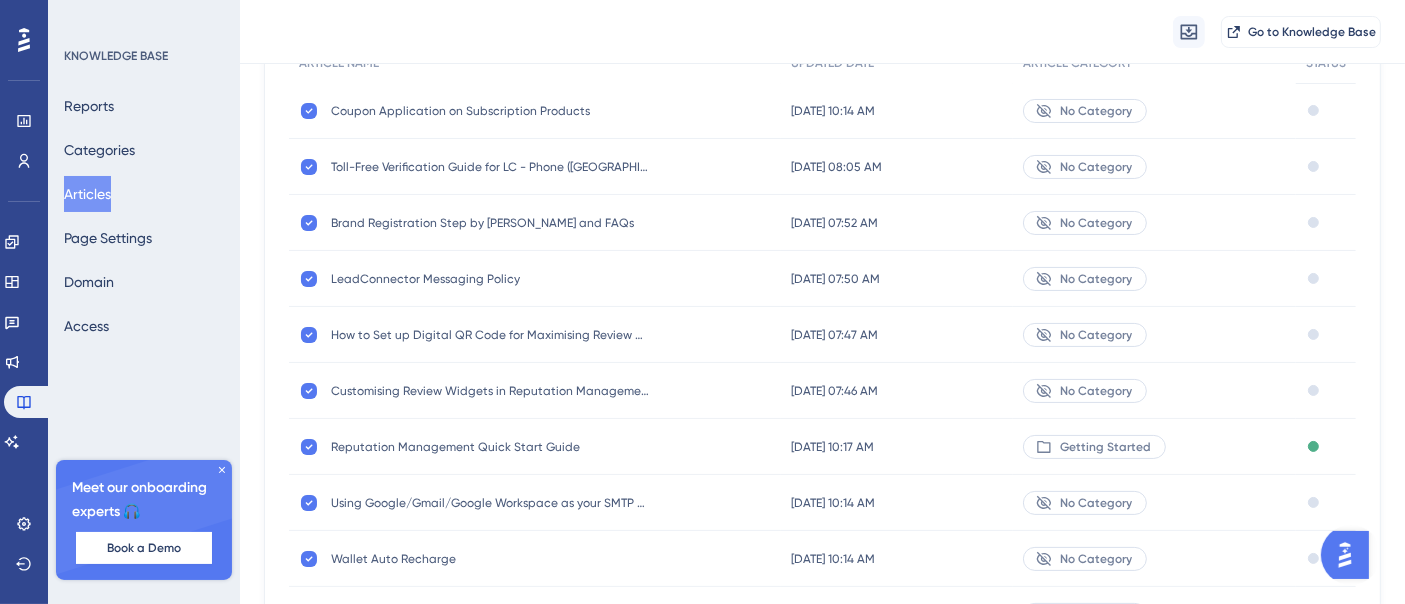 scroll, scrollTop: 0, scrollLeft: 0, axis: both 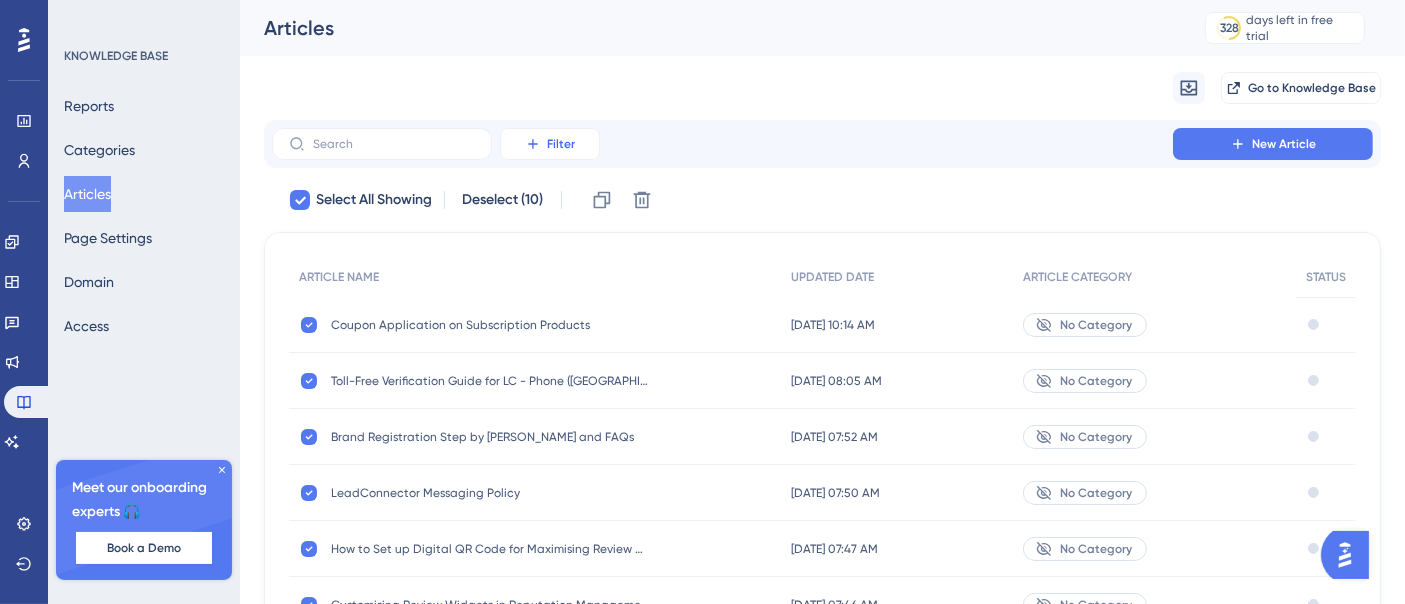 click 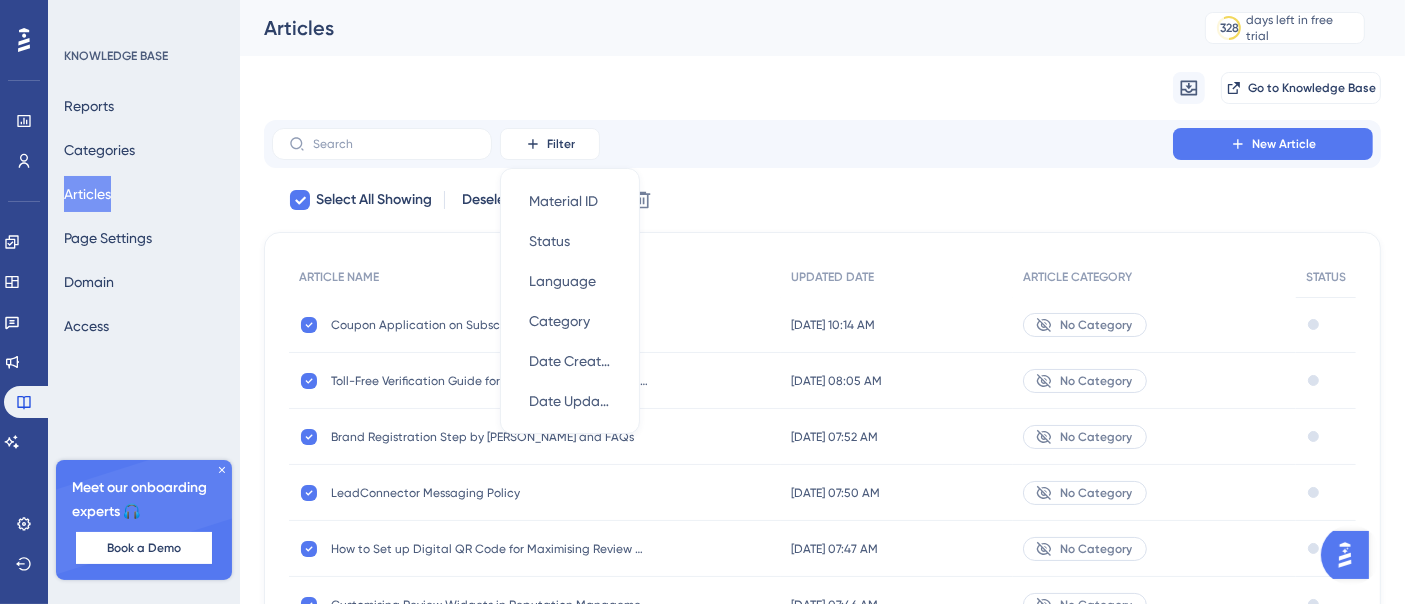 click on "Filter Material ID Material ID Status Status Language Language Category Category Date Created Date Created Date Updated Date Updated New Article Select All Showing Deselect (10) Clone Delete ARTICLE NAME UPDATED DATE ARTICLE CATEGORY STATUS Coupon Application on Subscription Products Coupon Application on Subscription Products Jul 17 2025, 10:14 AM Jul 17 2025, 10:14 AM No Category Draft Toll-Free Verification Guide for LC - Phone (US/Canada) Toll-Free Verification Guide for LC - Phone (US/Canada) Jul 17 2025, 08:05 AM Jul 17 2025, 08:05 AM No Category Draft Brand Registration Step by Step Guide and FAQs Brand Registration Step by Step Guide and FAQs Jul 17 2025, 07:52 AM Jul 17 2025, 07:52 AM No Category Draft LeadConnector Messaging Policy LeadConnector Messaging Policy Jul 17 2025, 07:50 AM Jul 17 2025, 07:50 AM No Category Draft How to Set up Digital QR Code for Maximising Review Generation How to Set up Digital QR Code for Maximising Review Generation Jul 17 2025, 07:47 AM Jul 17 2025, 07:47 AM Draft 1 2" at bounding box center (822, 533) 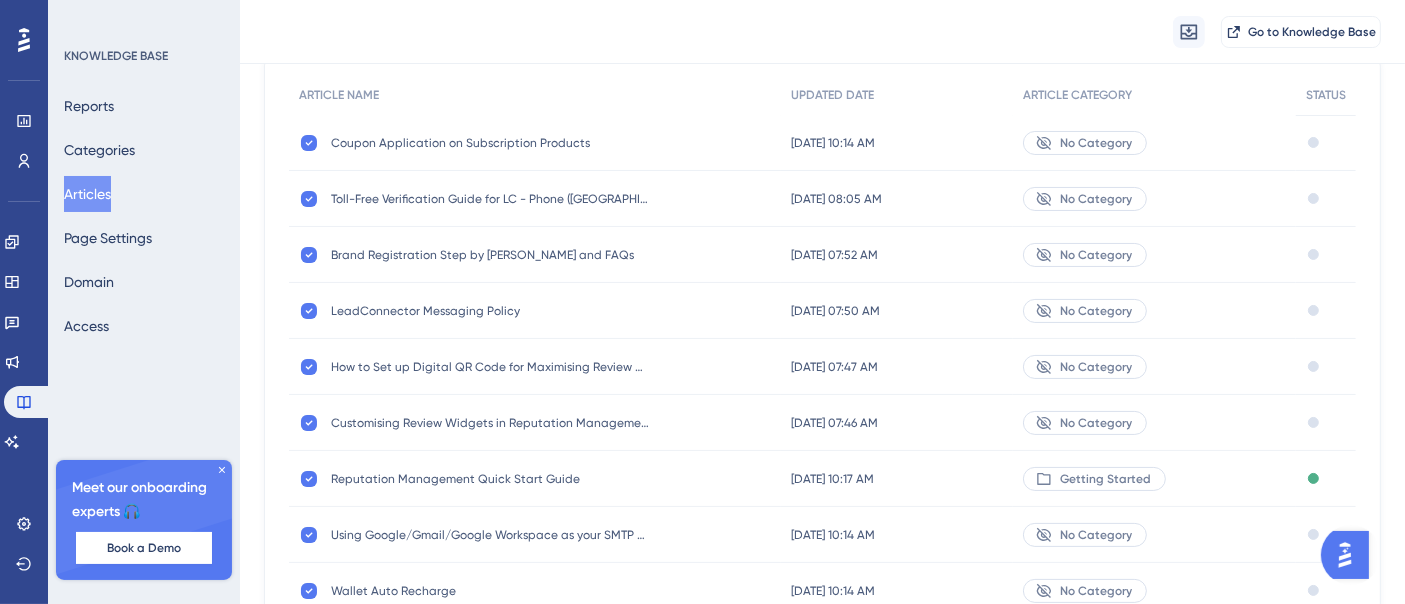 scroll, scrollTop: 0, scrollLeft: 0, axis: both 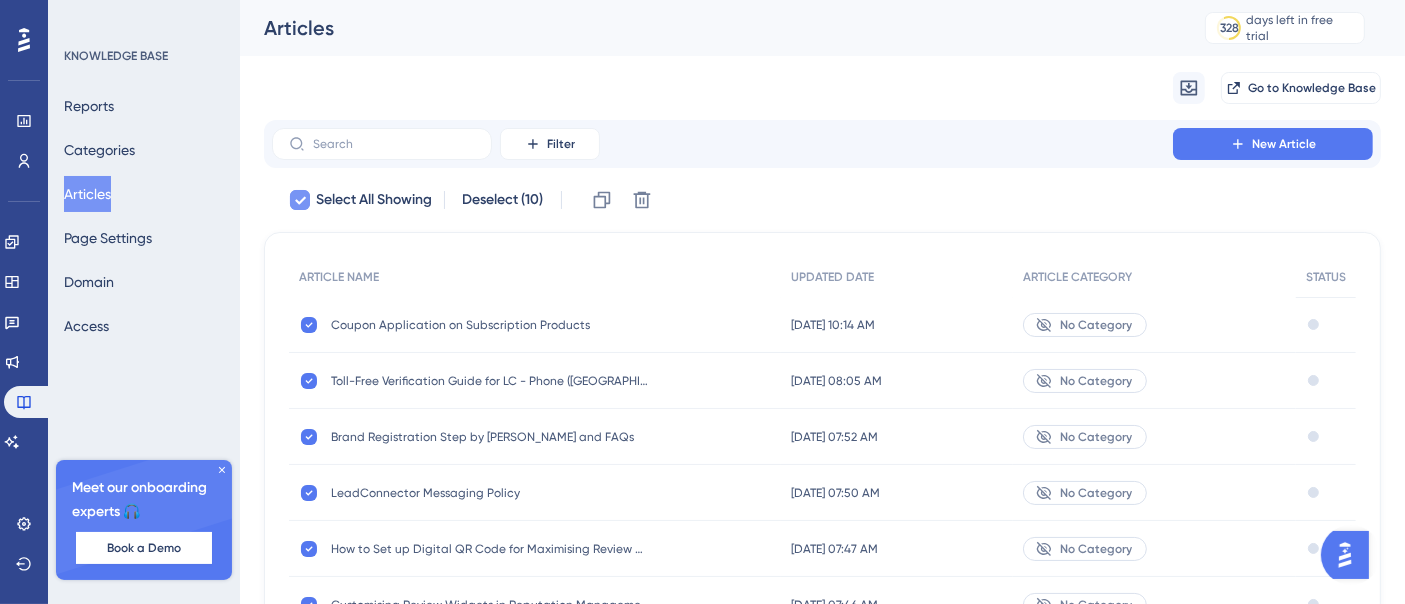 click 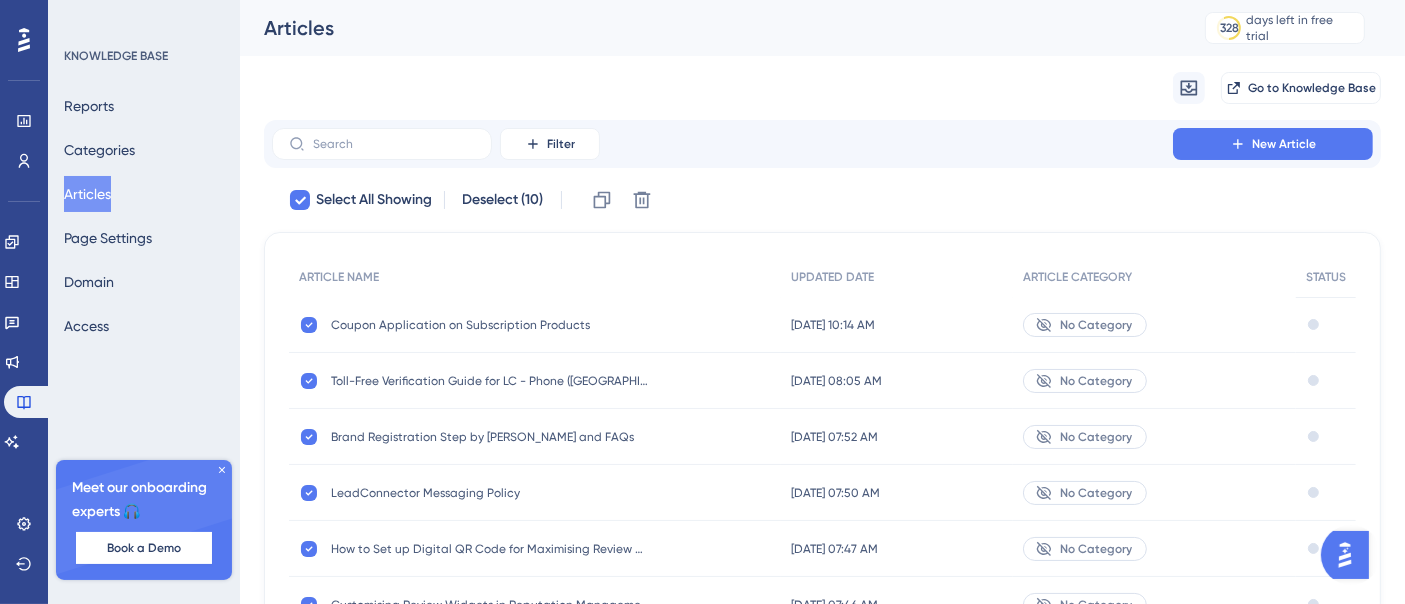 checkbox on "false" 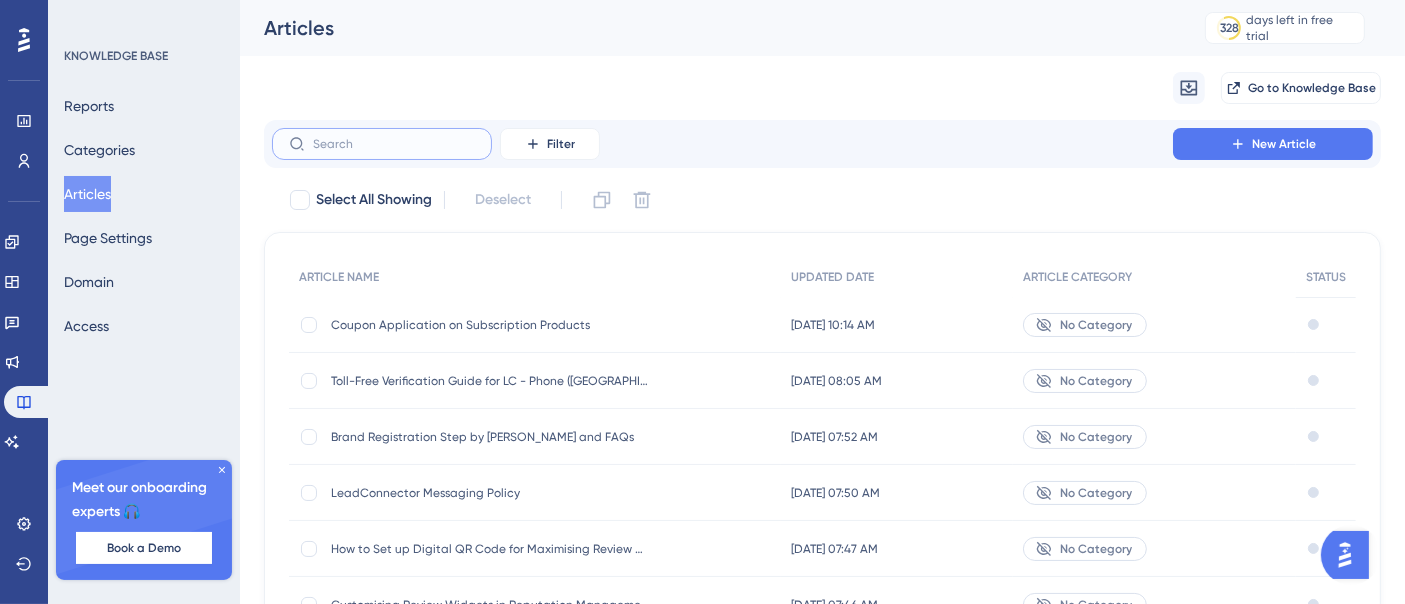 click at bounding box center (394, 144) 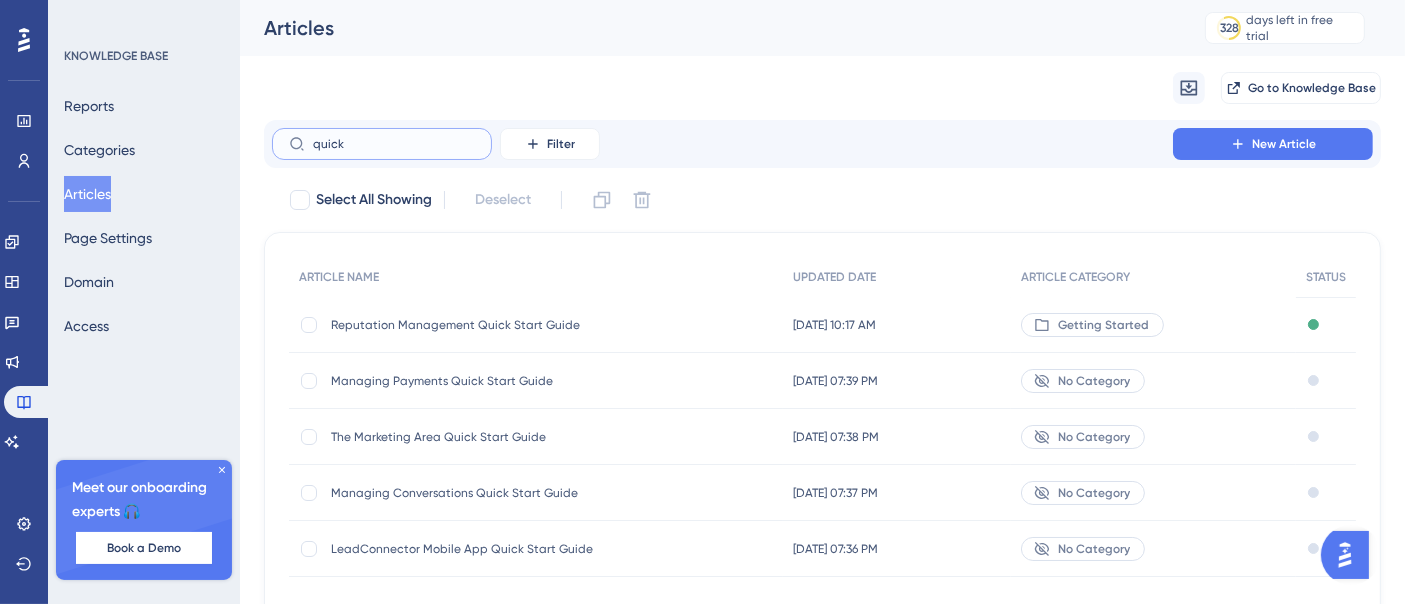 type on "quick" 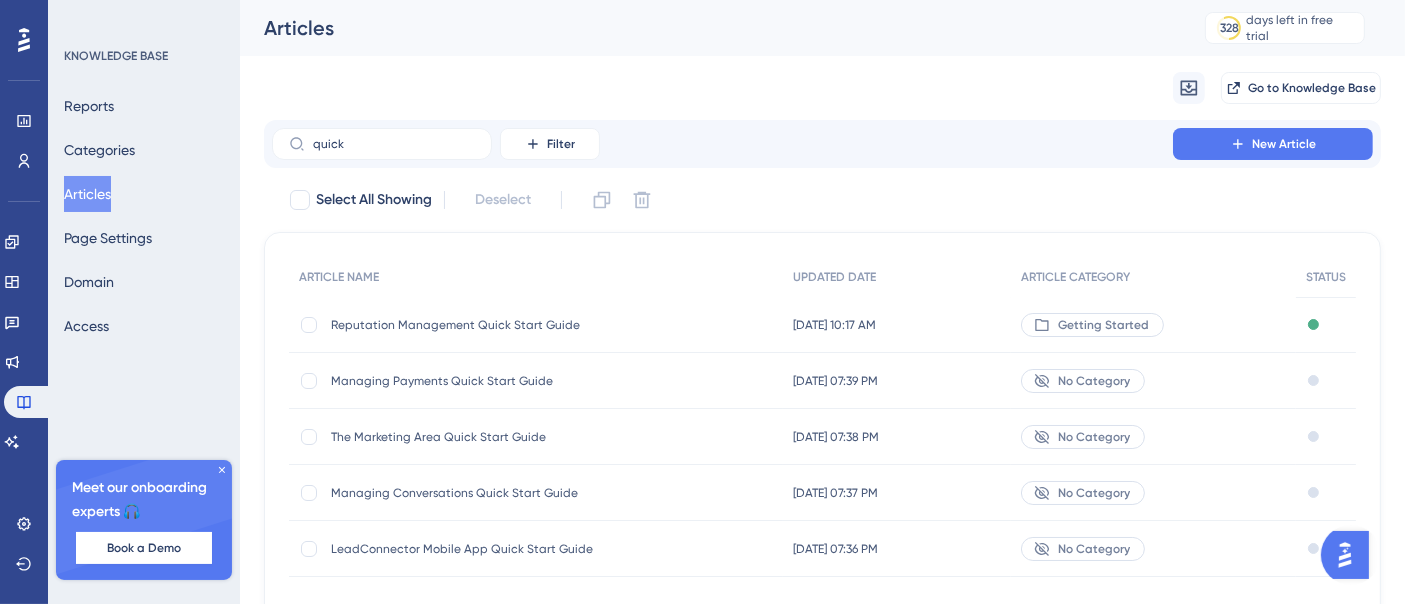 click on "Managing Payments Quick Start Guide" at bounding box center (491, 381) 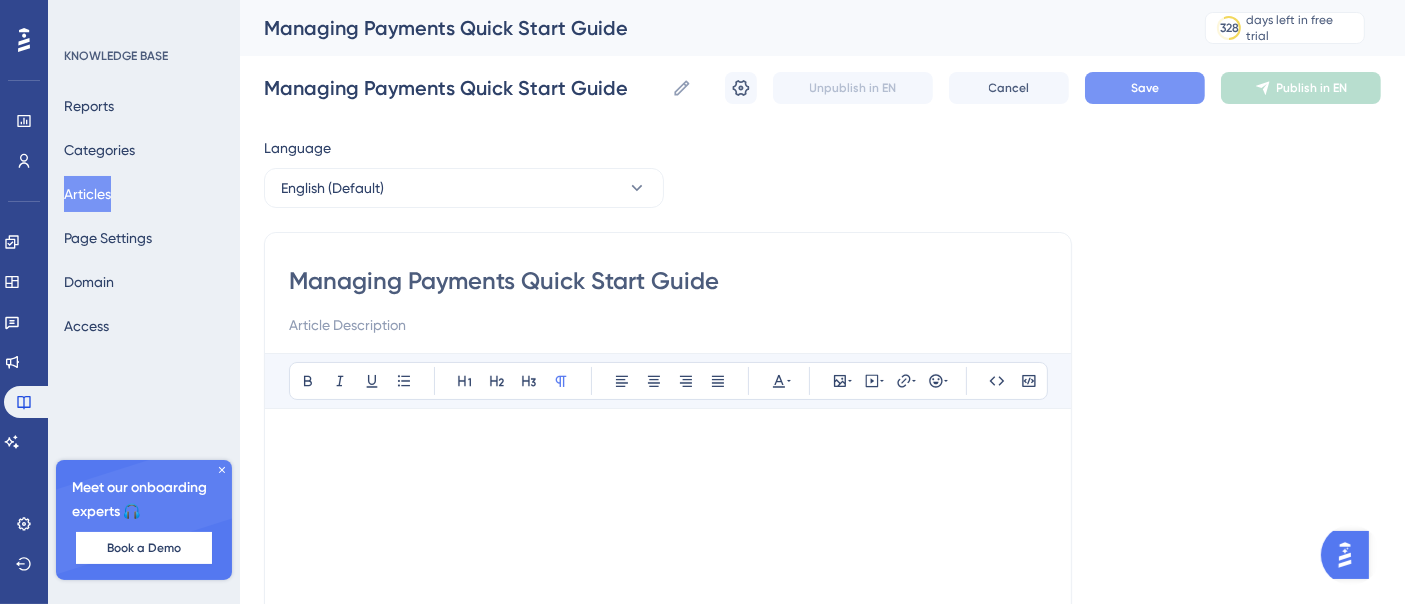 click on "Save" at bounding box center [1145, 88] 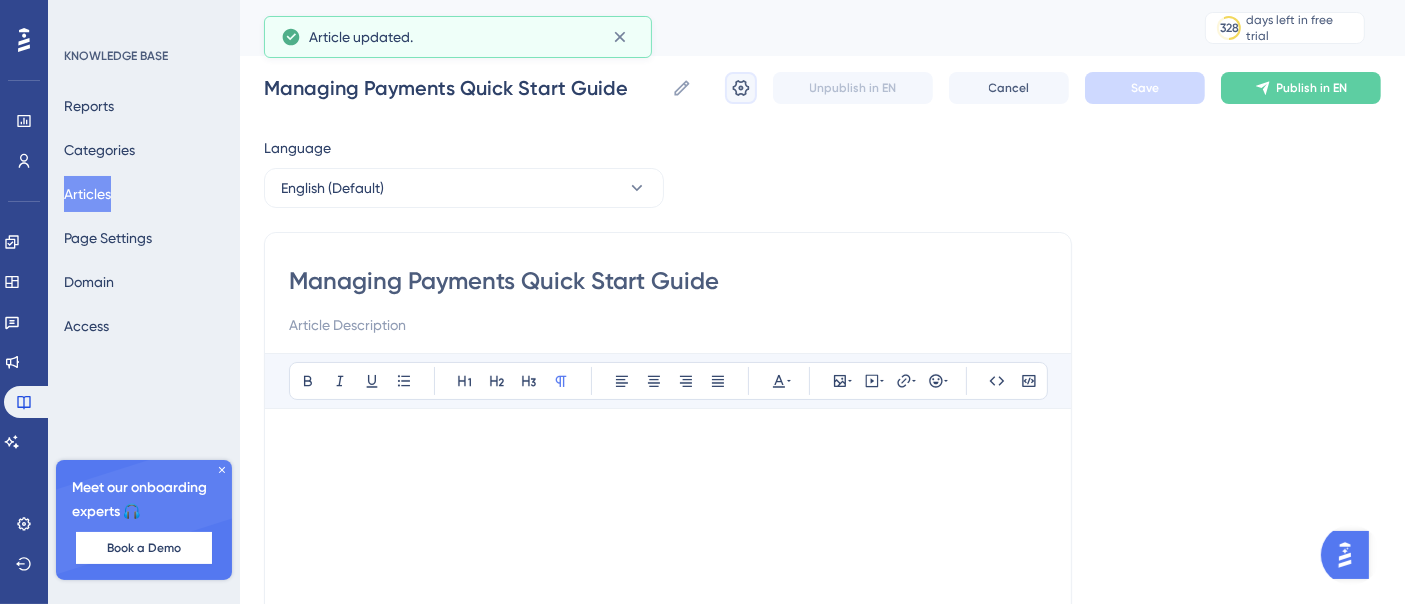 click 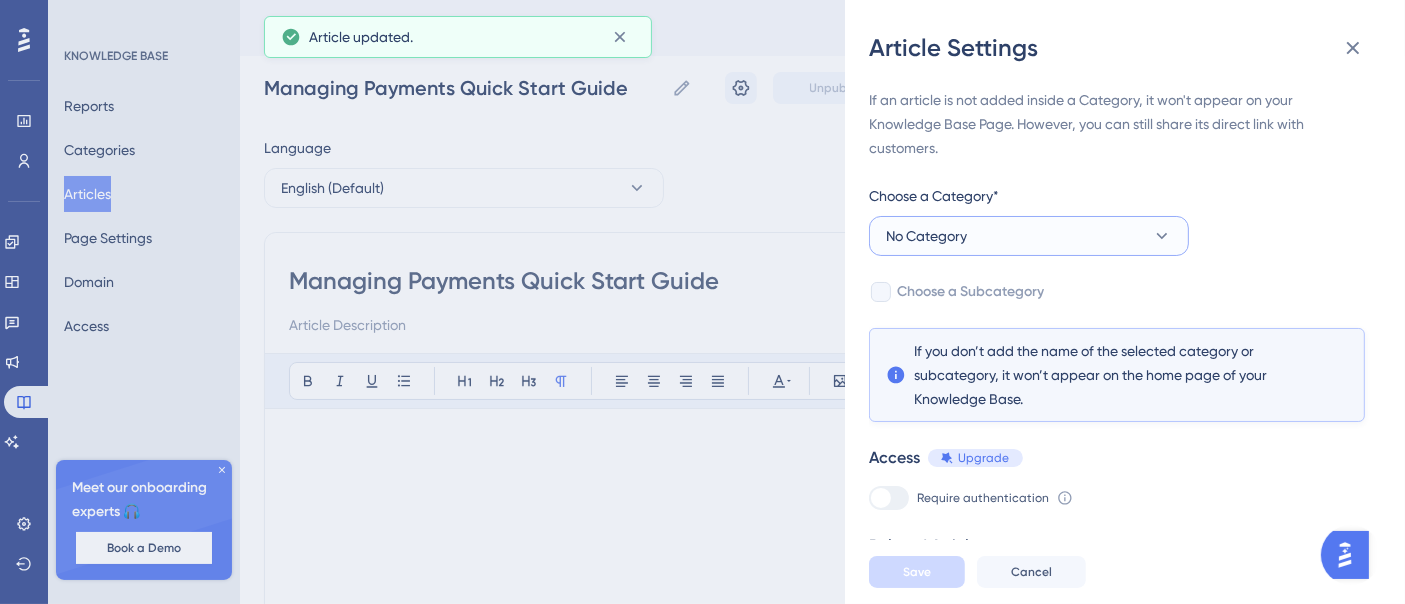 click on "No Category" at bounding box center (1029, 236) 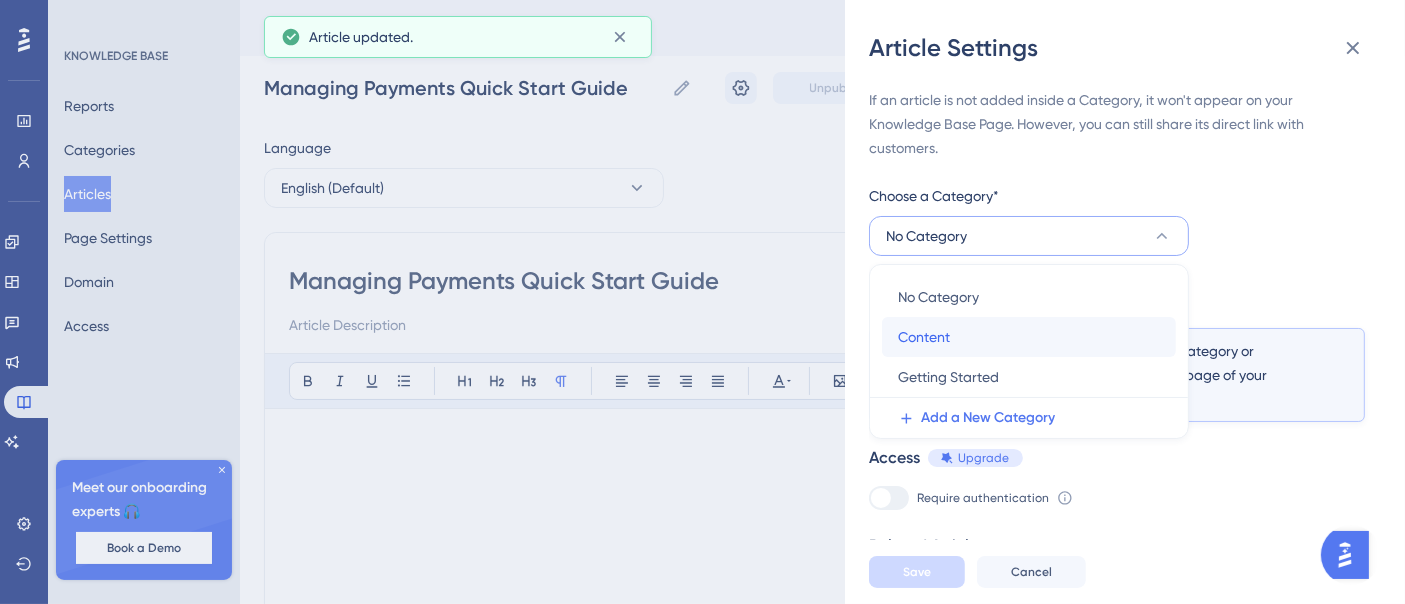 drag, startPoint x: 977, startPoint y: 347, endPoint x: 980, endPoint y: 360, distance: 13.341664 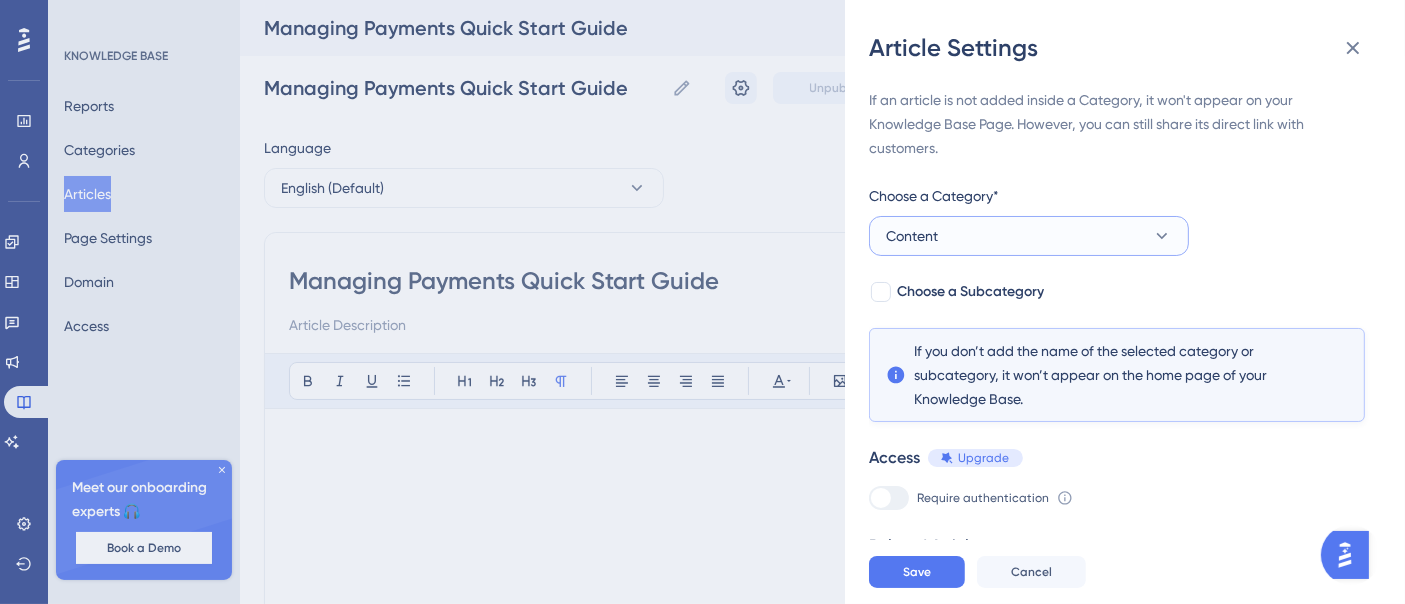 click on "Content" at bounding box center [1029, 236] 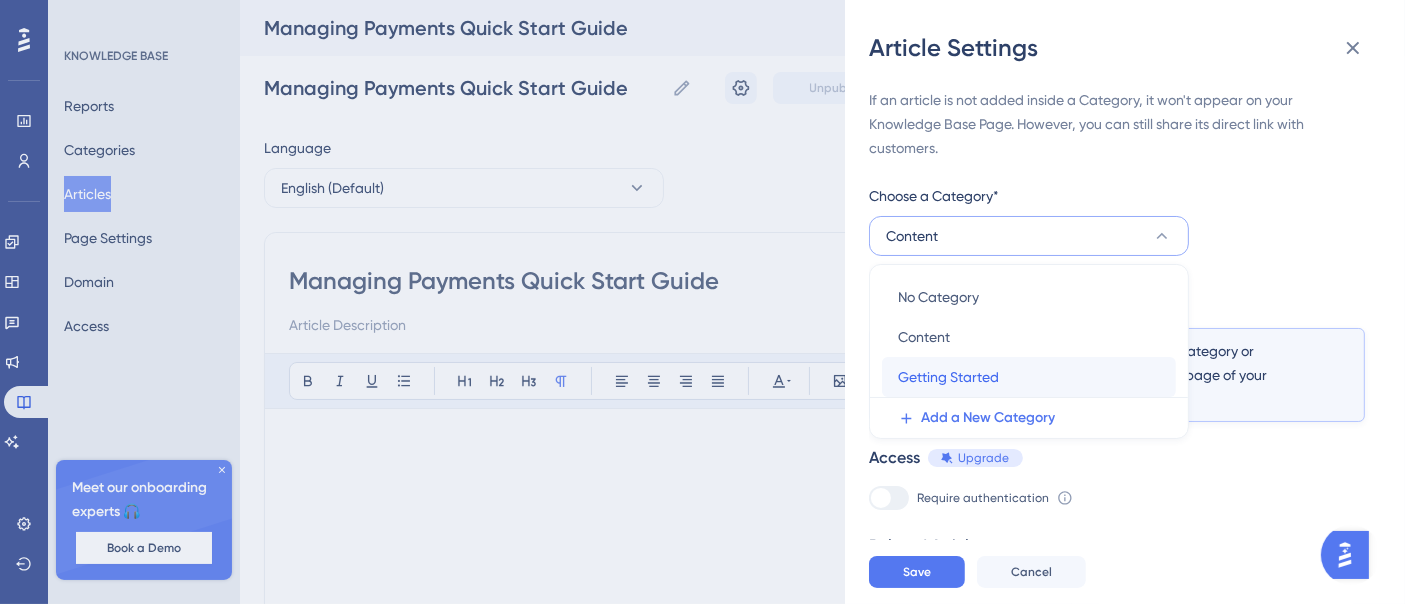 click on "Getting Started" at bounding box center (948, 377) 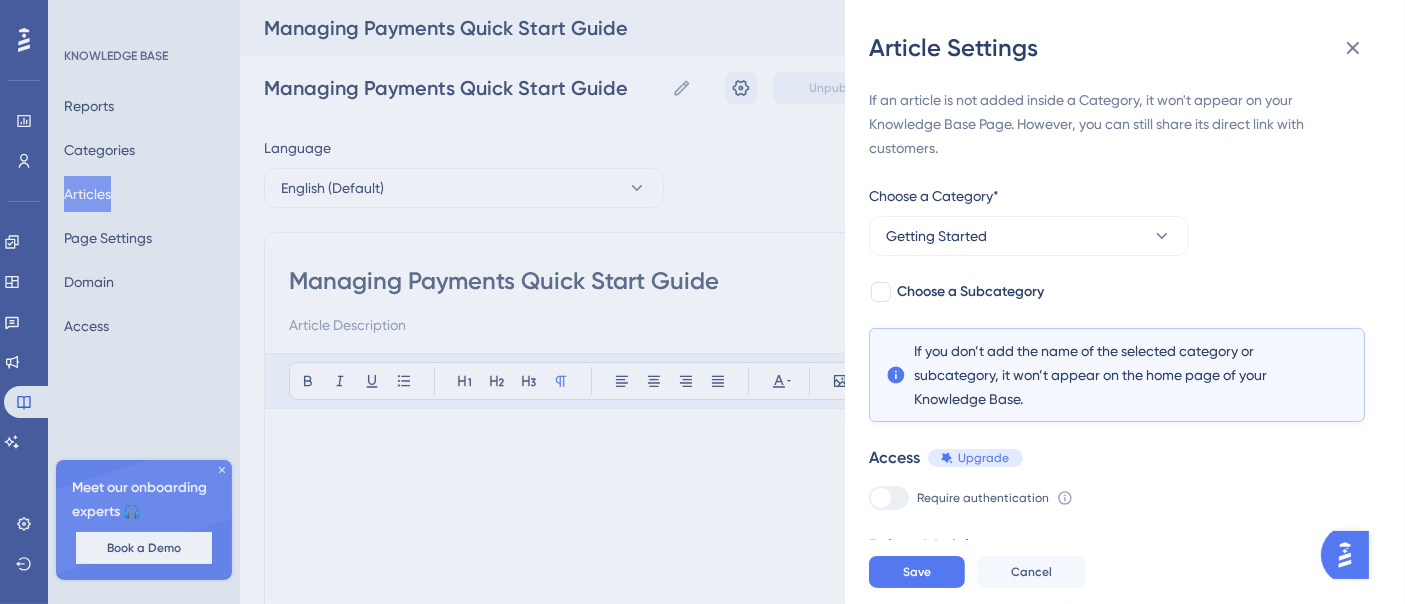 click on "If an article is not added inside a Category, it won't appear on your Knowledge Base Page. However, you can still share its direct link with customers. Choose a Category* Getting Started Choose a Subcategory If you don’t add the name of the selected category or subcategory, it won’t appear on the home page of your Knowledge Base. Access Upgrade Require authentication To change this setting you should manage your access preferences  under the Access tab. Learn more Related Articles Add Related Articles" at bounding box center (1117, 357) 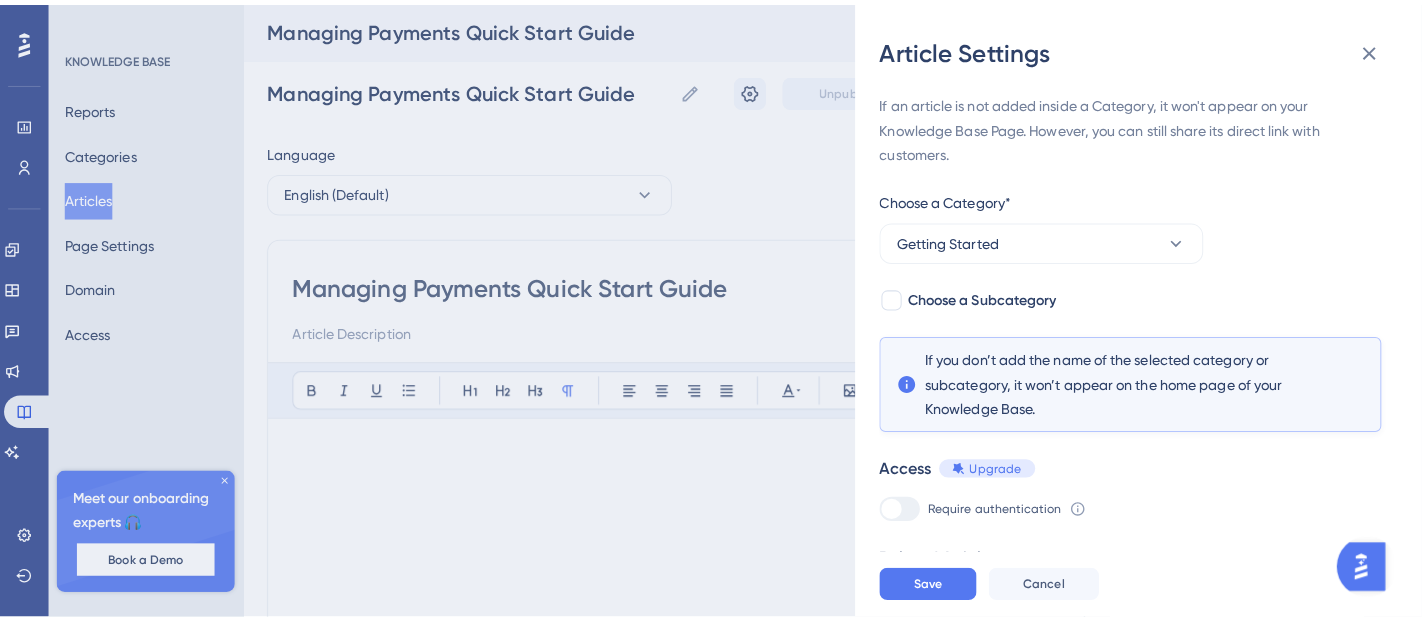 scroll, scrollTop: 67, scrollLeft: 0, axis: vertical 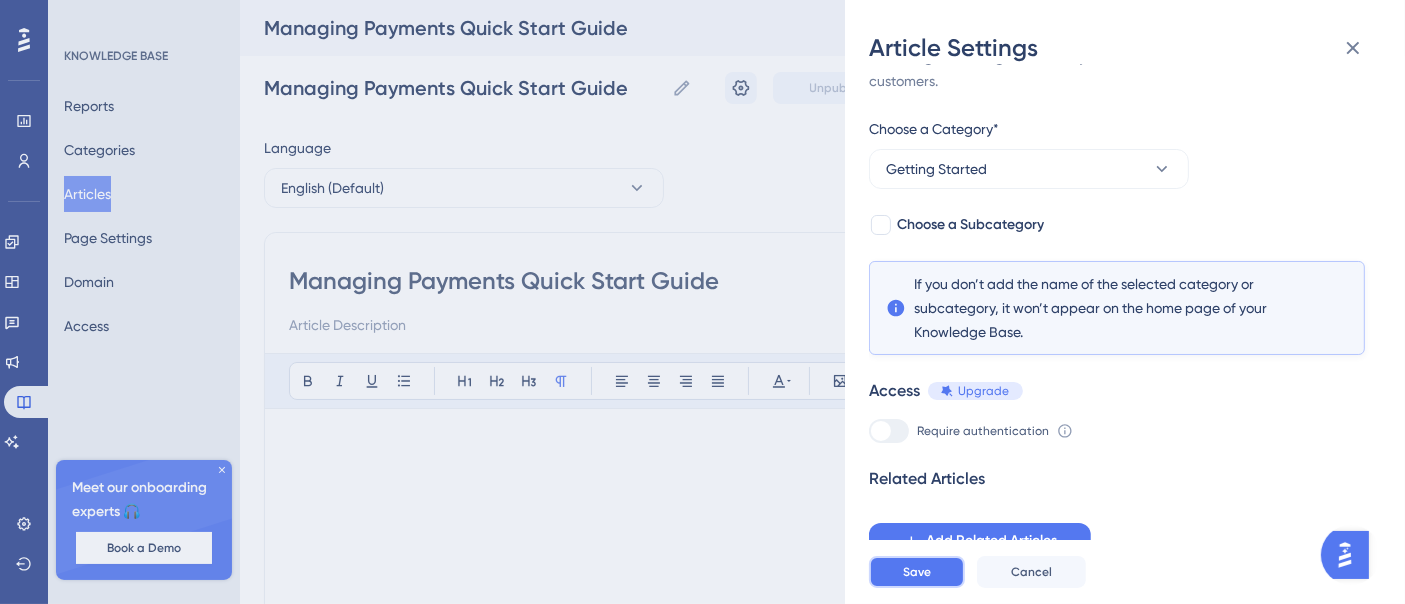 click on "Save" at bounding box center [917, 572] 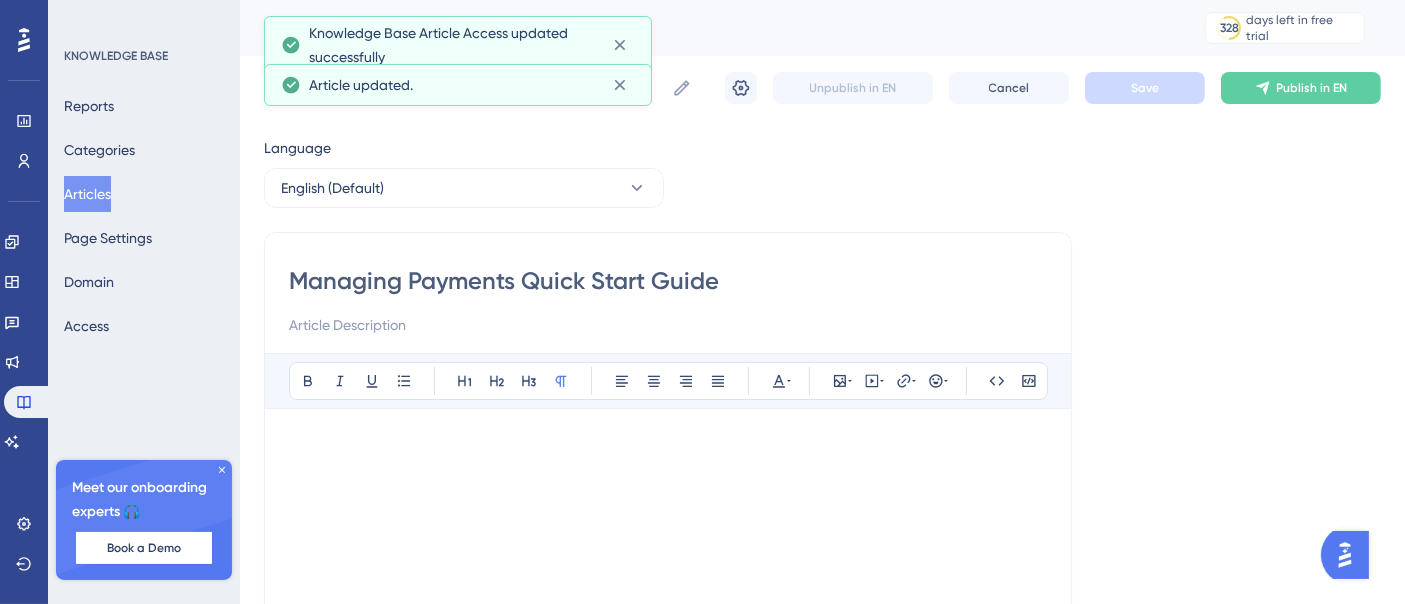 click on "Language English (Default) Managing Payments Quick Start Guide Bold Italic Underline Bullet Point Heading 1 Heading 2 Heading 3 Normal Align Left Align Center Align Right Align Justify Text Color Insert Image Embed Video Hyperlink Emojis Code Code Block Did this answer your question? 😀 😐 😔" at bounding box center (822, 577) 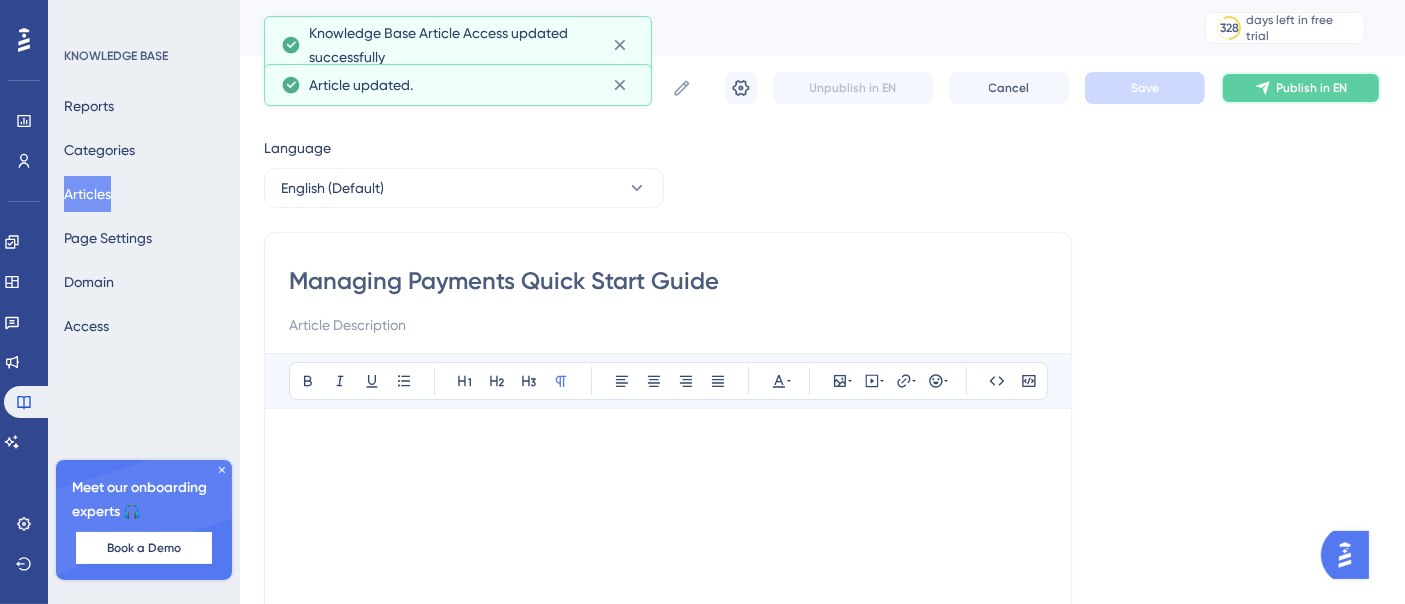 click on "Publish in EN" at bounding box center (1312, 88) 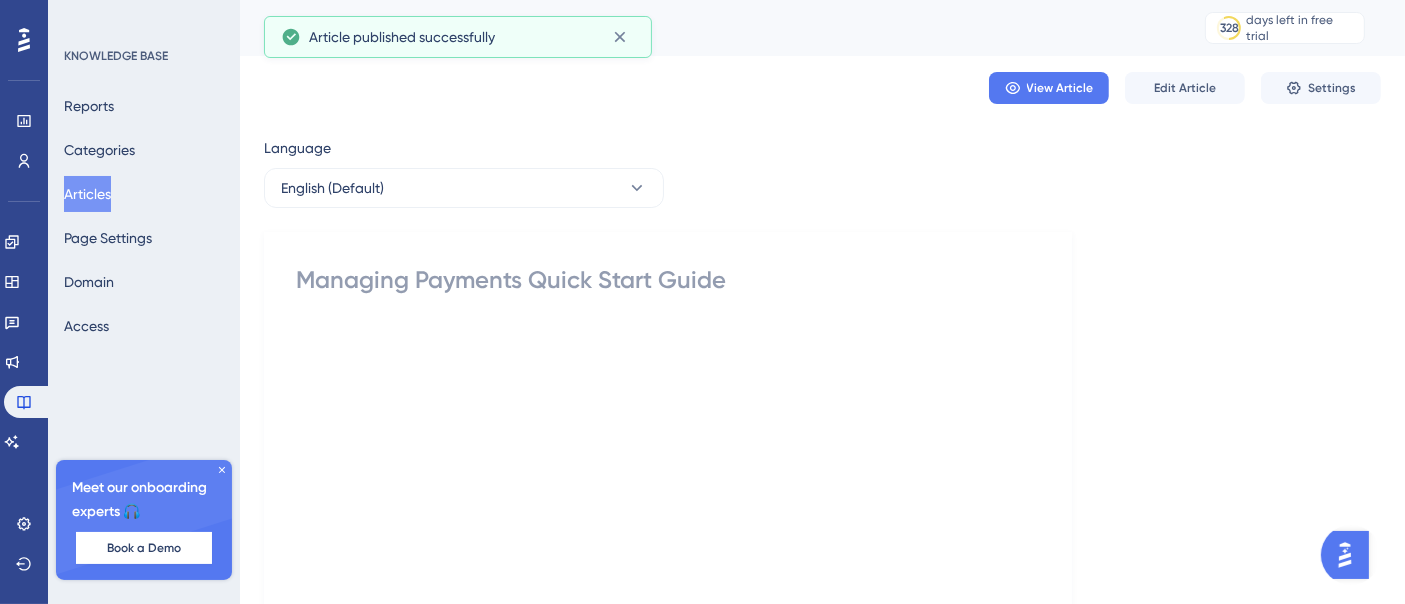click on "Articles" at bounding box center (87, 194) 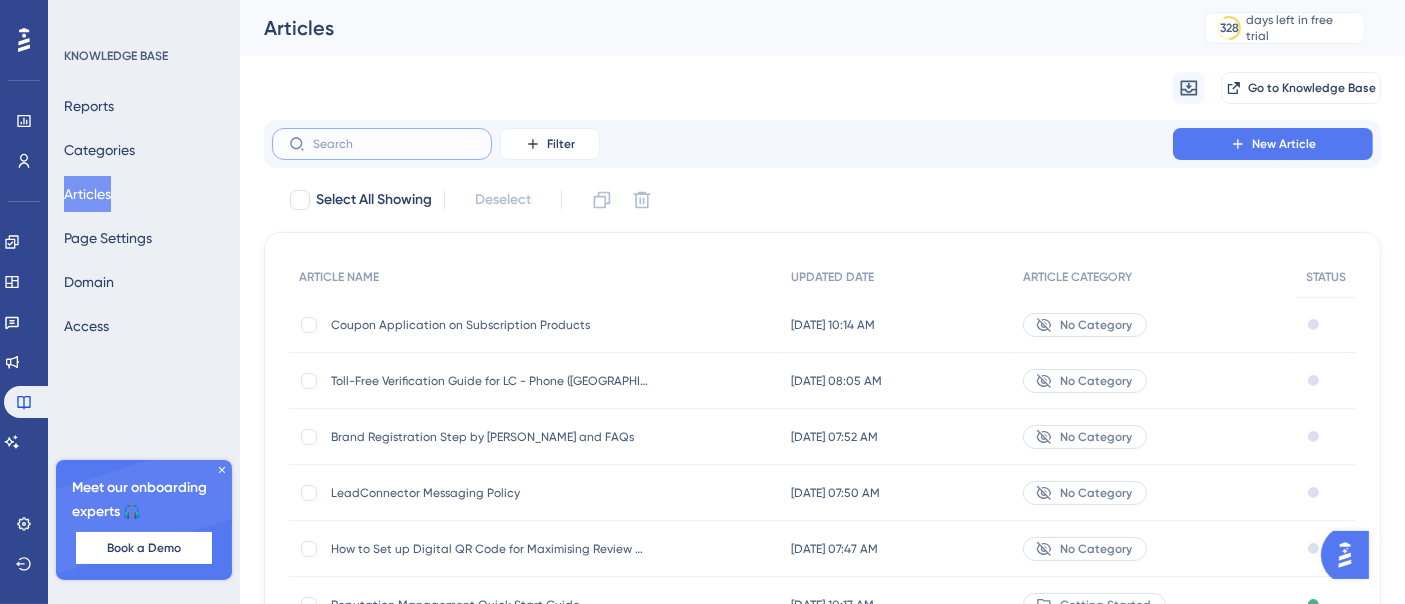 click at bounding box center [394, 144] 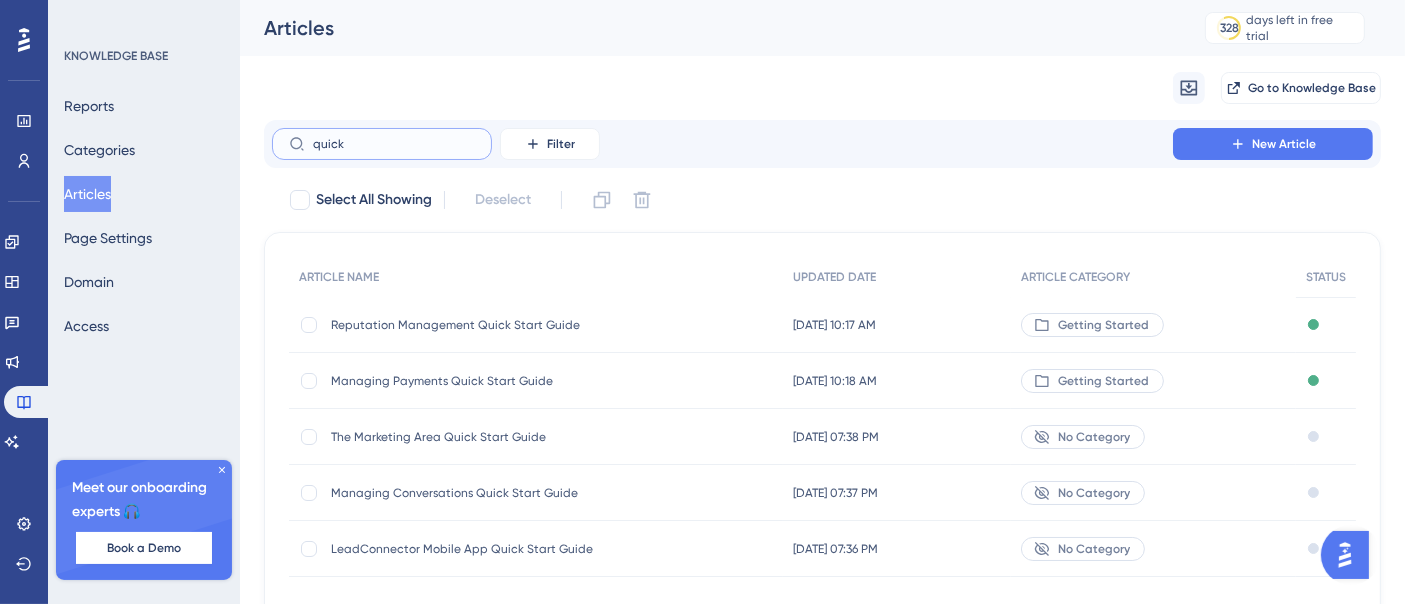 type on "quick" 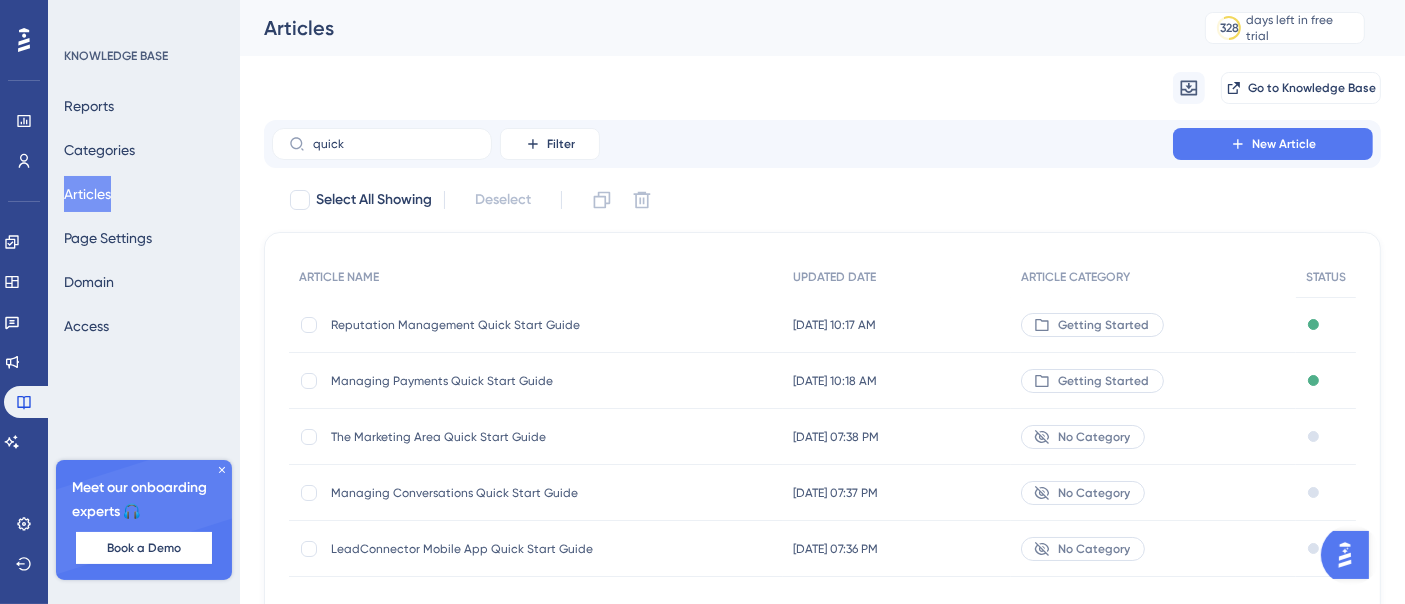 click on "The Marketing Area Quick Start Guide" at bounding box center (491, 437) 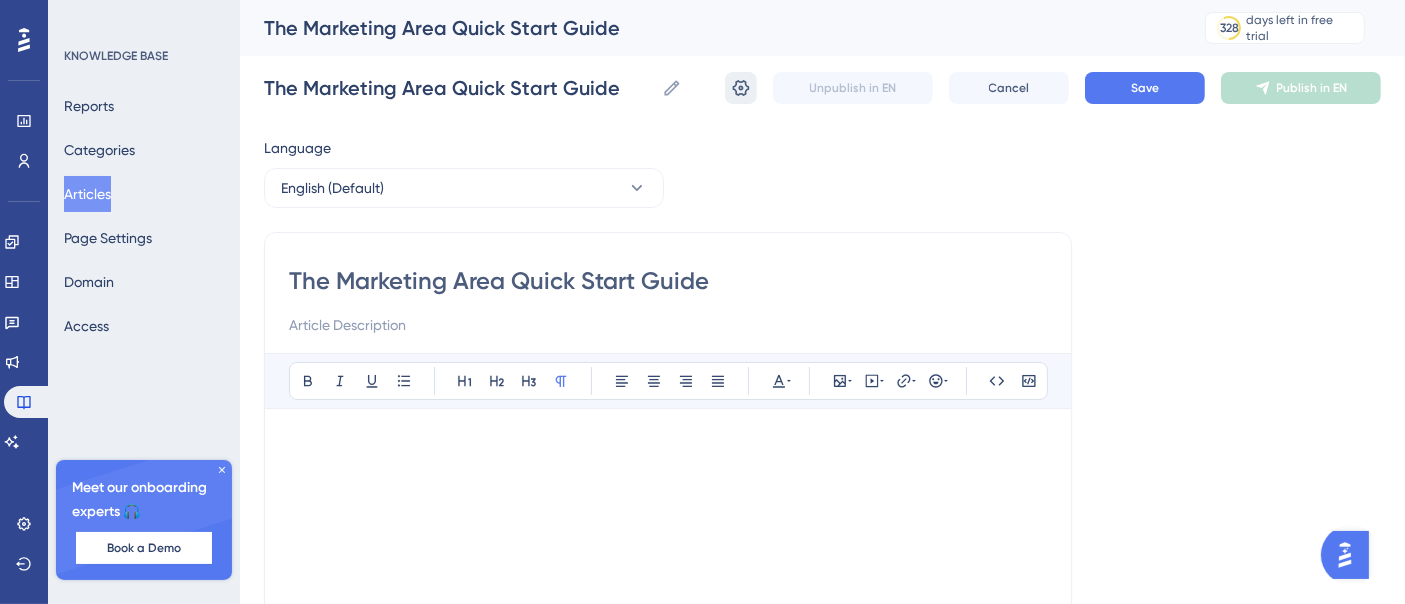 click 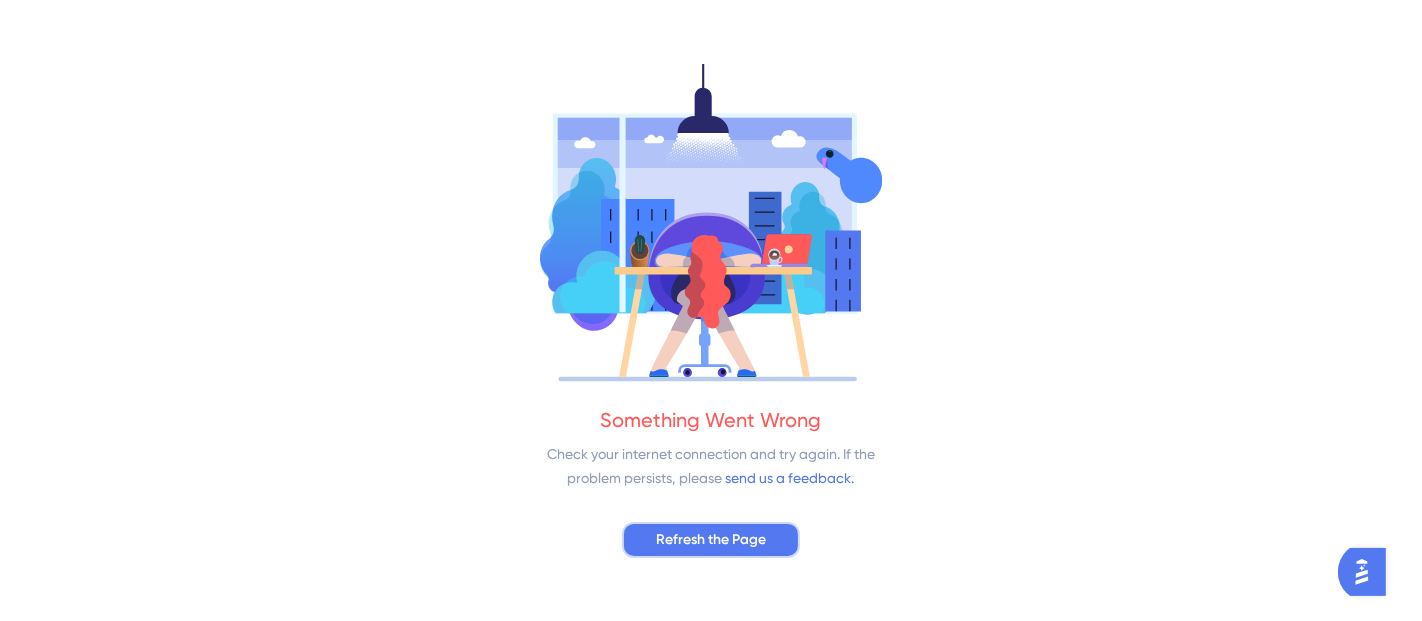 click on "Refresh the Page" at bounding box center (711, 540) 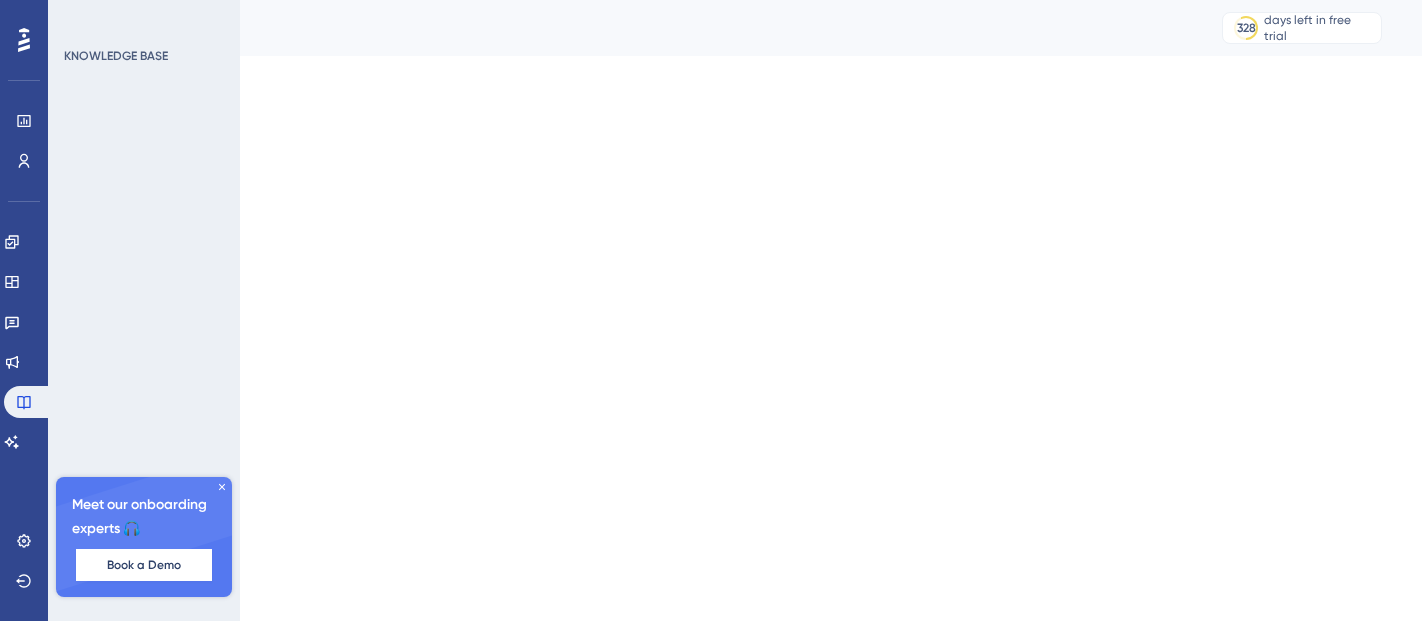 scroll, scrollTop: 0, scrollLeft: 0, axis: both 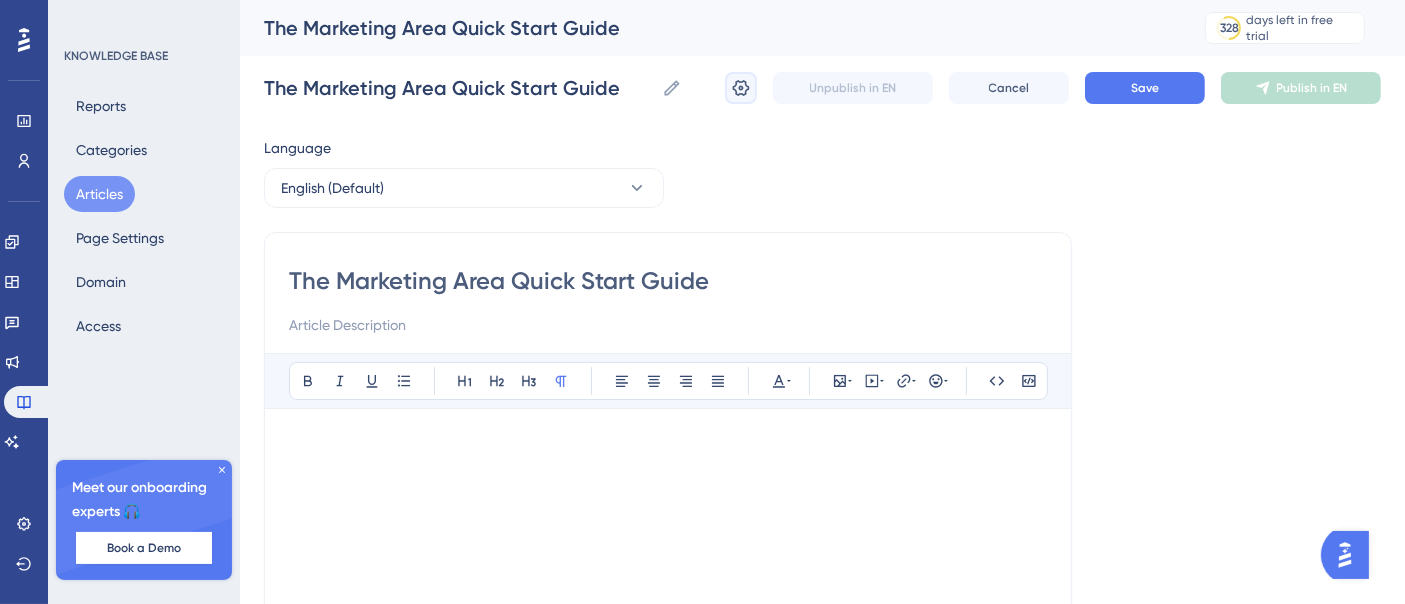 click 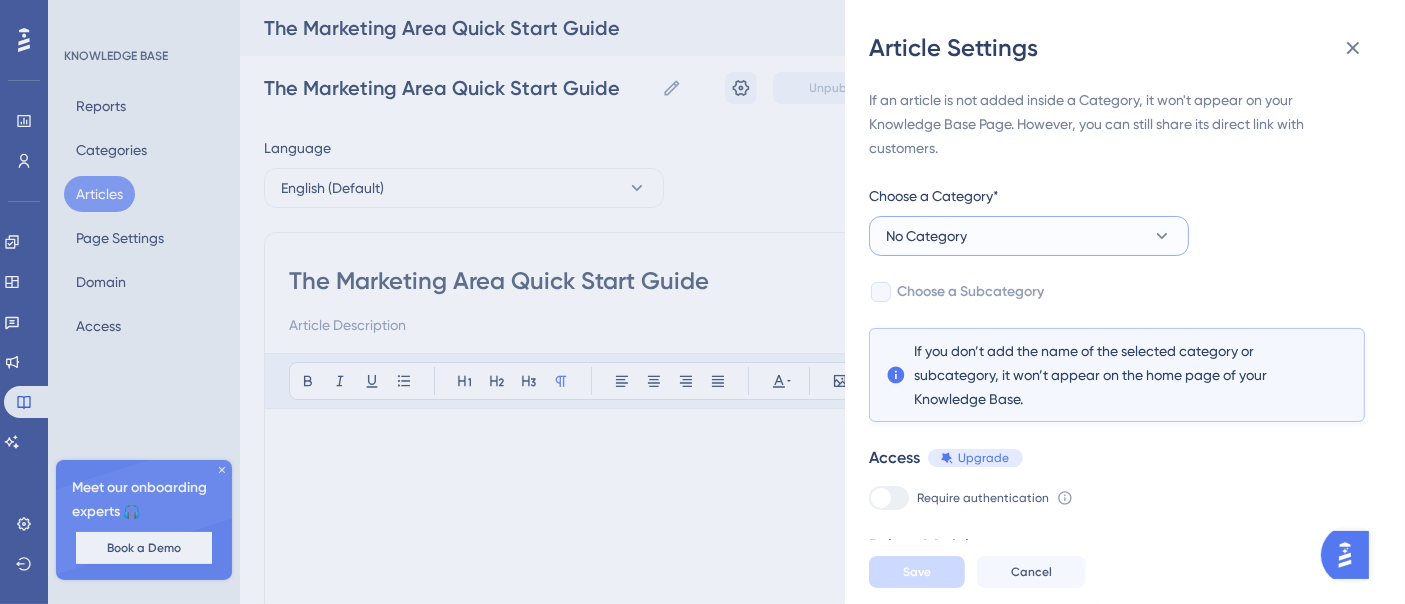 click on "No Category" at bounding box center (926, 236) 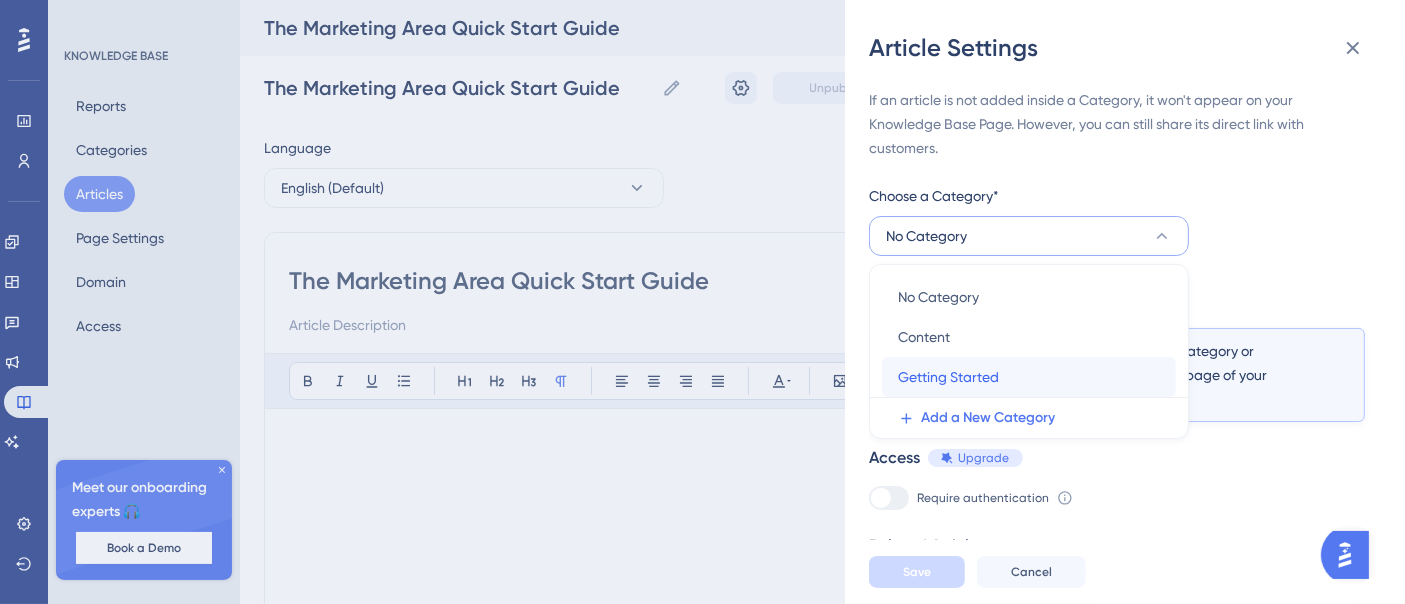 click on "Getting Started" at bounding box center [948, 377] 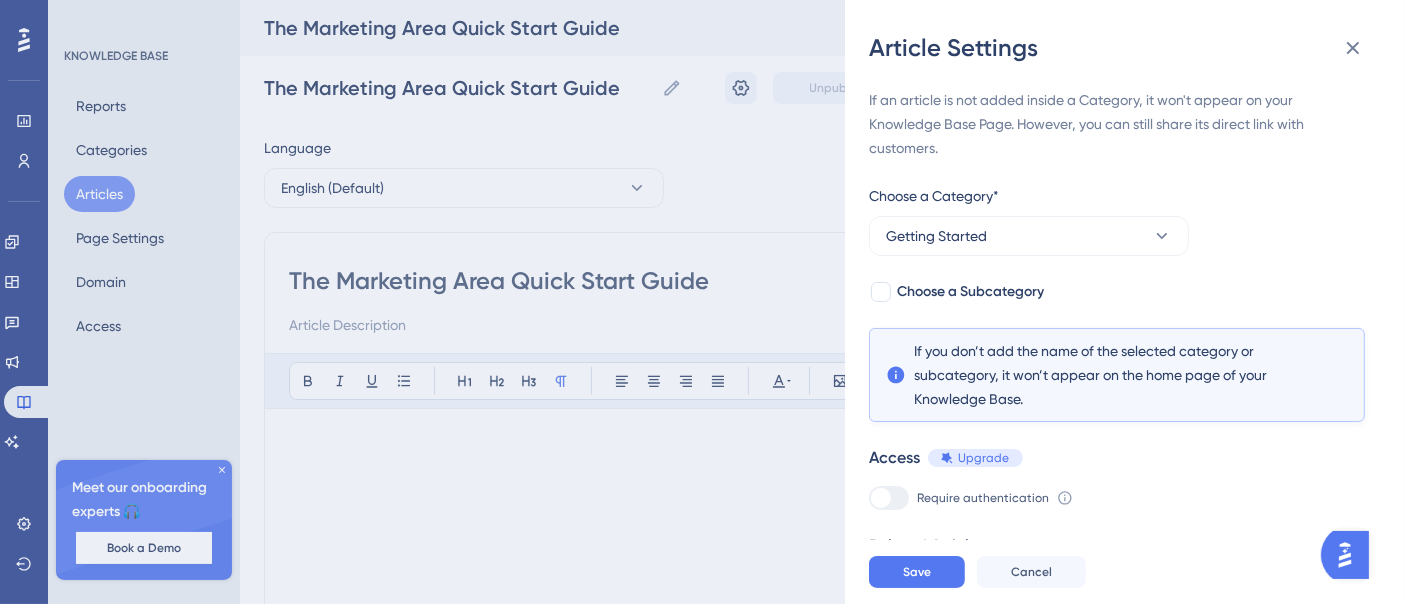 click on "If an article is not added inside a Category, it won't appear on your Knowledge Base Page. However, you can still share its direct link with customers. Choose a Category* Getting Started Choose a Subcategory If you don’t add the name of the selected category or subcategory, it won’t appear on the home page of your Knowledge Base. Access Upgrade Require authentication To change this setting you should manage your access preferences  under the Access tab. Learn more Related Articles Add Related Articles" at bounding box center [1117, 357] 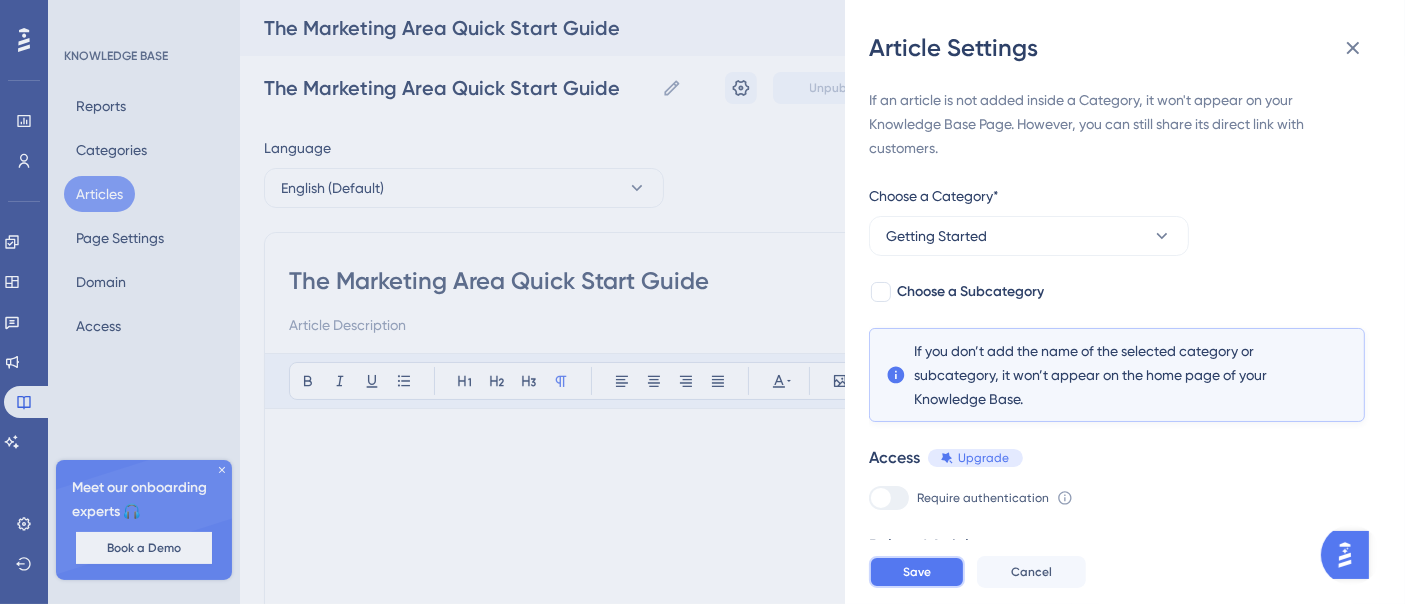 click on "Save" at bounding box center [917, 572] 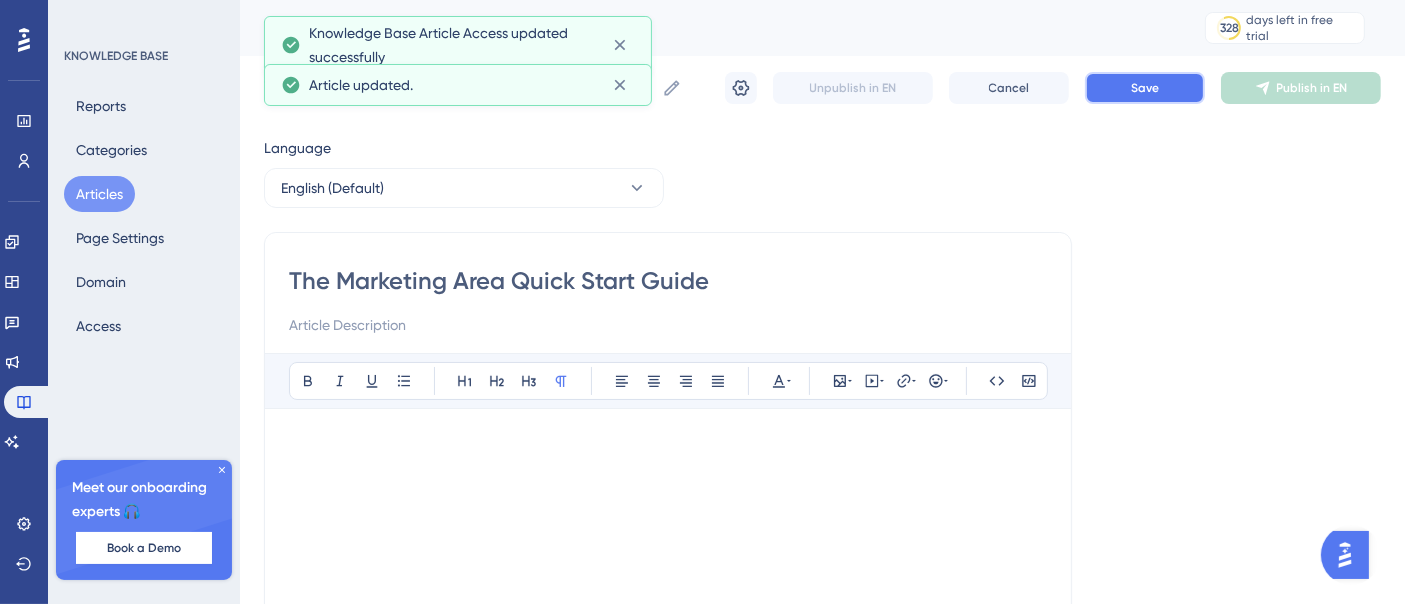click on "Save" at bounding box center (1145, 88) 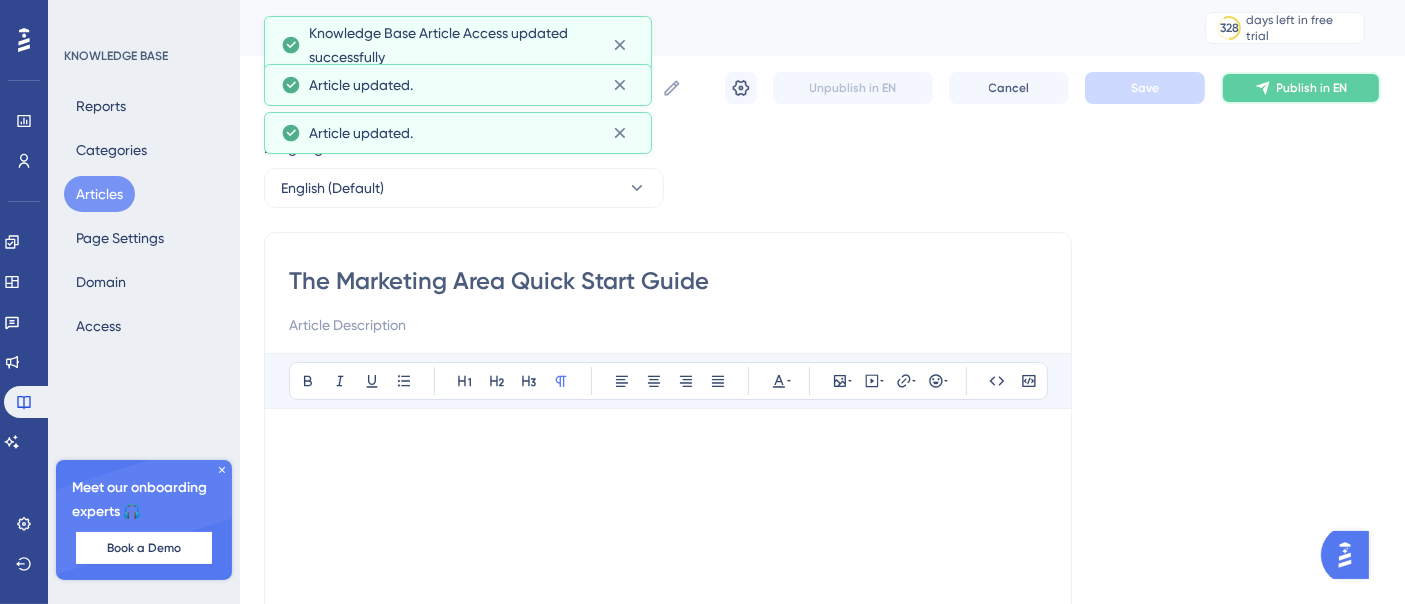click on "Publish in EN" at bounding box center [1312, 88] 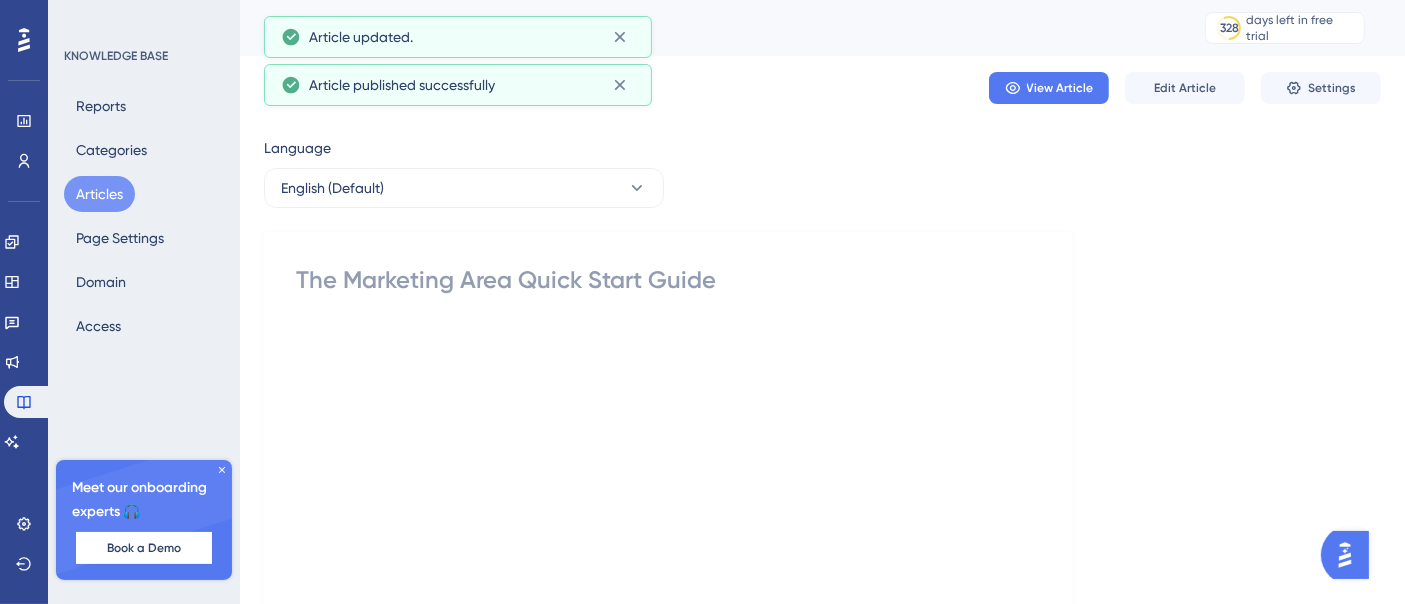 click on "Articles" at bounding box center (99, 194) 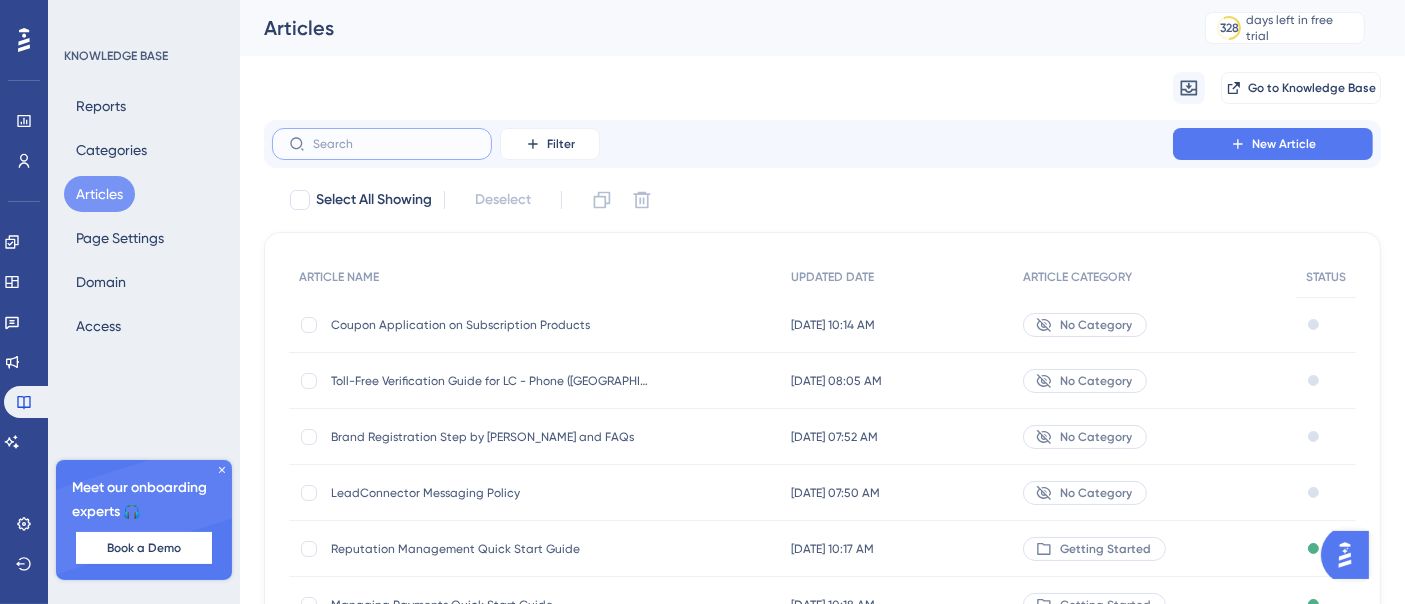 click at bounding box center [394, 144] 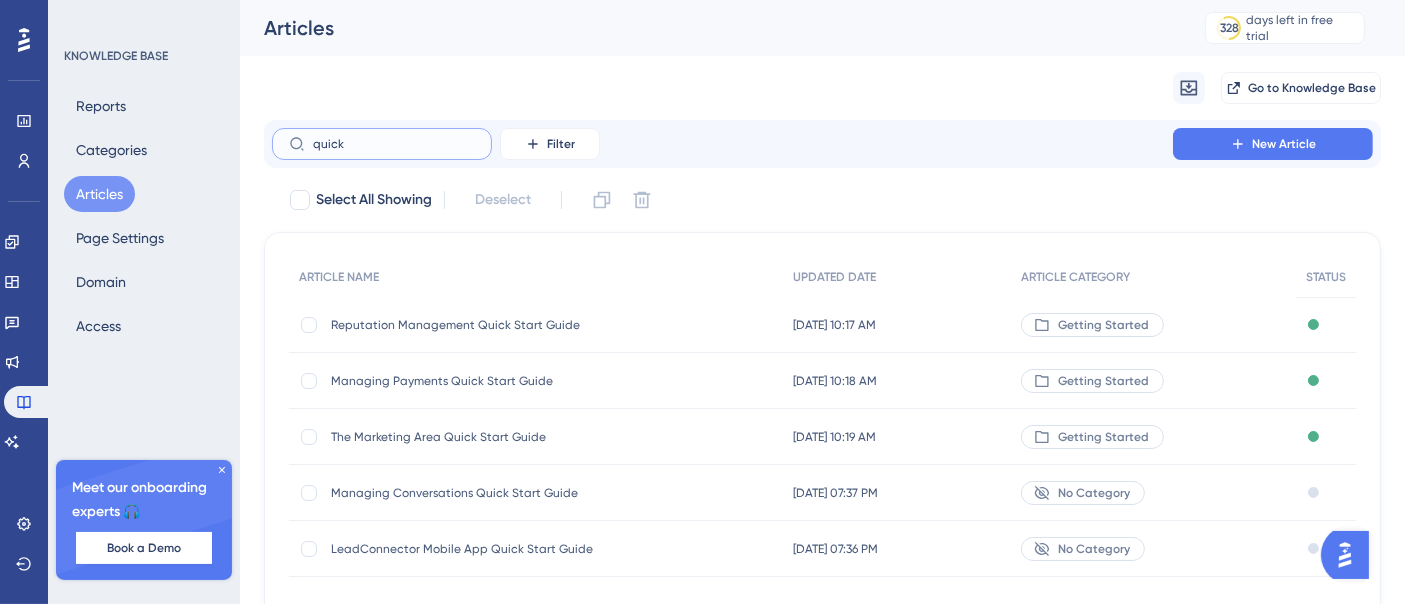 type on "quick" 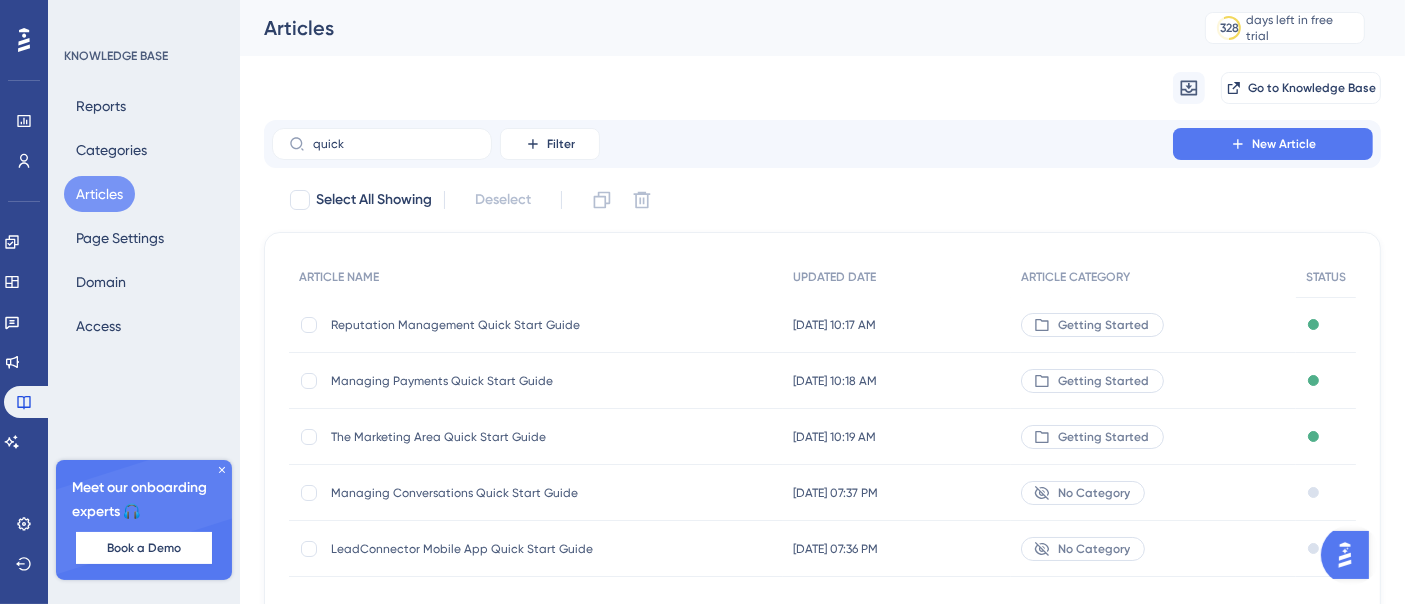 drag, startPoint x: 392, startPoint y: 438, endPoint x: 357, endPoint y: 435, distance: 35.128338 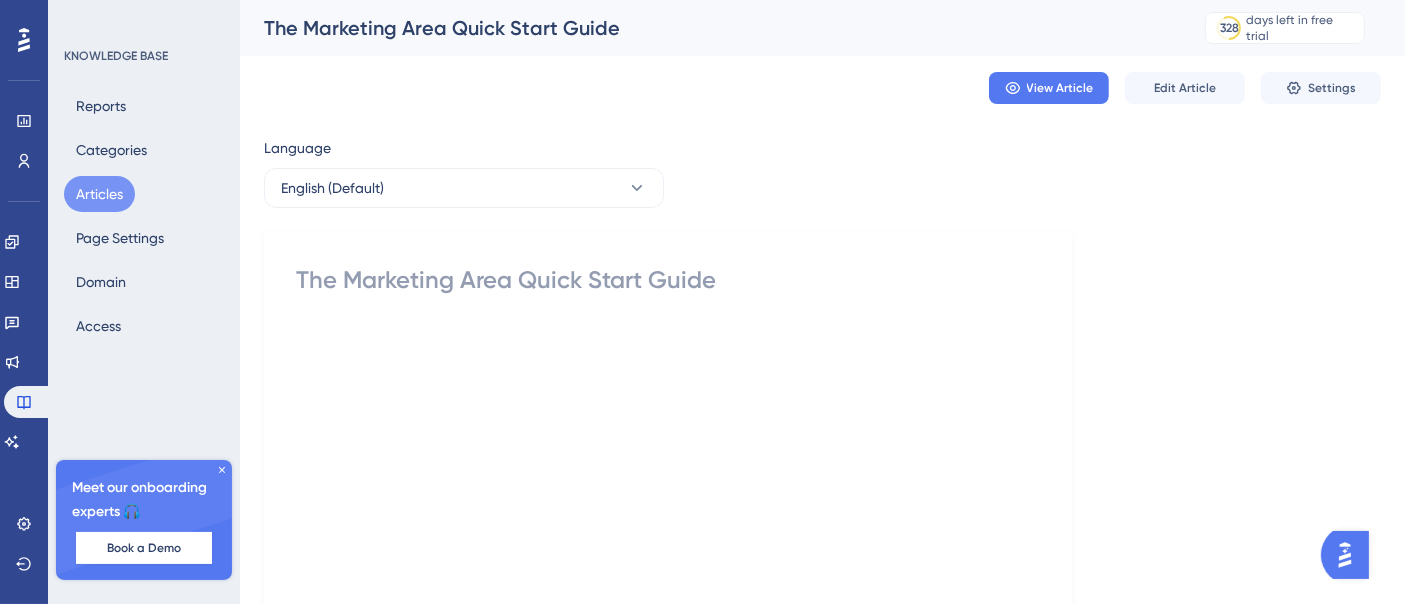 click on "Articles" at bounding box center [99, 194] 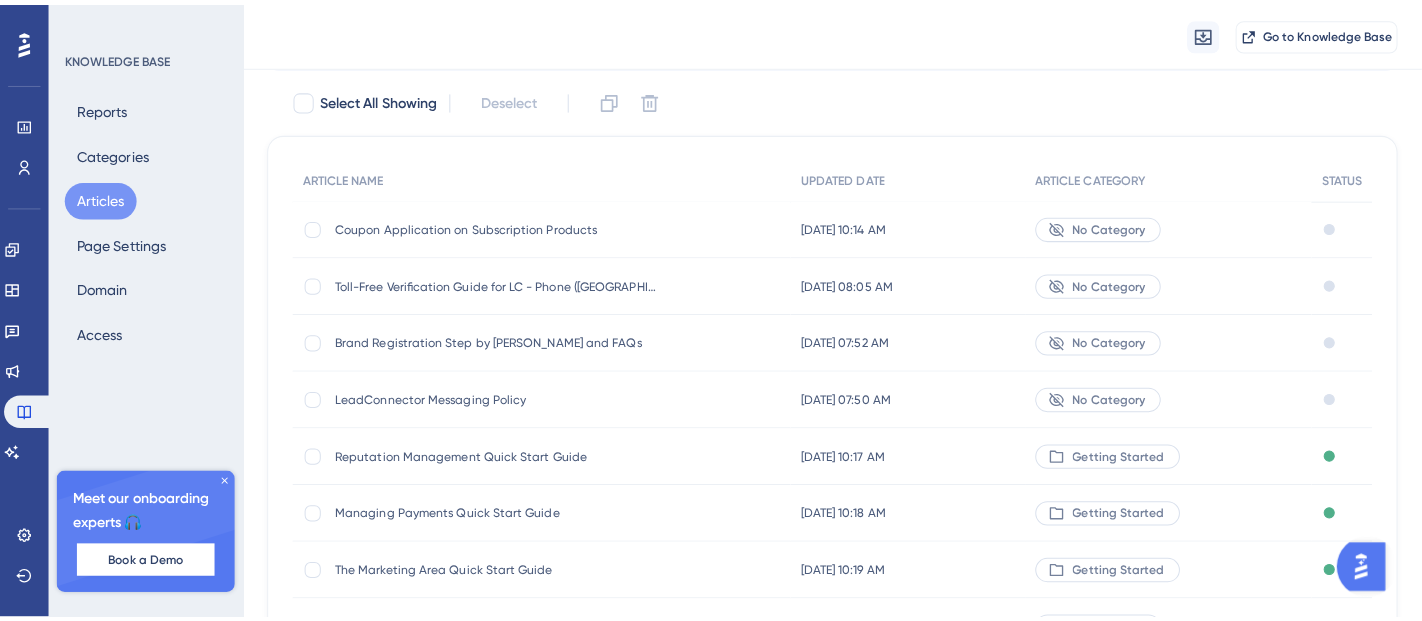 scroll, scrollTop: 0, scrollLeft: 0, axis: both 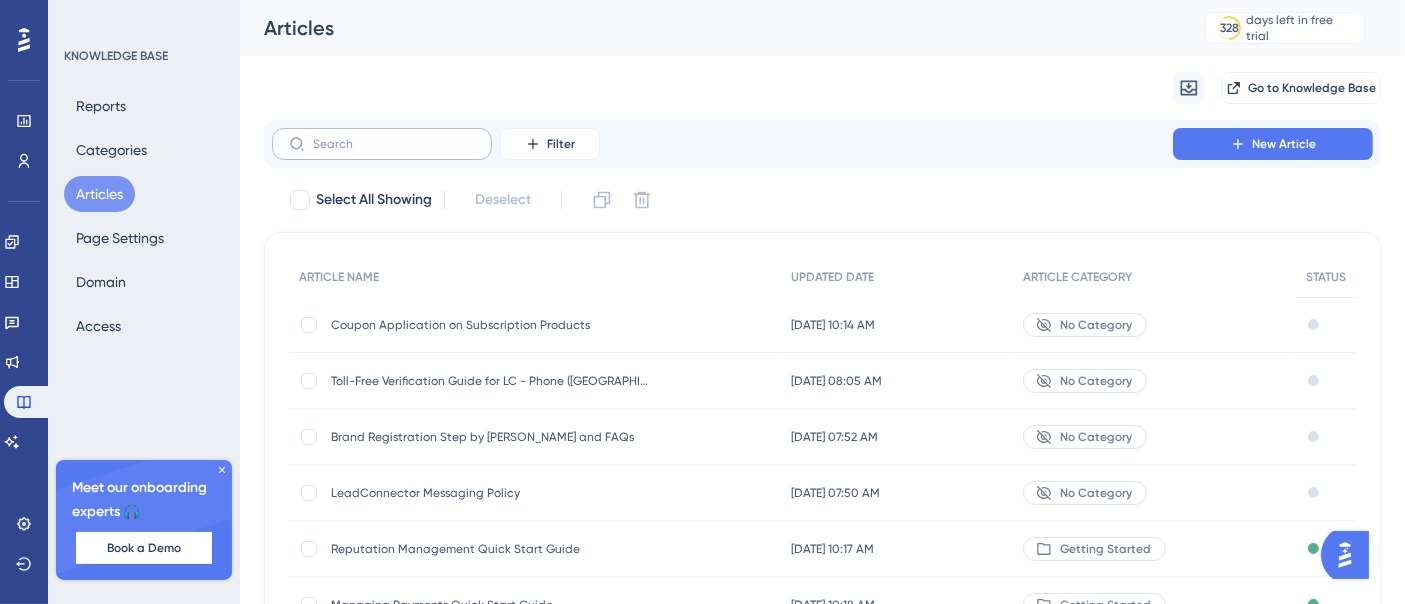 click at bounding box center (382, 144) 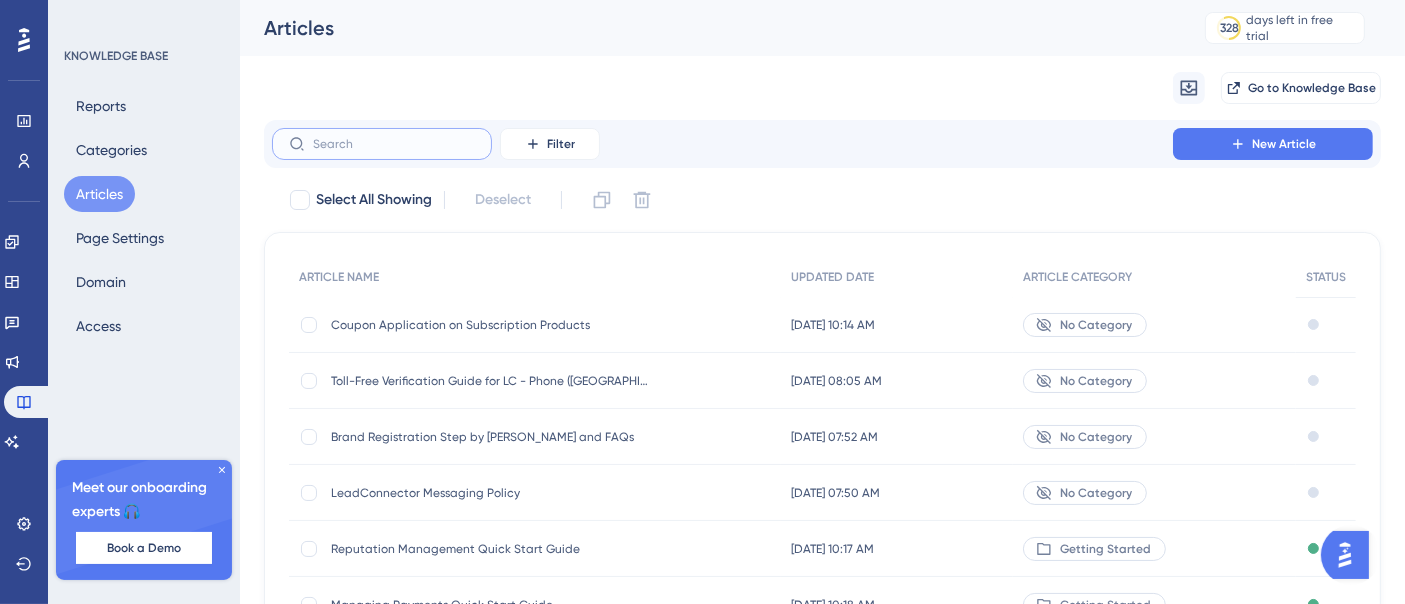 click at bounding box center [394, 144] 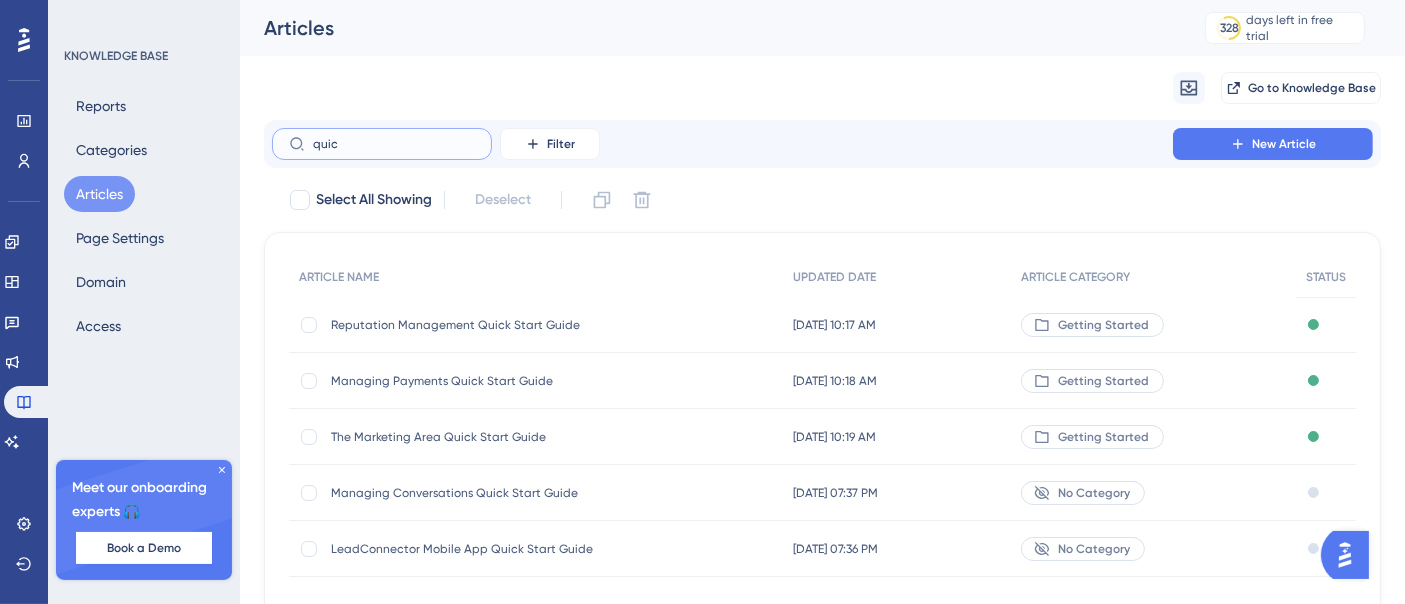 type on "quicv" 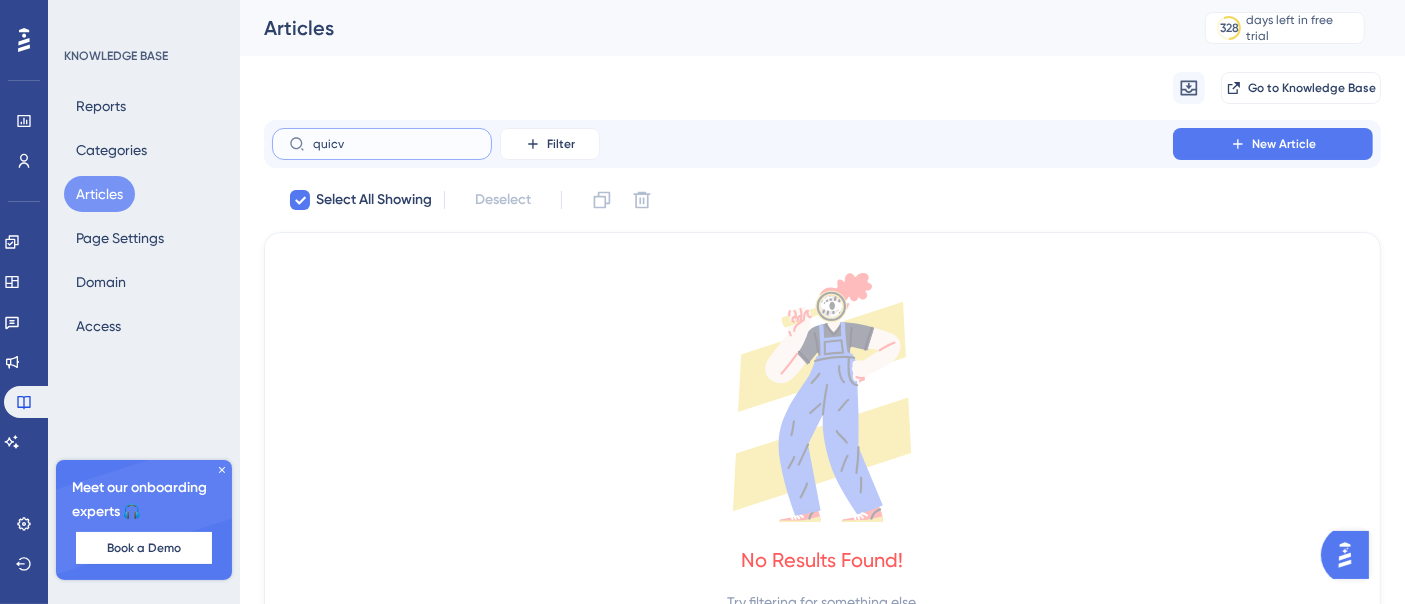 type on "quic" 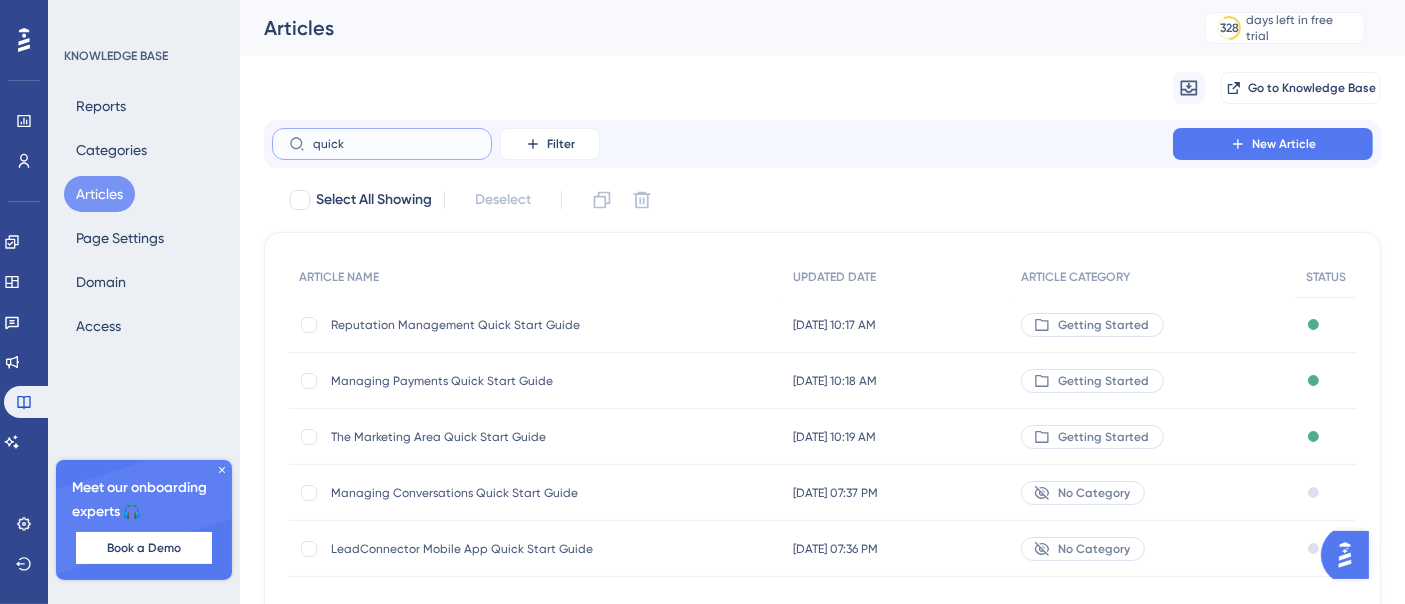 type on "quick" 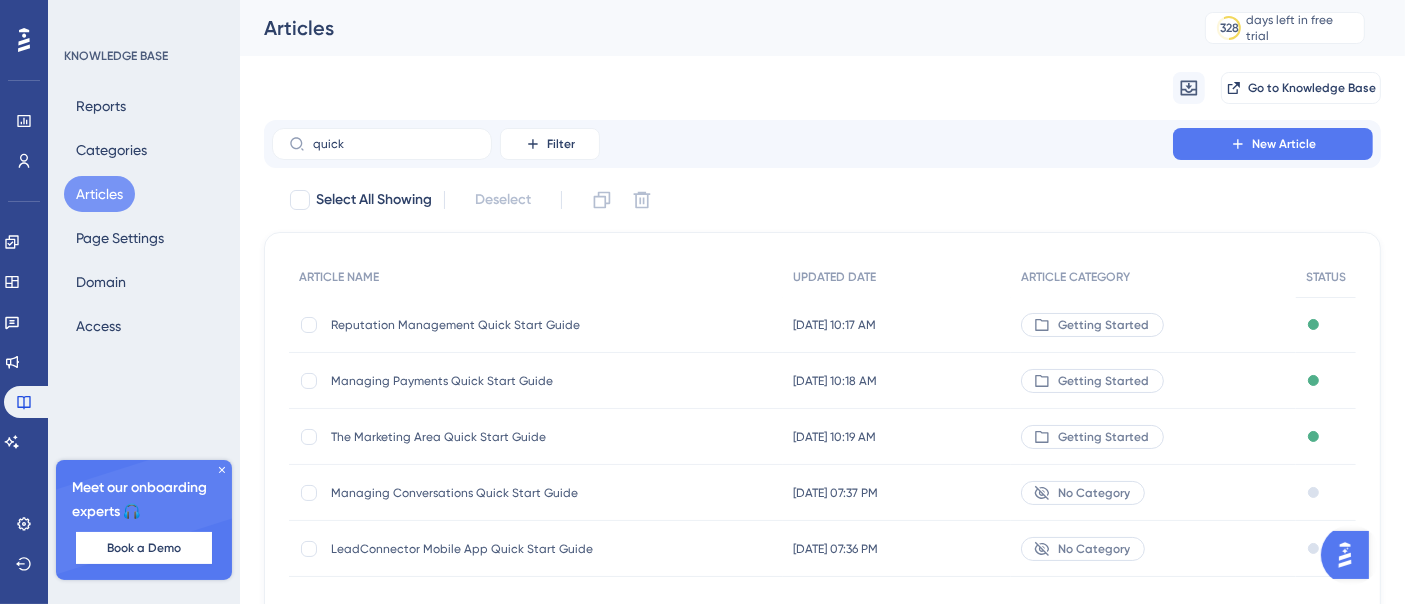 drag, startPoint x: 400, startPoint y: 490, endPoint x: 1011, endPoint y: 185, distance: 682.8953 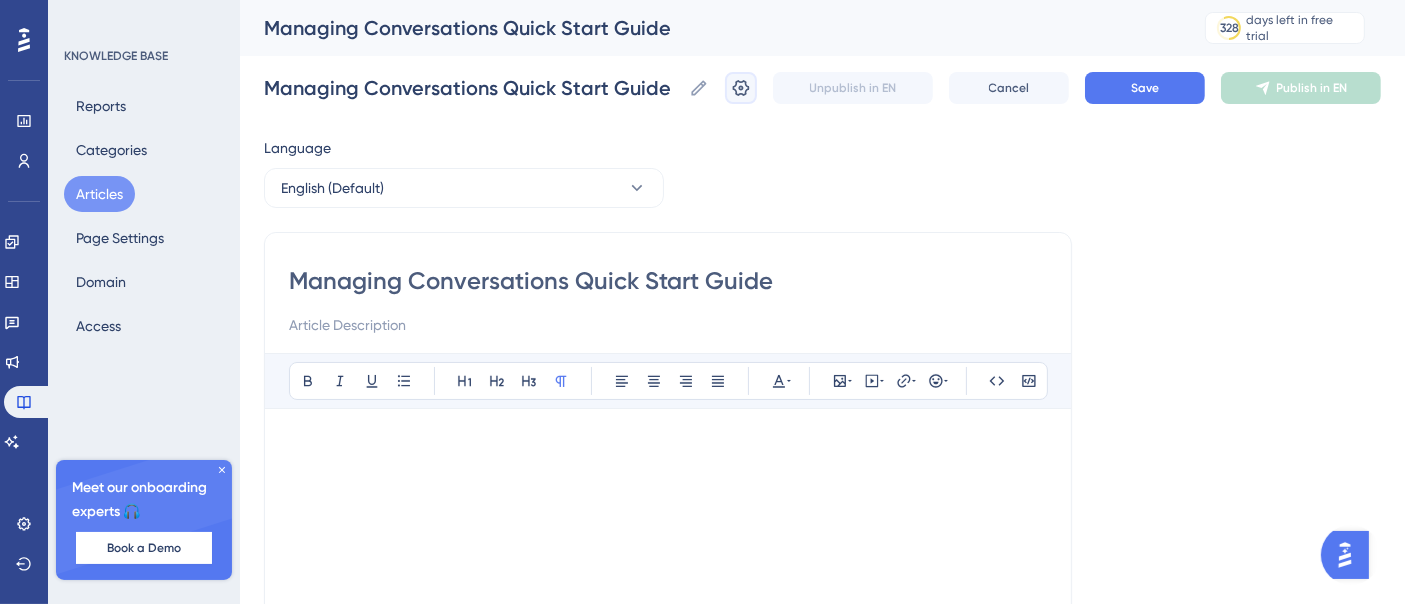 click 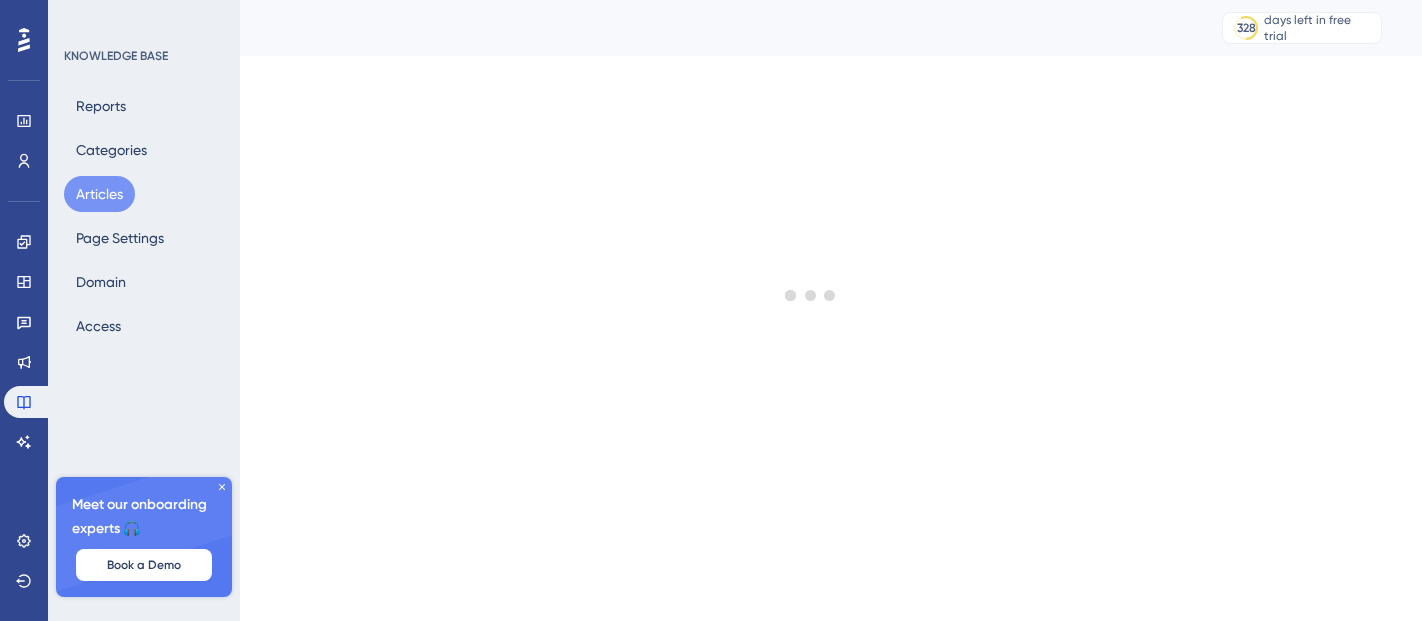 scroll, scrollTop: 0, scrollLeft: 0, axis: both 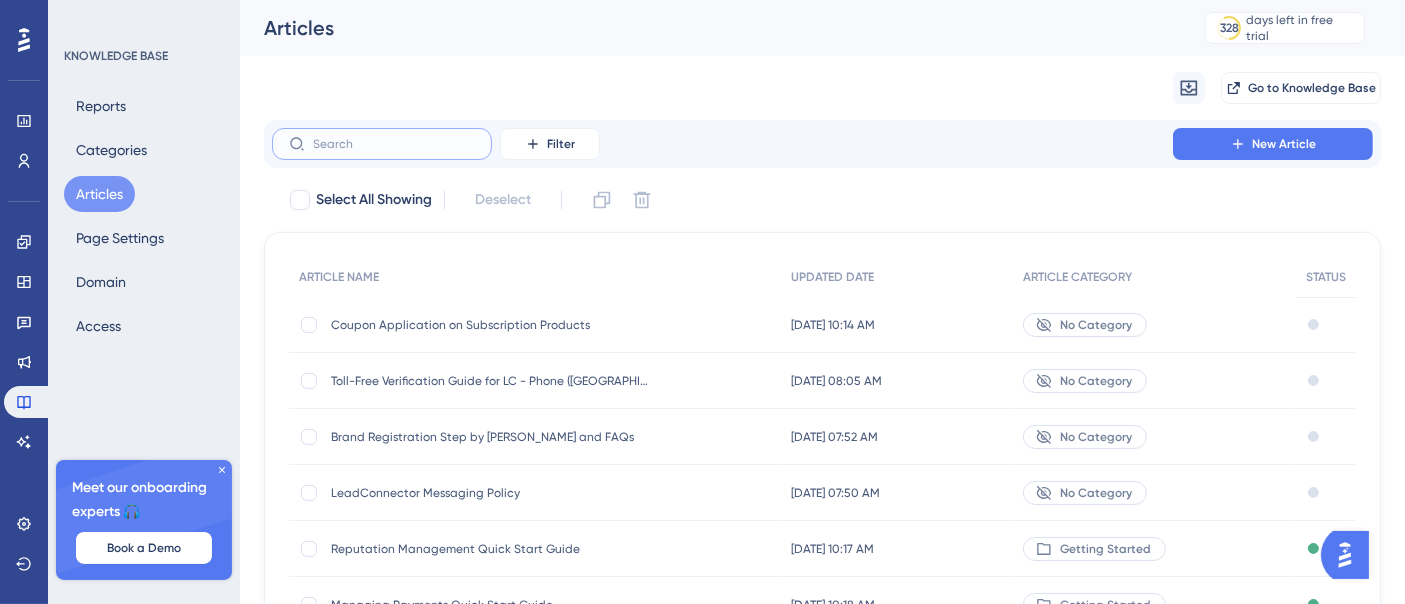click at bounding box center (394, 144) 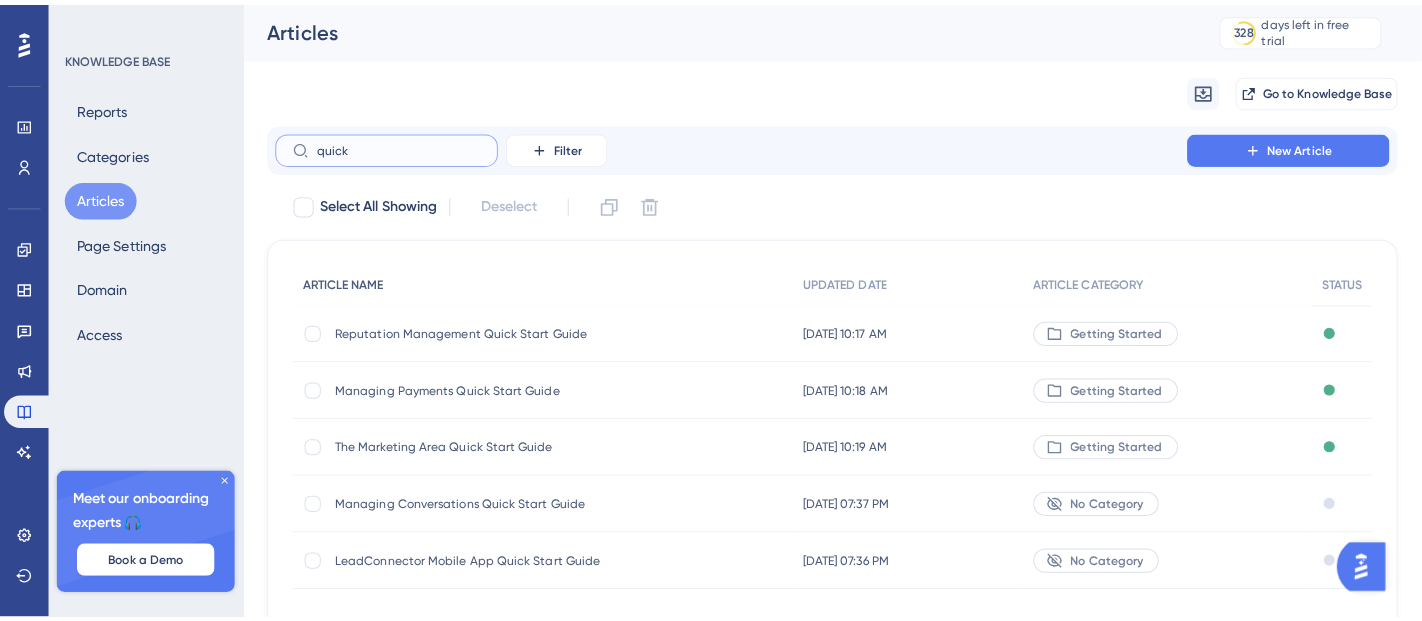 scroll, scrollTop: 0, scrollLeft: 0, axis: both 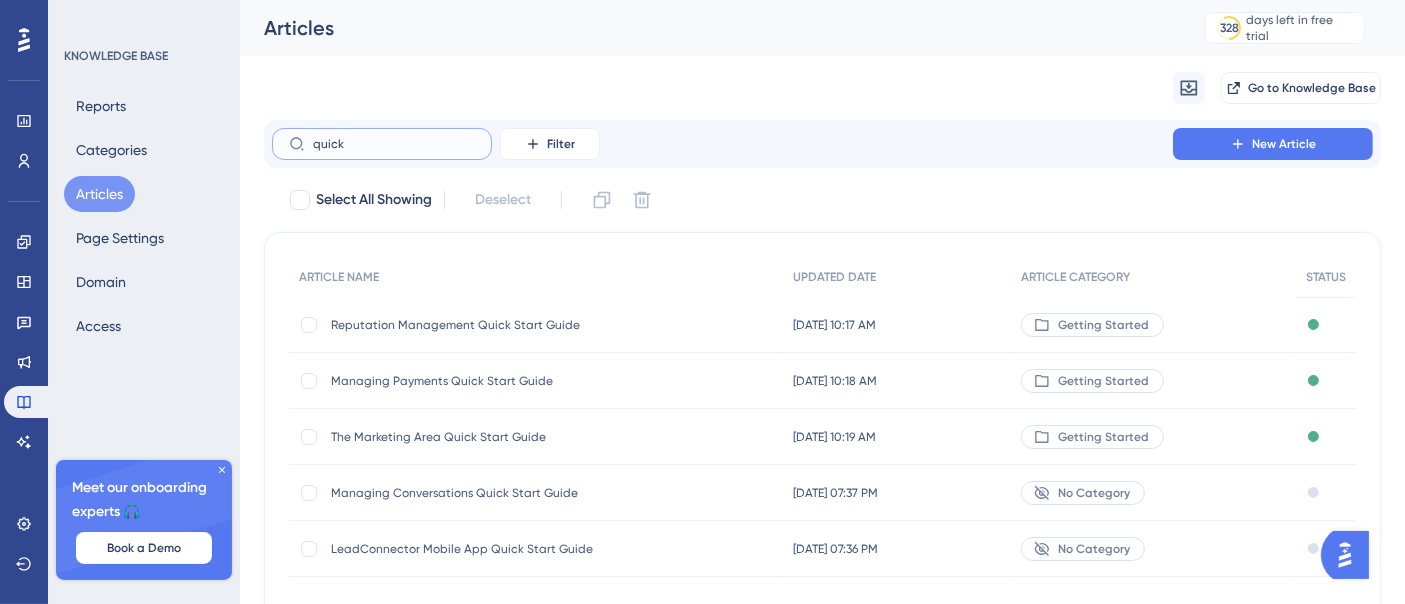 type on "quick" 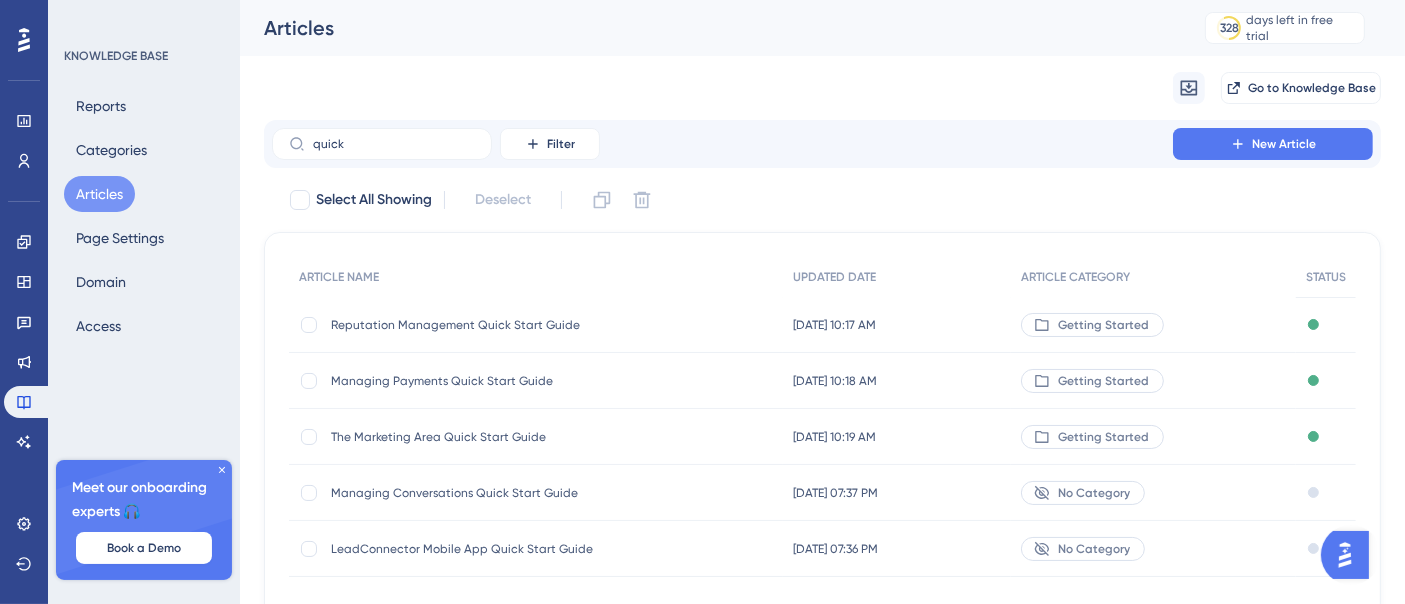 click on "Managing Conversations Quick Start Guide" at bounding box center (491, 493) 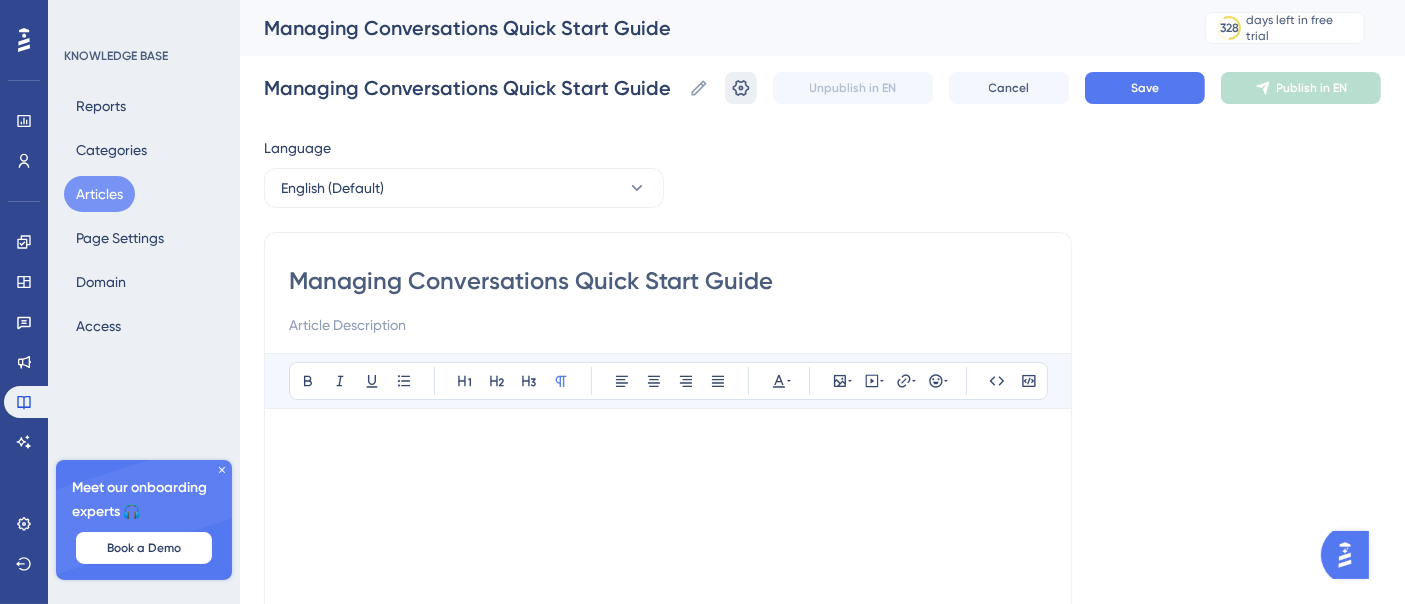 click 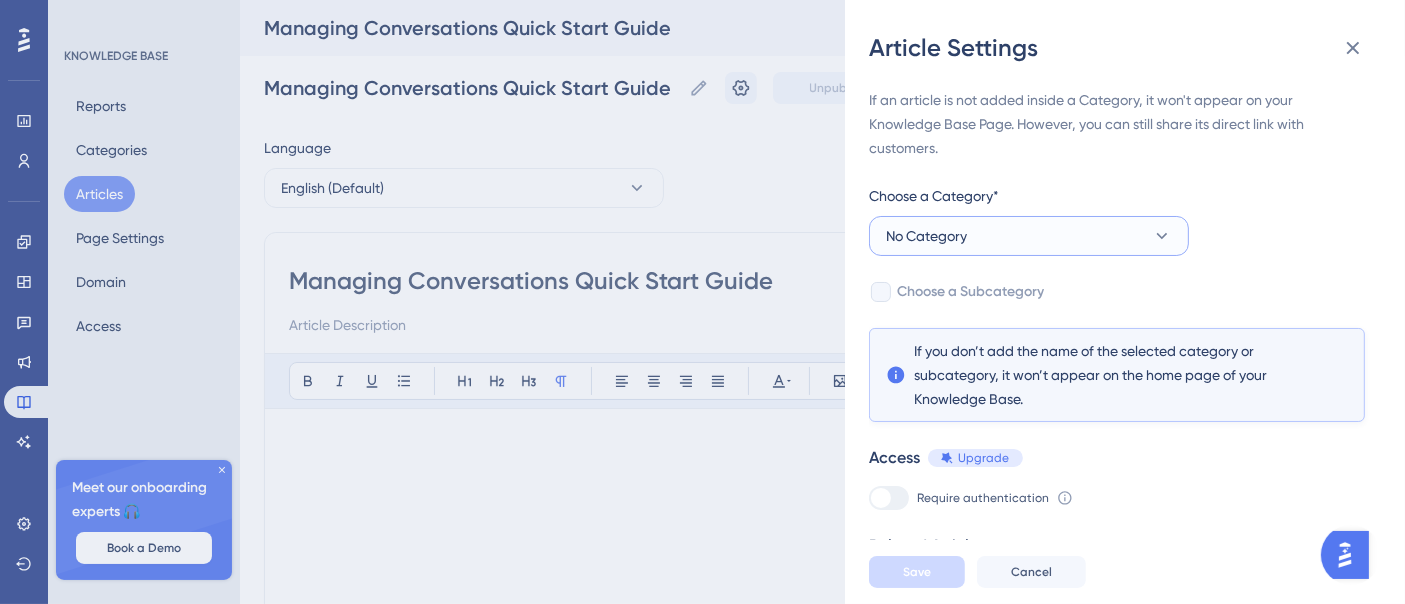 click on "No Category" at bounding box center [1029, 236] 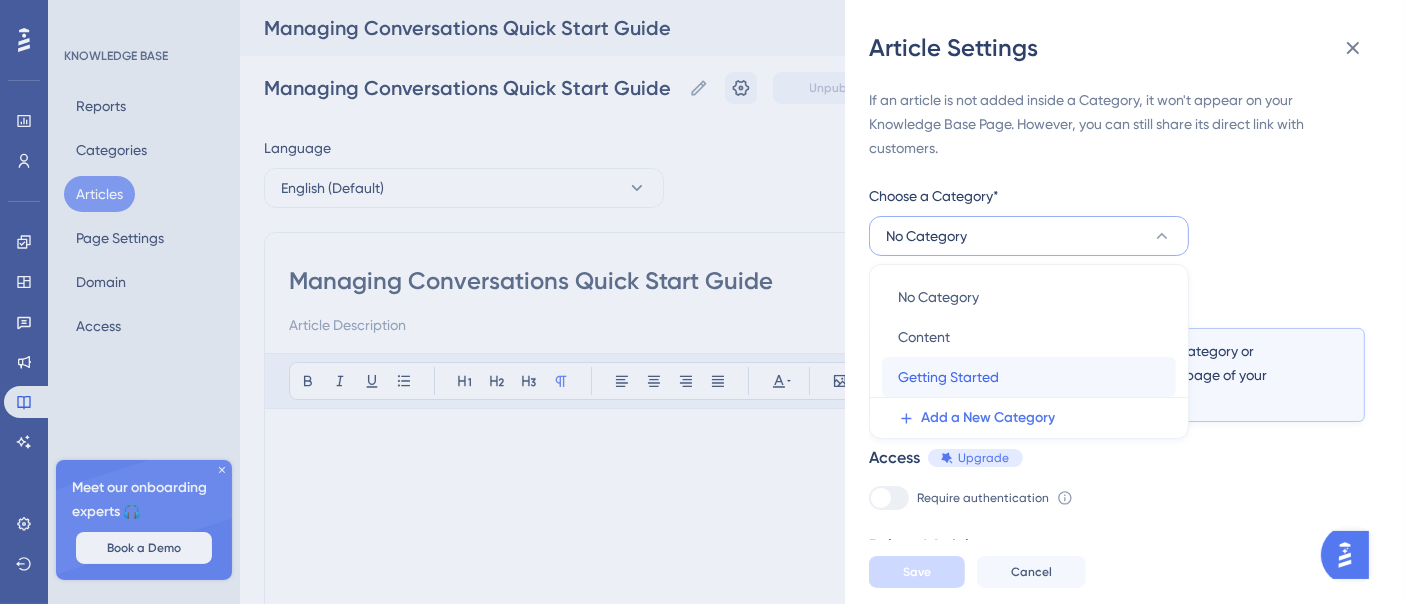 click on "Getting Started Getting Started" at bounding box center [1029, 377] 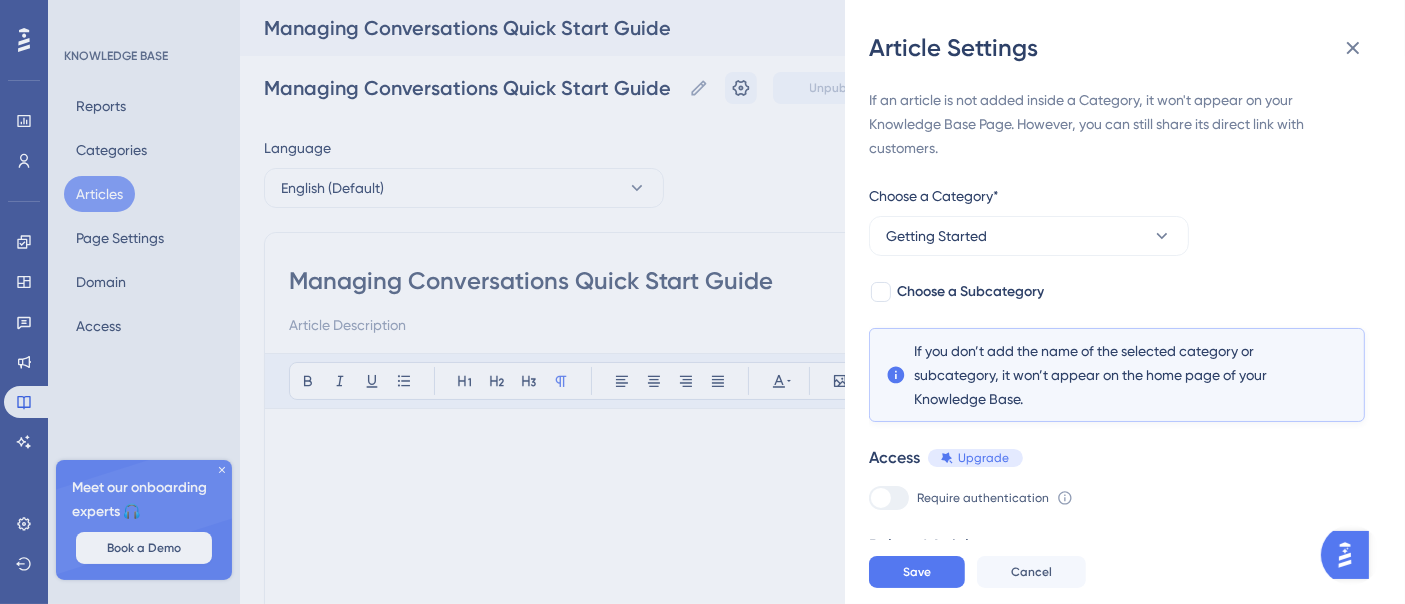click on "Article Settings If an article is not added inside a Category, it won't appear on your Knowledge Base Page. However, you can still share its direct link with customers. Choose a Category* Getting Started Choose a Subcategory If you don’t add the name of the selected category or subcategory, it won’t appear on the home page of your Knowledge Base. Access Upgrade Require authentication To change this setting you should manage your access preferences  under the Access tab. Learn more Related Articles Add Related Articles Save Cancel" at bounding box center [702, 302] 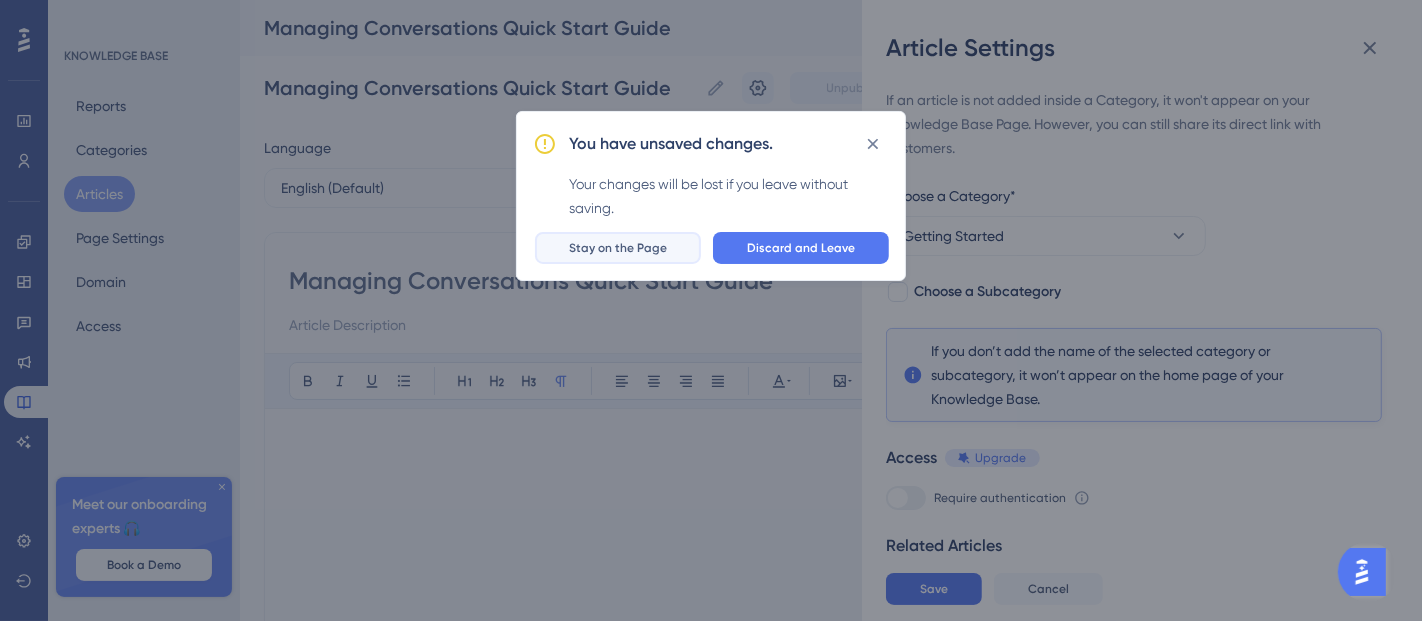 click on "Stay on the Page" at bounding box center (618, 248) 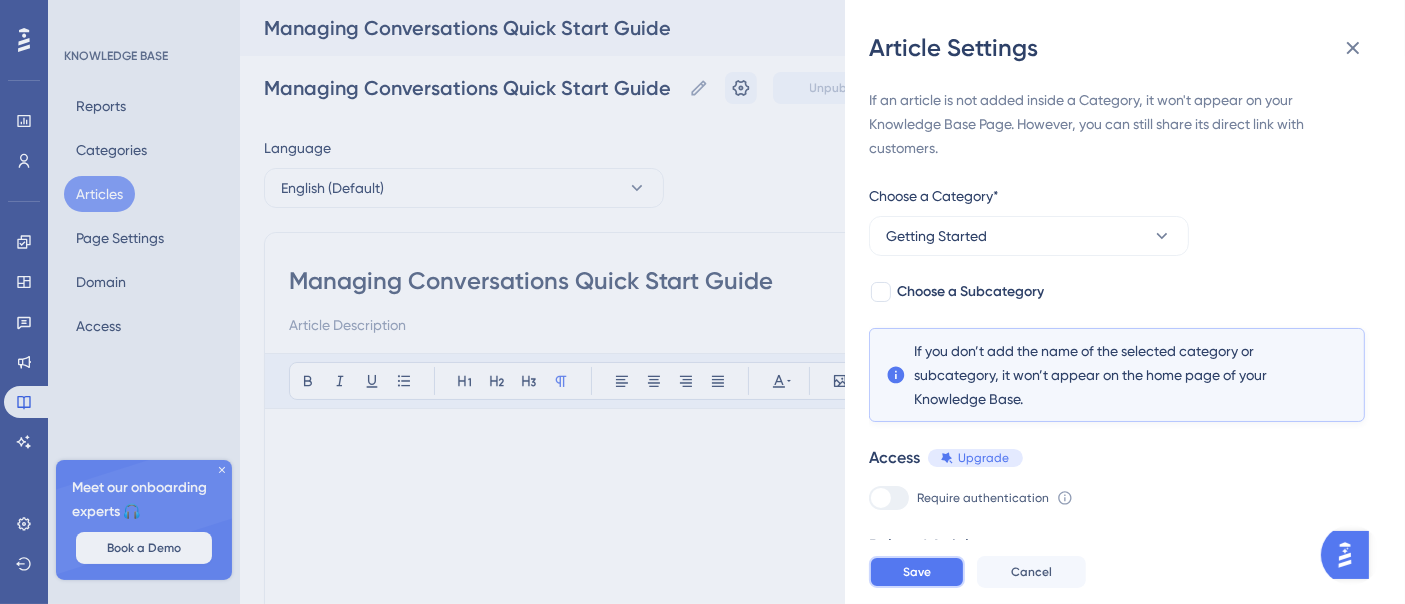 click on "Save" at bounding box center (917, 572) 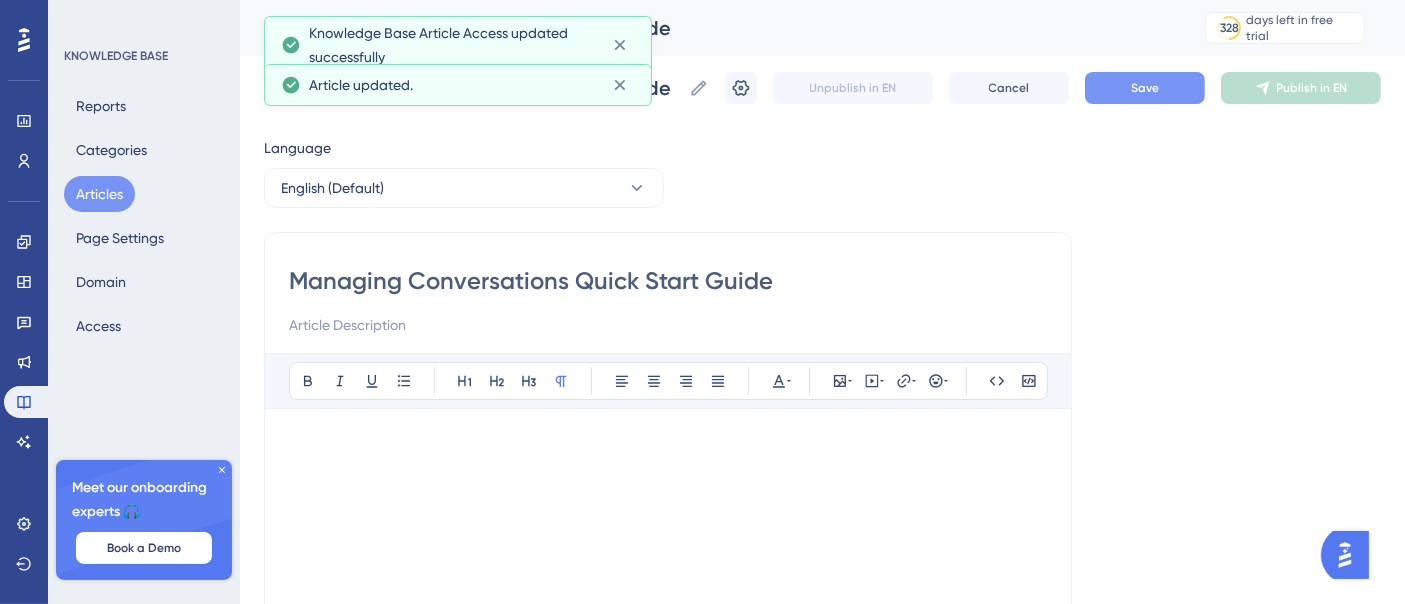 click on "Save" at bounding box center [1145, 88] 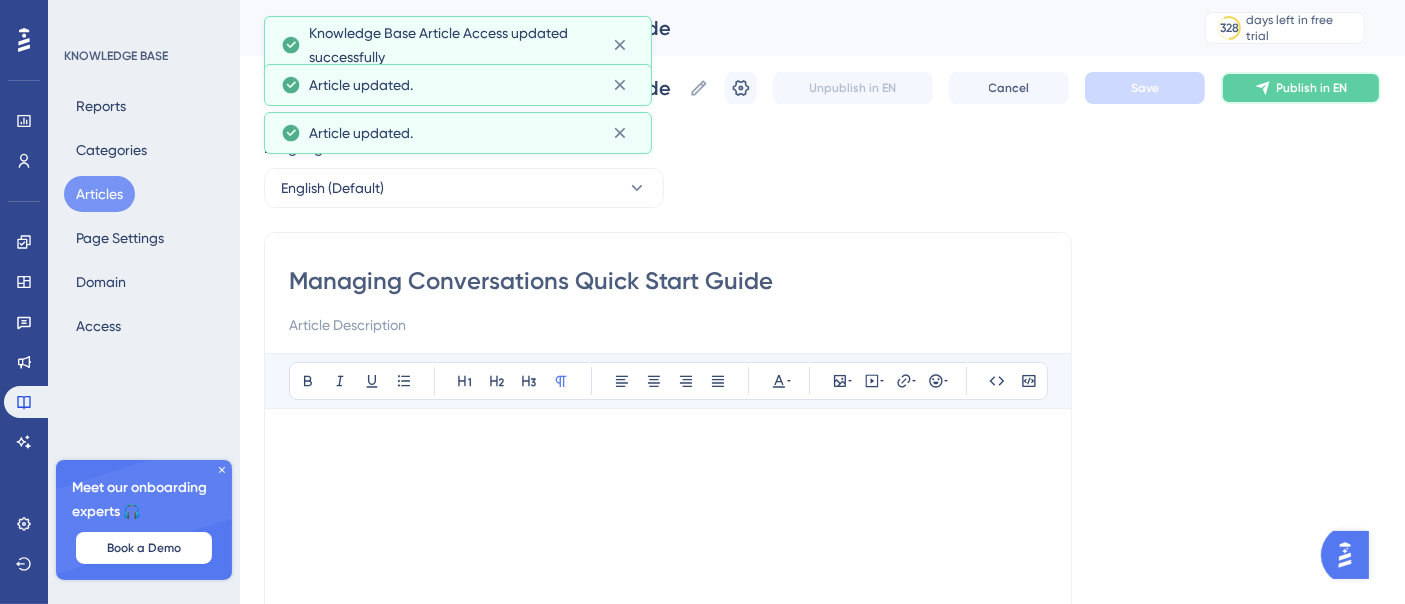 click on "Publish in EN" at bounding box center (1301, 88) 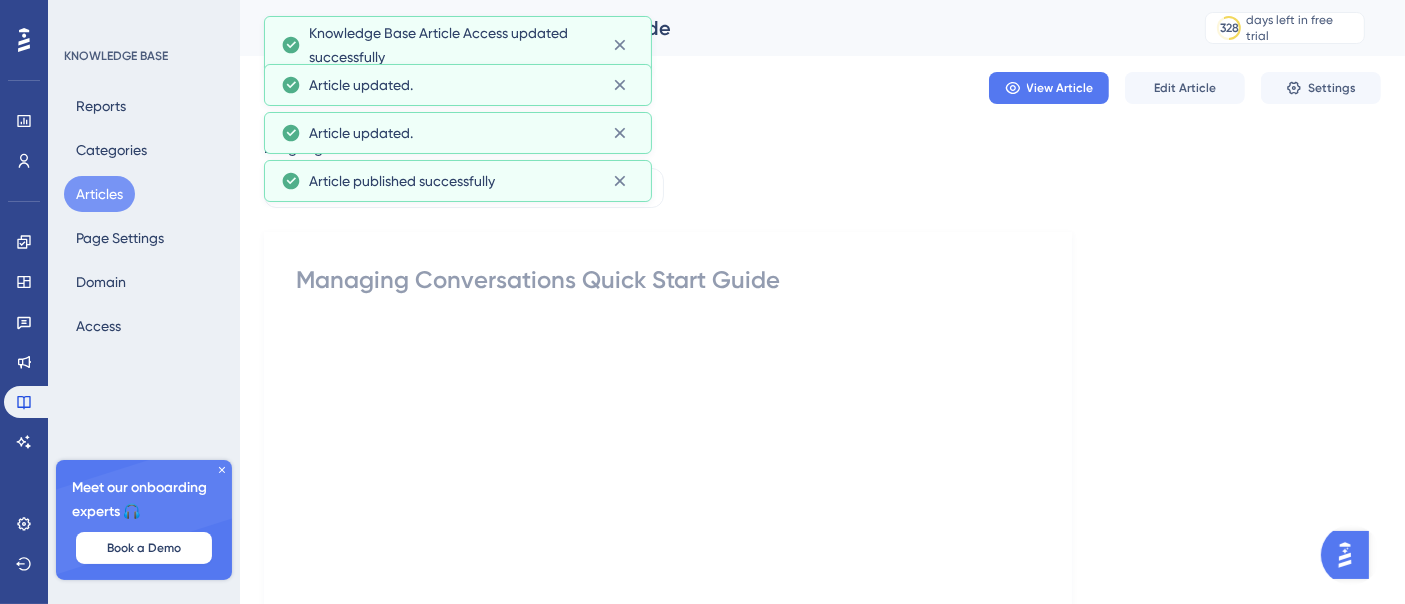 click on "Articles" at bounding box center [99, 194] 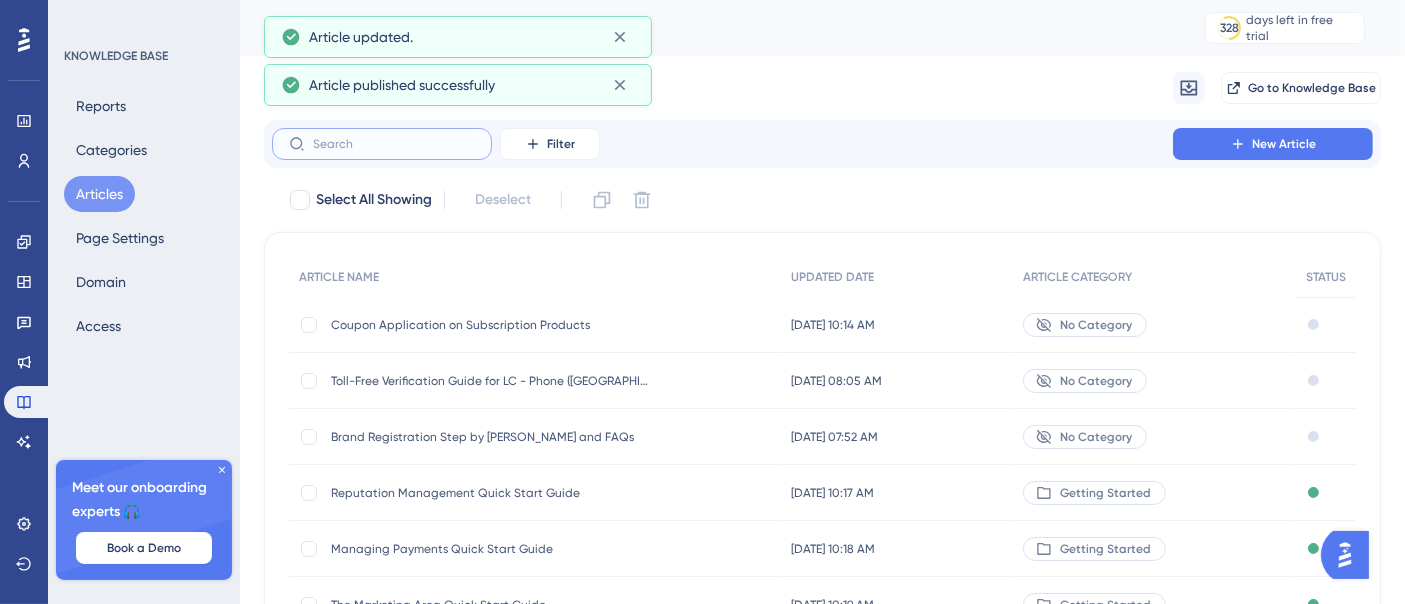 click at bounding box center [394, 144] 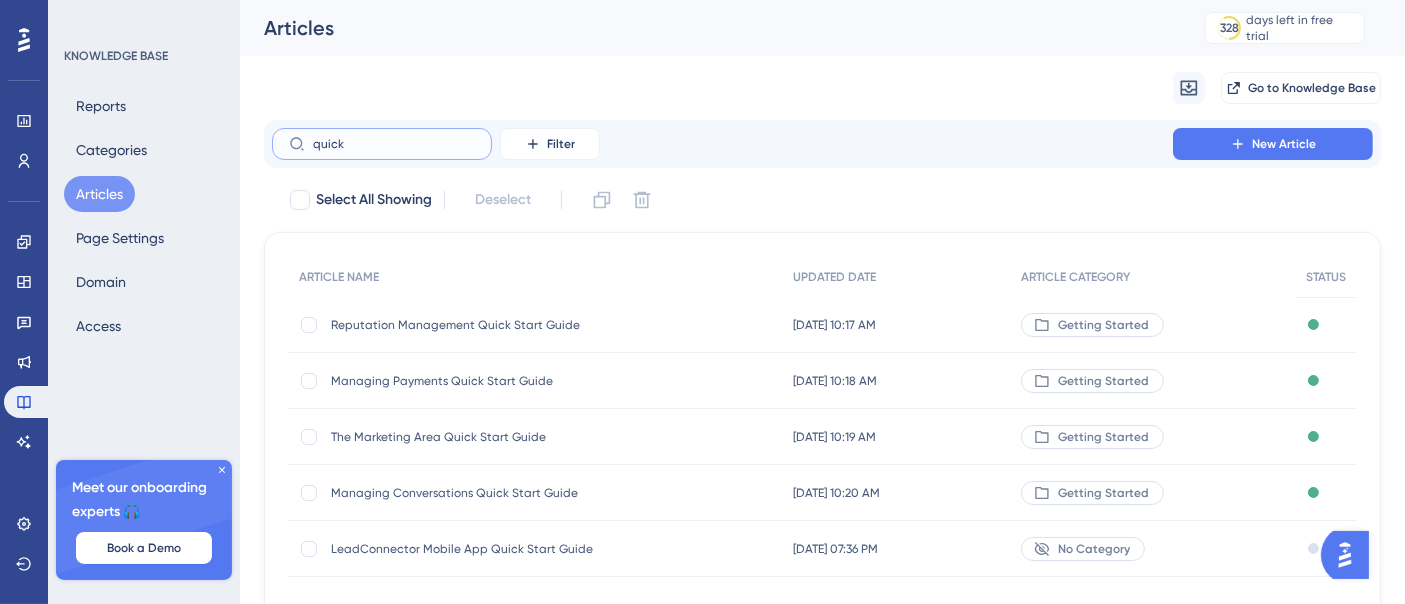 type on "quick" 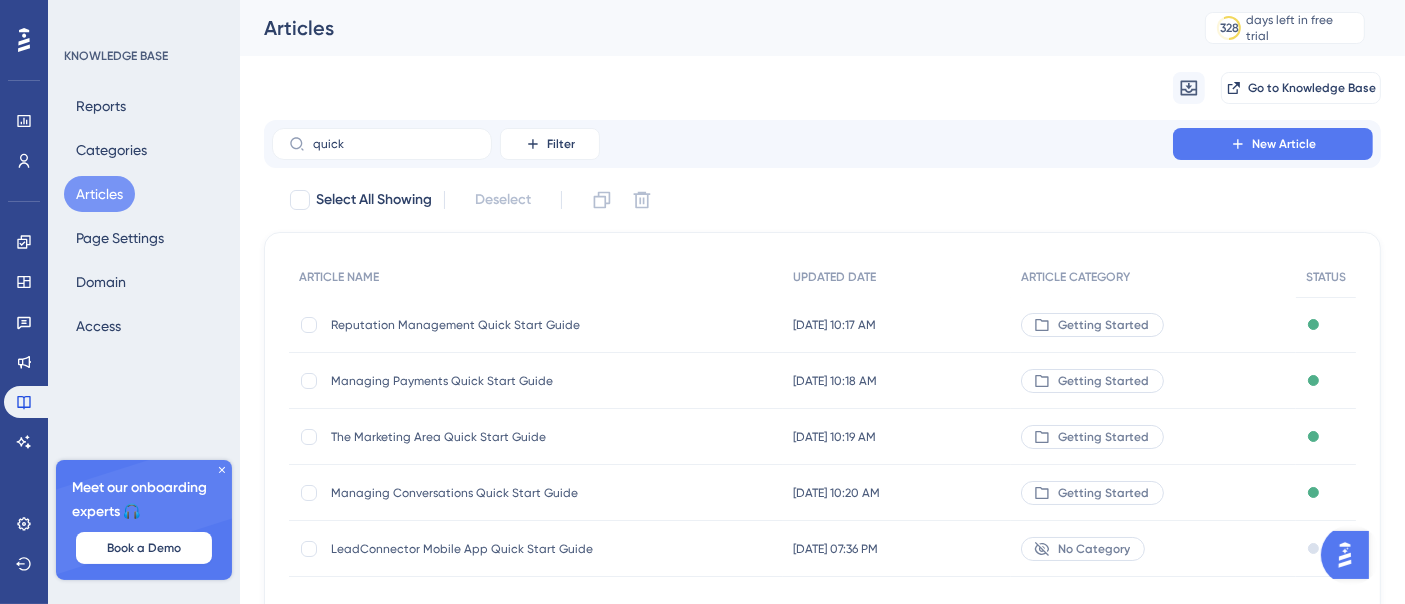 click on "LeadConnector Mobile App Quick Start Guide LeadConnector Mobile App Quick Start Guide" at bounding box center (491, 549) 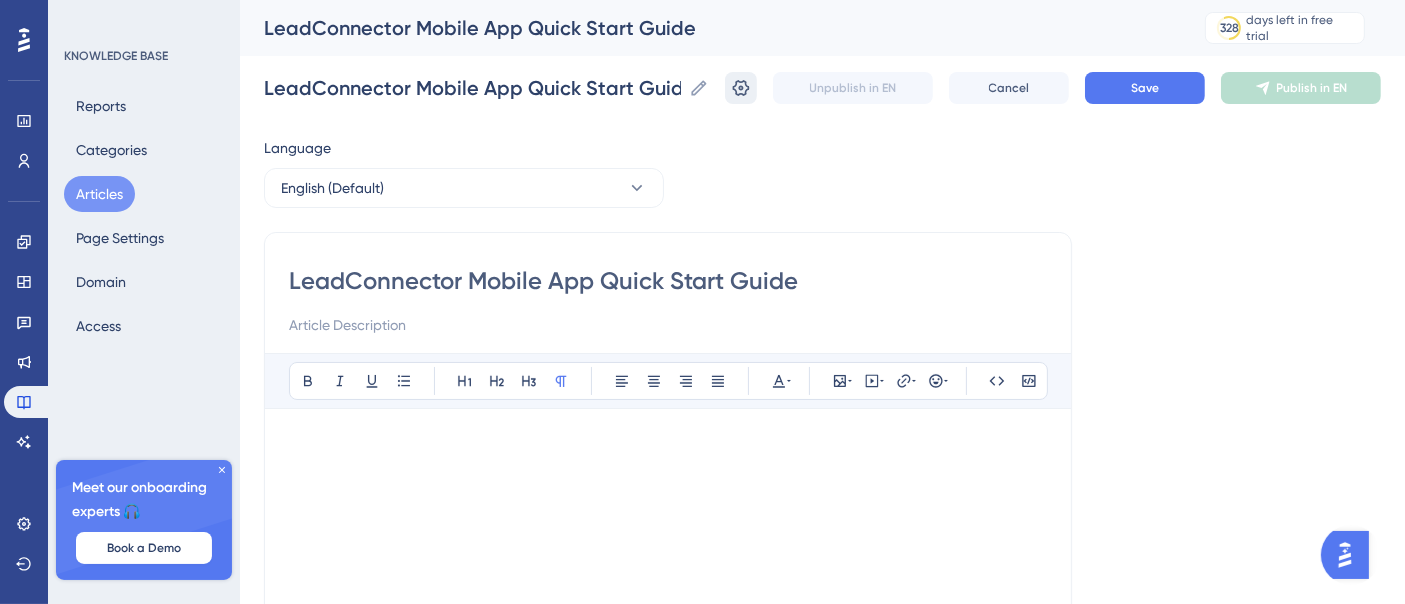 click 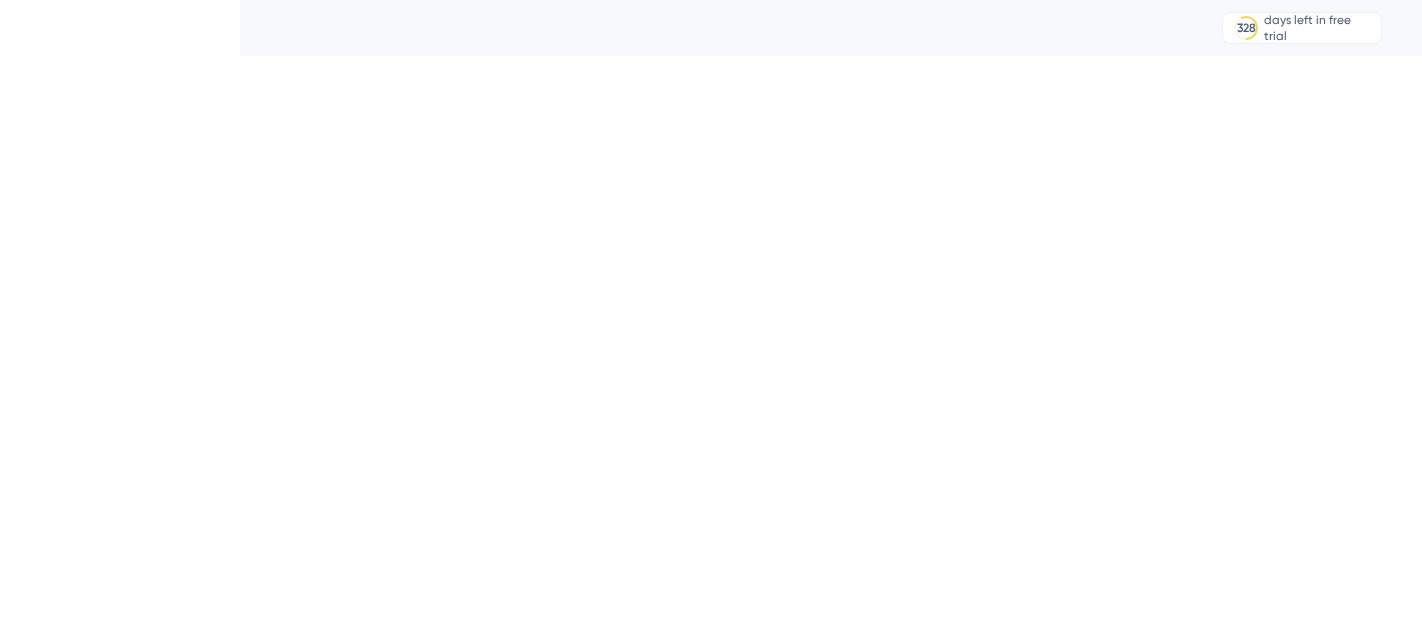 scroll, scrollTop: 0, scrollLeft: 0, axis: both 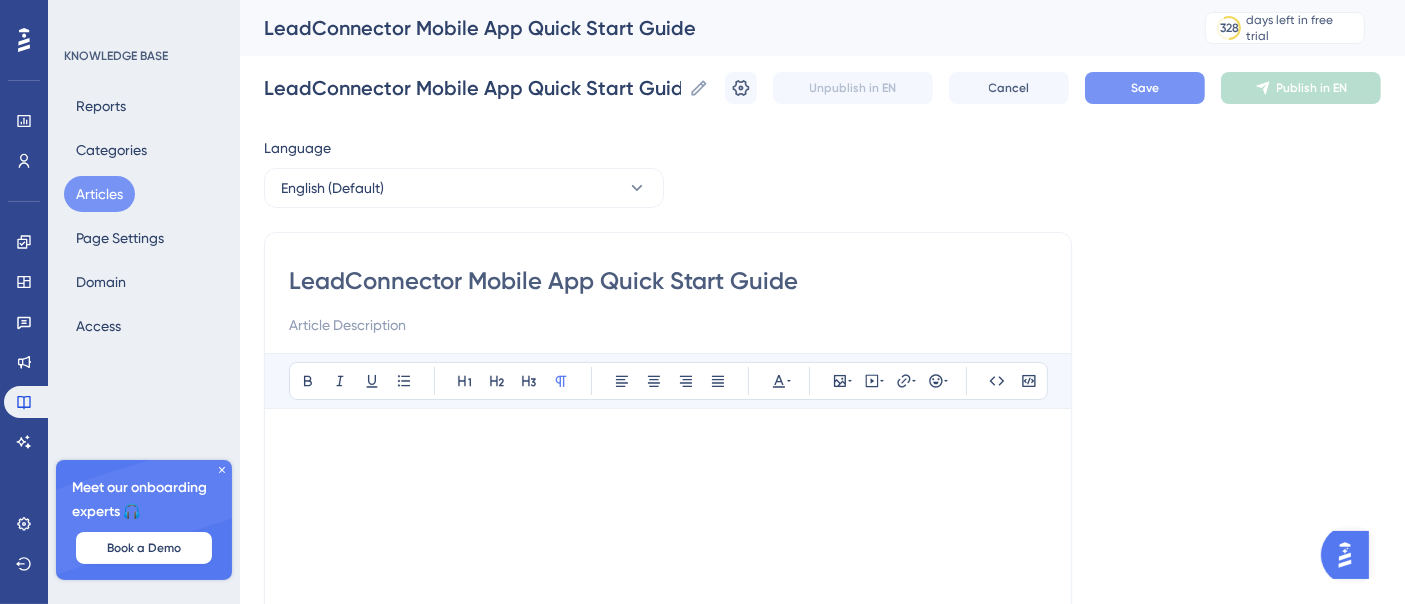 click on "Save" at bounding box center [1145, 88] 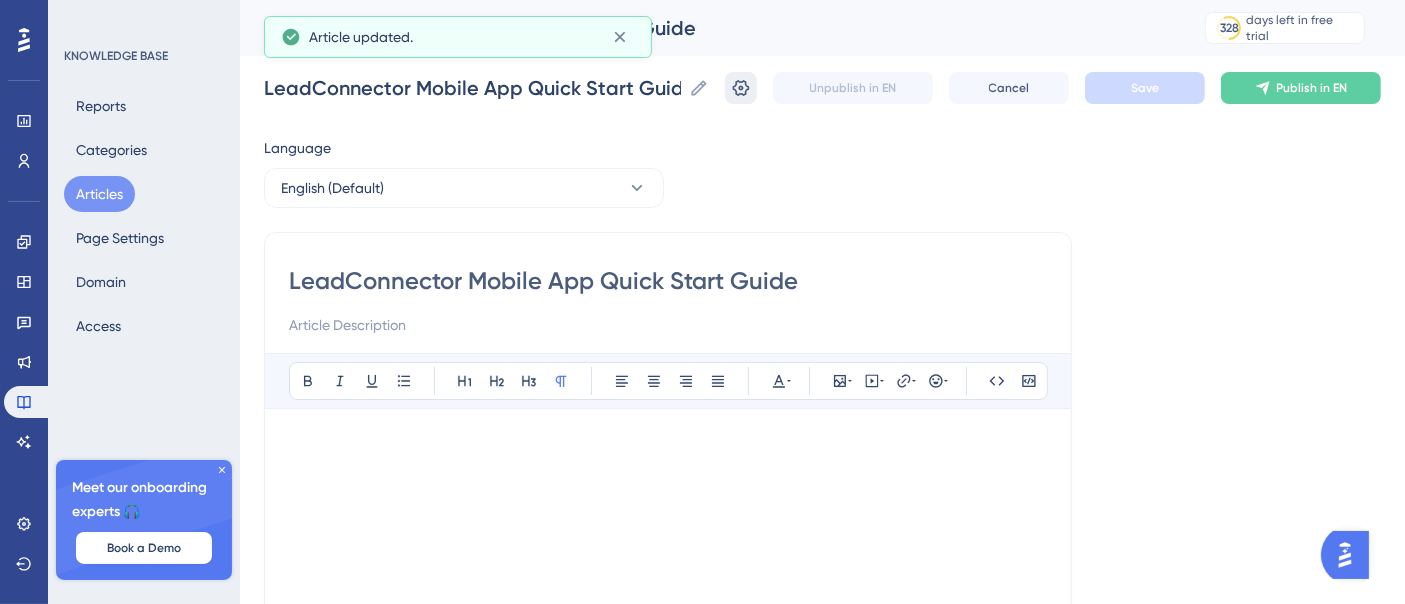 click at bounding box center (741, 88) 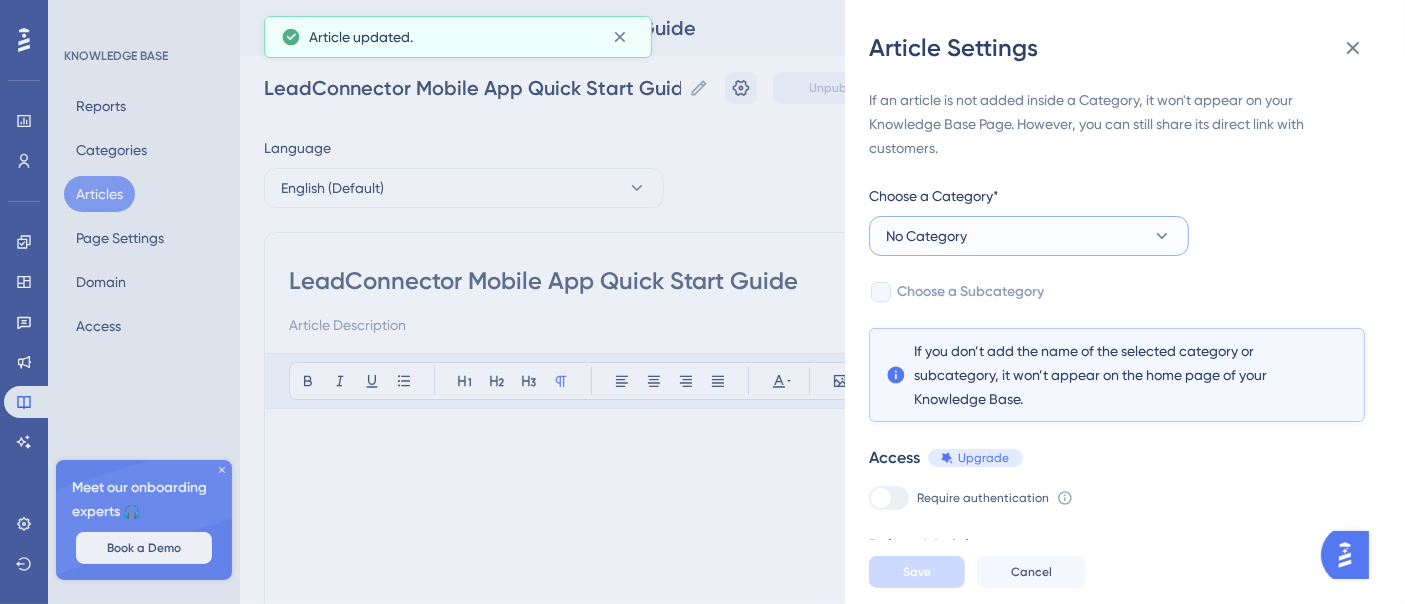 click on "No Category" at bounding box center [1029, 236] 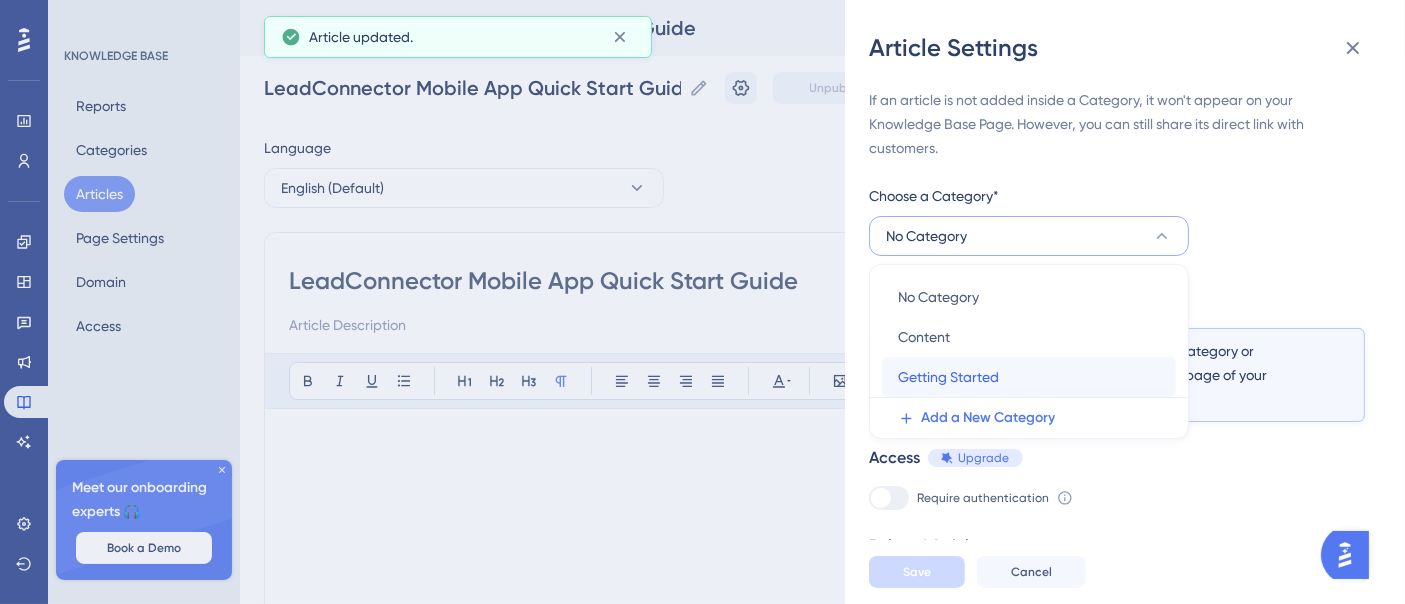 click on "Getting Started" at bounding box center [948, 377] 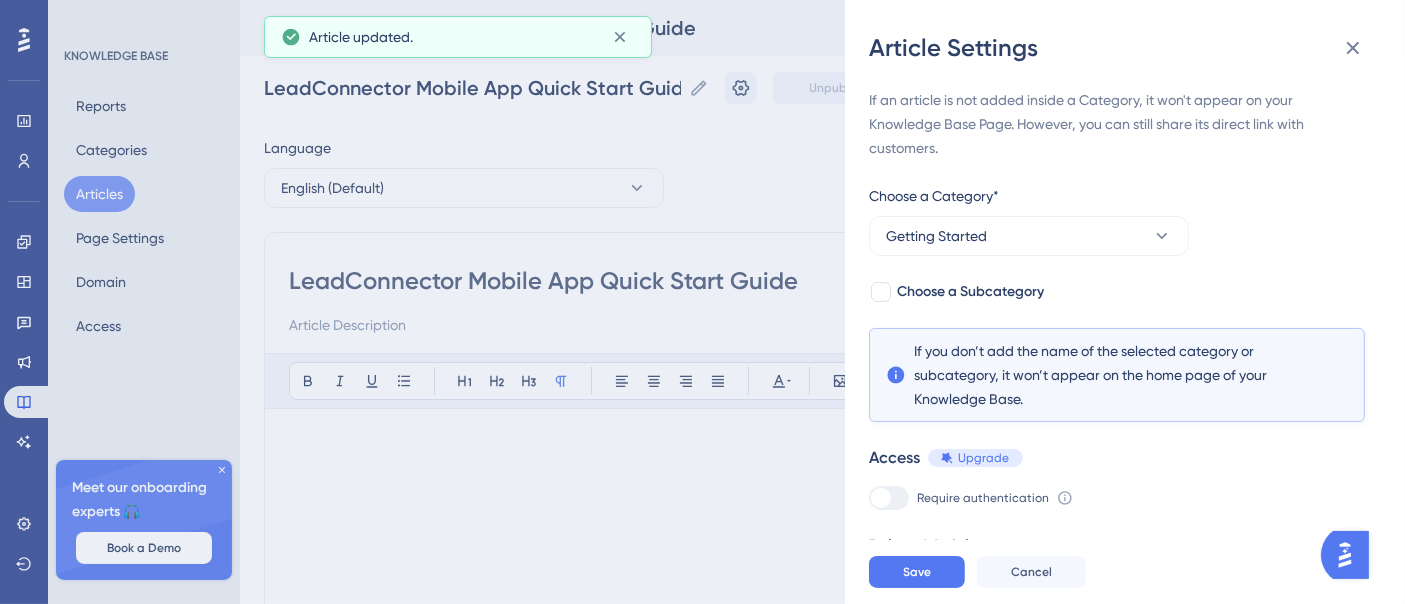 click on "If an article is not added inside a Category, it won't appear on your Knowledge Base Page. However, you can still share its direct link with customers. Choose a Category* Getting Started Choose a Subcategory If you don’t add the name of the selected category or subcategory, it won’t appear on the home page of your Knowledge Base. Access Upgrade Require authentication To change this setting you should manage your access preferences  under the Access tab. Learn more Related Articles Add Related Articles" at bounding box center [1117, 357] 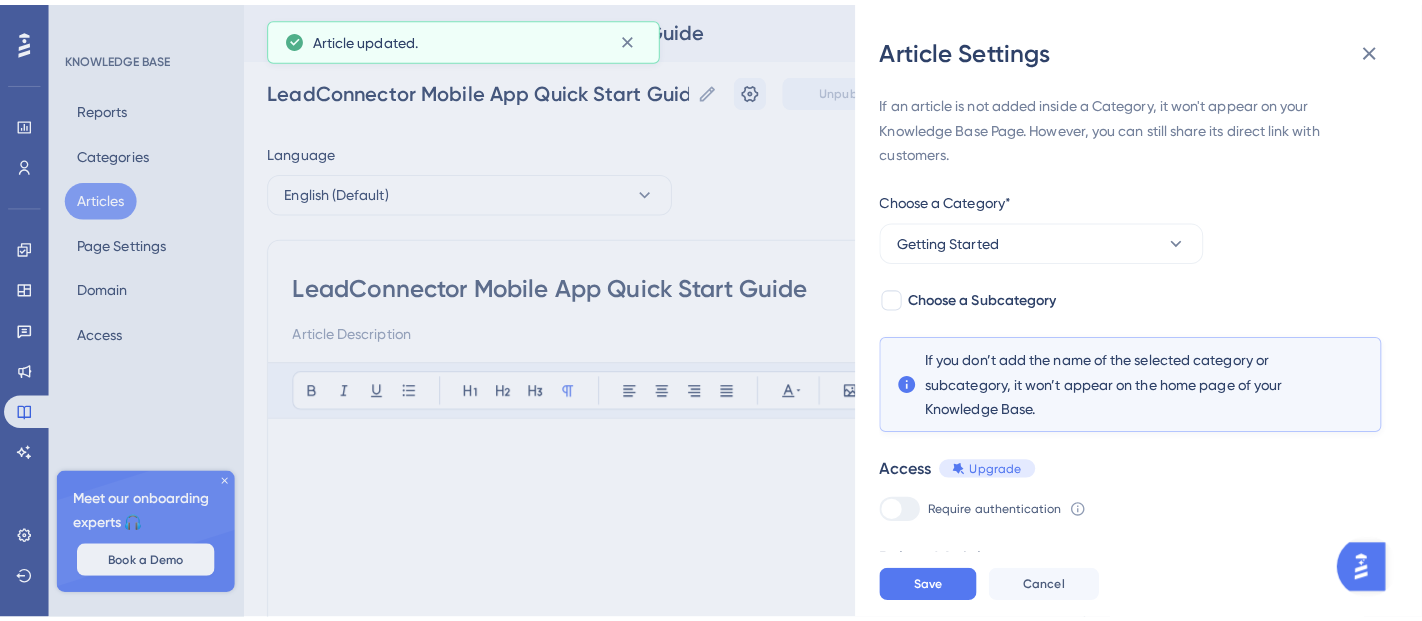 scroll, scrollTop: 67, scrollLeft: 0, axis: vertical 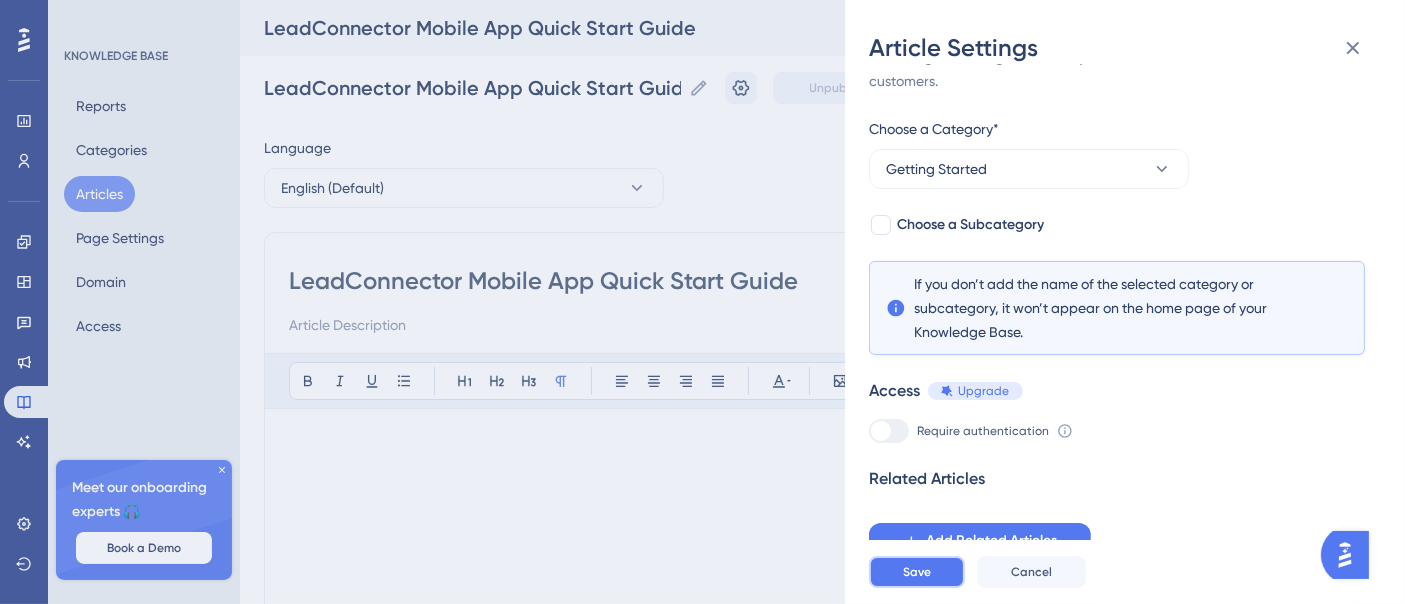 click on "Save" at bounding box center (917, 572) 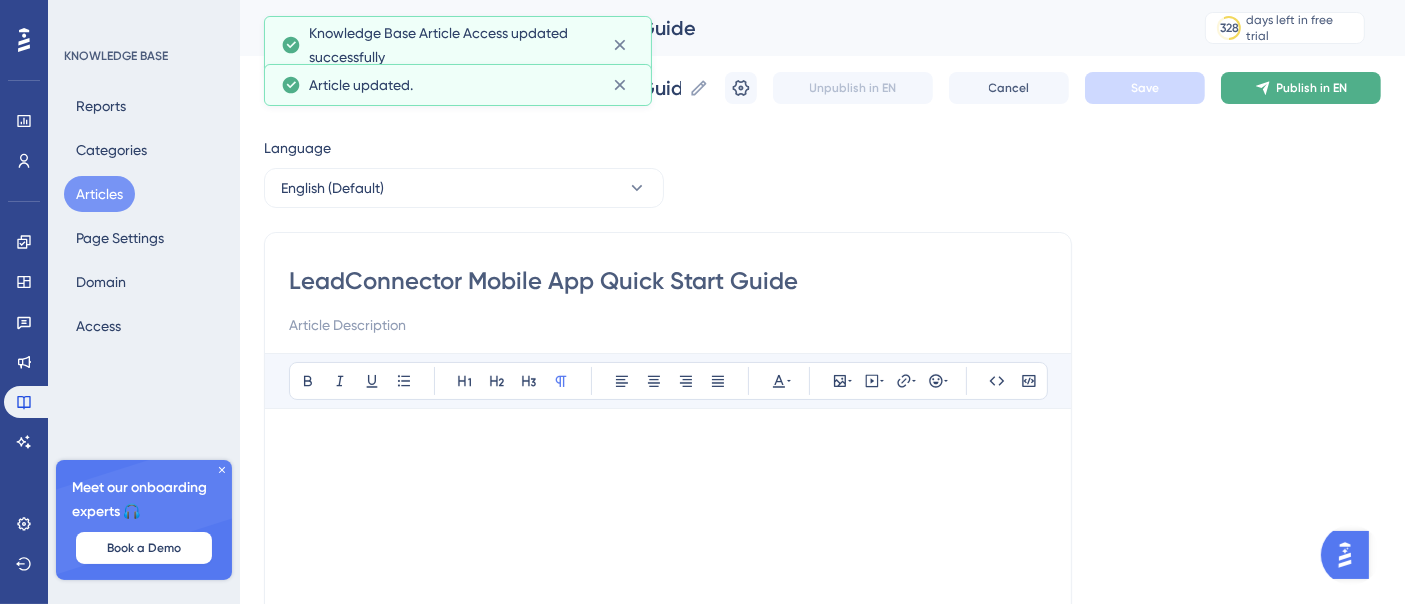 click on "Publish in EN" at bounding box center (1301, 88) 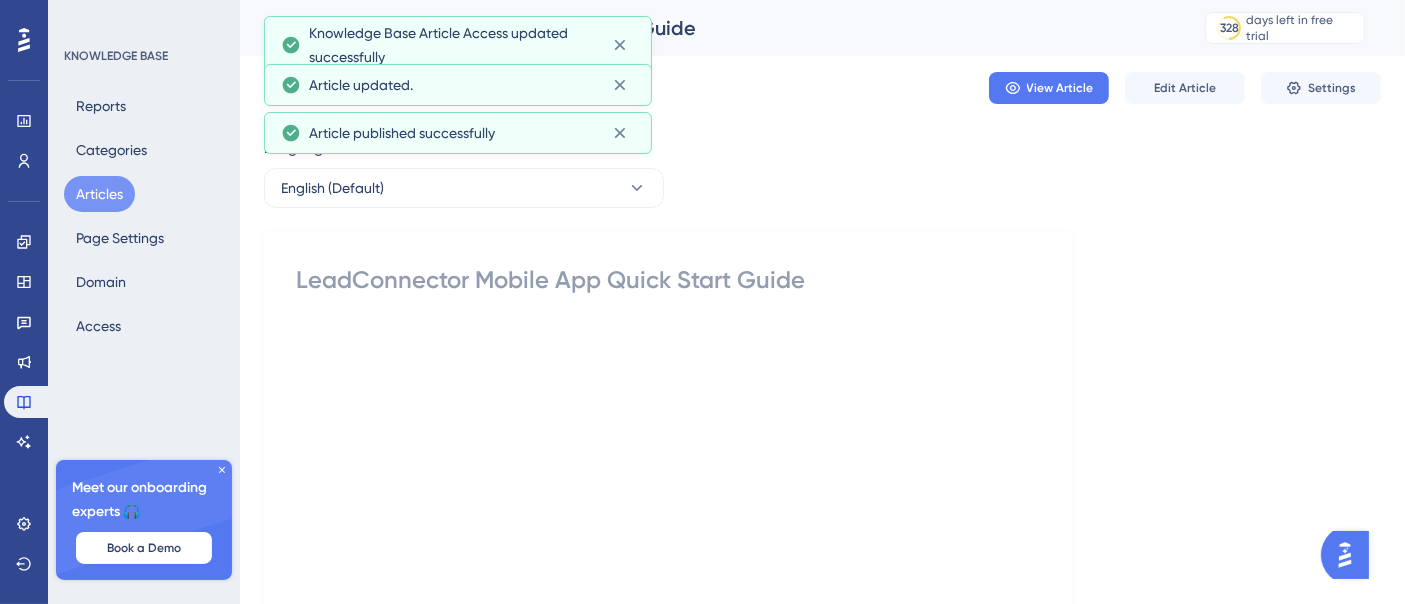 click on "Articles" at bounding box center (99, 194) 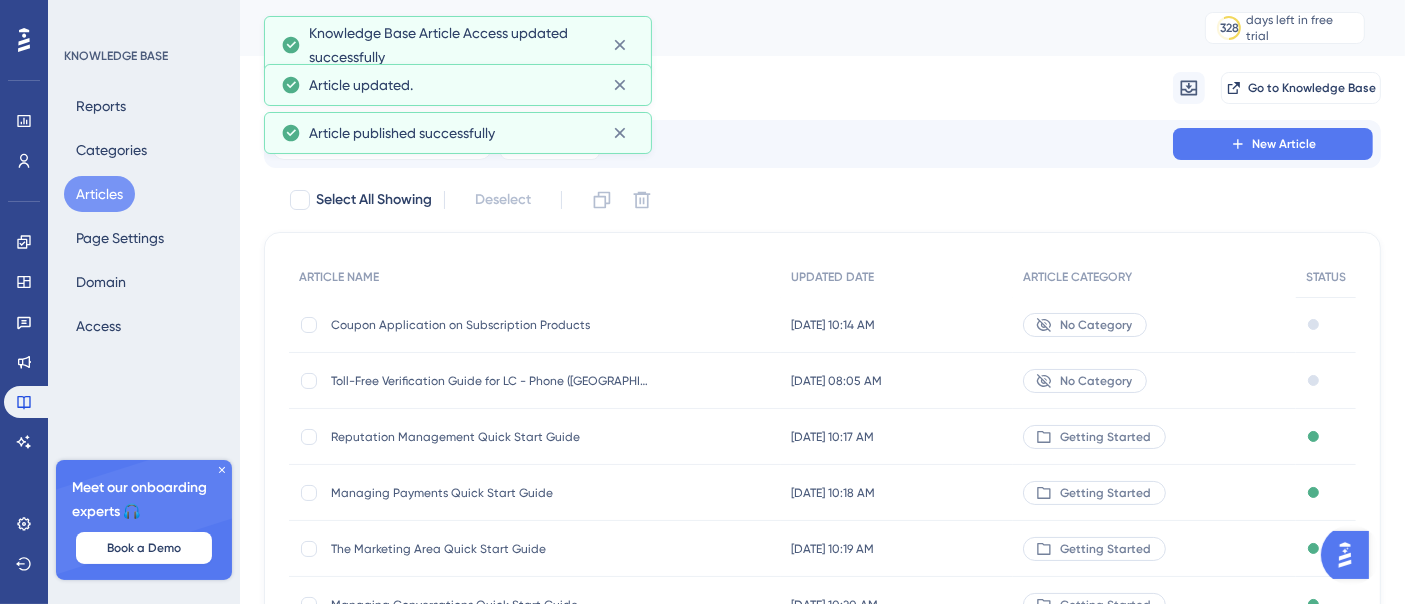 type 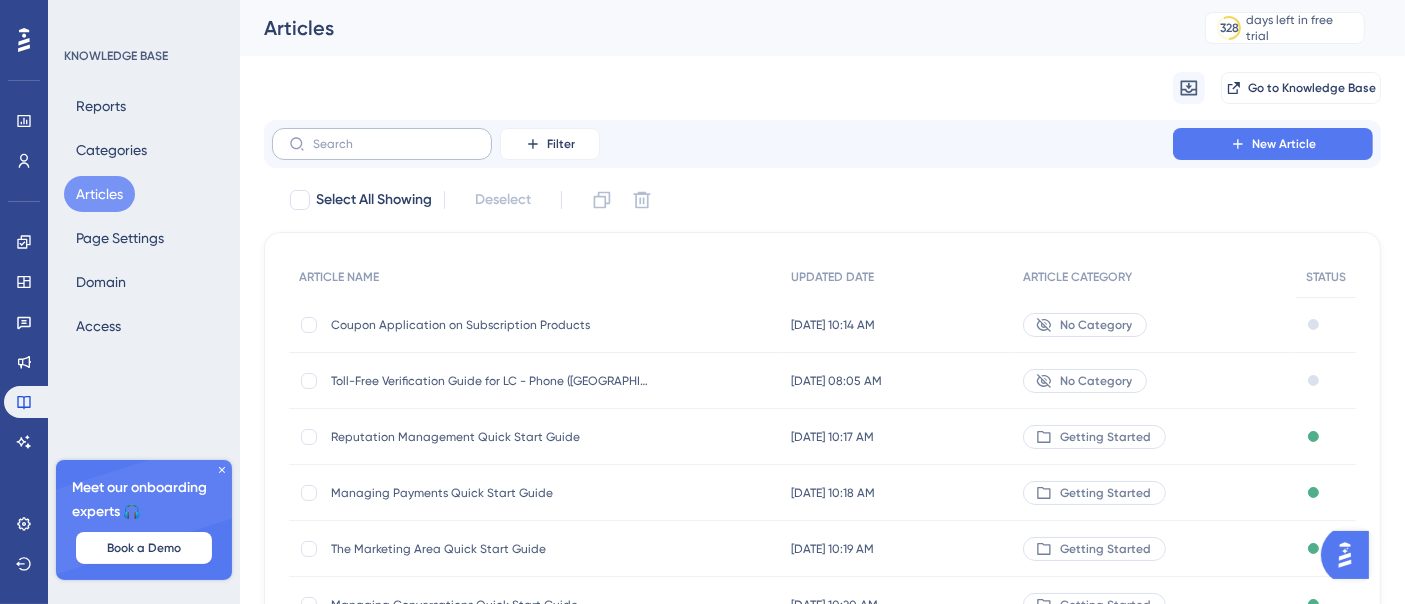 click at bounding box center (382, 144) 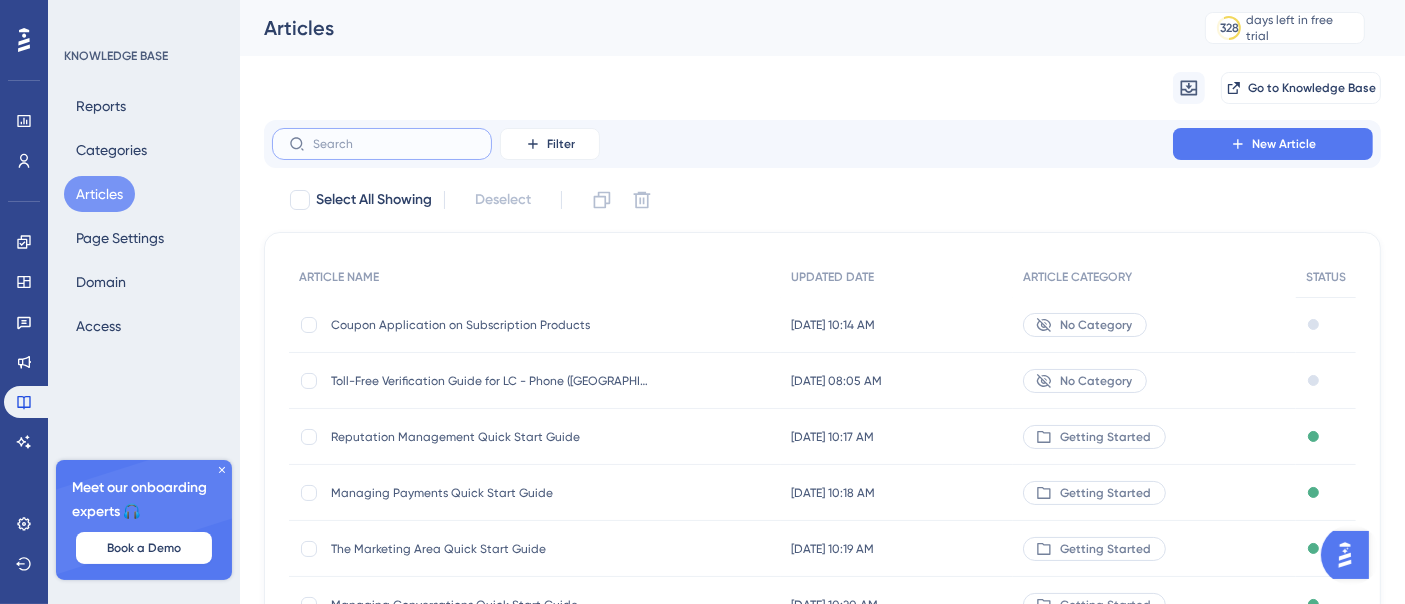 click at bounding box center [394, 144] 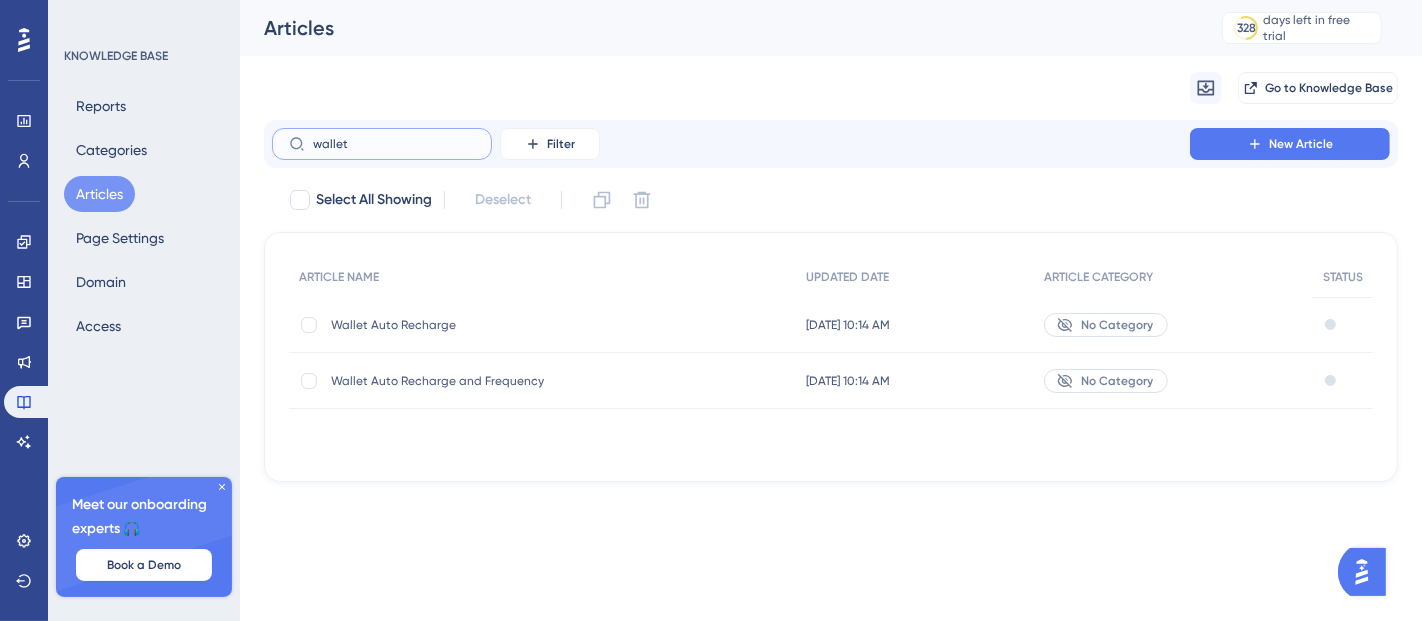 type on "wallet" 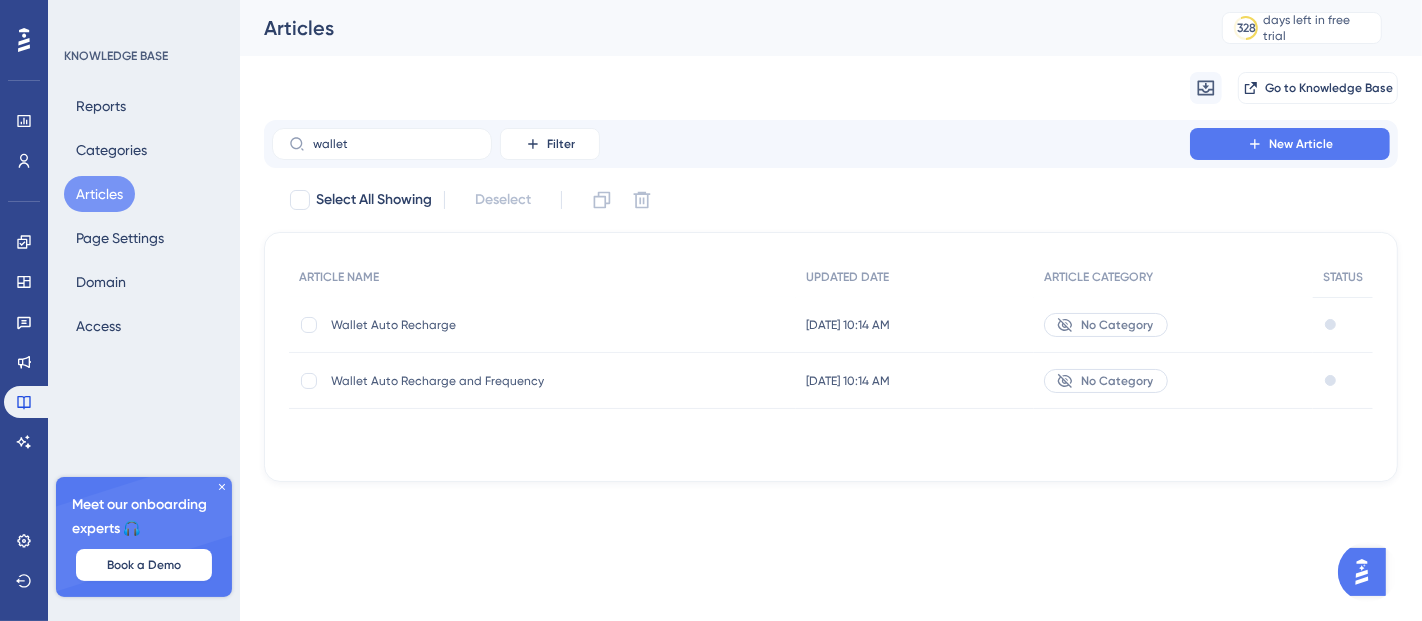 click on "Wallet Auto Recharge" at bounding box center (491, 325) 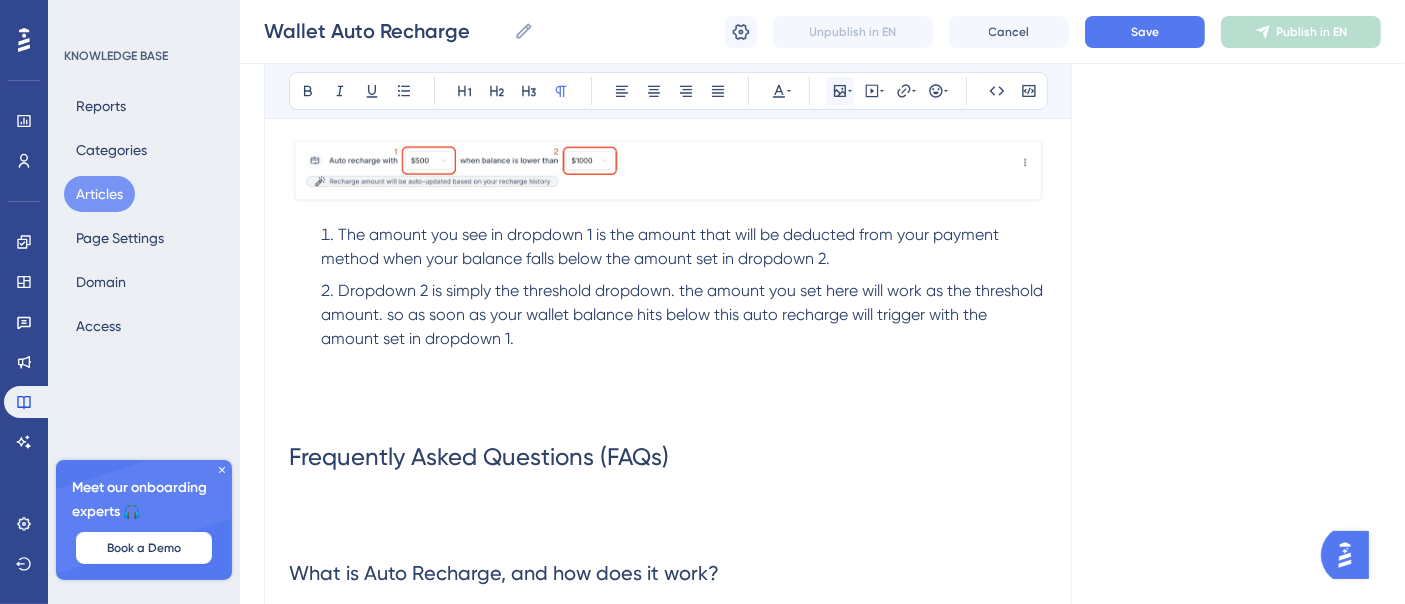 scroll, scrollTop: 160, scrollLeft: 0, axis: vertical 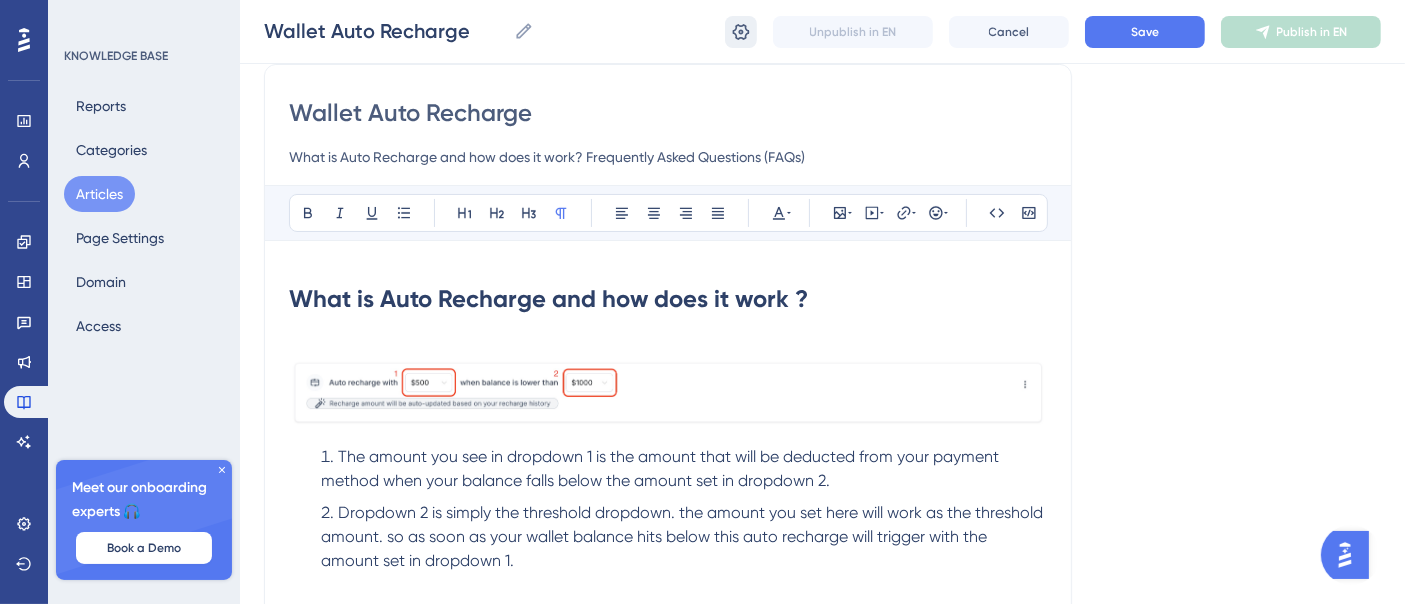 click 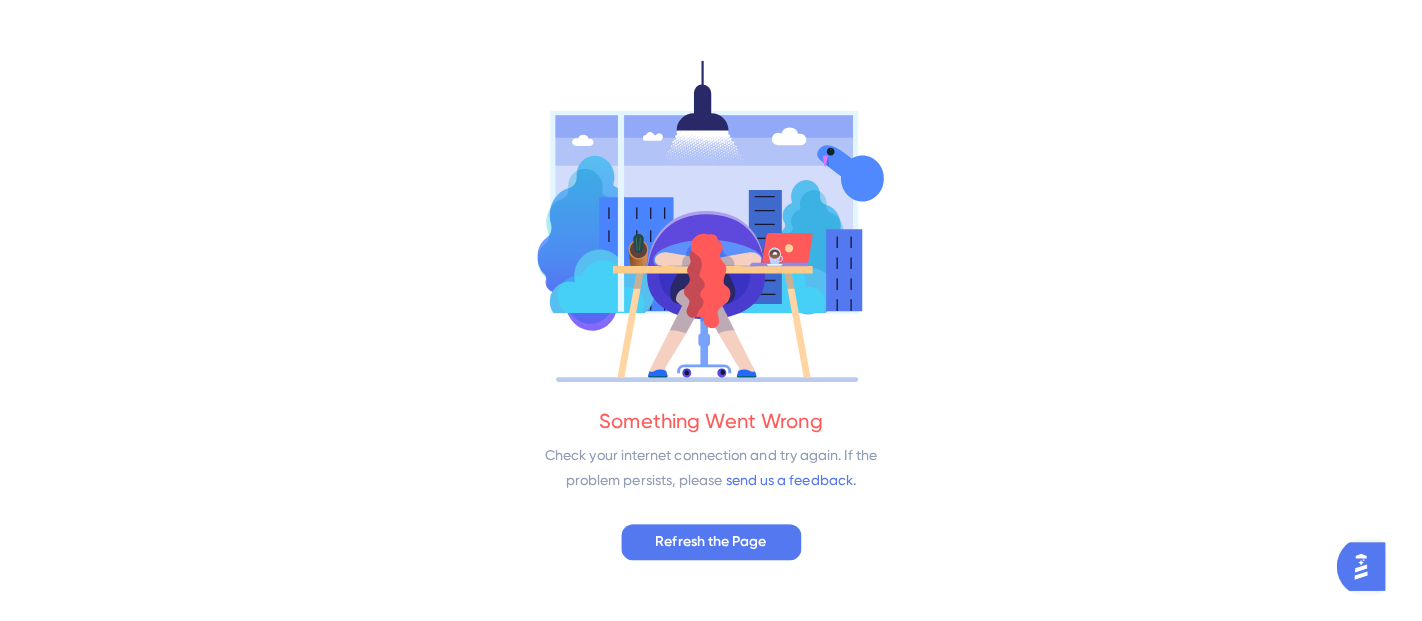 scroll, scrollTop: 0, scrollLeft: 0, axis: both 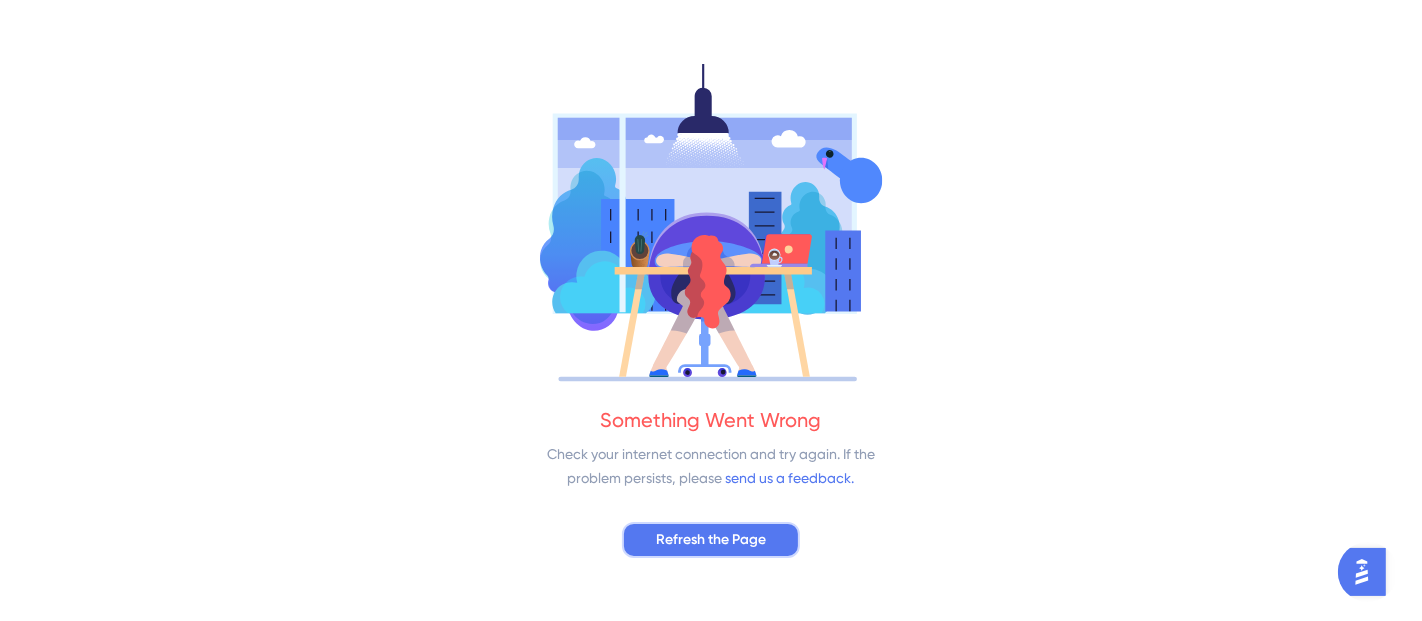 click on "Refresh the Page" at bounding box center [711, 540] 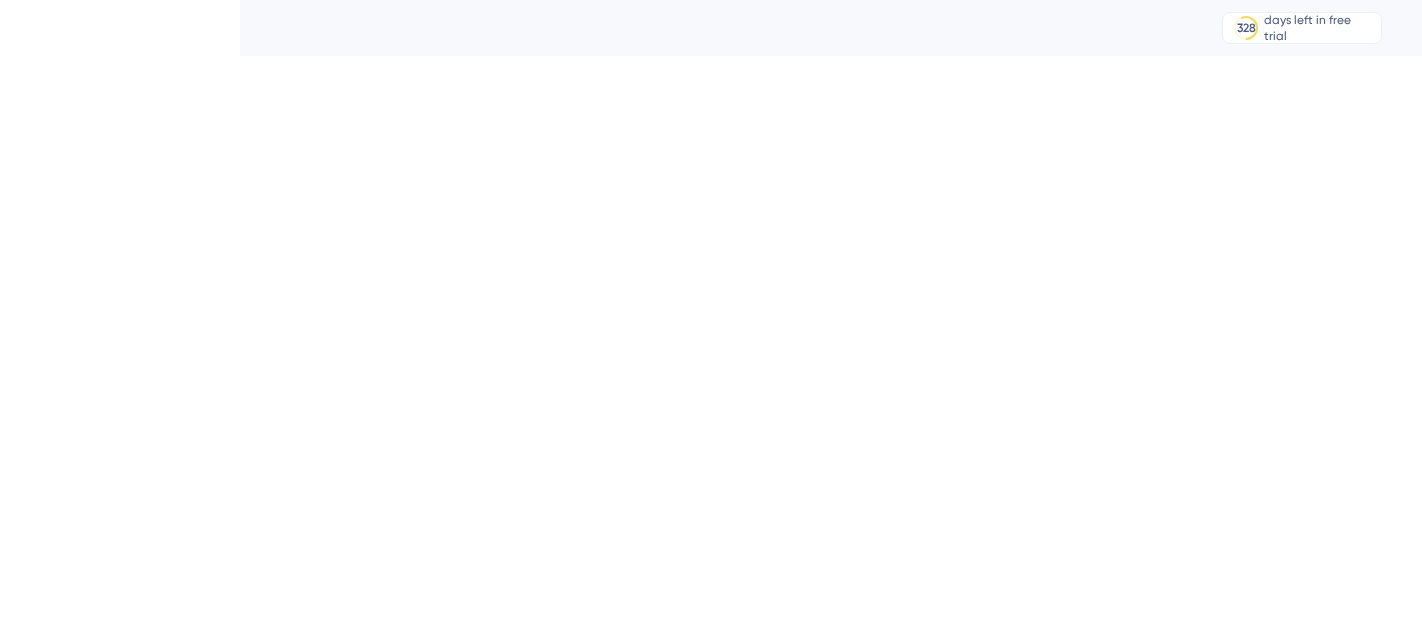 scroll, scrollTop: 0, scrollLeft: 0, axis: both 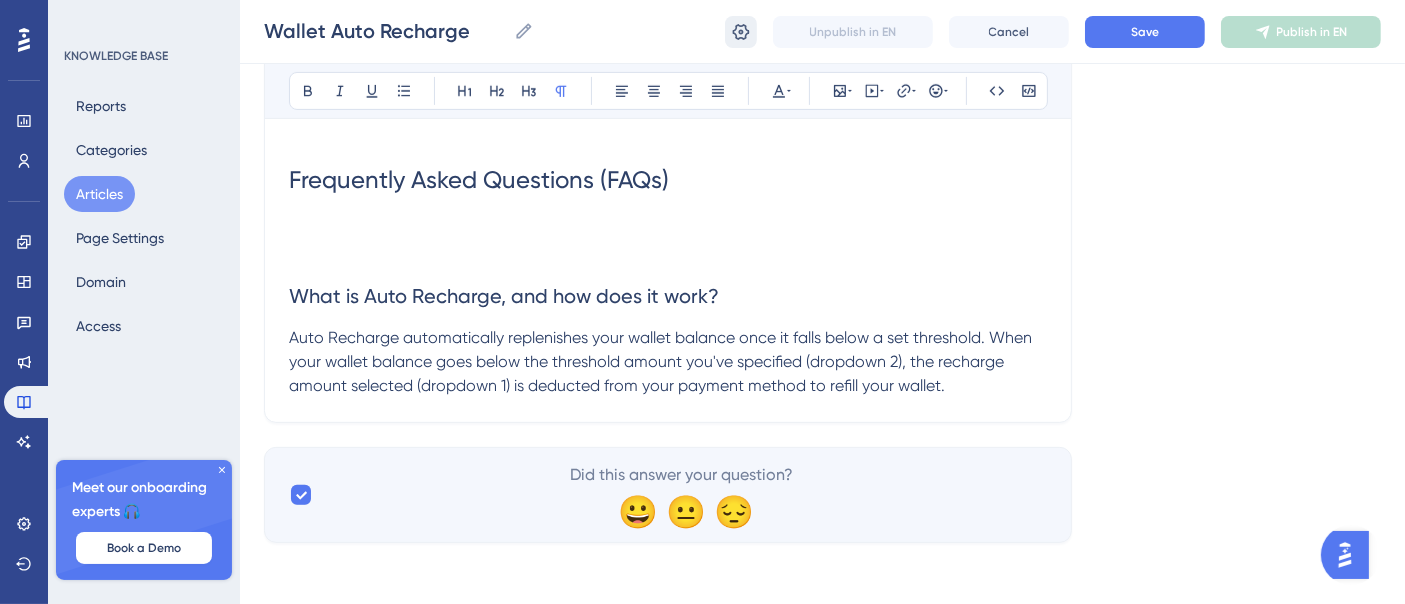 click 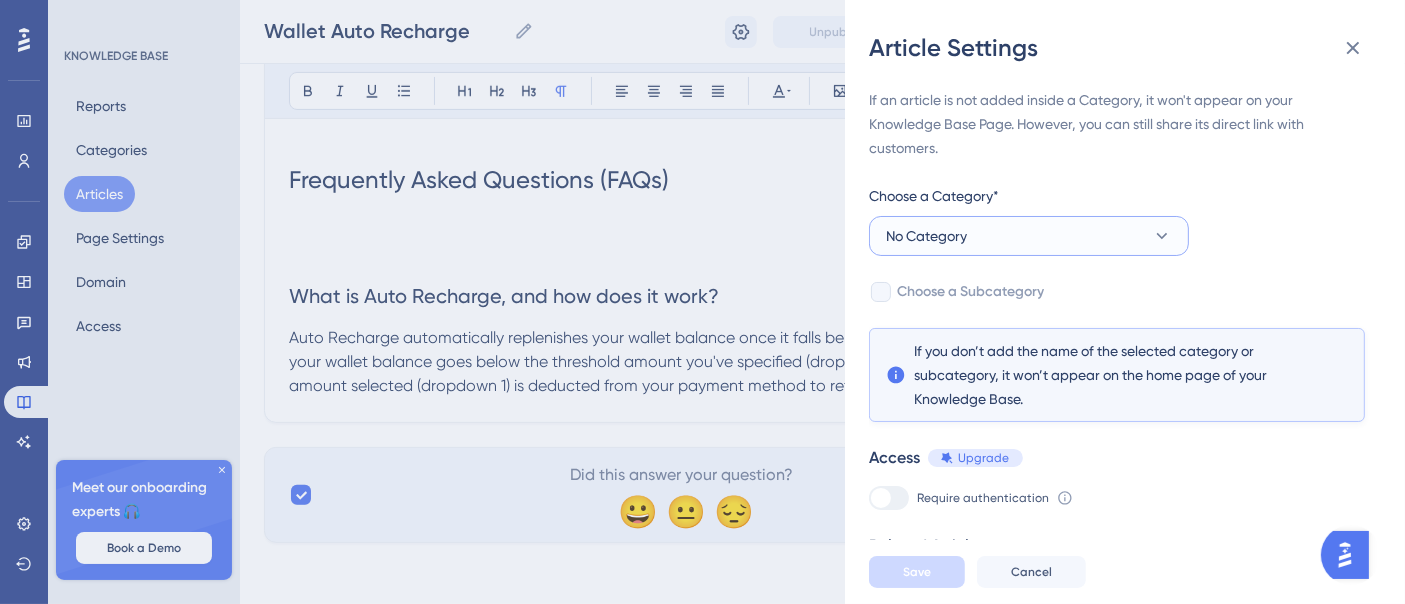 click on "No Category" at bounding box center [1029, 236] 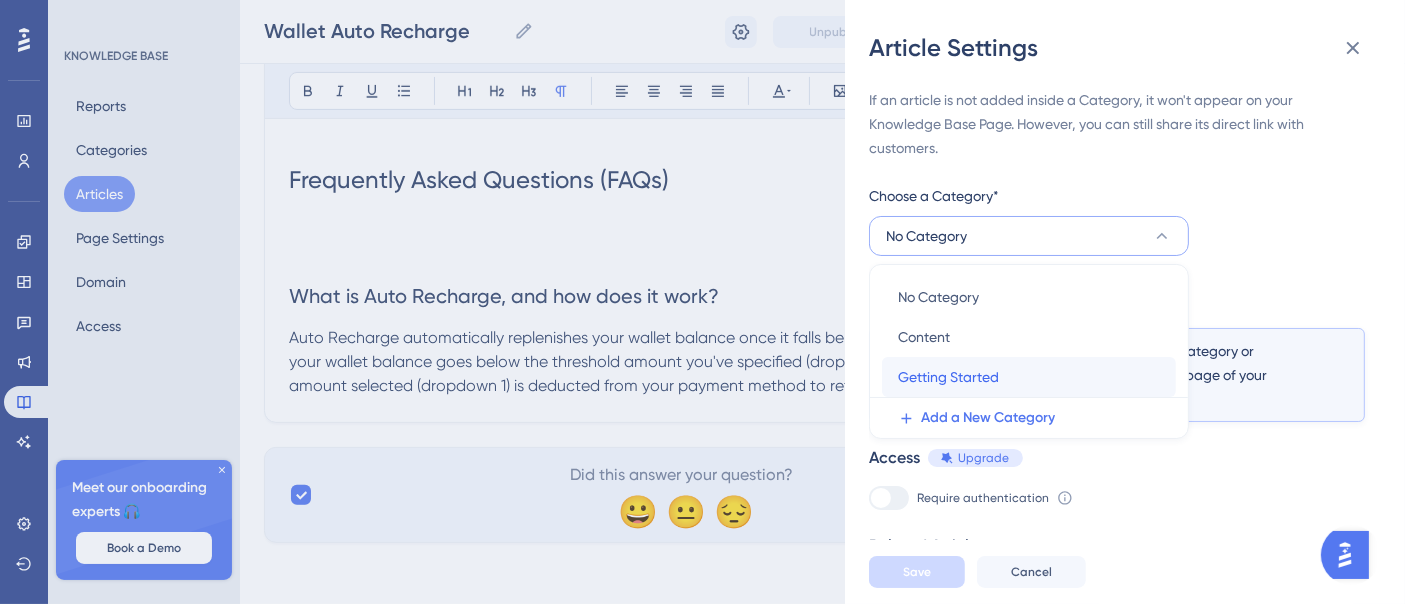 click on "Getting Started" at bounding box center [948, 377] 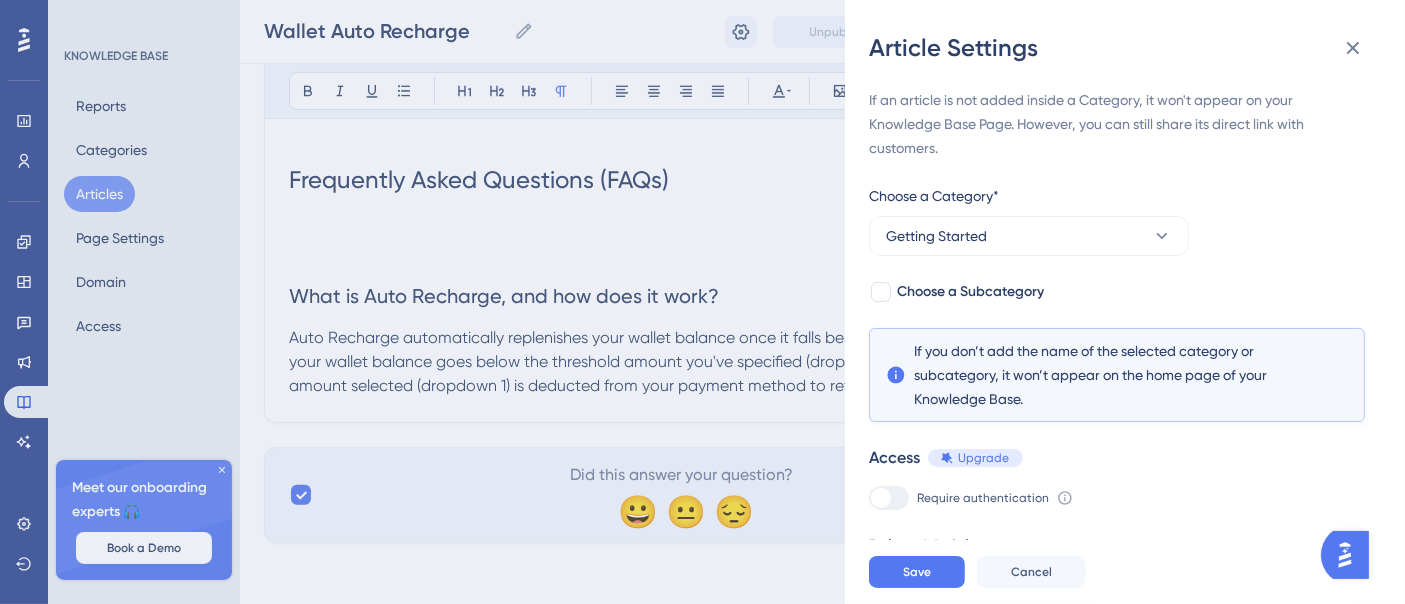 click on "If an article is not added inside a Category, it won't appear on your Knowledge Base Page. However, you can still share its direct link with customers. Choose a Category* Getting Started Choose a Subcategory If you don’t add the name of the selected category or subcategory, it won’t appear on the home page of your Knowledge Base. Access Upgrade Require authentication To change this setting you should manage your access preferences  under the Access tab. Learn more Related Articles Add Related Articles" at bounding box center [1117, 357] 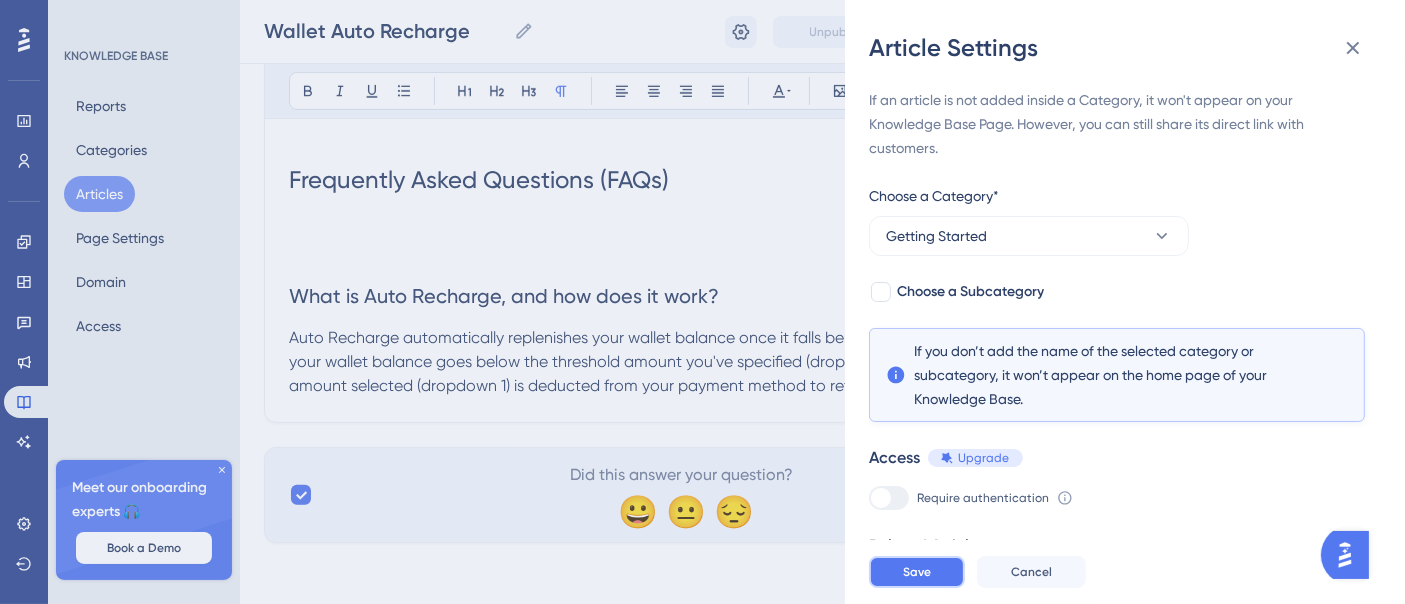 click on "Save" at bounding box center (917, 572) 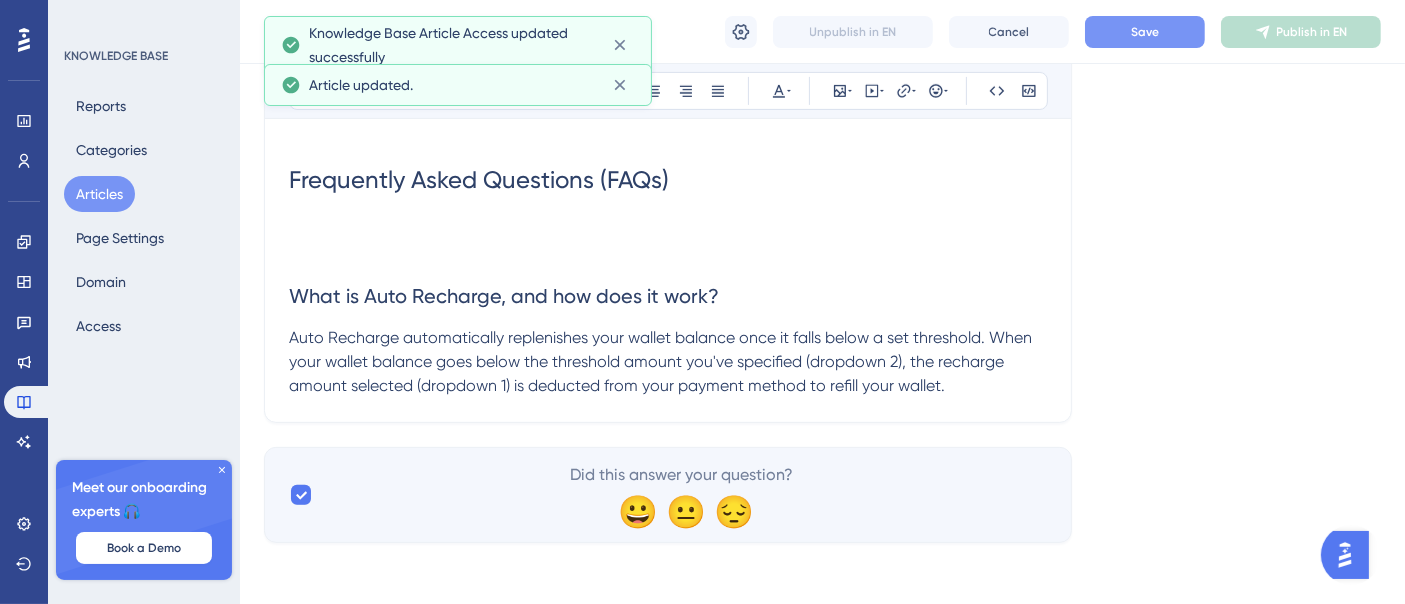 click on "Save" at bounding box center (1145, 32) 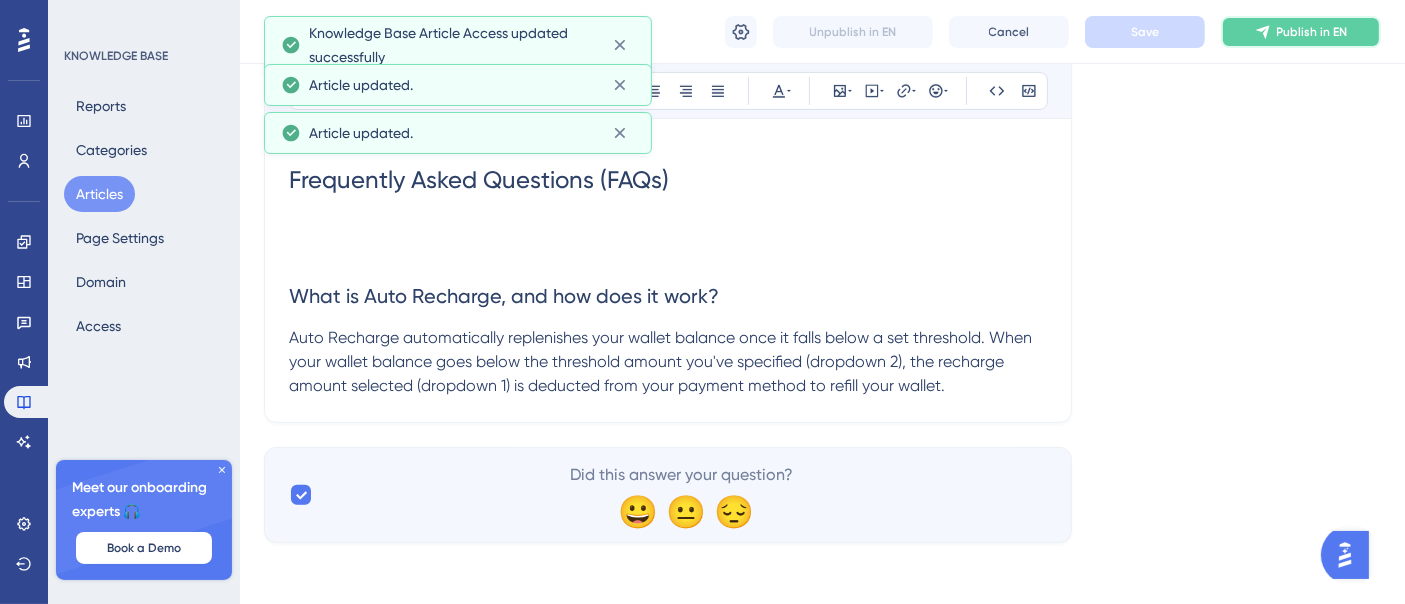 click on "Publish in EN" at bounding box center [1301, 32] 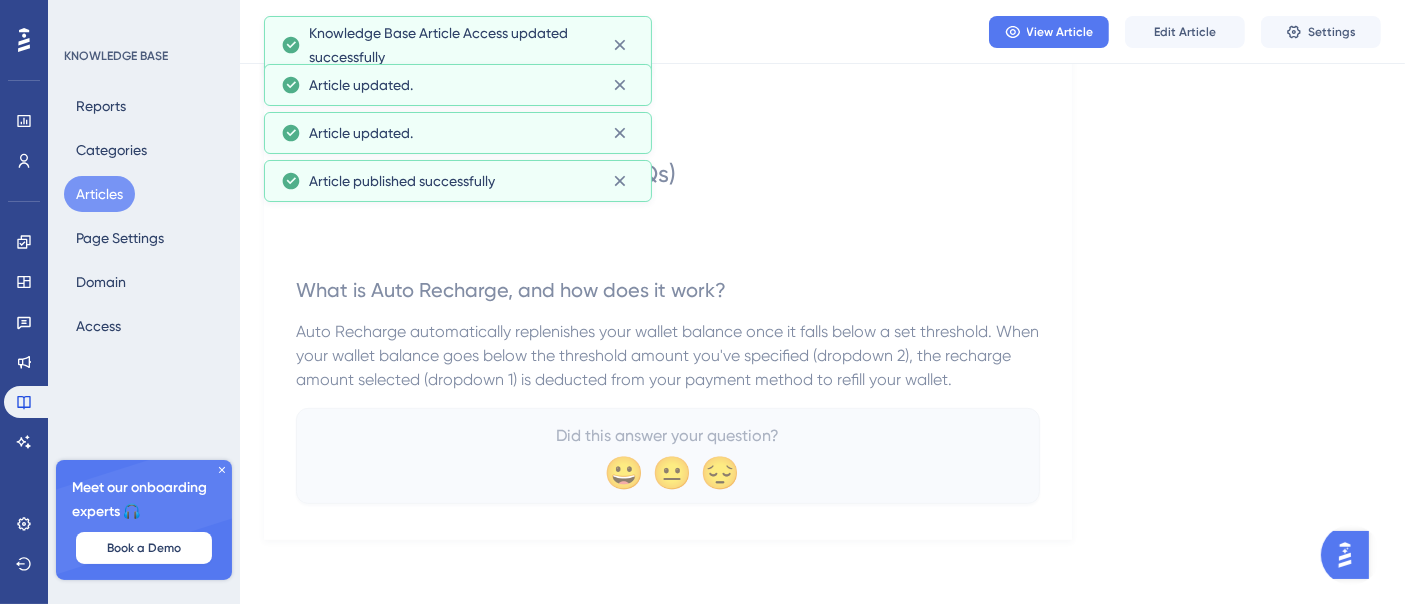 scroll, scrollTop: 581, scrollLeft: 0, axis: vertical 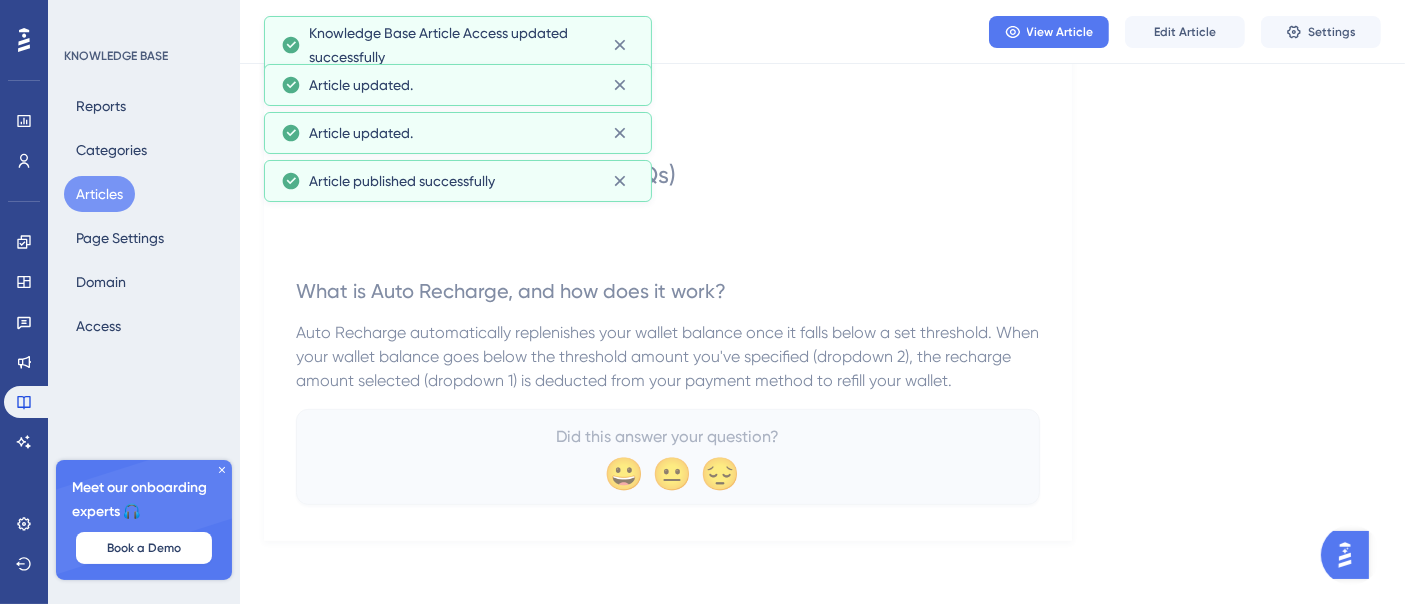 click on "Articles" at bounding box center (99, 194) 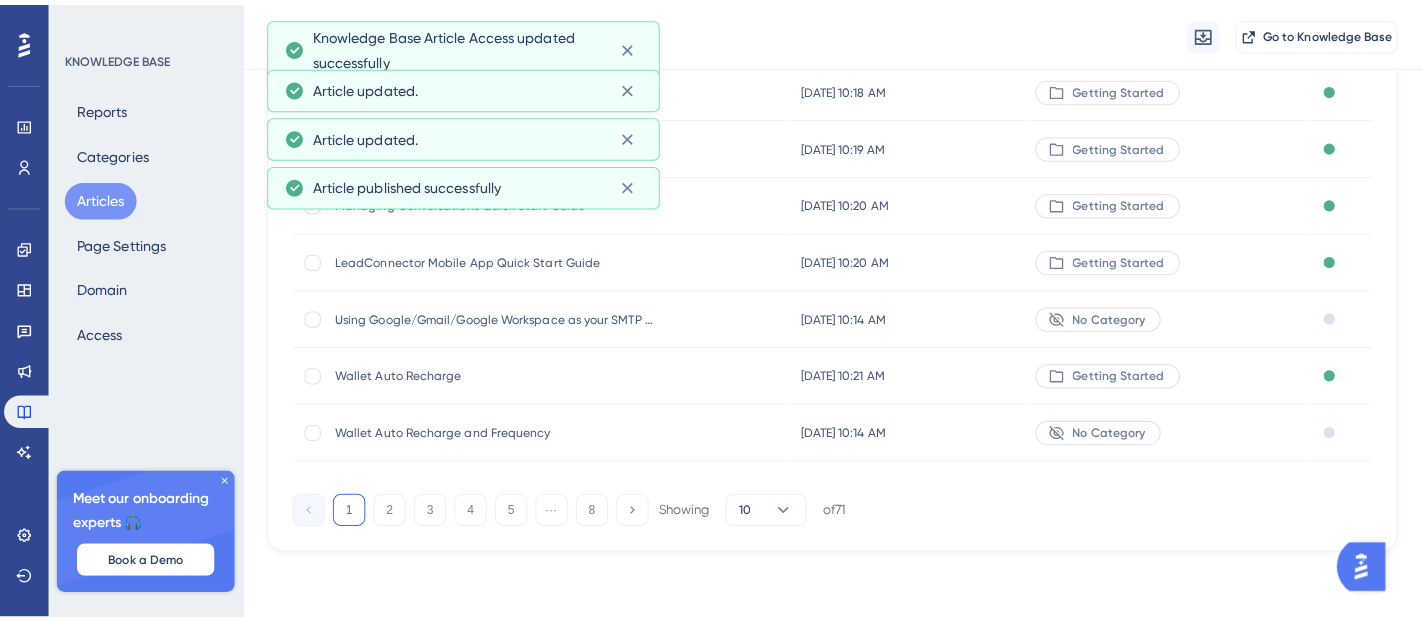 scroll, scrollTop: 0, scrollLeft: 0, axis: both 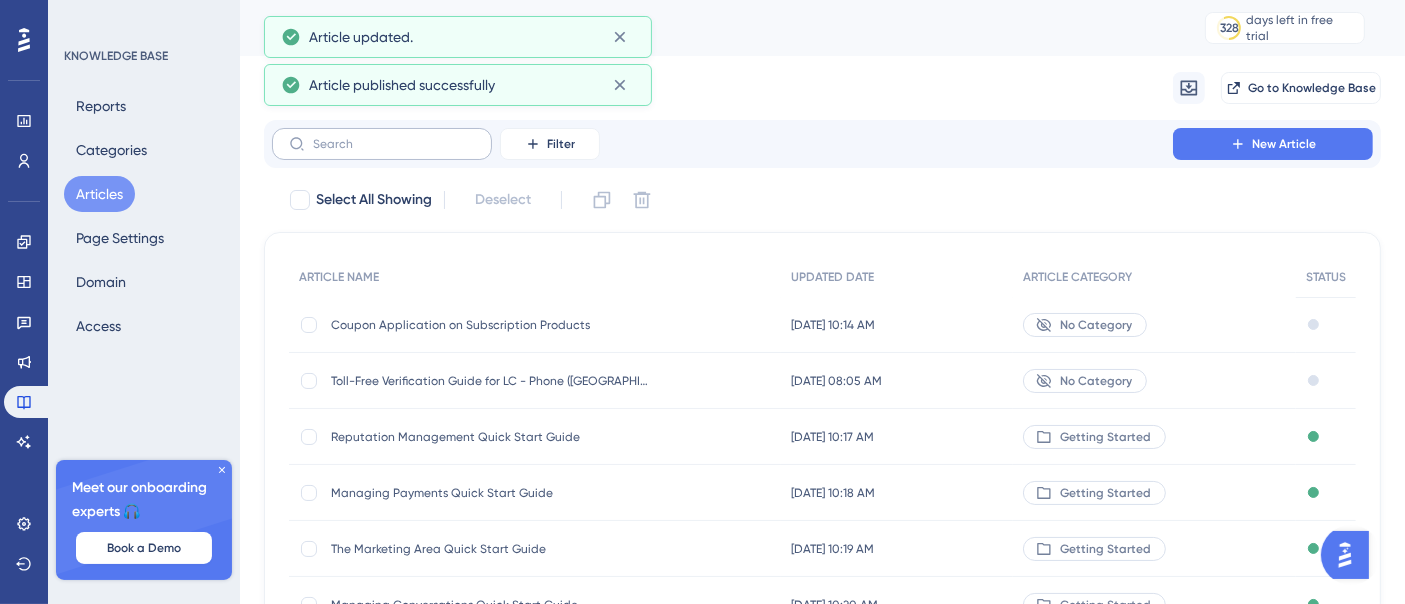 click at bounding box center (382, 144) 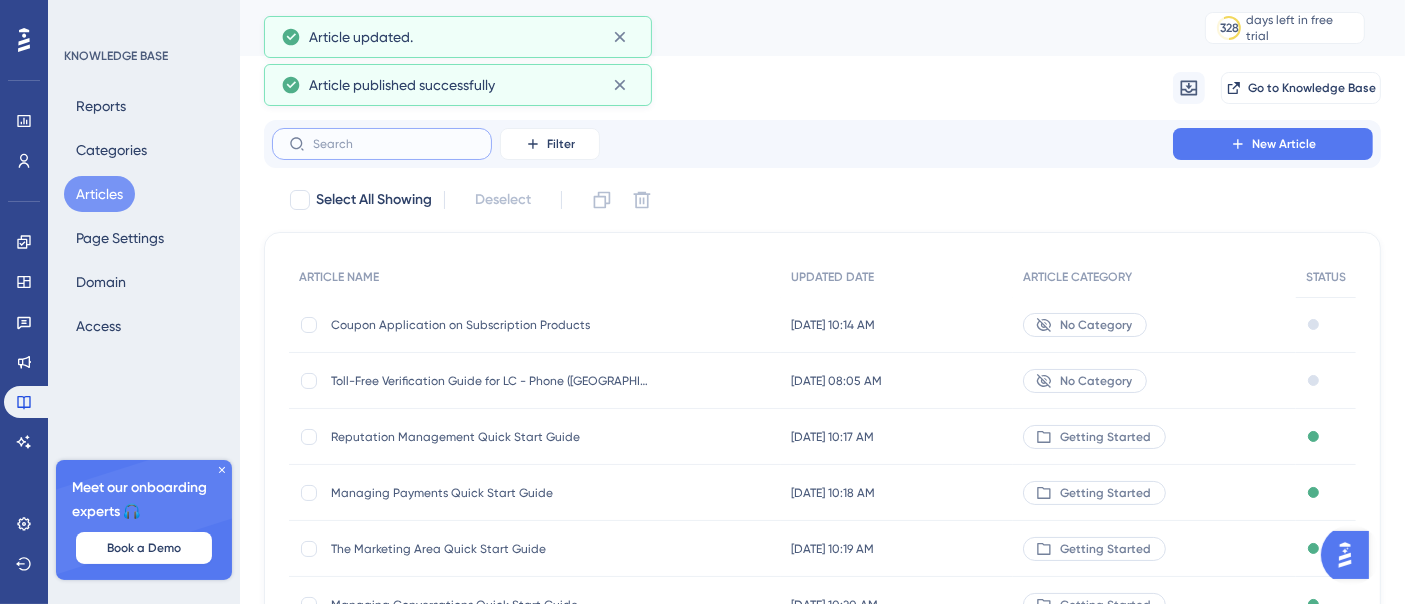 click at bounding box center (394, 144) 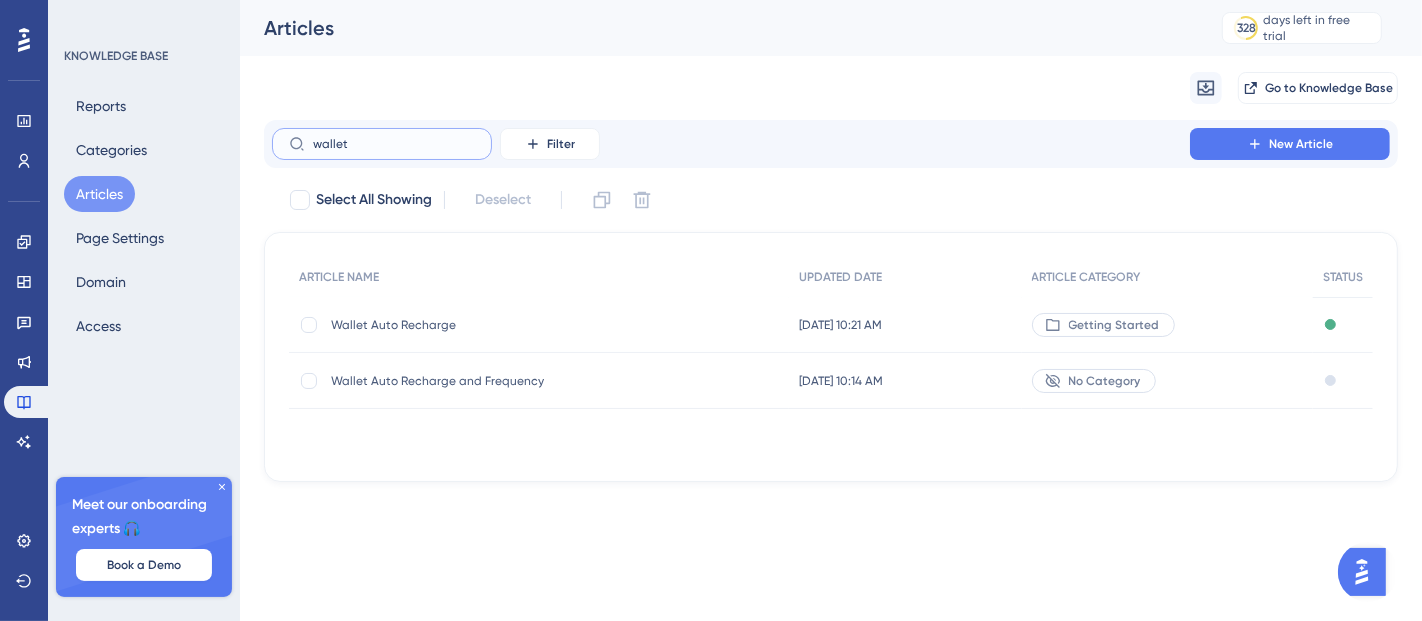 type on "wallet" 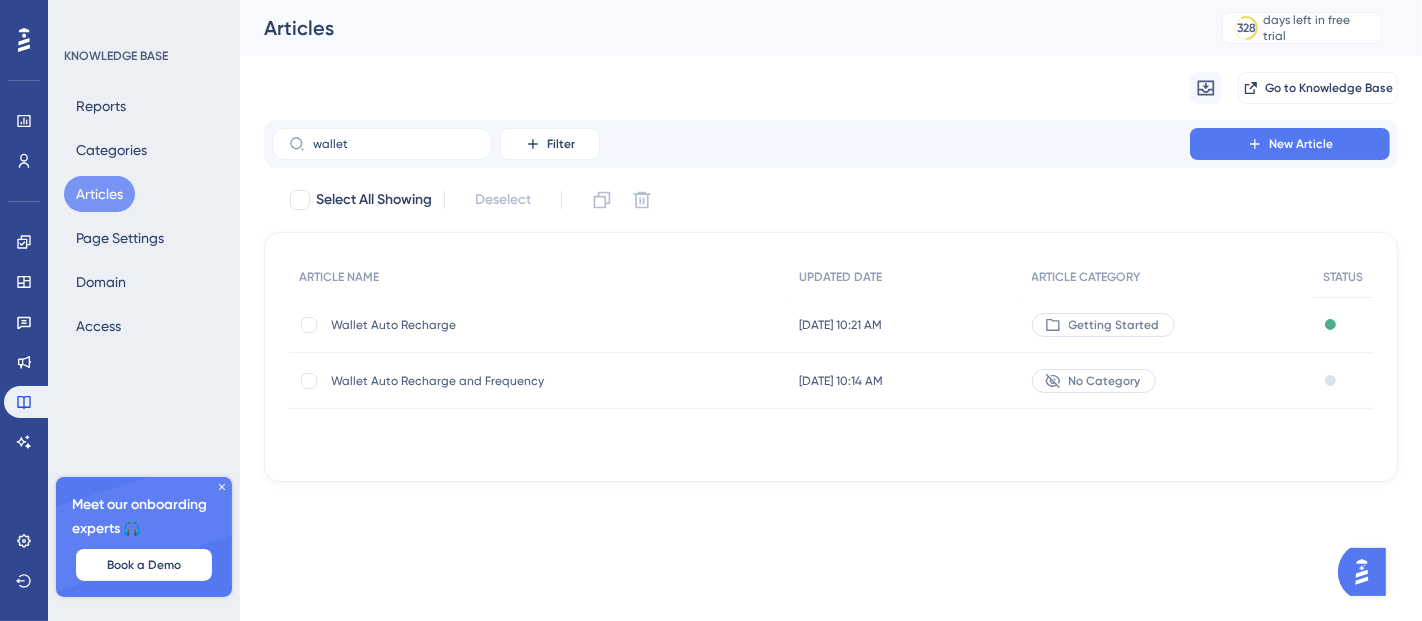 click on "Wallet Auto Recharge and Frequency" at bounding box center [491, 381] 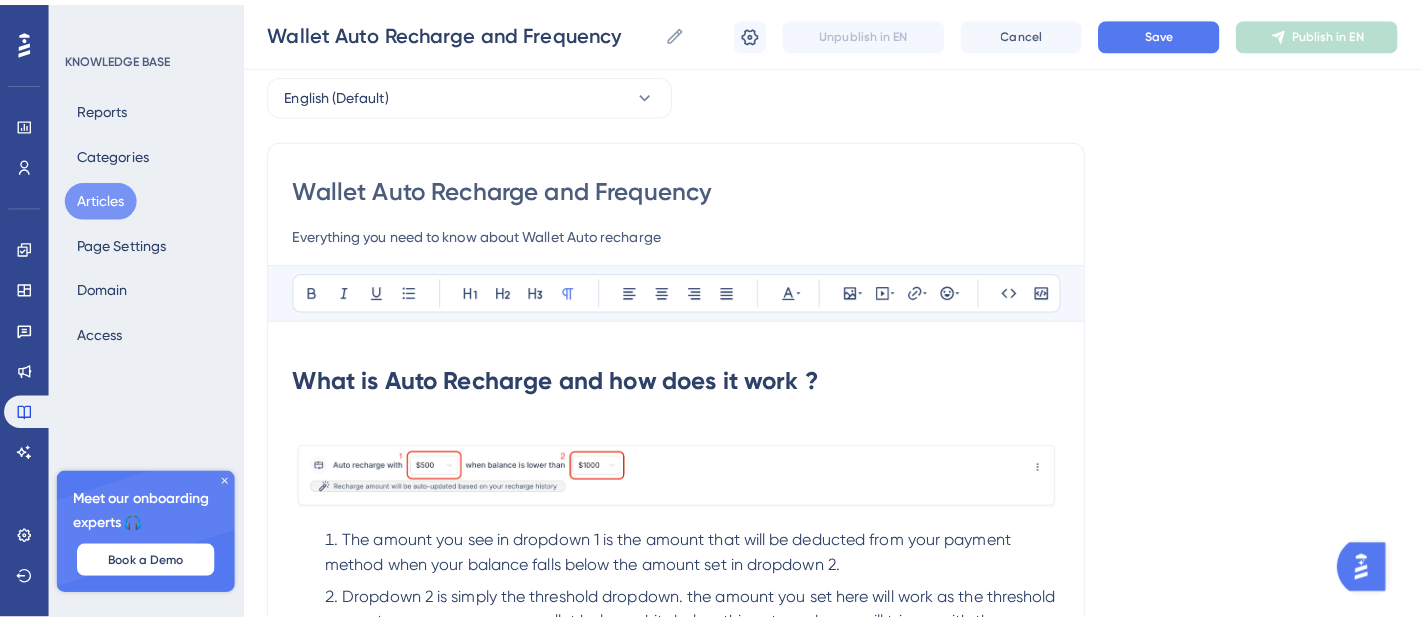 scroll, scrollTop: 0, scrollLeft: 0, axis: both 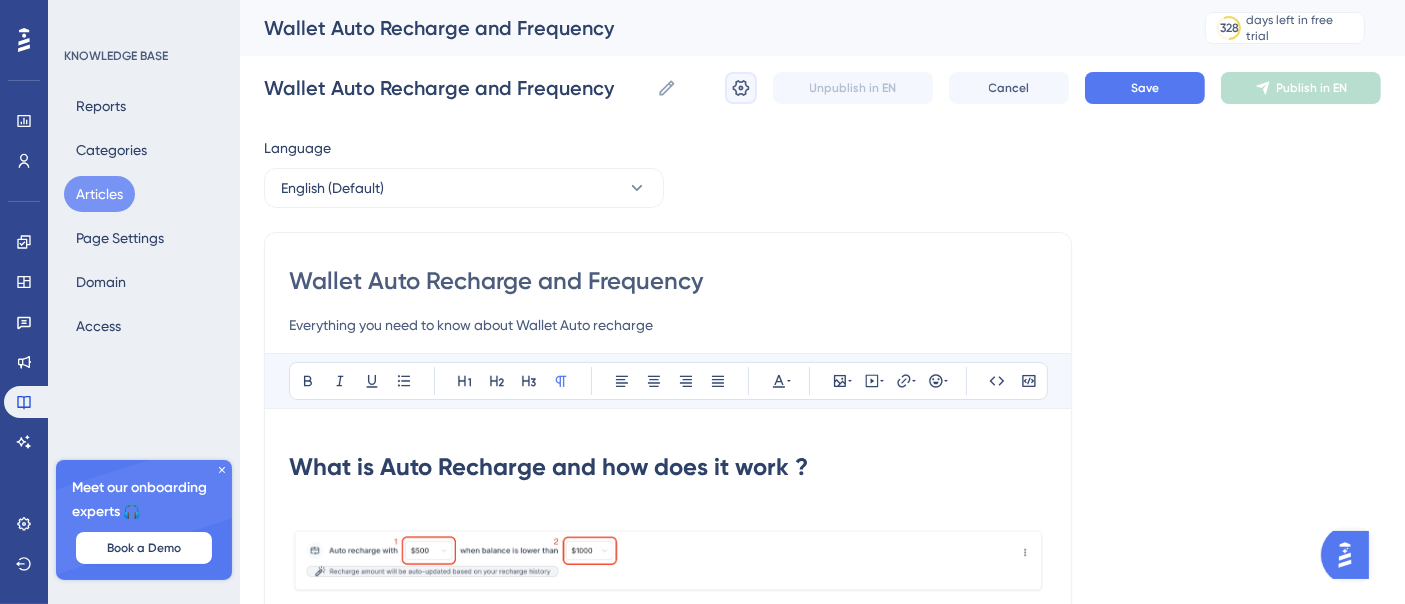 click 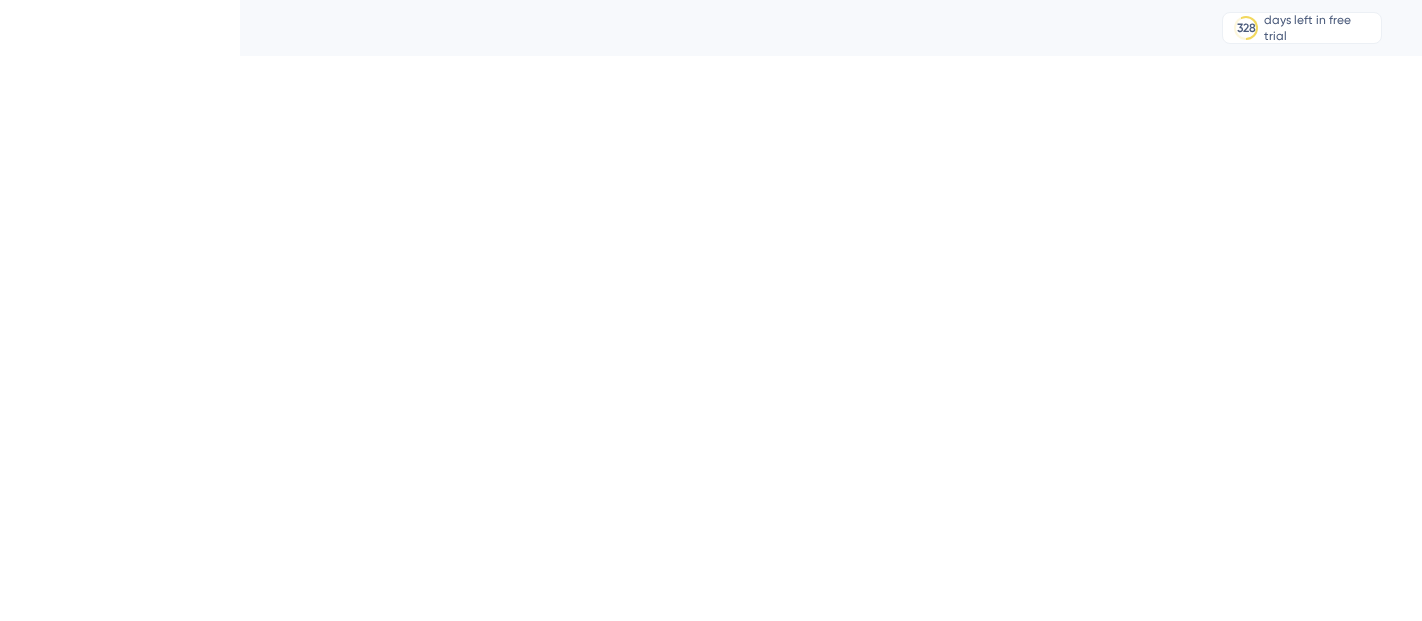 scroll, scrollTop: 0, scrollLeft: 0, axis: both 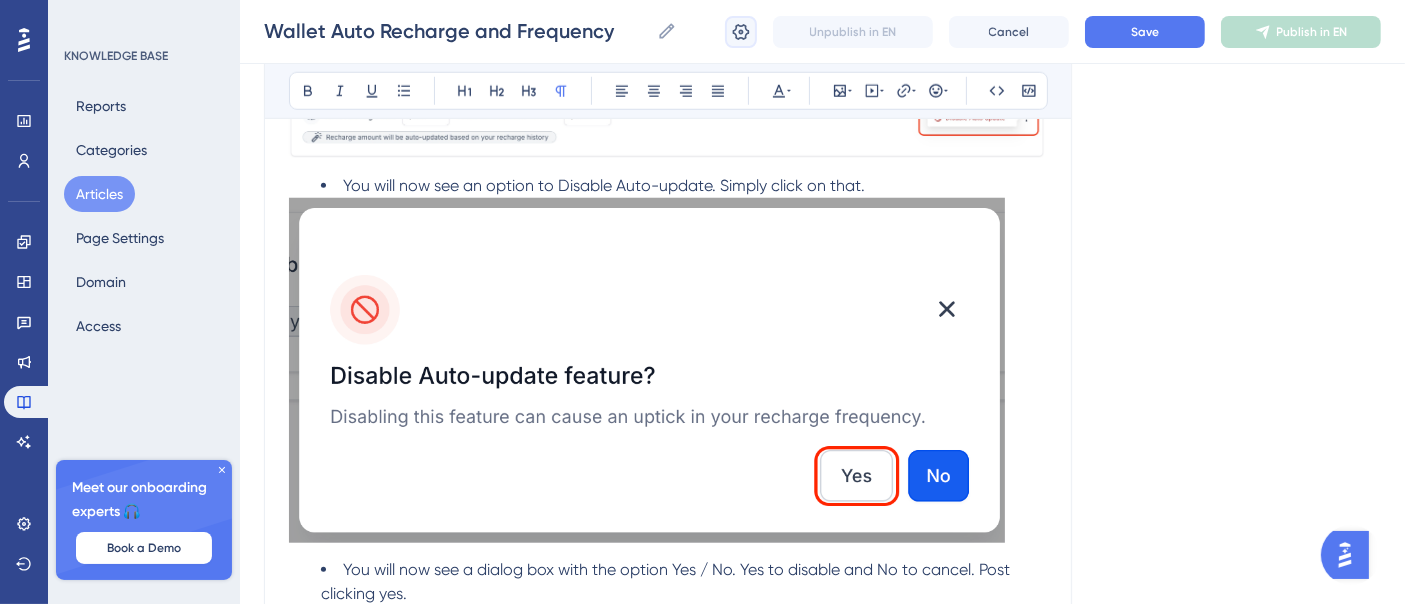 click at bounding box center (741, 32) 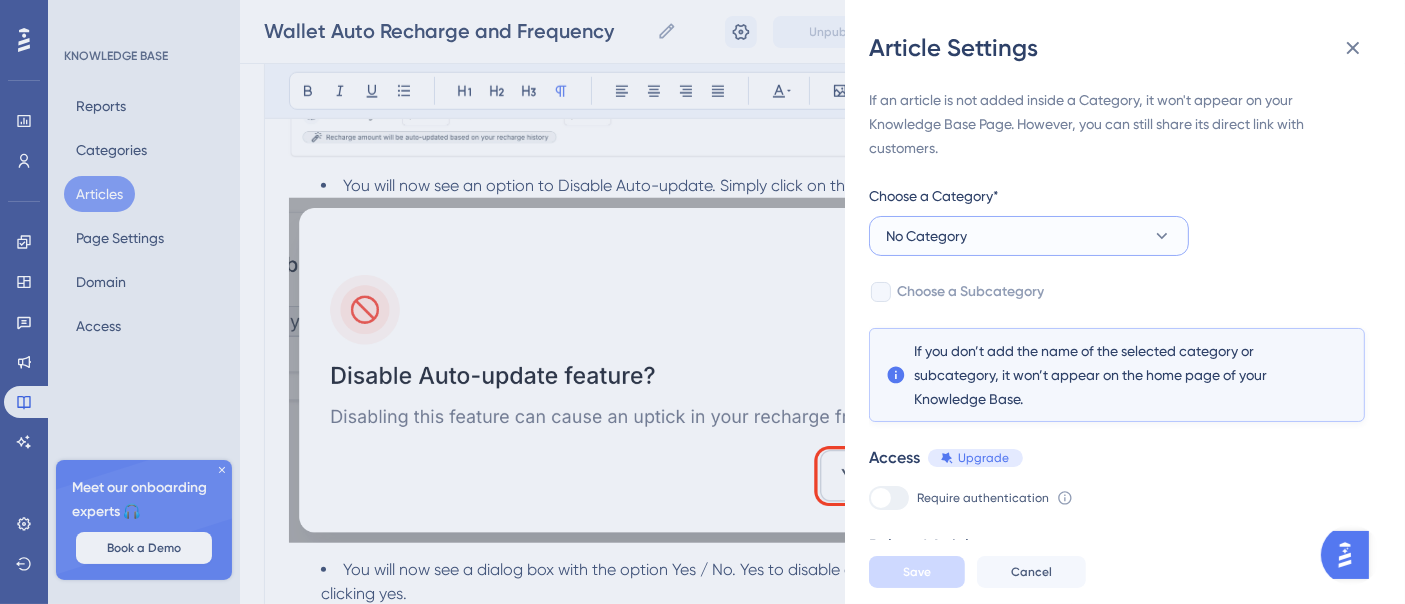 click on "No Category" at bounding box center [1029, 236] 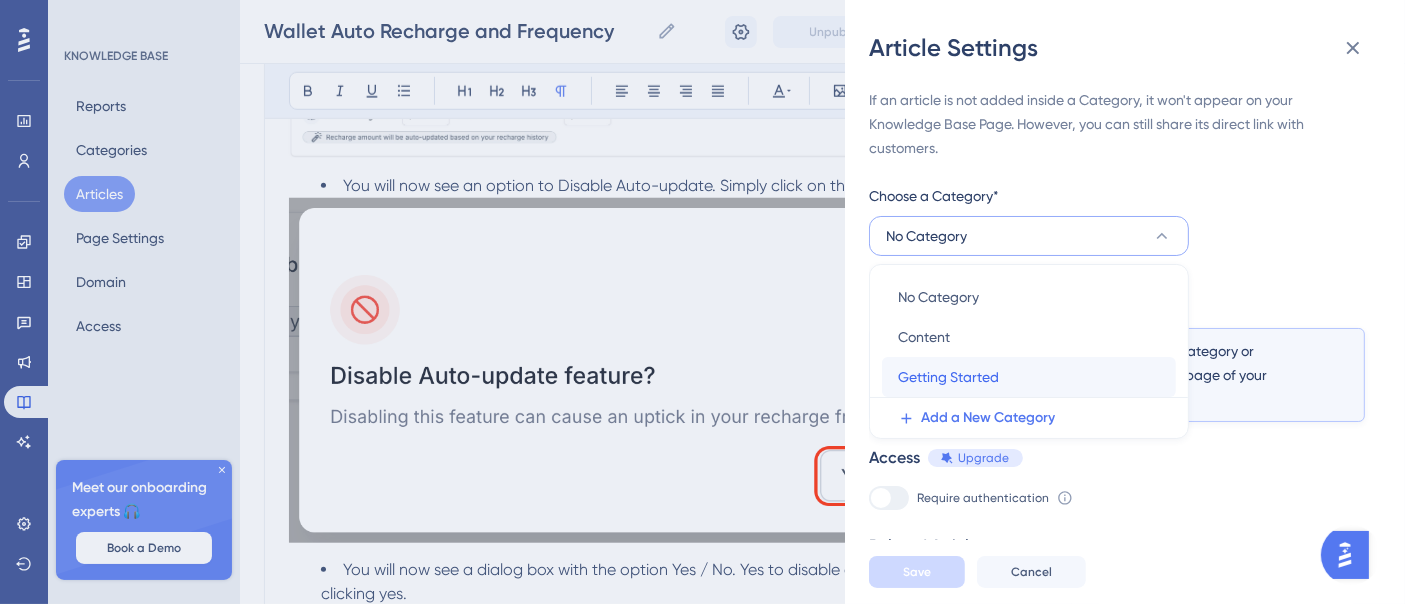click on "Getting Started" at bounding box center [948, 377] 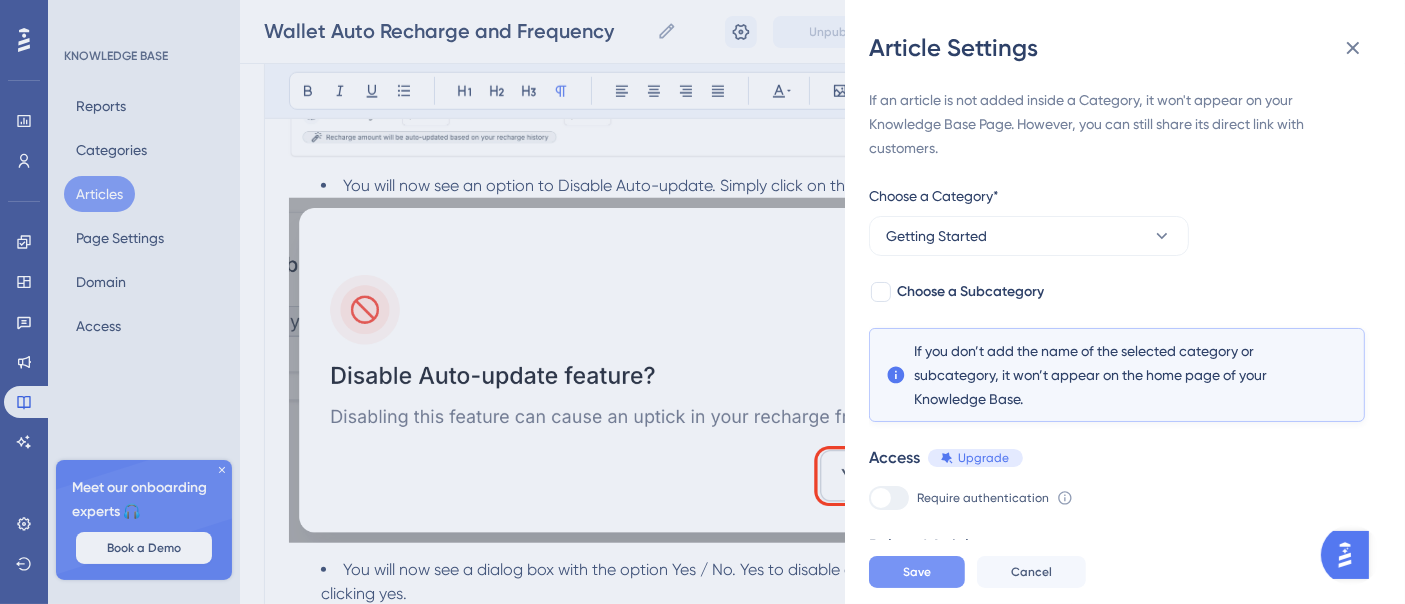 click on "Save" at bounding box center (917, 572) 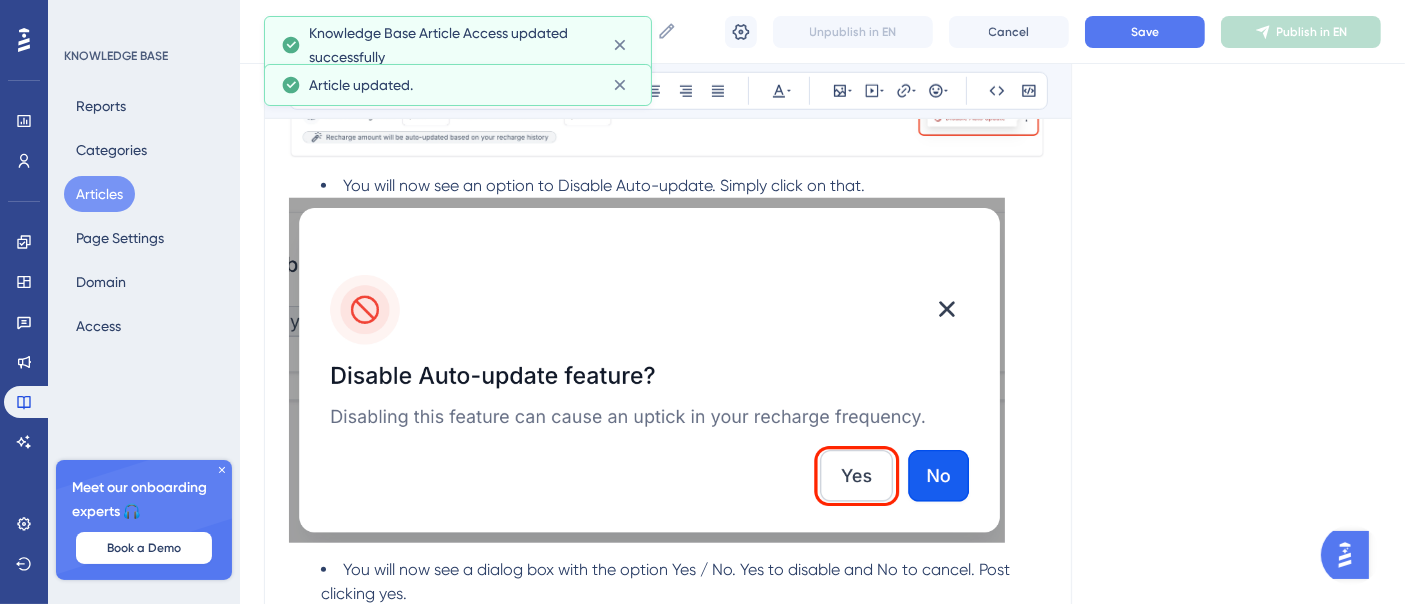 click at bounding box center (668, 129) 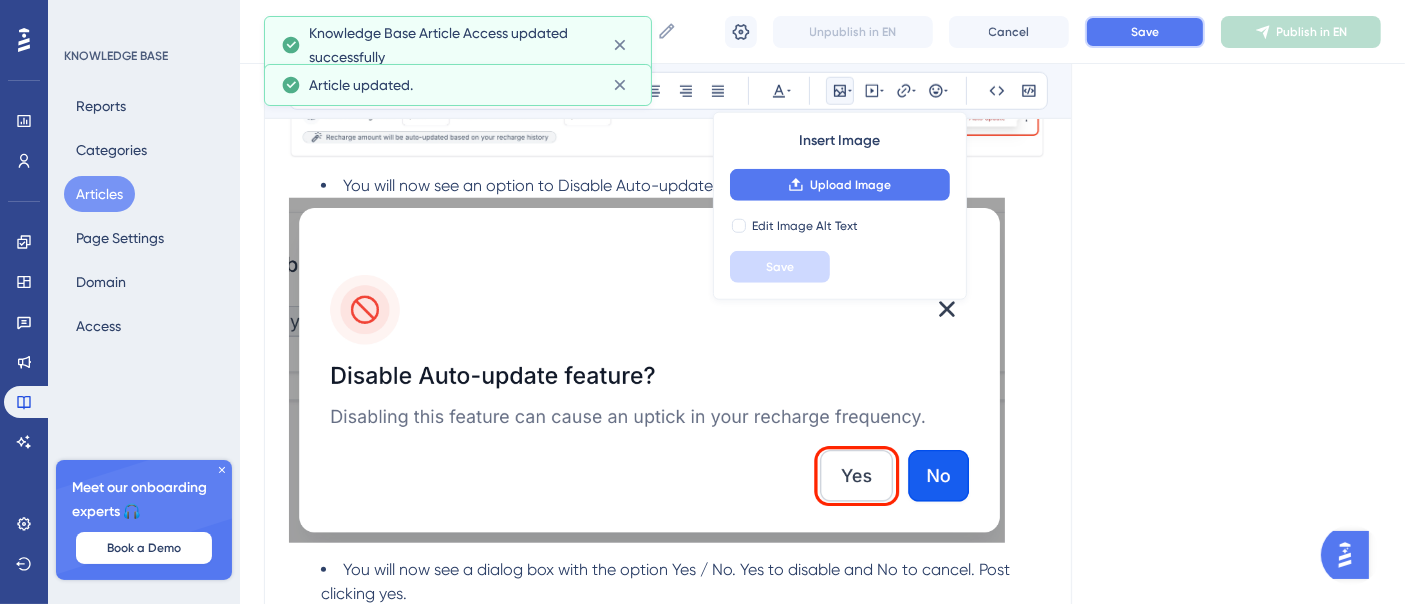 click on "Save" at bounding box center (1145, 32) 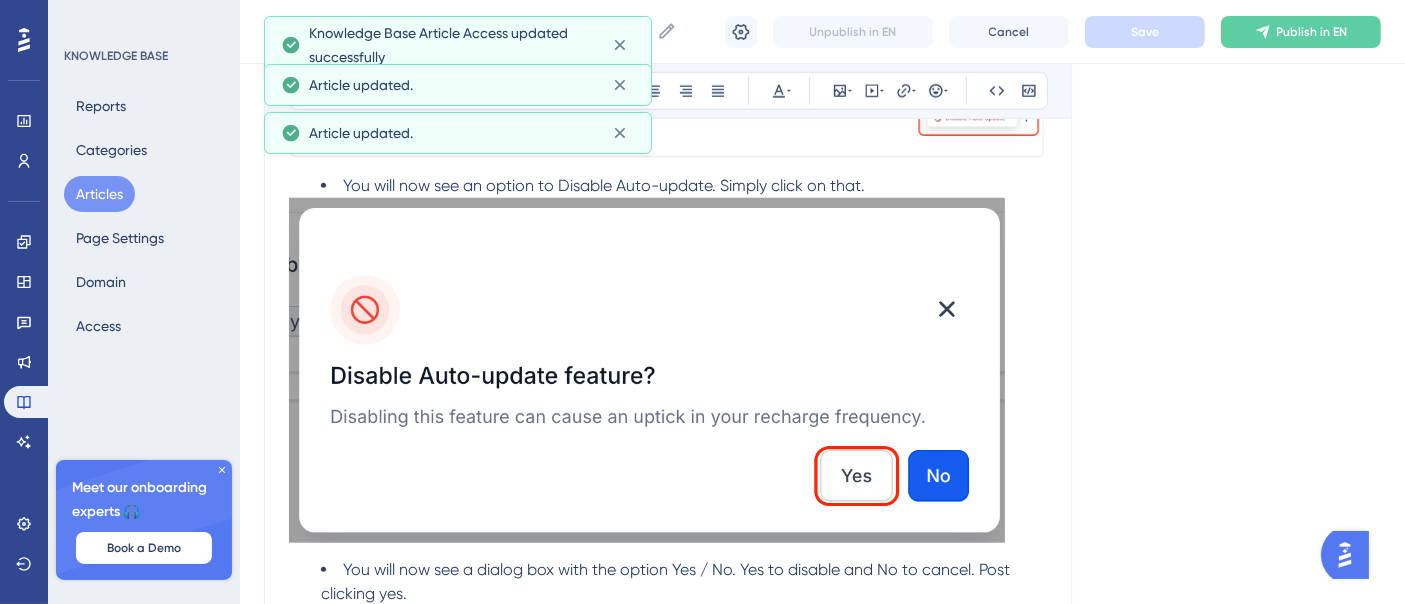 click on "Articles" at bounding box center [99, 194] 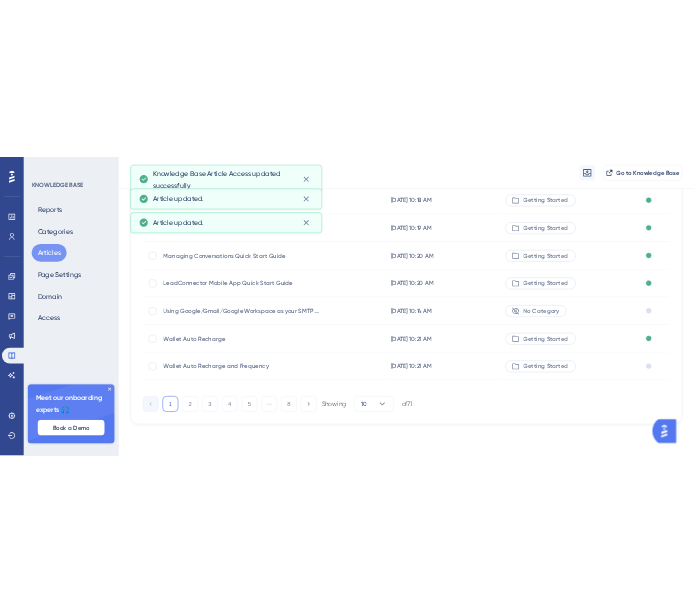 scroll, scrollTop: 0, scrollLeft: 0, axis: both 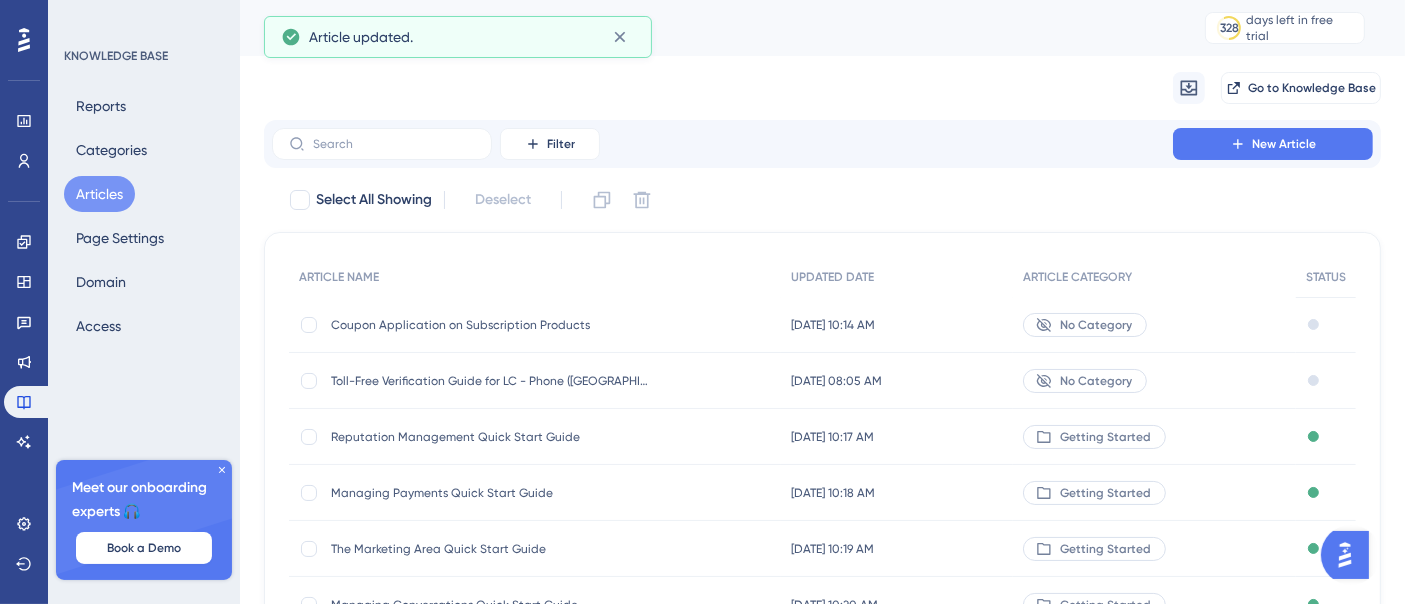 type 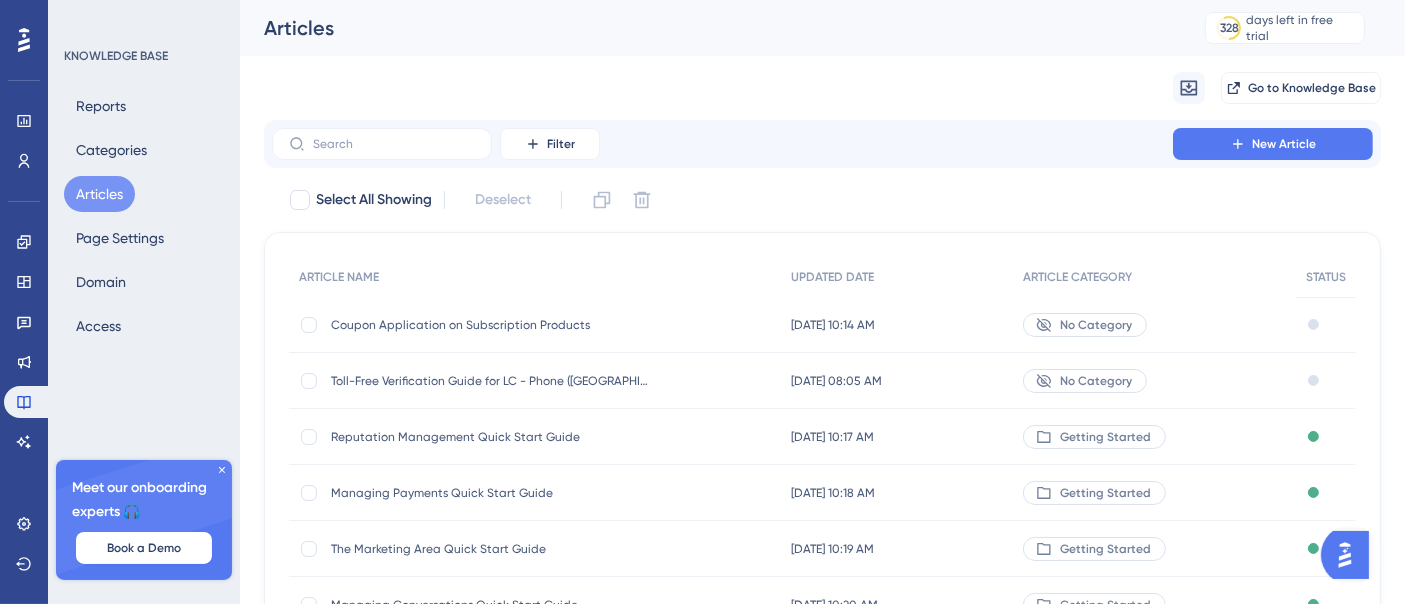 click on "Migrate from Go to Knowledge Base" at bounding box center [822, 88] 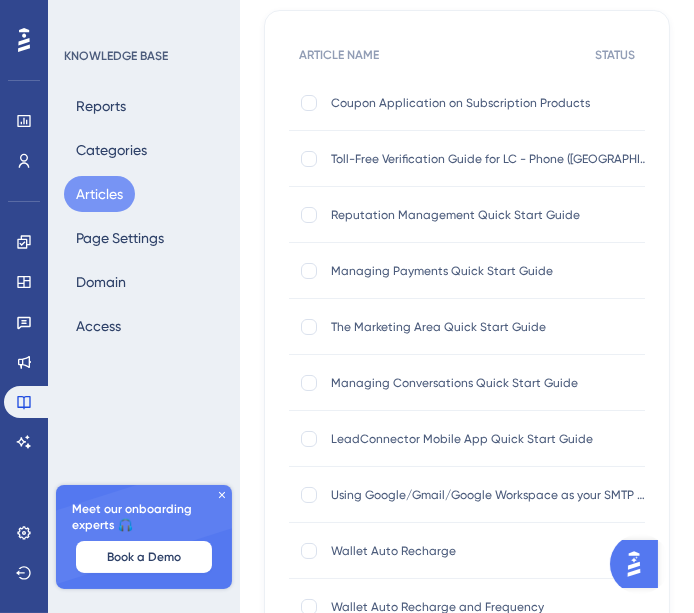 scroll, scrollTop: 0, scrollLeft: 0, axis: both 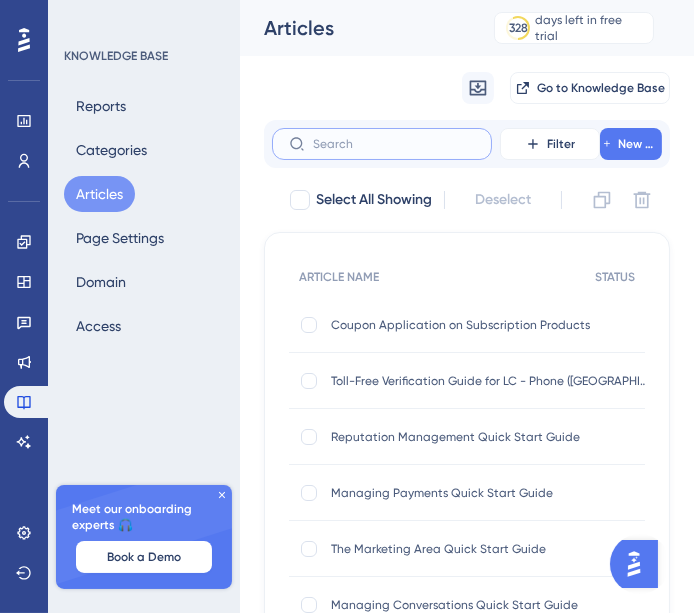 click at bounding box center (394, 144) 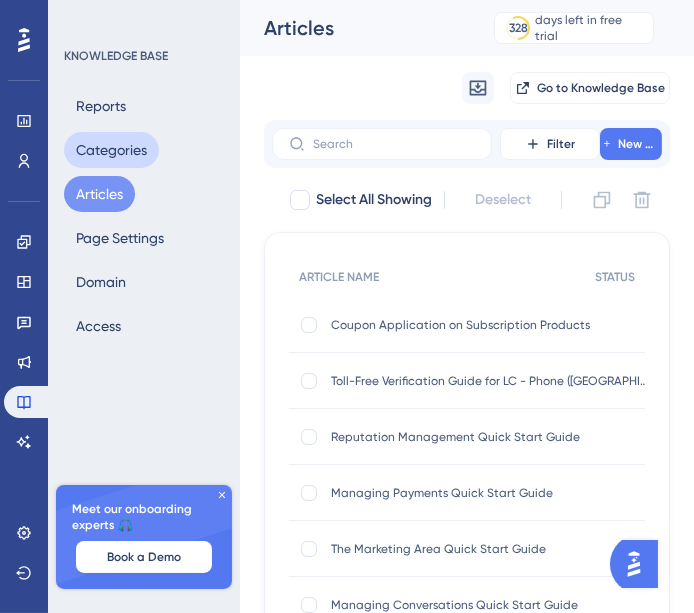 click on "Categories" at bounding box center [111, 150] 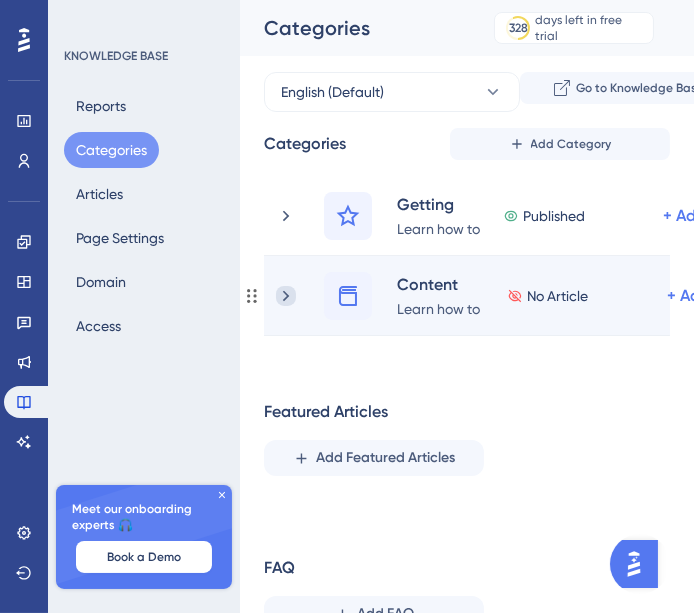 click 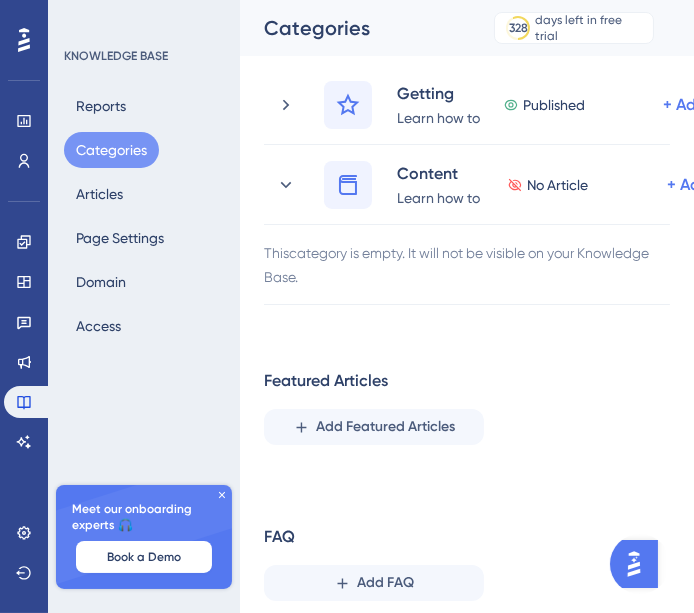 scroll, scrollTop: 0, scrollLeft: 0, axis: both 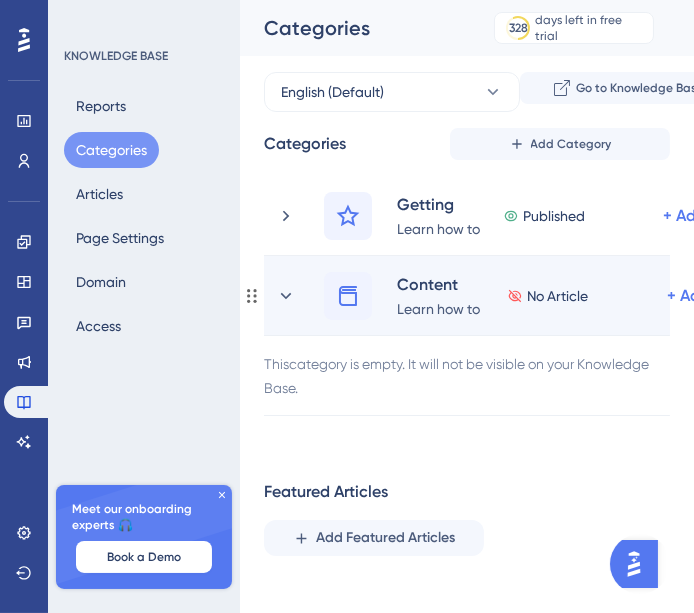 click on "No Article" at bounding box center (557, 296) 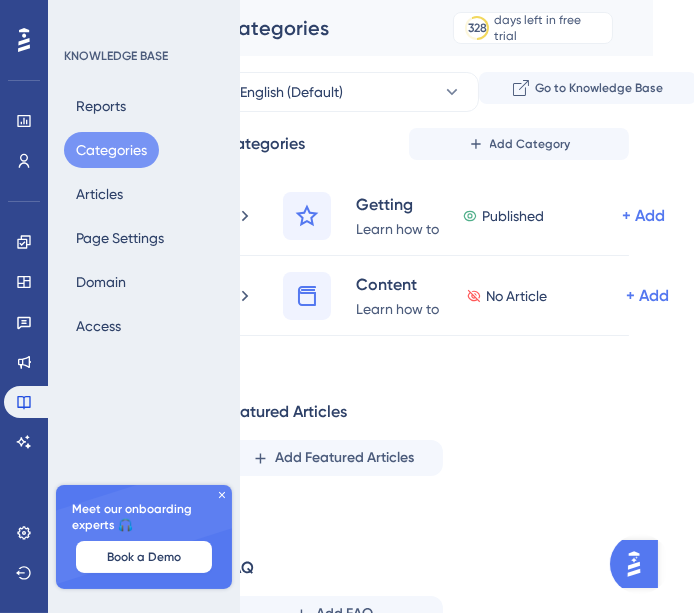 scroll, scrollTop: 0, scrollLeft: 0, axis: both 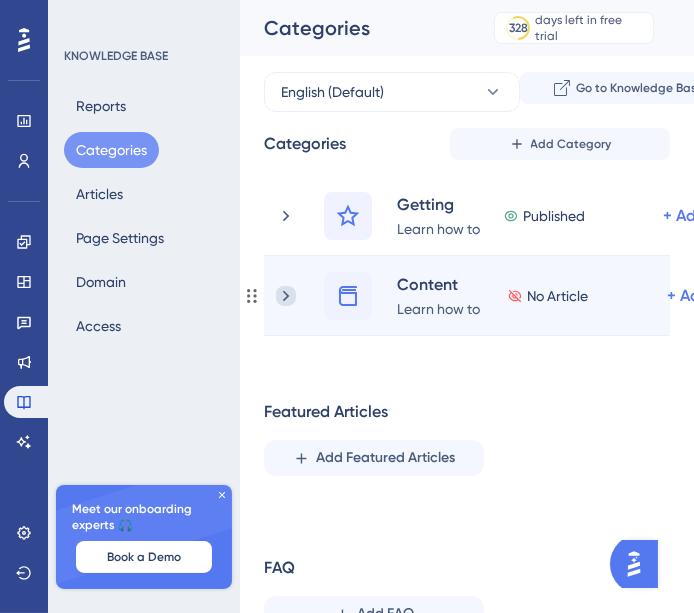 click 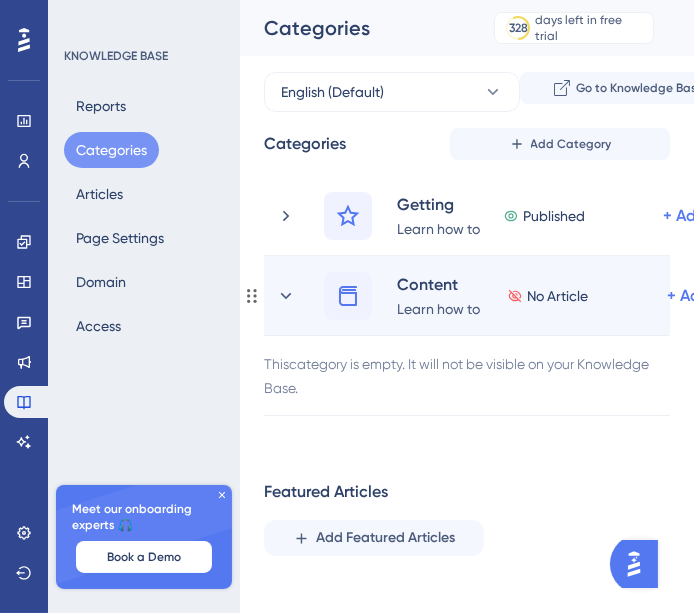 click on "No Article" at bounding box center (587, 296) 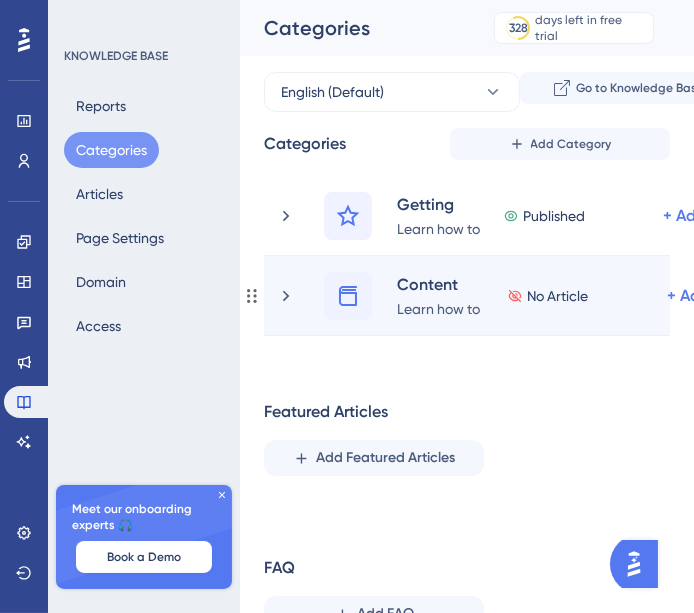 click on "No Article" at bounding box center [587, 296] 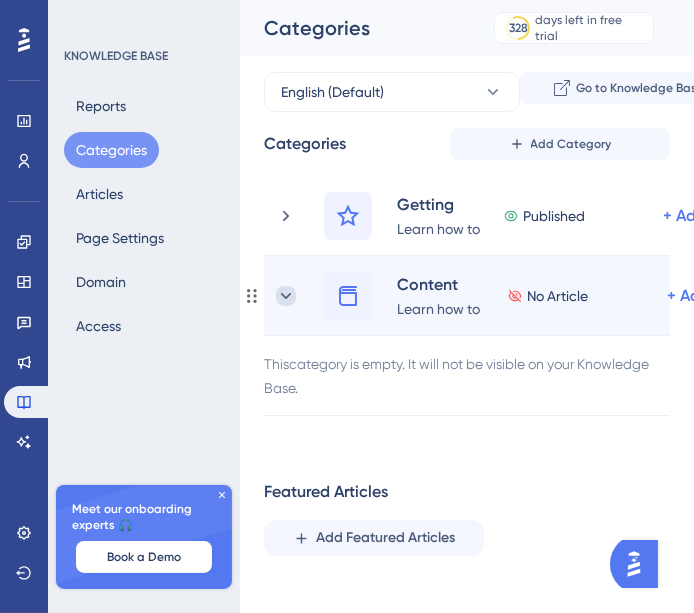 click 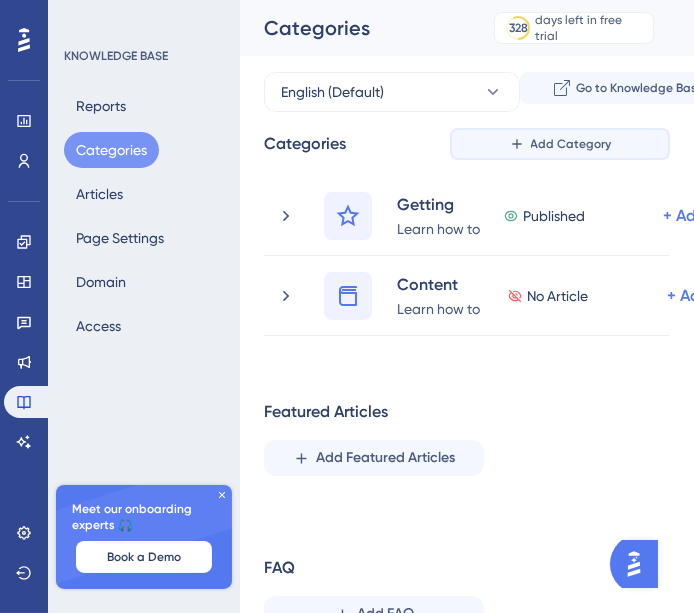 click on "Add Category" at bounding box center [571, 144] 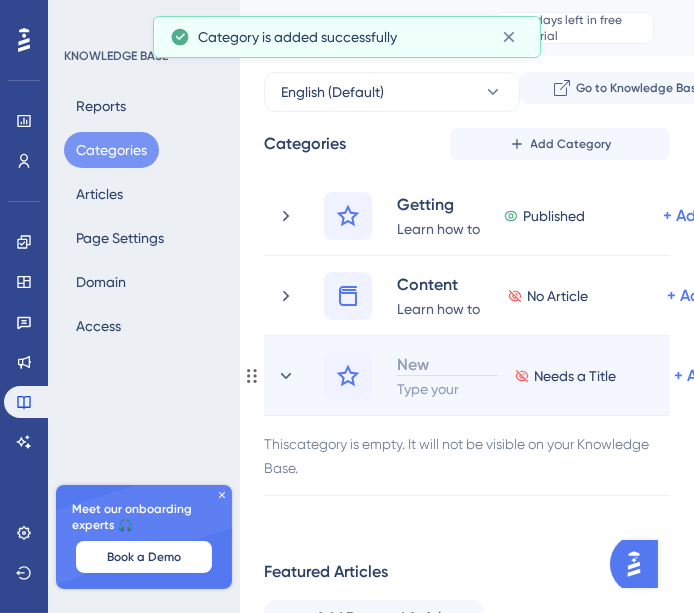 click on "New Category" at bounding box center (447, 364) 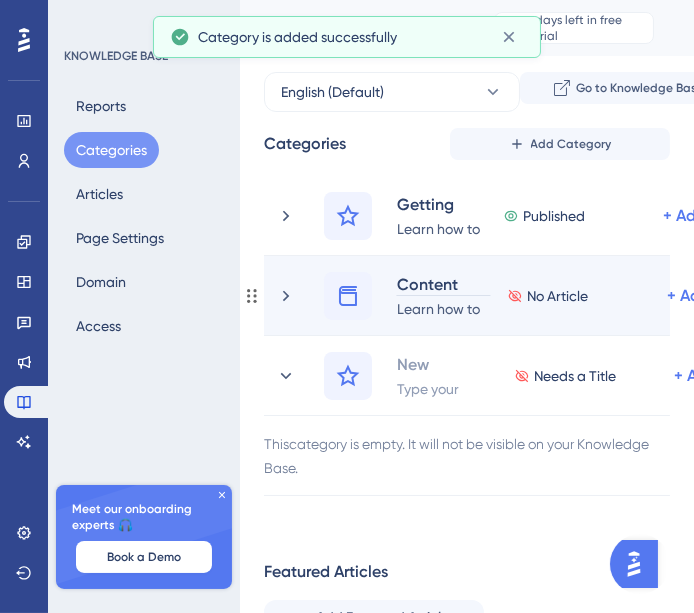 click on "Content" at bounding box center (443, 284) 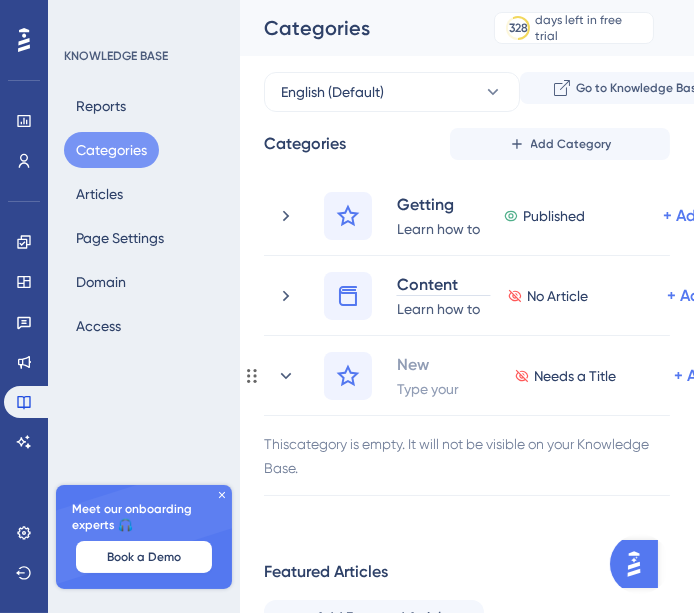 type 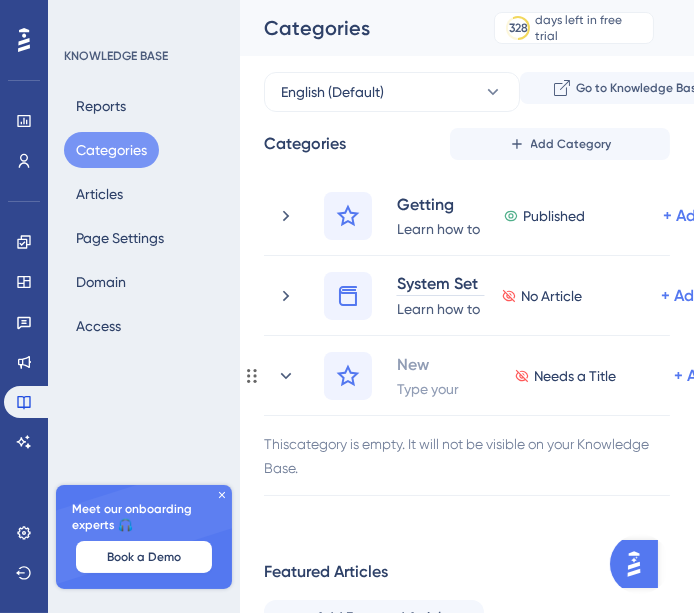 scroll, scrollTop: 23, scrollLeft: 0, axis: vertical 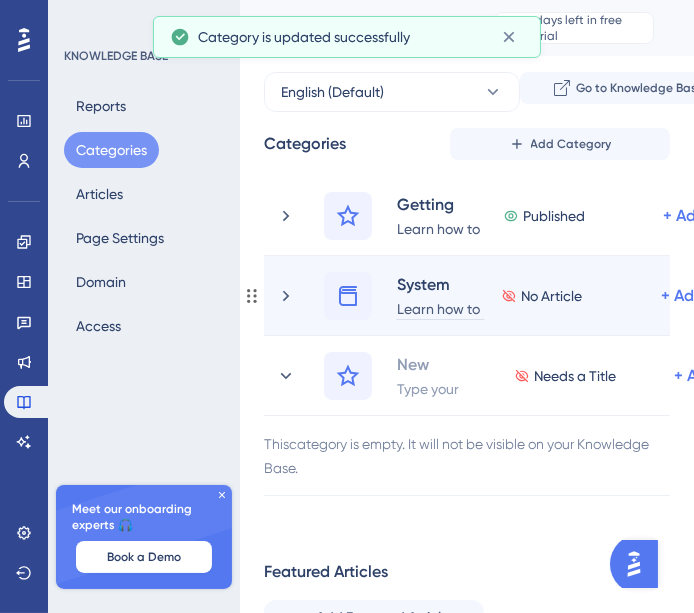 click on "Learn how to create and manage content." at bounding box center (440, 308) 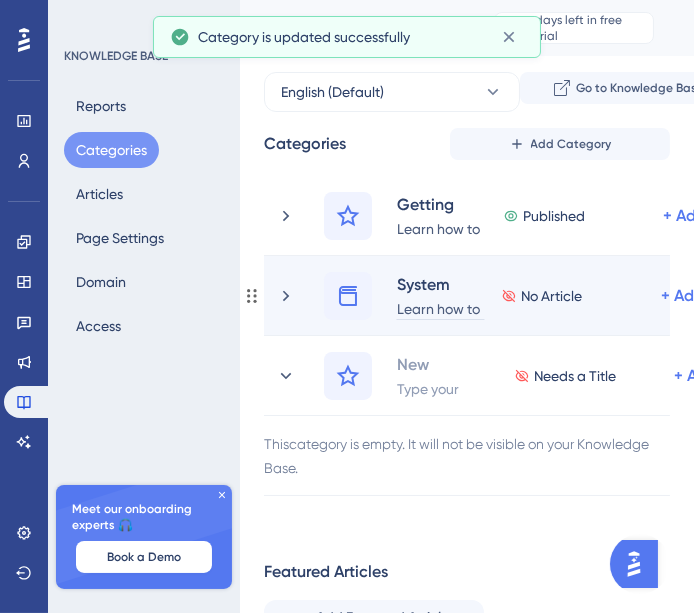 click on "Learn how to create and manage content." at bounding box center (440, 308) 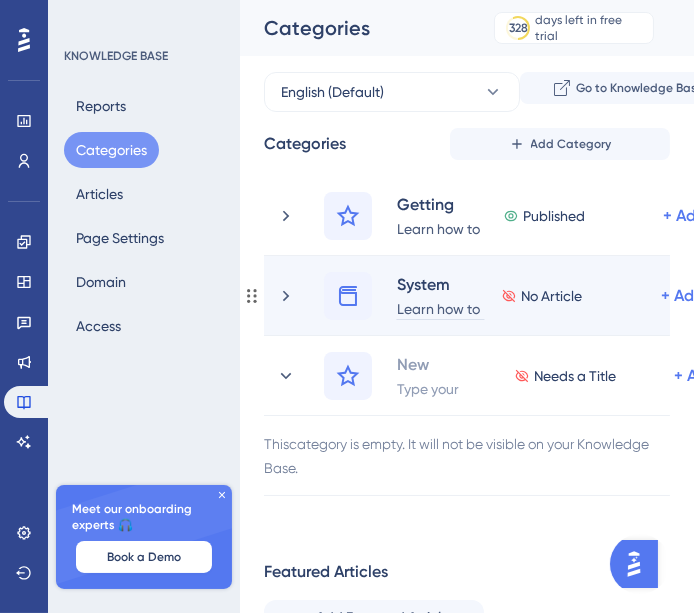 click on "Learn how to create and manage content." at bounding box center [440, 308] 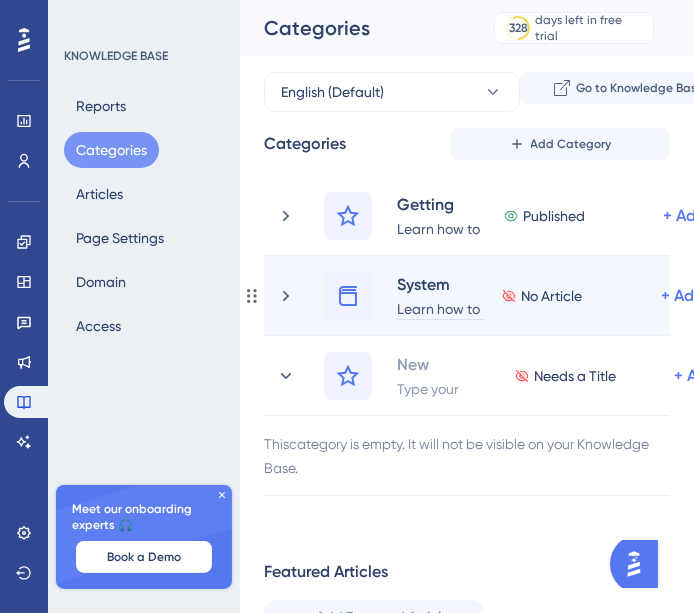 type 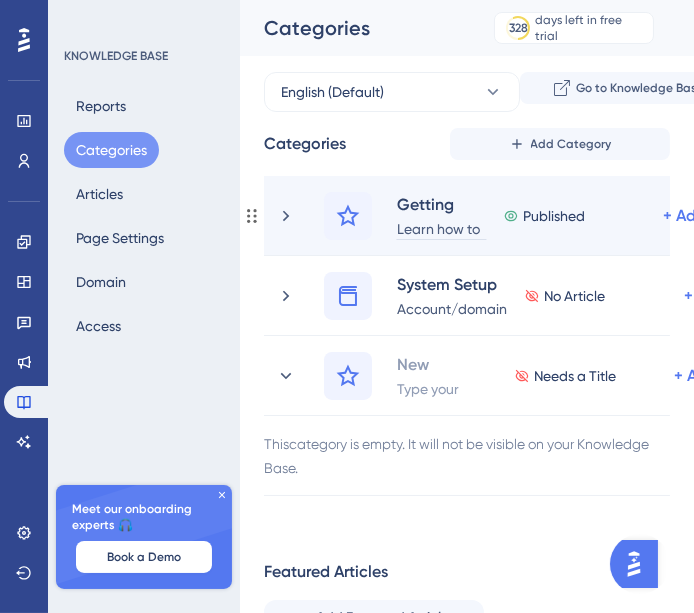 click on "Learn how to get started with Awiyo." at bounding box center [441, 228] 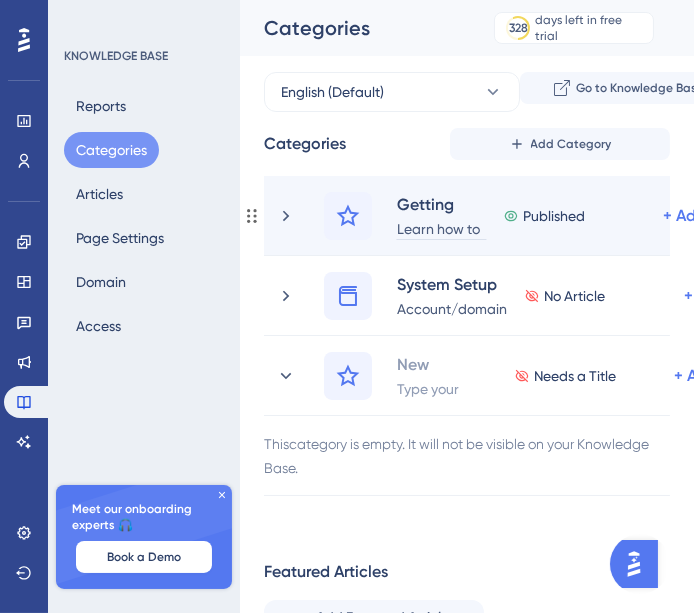 paste 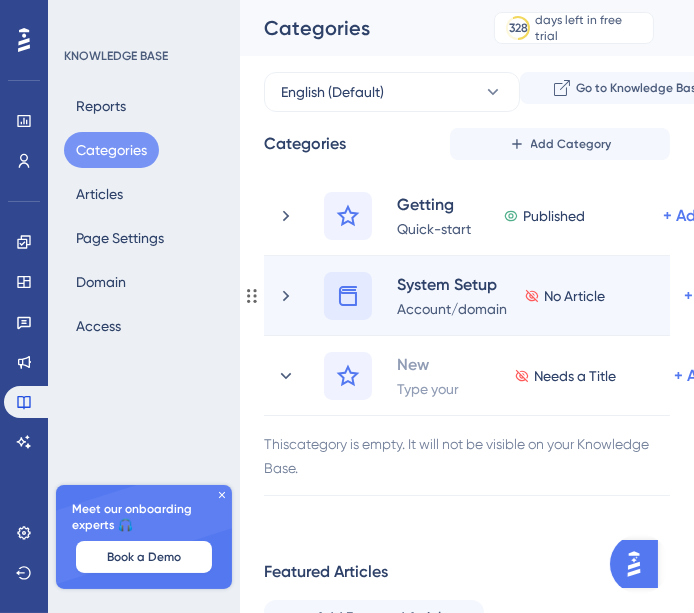 click 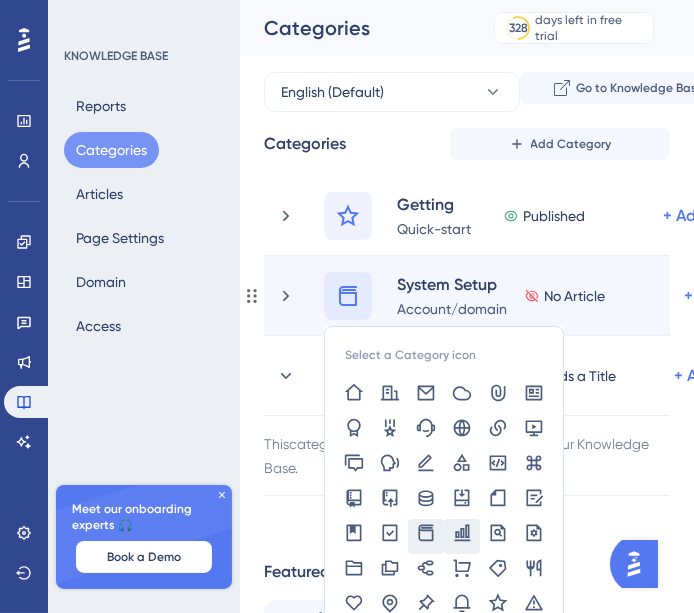 scroll, scrollTop: 111, scrollLeft: 0, axis: vertical 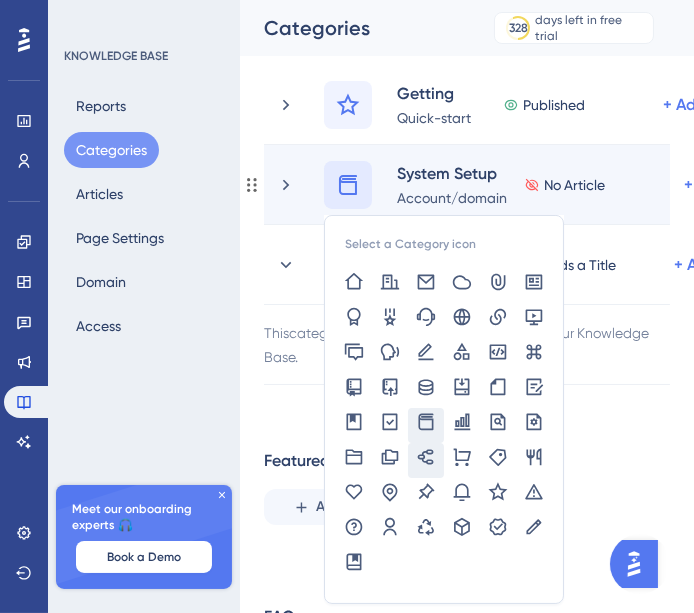 click 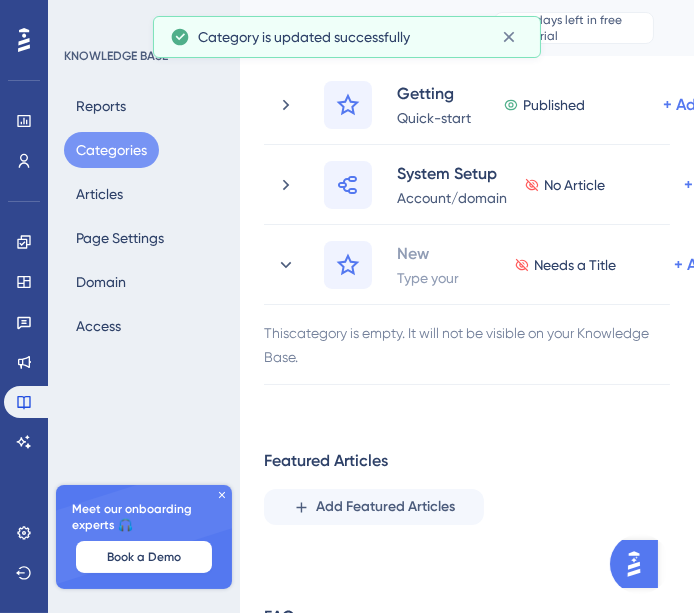 scroll, scrollTop: 0, scrollLeft: 0, axis: both 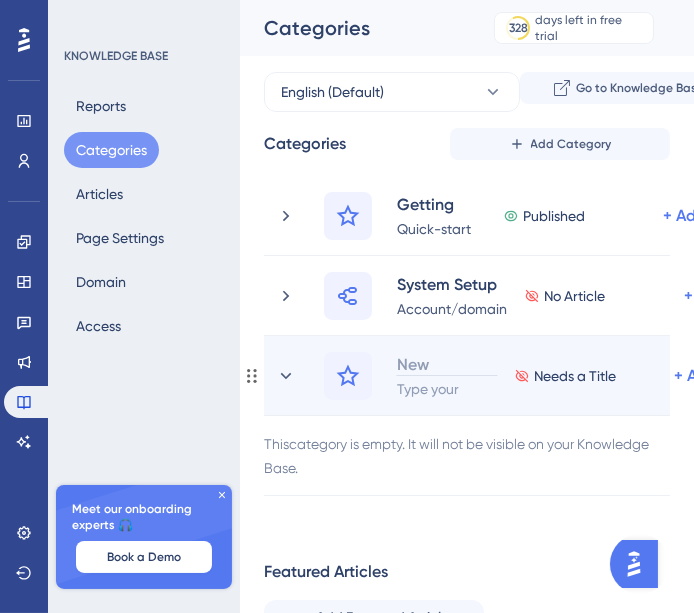 click on "New Category" at bounding box center [447, 364] 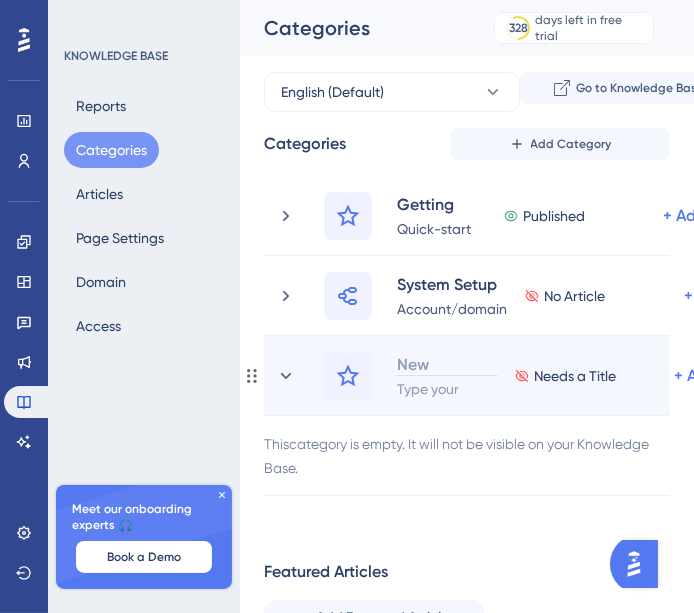 click on "New Category" at bounding box center [447, 364] 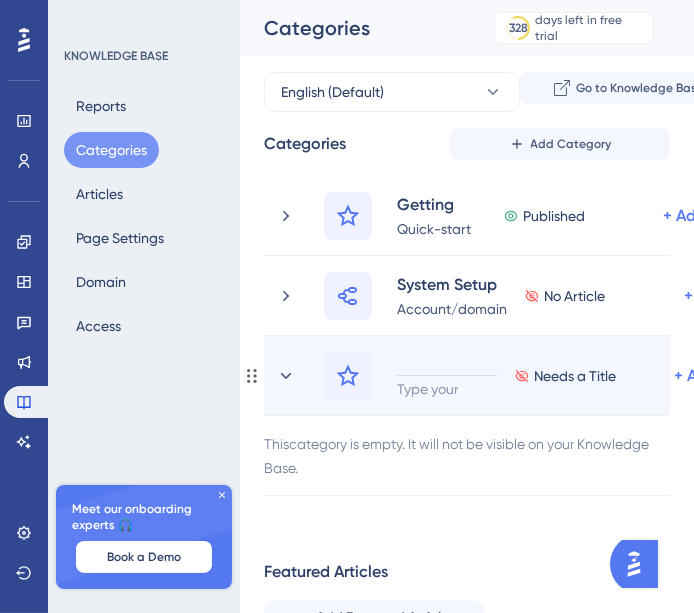 paste 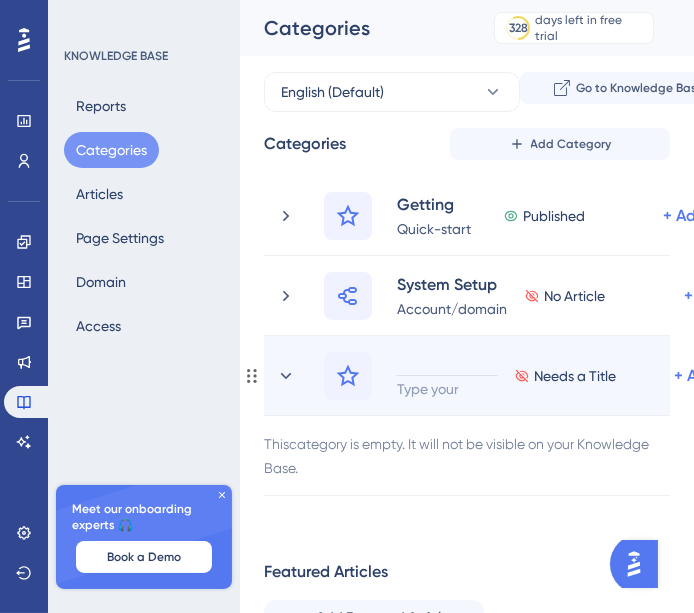 type 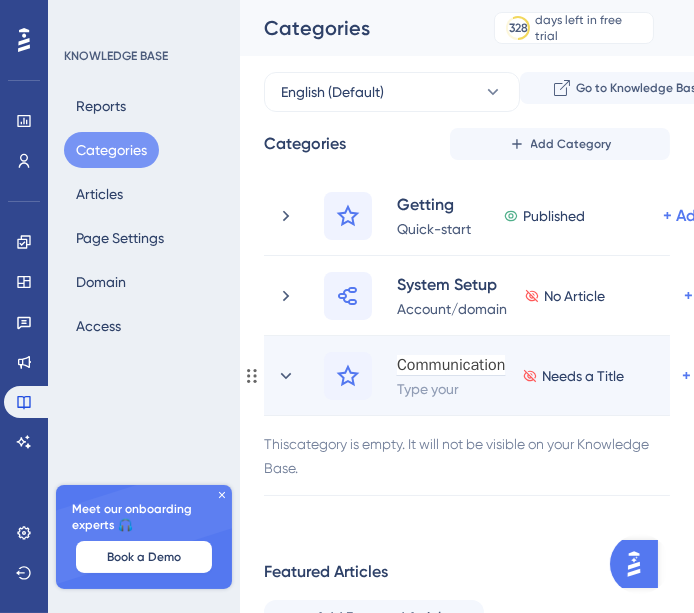 scroll, scrollTop: 25, scrollLeft: 0, axis: vertical 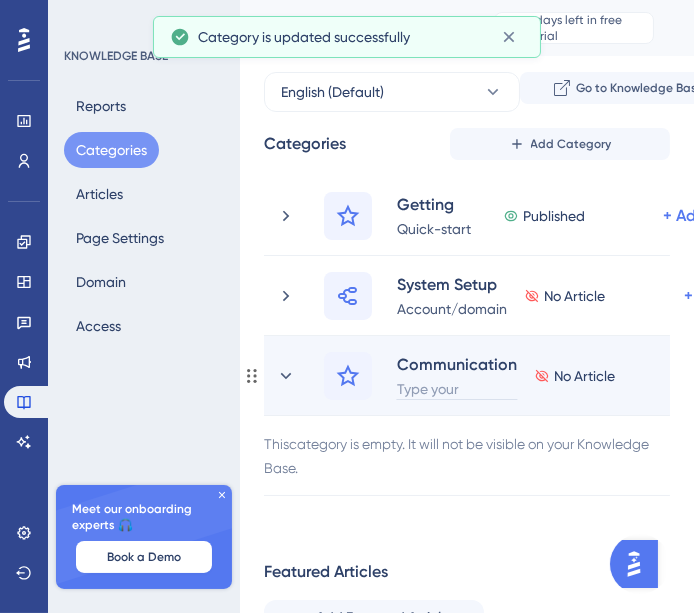 click on "Type your category description." at bounding box center [457, 388] 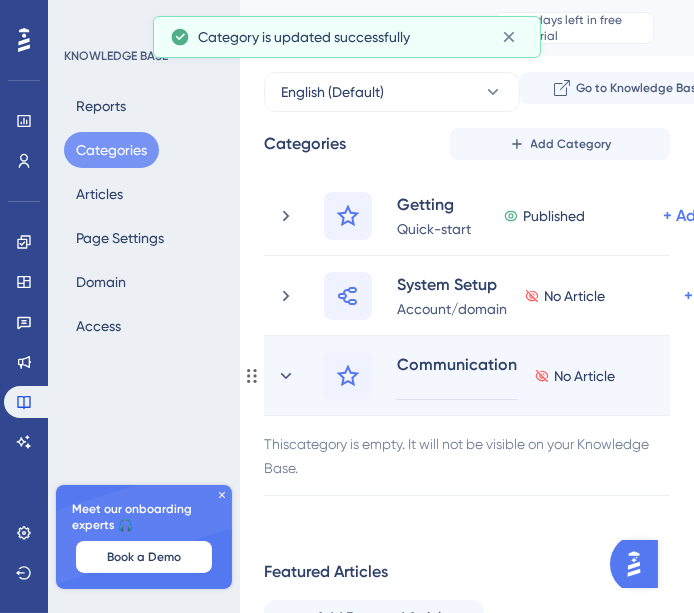 paste 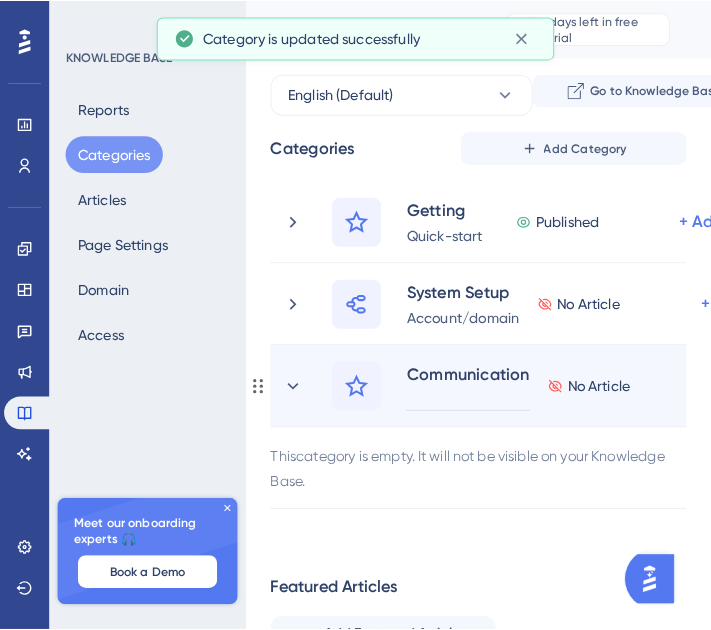 scroll, scrollTop: 52, scrollLeft: 0, axis: vertical 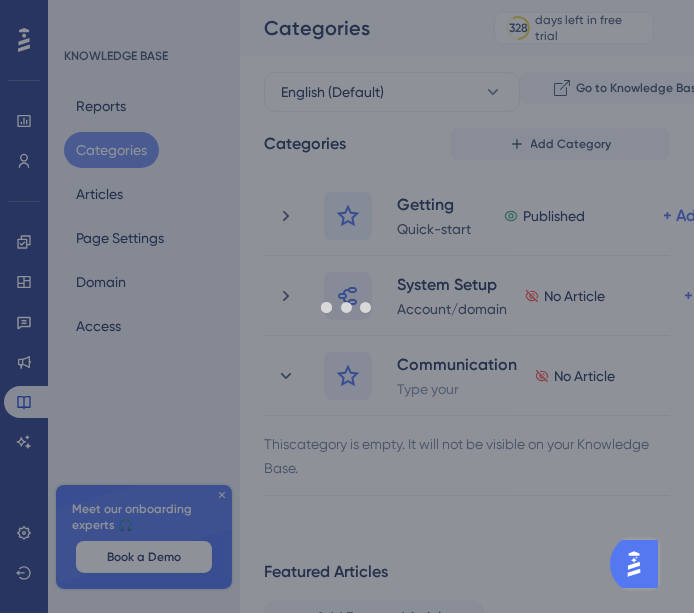 click on "Performance Users Engagement Widgets Feedback Product Updates Knowledge Base AI Assistant Settings Logout KNOWLEDGE BASE Reports Categories Articles Page Settings Domain Access Meet our onboarding experts 🎧 Book a Demo Upgrade Plan Categories 328 days left in free trial Click to see  upgrade options English (Default) Go to Knowledge Base Categories Add Category Getting Started Quick-start guides for core modules   Published + Add Delete Wallet Auto Recharge and Frequency   Draft + Add Delete Wallet Auto Recharge   Published + Add Delete LeadConnector Mobile App Quick Start Guide   Published + Add Delete Managing Conversations Quick Start Guide   Published + Add Delete The Marketing Area Quick Start Guide   Published + Add Delete Managing Payments Quick Start Guide   Published + Add Delete Reputation Management Quick Start Guide   Published + Add Delete System Setup Account/domain configuration & integrations   No Article + Add Delete Communication Tools Type your category description.   No Article + Add" at bounding box center (467, 420) 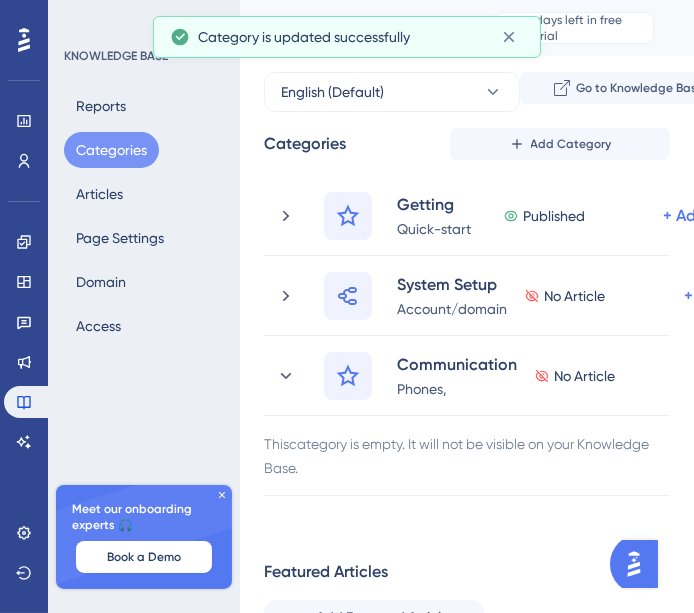 click on "Reports Categories Articles Page Settings Domain Access" at bounding box center (145, 216) 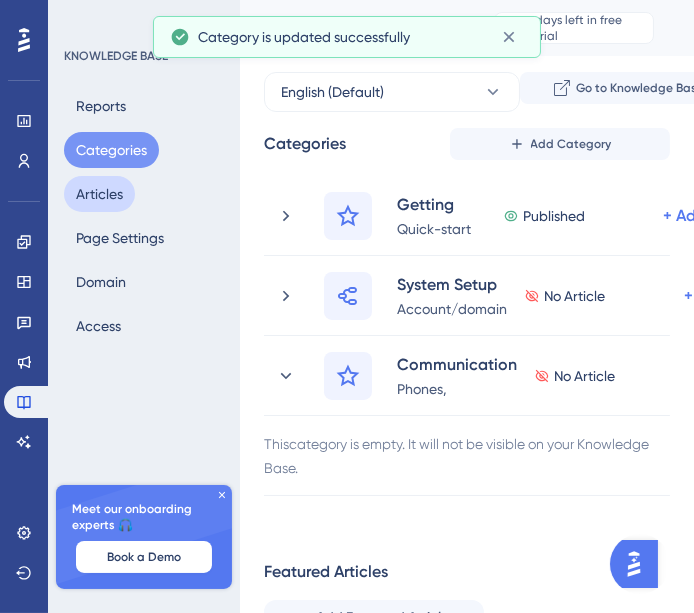 click on "Articles" at bounding box center (99, 194) 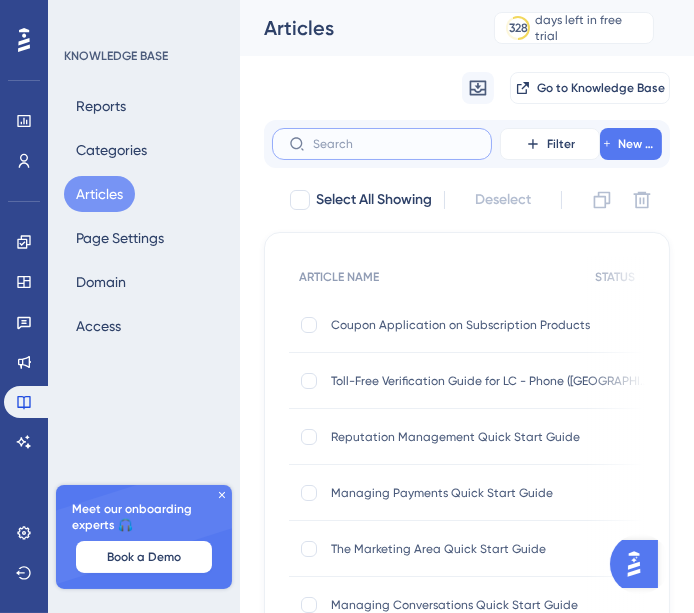 drag, startPoint x: 377, startPoint y: 142, endPoint x: 391, endPoint y: 124, distance: 22.803509 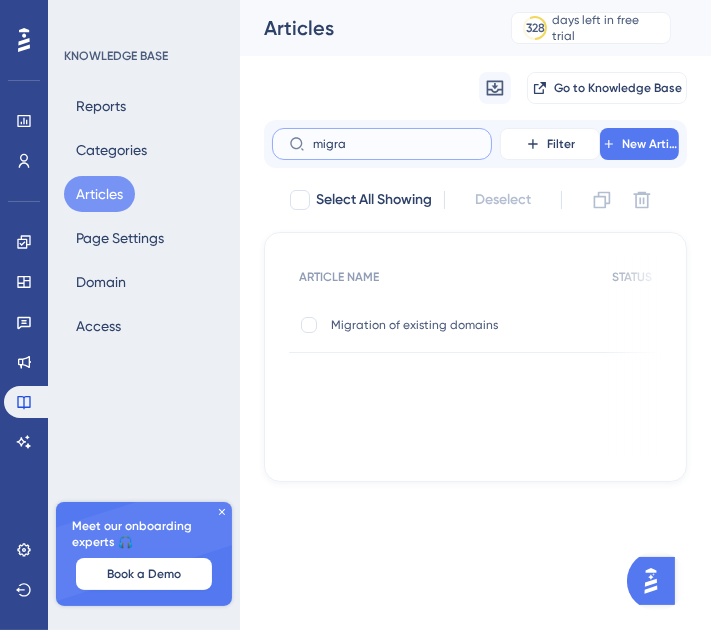 type on "migra" 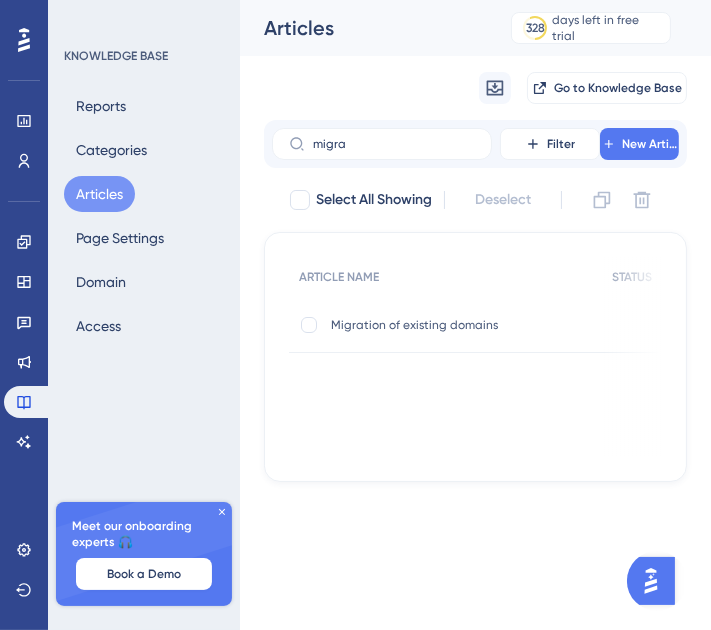 click on "Migration of existing domains" at bounding box center (491, 325) 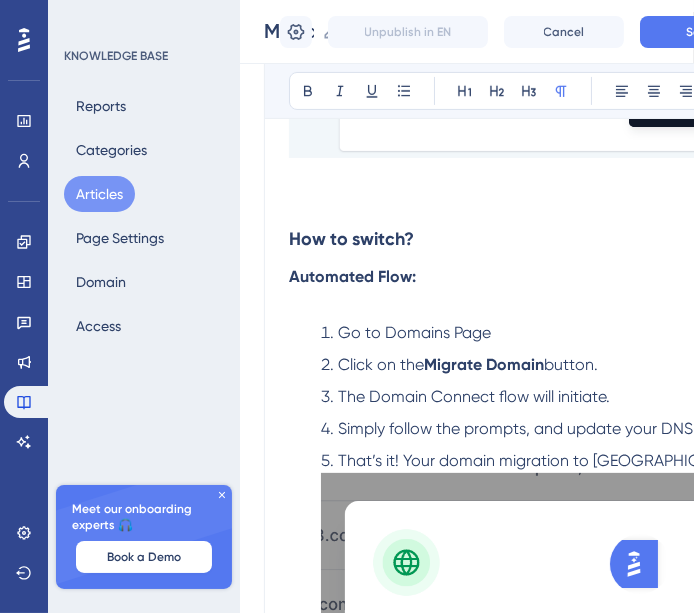 scroll, scrollTop: 0, scrollLeft: 0, axis: both 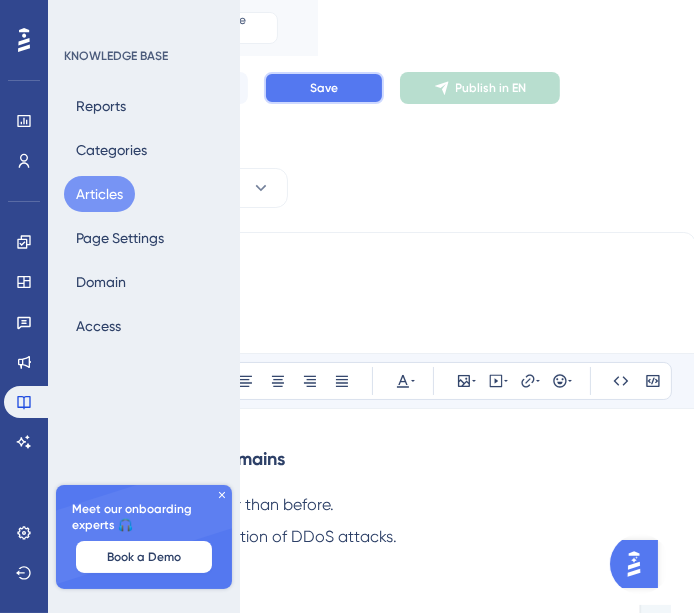 click on "Save" at bounding box center [324, 88] 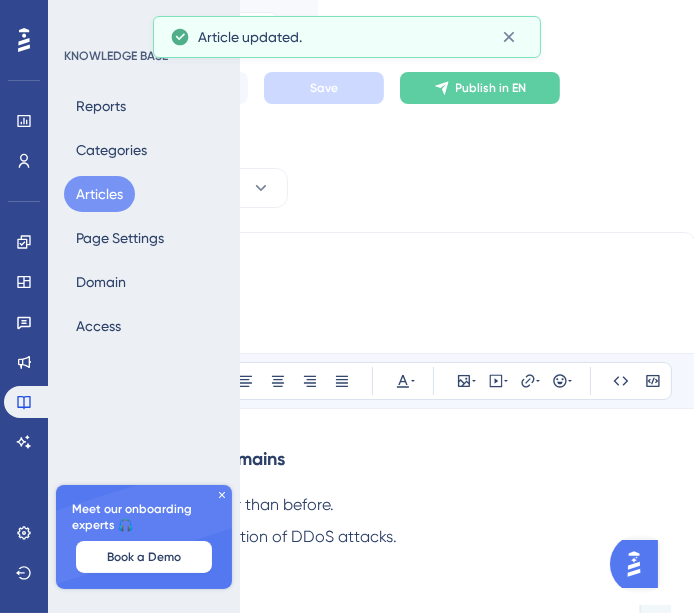 click on "Performance Users Engagement Widgets Feedback Product Updates Knowledge Base AI Assistant Settings Logout KNOWLEDGE BASE Reports Categories Articles Page Settings Domain Access Meet our onboarding experts 🎧 Book a Demo Upgrade Plan Migration of existing domains 328 days left in free trial Click to see  upgrade options Migration of existing domains Migration of existing domains Unpublish in EN Cancel Save Publish in EN Language English (Default) Migration of existing domains Bold Italic Underline Bullet Point Heading 1 Heading 2 Heading 3 Normal Align Left Align Center Align Right Align Justify Text Color Insert Image Embed Video Hyperlink Emojis Code Code Block Why is it good for you to migrate the domains Funnels & websites are now 15% faster than before. Better caching of pages, easy prevention of DDoS attacks. More added security features. How to switch? Automated Flow: Go to Domains Page  Click on the  Migrate Domain  button. Click on the  😀" at bounding box center (-29, 0) 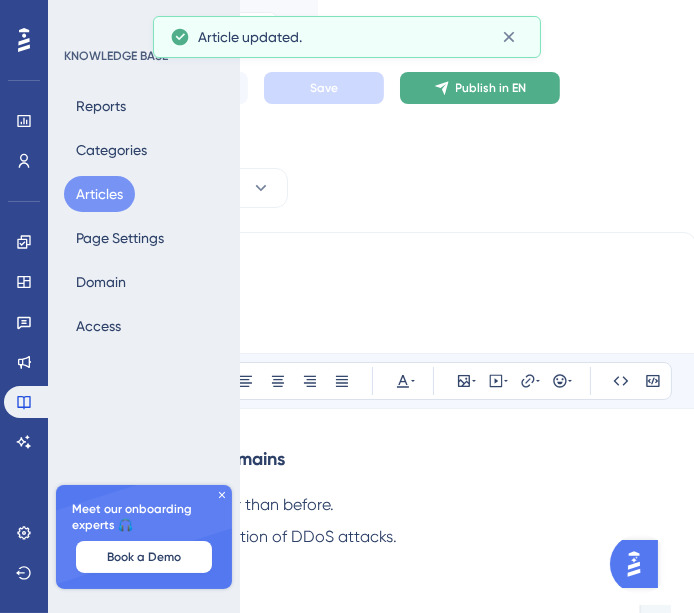click on "Publish in EN" at bounding box center (491, 88) 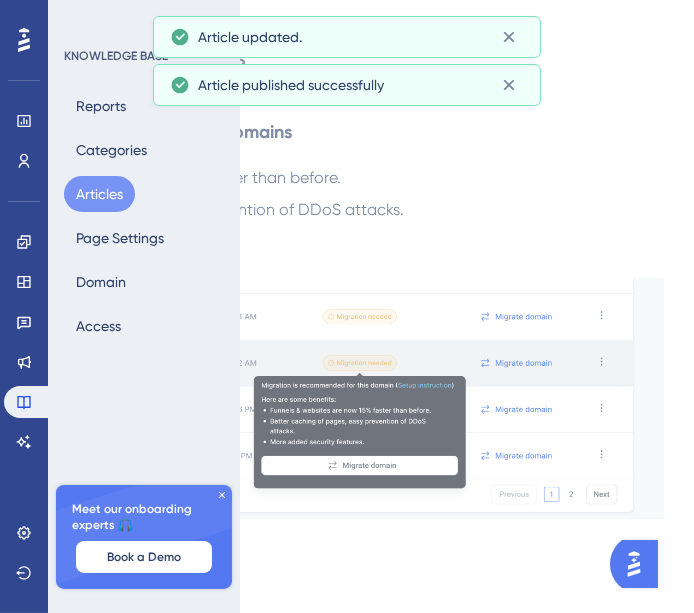 scroll, scrollTop: 0, scrollLeft: 376, axis: horizontal 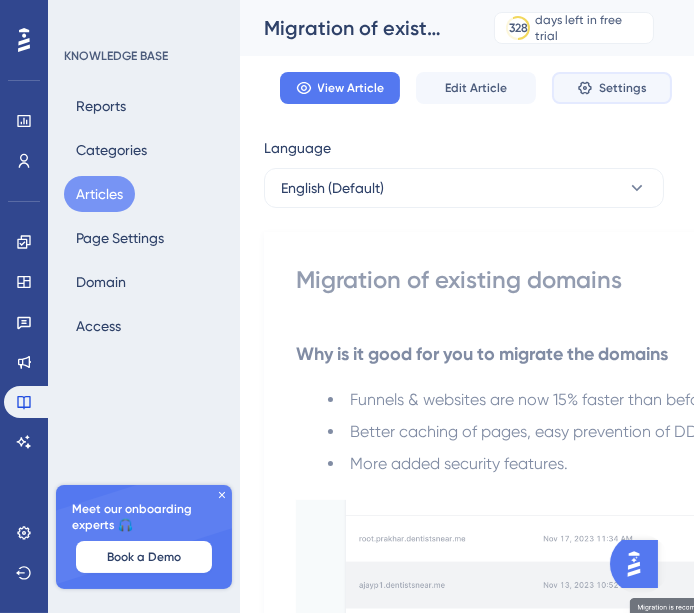 click on "Settings" at bounding box center [612, 88] 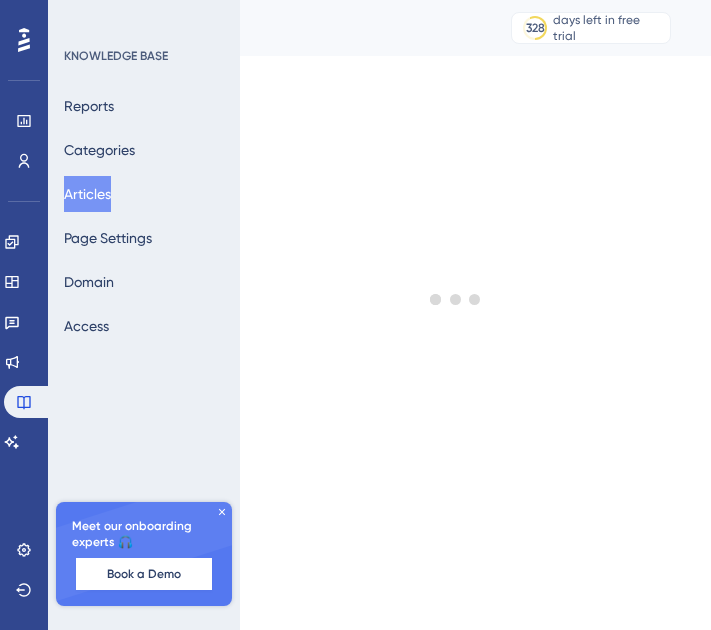 scroll, scrollTop: 0, scrollLeft: 0, axis: both 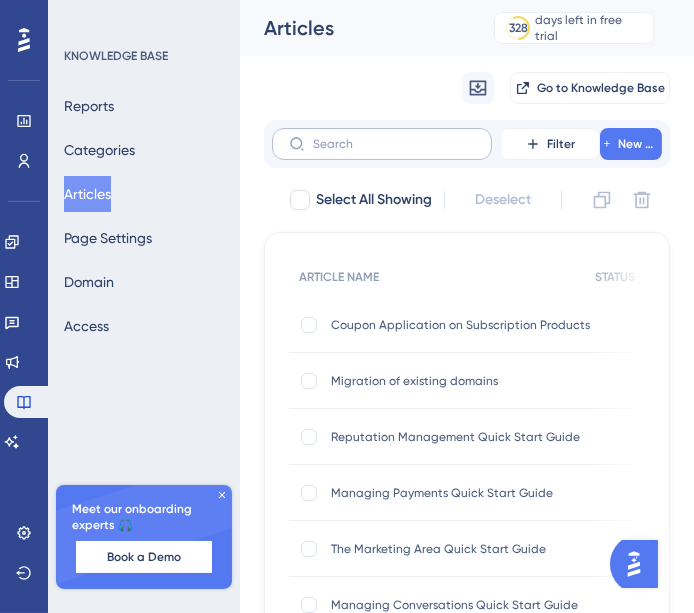 click at bounding box center [382, 144] 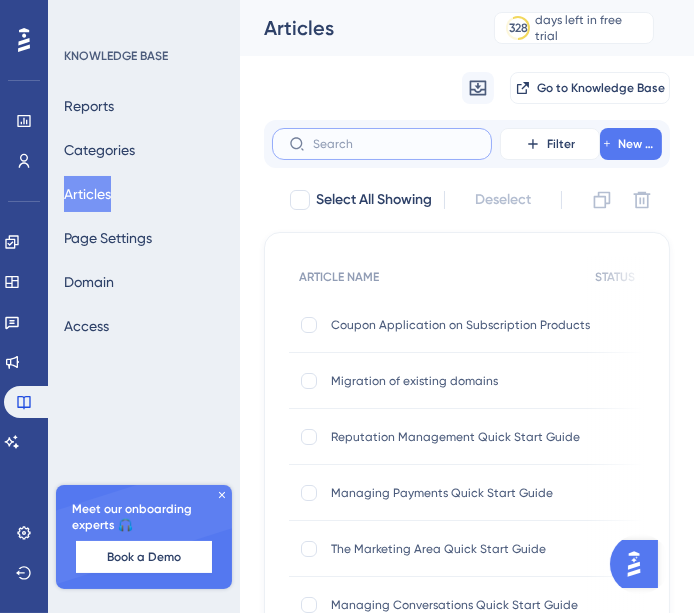 click at bounding box center (394, 144) 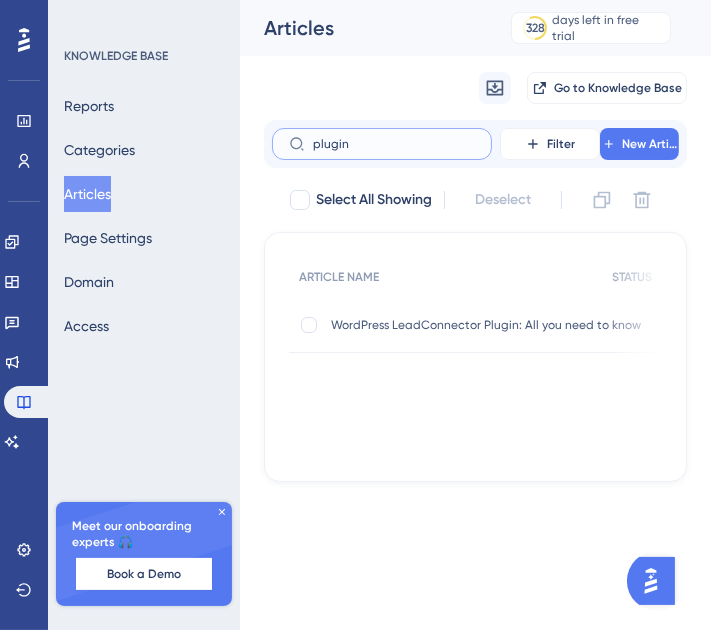 type on "plugin" 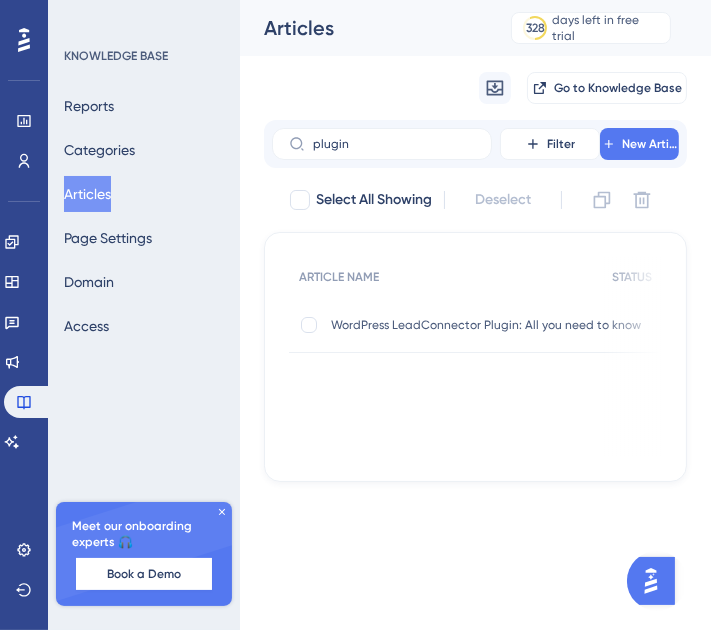 click on "WordPress LeadConnector Plugin: All you need to know" at bounding box center (491, 325) 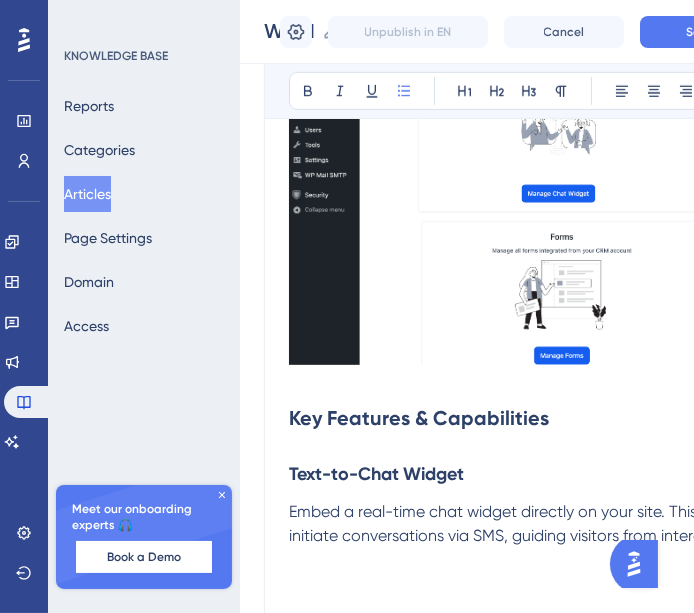 scroll, scrollTop: 648, scrollLeft: 0, axis: vertical 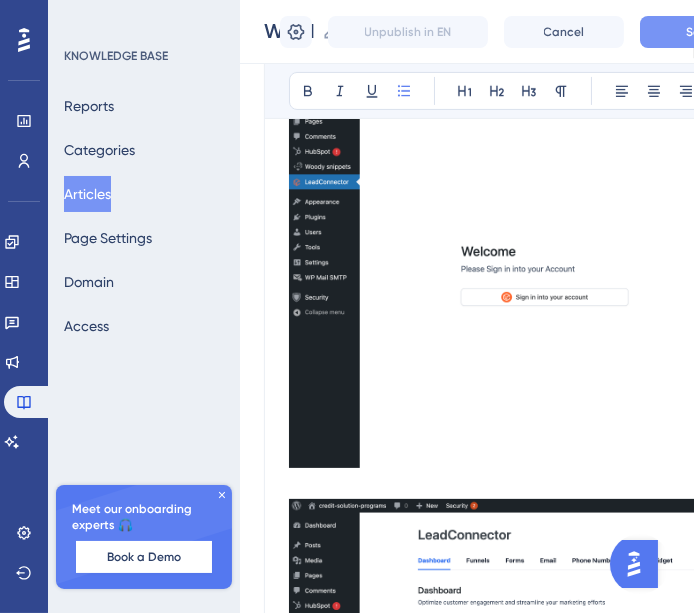 click on "Save" at bounding box center [700, 32] 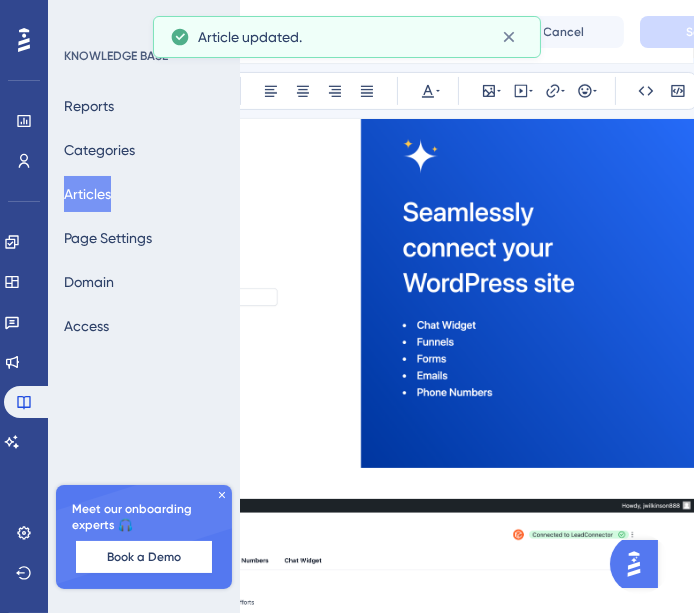 scroll, scrollTop: 648, scrollLeft: 377, axis: both 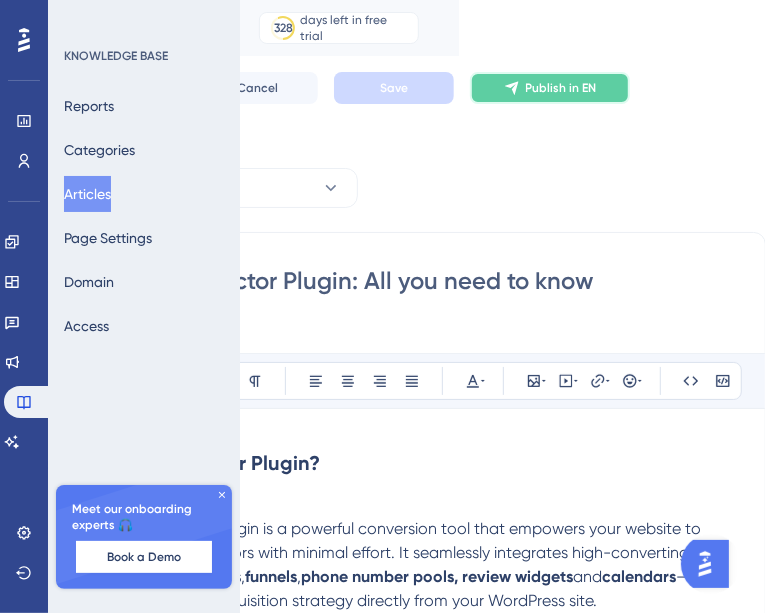 click on "Publish in EN" at bounding box center (561, 88) 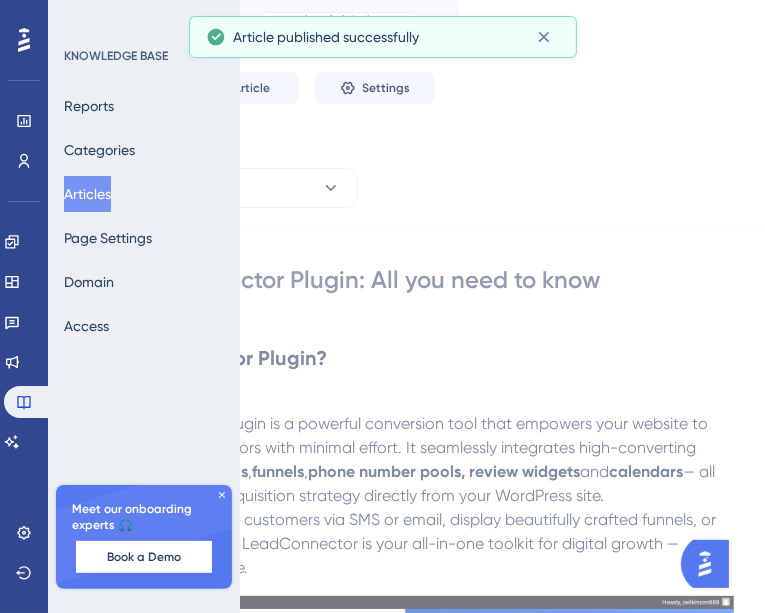 click on "Articles" at bounding box center [87, 194] 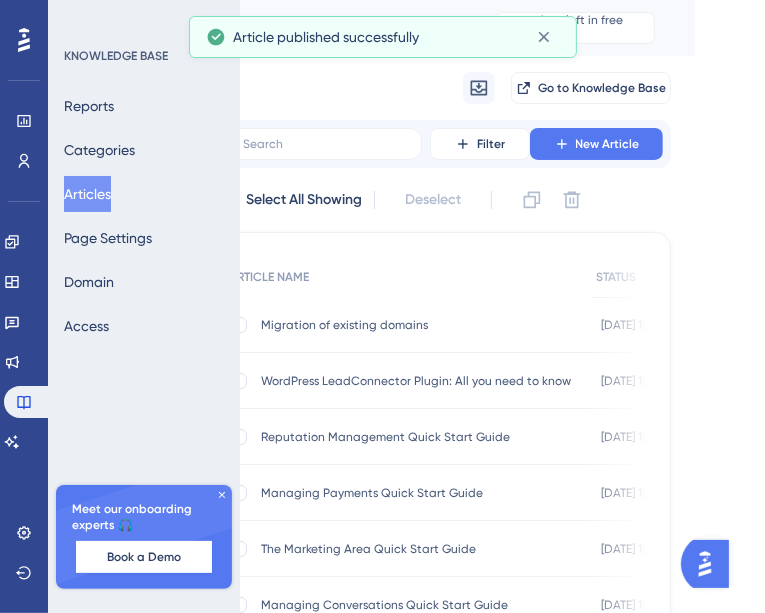 scroll, scrollTop: 0, scrollLeft: 0, axis: both 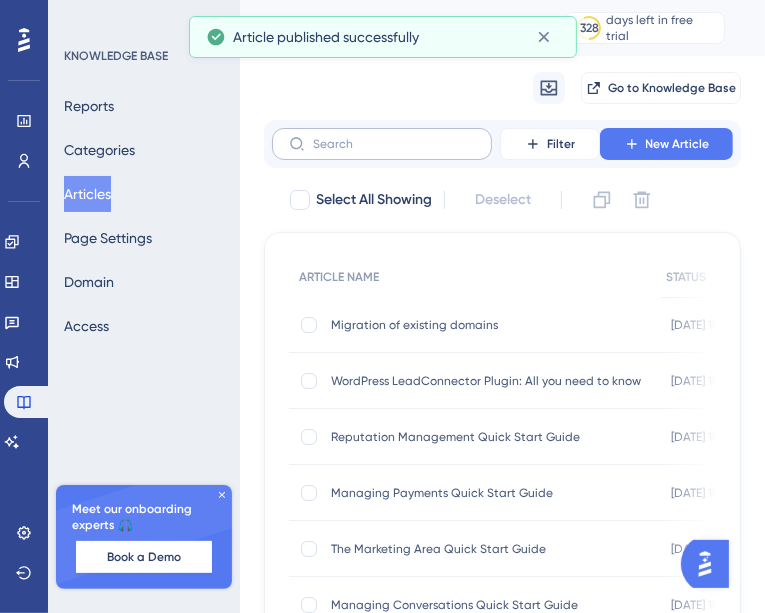 click at bounding box center (382, 144) 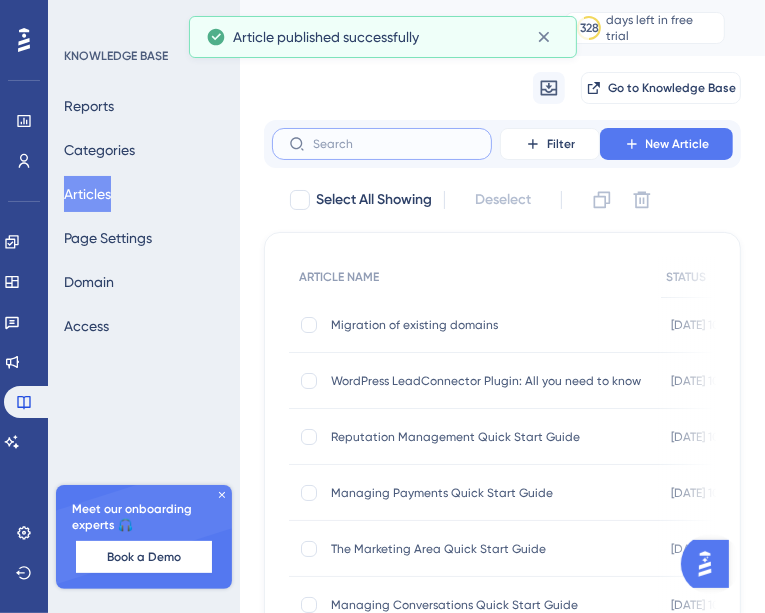 click at bounding box center (394, 144) 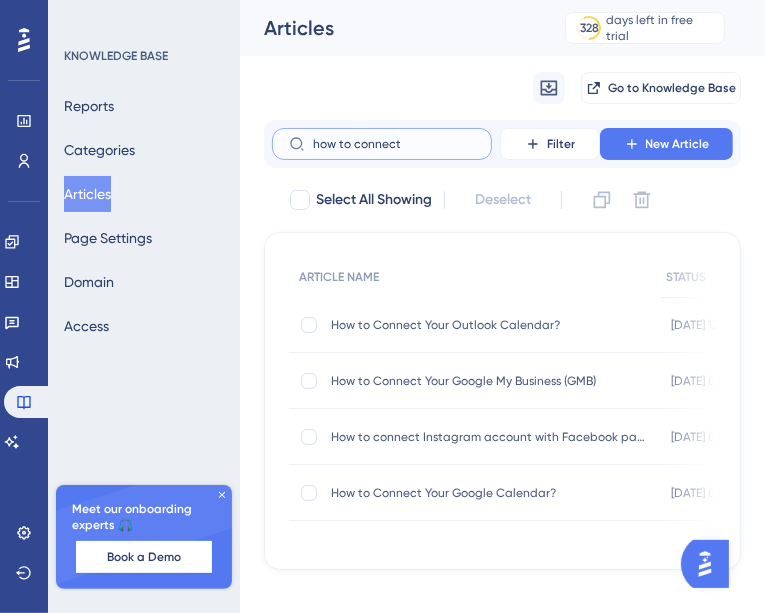 scroll, scrollTop: 0, scrollLeft: 0, axis: both 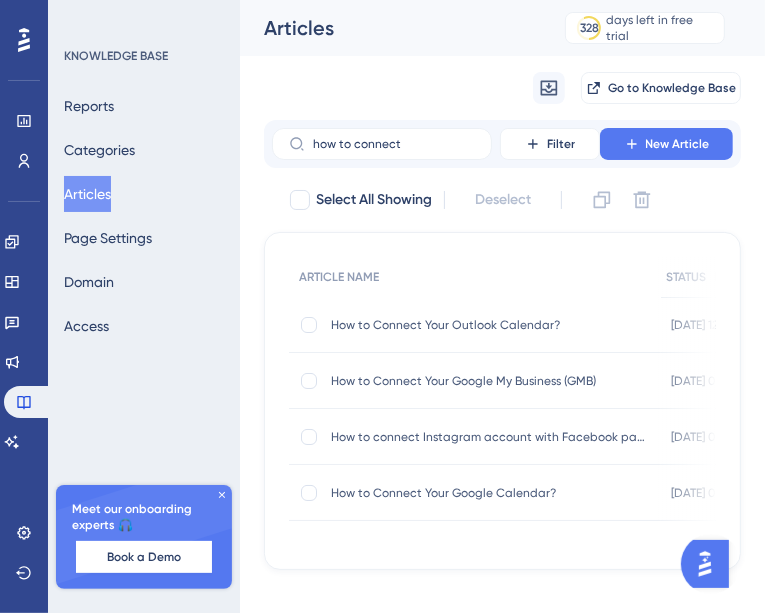 click on "How to Connect Your Google Calendar?" at bounding box center (491, 493) 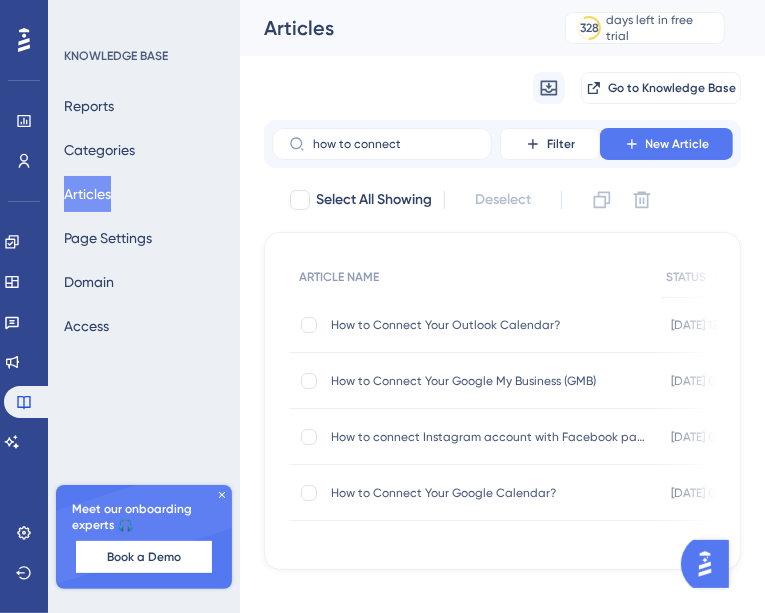 scroll, scrollTop: 2422, scrollLeft: 0, axis: vertical 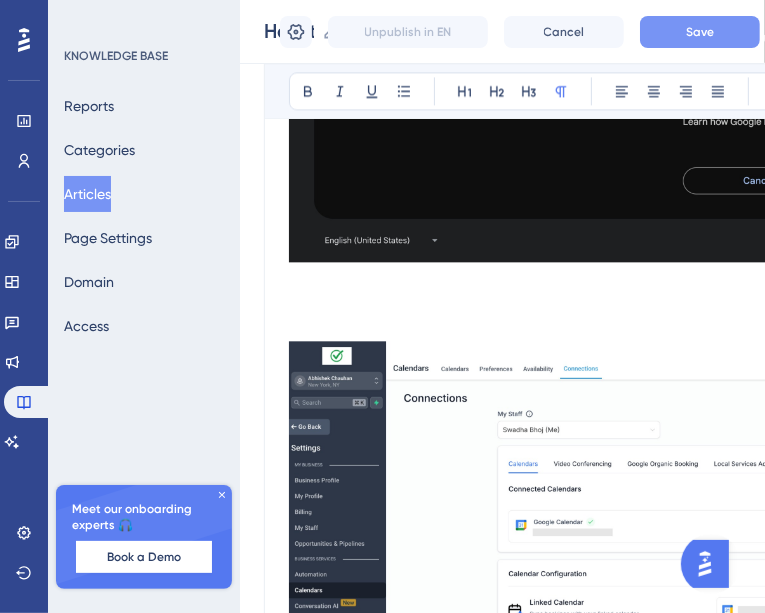 click on "Save" at bounding box center (700, 32) 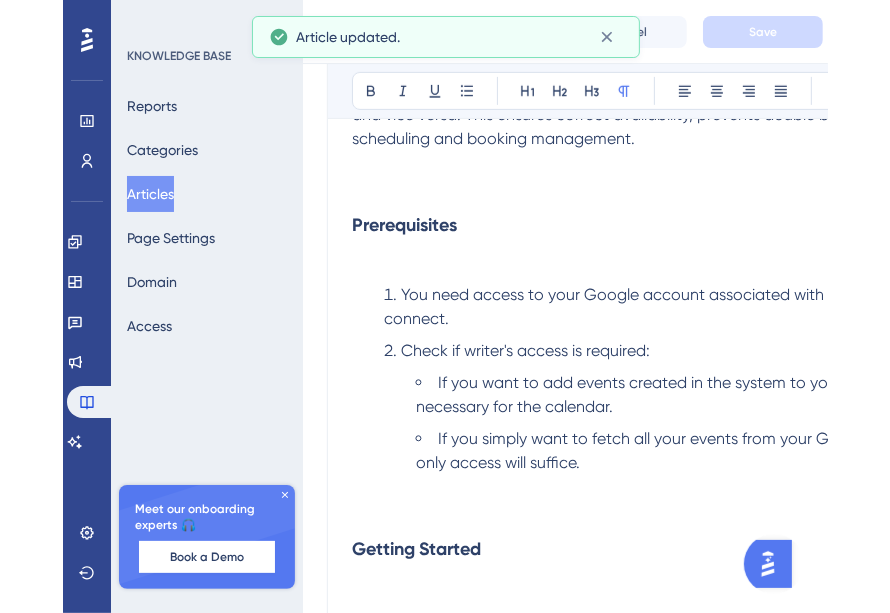 scroll, scrollTop: 0, scrollLeft: 0, axis: both 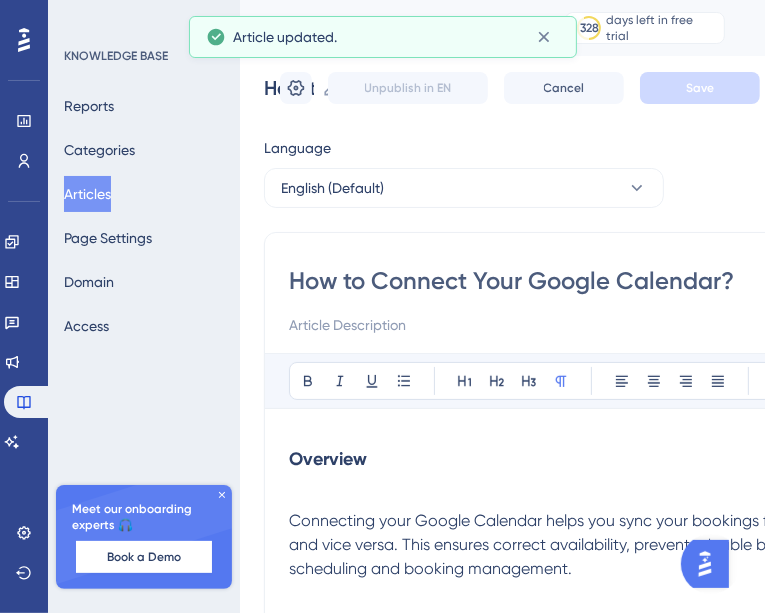 drag, startPoint x: 688, startPoint y: 138, endPoint x: 588, endPoint y: 138, distance: 100 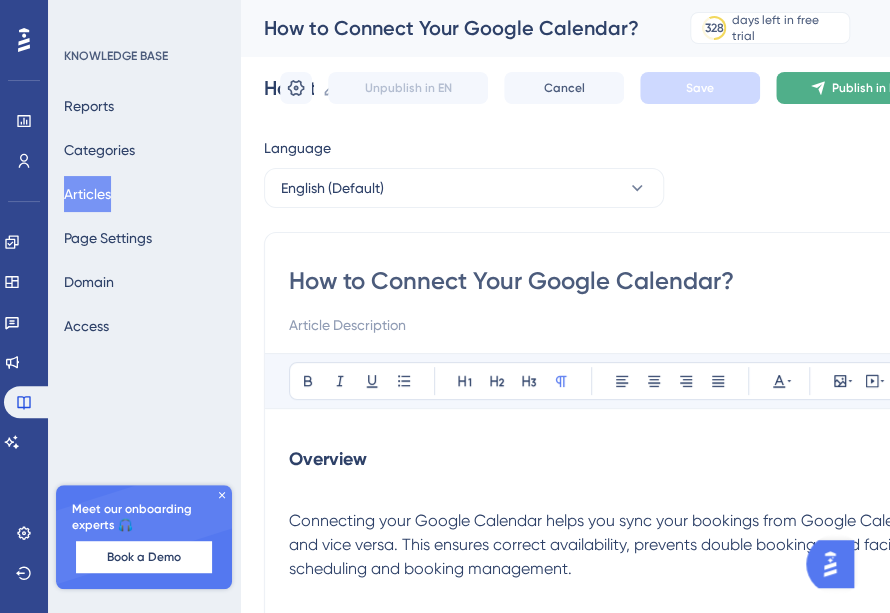 click 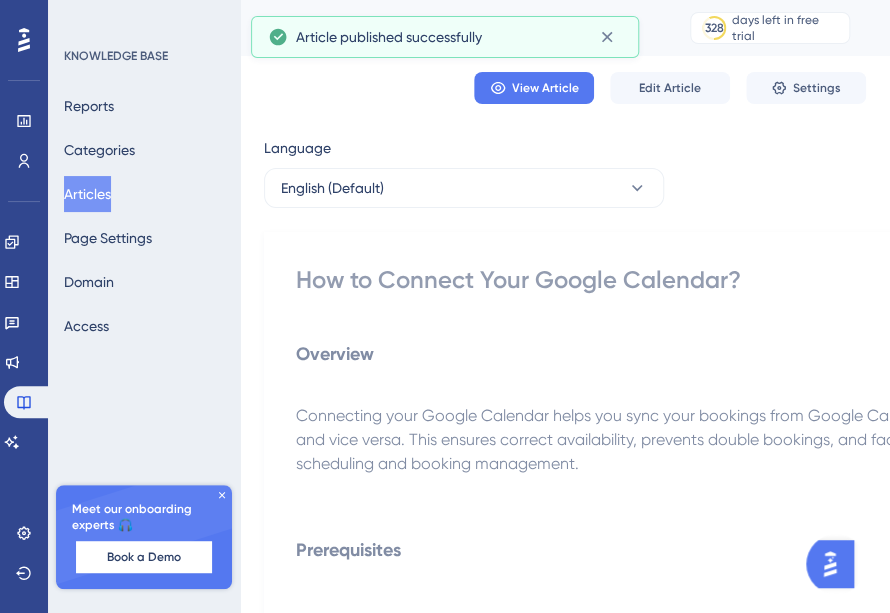 click on "Articles" at bounding box center (87, 194) 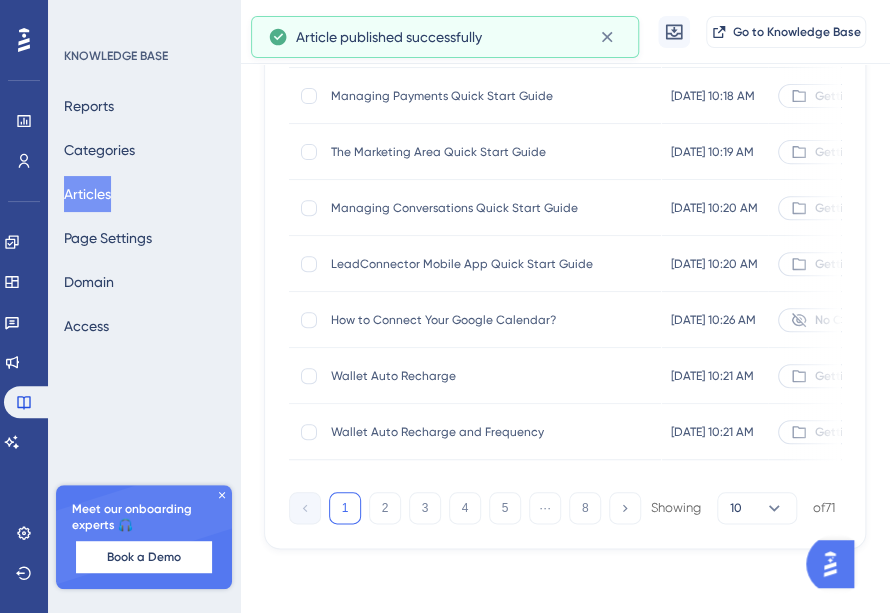 scroll, scrollTop: 0, scrollLeft: 0, axis: both 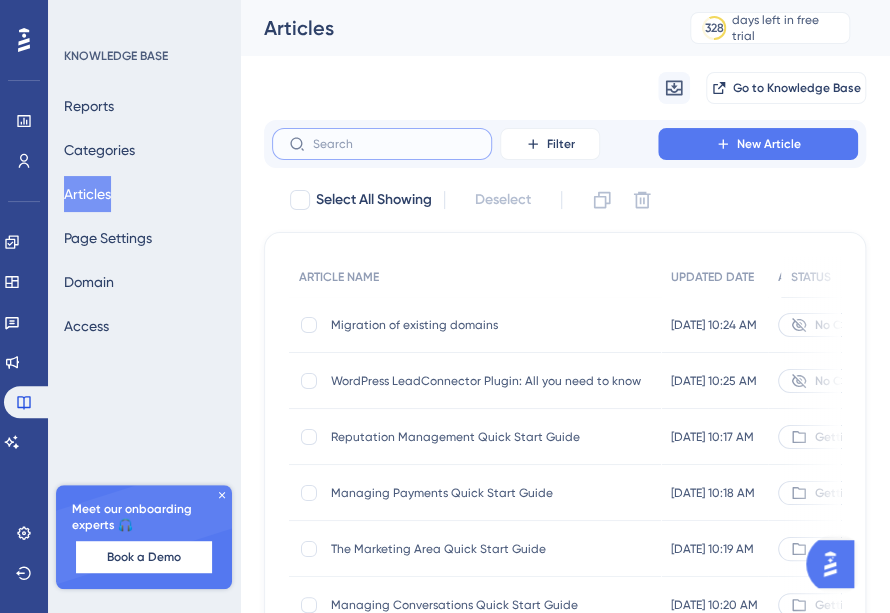 click at bounding box center (394, 144) 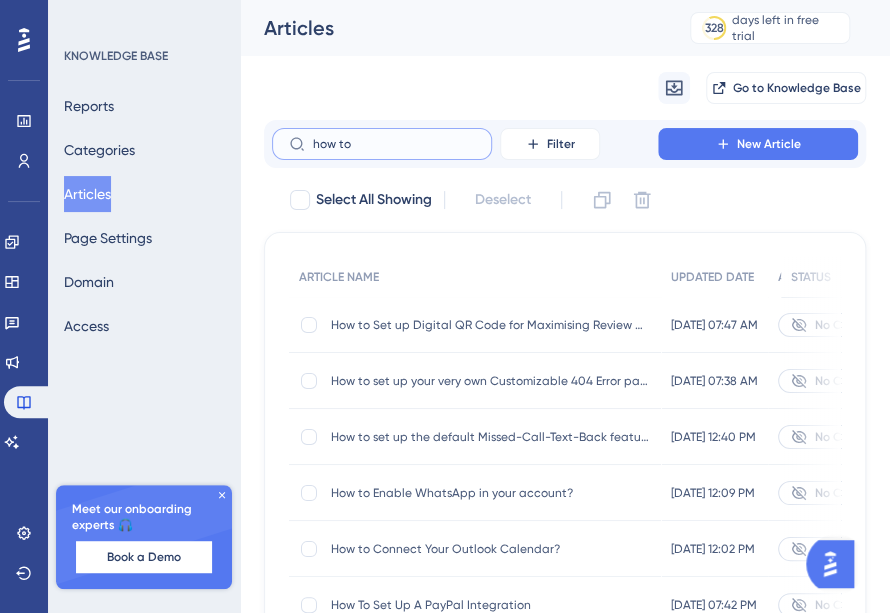 type on "how to v" 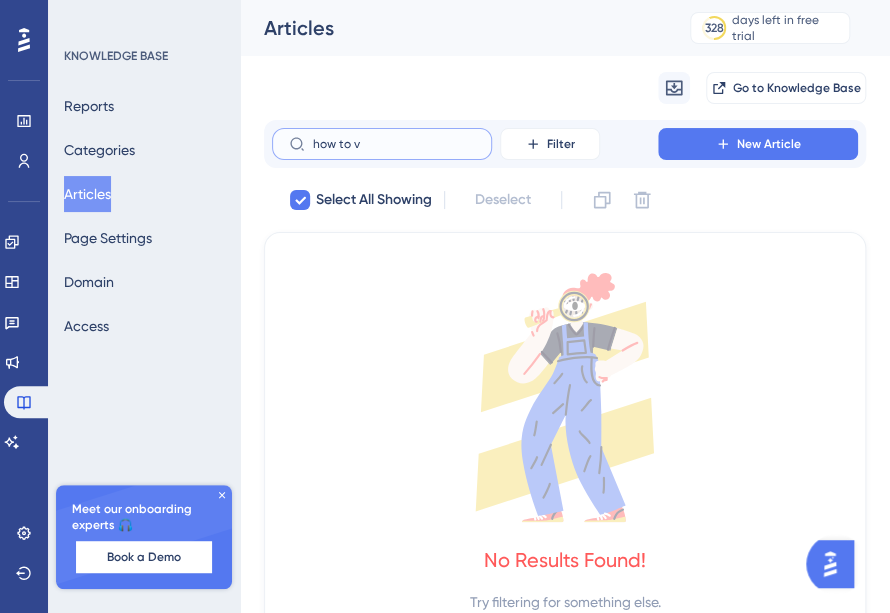 type on "how to" 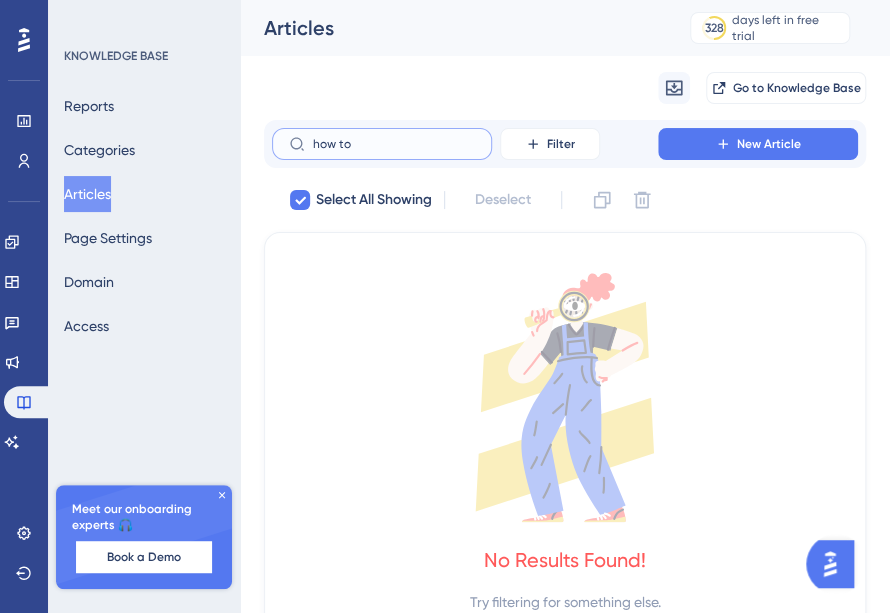 checkbox on "false" 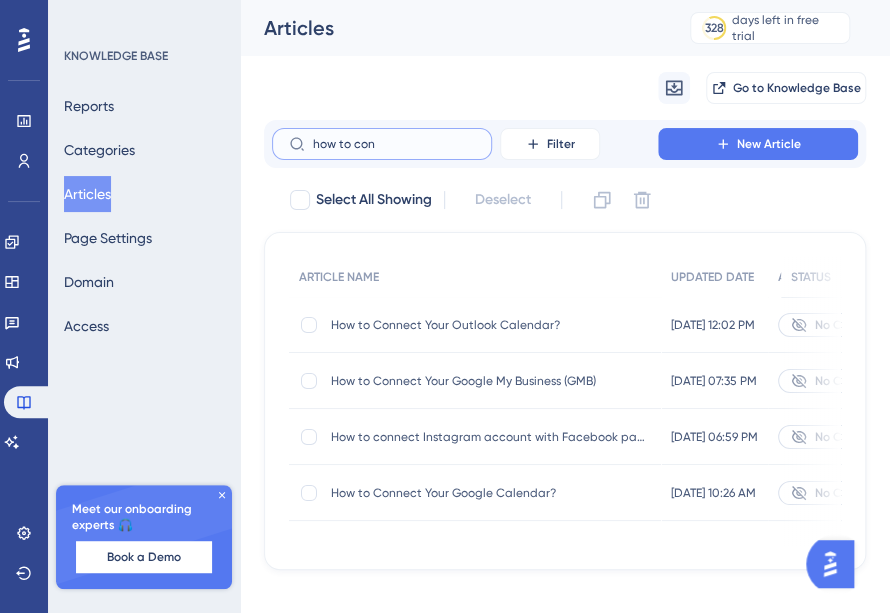 type on "how to con" 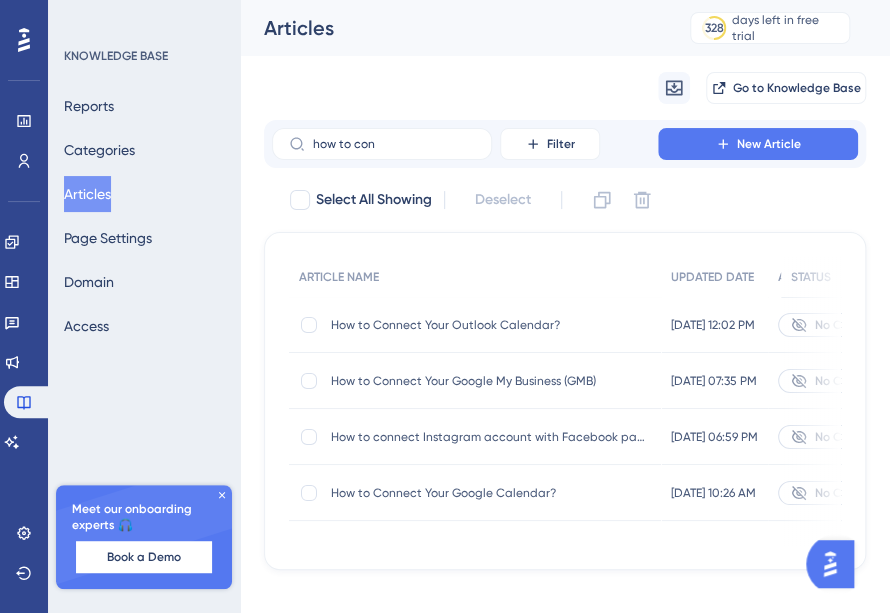 click on "How to connect Instagram account with Facebook page?" at bounding box center [491, 437] 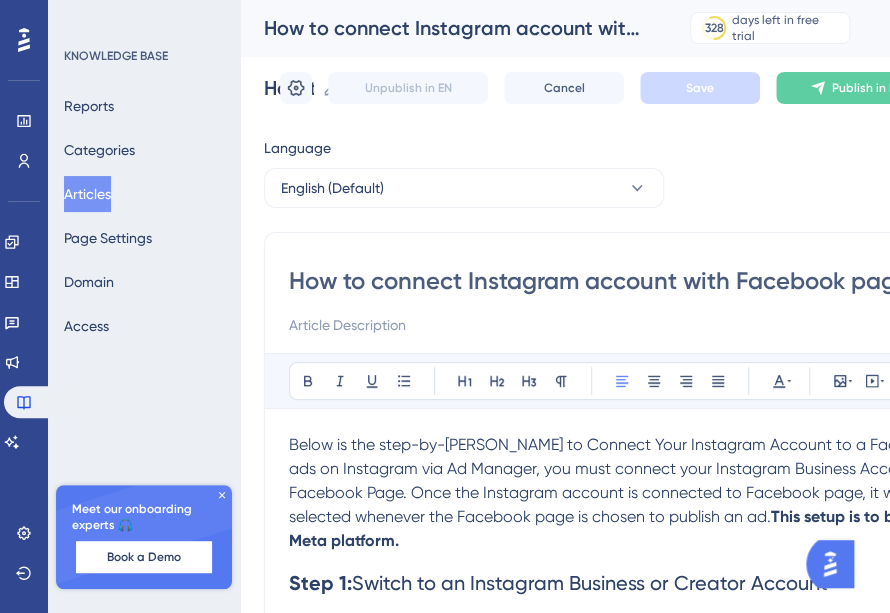scroll, scrollTop: 1337, scrollLeft: 0, axis: vertical 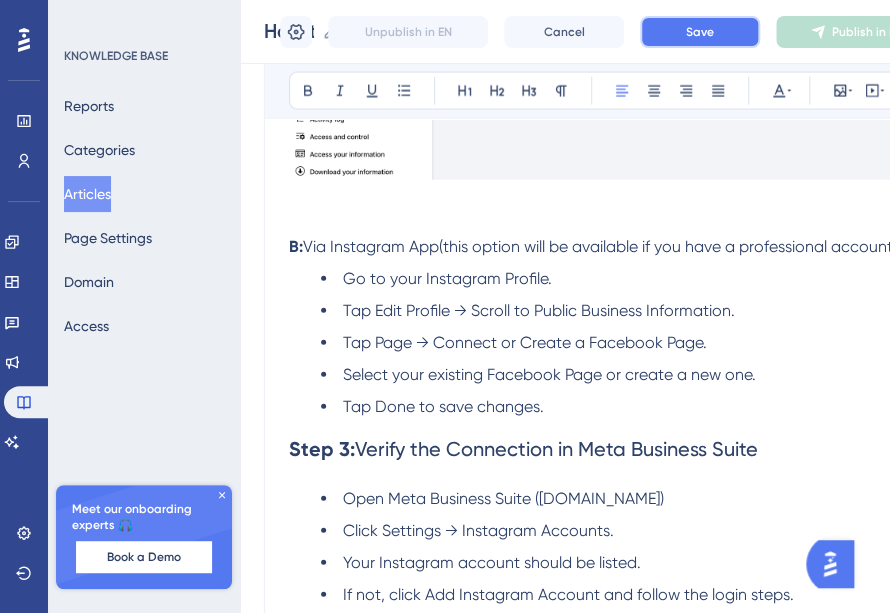 click on "Save" at bounding box center [700, 32] 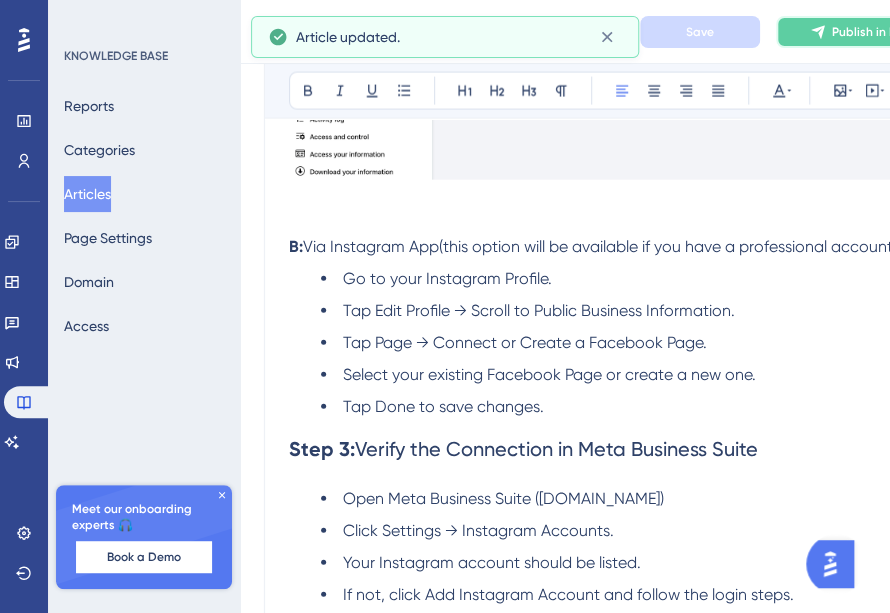 click 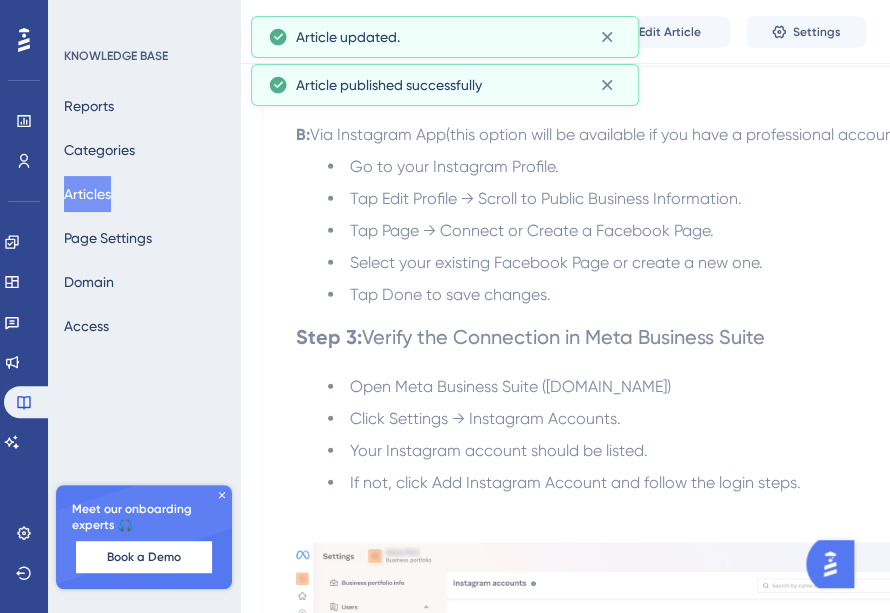 click on "Articles" at bounding box center [87, 194] 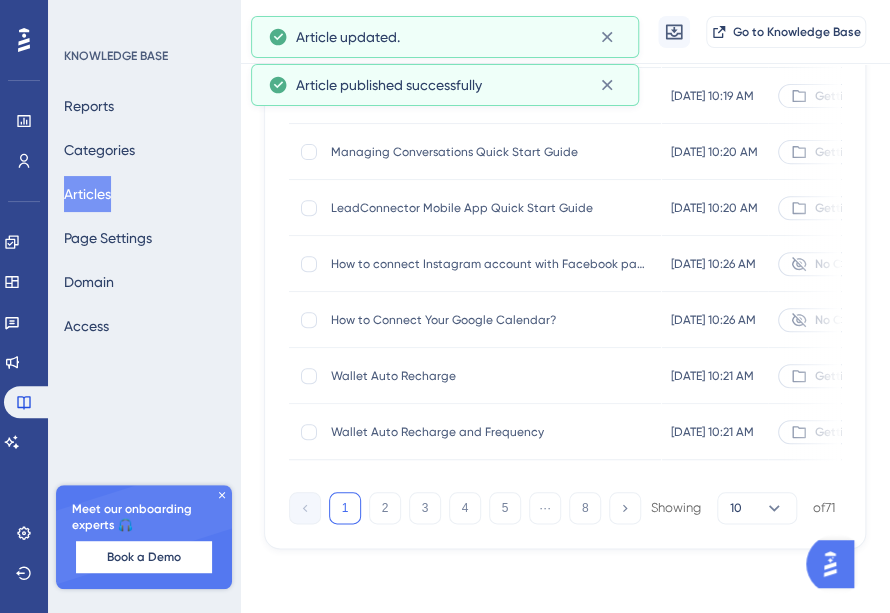 scroll, scrollTop: 0, scrollLeft: 0, axis: both 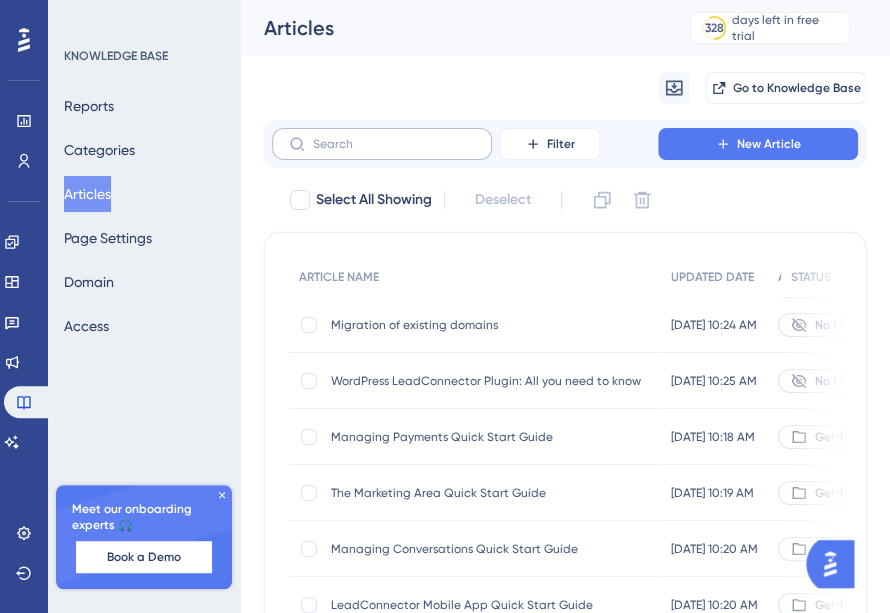 click at bounding box center (382, 144) 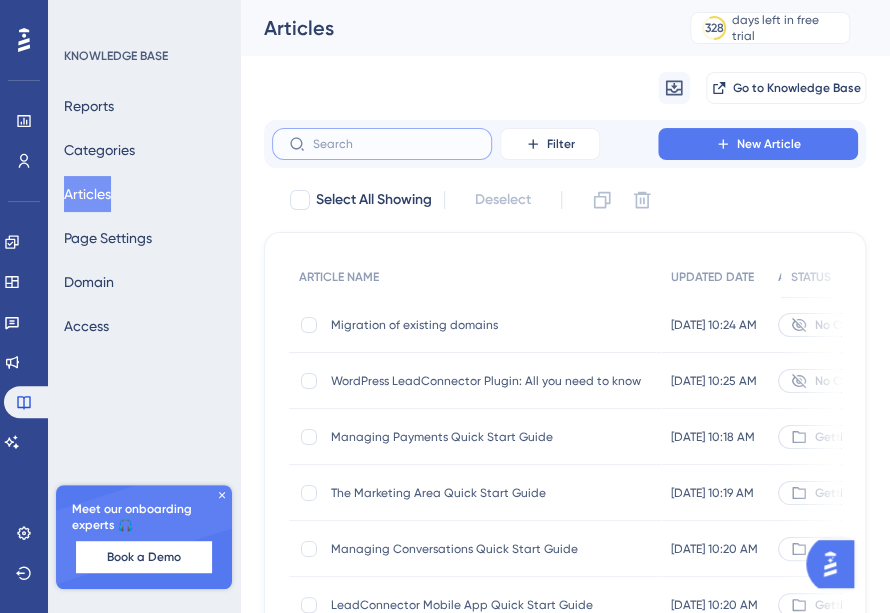click at bounding box center (394, 144) 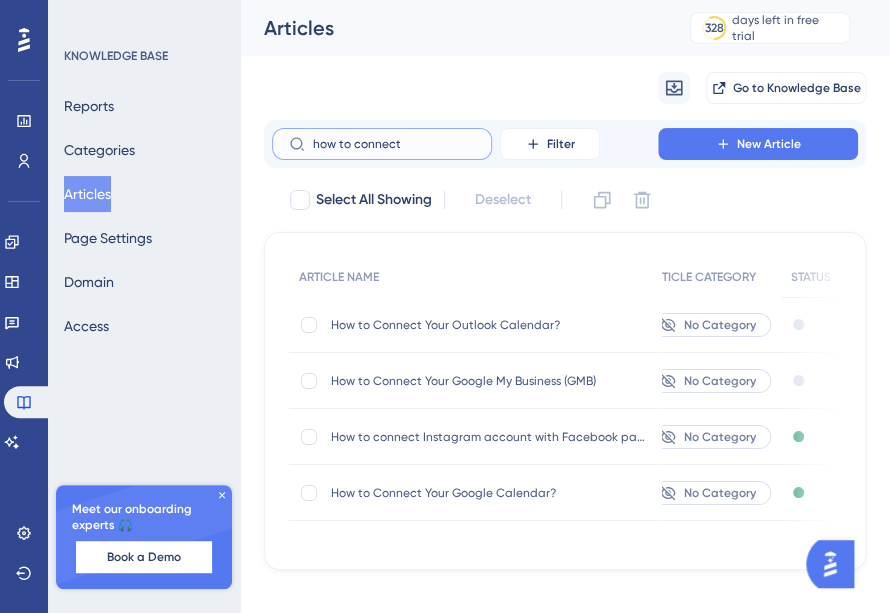 scroll, scrollTop: 0, scrollLeft: 0, axis: both 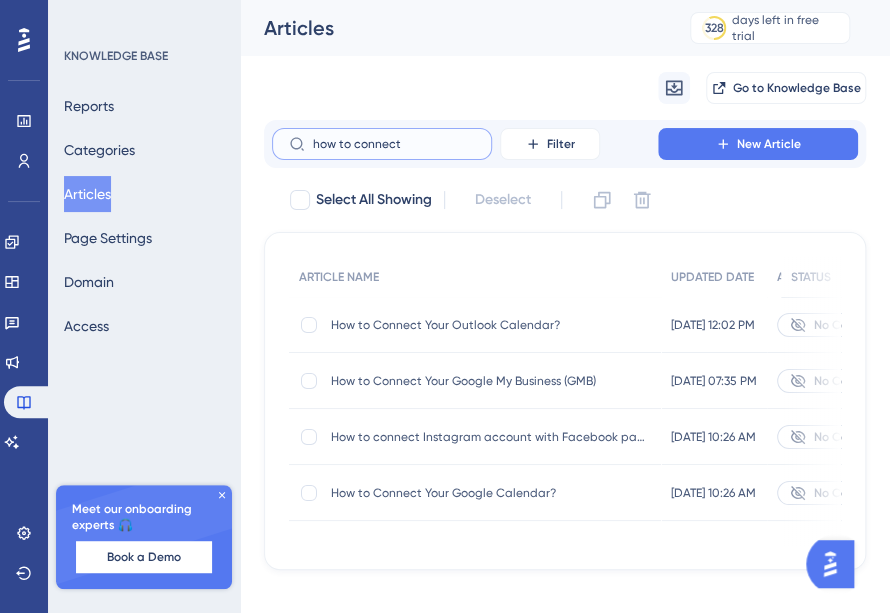 type on "how to connect" 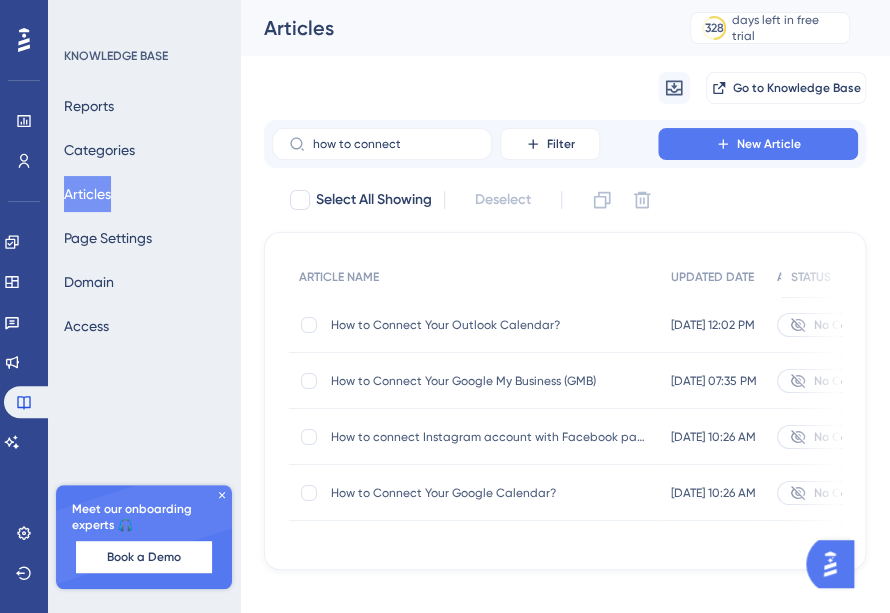 click on "How to Connect Your Google My Business (GMB)" at bounding box center [491, 381] 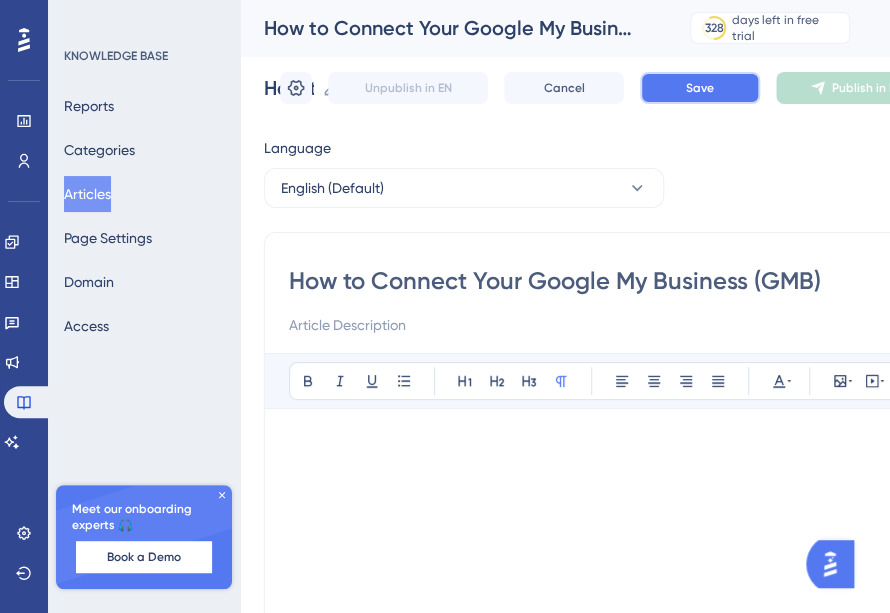 click on "Save" at bounding box center [700, 88] 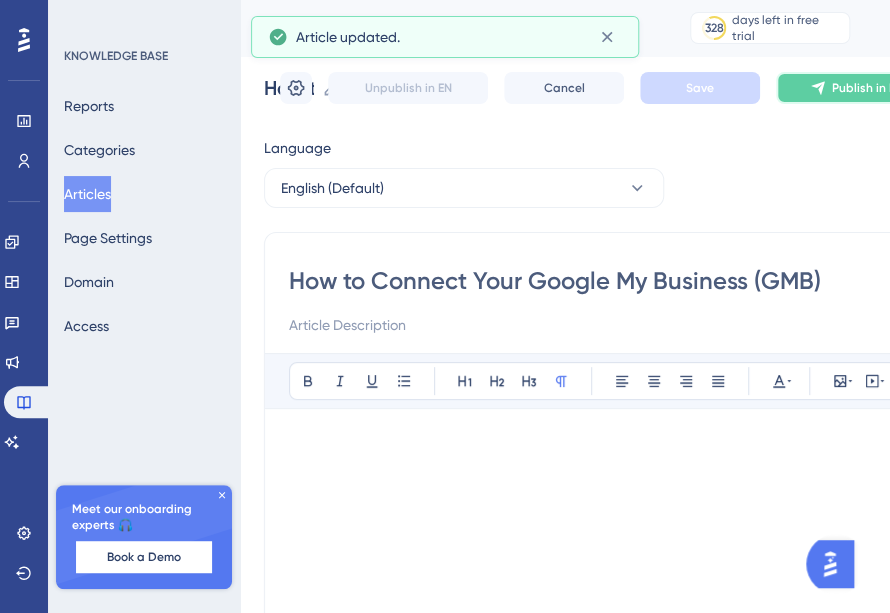 click 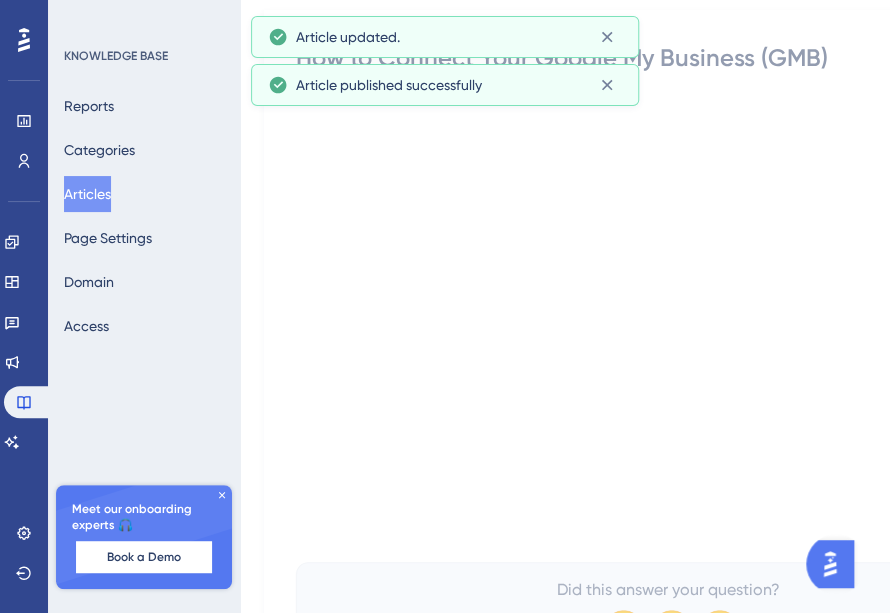 scroll, scrollTop: 0, scrollLeft: 0, axis: both 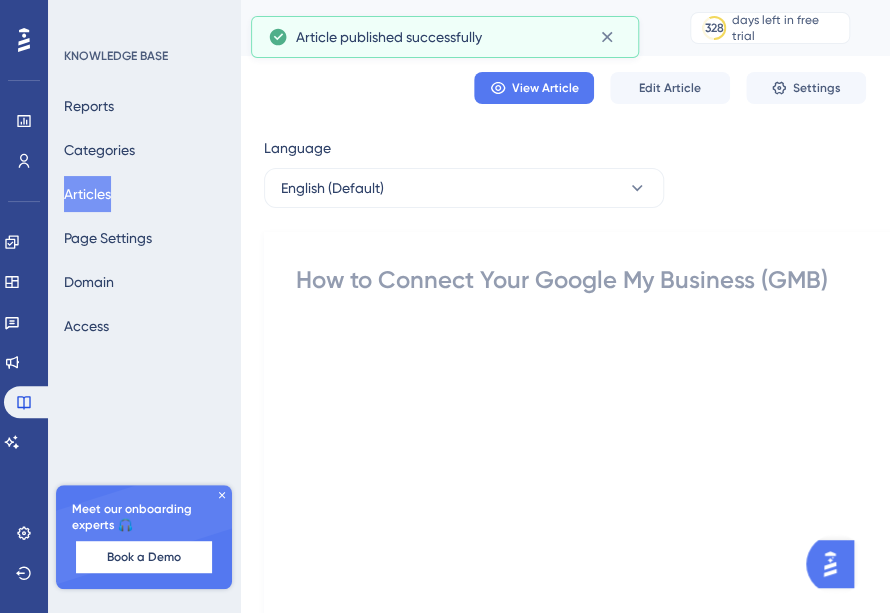 click on "Articles" at bounding box center [87, 194] 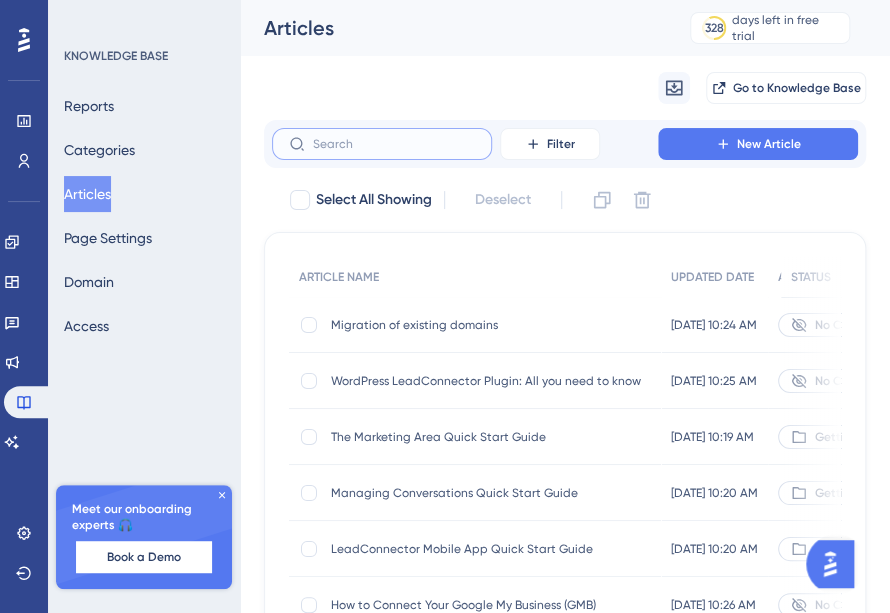 click at bounding box center (394, 144) 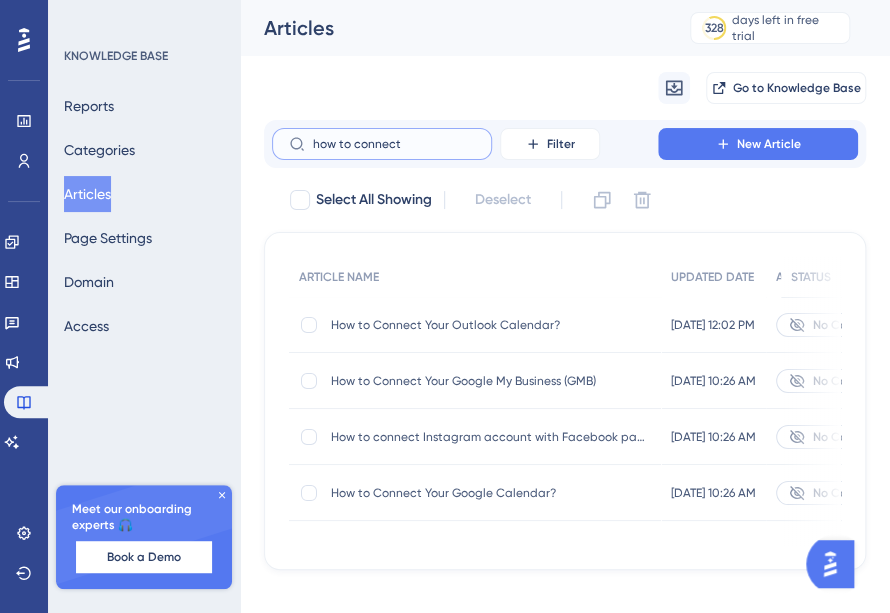 scroll, scrollTop: 0, scrollLeft: 162, axis: horizontal 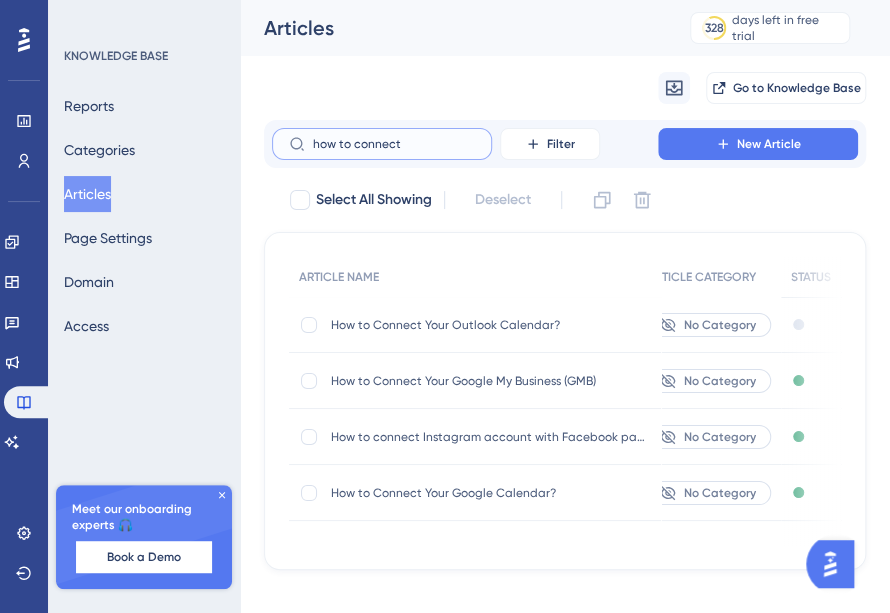 type on "how to connect" 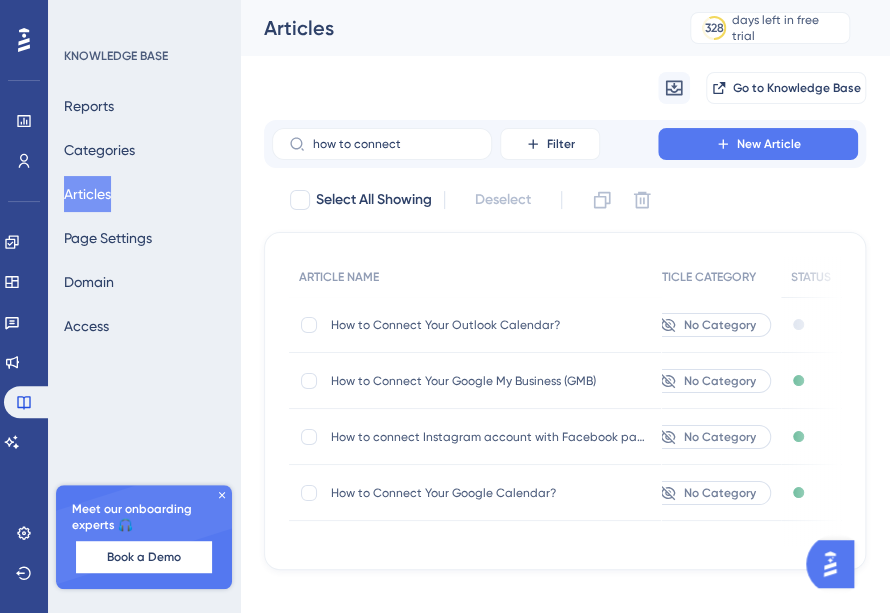 click on "How to Connect Your Outlook Calendar?" at bounding box center [491, 325] 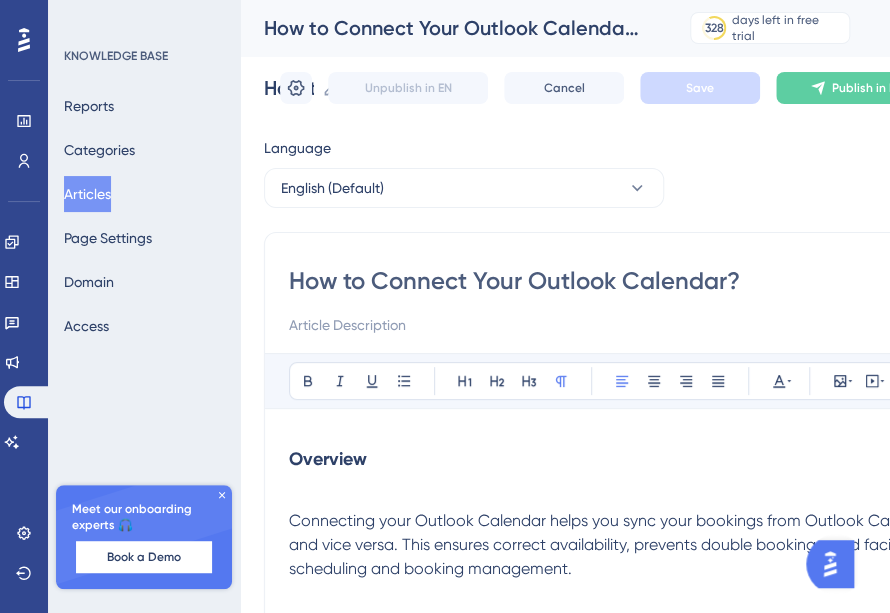 scroll, scrollTop: 2338, scrollLeft: 0, axis: vertical 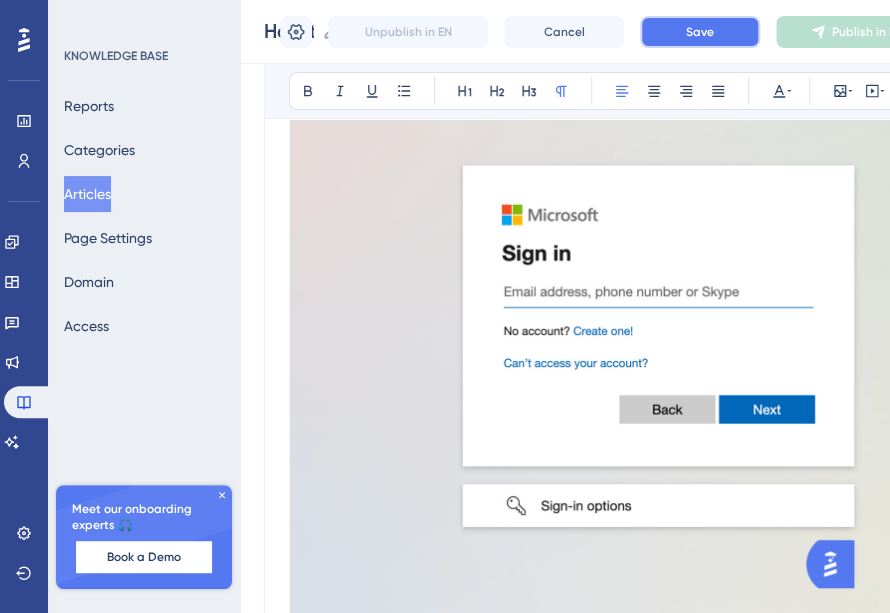 click on "Save" at bounding box center (700, 32) 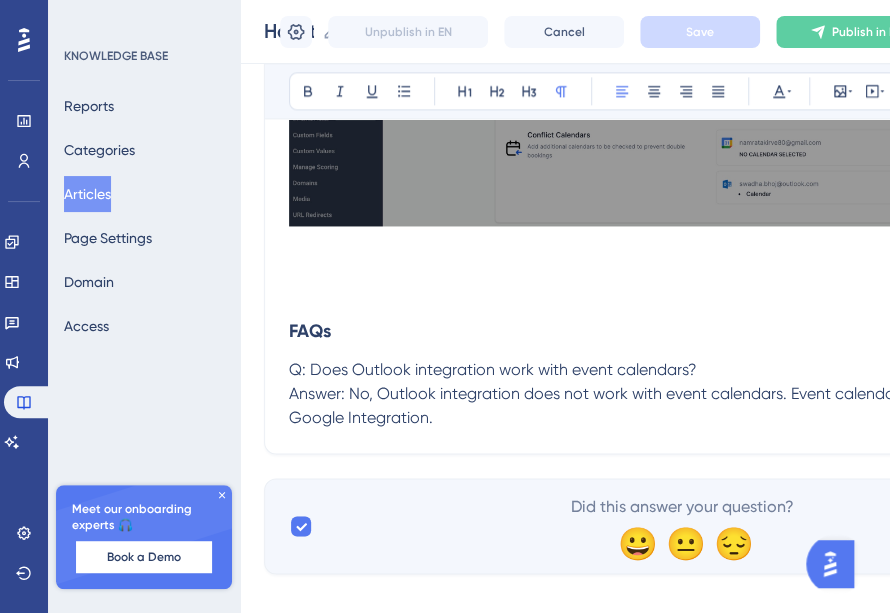 scroll, scrollTop: 5691, scrollLeft: 0, axis: vertical 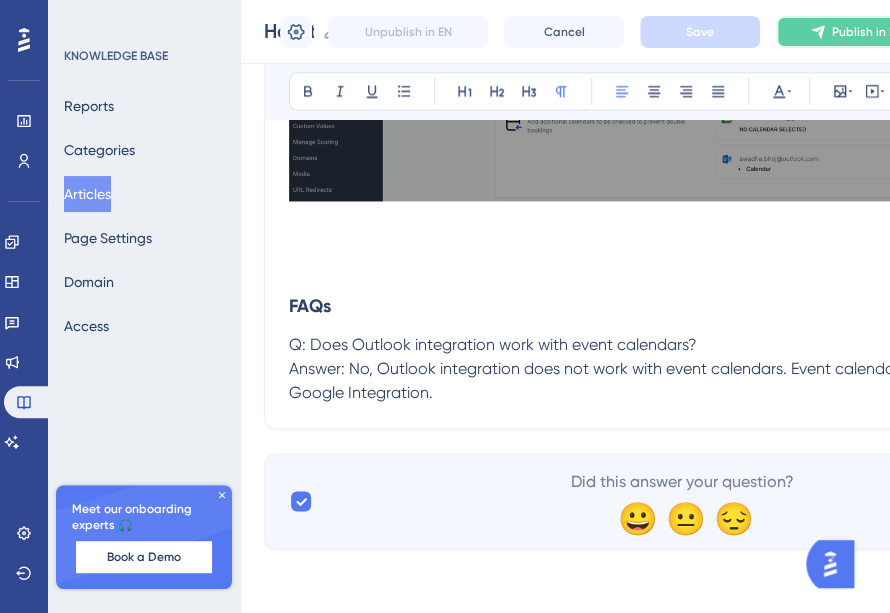 click on "Publish in EN" at bounding box center (856, 32) 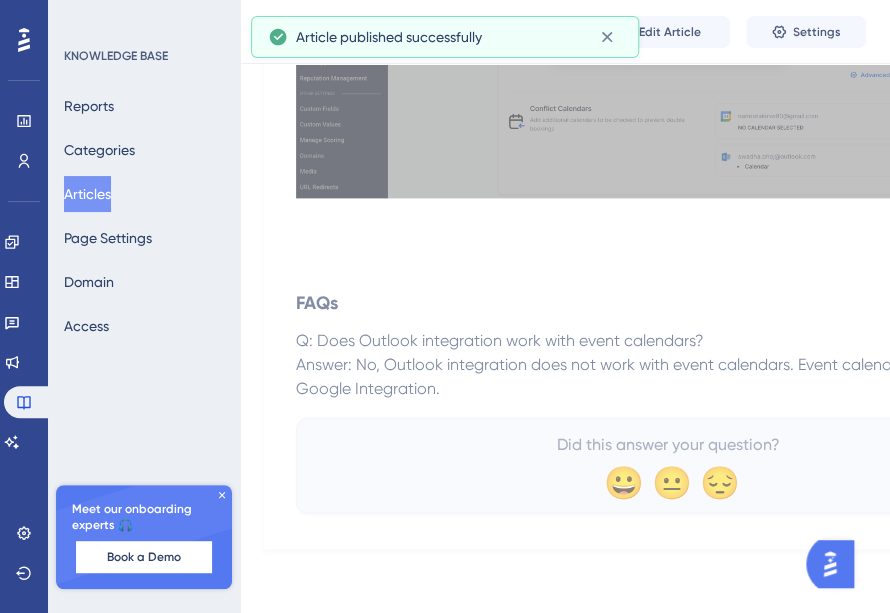 scroll, scrollTop: 5552, scrollLeft: 0, axis: vertical 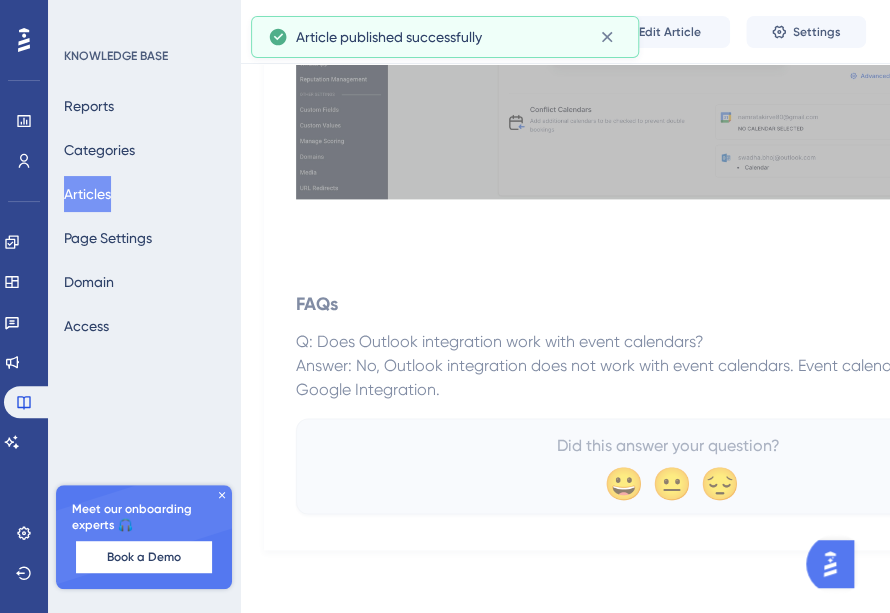 click on "Articles" at bounding box center [87, 194] 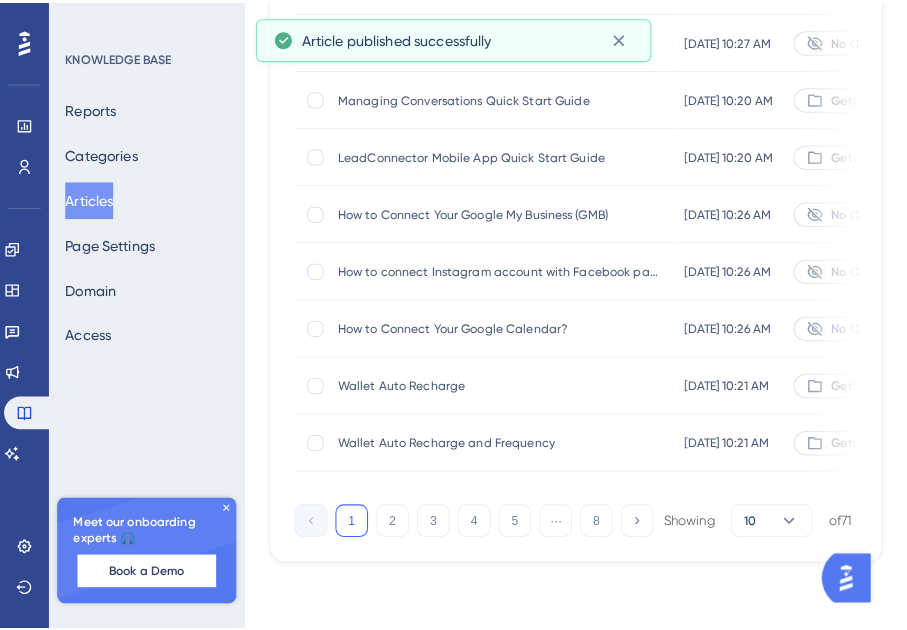 scroll, scrollTop: 0, scrollLeft: 0, axis: both 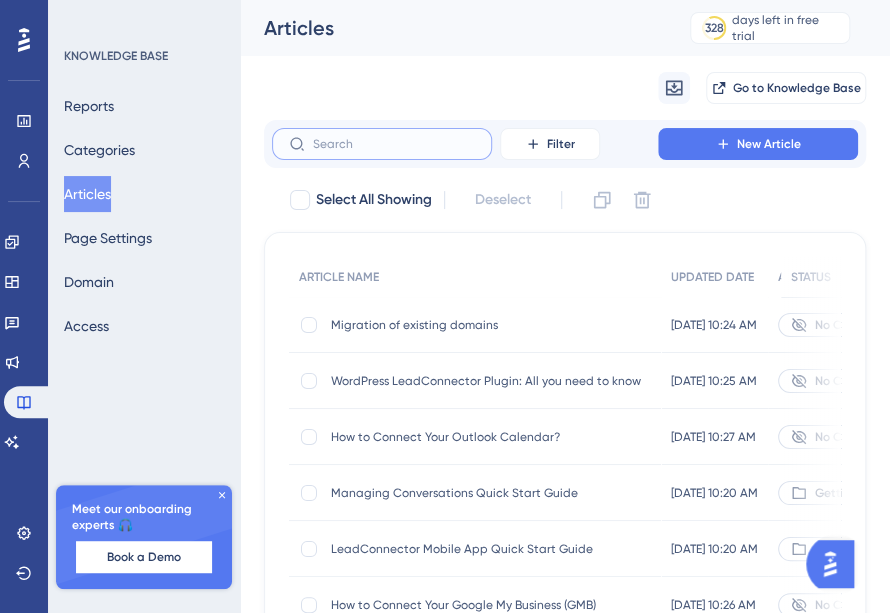 click at bounding box center (394, 144) 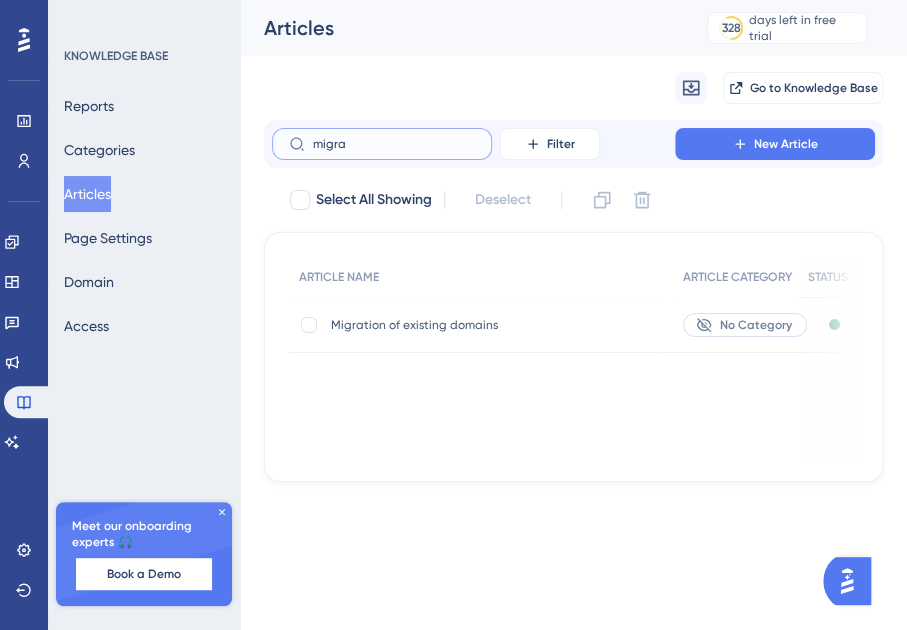 scroll, scrollTop: 0, scrollLeft: 145, axis: horizontal 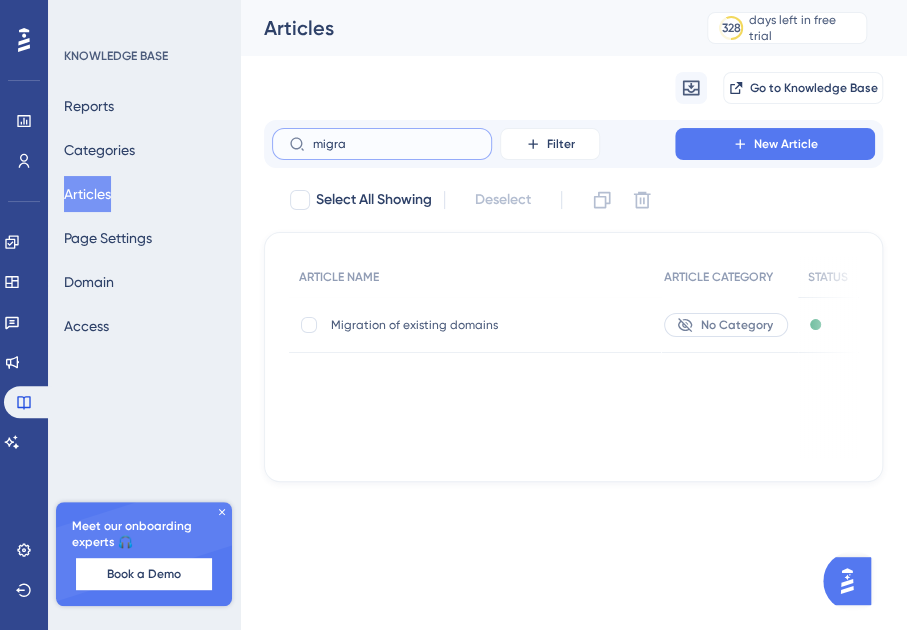 click on "migra" at bounding box center (394, 144) 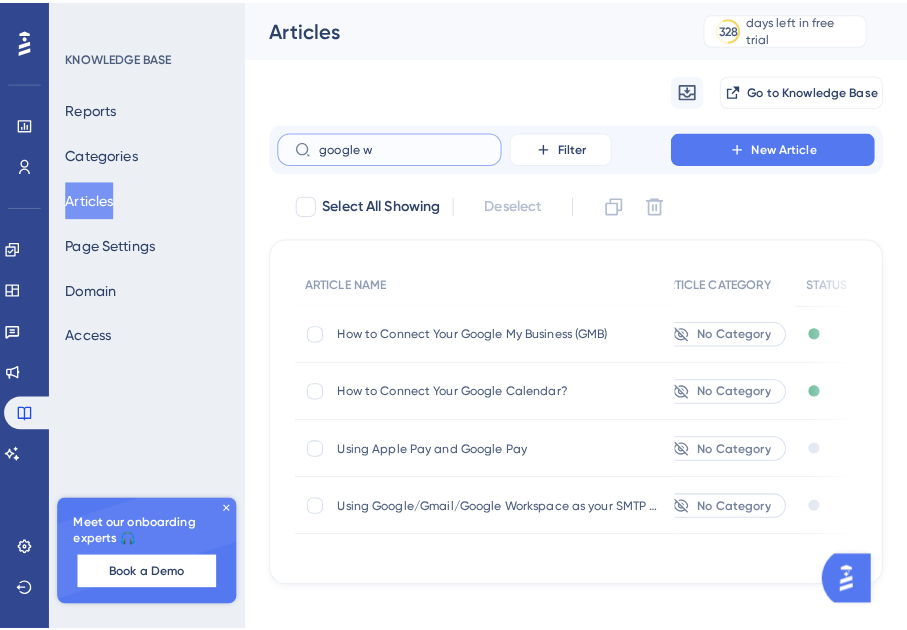 scroll, scrollTop: 0, scrollLeft: 143, axis: horizontal 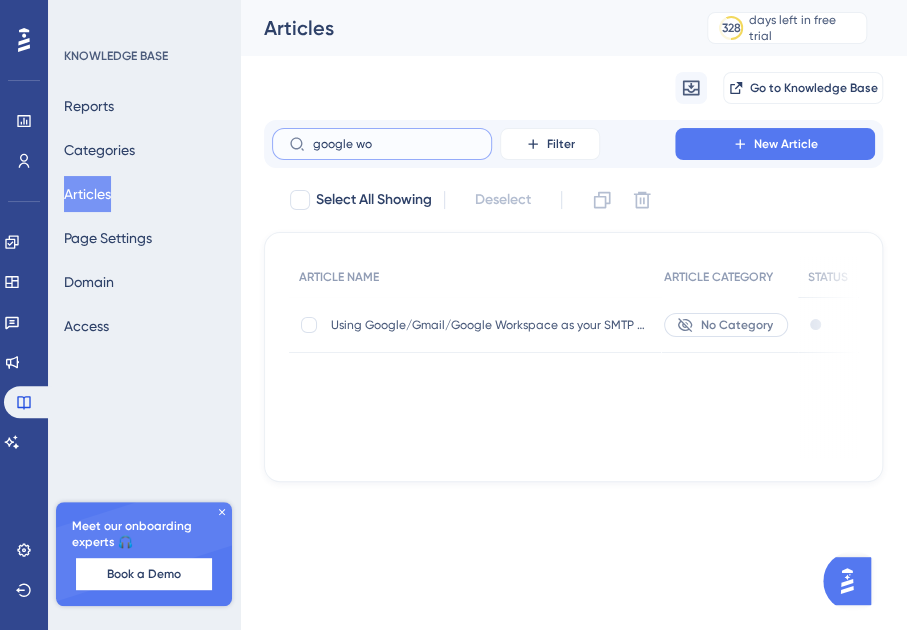 type on "google wo" 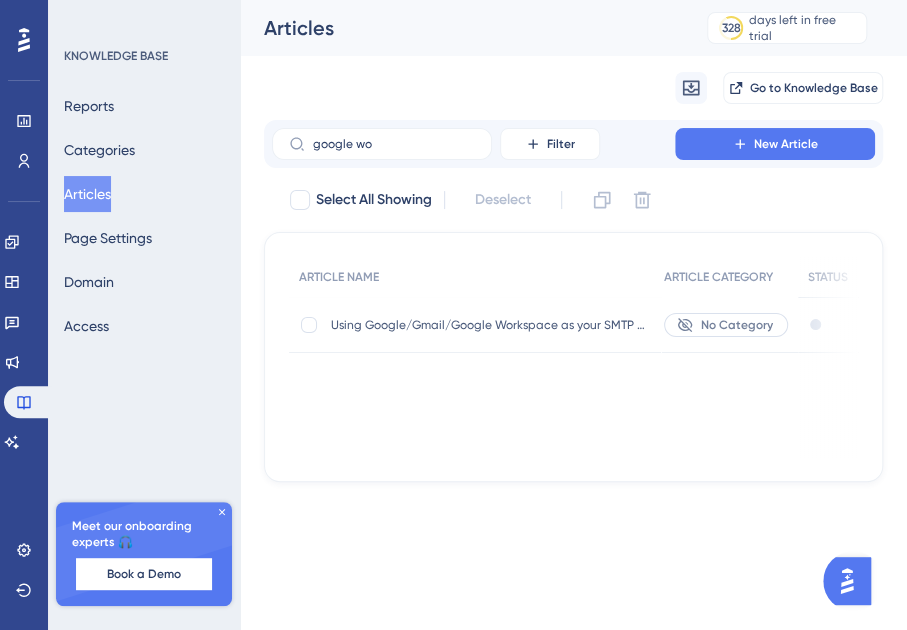 click on "Using Google/Gmail/Google Workspace as your SMTP Provider Using Google/Gmail/Google Workspace as your SMTP Provider" at bounding box center [491, 325] 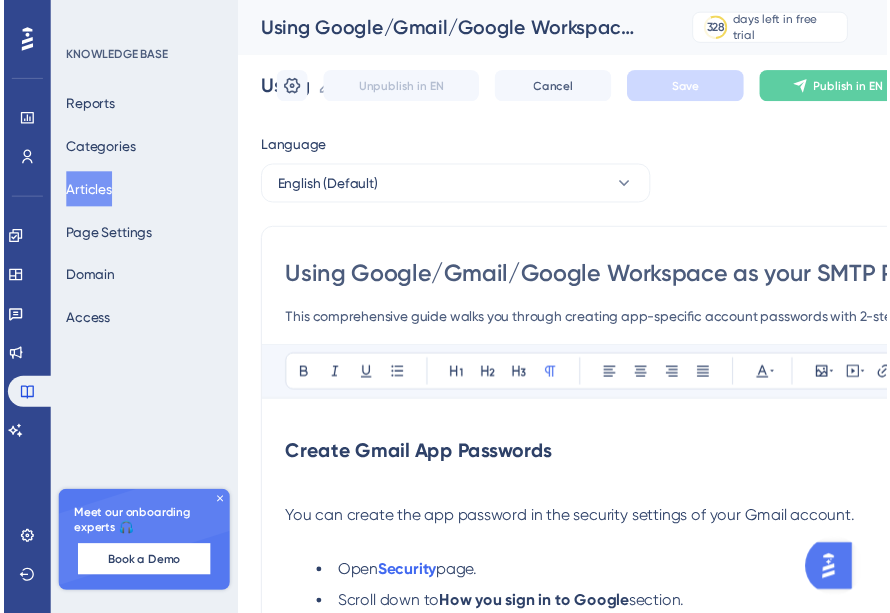 scroll, scrollTop: 1924, scrollLeft: 0, axis: vertical 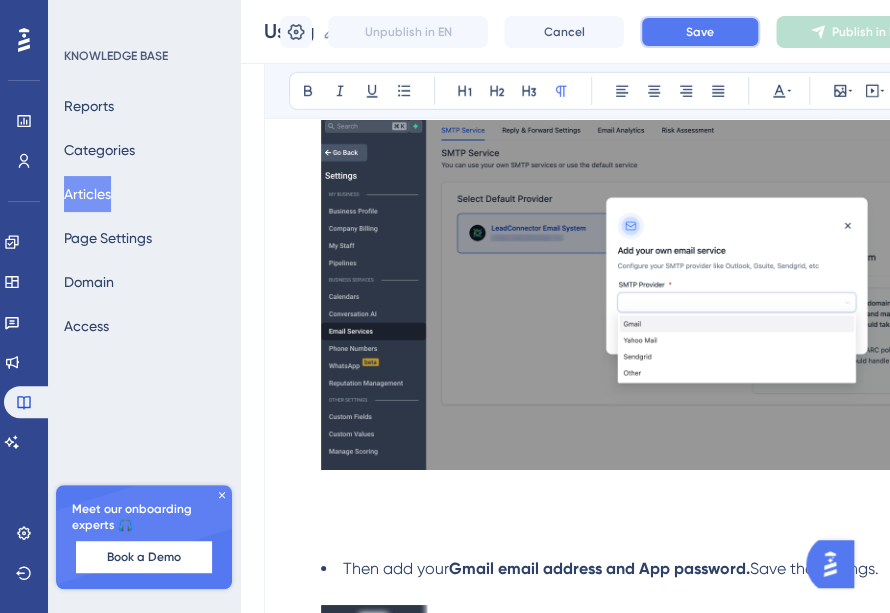 click on "Save" at bounding box center [700, 32] 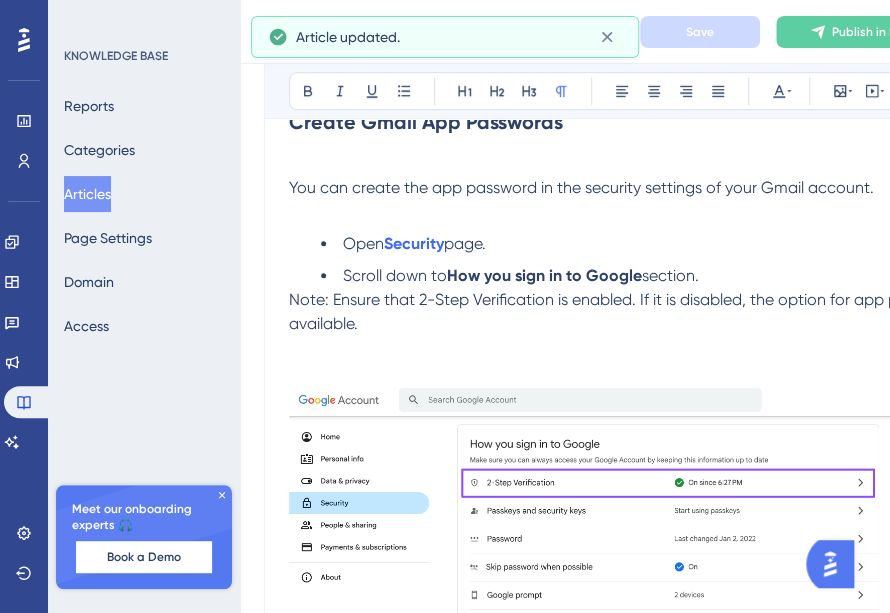 scroll, scrollTop: 444, scrollLeft: 0, axis: vertical 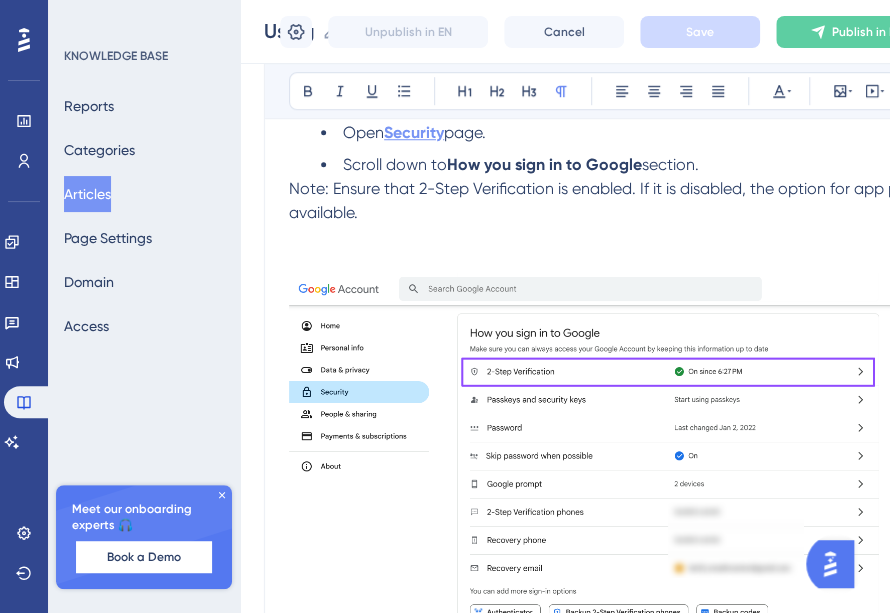 click on "Security" at bounding box center (414, 132) 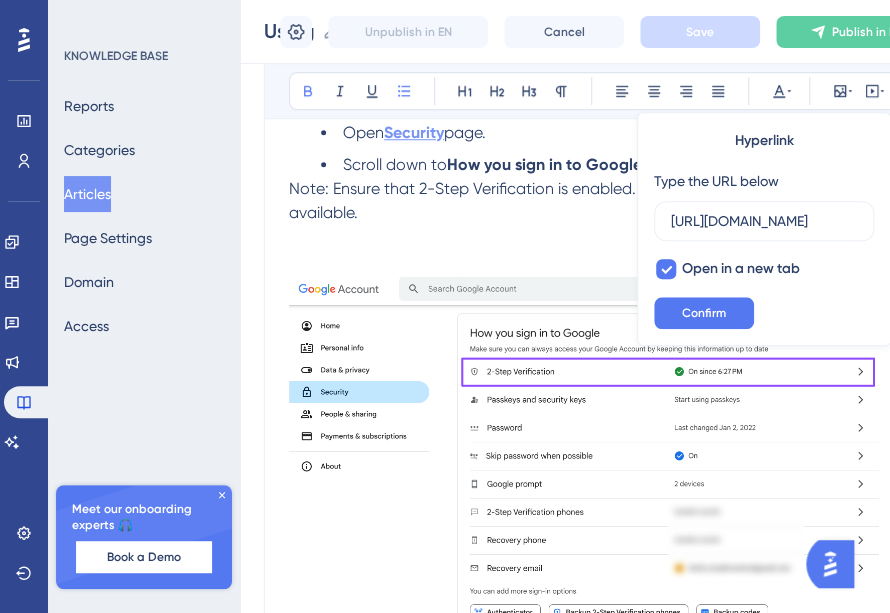 scroll, scrollTop: 0, scrollLeft: 114, axis: horizontal 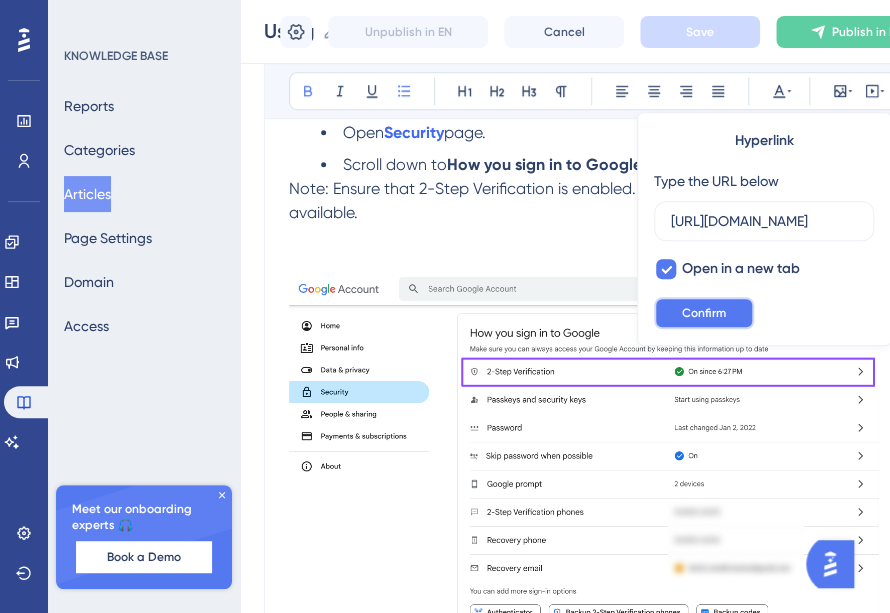 click on "Confirm" at bounding box center (704, 313) 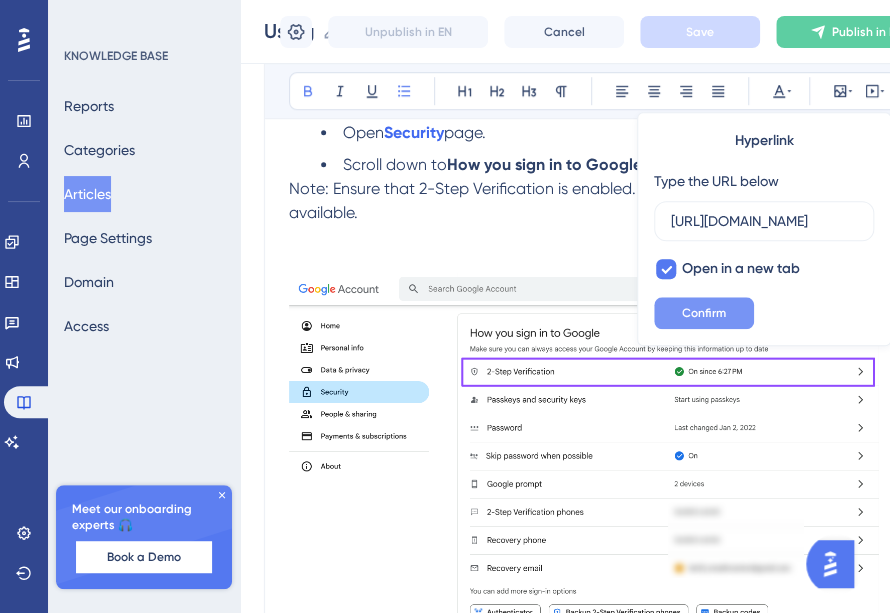 scroll, scrollTop: 0, scrollLeft: 0, axis: both 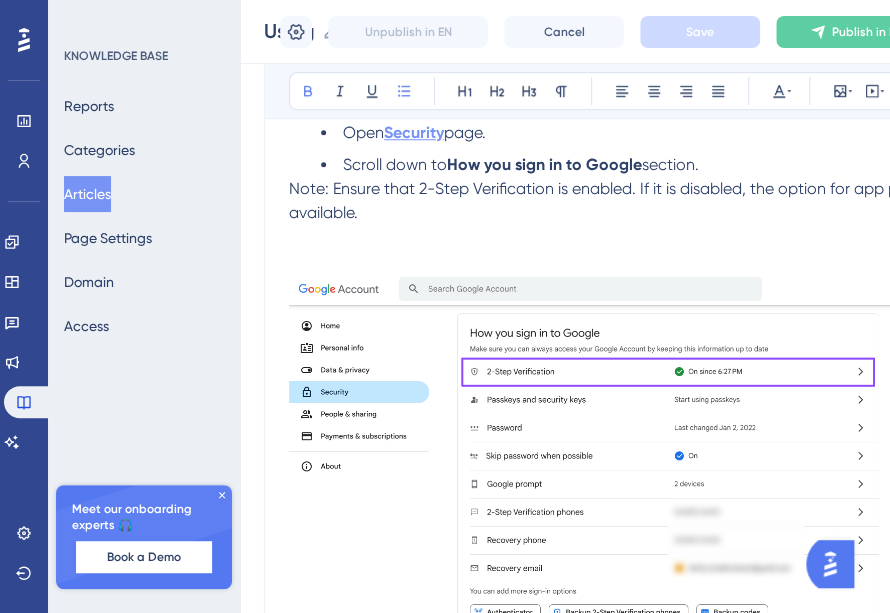 click on "Security" at bounding box center (414, 132) 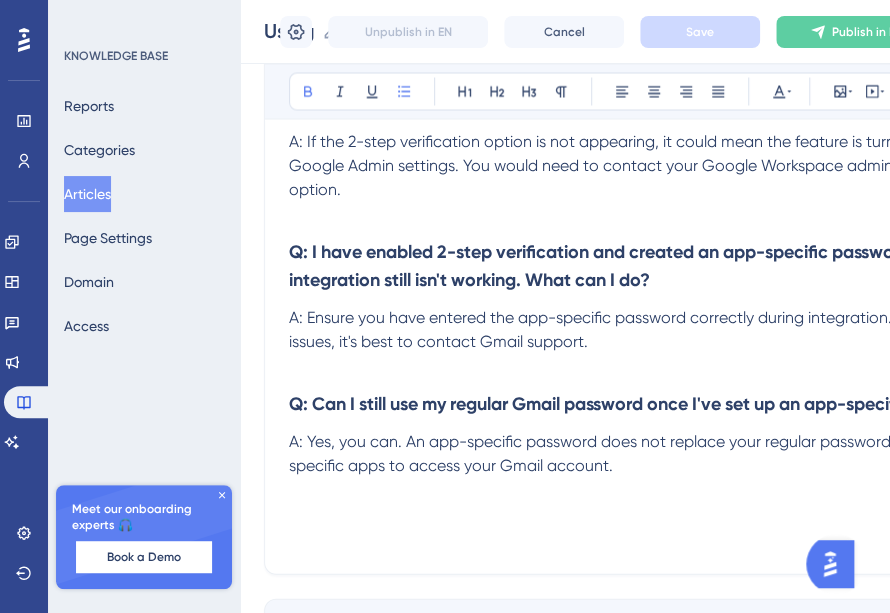 scroll, scrollTop: 3700, scrollLeft: 0, axis: vertical 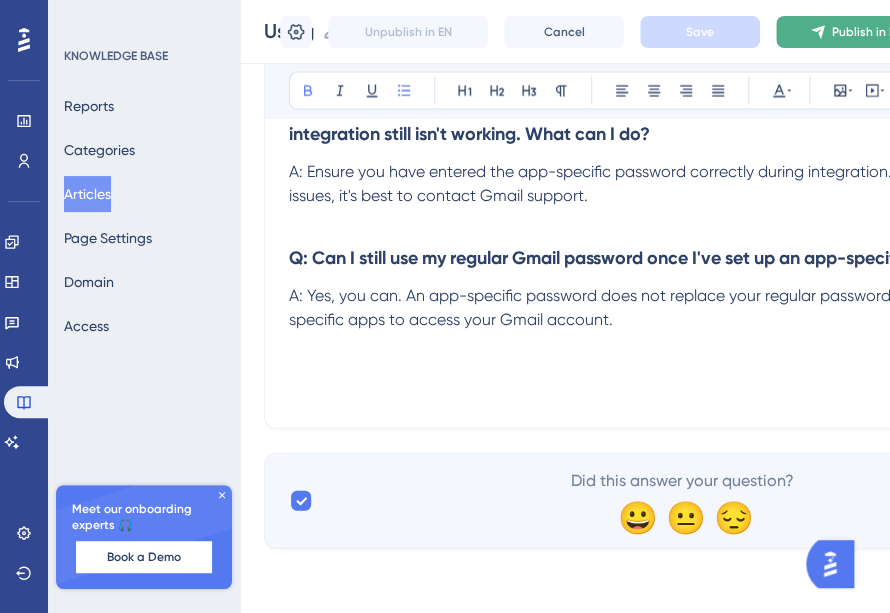 click on "Publish in EN" at bounding box center [856, 32] 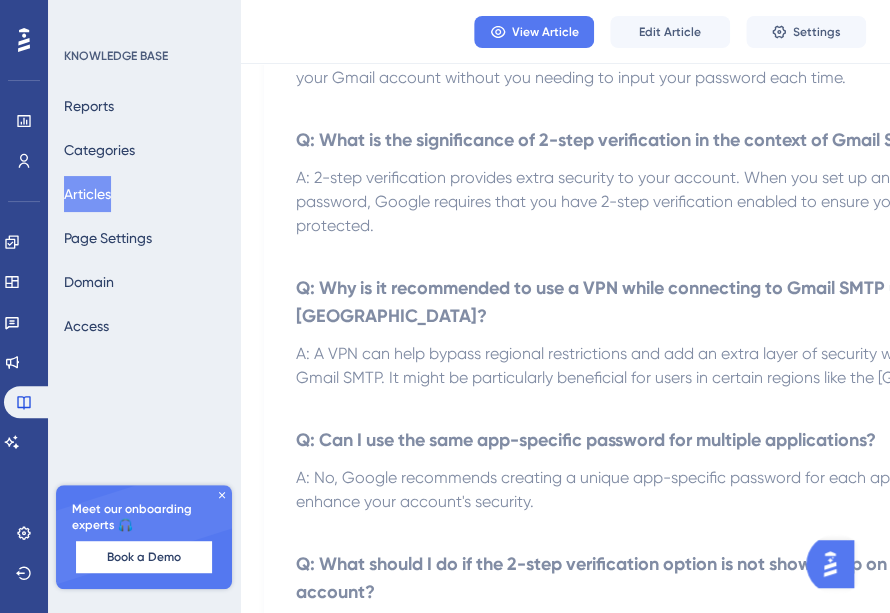 scroll, scrollTop: 2398, scrollLeft: 0, axis: vertical 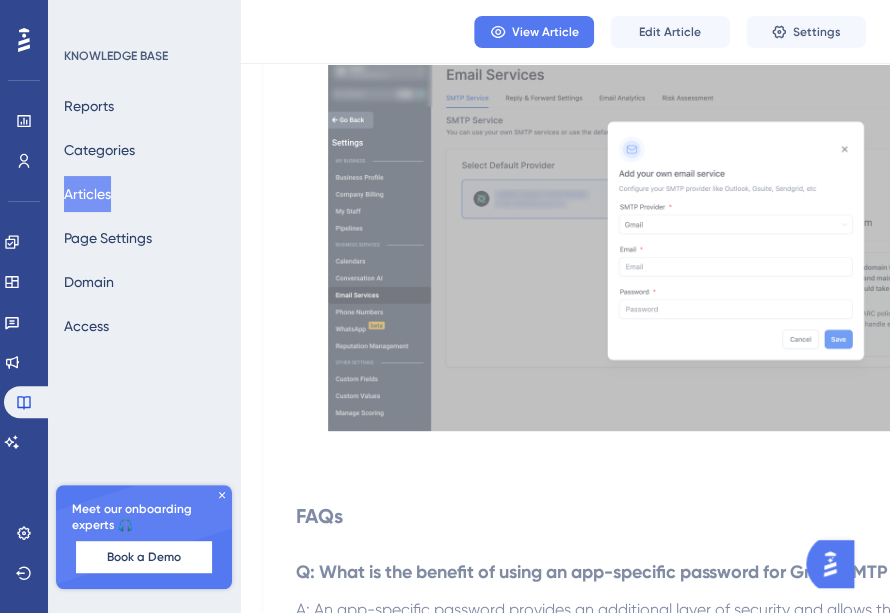 click on "Articles" at bounding box center (87, 194) 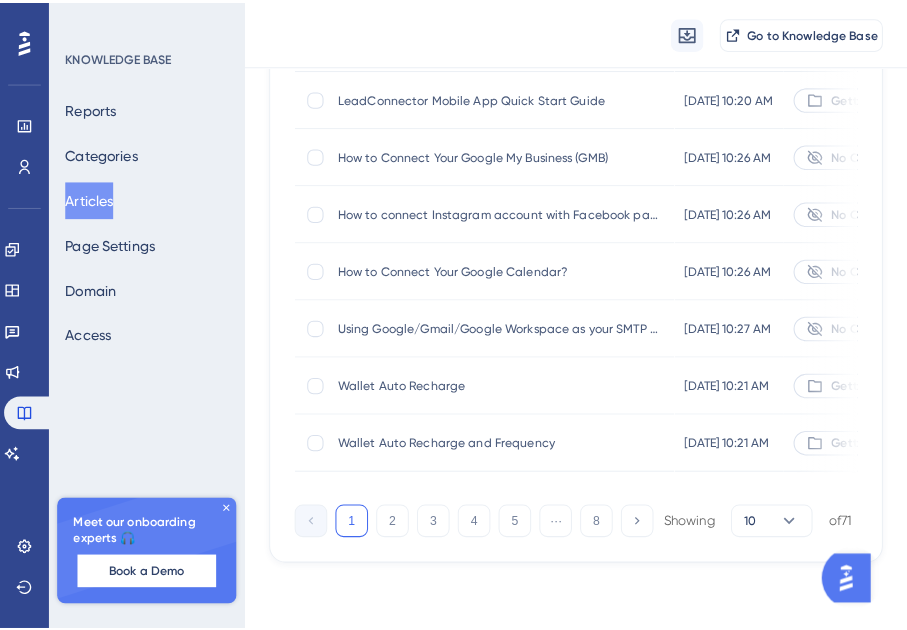 scroll, scrollTop: 0, scrollLeft: 0, axis: both 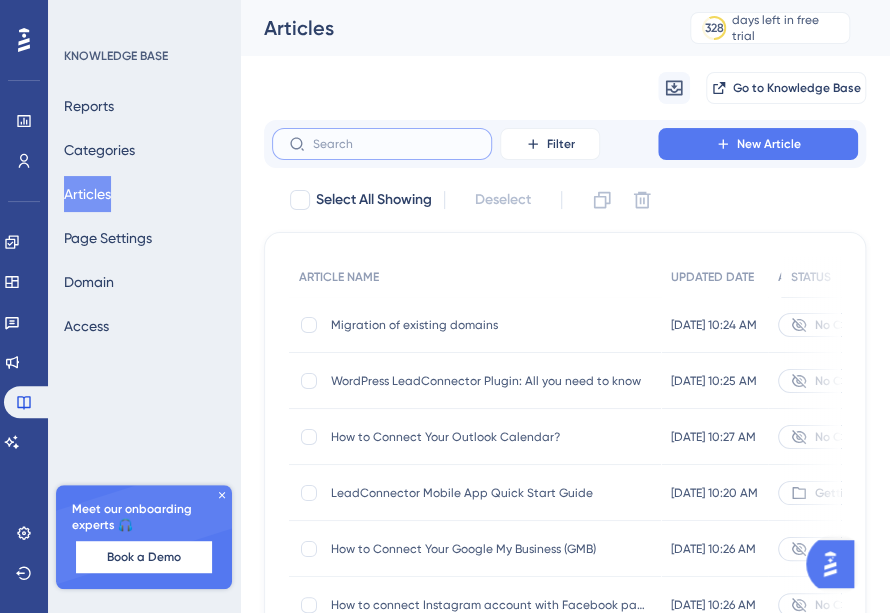 click at bounding box center (394, 144) 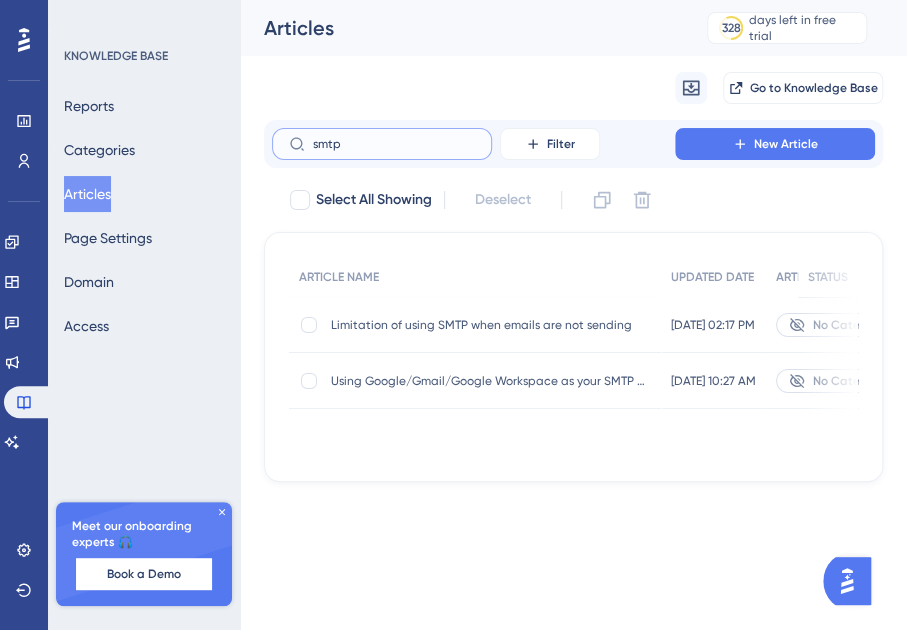 type on "smtp" 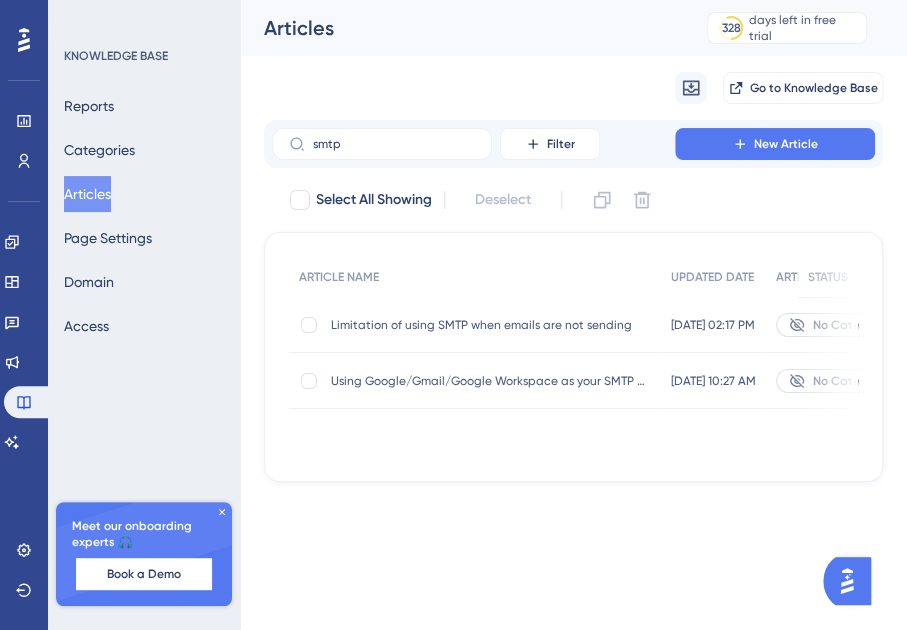 click on "Limitation of using SMTP when emails are not sending Limitation of using SMTP when emails are not sending" at bounding box center [491, 325] 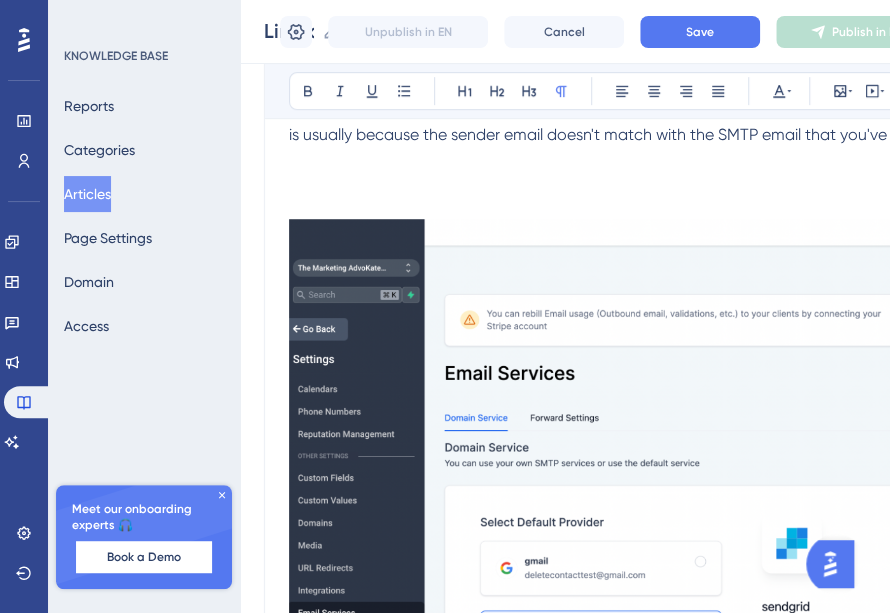 scroll, scrollTop: 0, scrollLeft: 0, axis: both 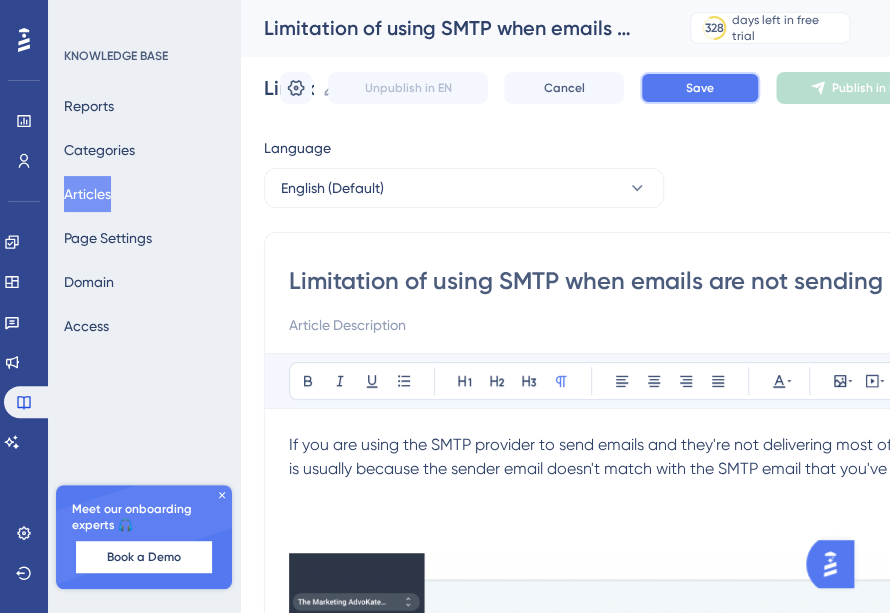 click on "Save" at bounding box center [700, 88] 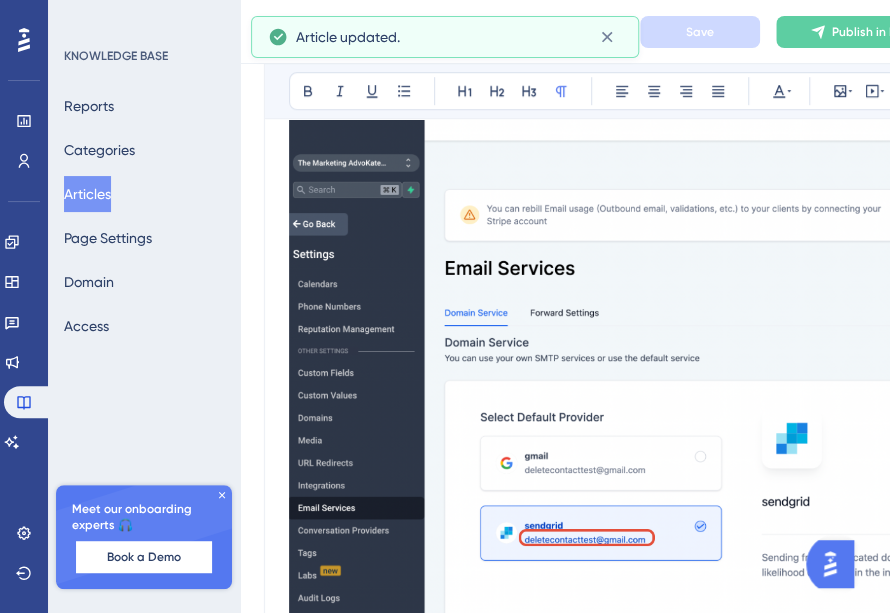 scroll, scrollTop: 98, scrollLeft: 0, axis: vertical 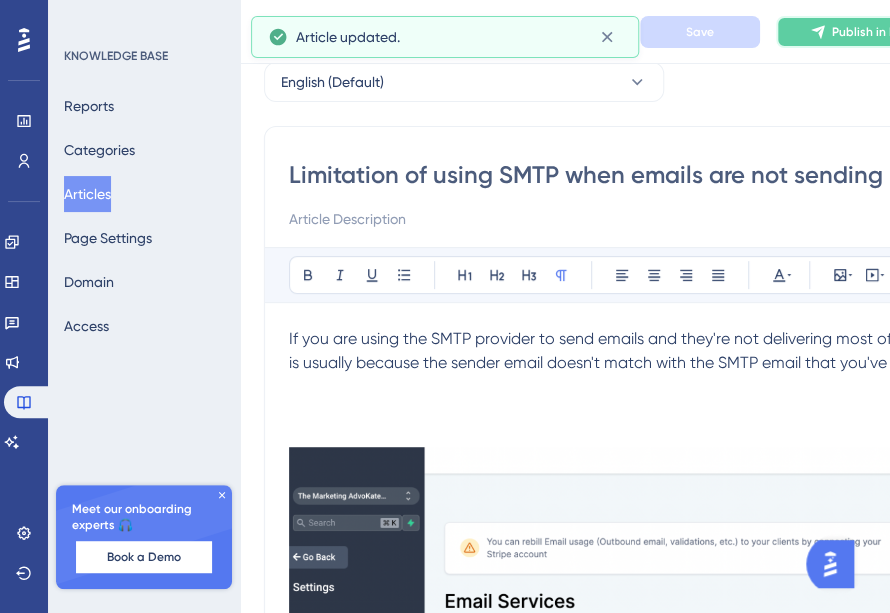 click on "Publish in EN" at bounding box center [856, 32] 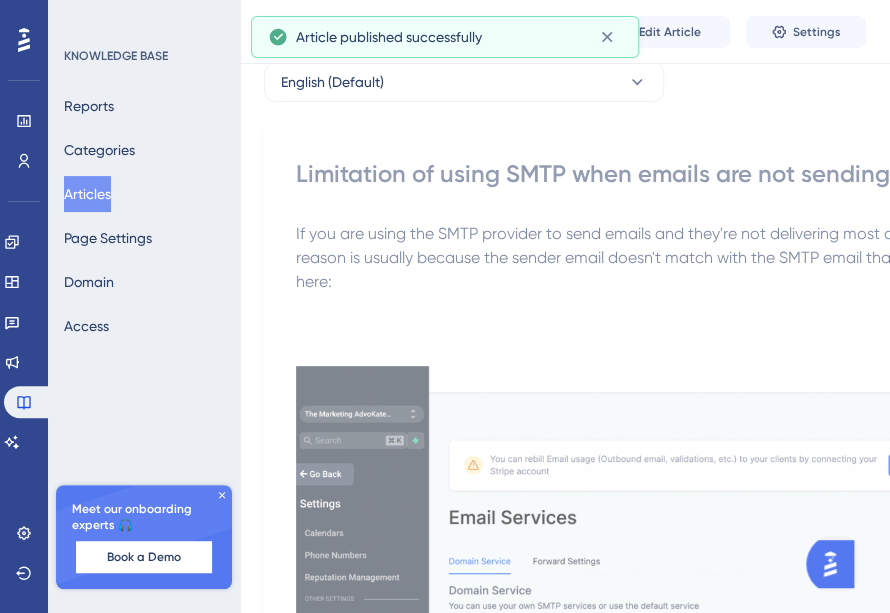 click on "Articles" at bounding box center [87, 194] 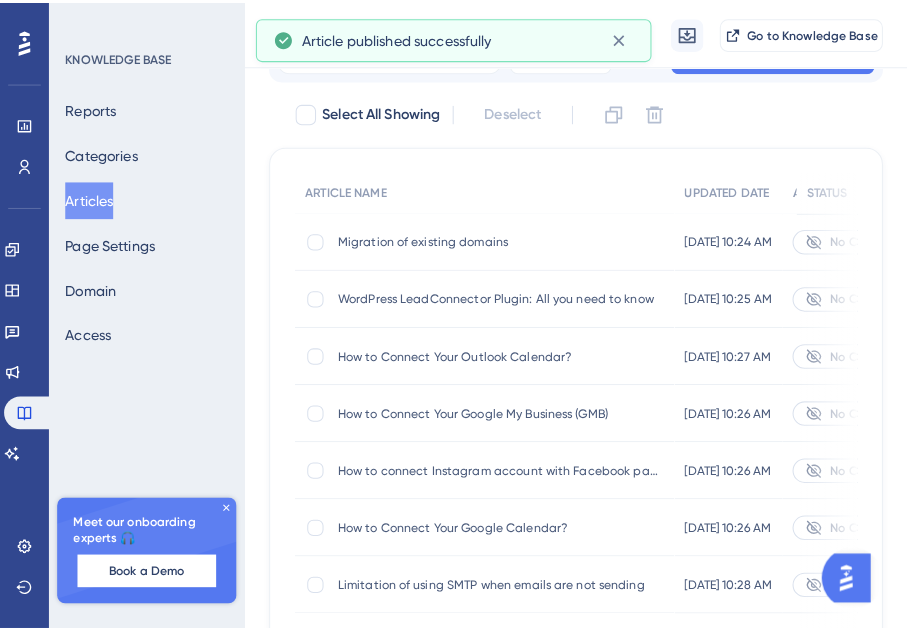 scroll, scrollTop: 0, scrollLeft: 0, axis: both 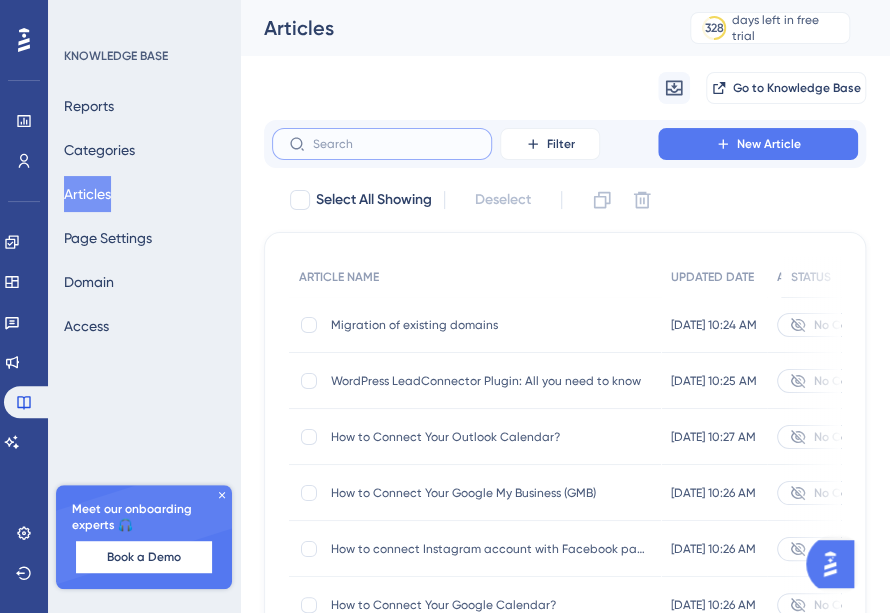 click at bounding box center [394, 144] 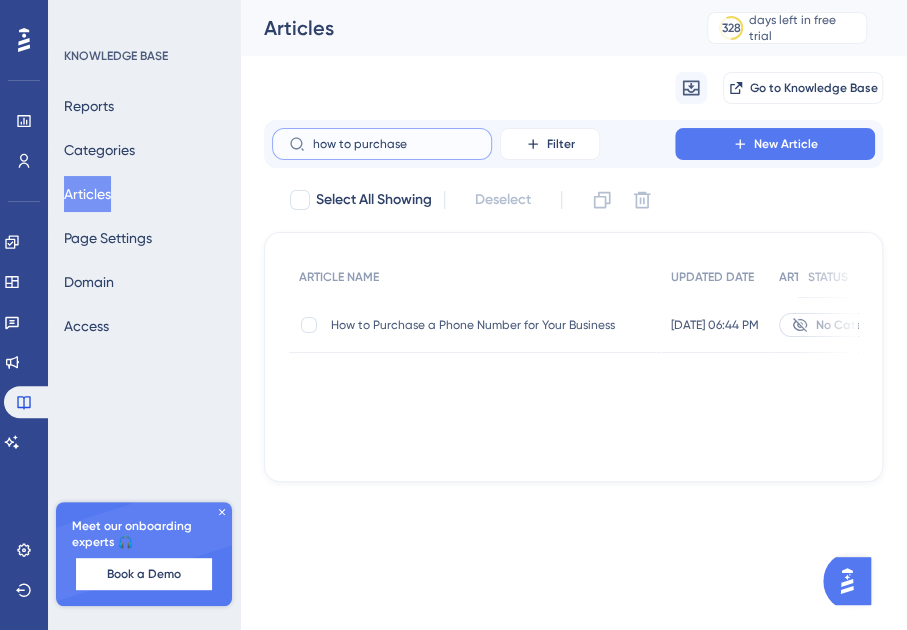 type on "how to purchase" 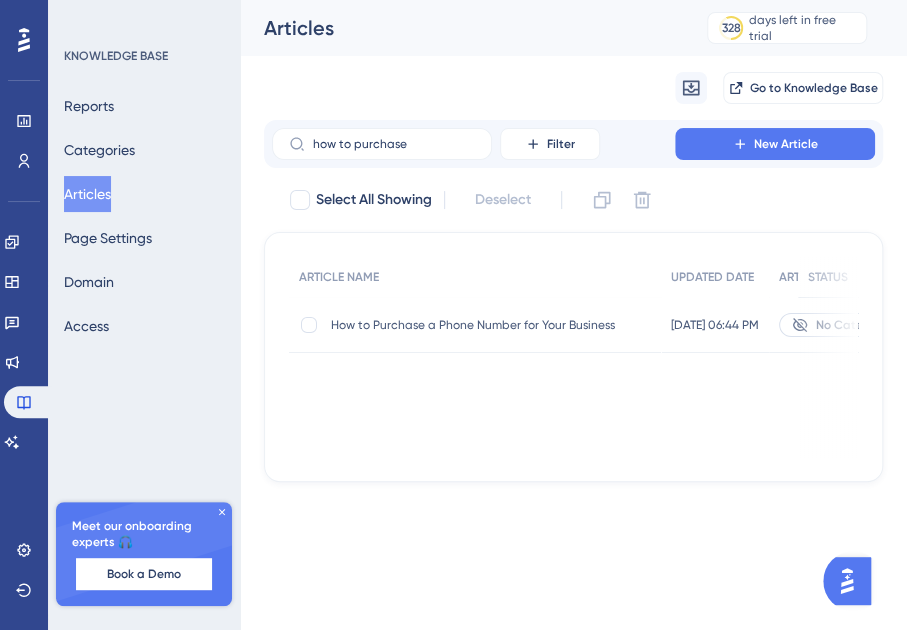 click on "How to Purchase a Phone Number for Your Business" at bounding box center (491, 325) 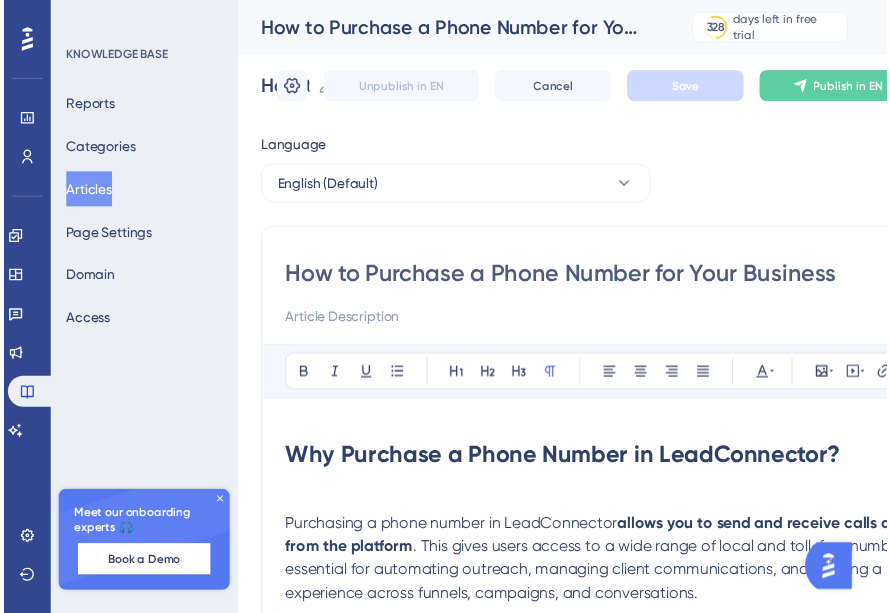 scroll, scrollTop: 2717, scrollLeft: 0, axis: vertical 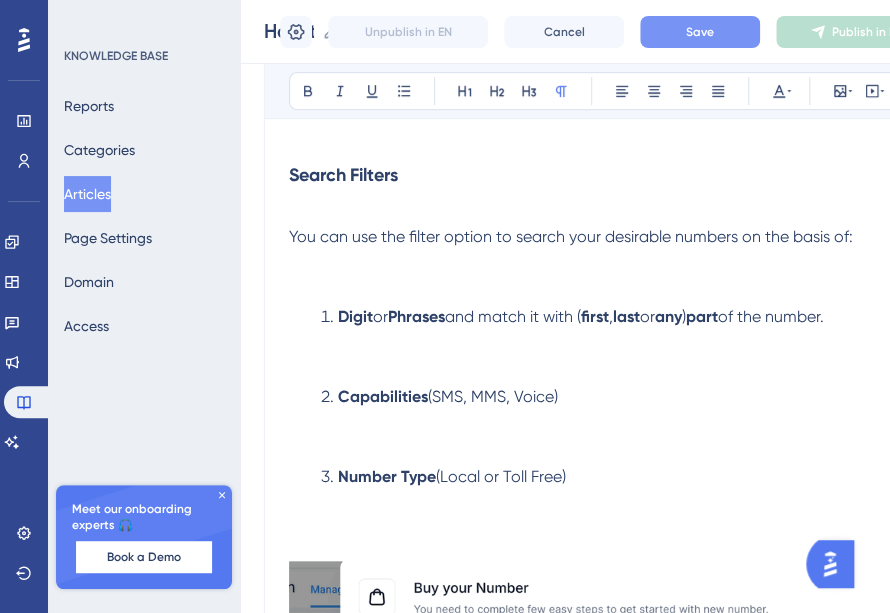 click on "Save" at bounding box center (700, 32) 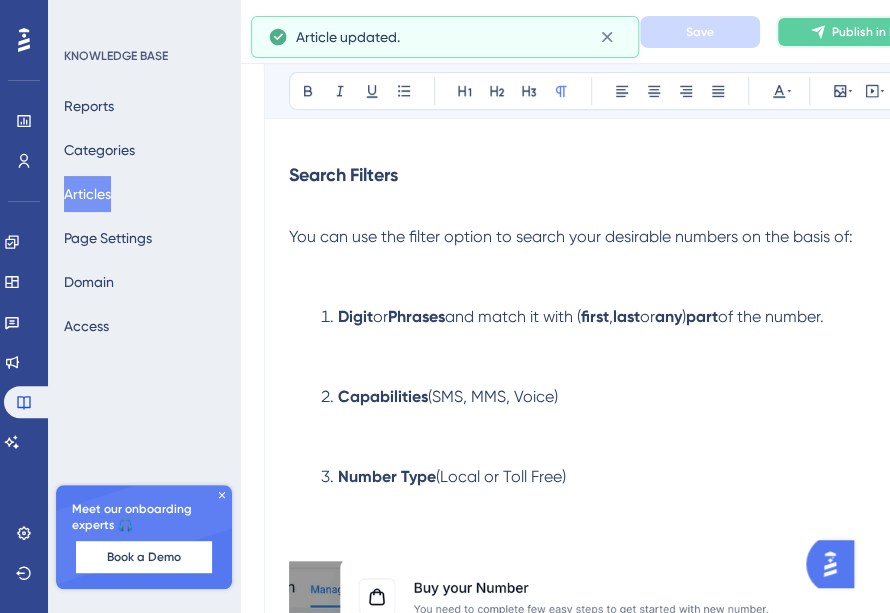 click on "Publish in EN" at bounding box center (867, 32) 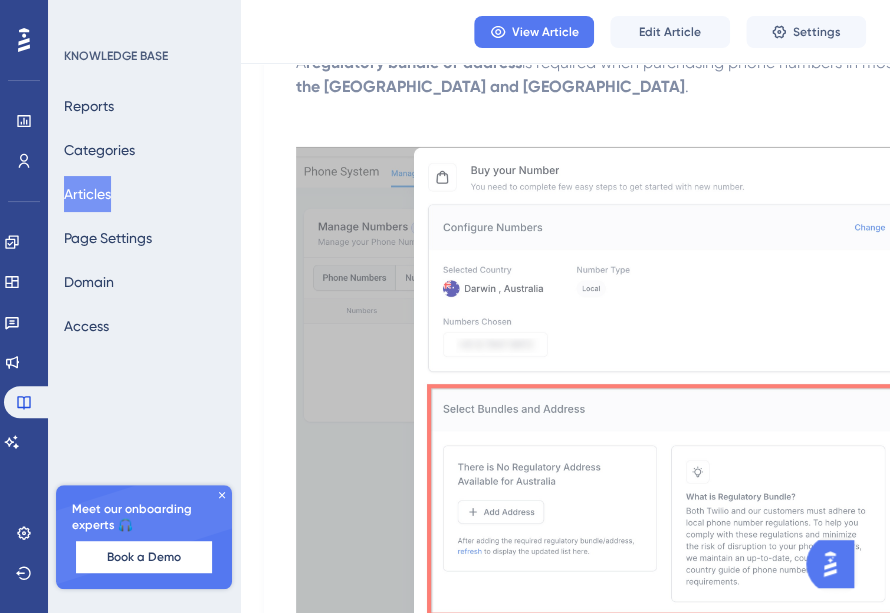 scroll, scrollTop: 3848, scrollLeft: 0, axis: vertical 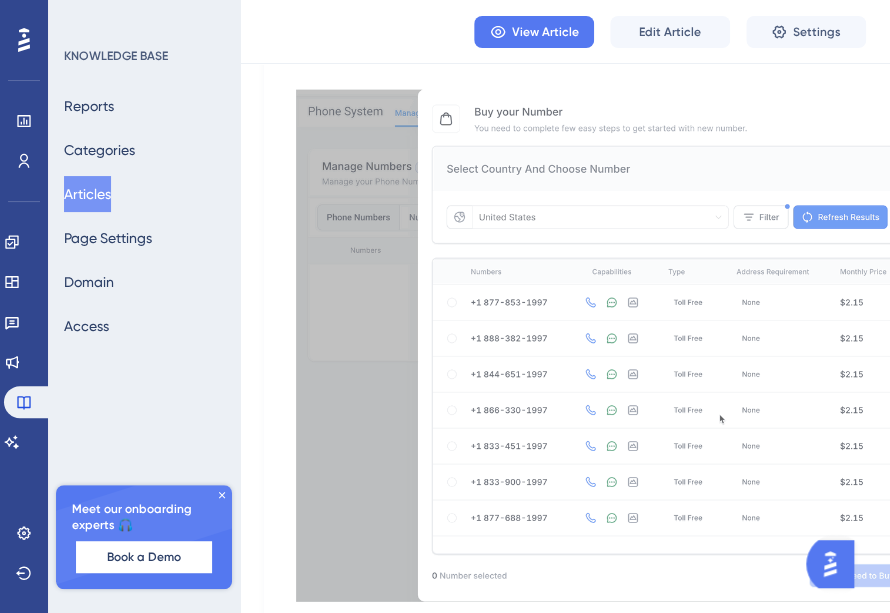 click on "Articles" at bounding box center [87, 194] 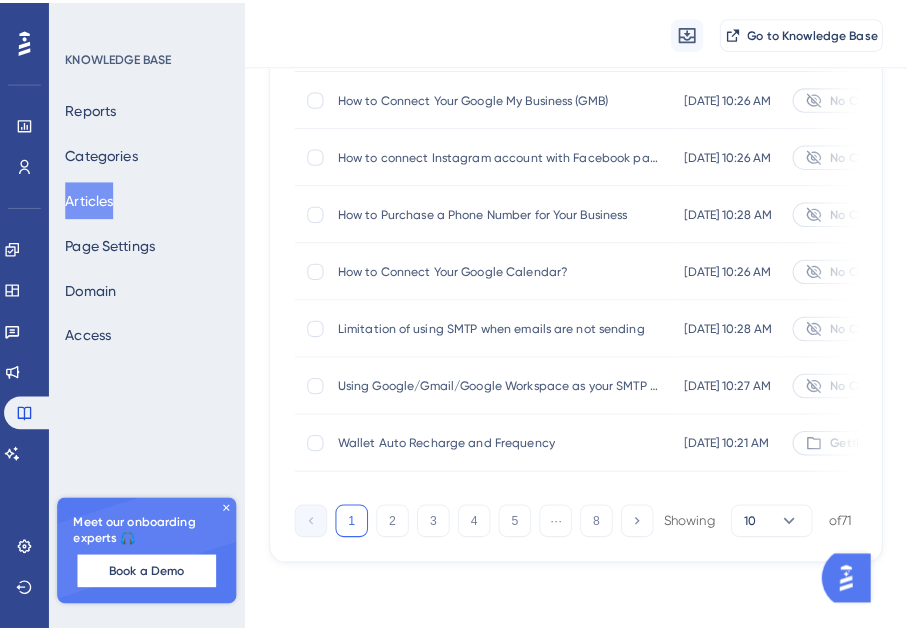 scroll, scrollTop: 0, scrollLeft: 0, axis: both 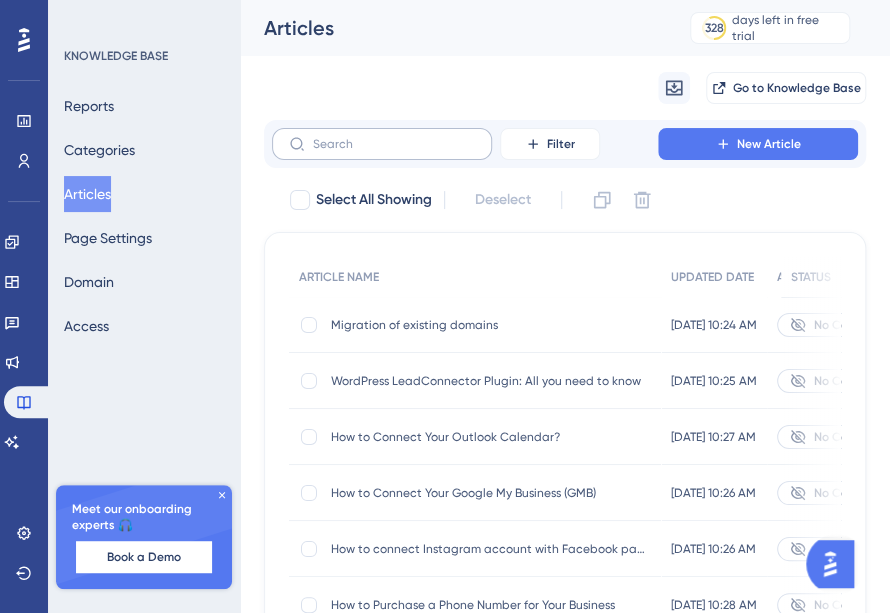 click at bounding box center (382, 144) 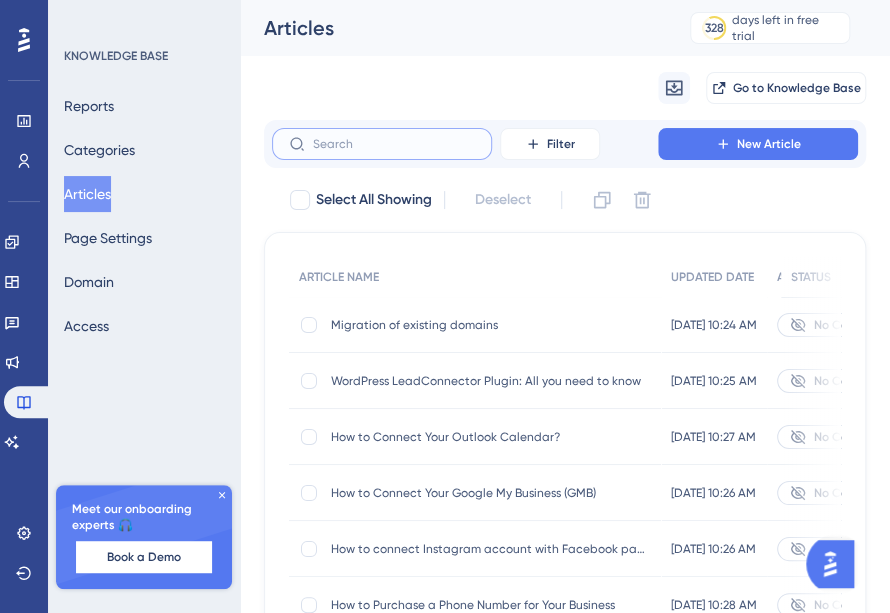 click at bounding box center (394, 144) 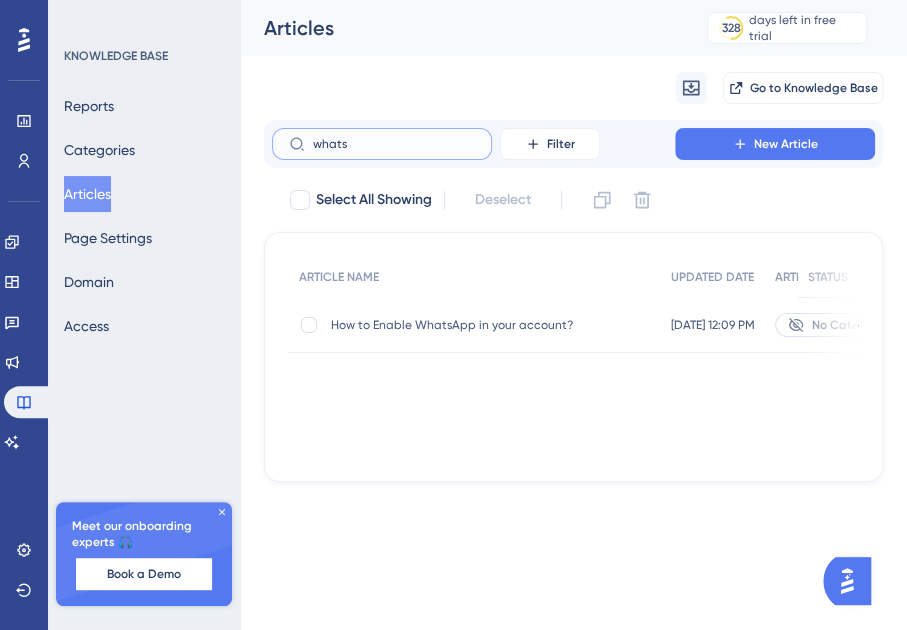 type on "whats" 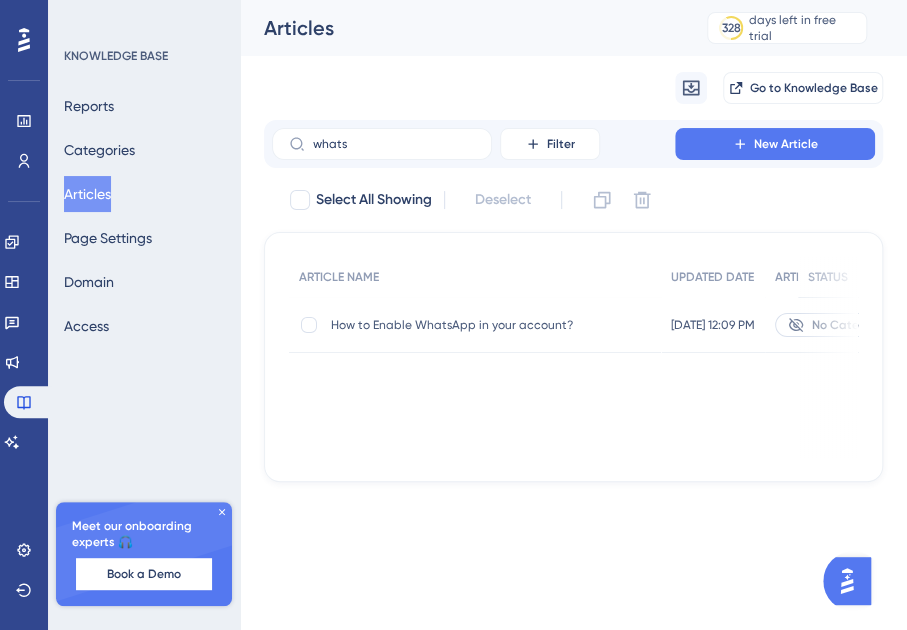 click on "How to Enable WhatsApp in your account?" at bounding box center (491, 325) 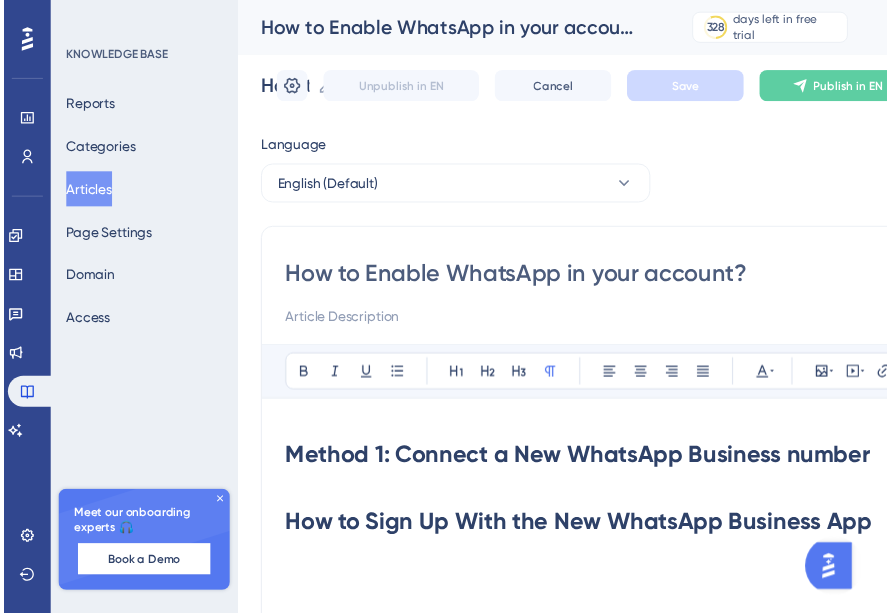 scroll, scrollTop: 12520, scrollLeft: 0, axis: vertical 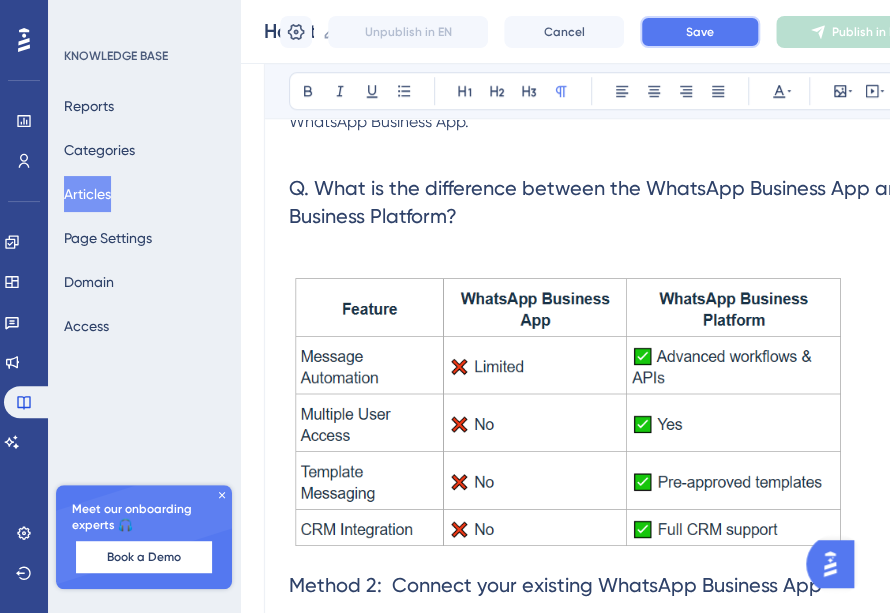 click on "Save" at bounding box center (700, 32) 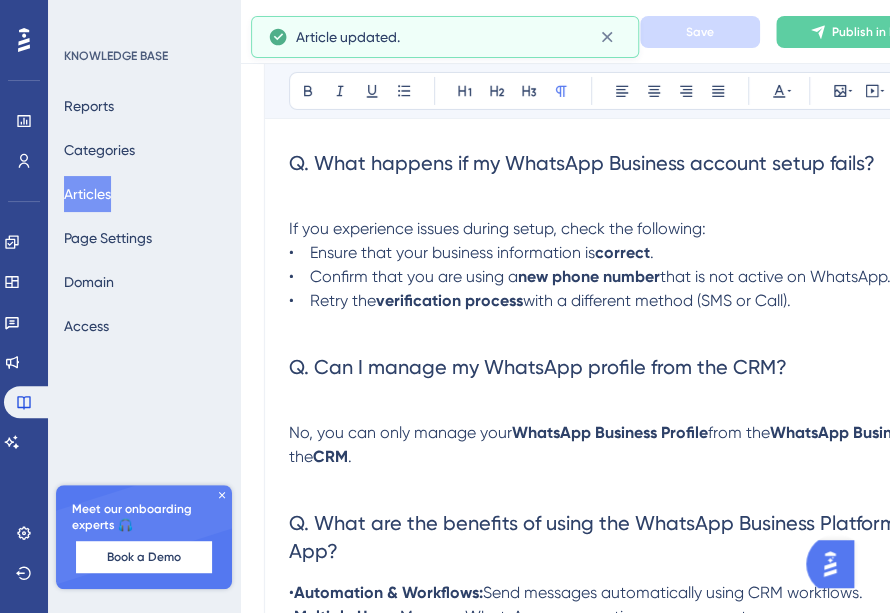 scroll, scrollTop: 11483, scrollLeft: 0, axis: vertical 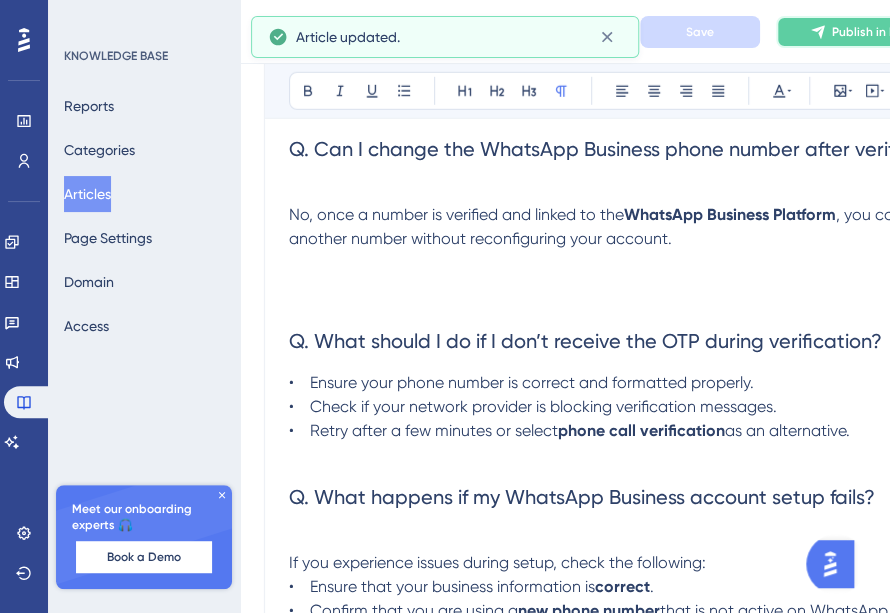 click on "Publish in EN" at bounding box center [867, 32] 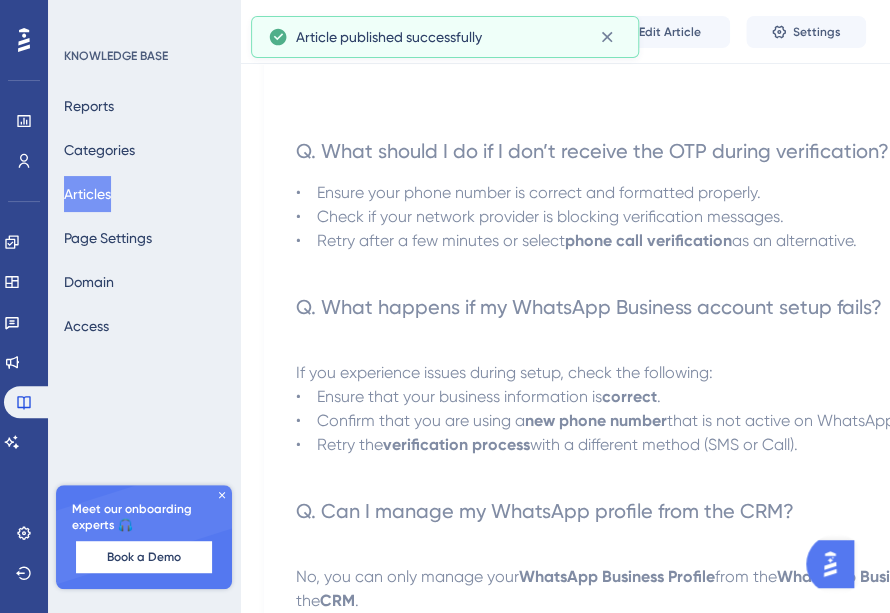 click on "Articles" at bounding box center (87, 194) 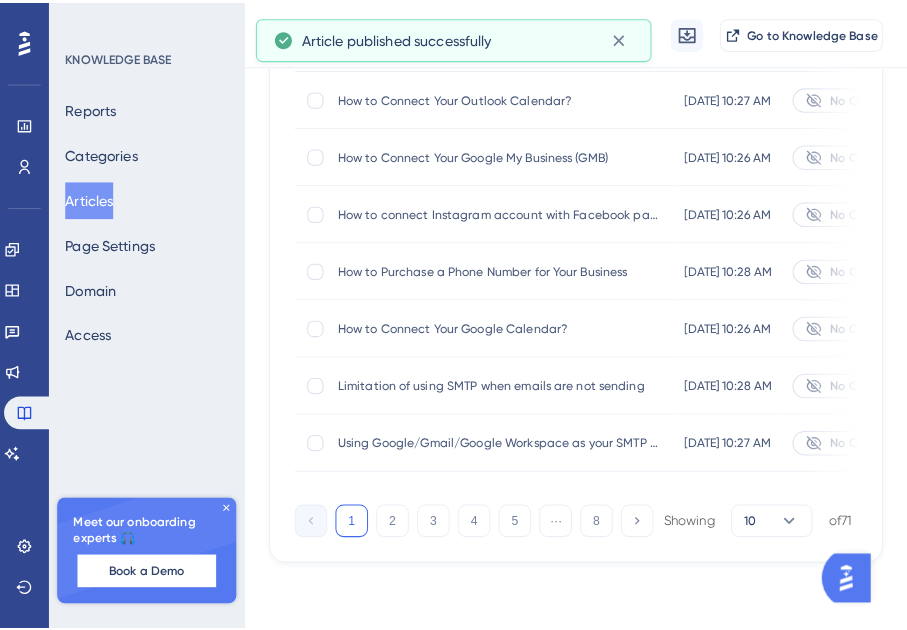 scroll, scrollTop: 0, scrollLeft: 0, axis: both 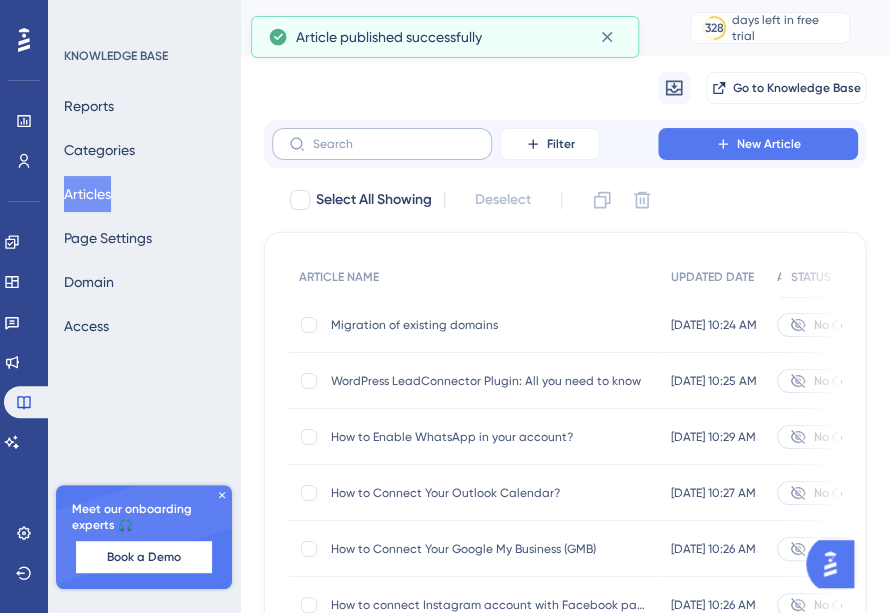 click at bounding box center [382, 144] 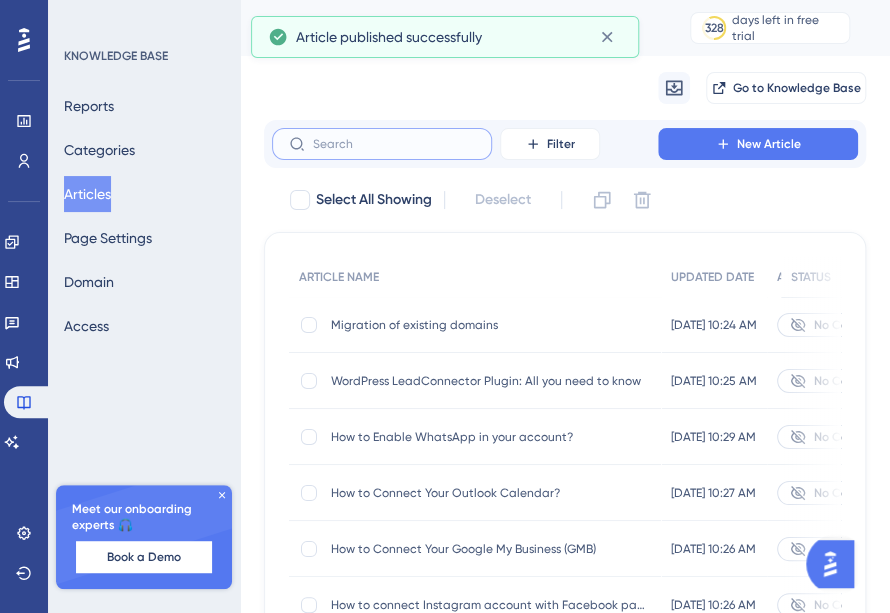 click at bounding box center [394, 144] 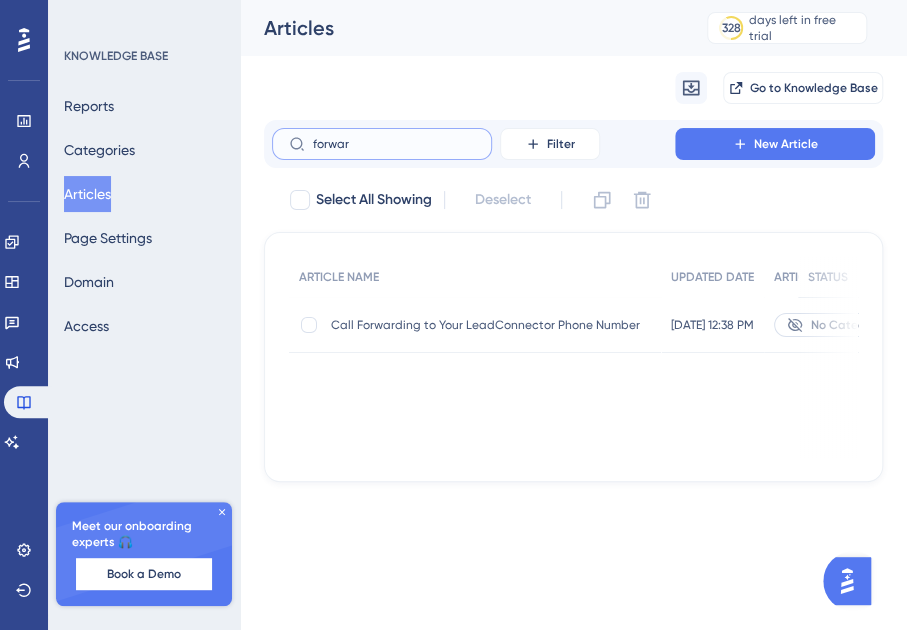 type on "forwar" 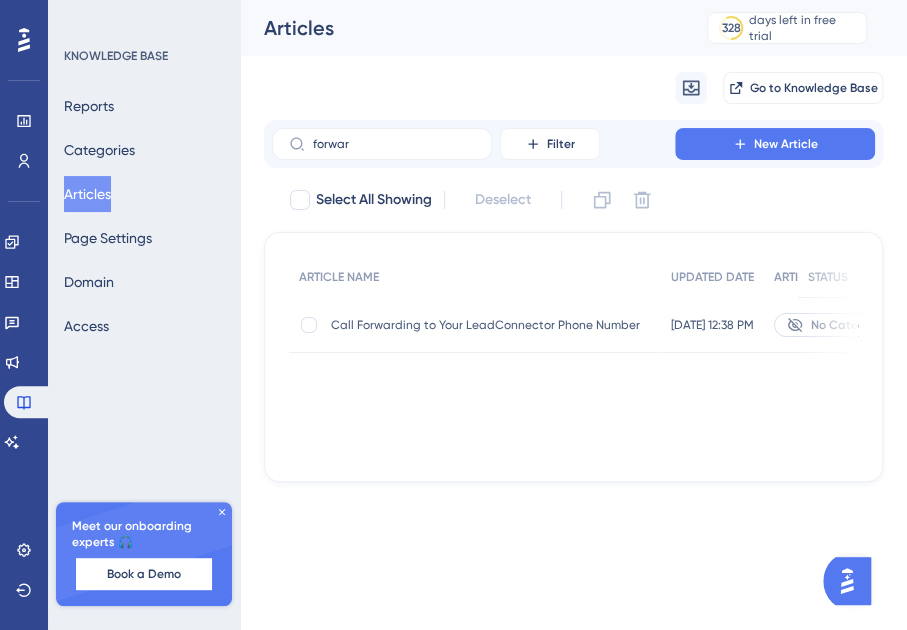 click on "Call Forwarding to Your LeadConnector Phone Number" at bounding box center [491, 325] 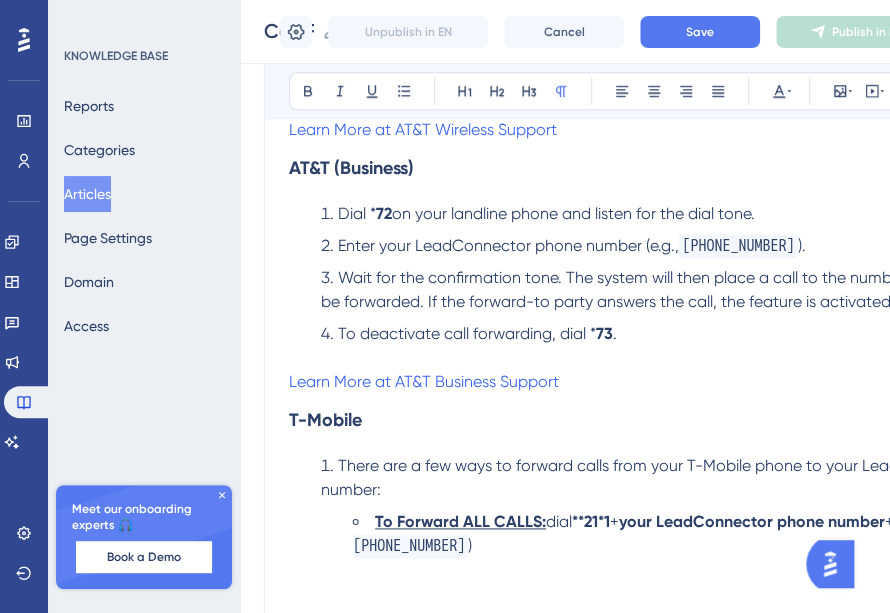 scroll, scrollTop: 3000, scrollLeft: 0, axis: vertical 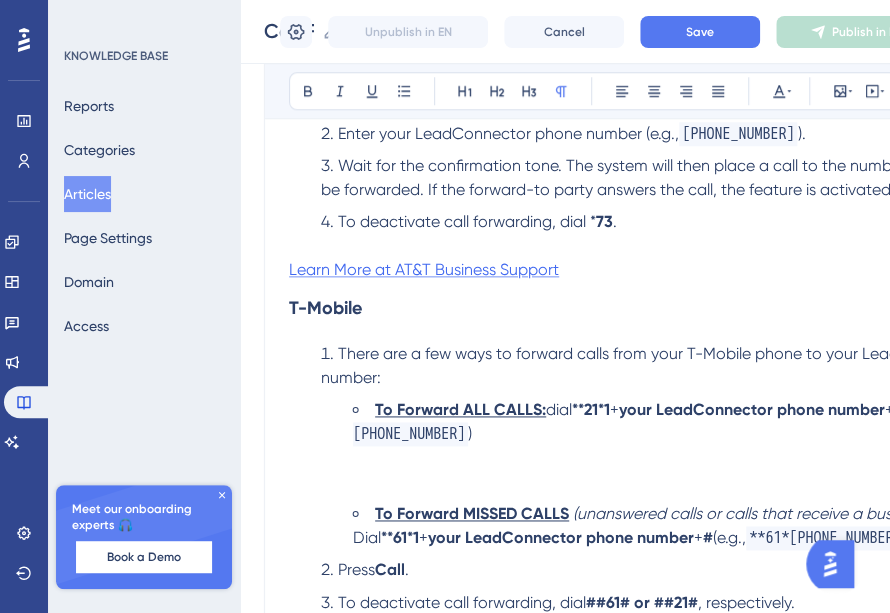 click on "Learn More at AT&T Business Support" at bounding box center (424, 269) 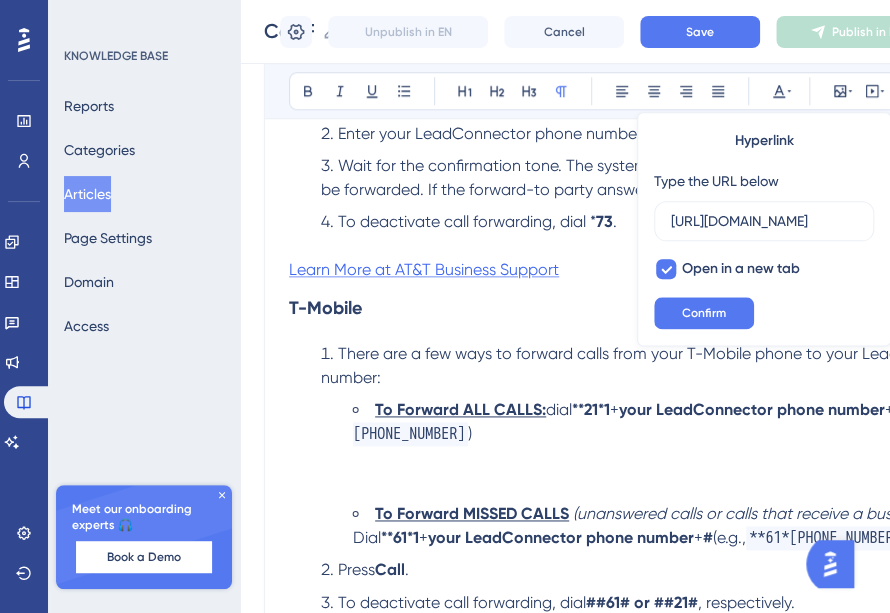 scroll, scrollTop: 0, scrollLeft: 401, axis: horizontal 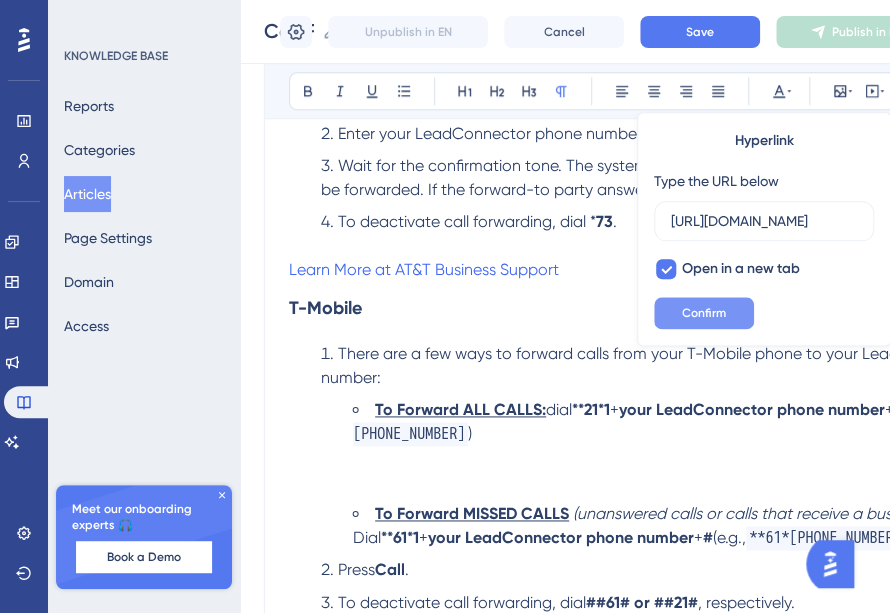 click on "Confirm" at bounding box center (704, 313) 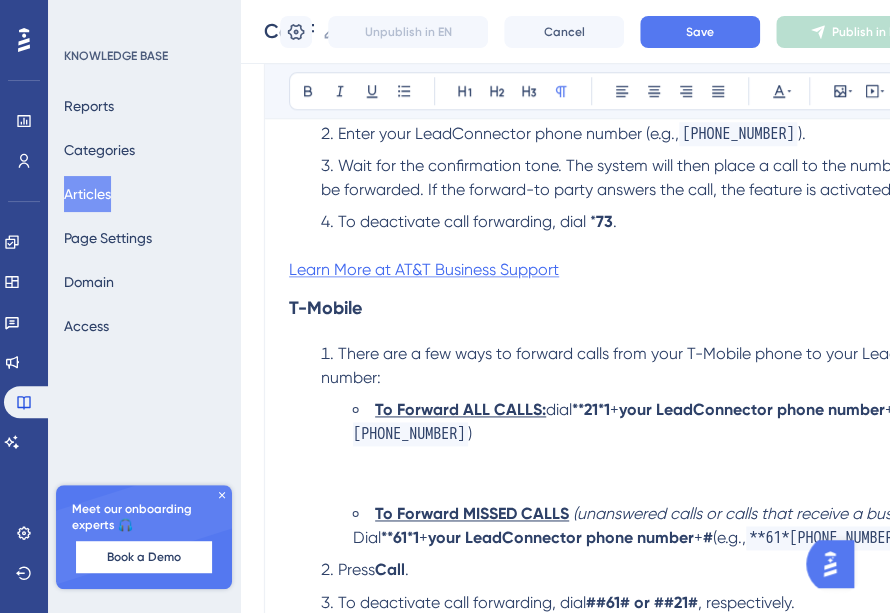 click on "Learn More at AT&T Business Support" at bounding box center [424, 269] 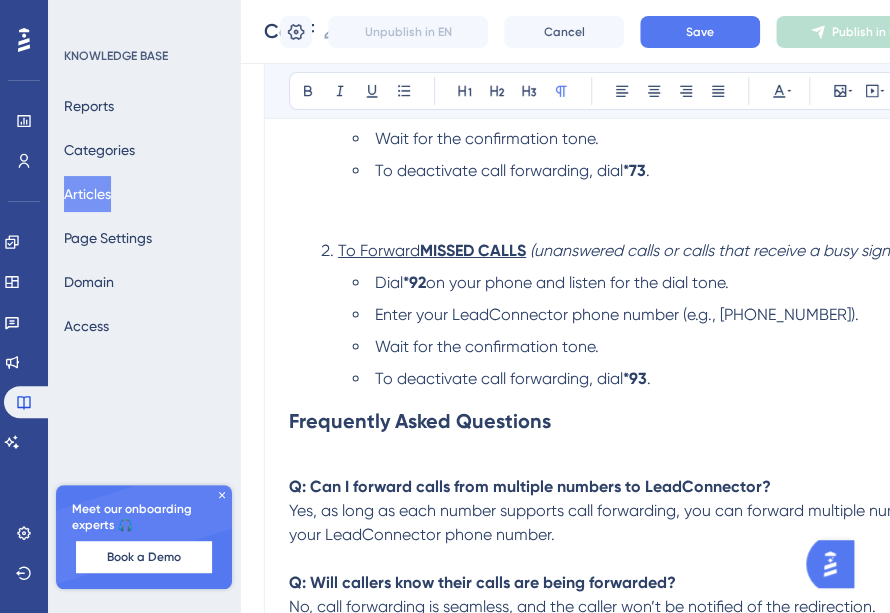 scroll, scrollTop: 4938, scrollLeft: 0, axis: vertical 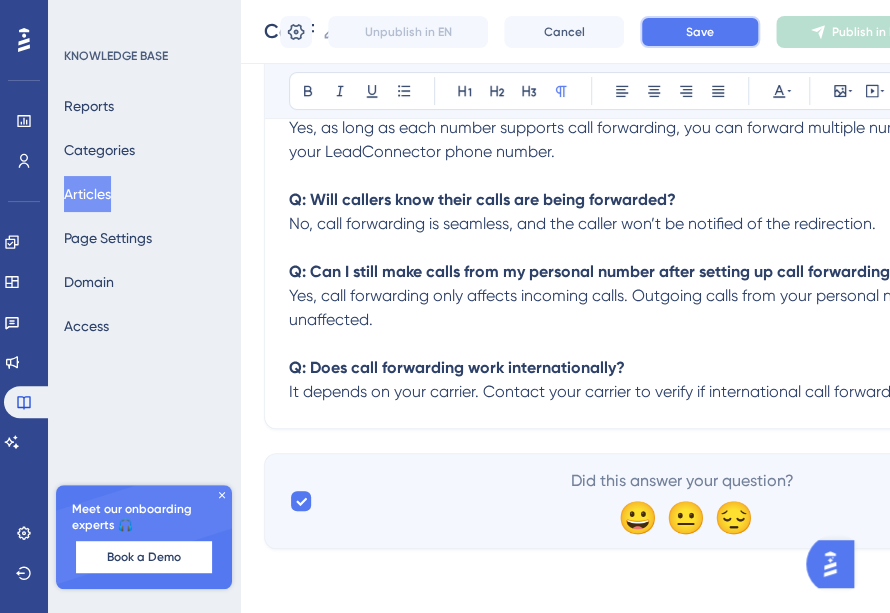 click on "Save" at bounding box center [700, 32] 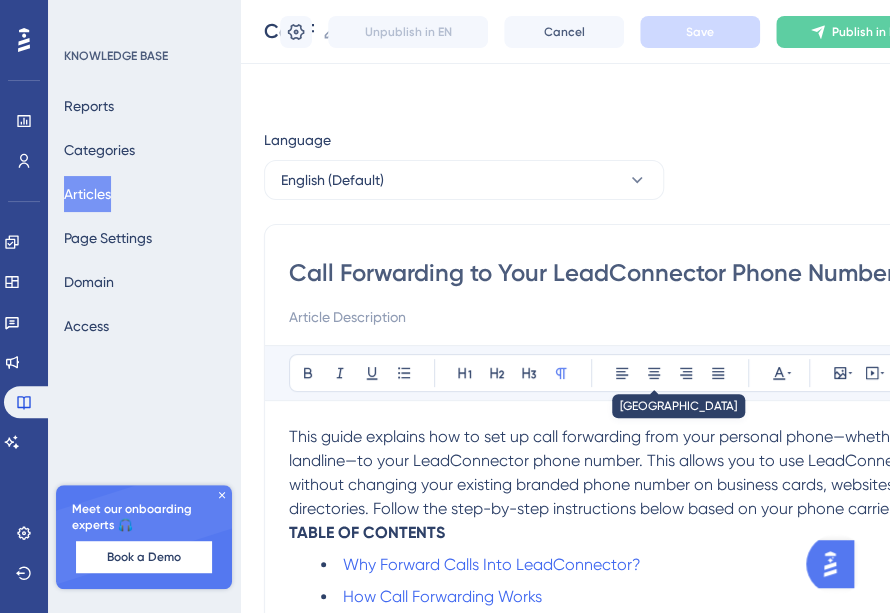 scroll, scrollTop: 333, scrollLeft: 0, axis: vertical 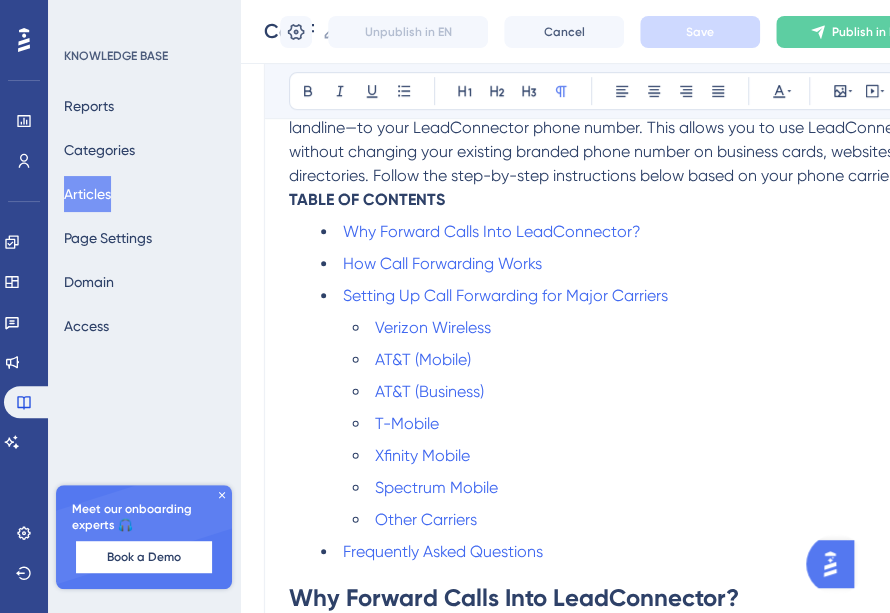 click on "Why Forward Calls Into LeadConnector?" at bounding box center (514, 597) 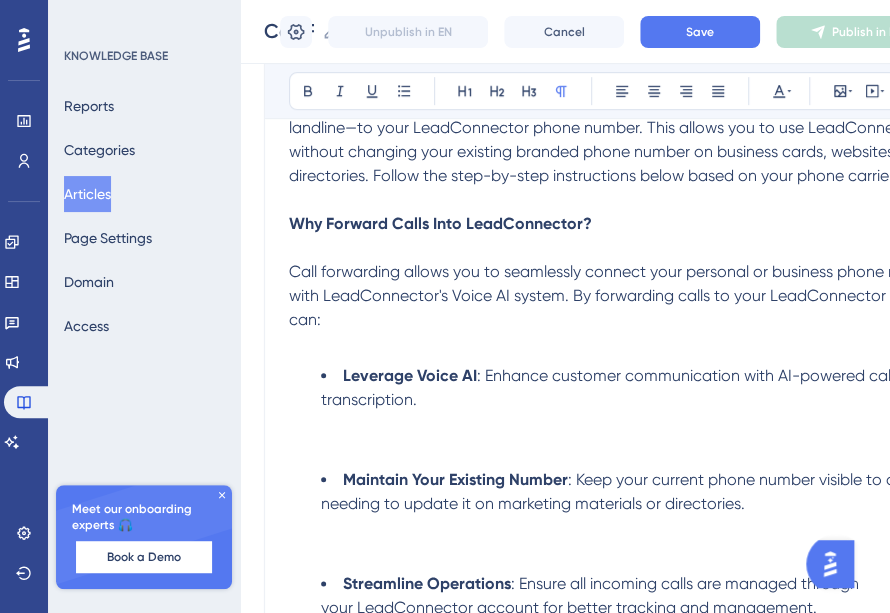 scroll, scrollTop: 222, scrollLeft: 0, axis: vertical 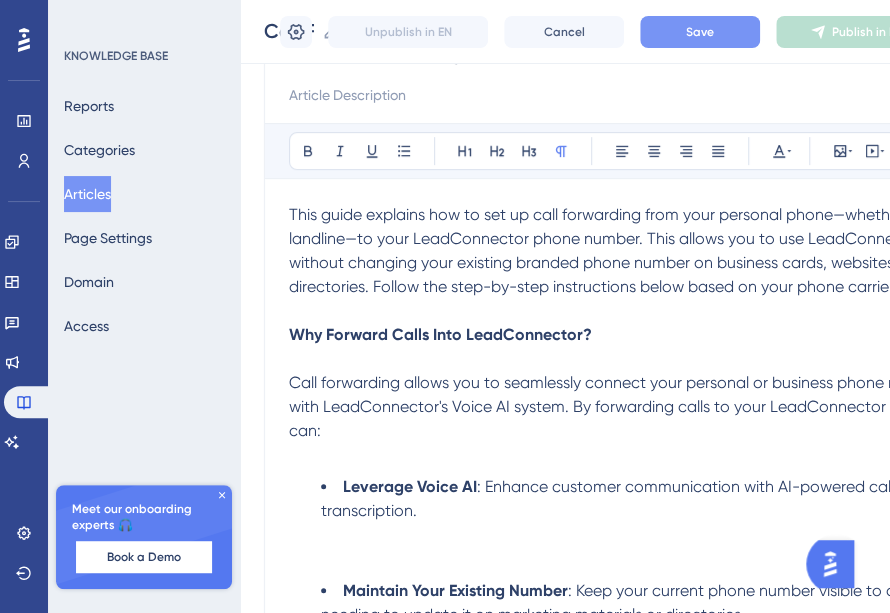 click on "Save" at bounding box center (700, 32) 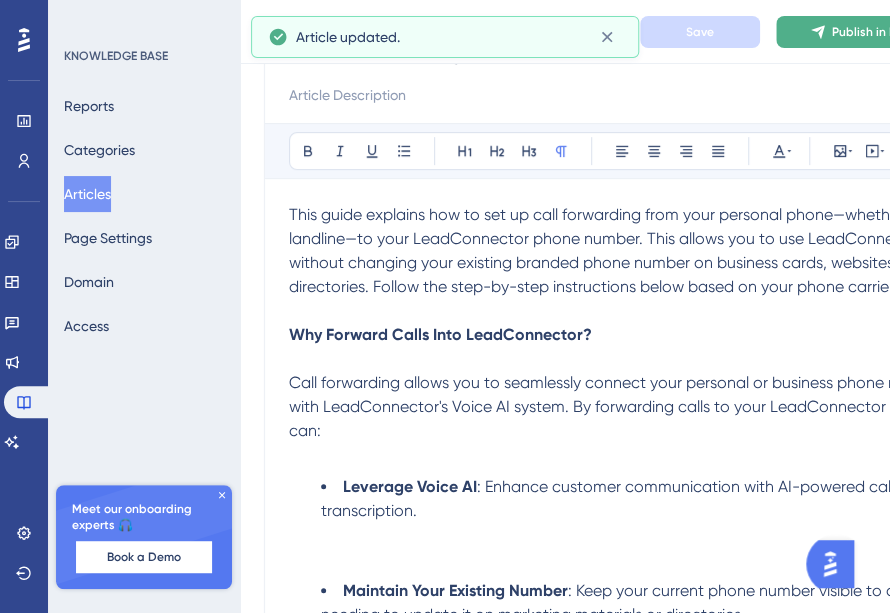 click on "Publish in EN" at bounding box center [856, 32] 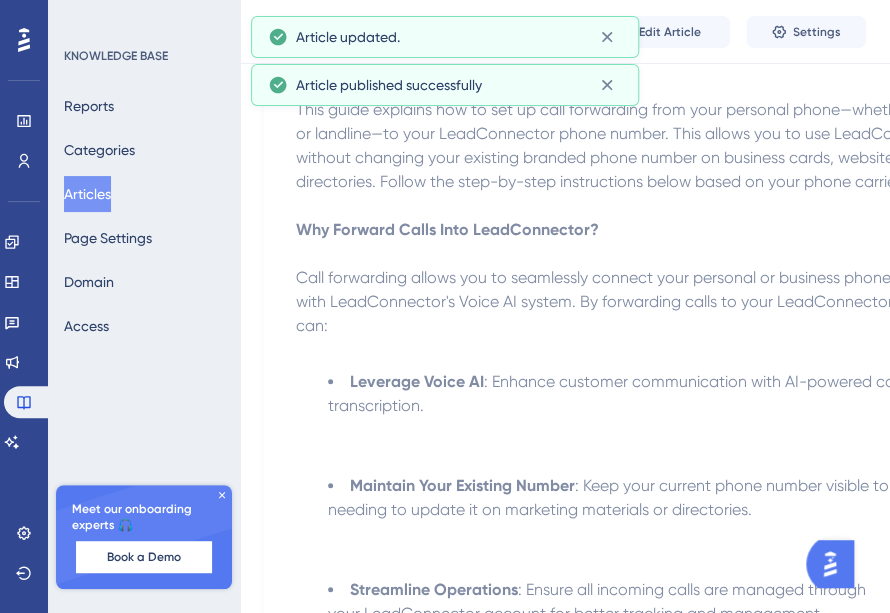 click on "Articles" at bounding box center [87, 194] 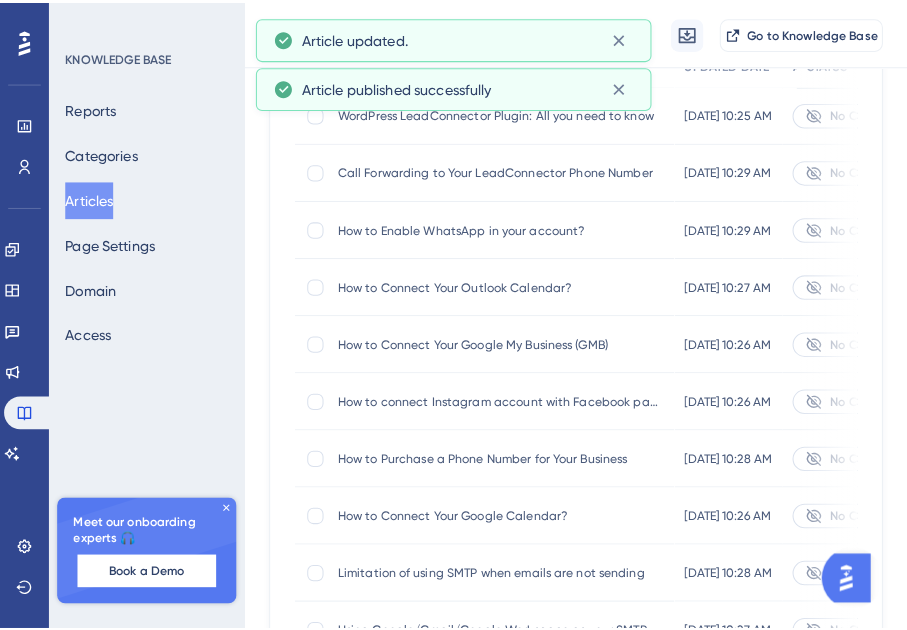 scroll, scrollTop: 0, scrollLeft: 0, axis: both 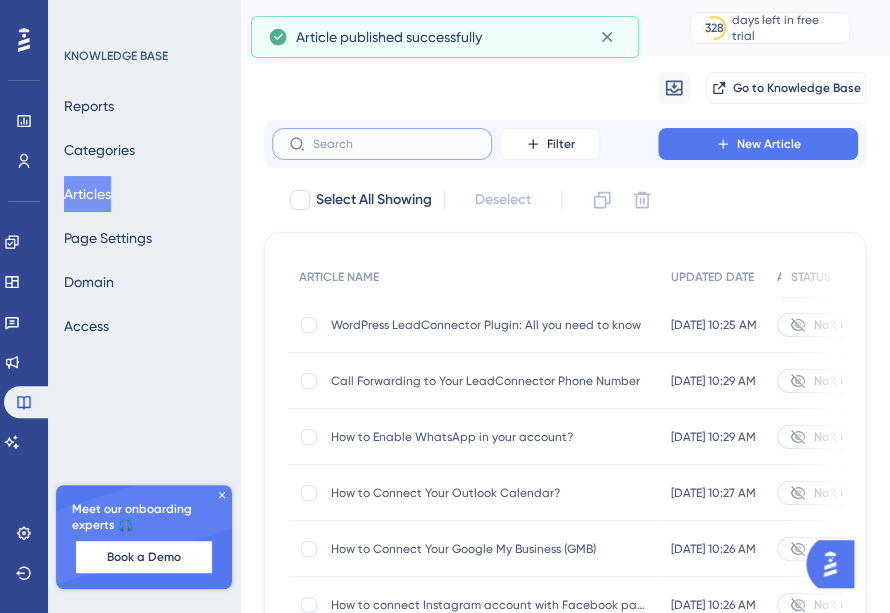 click at bounding box center (394, 144) 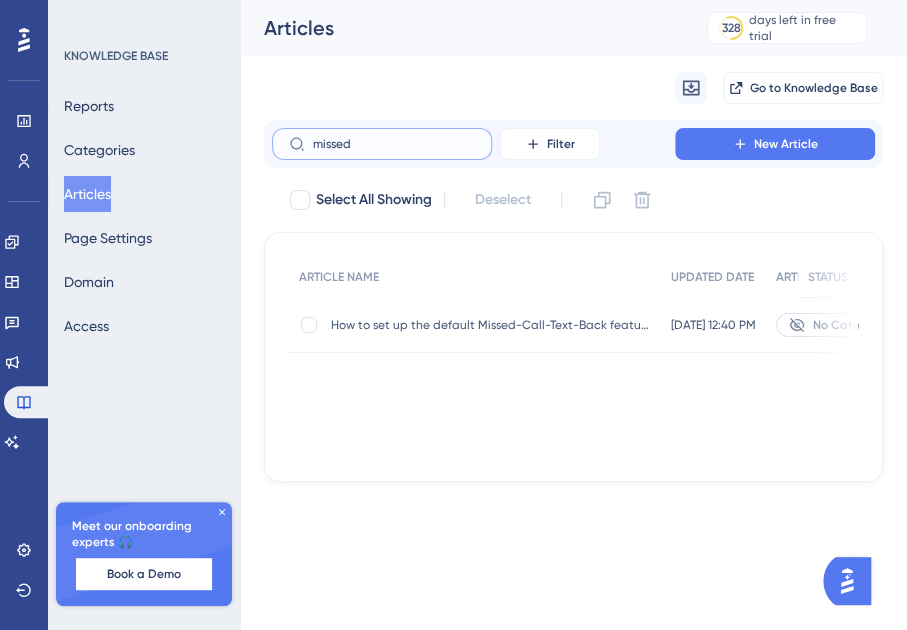 type on "missed" 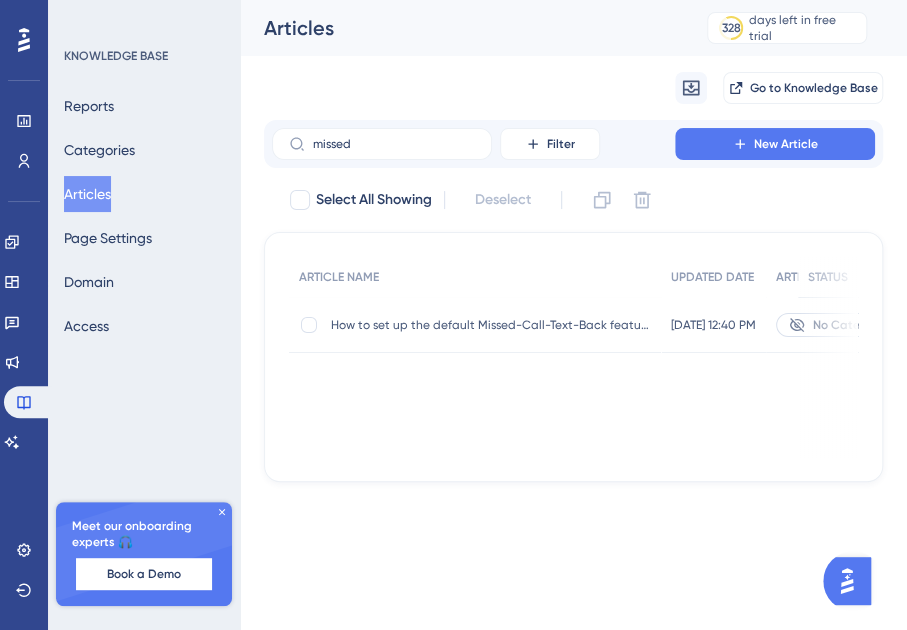 click on "How to set up the default Missed-Call-Text-Back feature" at bounding box center [491, 325] 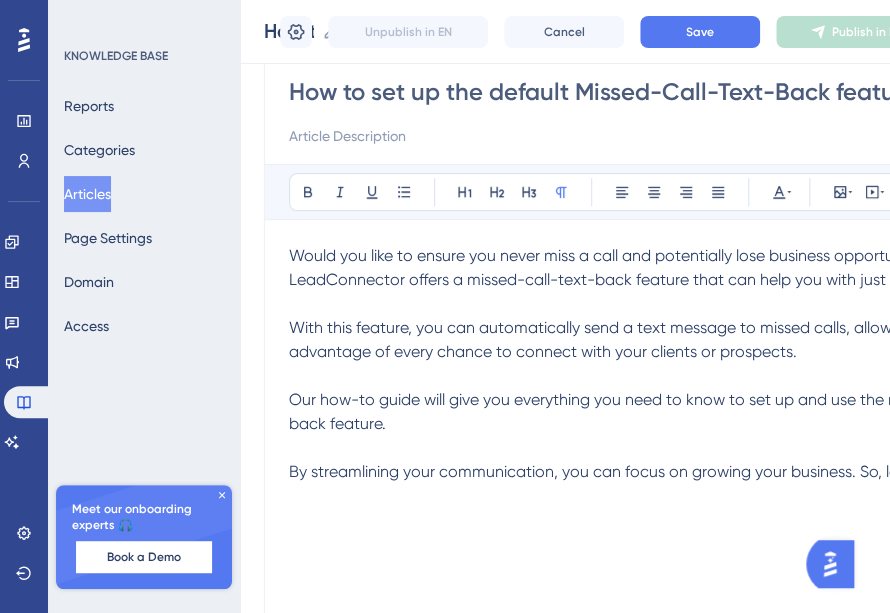 scroll, scrollTop: 292, scrollLeft: 0, axis: vertical 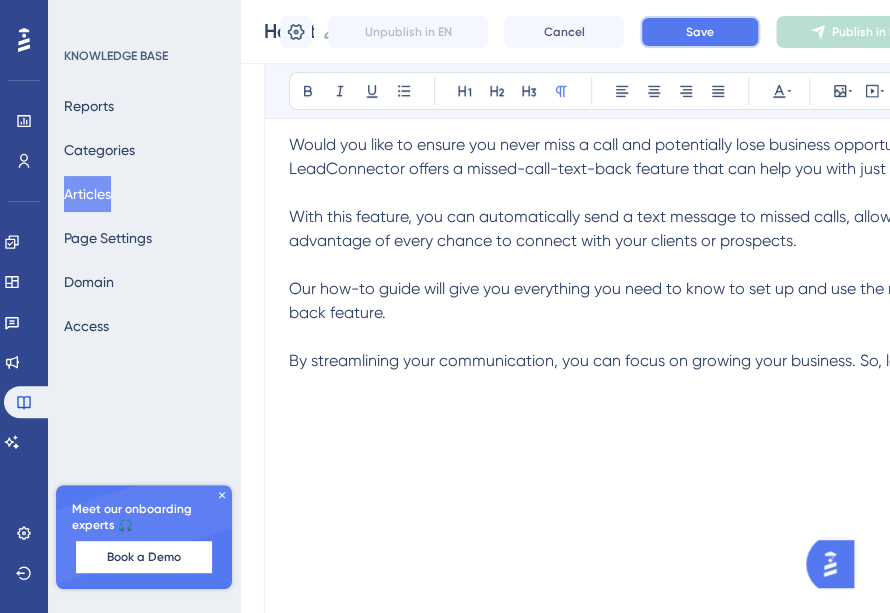 click on "Save" at bounding box center (700, 32) 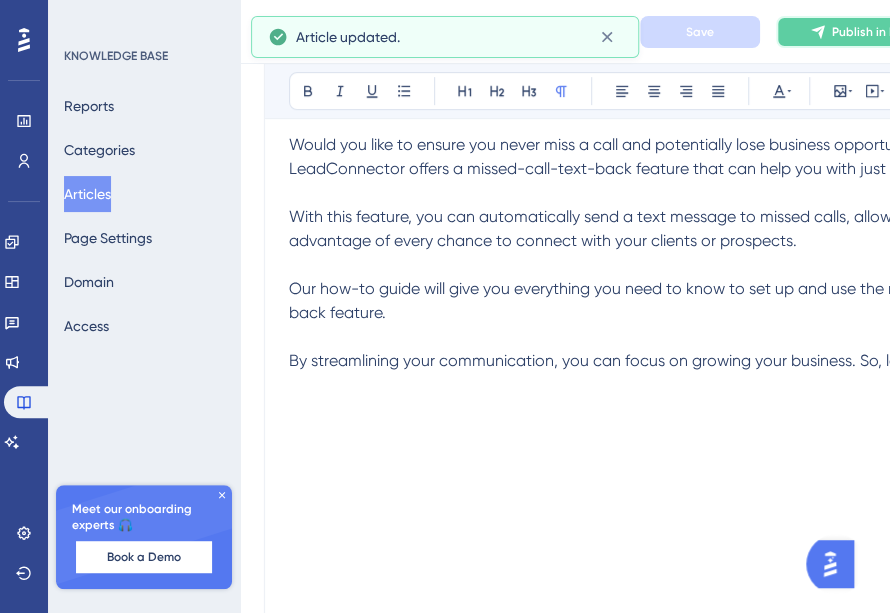 click on "Publish in EN" at bounding box center (856, 32) 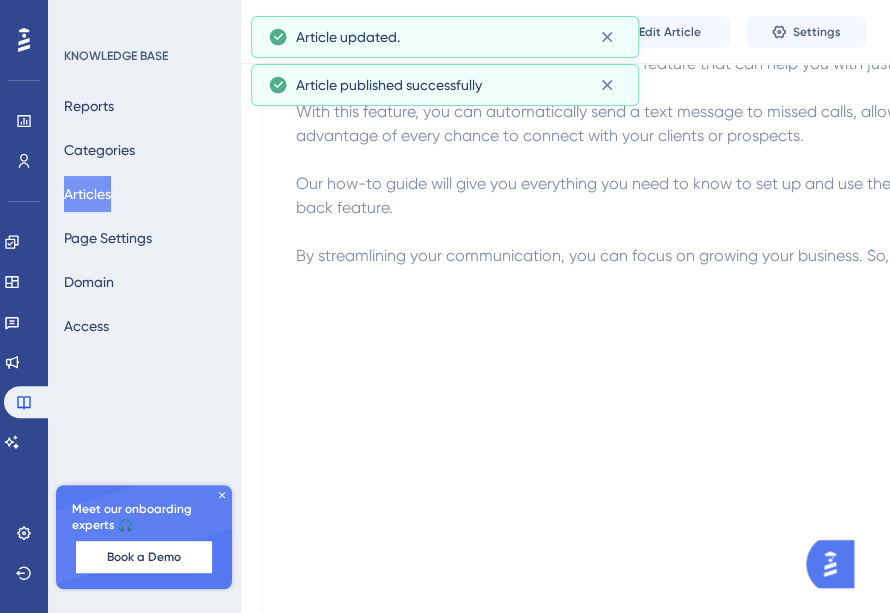 click on "Articles" at bounding box center [87, 194] 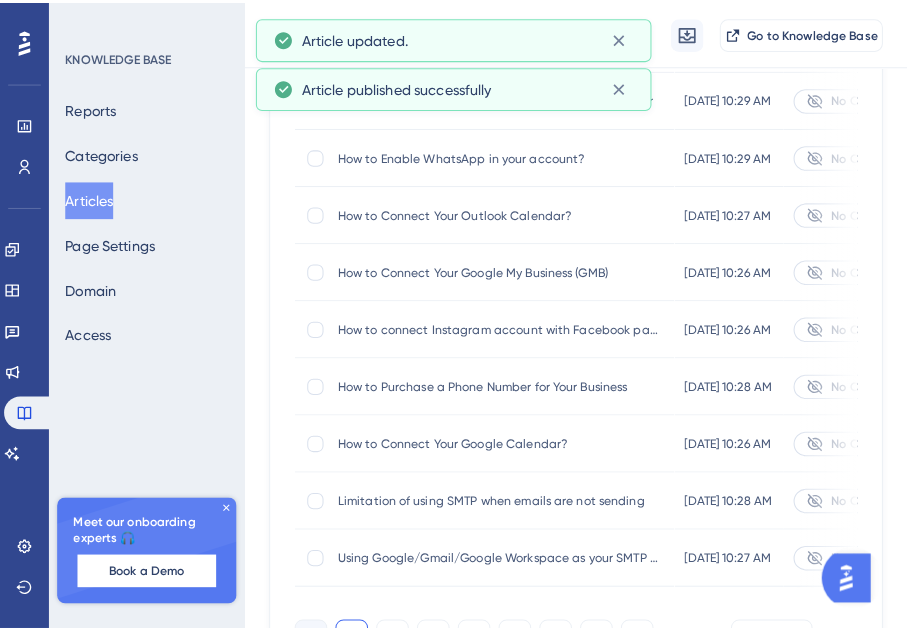 scroll, scrollTop: 0, scrollLeft: 0, axis: both 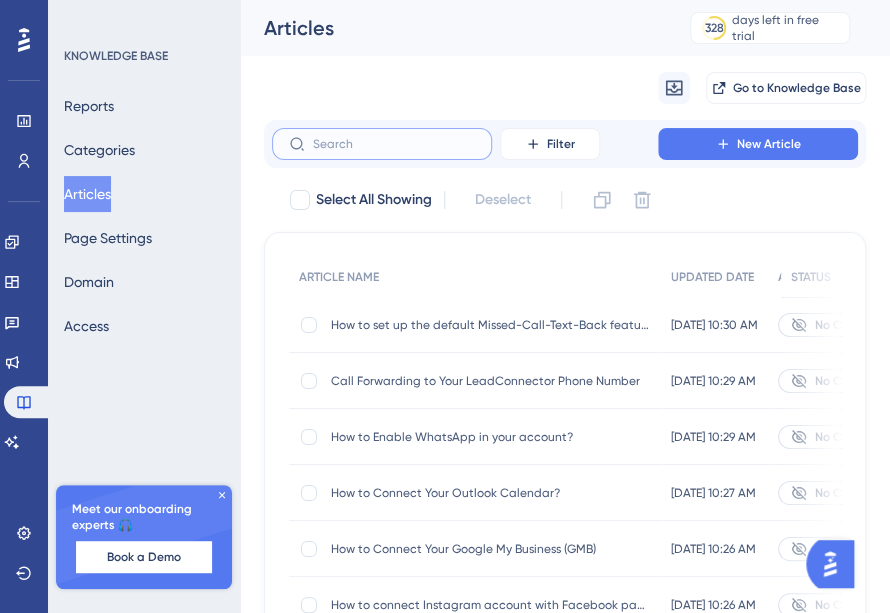 click at bounding box center [394, 144] 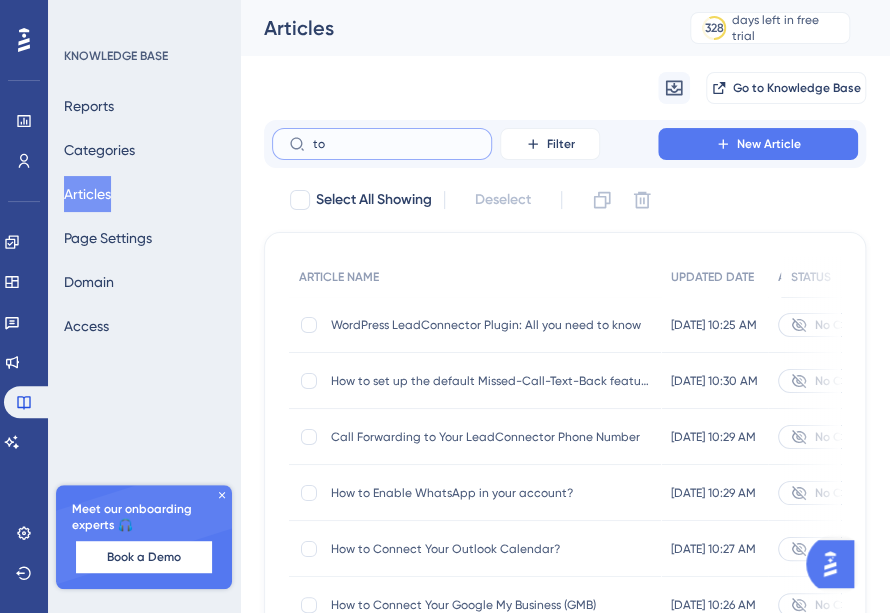 type on "too" 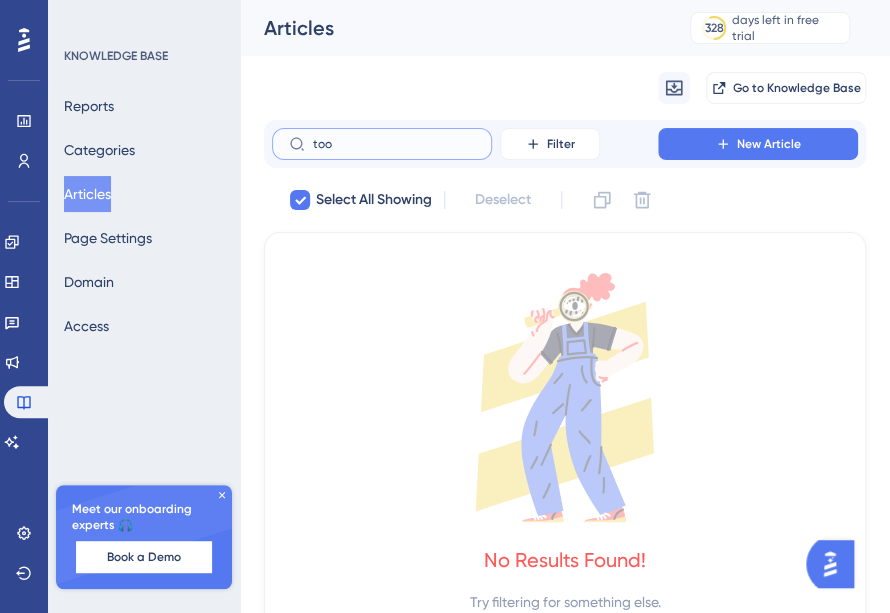 type on "to" 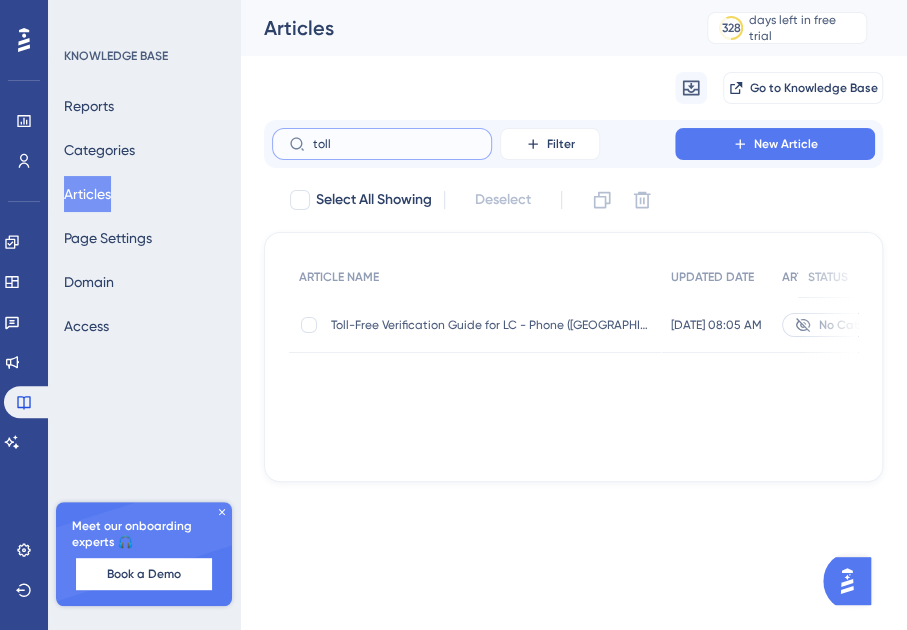 type on "toll" 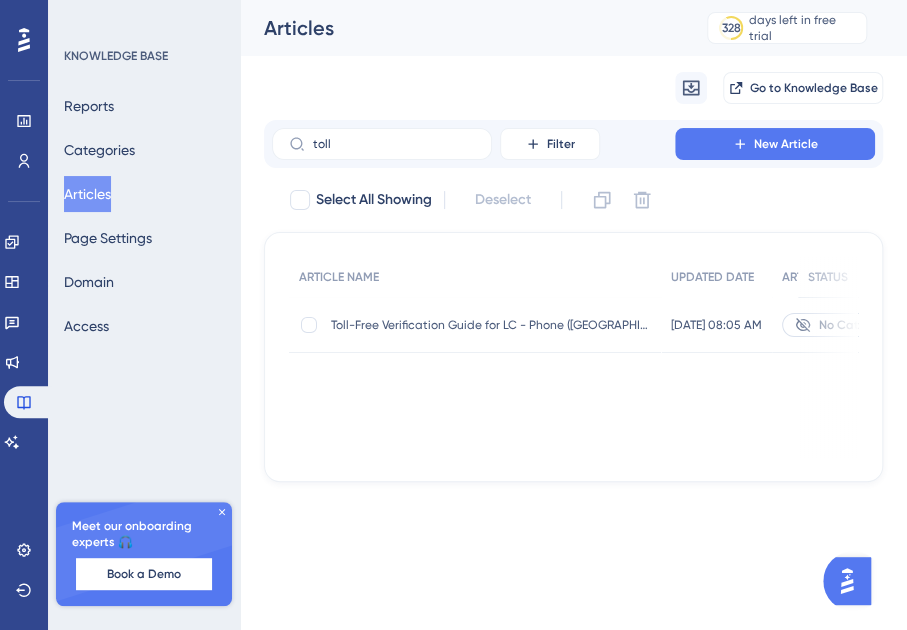 click on "Toll-Free Verification Guide for LC - Phone ([GEOGRAPHIC_DATA]/[GEOGRAPHIC_DATA]) Toll-Free Verification Guide for LC - Phone ([GEOGRAPHIC_DATA]/[GEOGRAPHIC_DATA])" at bounding box center [491, 325] 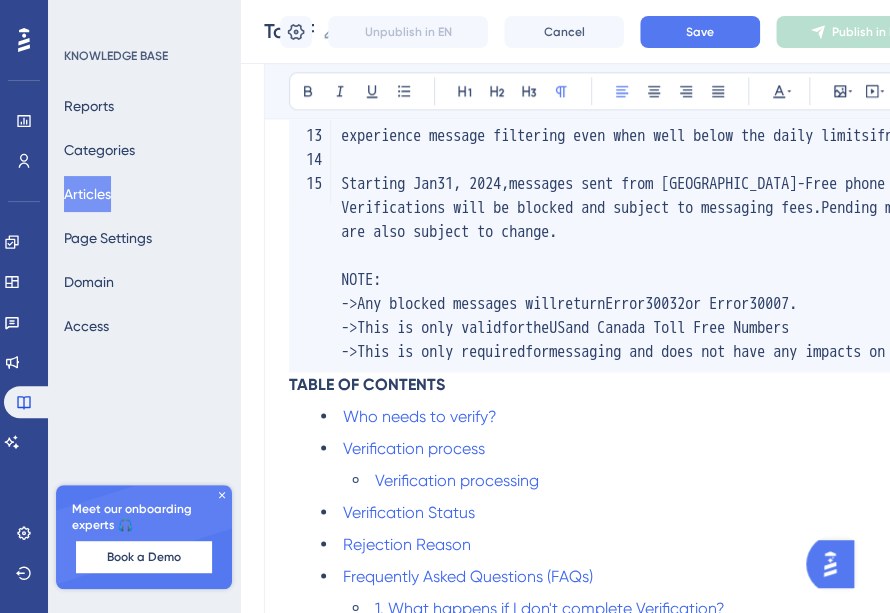scroll, scrollTop: 1051, scrollLeft: 0, axis: vertical 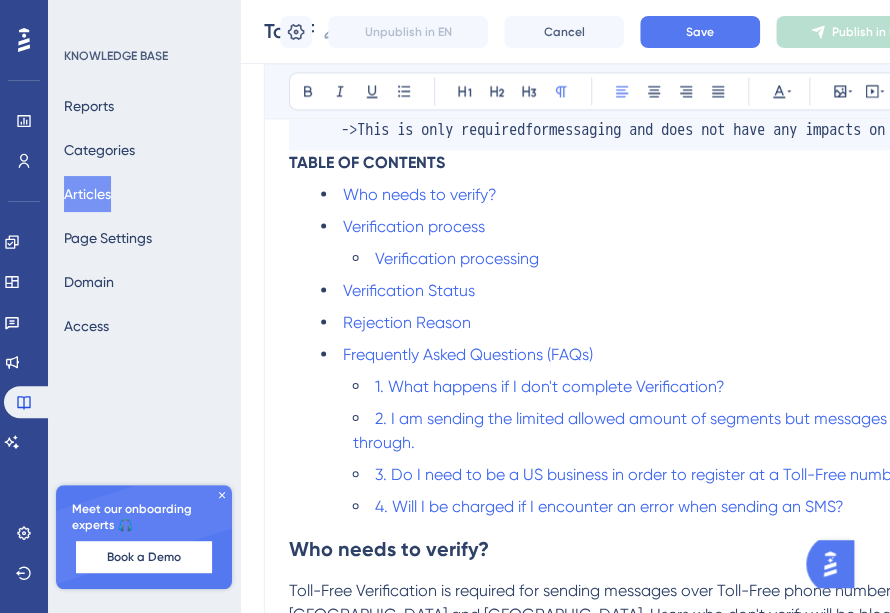 click on "Who needs to verify?" at bounding box center (389, 548) 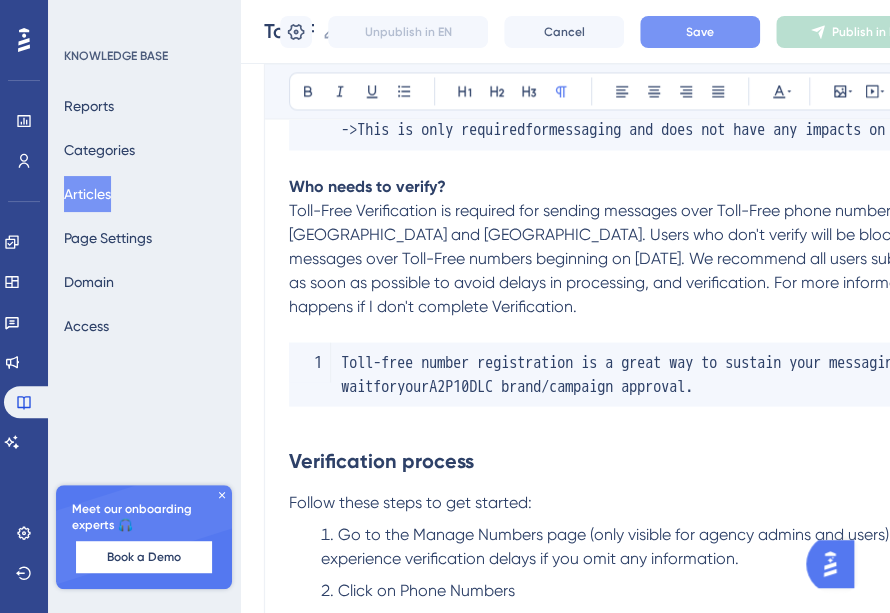click on "Save" at bounding box center [700, 32] 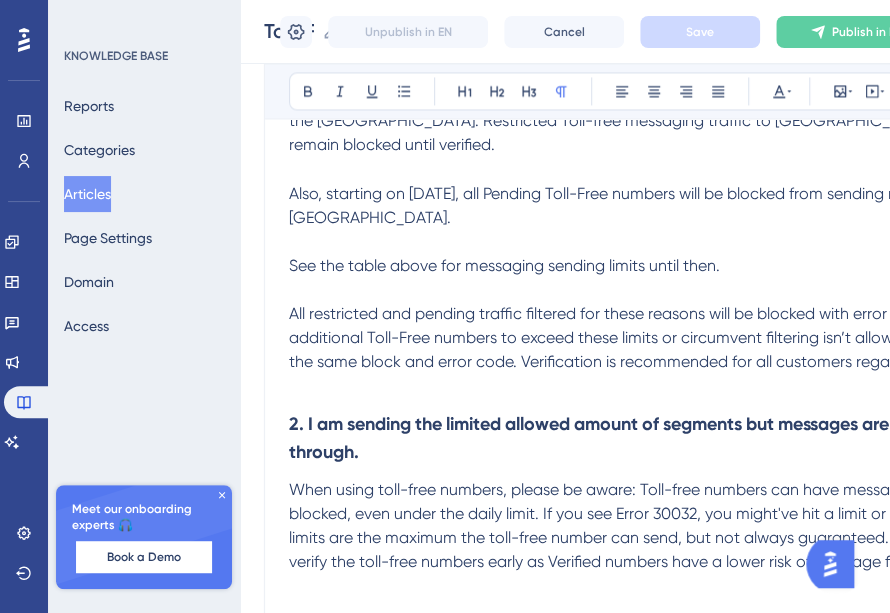 scroll, scrollTop: 8784, scrollLeft: 0, axis: vertical 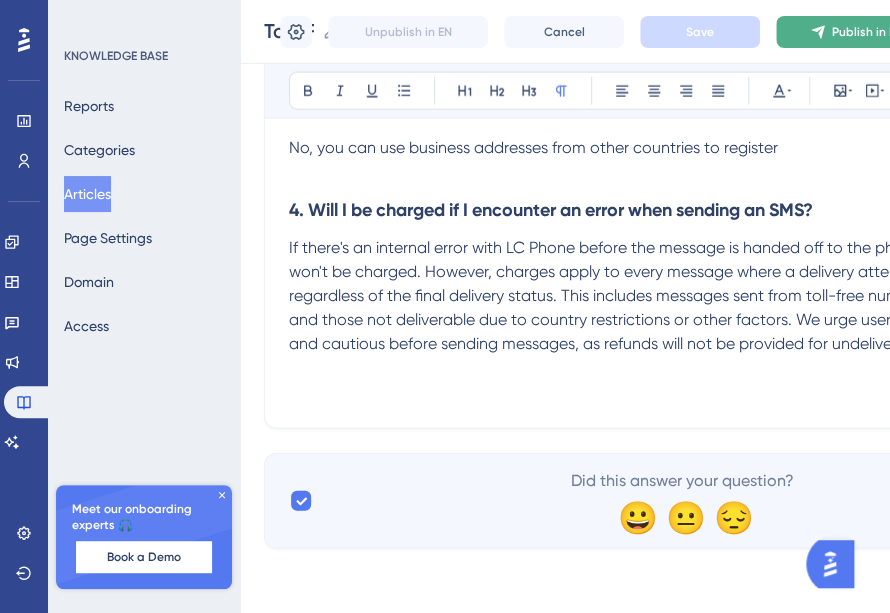 click on "Publish in EN" at bounding box center [856, 32] 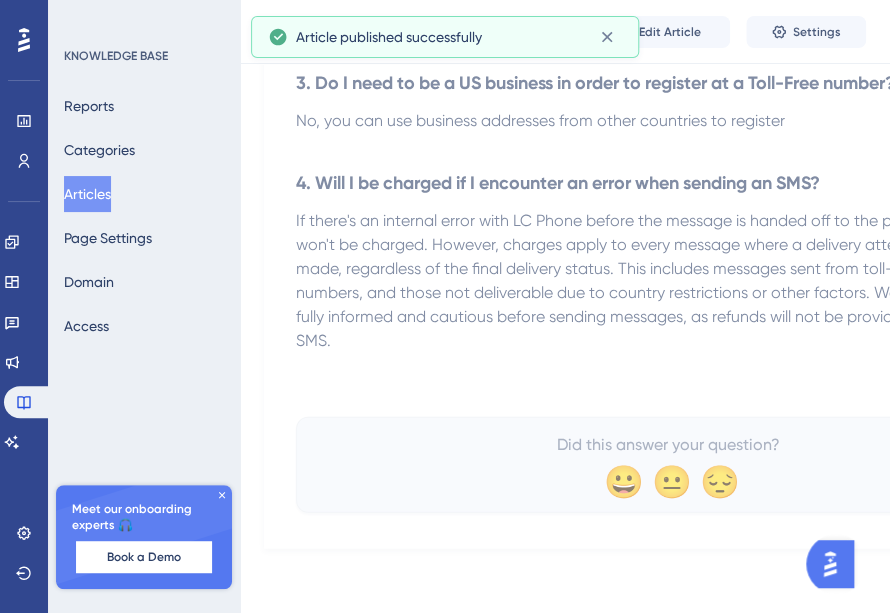 scroll, scrollTop: 8711, scrollLeft: 0, axis: vertical 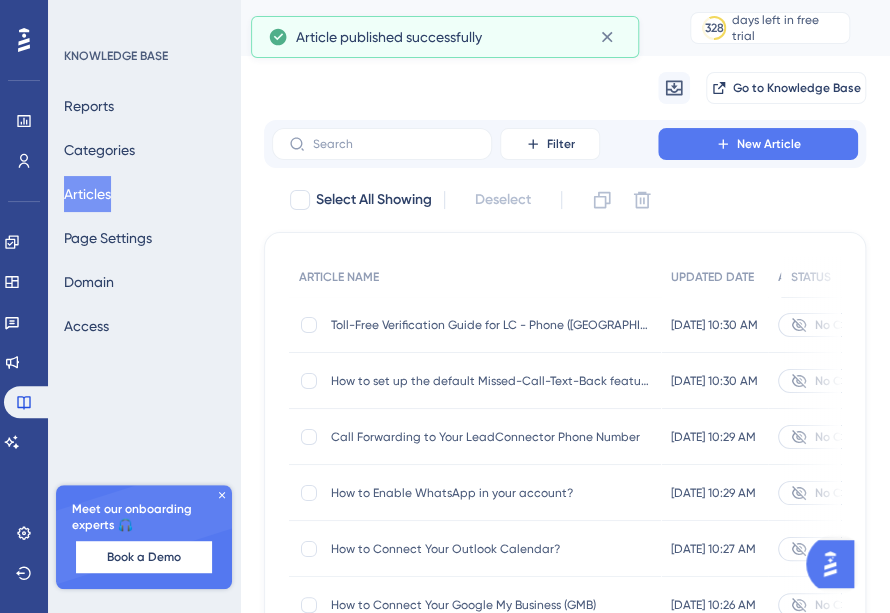 type 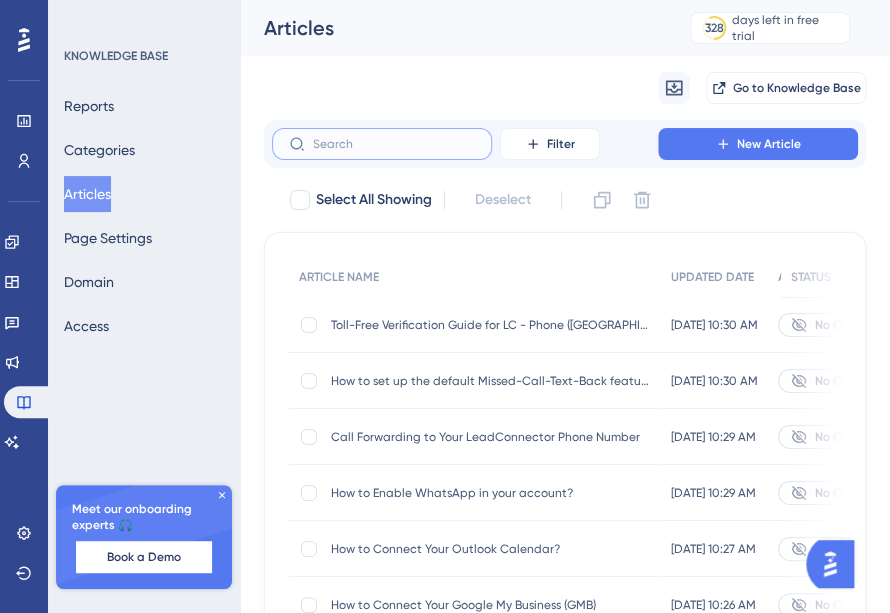click at bounding box center [394, 144] 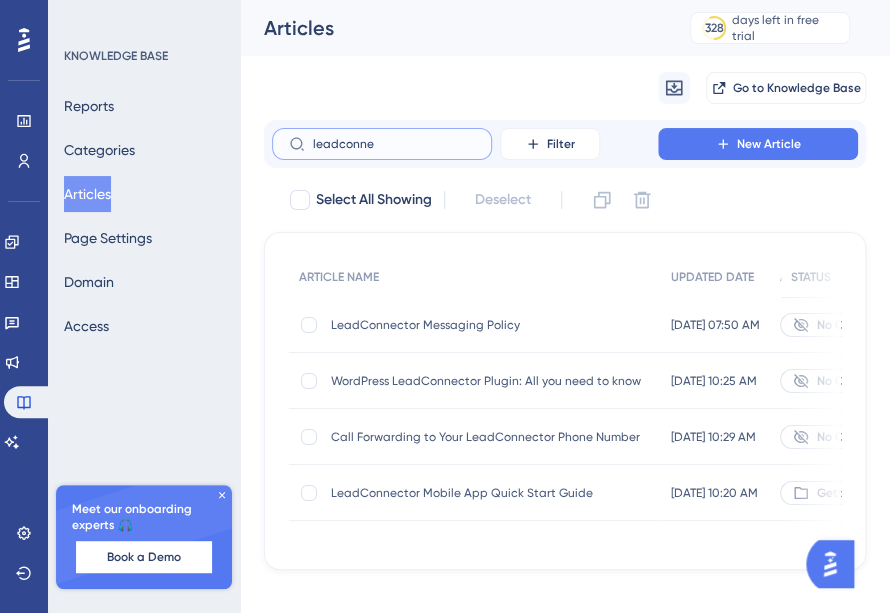 type on "leadconne" 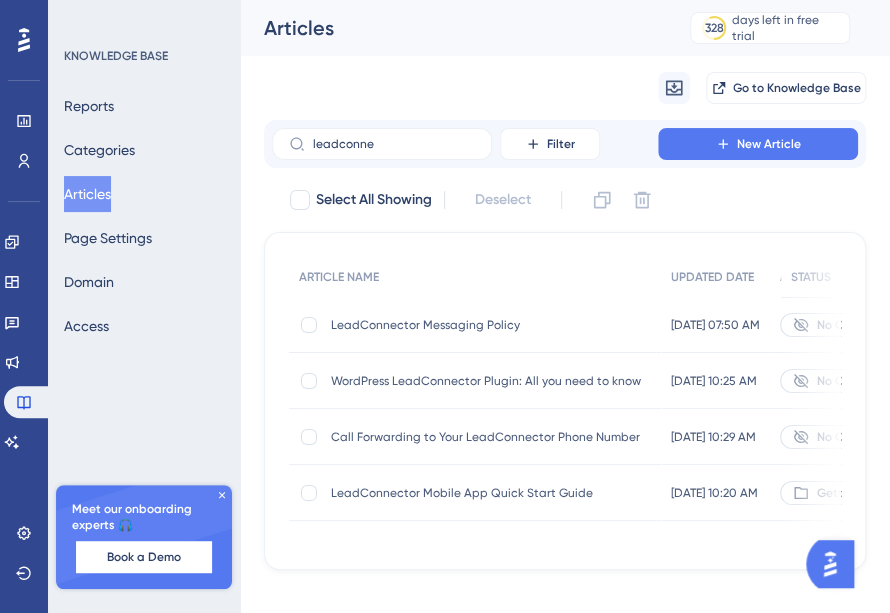 click on "LeadConnector Messaging Policy" at bounding box center [491, 325] 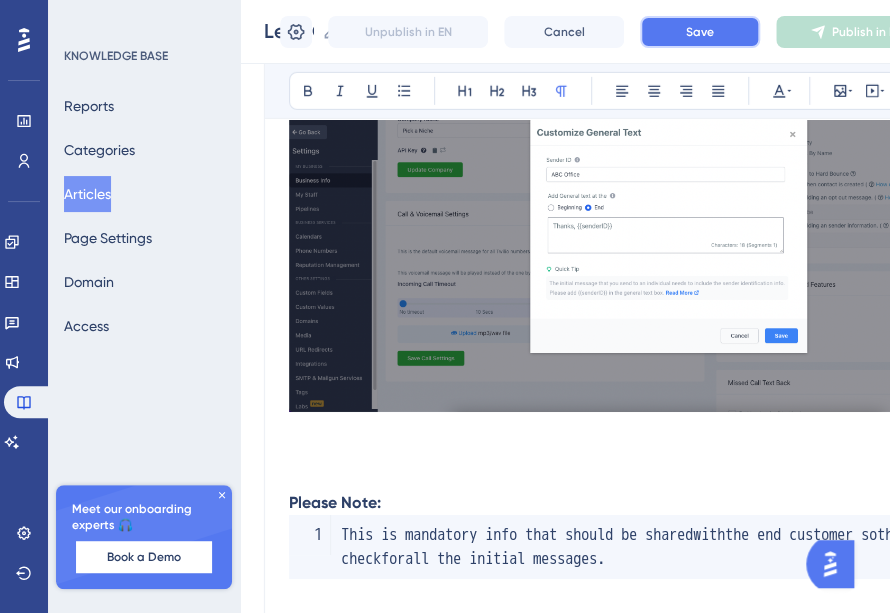 click on "Save" at bounding box center [700, 32] 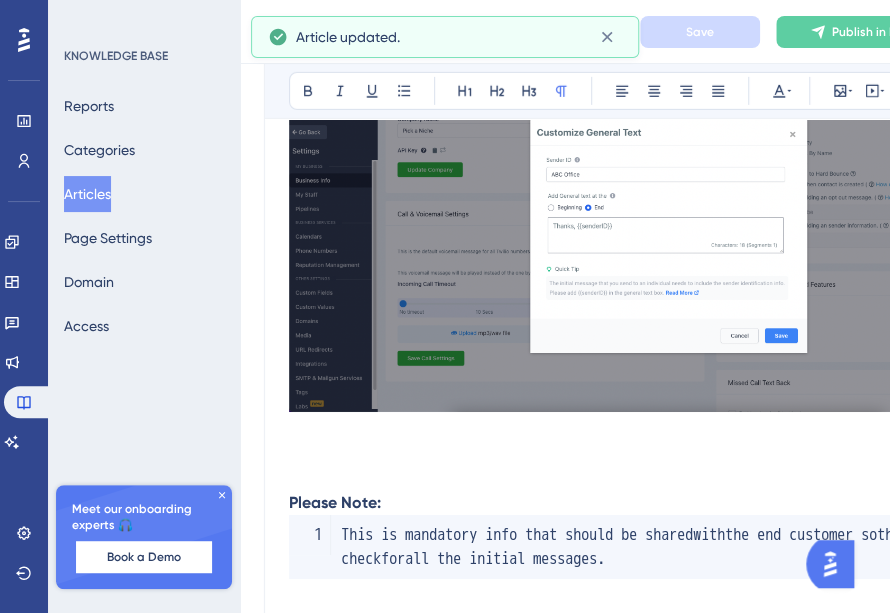 click on "Publish in EN" at bounding box center (856, 32) 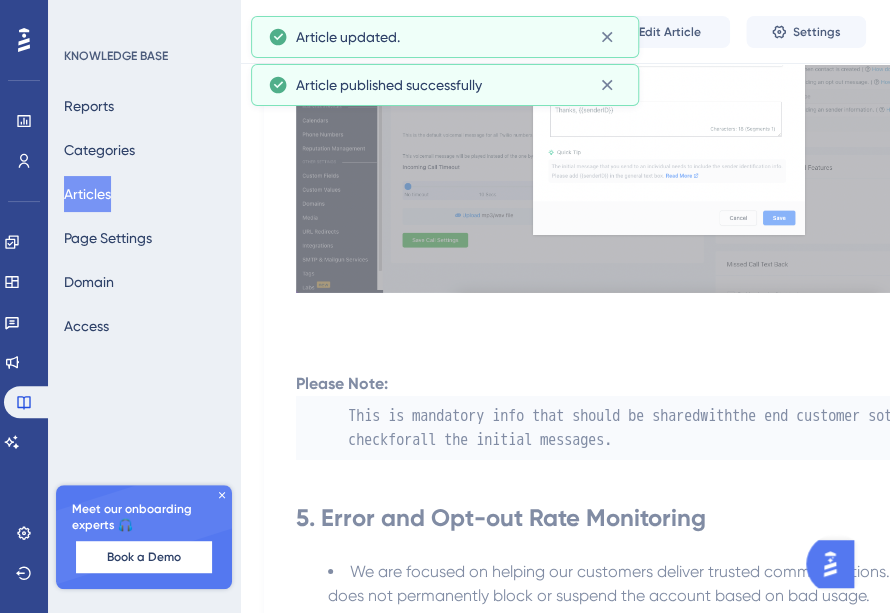 click on "Articles" at bounding box center (87, 194) 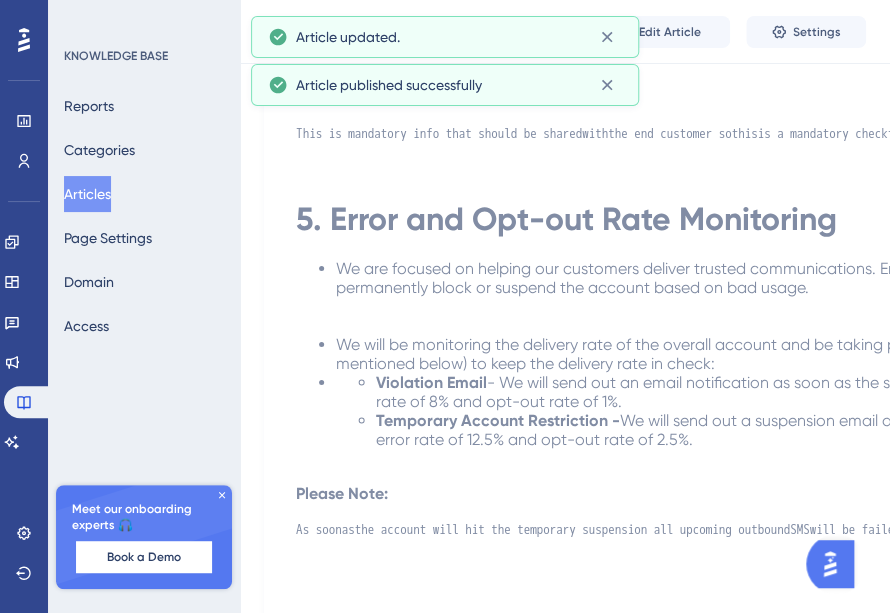 scroll, scrollTop: 0, scrollLeft: 0, axis: both 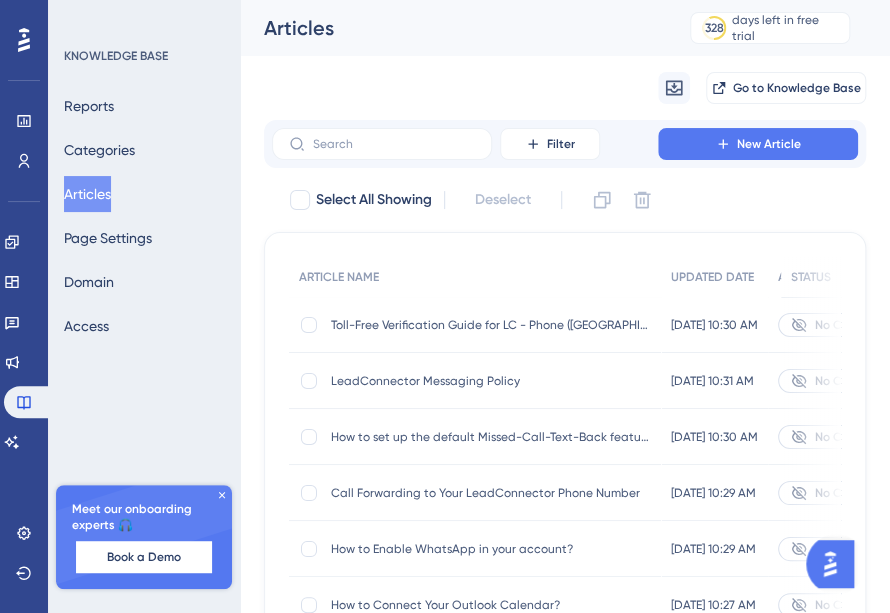 click on "LeadConnector Messaging Policy LeadConnector Messaging Policy" at bounding box center (491, 381) 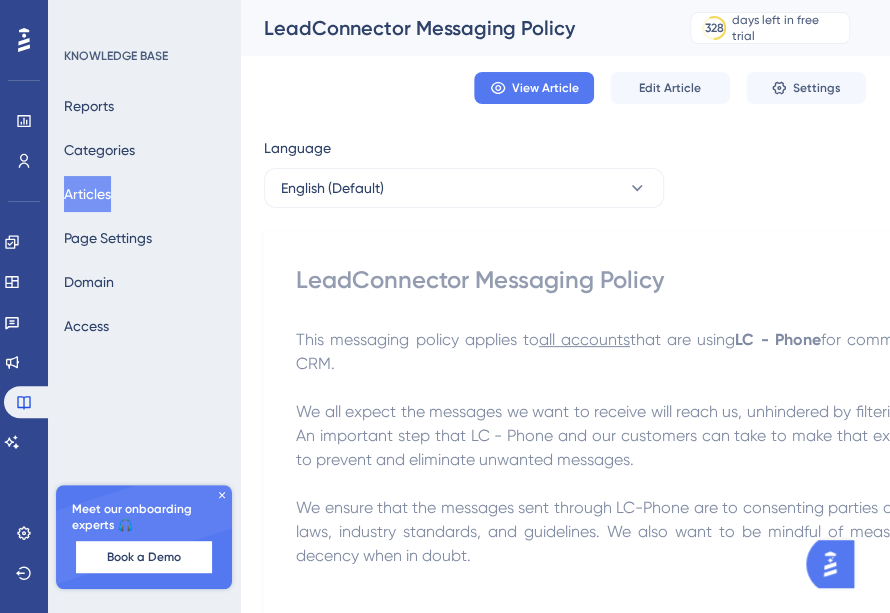 click on "LeadConnector Messaging Policy" at bounding box center [668, 280] 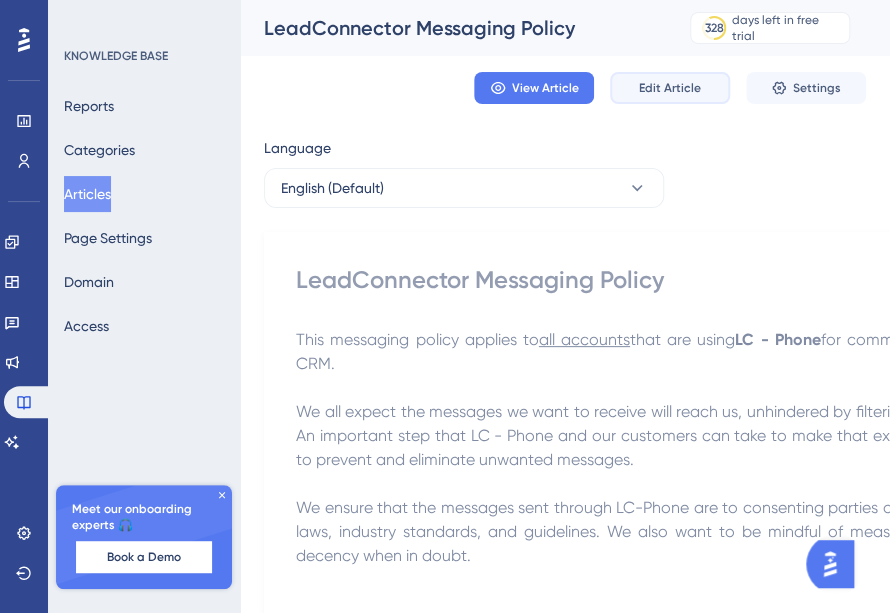 click on "Edit Article" at bounding box center (670, 88) 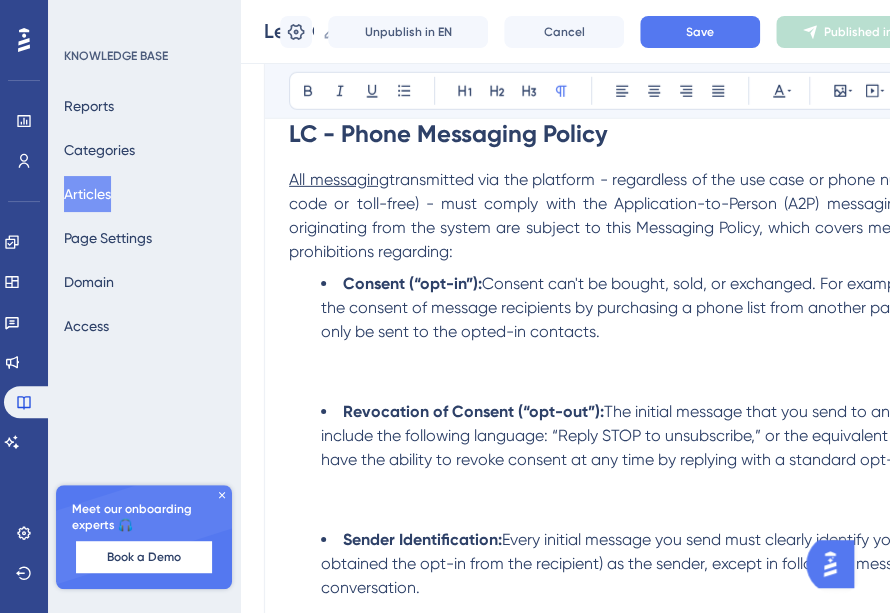 scroll, scrollTop: 1632, scrollLeft: 0, axis: vertical 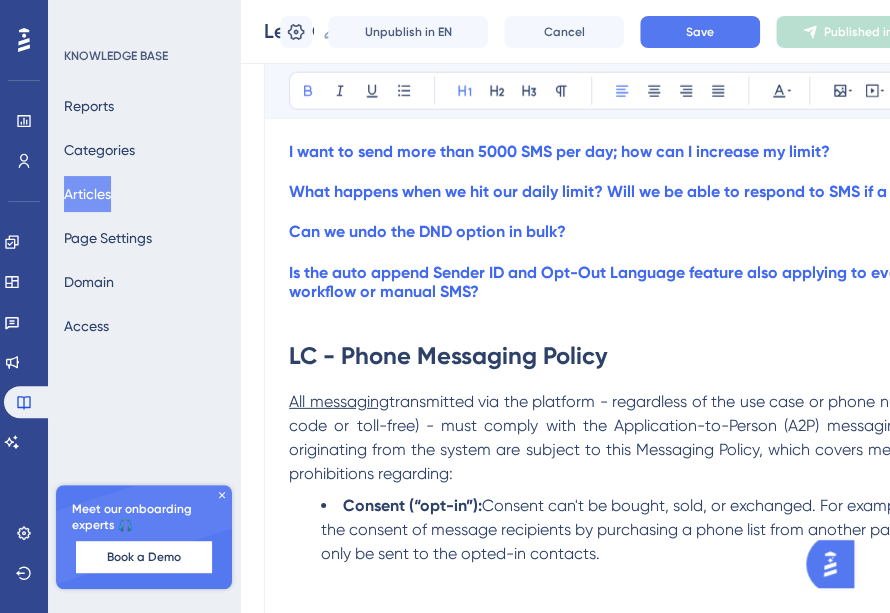 click on "LC - Phone Messaging Policy" at bounding box center [668, 356] 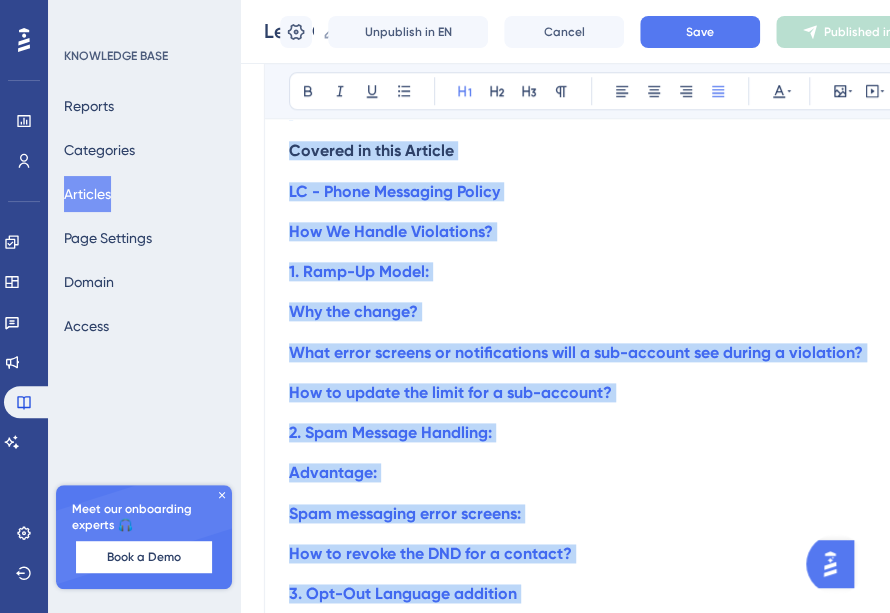 scroll, scrollTop: 545, scrollLeft: 0, axis: vertical 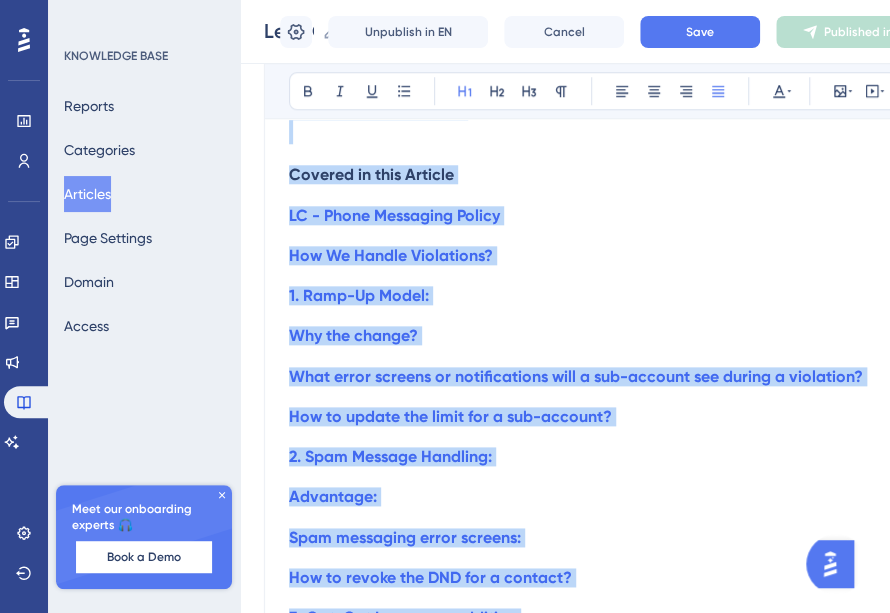 click on "Covered in this Article" at bounding box center (668, 174) 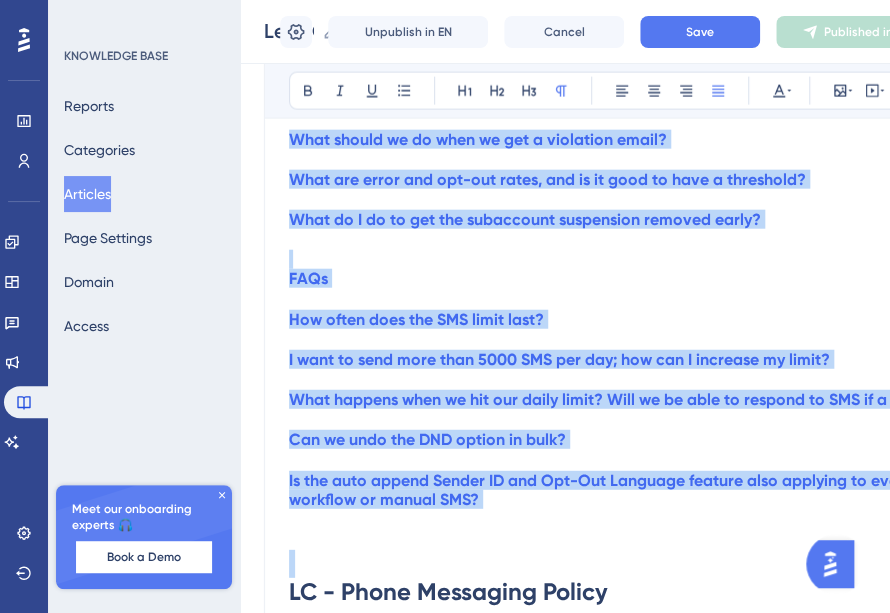 scroll, scrollTop: 665, scrollLeft: 0, axis: vertical 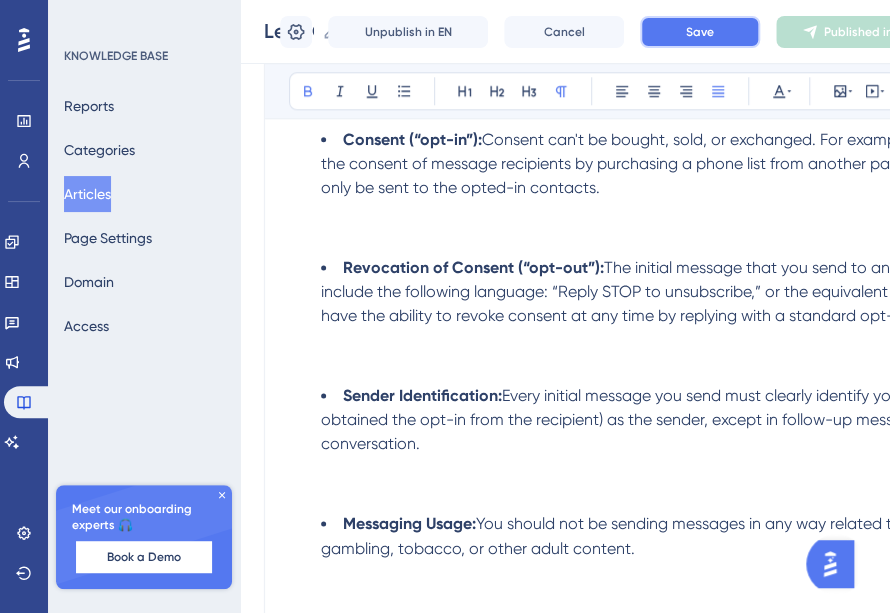 click on "Save" at bounding box center (700, 32) 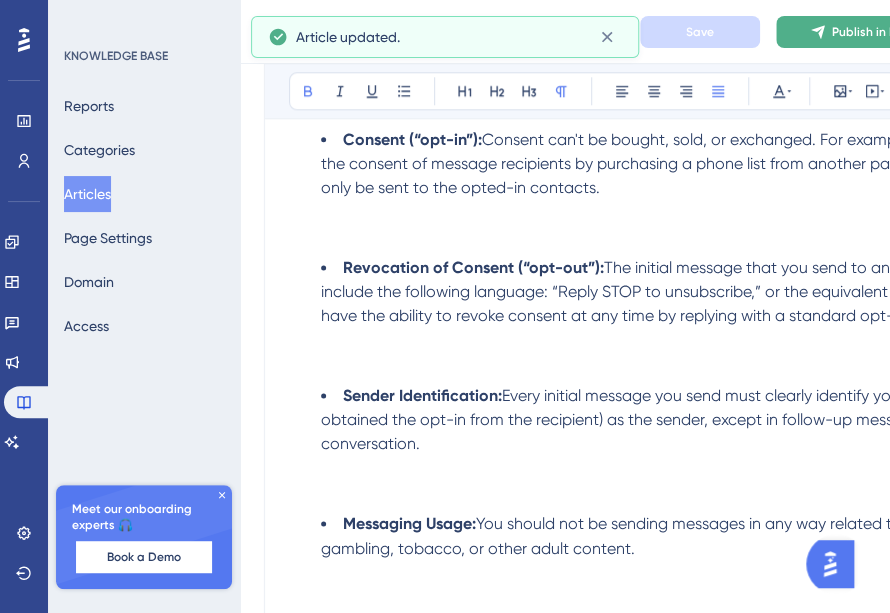 click on "Publish in EN" at bounding box center (867, 32) 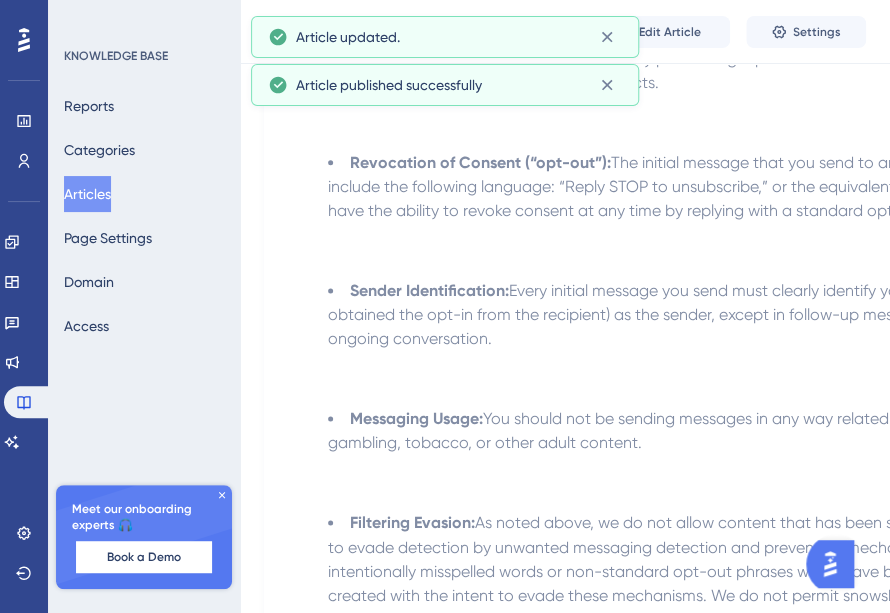 click on "Articles" at bounding box center (87, 194) 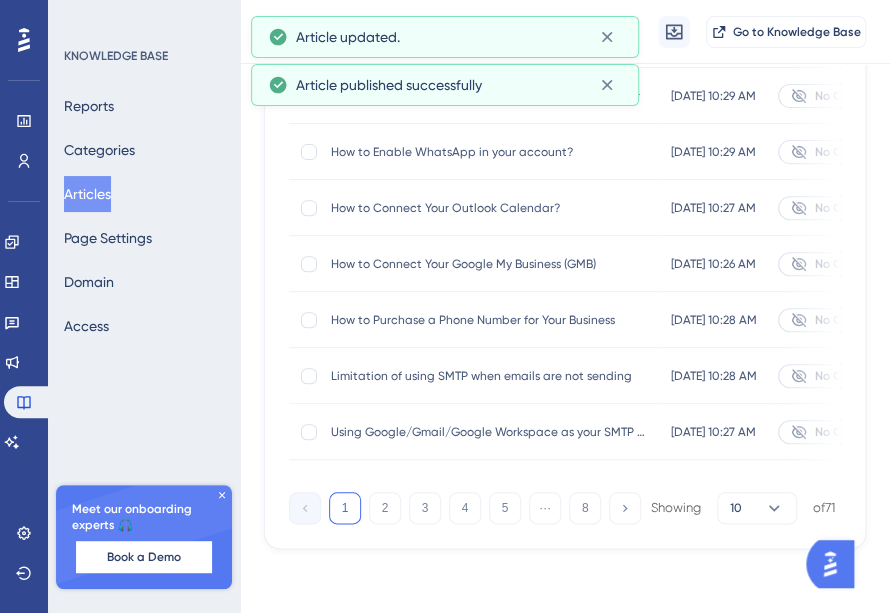 scroll, scrollTop: 0, scrollLeft: 0, axis: both 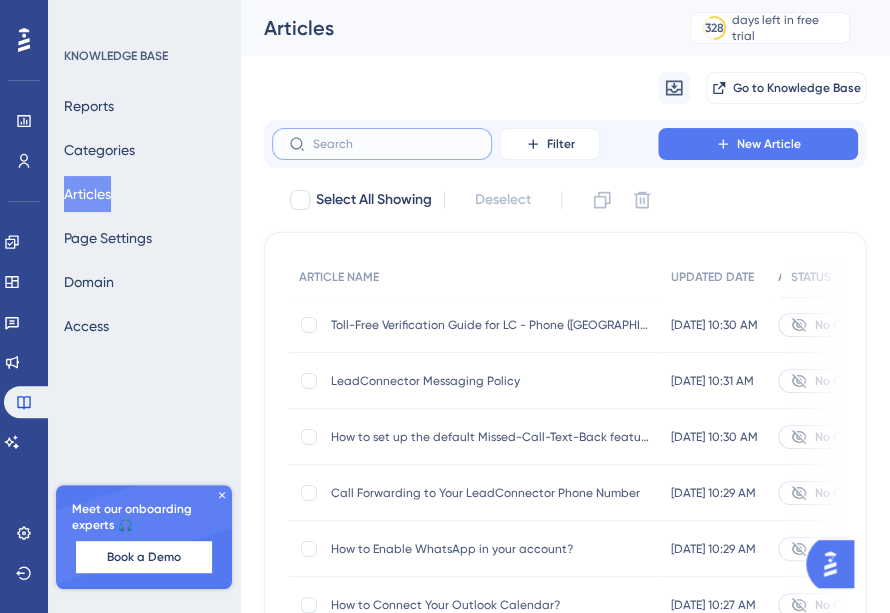 click at bounding box center [394, 144] 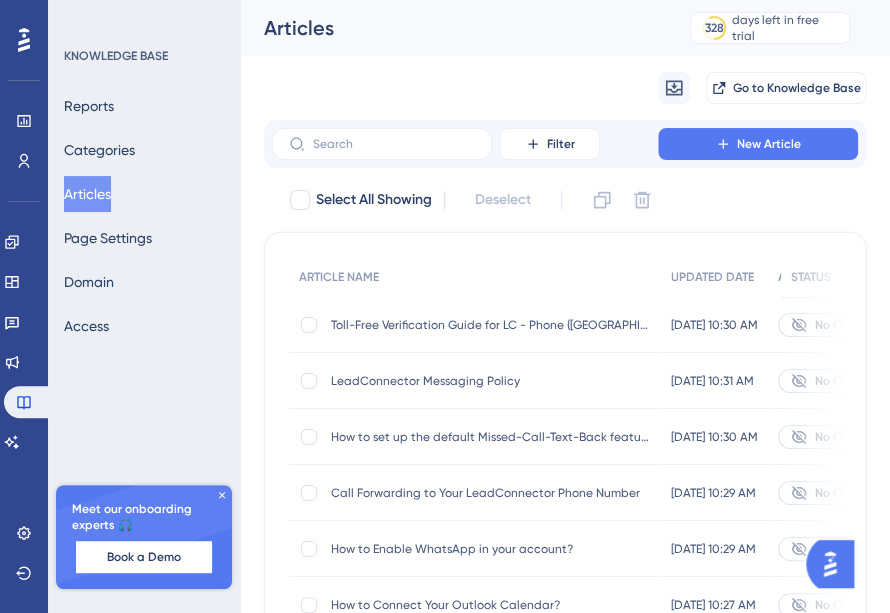 click on "LeadConnector Messaging Policy" at bounding box center (491, 381) 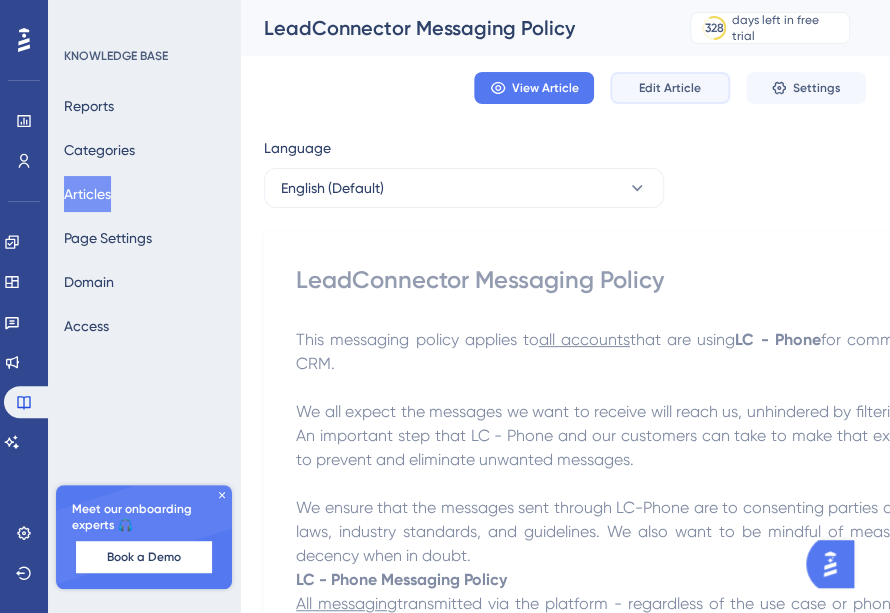 click on "Edit Article" at bounding box center (670, 88) 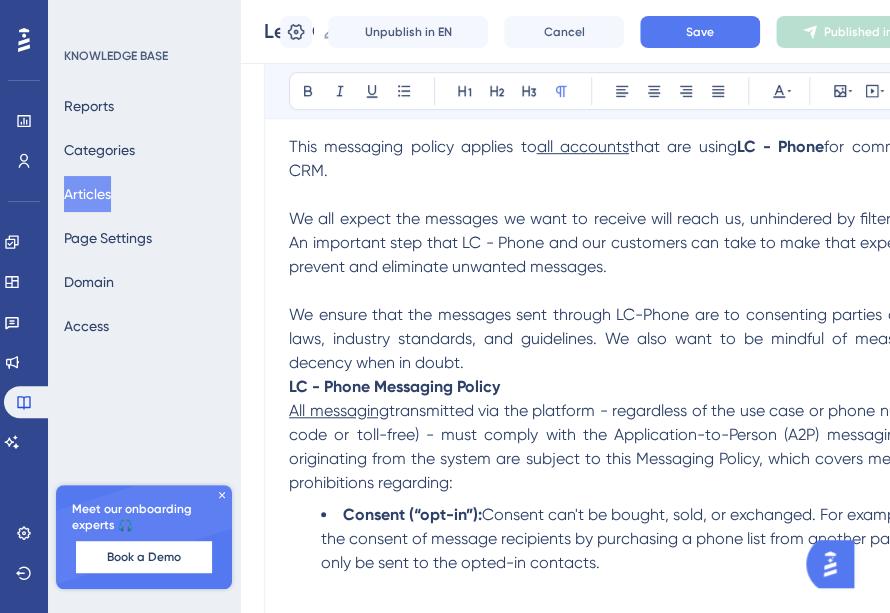 scroll, scrollTop: 0, scrollLeft: 0, axis: both 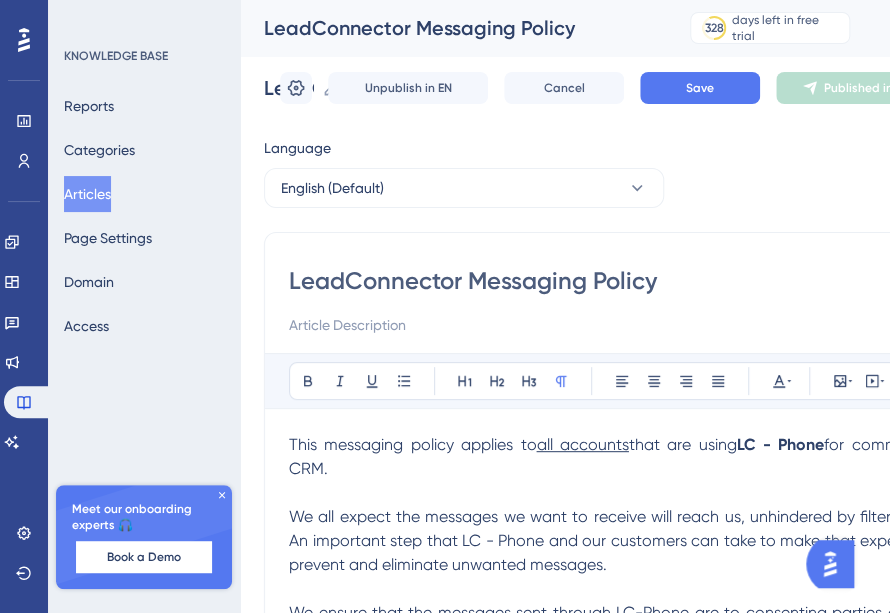click on "LeadConnector Messaging Policy" at bounding box center (668, 281) 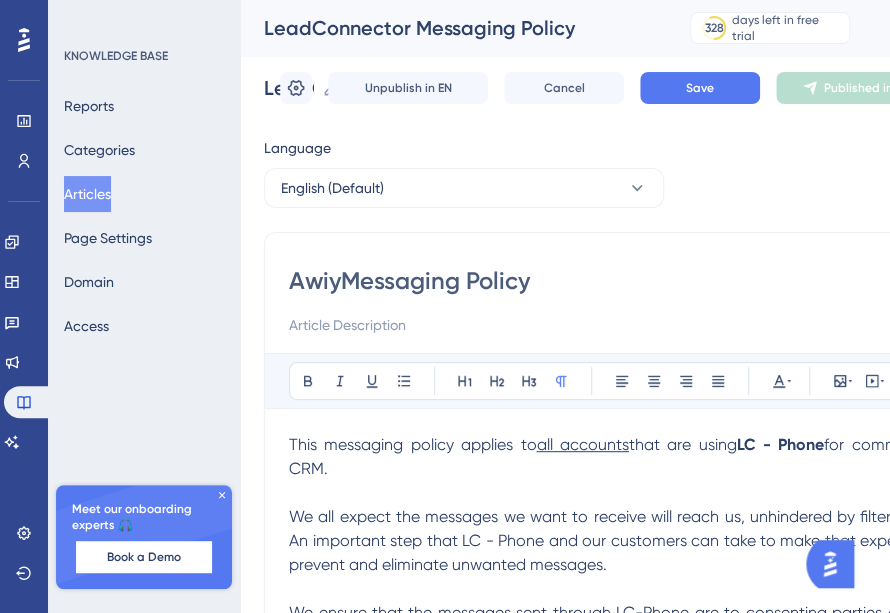 type on "AwiyoMessaging Policy" 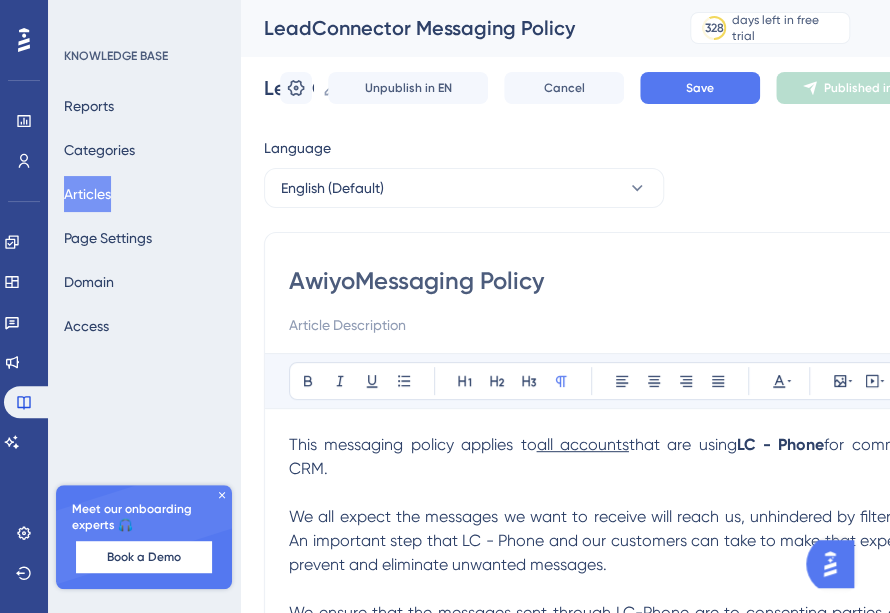 type on "AwiyoMessaging Policy" 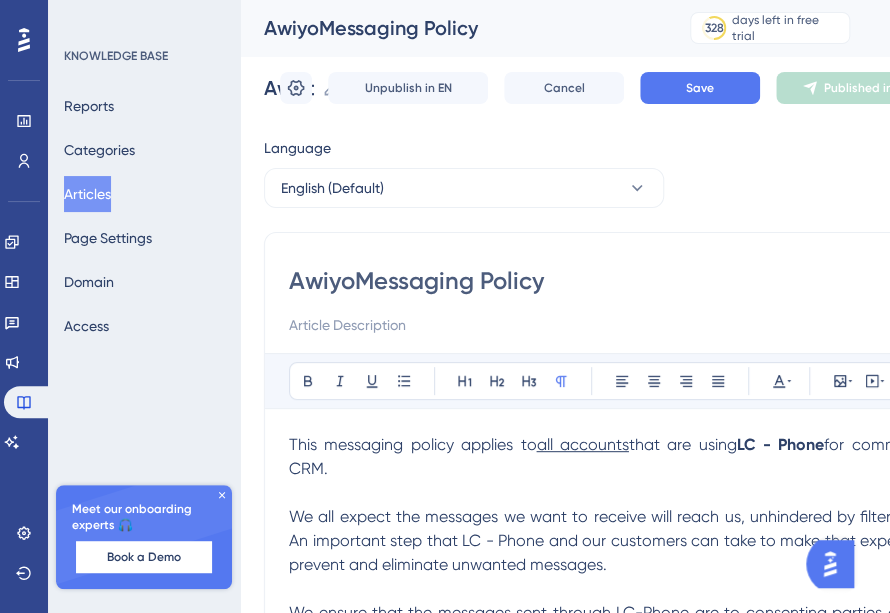 type on "Awiyo Messaging Policy" 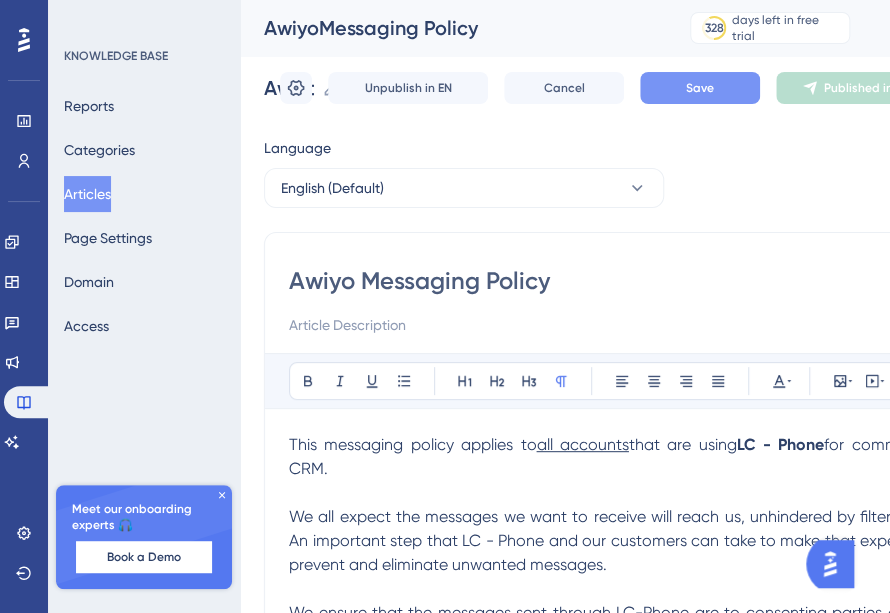 type on "Awiyo Messaging Policy" 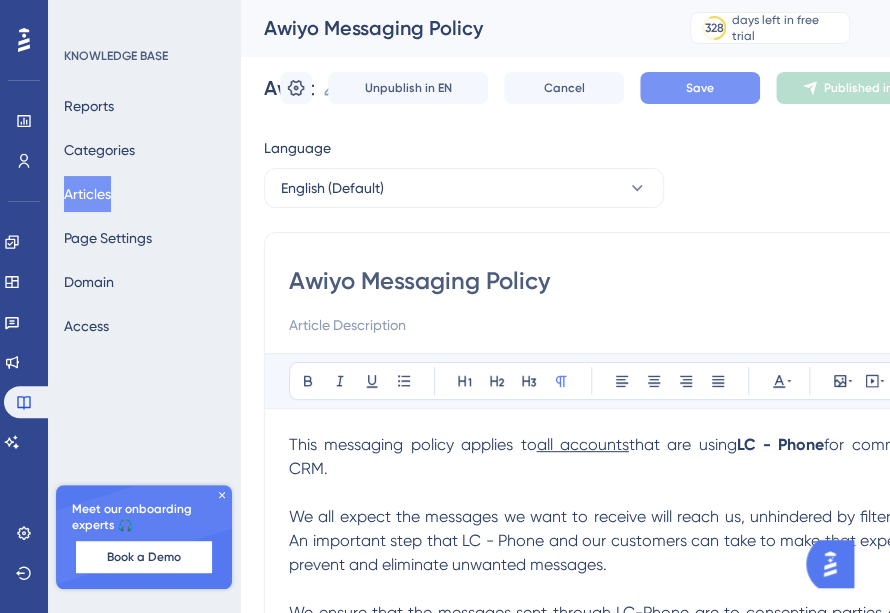 click on "Save" at bounding box center [700, 88] 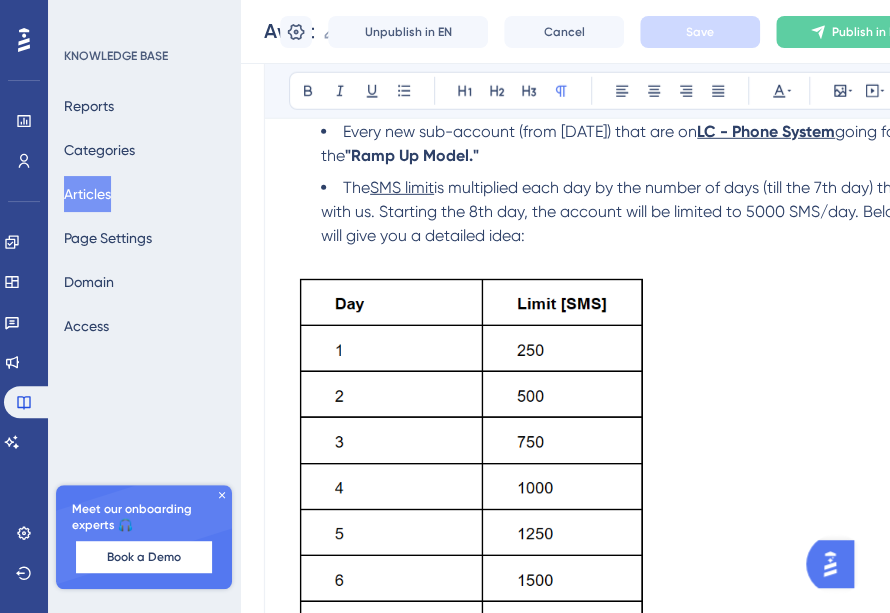 scroll, scrollTop: 11943, scrollLeft: 0, axis: vertical 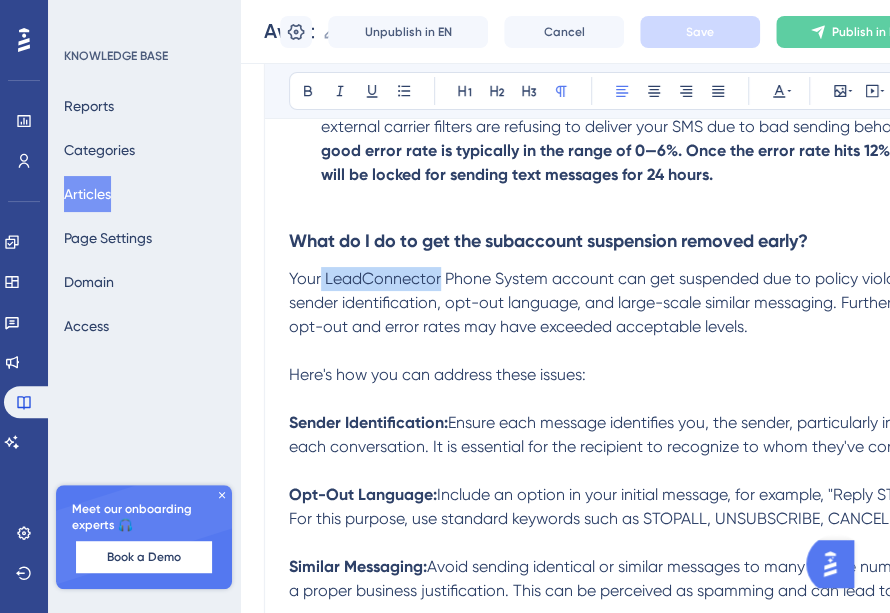 drag, startPoint x: 322, startPoint y: 304, endPoint x: 438, endPoint y: 301, distance: 116.03879 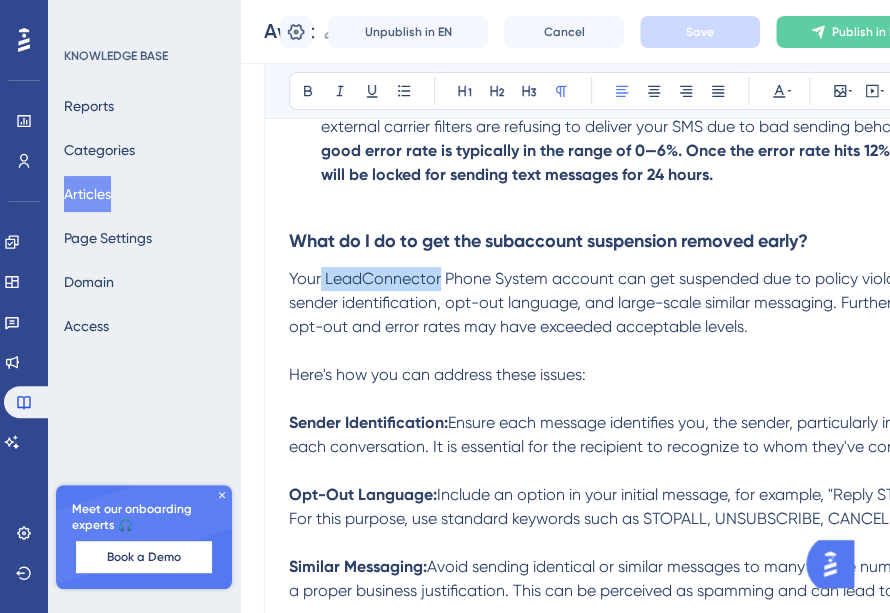 click on "Your LeadConnector Phone System account can get suspended due to policy violations involving sender identification, opt-out language, and large-scale similar messaging. Furthermore, the account's opt-out and error rates may have exceeded acceptable levels." at bounding box center (664, 302) 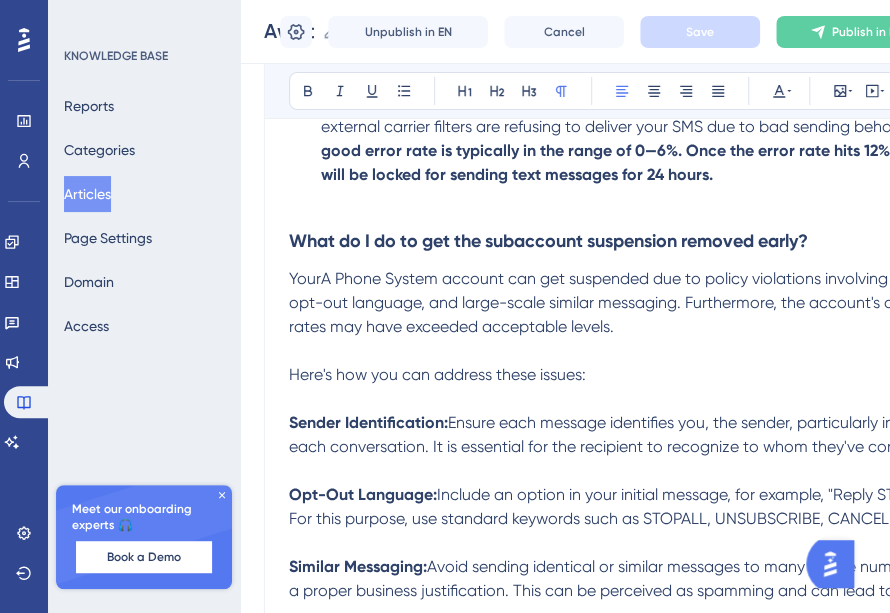 type 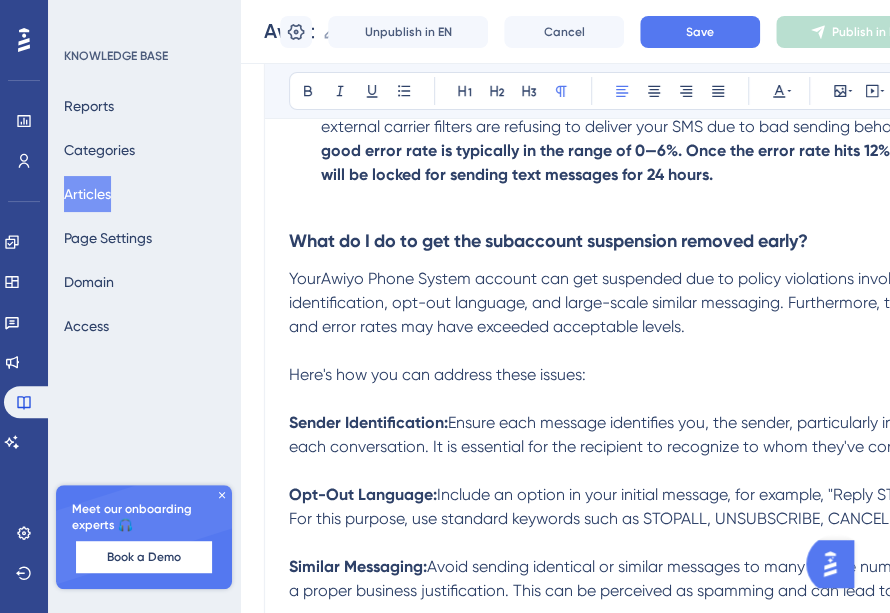 click on "YourAwiyo Phone System account can get suspended due to policy violations involving sender identification, opt-out language, and large-scale similar messaging. Furthermore, the account's opt-out and error rates may have exceeded acceptable levels." at bounding box center (669, 302) 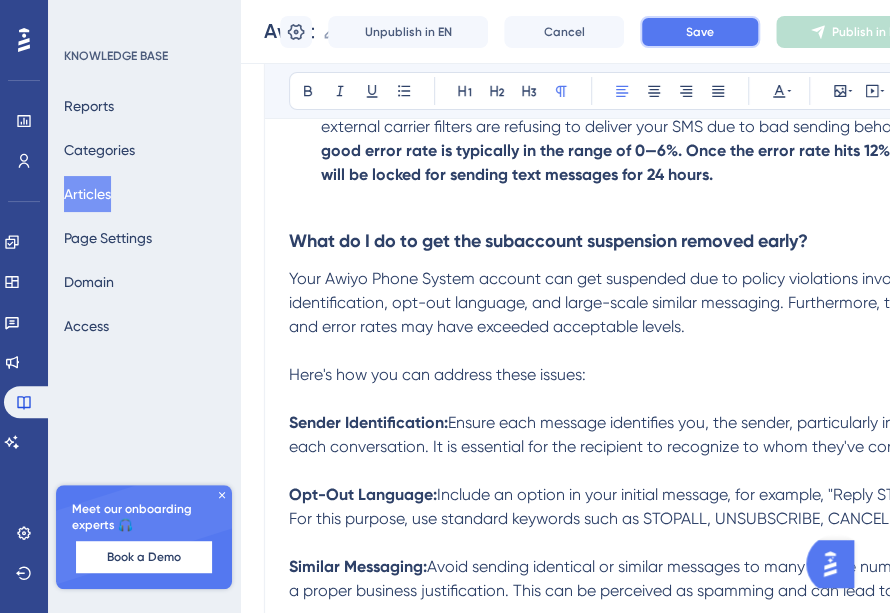 click on "Save" at bounding box center (700, 32) 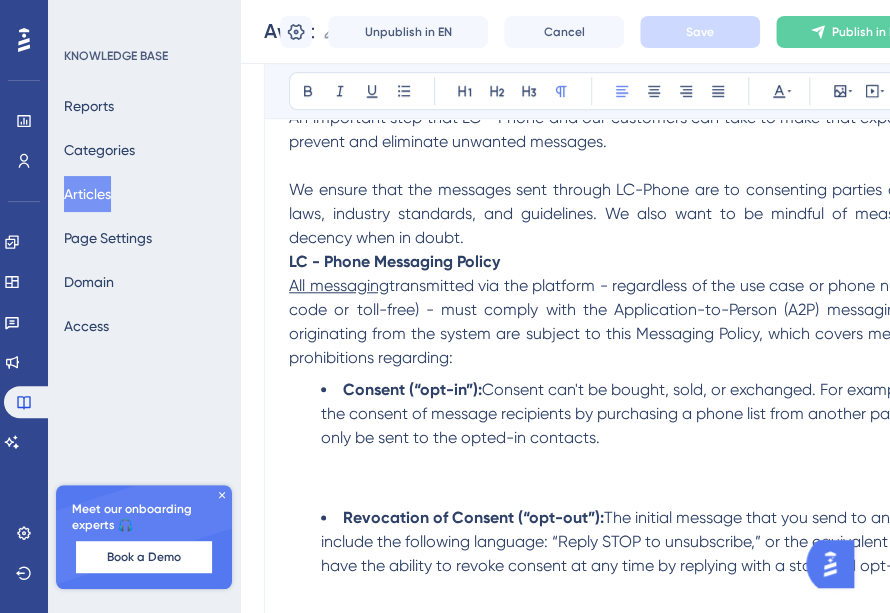 scroll, scrollTop: 0, scrollLeft: 0, axis: both 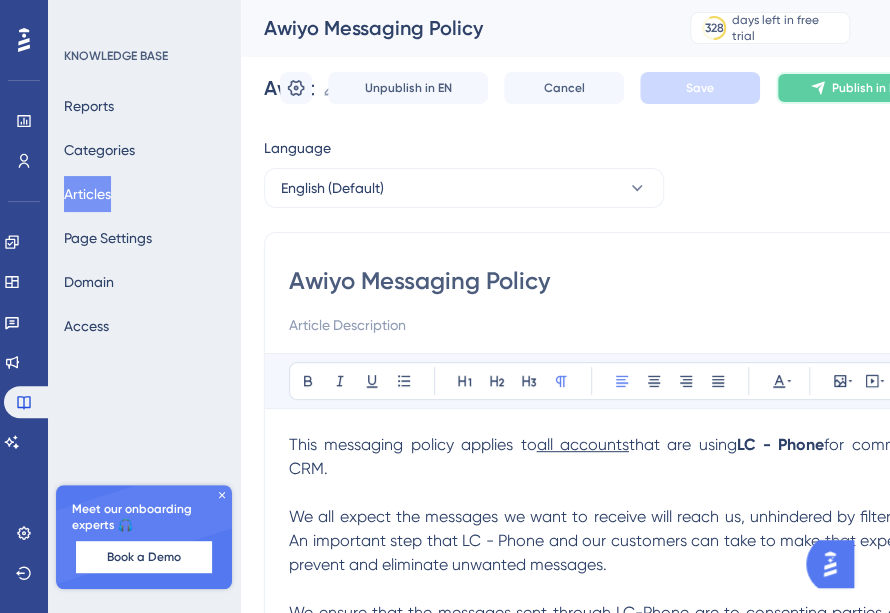 click on "Publish in EN" at bounding box center [856, 88] 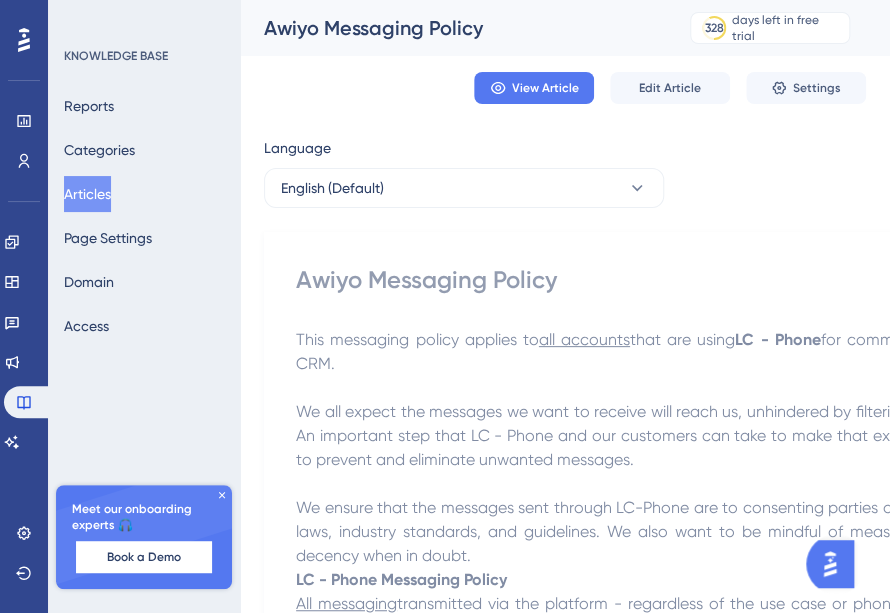 scroll, scrollTop: 111, scrollLeft: 0, axis: vertical 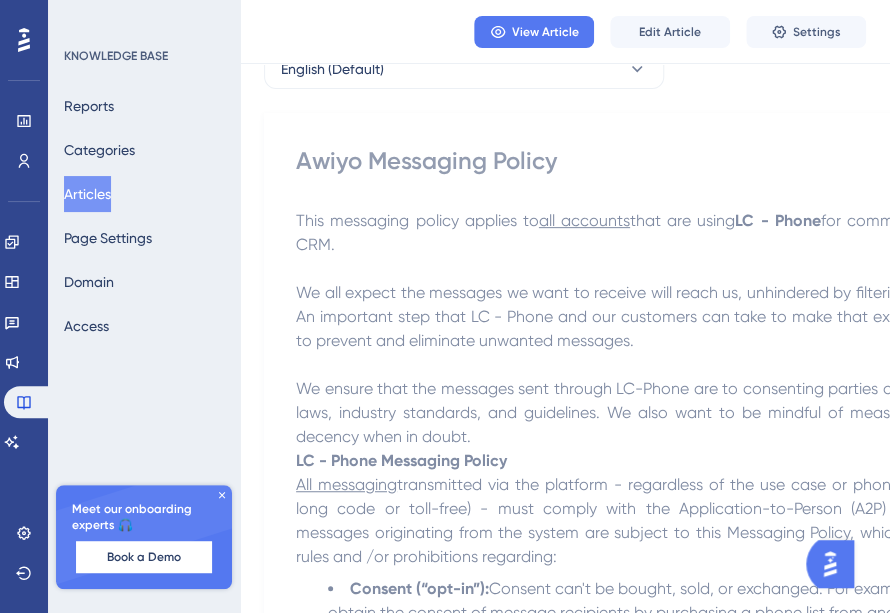 click on "Articles" at bounding box center [87, 194] 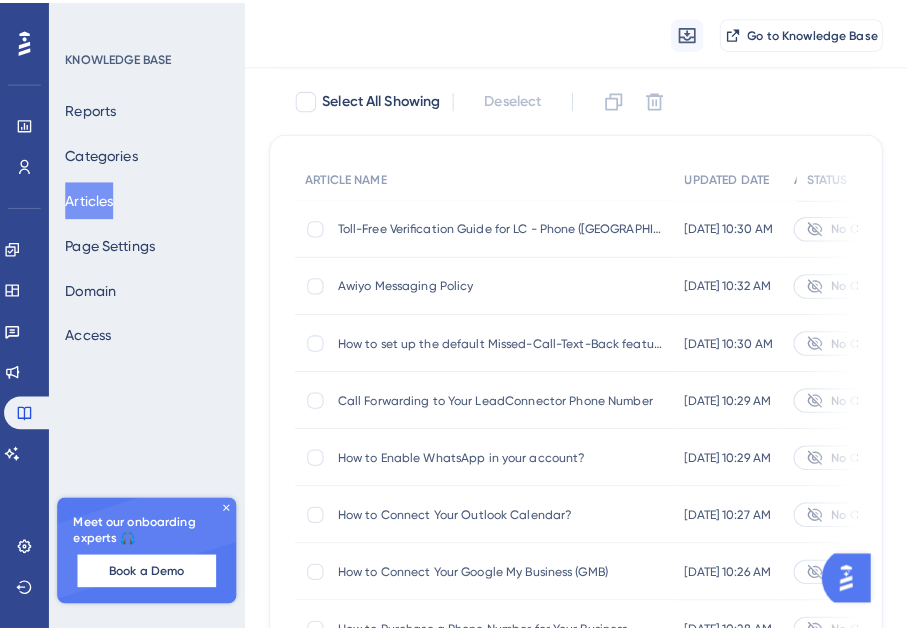 scroll, scrollTop: 0, scrollLeft: 0, axis: both 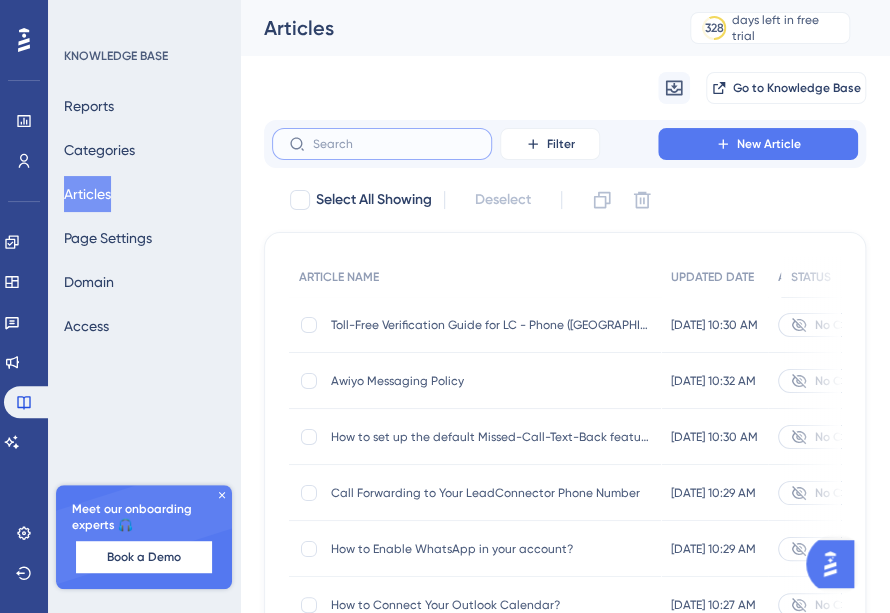 click at bounding box center (394, 144) 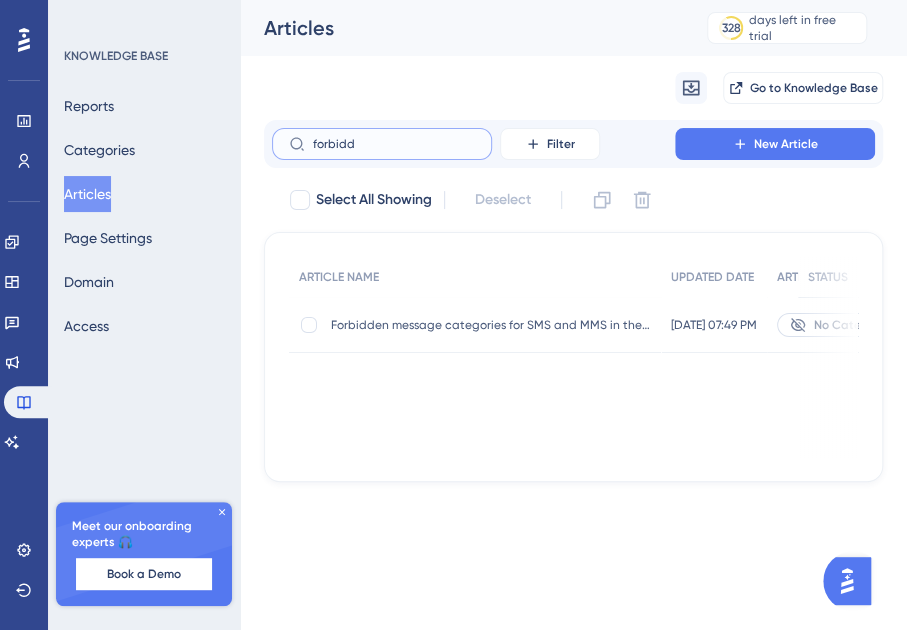 type on "forbidd" 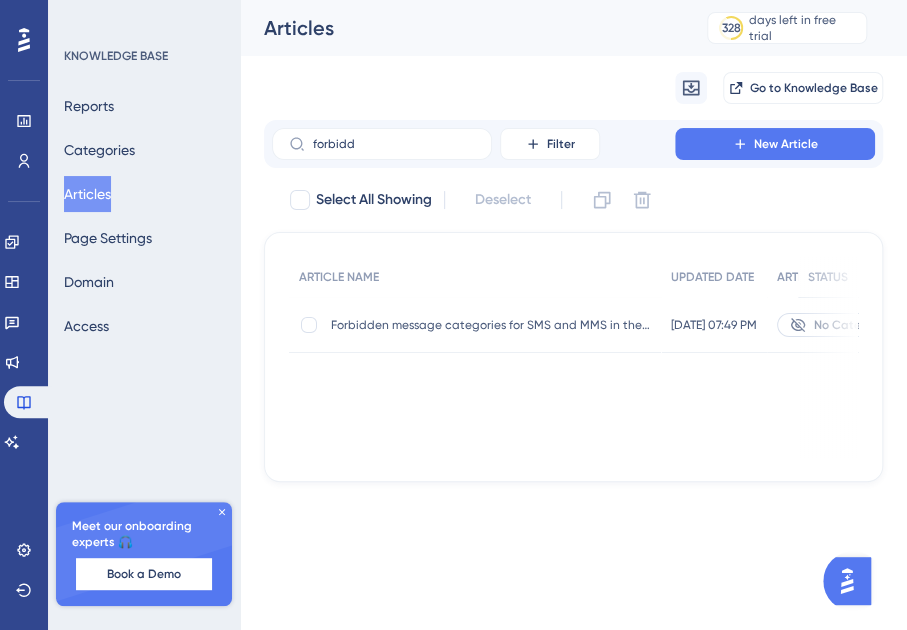 click on "Forbidden message categories for SMS and MMS in the [GEOGRAPHIC_DATA] and [GEOGRAPHIC_DATA] Forbidden message categories for SMS and MMS in the [GEOGRAPHIC_DATA] and [GEOGRAPHIC_DATA]" at bounding box center (491, 325) 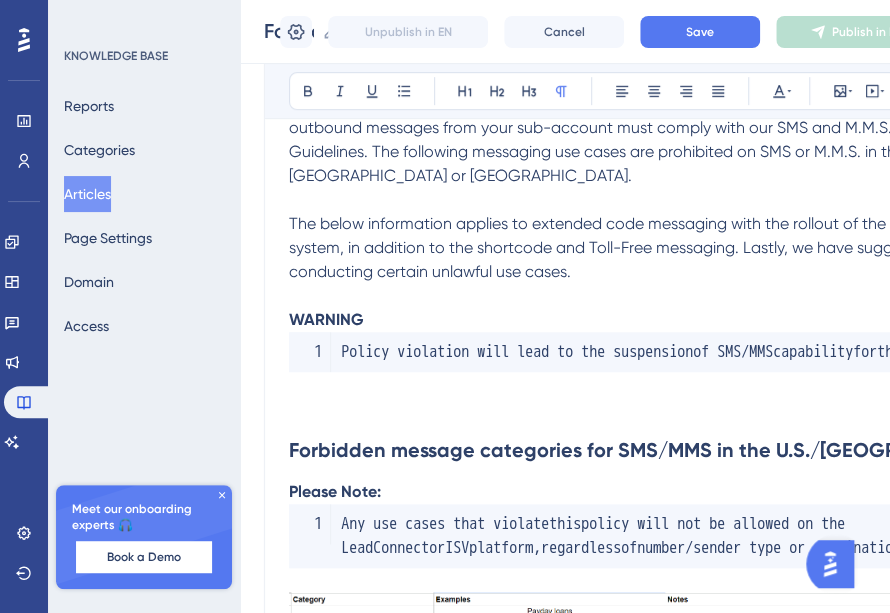 scroll, scrollTop: 222, scrollLeft: 0, axis: vertical 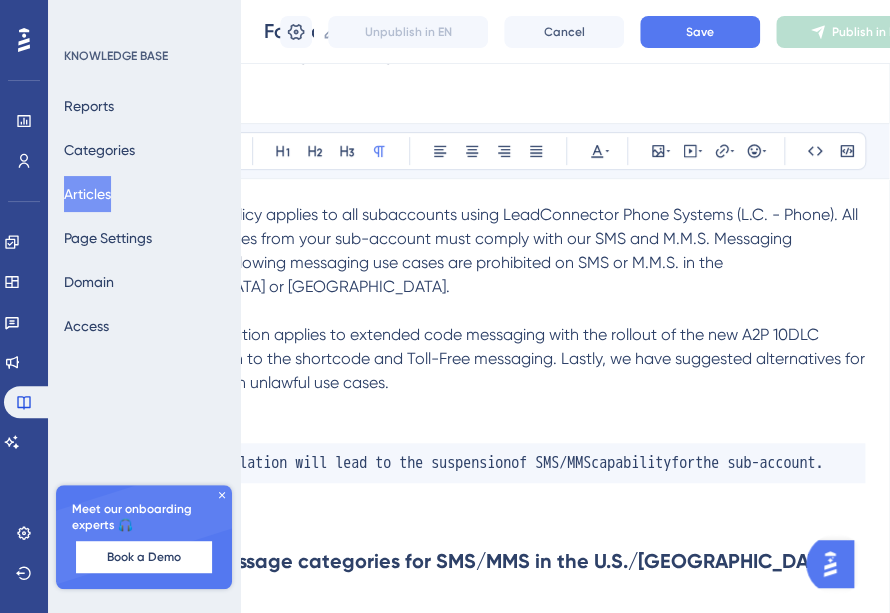 click on "This Messaging Policy applies to all subaccounts using LeadConnector Phone Systems (L.C. - Phone). All outbound messages from your sub-account must comply with our SMS and M.M.S. Messaging Guidelines. The following messaging use cases are prohibited on SMS or M.M.S. in the [GEOGRAPHIC_DATA] or [GEOGRAPHIC_DATA]." at bounding box center (484, 250) 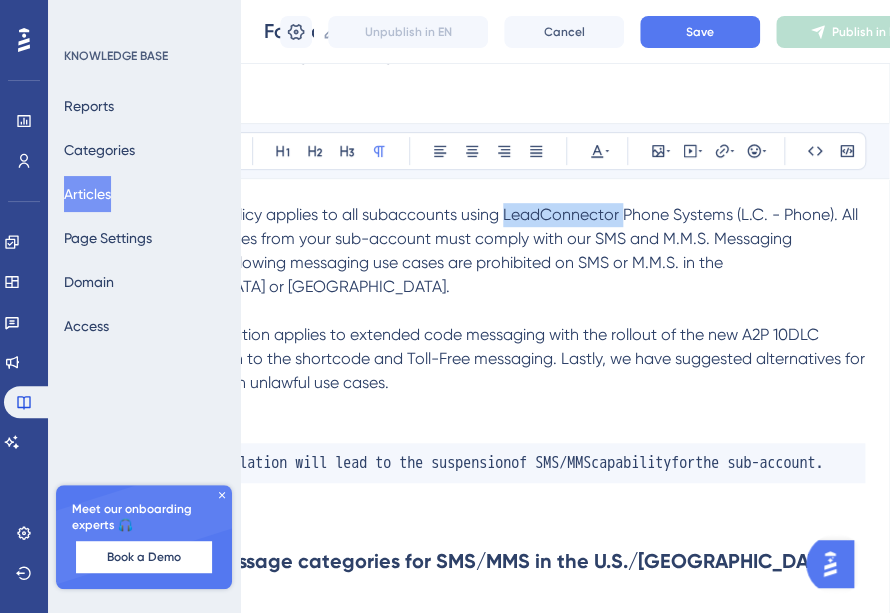 click on "This Messaging Policy applies to all subaccounts using LeadConnector Phone Systems (L.C. - Phone). All outbound messages from your sub-account must comply with our SMS and M.M.S. Messaging Guidelines. The following messaging use cases are prohibited on SMS or M.M.S. in the [GEOGRAPHIC_DATA] or [GEOGRAPHIC_DATA]." at bounding box center (484, 250) 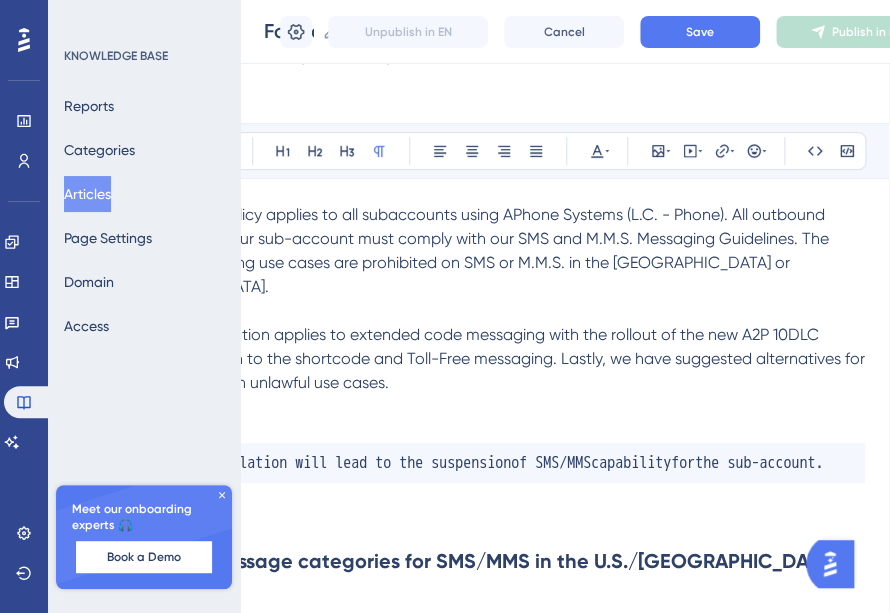 type 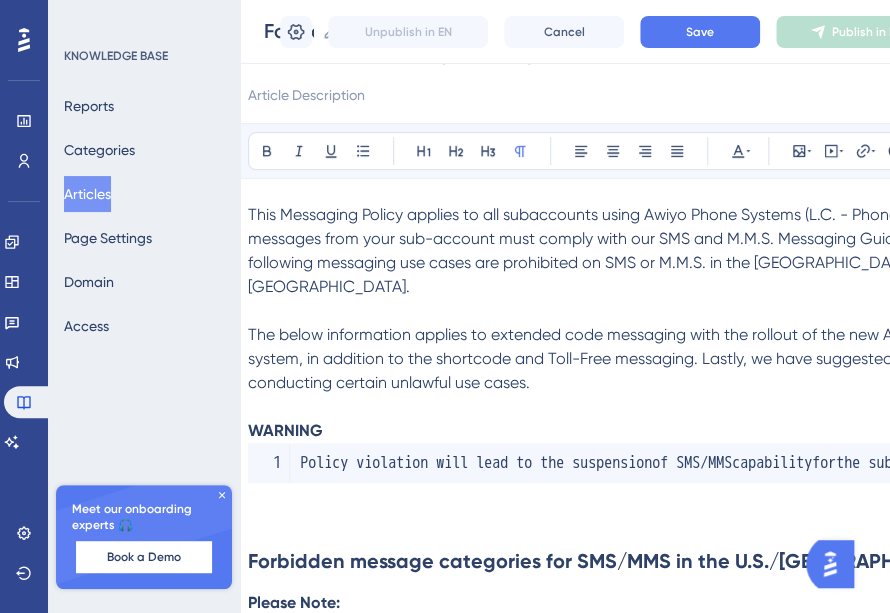 scroll, scrollTop: 222, scrollLeft: 29, axis: both 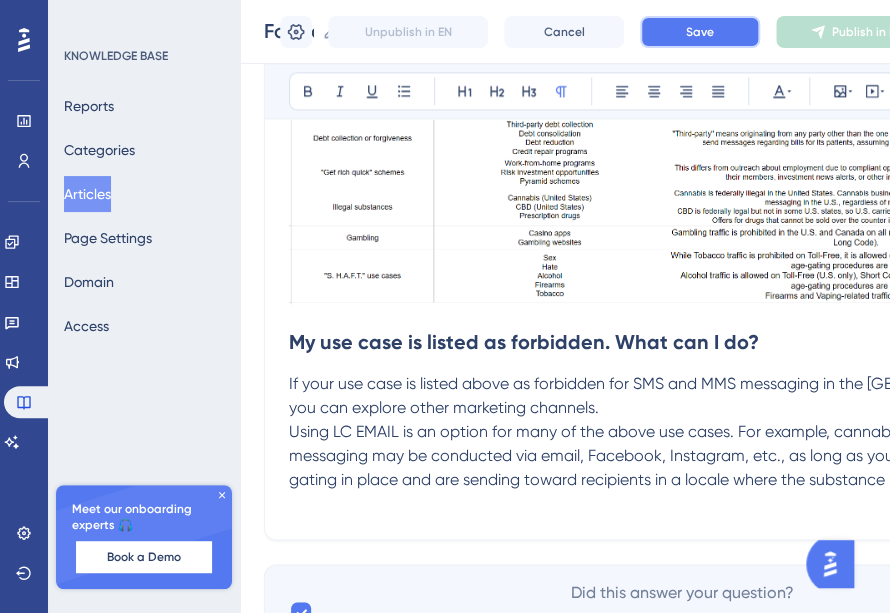click on "Save" at bounding box center (700, 32) 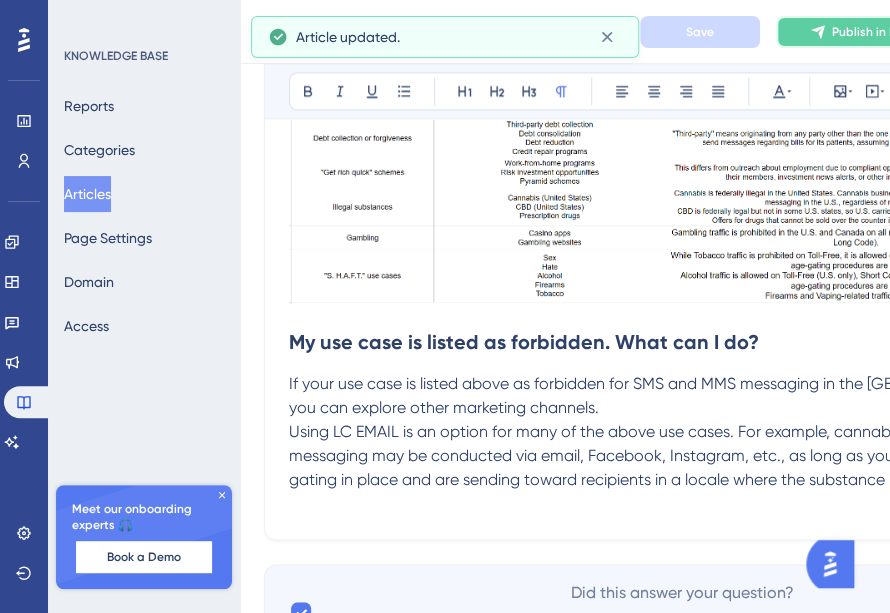 click on "Publish in EN" at bounding box center (856, 32) 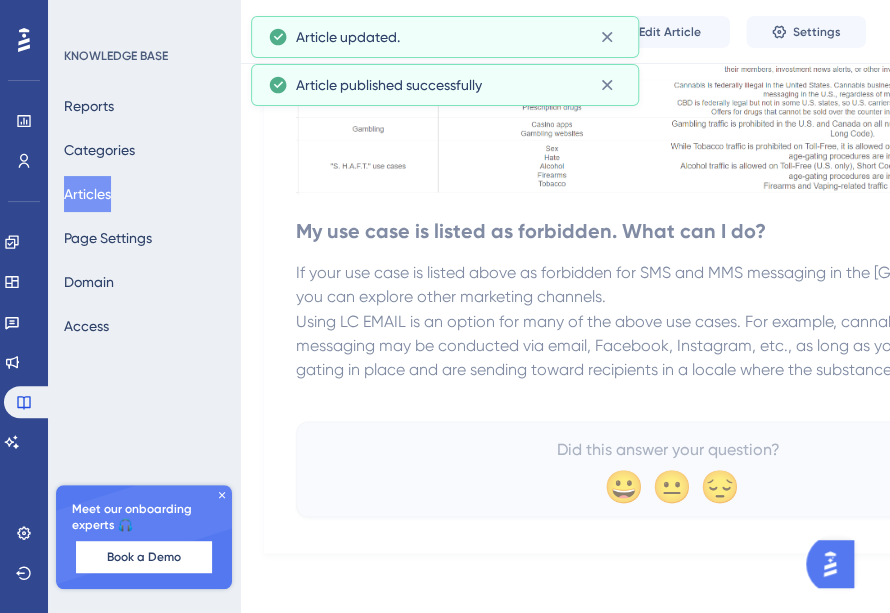 click on "Articles" at bounding box center (87, 194) 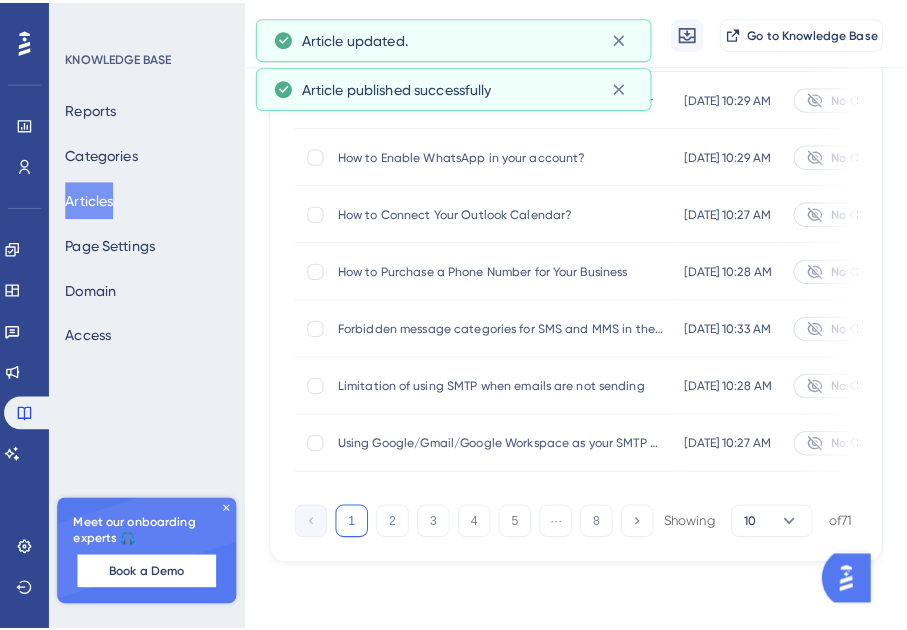 scroll, scrollTop: 0, scrollLeft: 0, axis: both 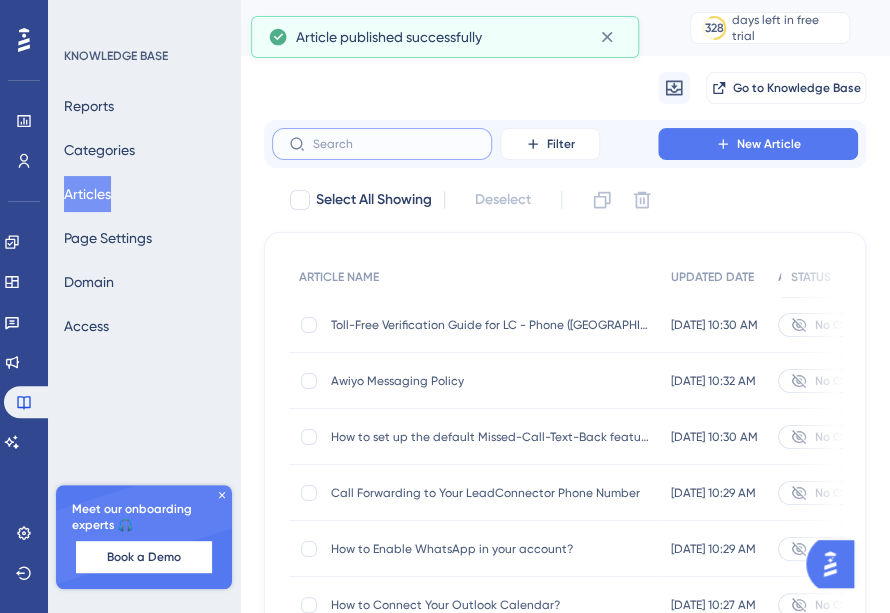 click at bounding box center (394, 144) 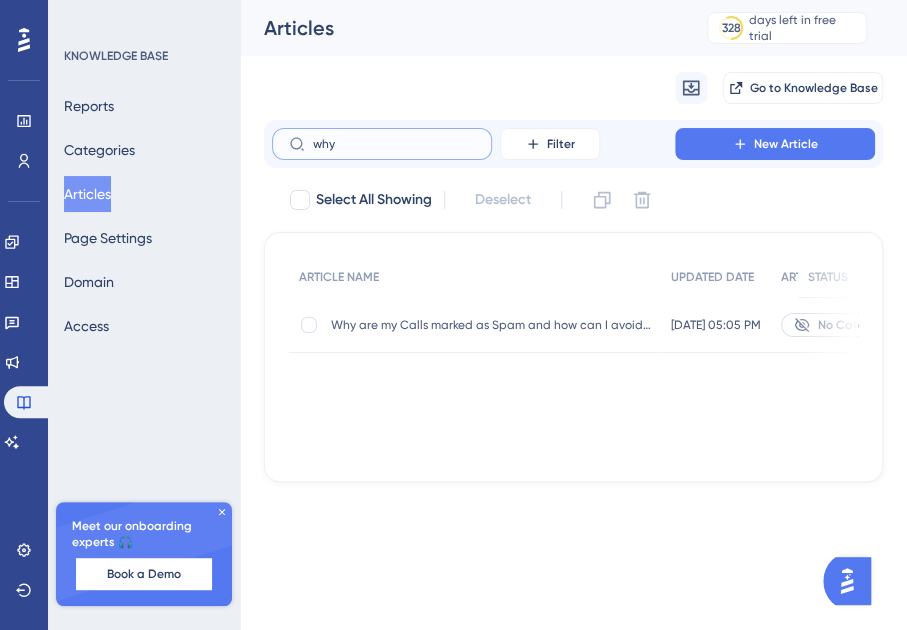 type on "why" 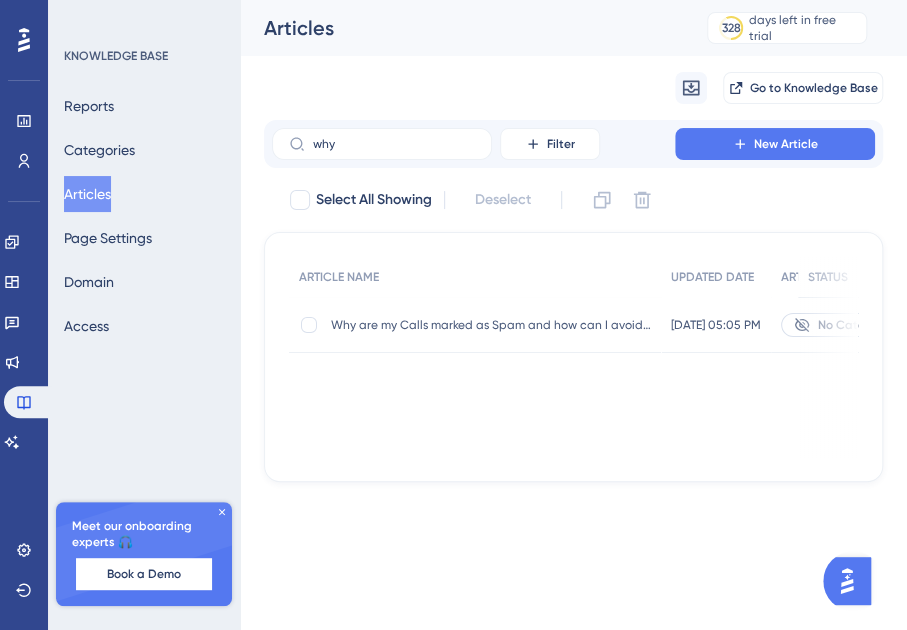 click on "Why are my Calls marked as Spam and how can I avoid it Why are my Calls marked as Spam and how can I avoid it" at bounding box center [491, 325] 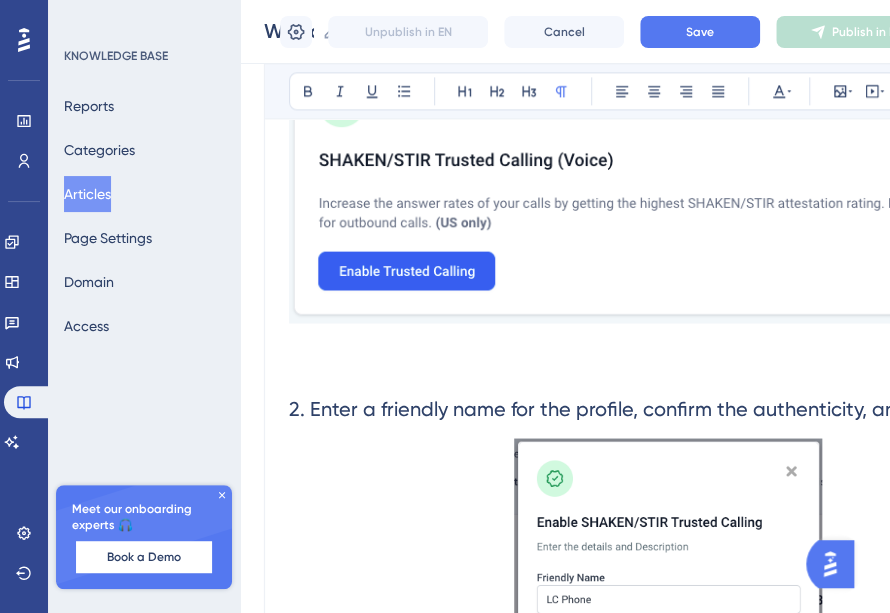 scroll, scrollTop: 0, scrollLeft: 0, axis: both 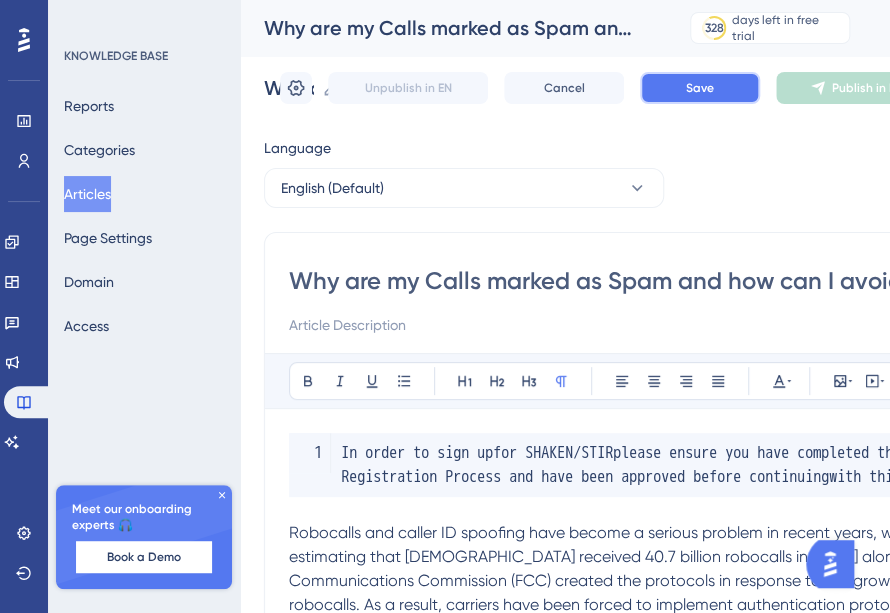 click on "Save" at bounding box center [700, 88] 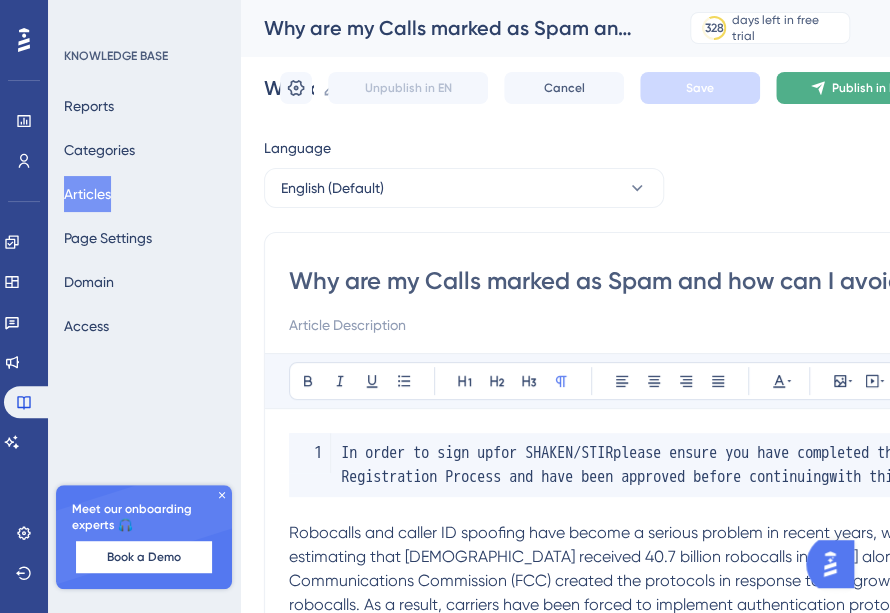 click on "Publish in EN" at bounding box center (867, 88) 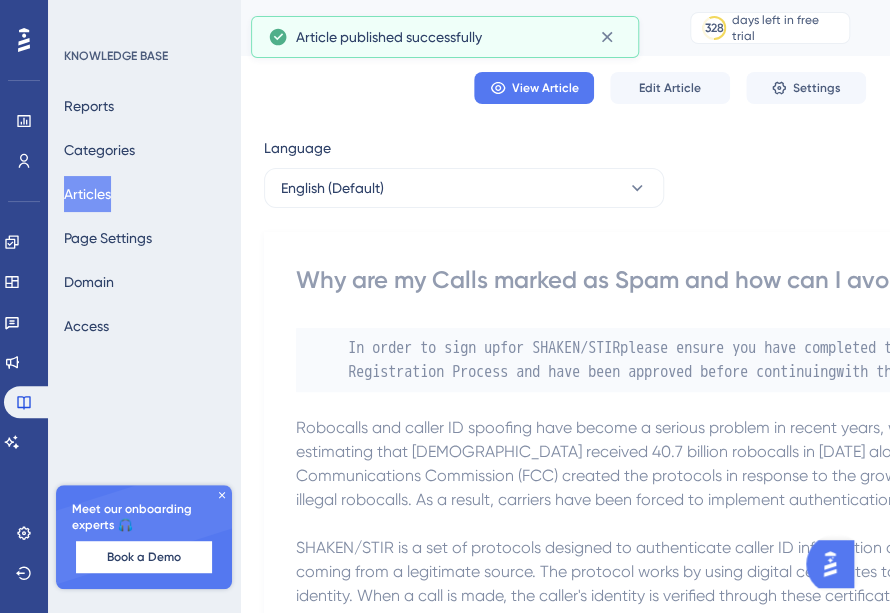 click on "Articles" at bounding box center [87, 194] 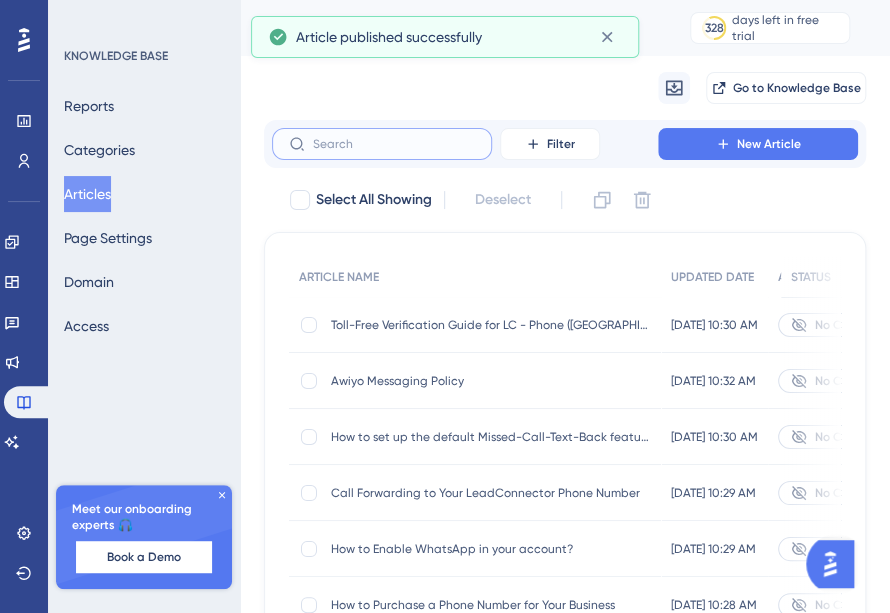 click at bounding box center (394, 144) 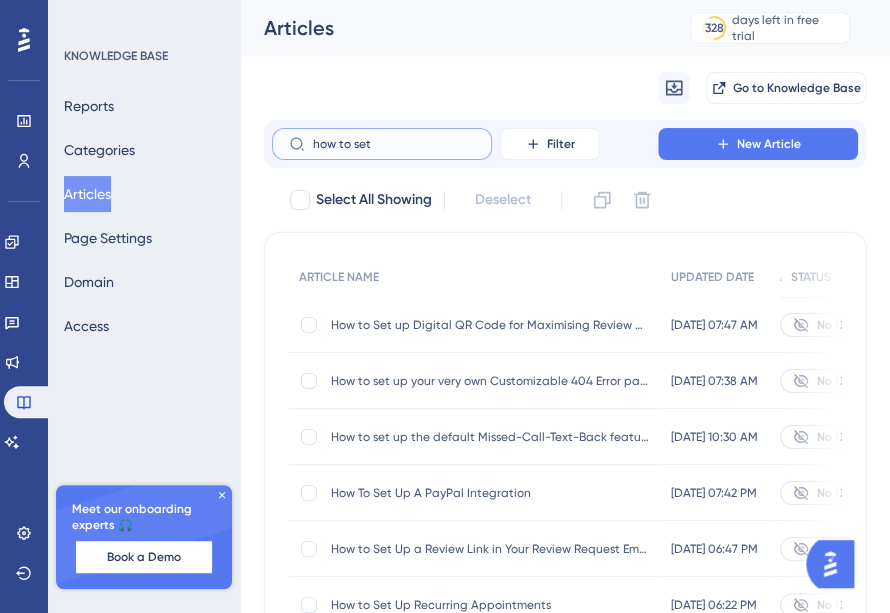type on "how to setu" 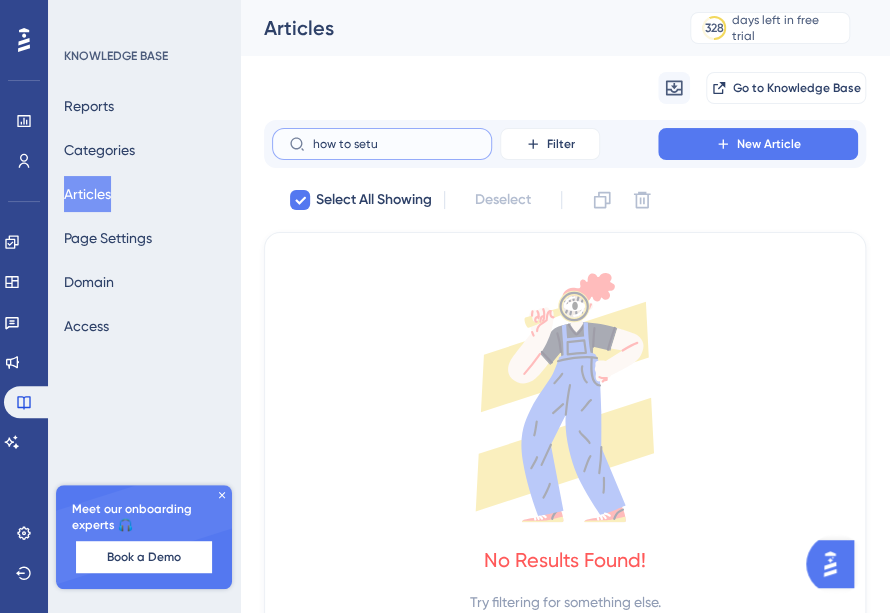 type on "how to set" 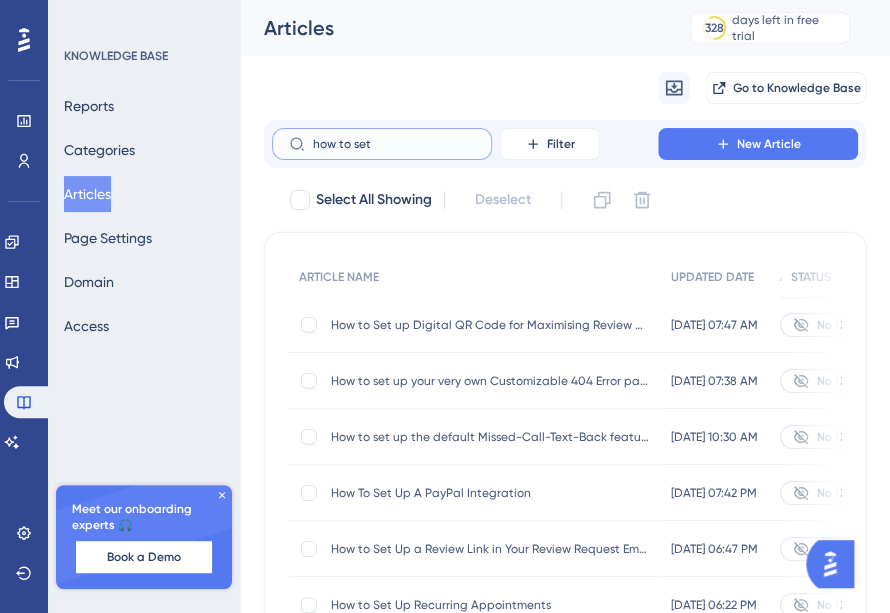 type on "how to set" 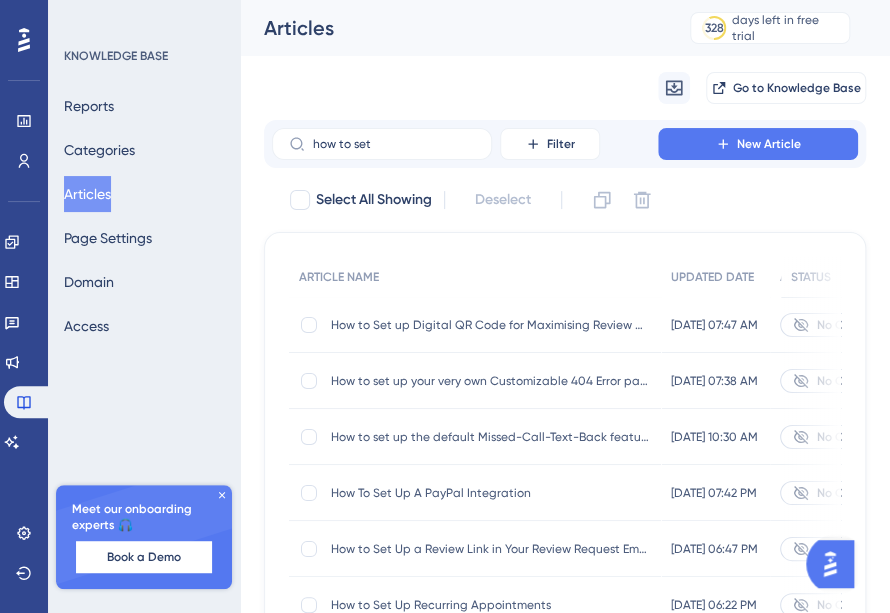 click on "How to Set up Digital QR Code for Maximising Review Generation How to Set up Digital QR Code for Maximising Review Generation" at bounding box center (491, 325) 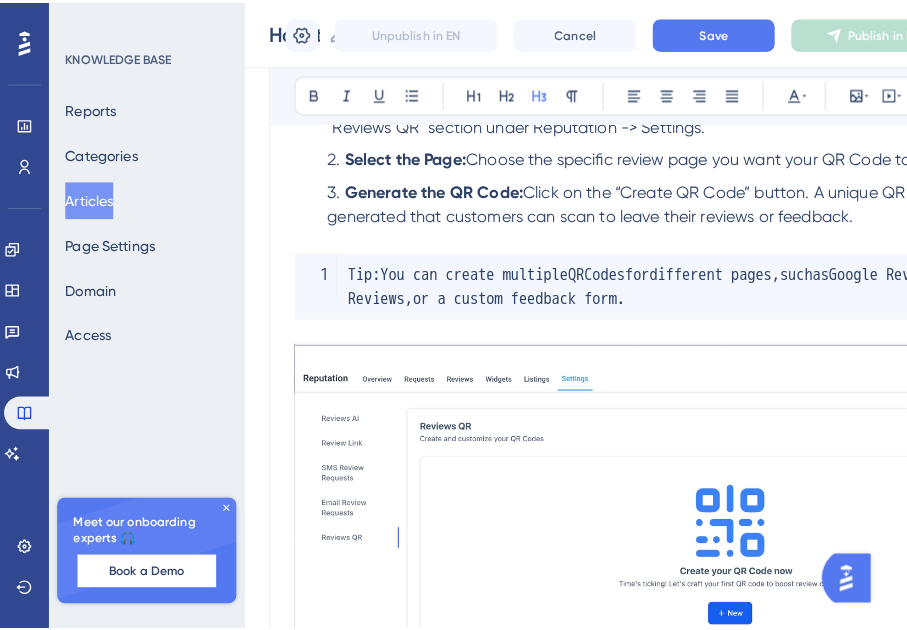 scroll, scrollTop: 0, scrollLeft: 0, axis: both 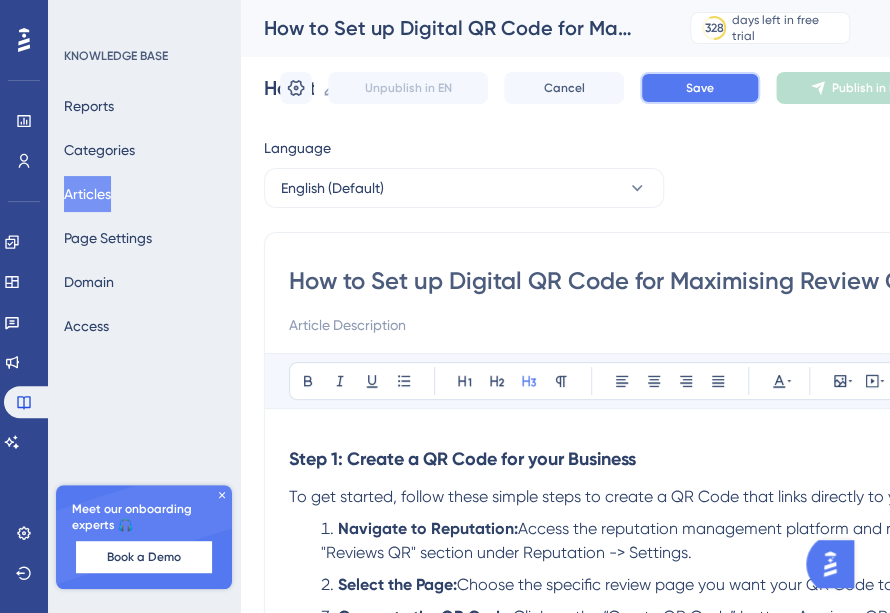 click on "Save" at bounding box center [700, 88] 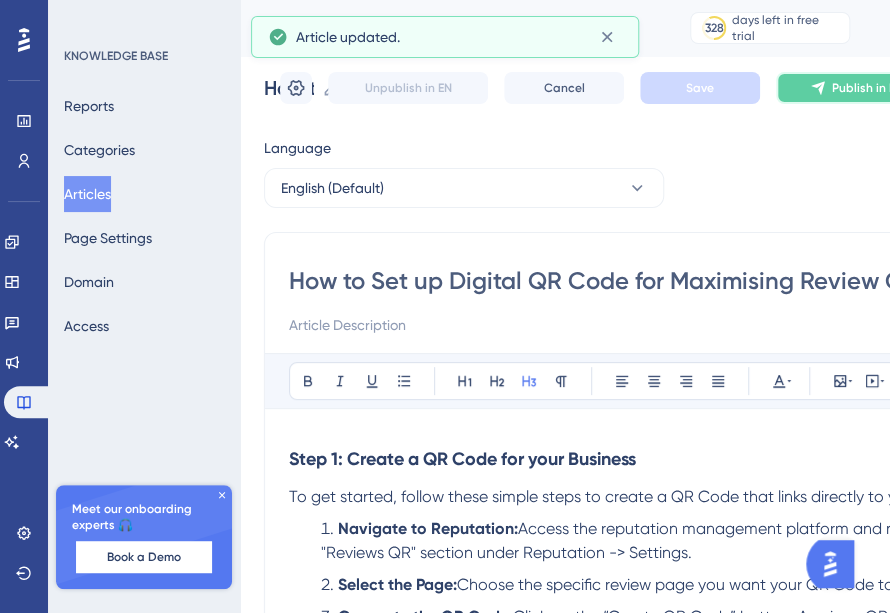 click on "Publish in EN" at bounding box center [856, 88] 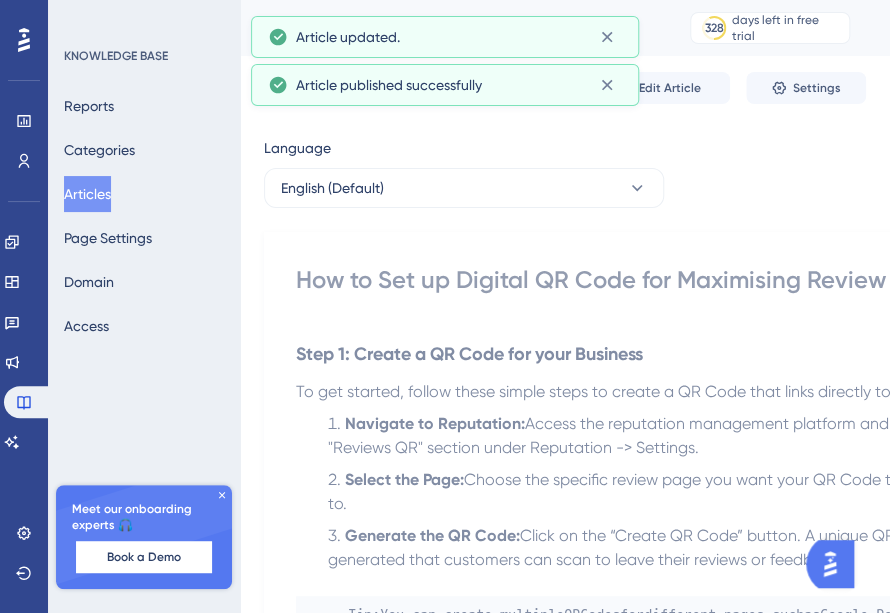 click on "Articles" at bounding box center [87, 194] 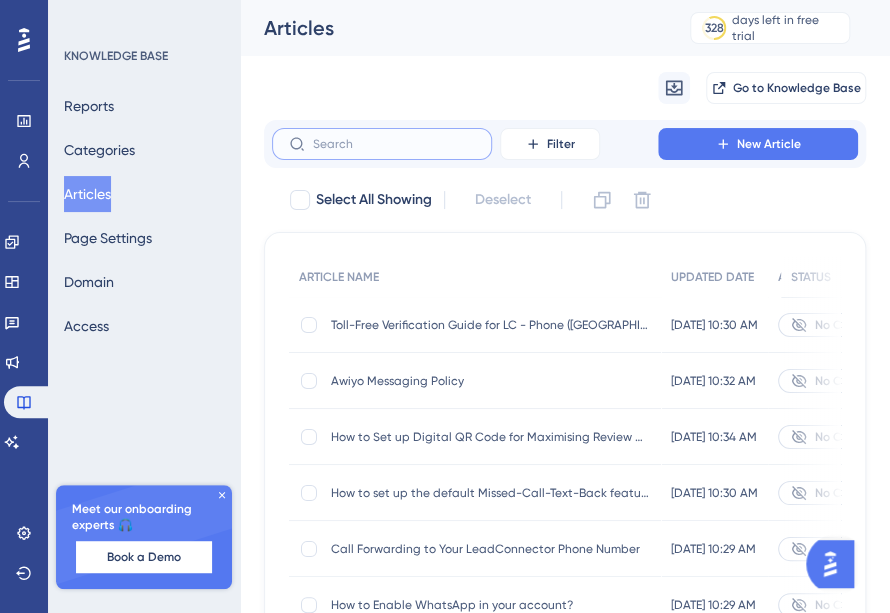 click at bounding box center (394, 144) 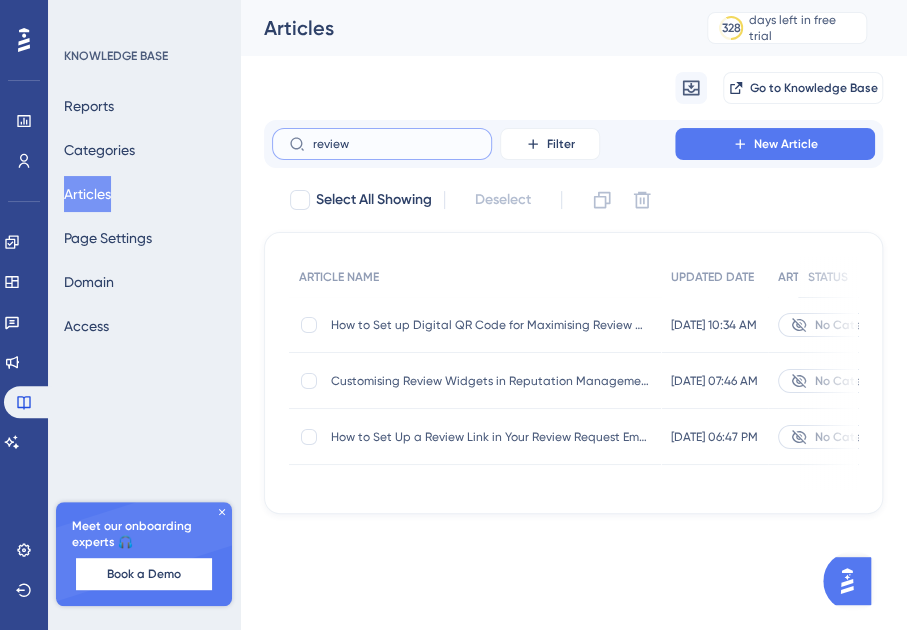 type on "reviews" 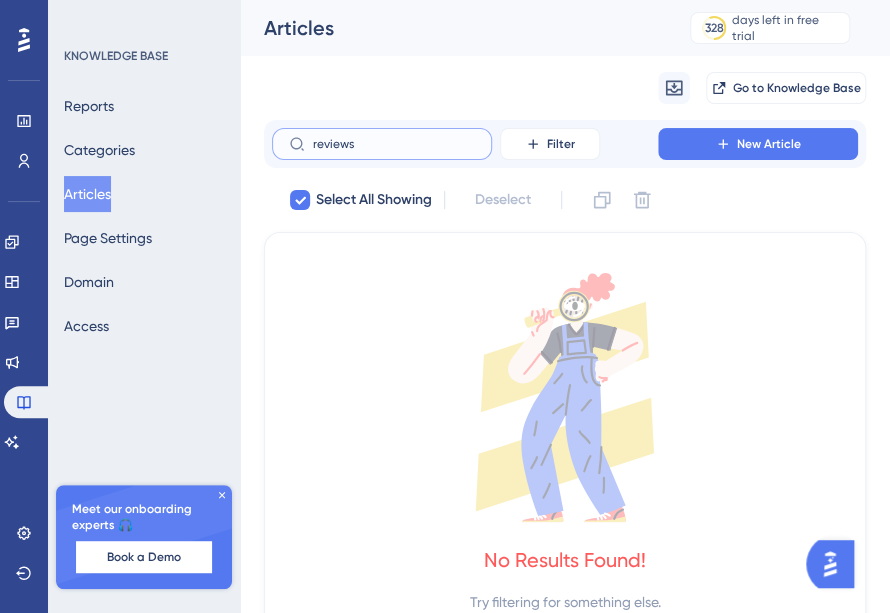 type on "review" 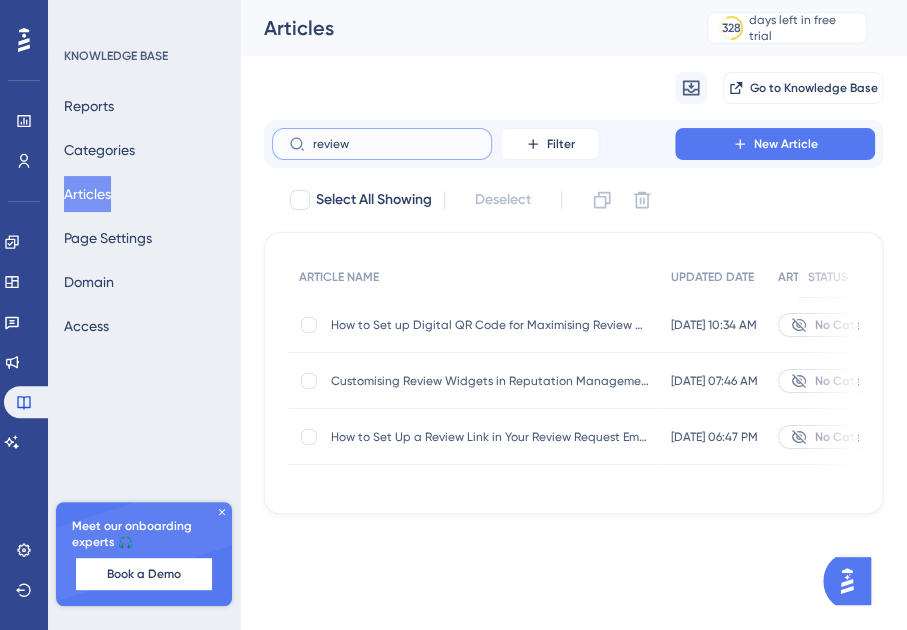 type on "review" 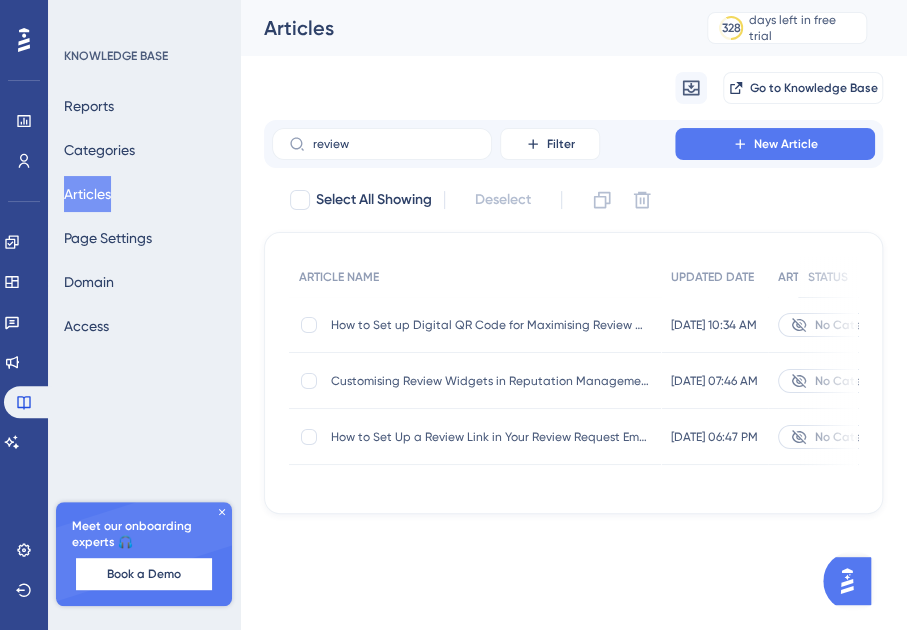 click on "Customising Review Widgets in Reputation Management" at bounding box center (491, 381) 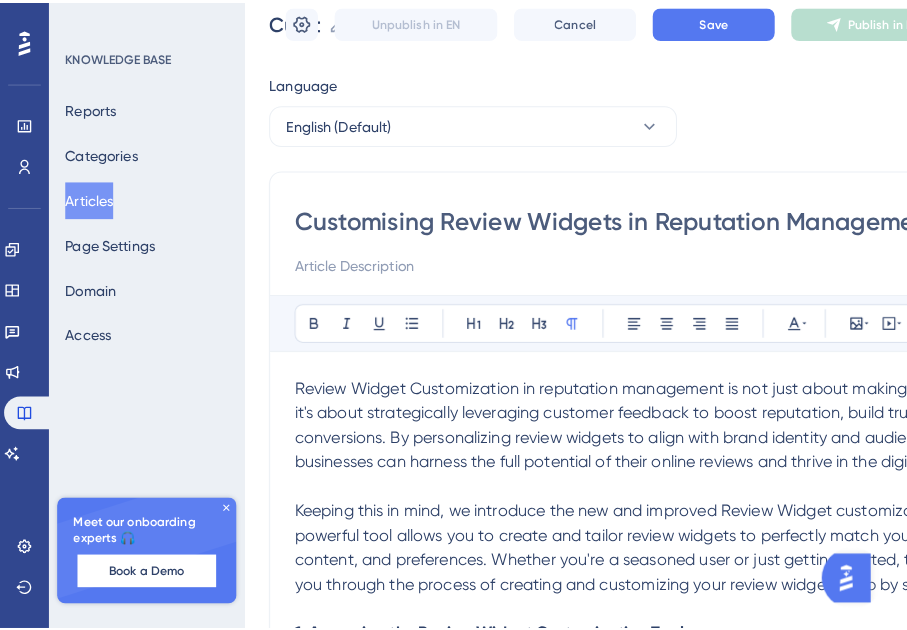scroll, scrollTop: 0, scrollLeft: 0, axis: both 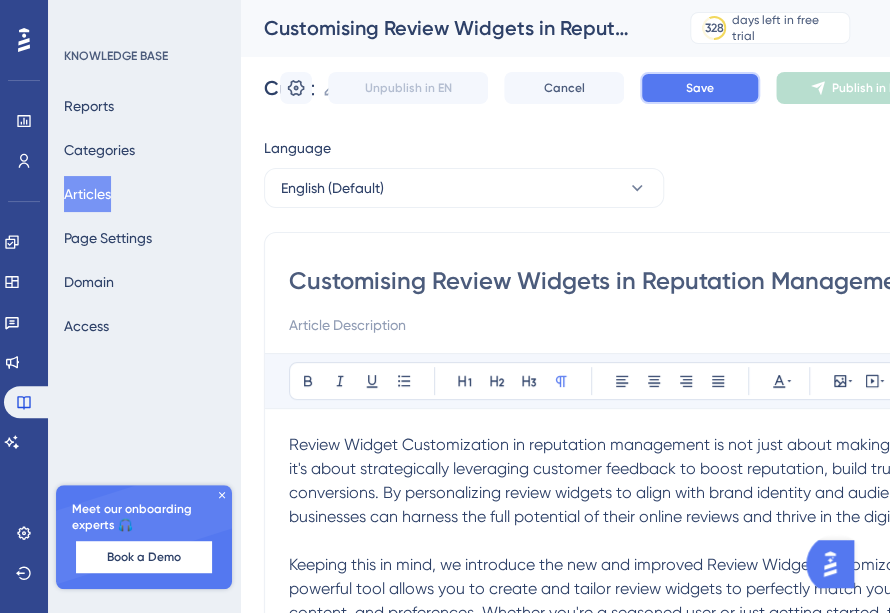 click on "Save" at bounding box center [700, 88] 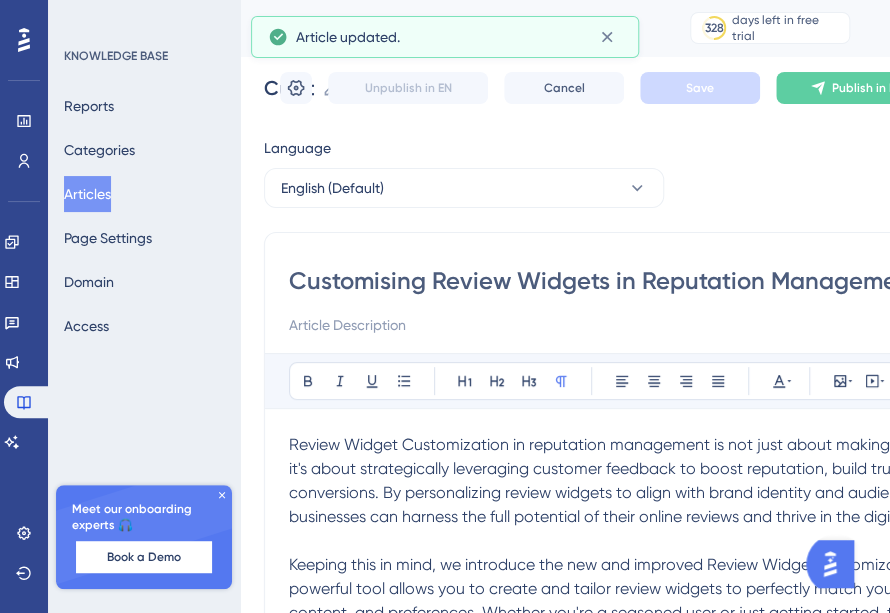 click 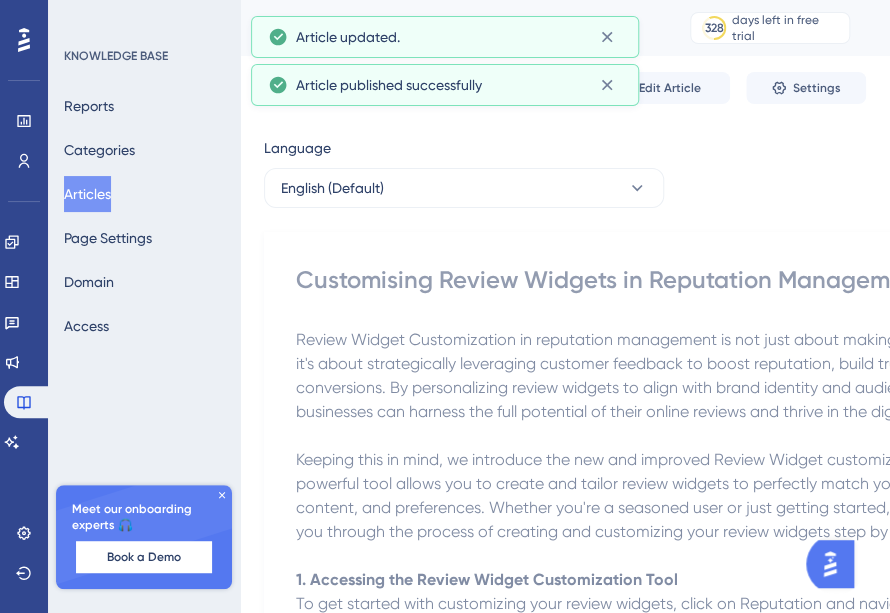 click on "Articles" at bounding box center [87, 194] 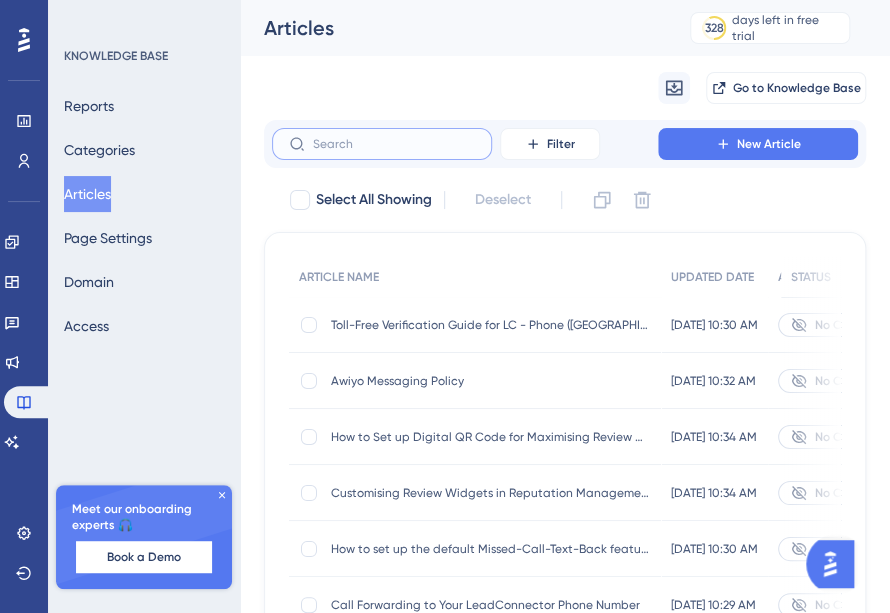 click at bounding box center (394, 144) 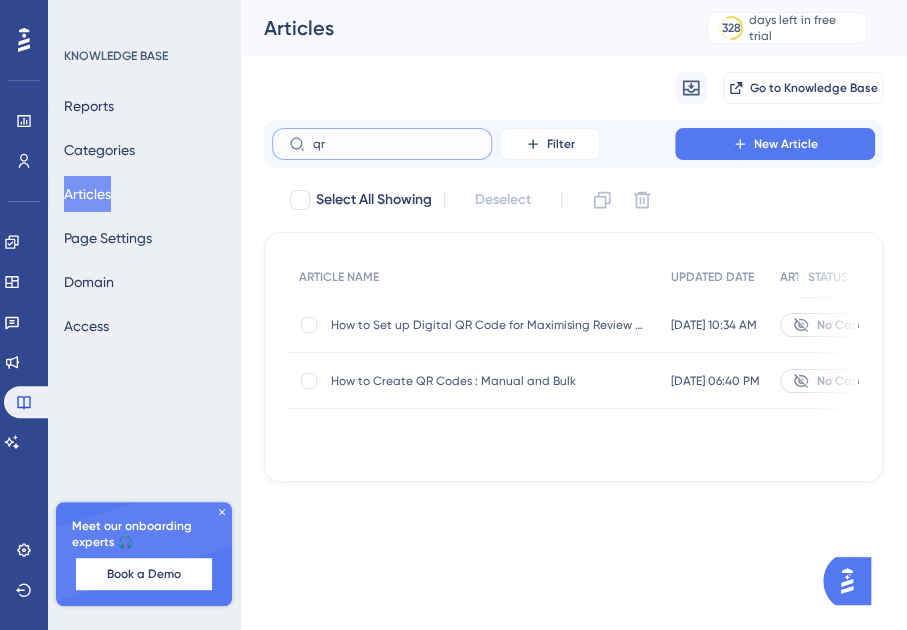 type on "qr" 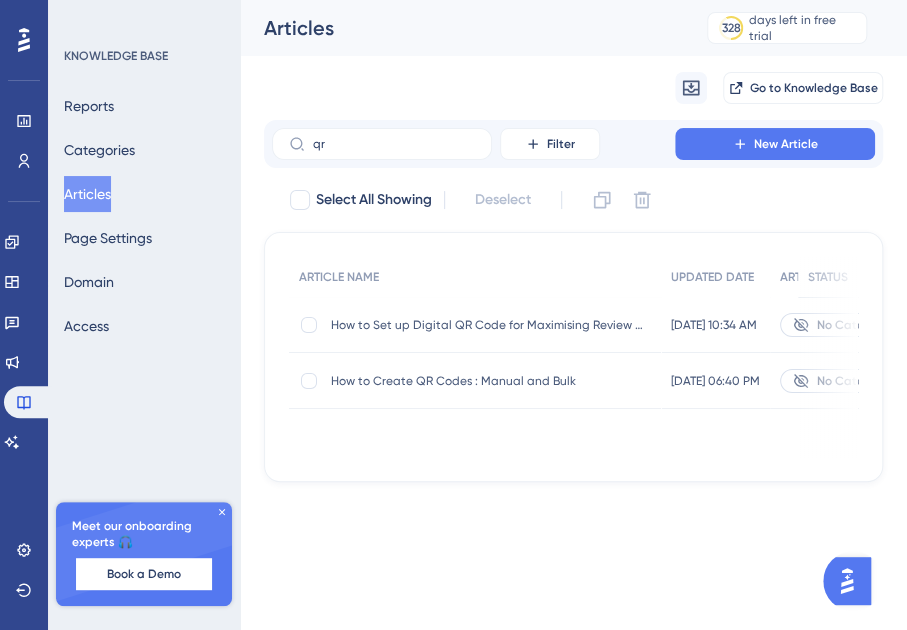 click on "How to Create QR Codes : Manual and Bulk How to Create QR Codes : Manual and Bulk" at bounding box center [491, 381] 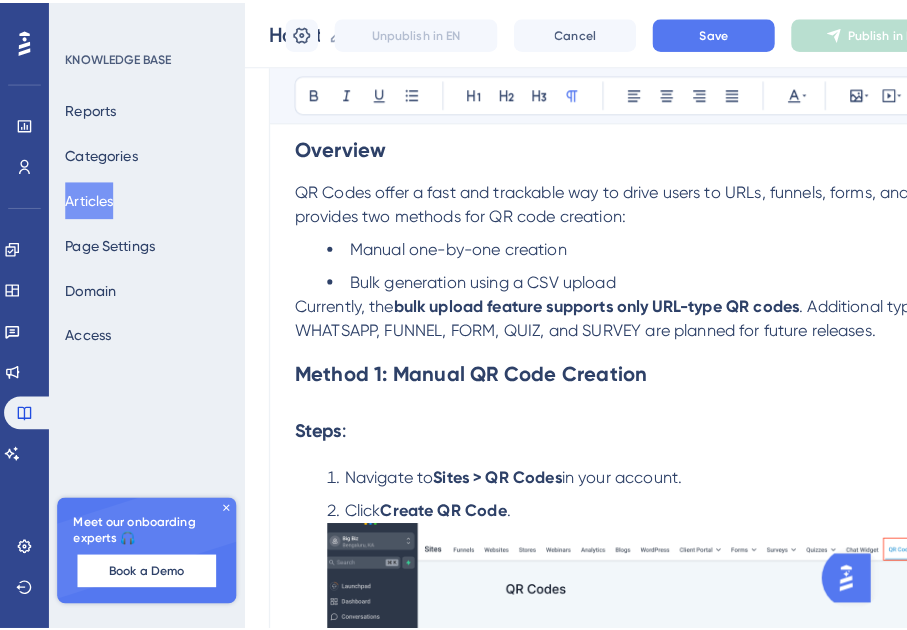 scroll, scrollTop: 0, scrollLeft: 0, axis: both 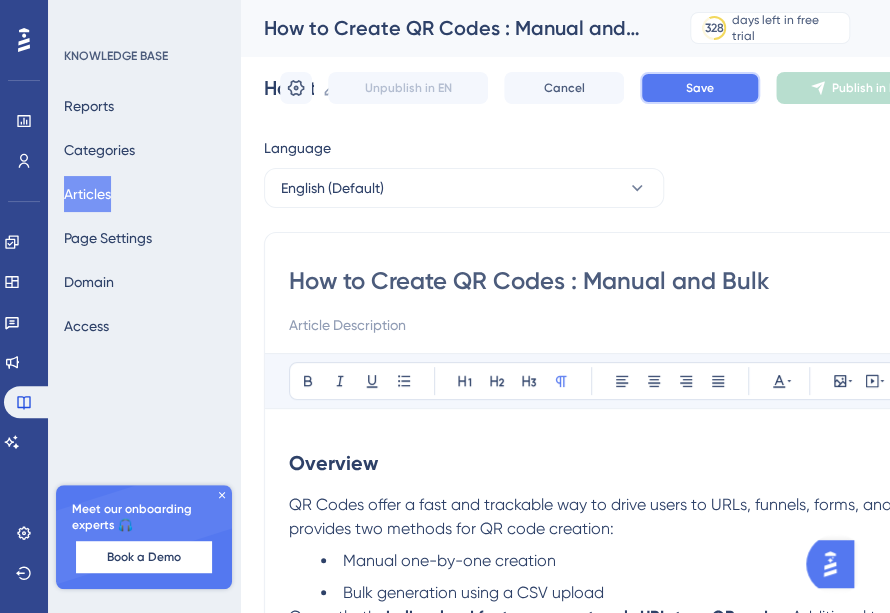 click on "Save" at bounding box center (700, 88) 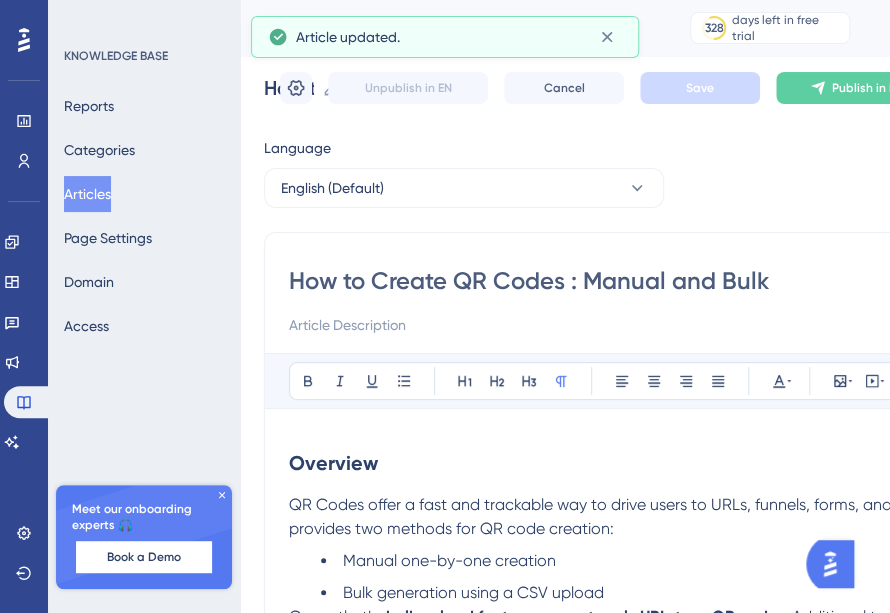 click on "Articles" at bounding box center [87, 194] 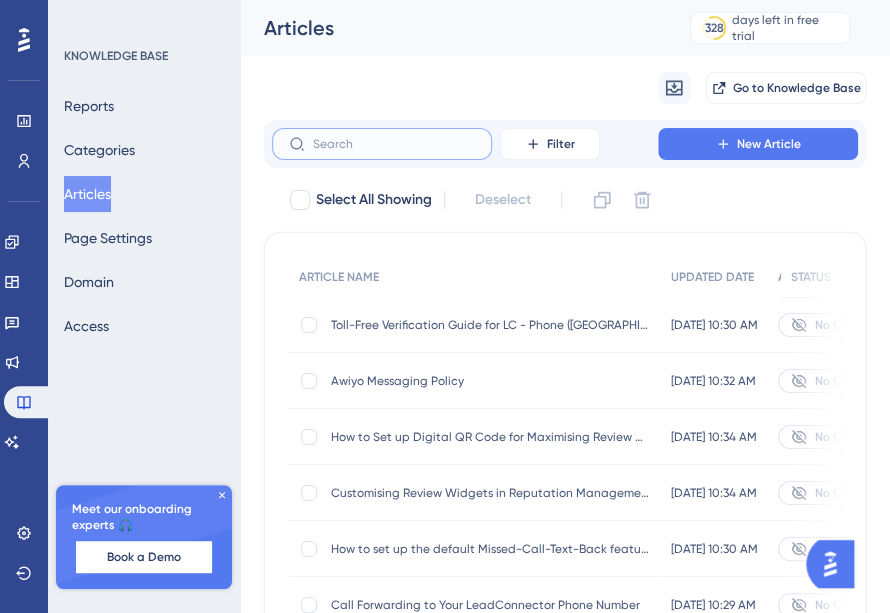 click at bounding box center (394, 144) 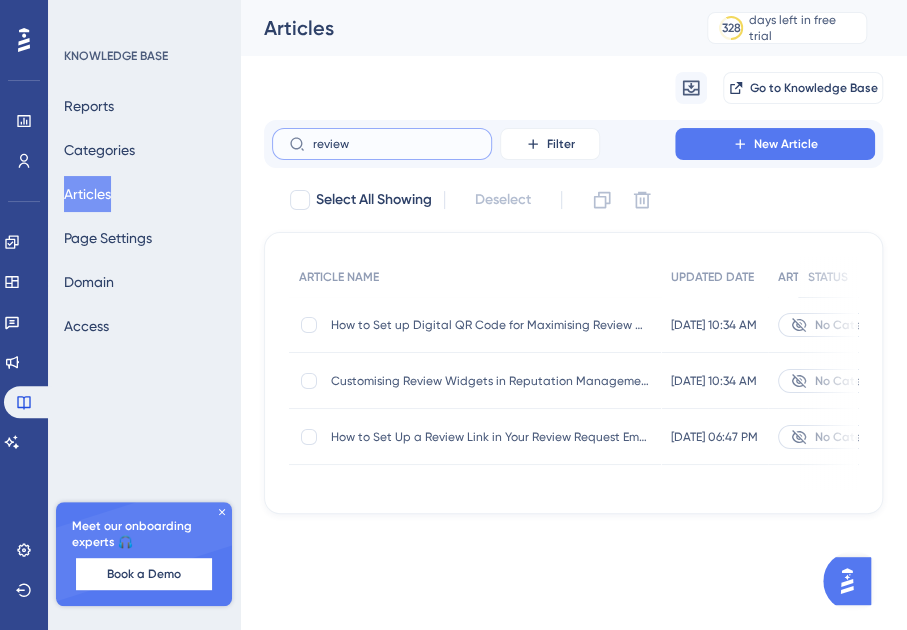 type on "review" 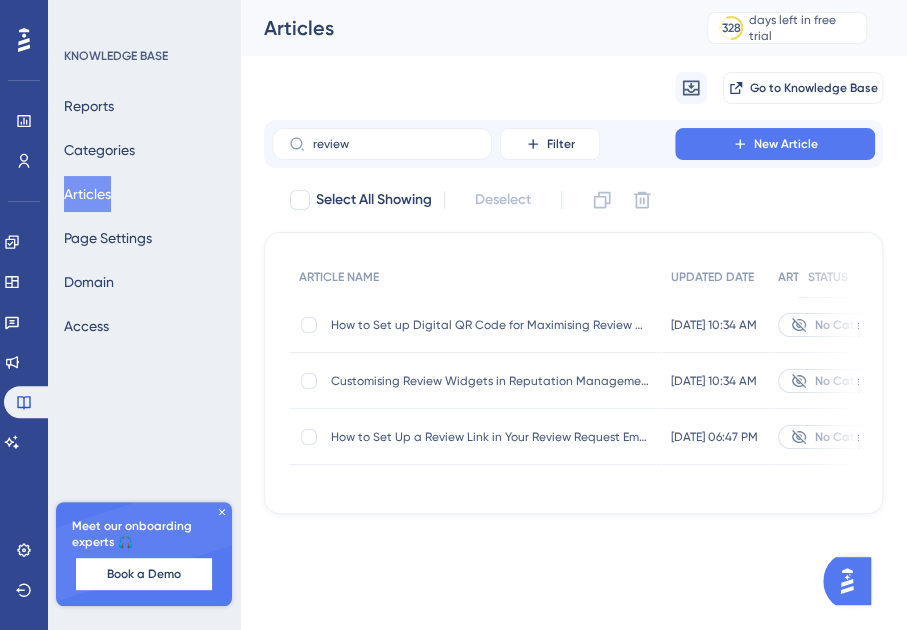 click on "How to Set Up a Review Link in Your Review Request Email" at bounding box center [491, 437] 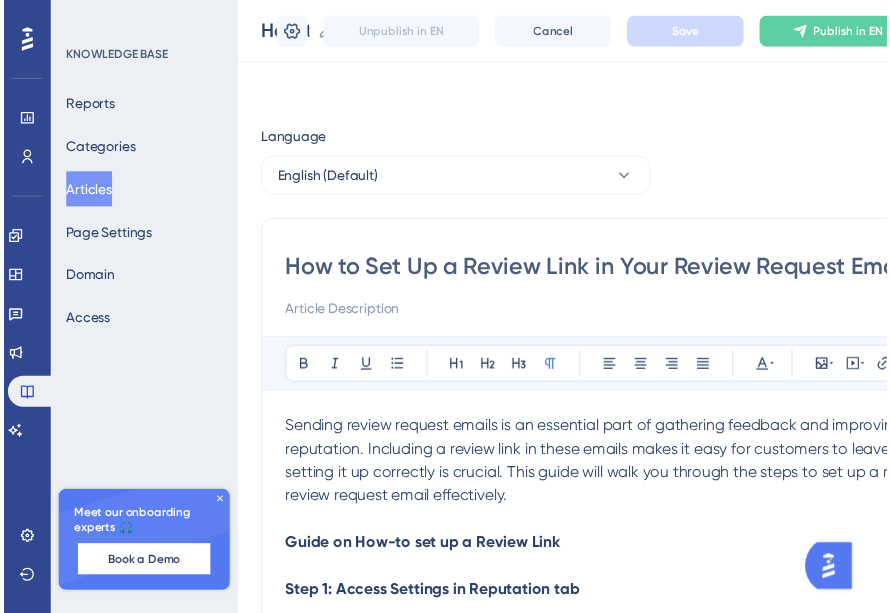 scroll, scrollTop: 826, scrollLeft: 0, axis: vertical 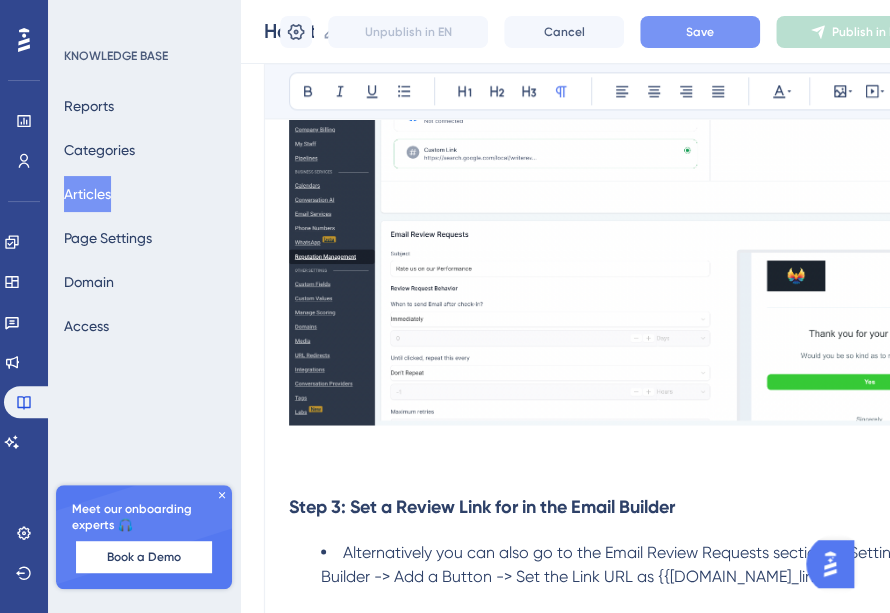 click on "Save" at bounding box center (700, 32) 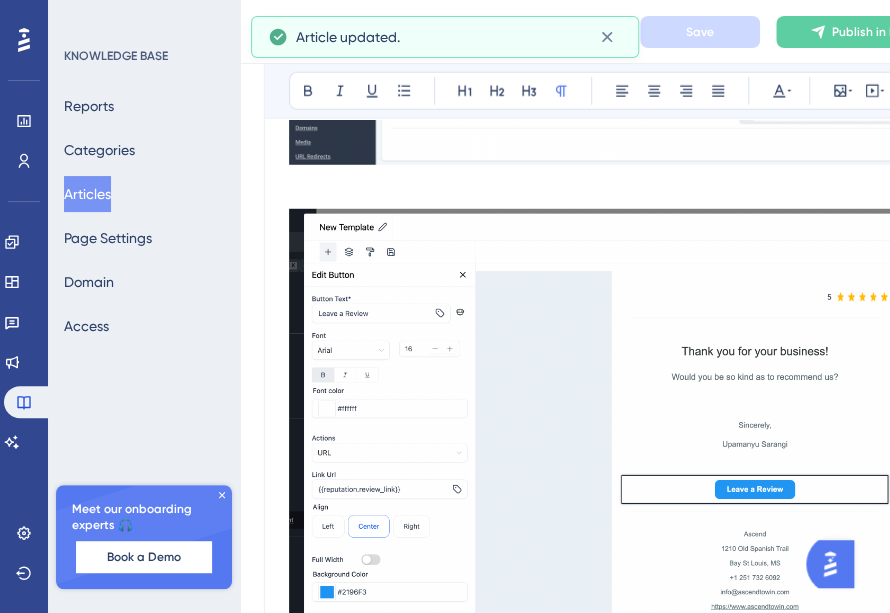 scroll, scrollTop: 2270, scrollLeft: 0, axis: vertical 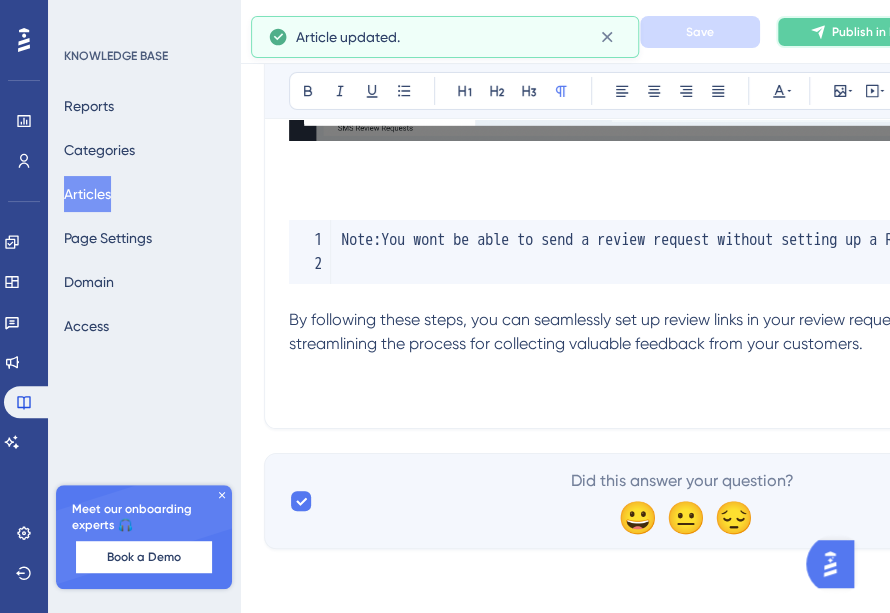 click on "Publish in EN" at bounding box center [867, 32] 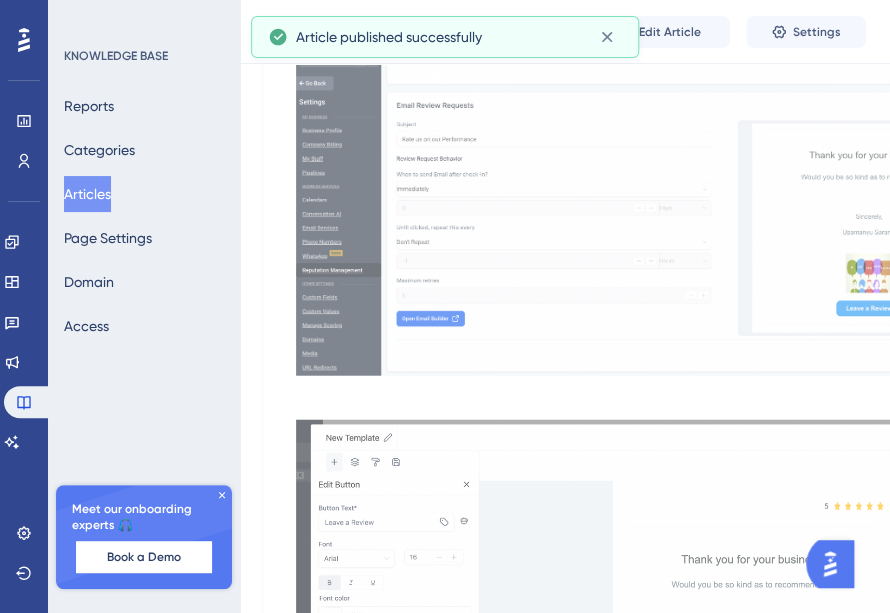 scroll, scrollTop: 669, scrollLeft: 0, axis: vertical 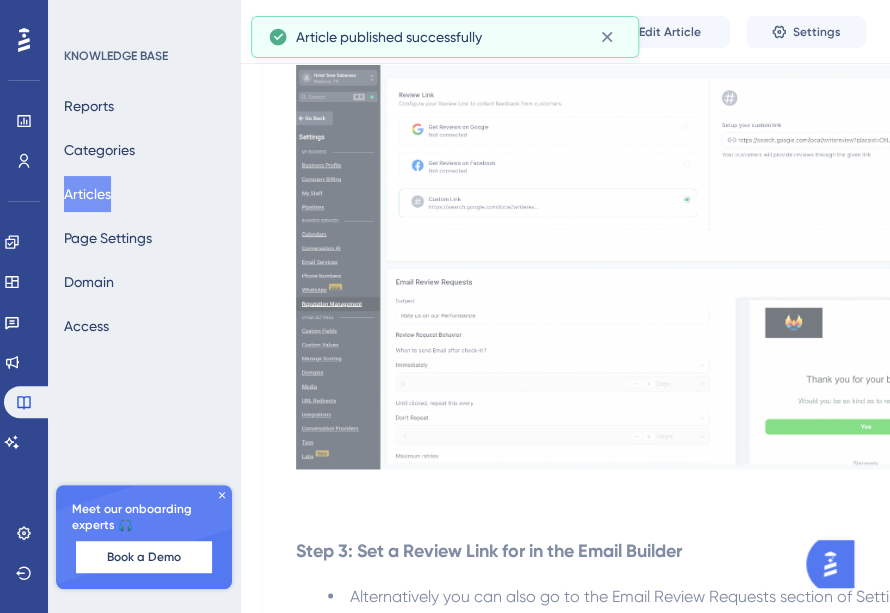 click on "Articles" at bounding box center (87, 194) 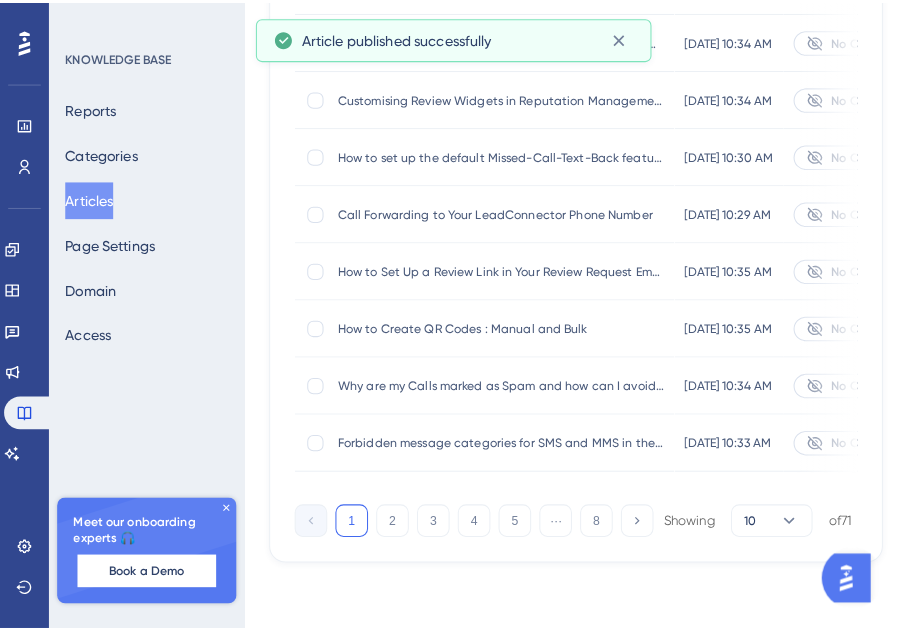 scroll, scrollTop: 0, scrollLeft: 0, axis: both 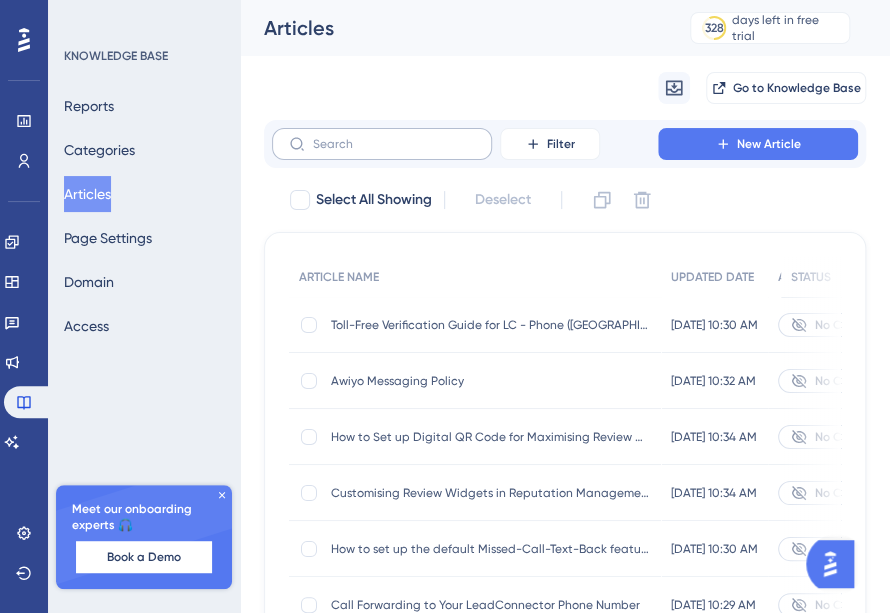 click at bounding box center (382, 144) 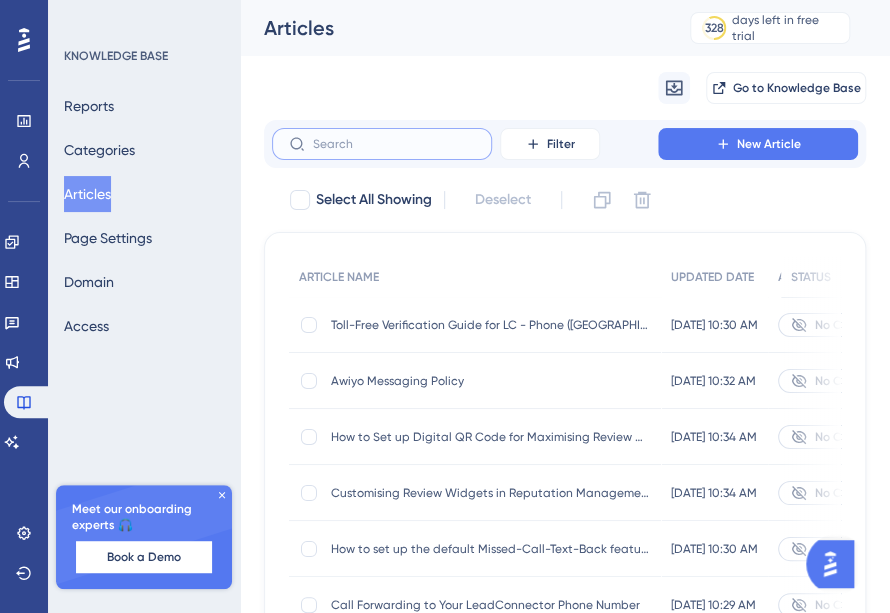 click at bounding box center [394, 144] 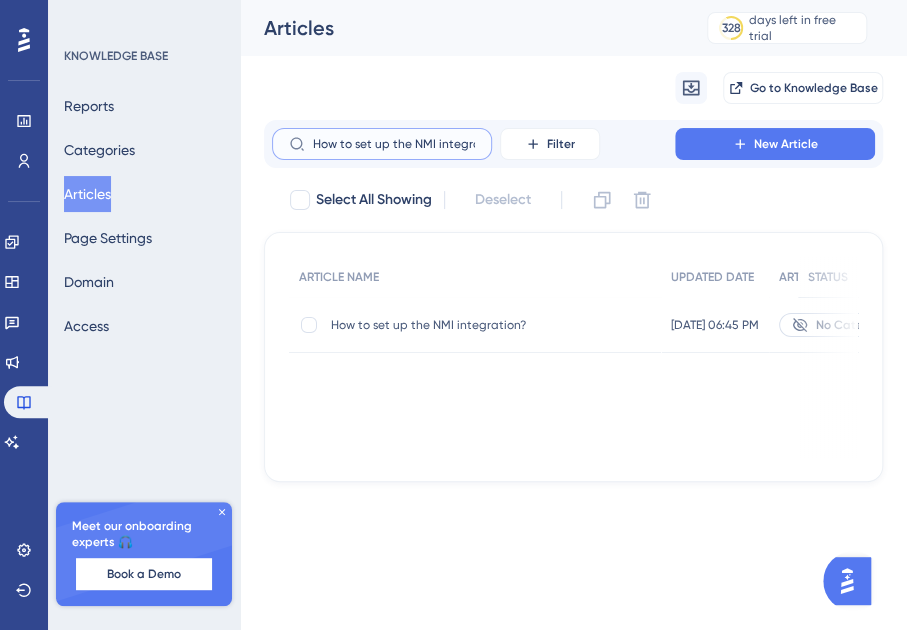 scroll, scrollTop: 0, scrollLeft: 27, axis: horizontal 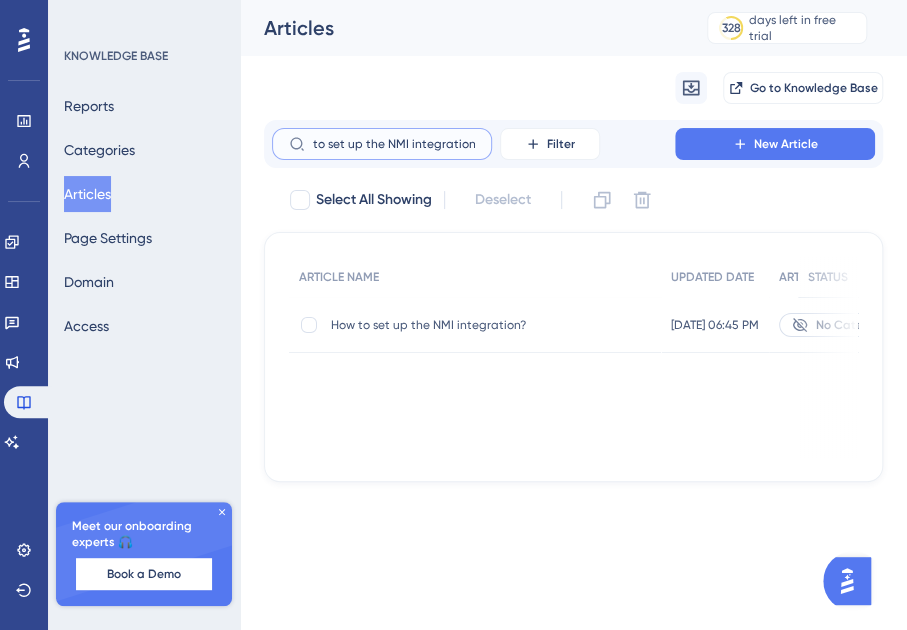 type on "How to set up the NMI integration?" 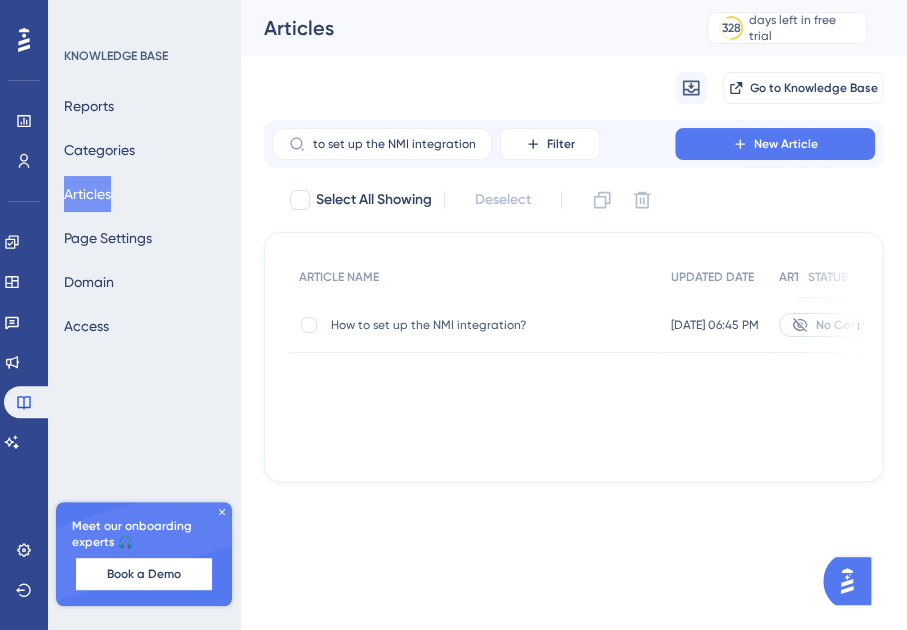 click on "How to set up the NMI integration?" at bounding box center [491, 325] 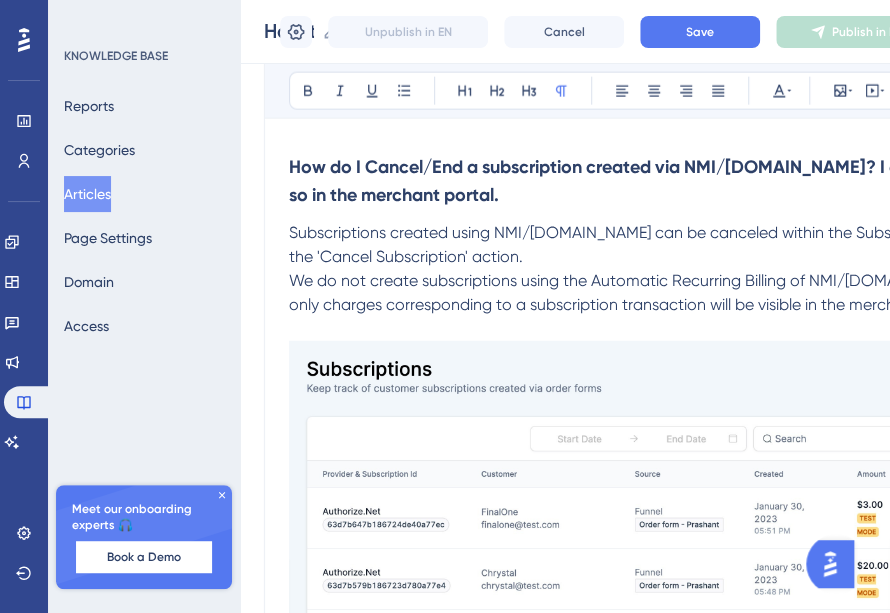 scroll, scrollTop: 5539, scrollLeft: 0, axis: vertical 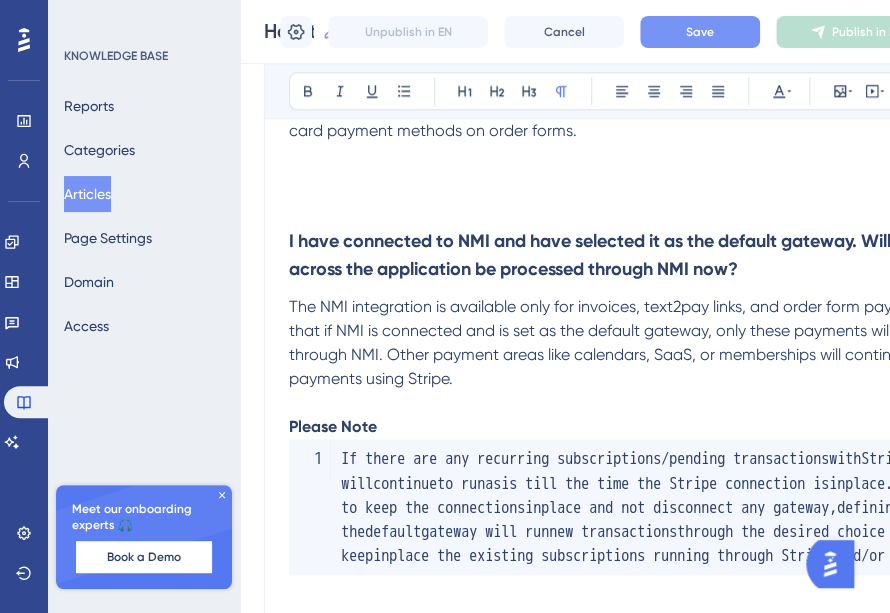 click on "Save" at bounding box center (700, 32) 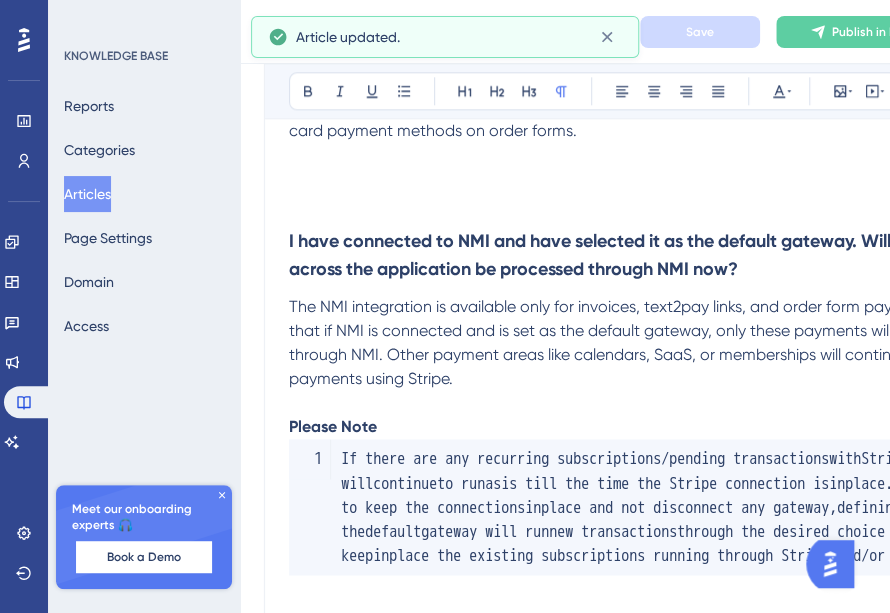 click on "Publish in EN" at bounding box center (867, 32) 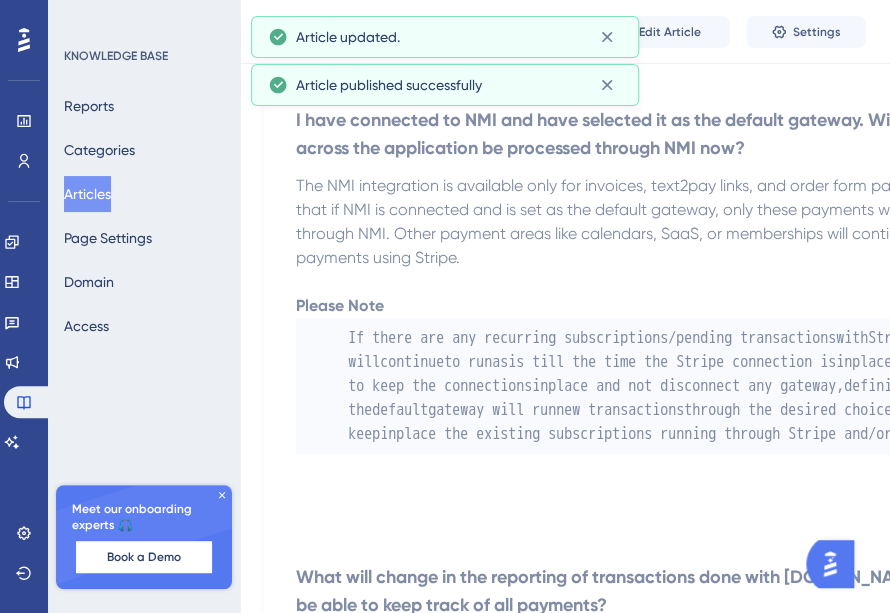 click on "Articles" at bounding box center (87, 194) 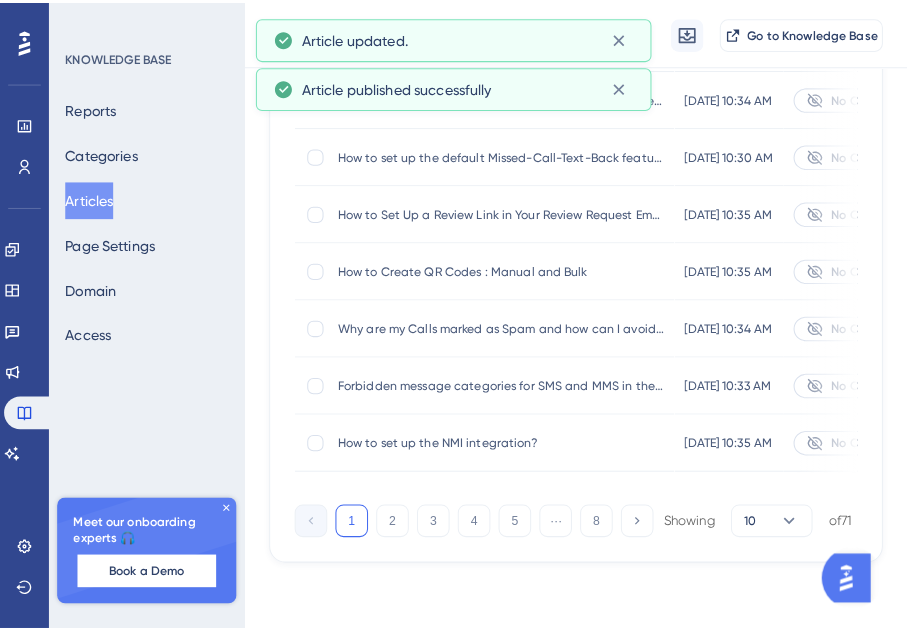 scroll, scrollTop: 0, scrollLeft: 0, axis: both 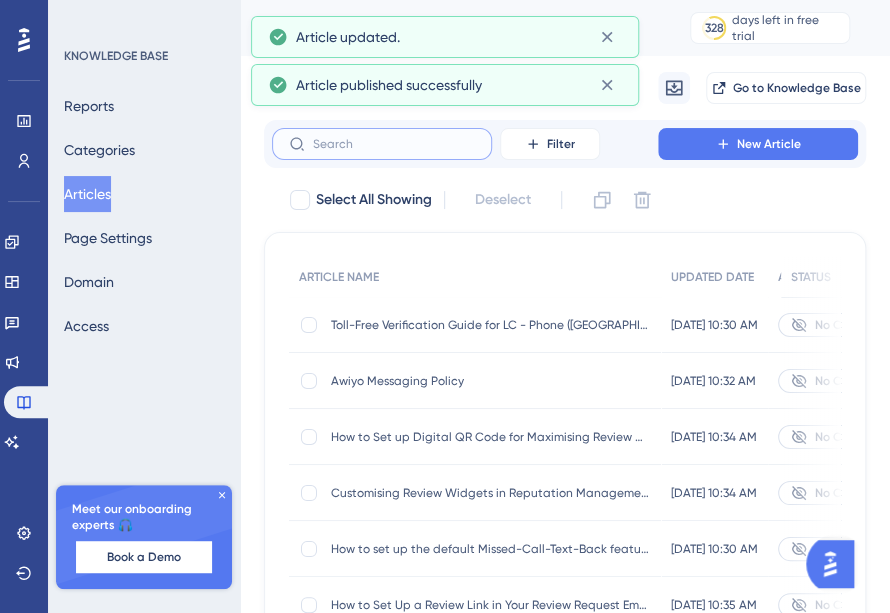 click at bounding box center [394, 144] 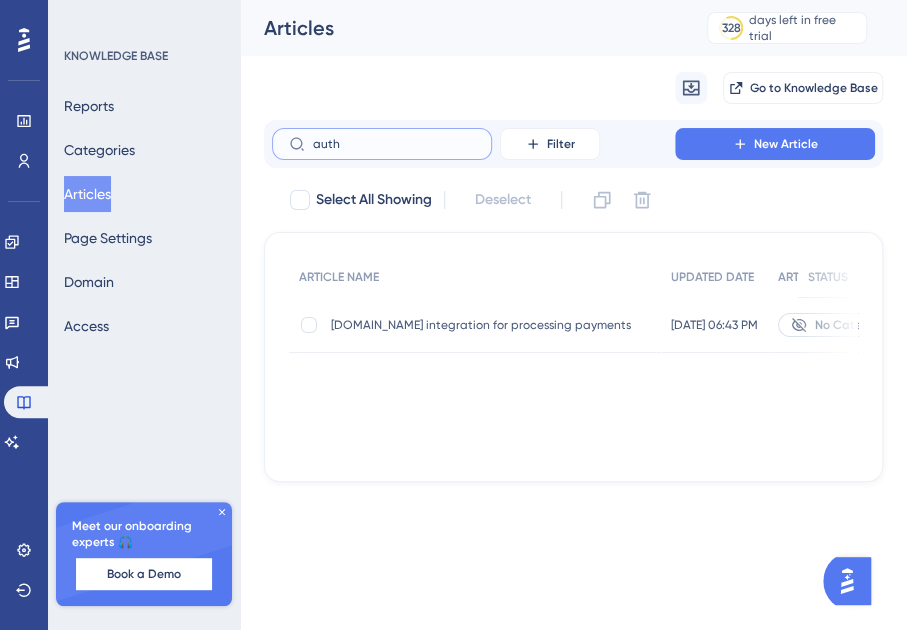 type on "auth" 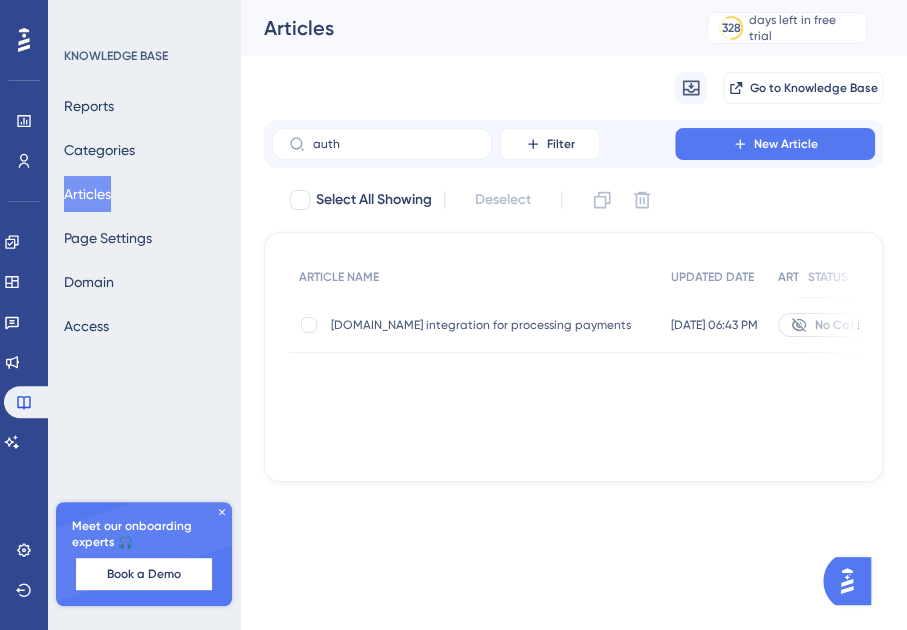 click on "[DOMAIN_NAME] integration for processing payments" at bounding box center [491, 325] 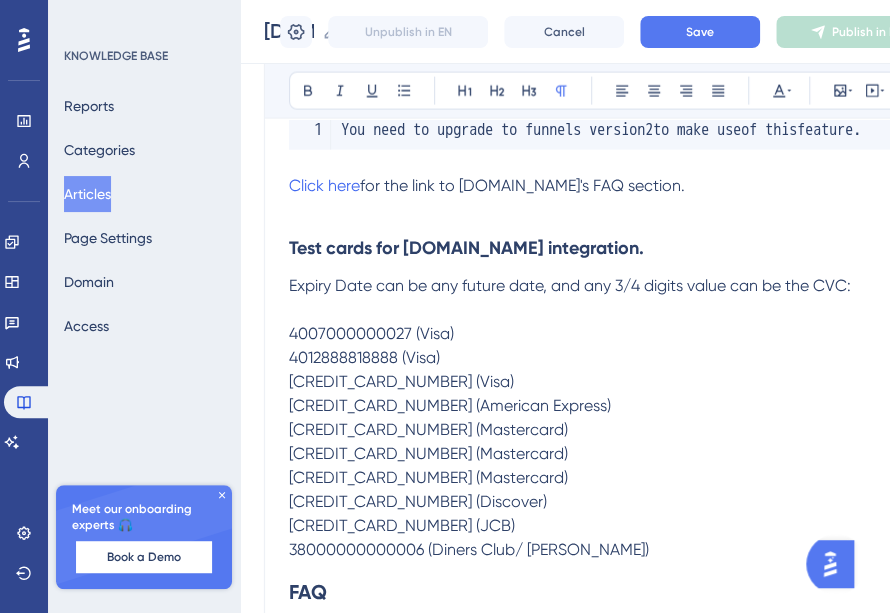 scroll, scrollTop: 8700, scrollLeft: 0, axis: vertical 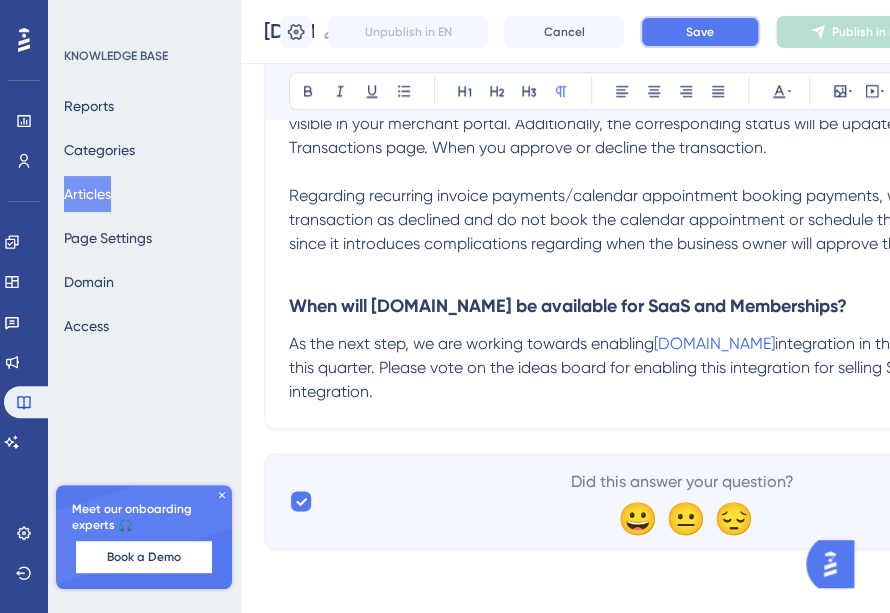 click on "Save" at bounding box center [700, 32] 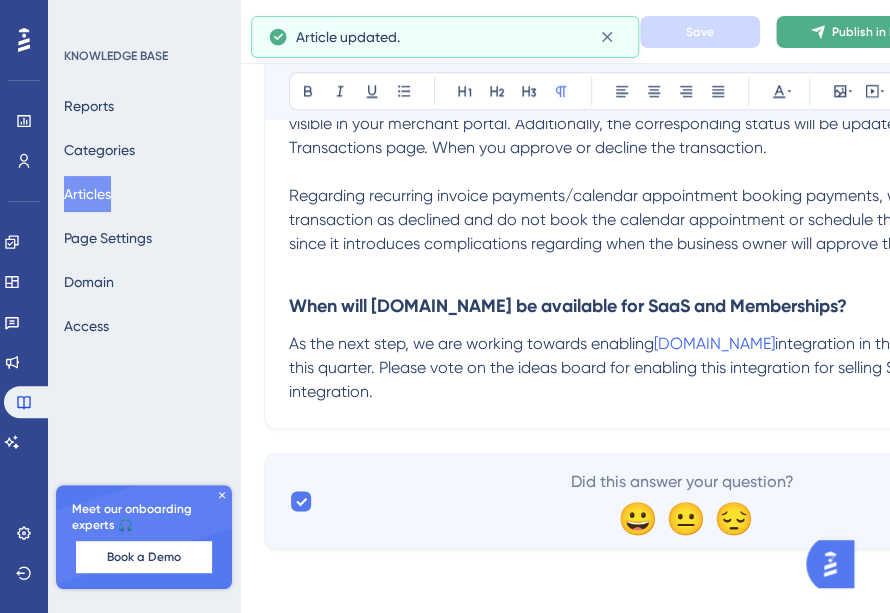 click on "Publish in EN" at bounding box center (856, 32) 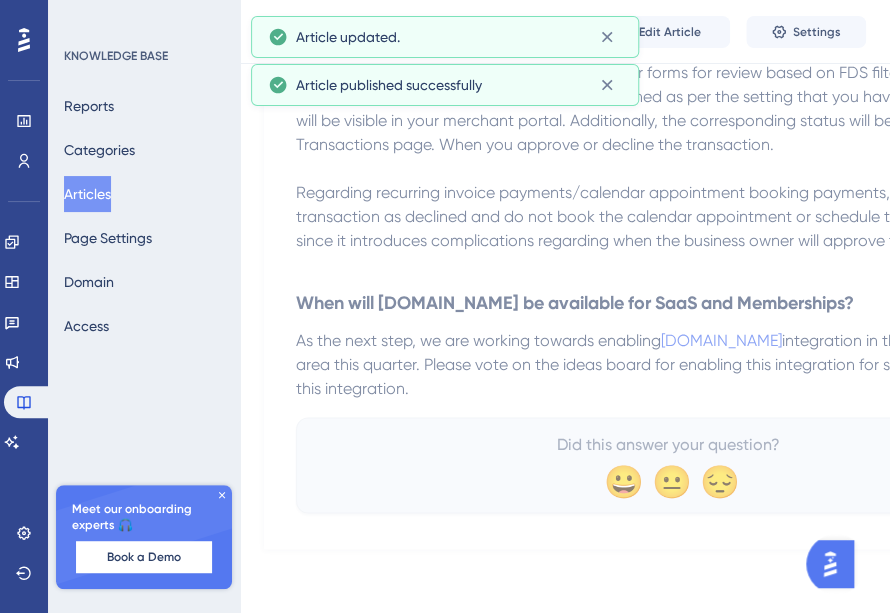 scroll, scrollTop: 12637, scrollLeft: 0, axis: vertical 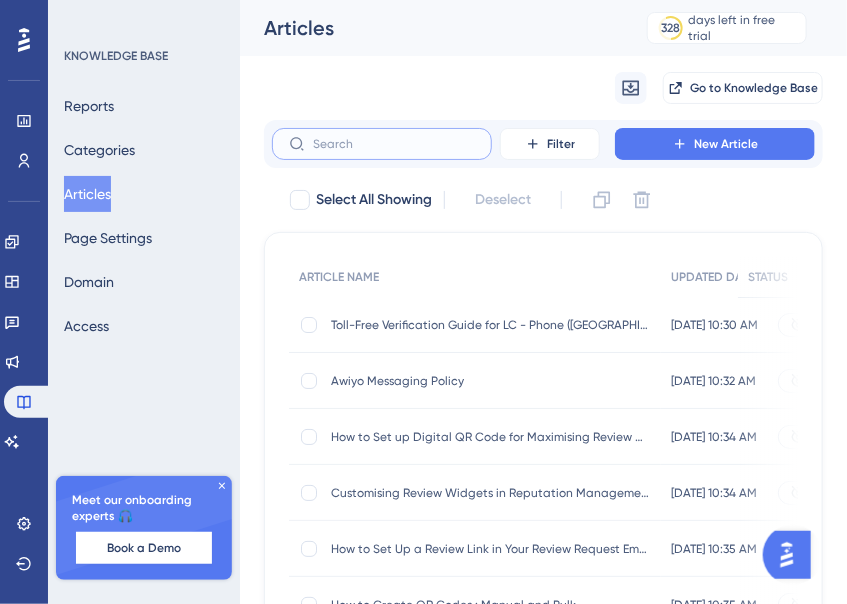 click at bounding box center [394, 144] 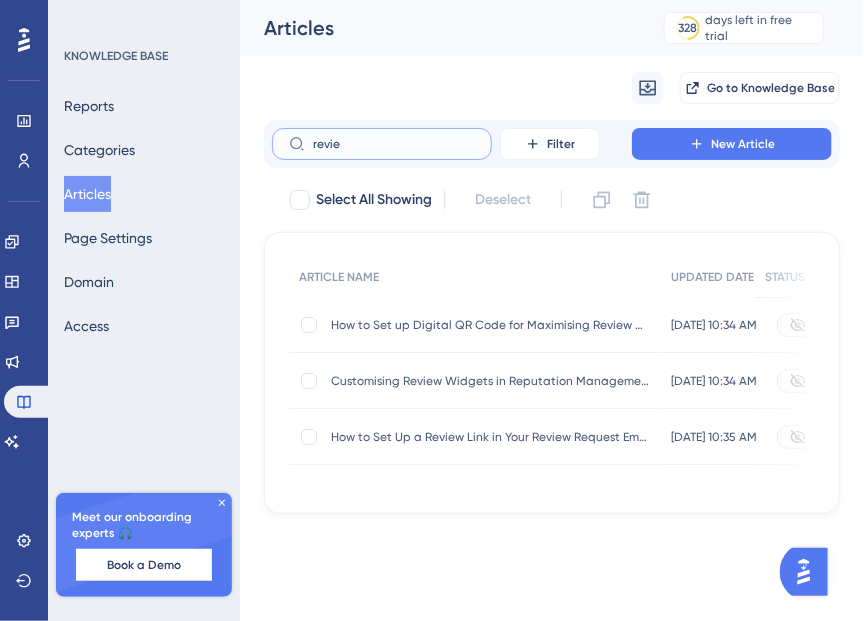 type on "review" 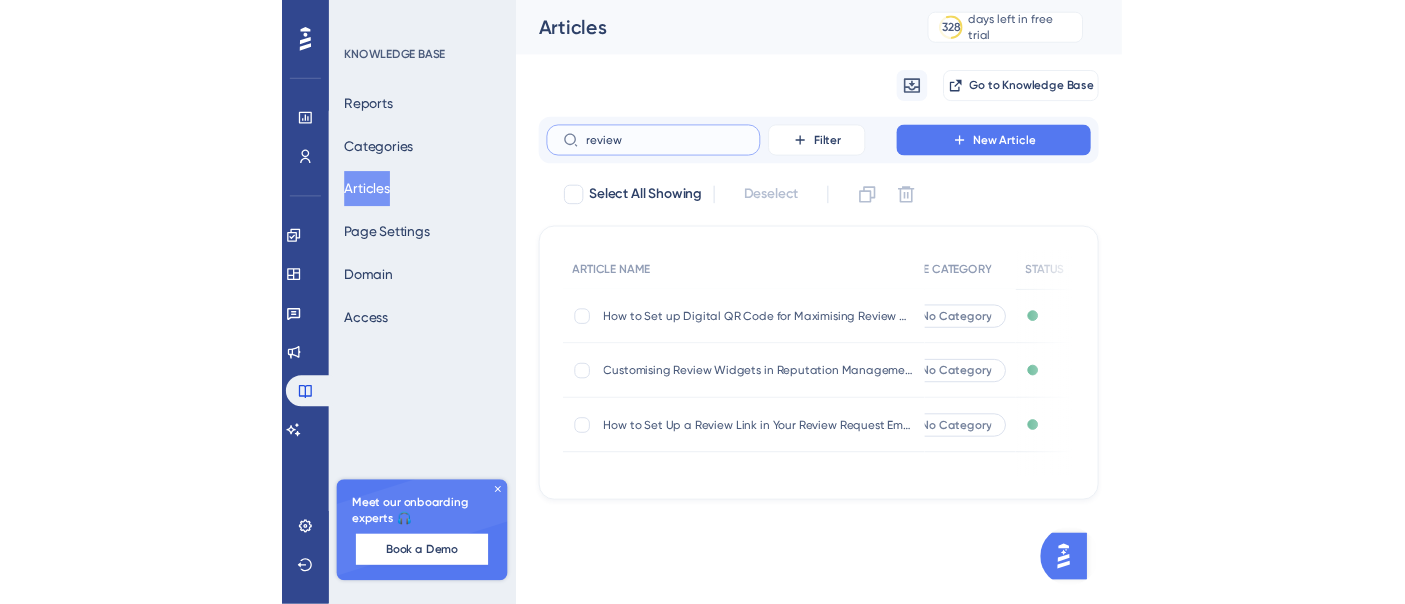 scroll, scrollTop: 0, scrollLeft: 0, axis: both 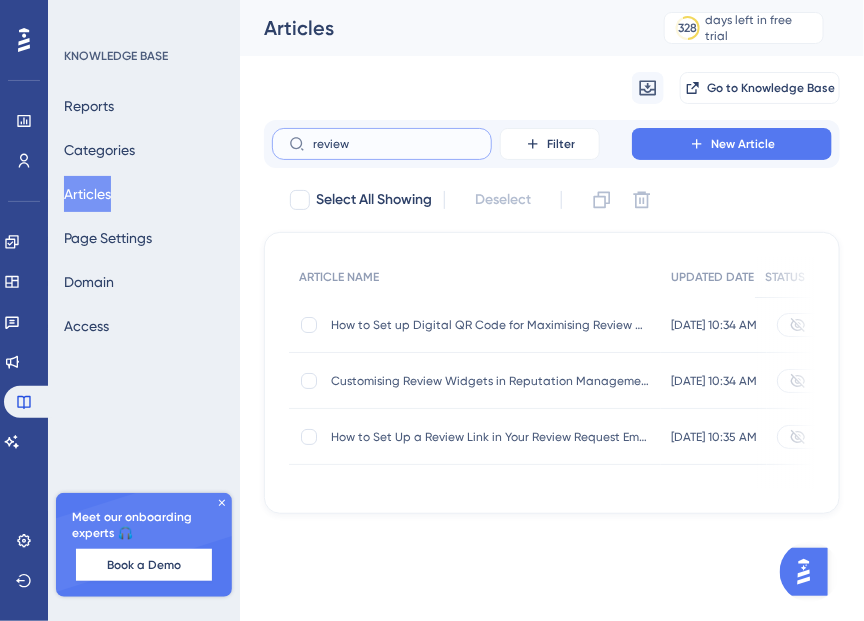 click on "review" at bounding box center (394, 144) 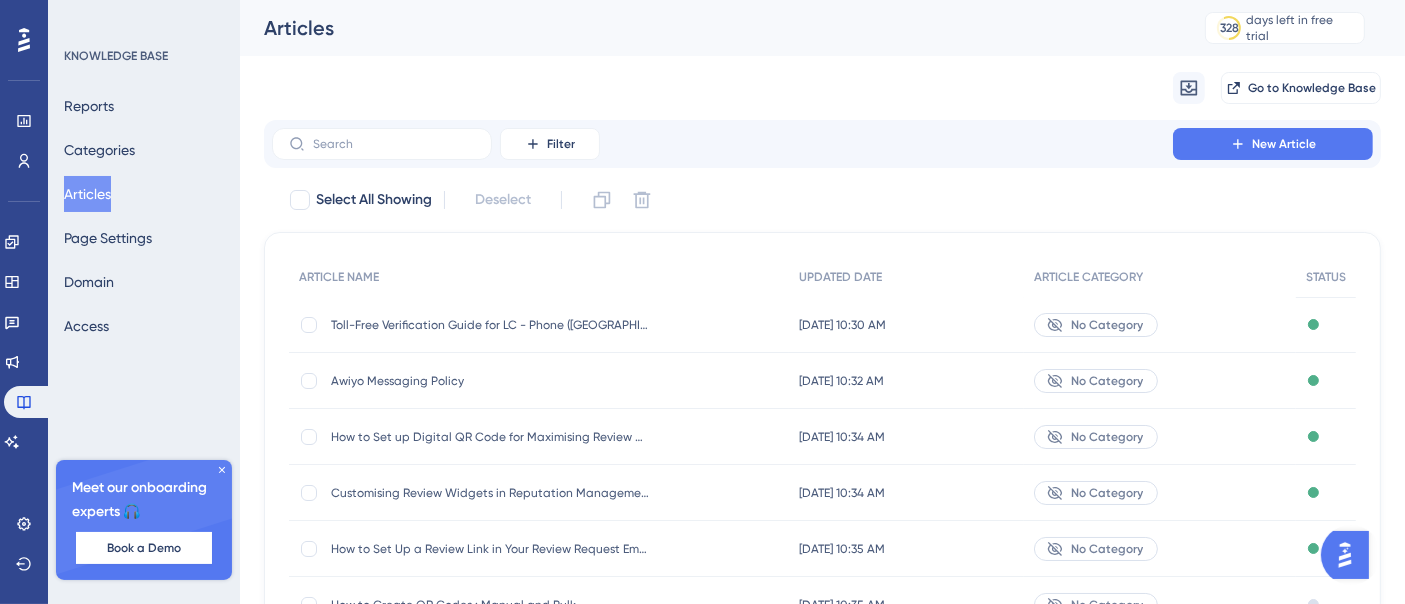 click on "Toll-Free Verification Guide for LC - Phone ([GEOGRAPHIC_DATA]/[GEOGRAPHIC_DATA]) Toll-Free Verification Guide for LC - Phone ([GEOGRAPHIC_DATA]/[GEOGRAPHIC_DATA])" at bounding box center (491, 325) 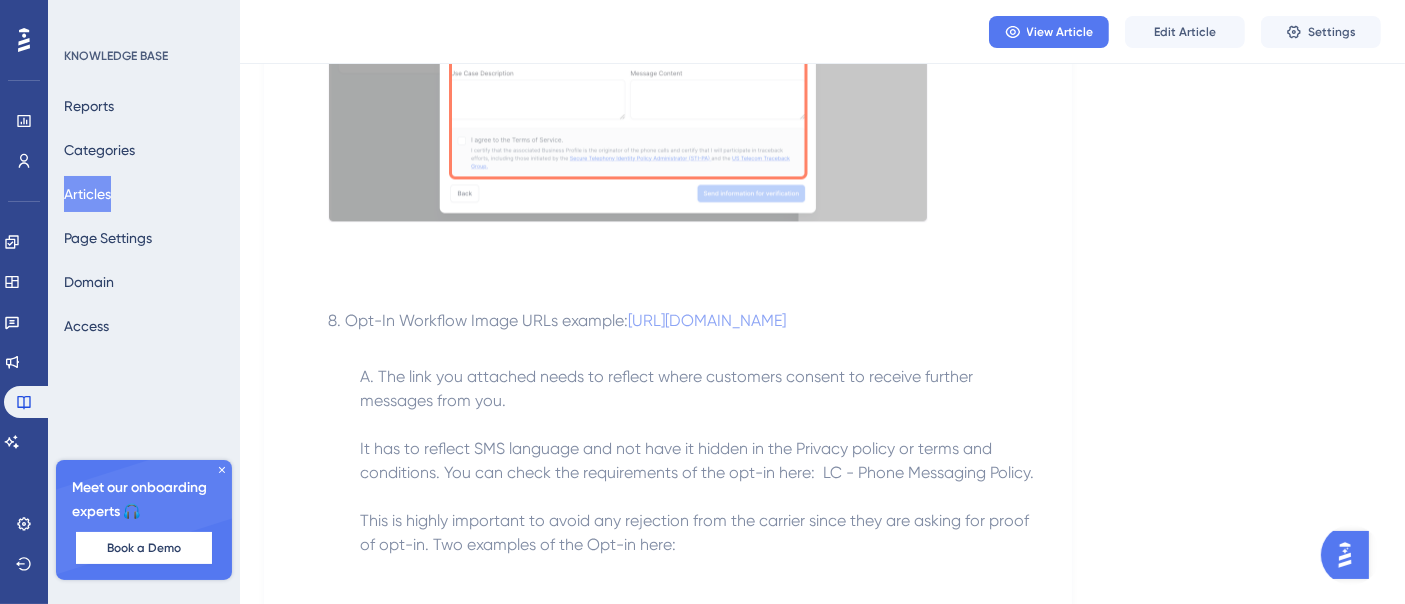 scroll, scrollTop: 5053, scrollLeft: 0, axis: vertical 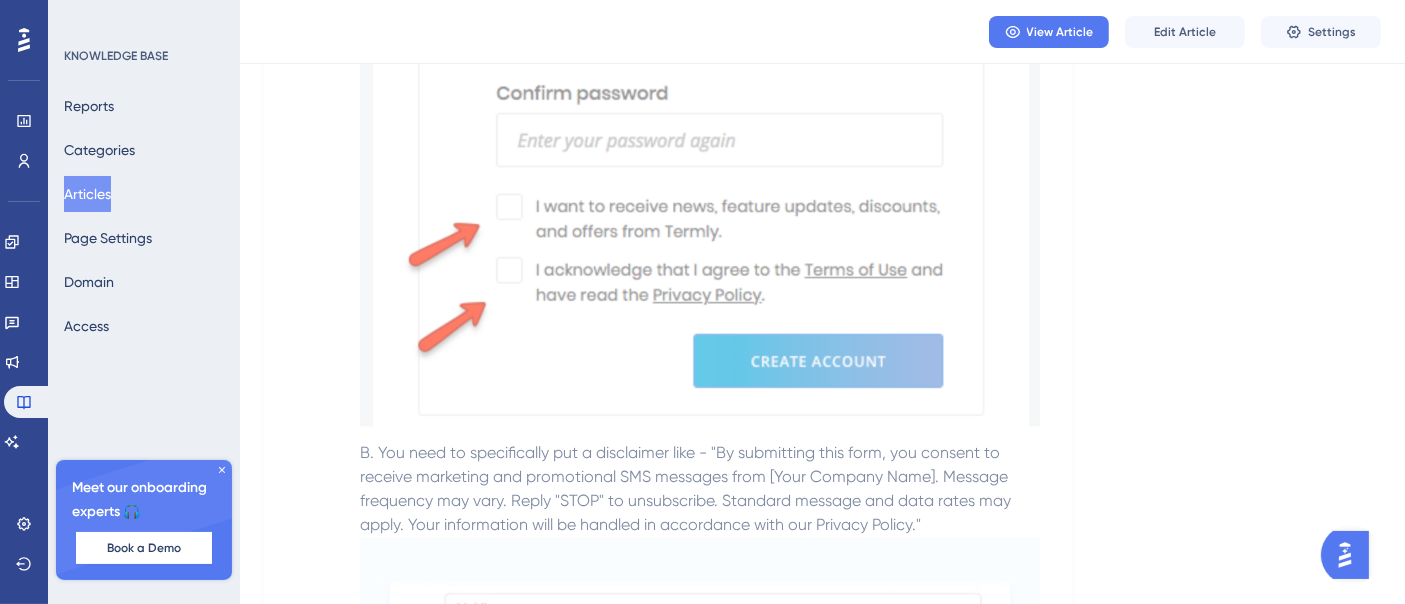 click at bounding box center [700, 126] 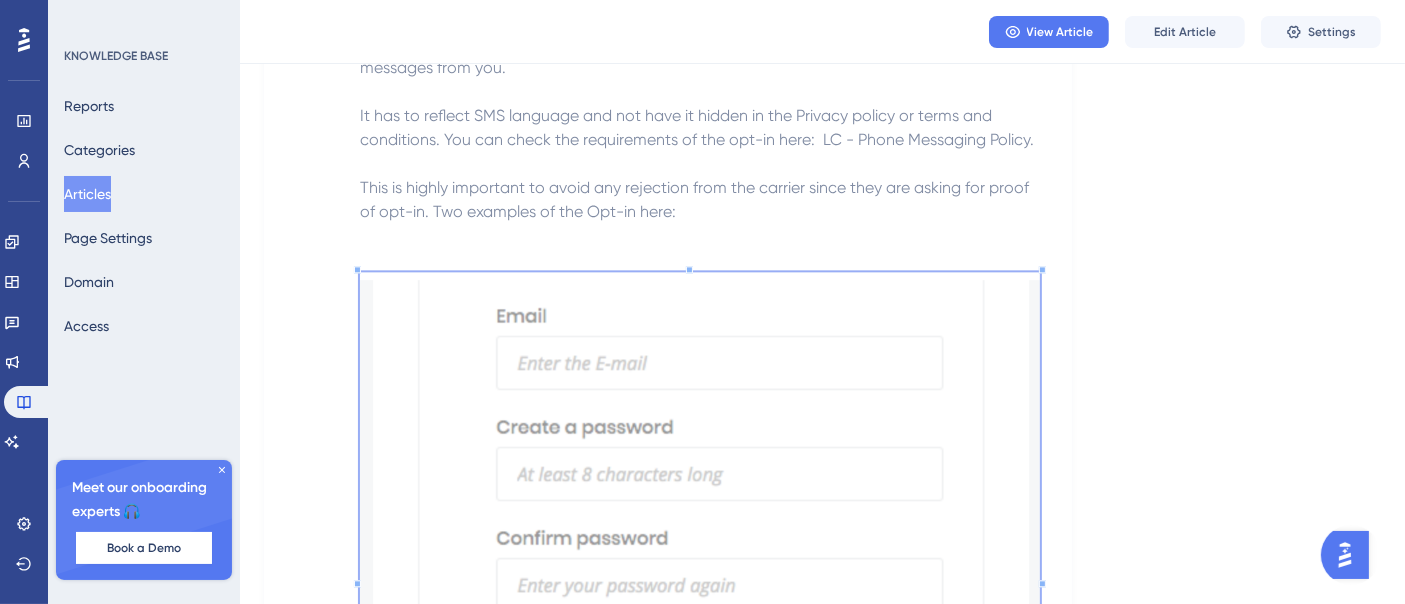 scroll, scrollTop: 5053, scrollLeft: 0, axis: vertical 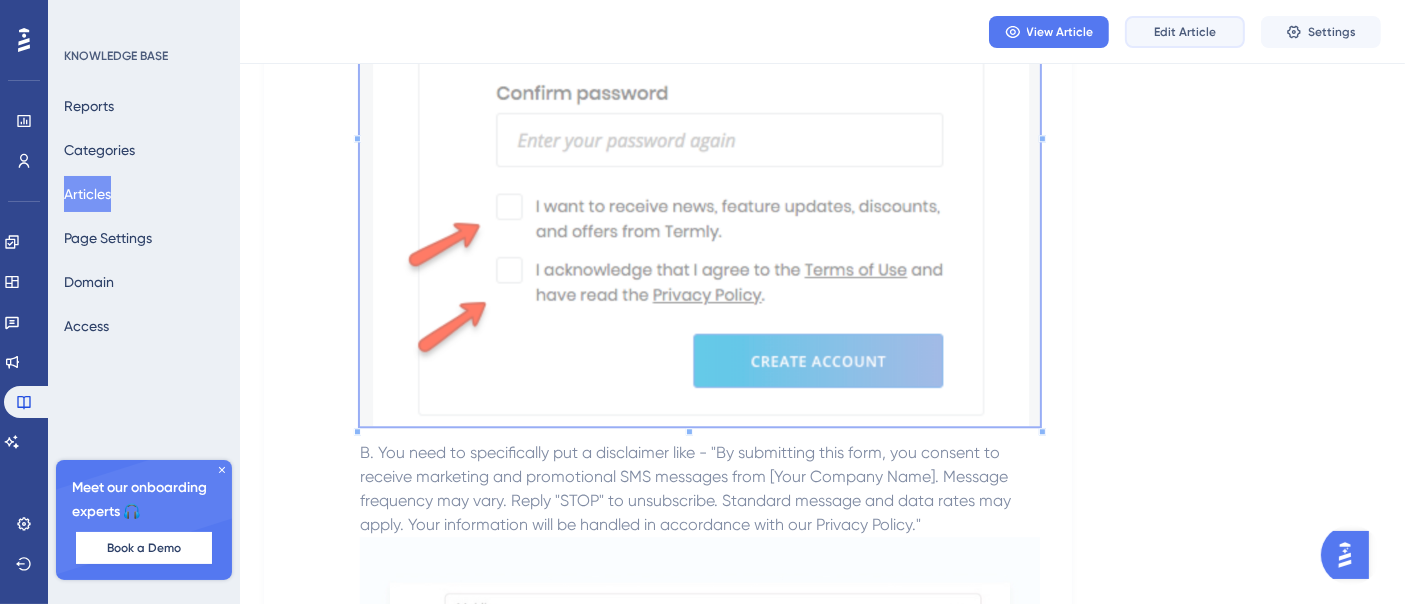 click on "Edit Article" at bounding box center [1185, 32] 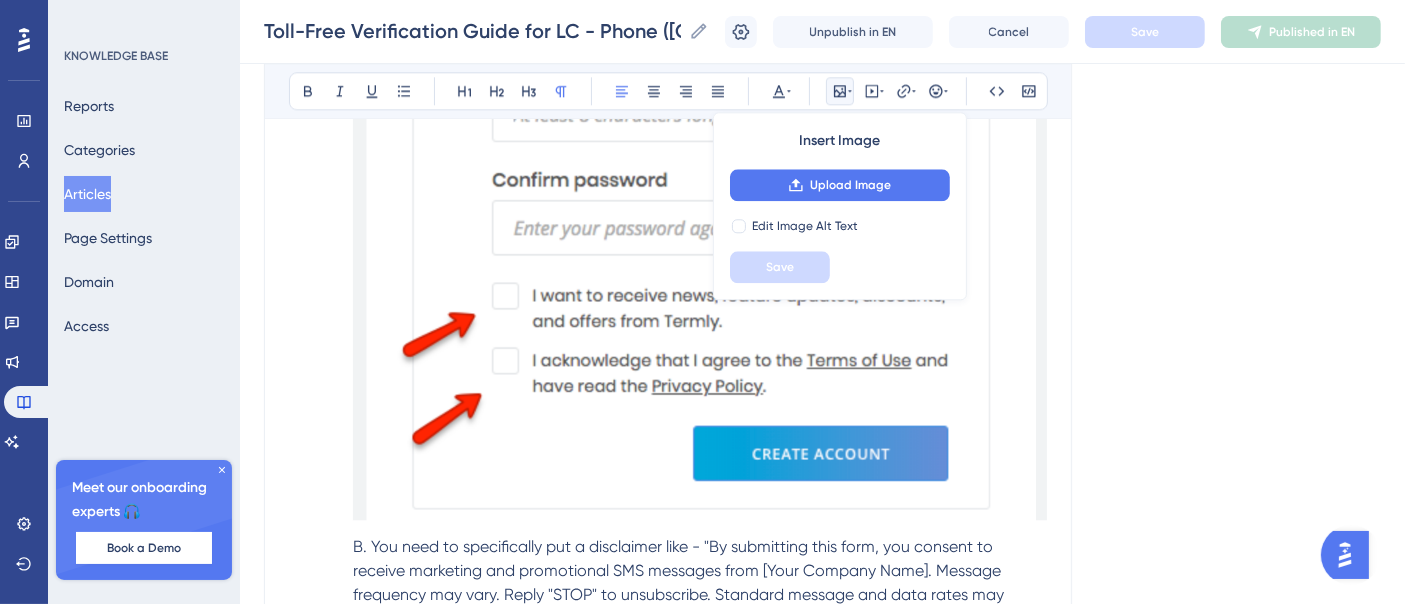 scroll, scrollTop: 4450, scrollLeft: 0, axis: vertical 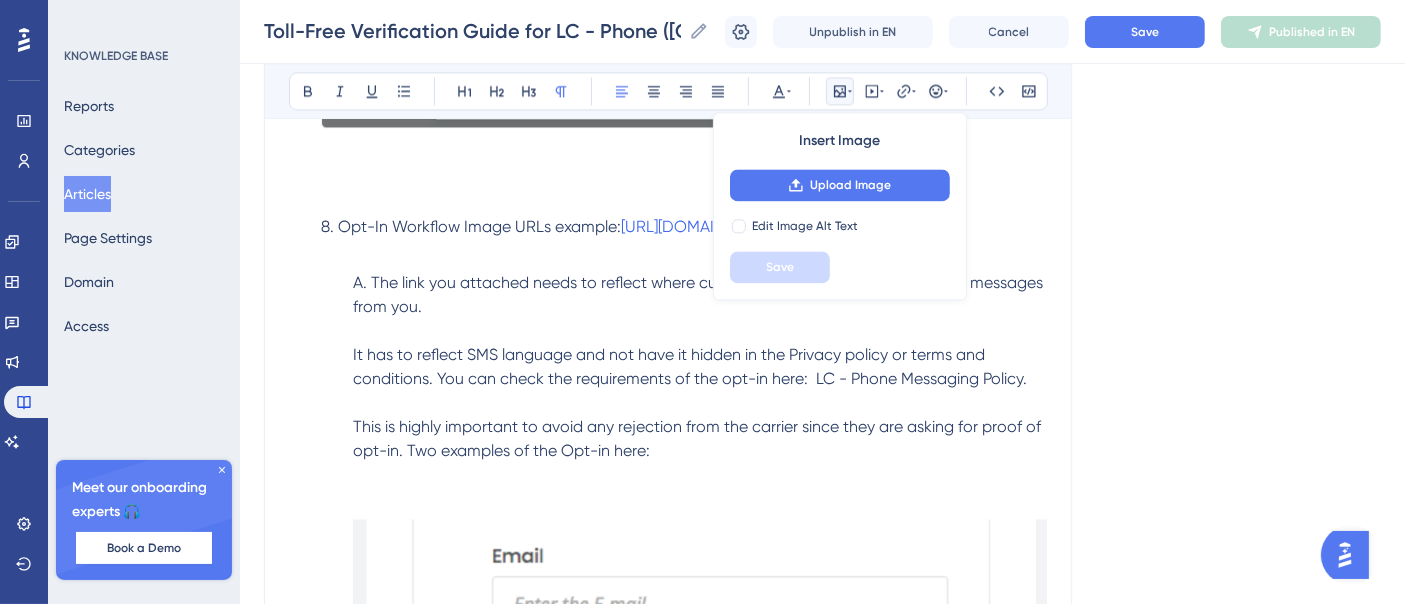 click on "Opt-In Workflow Image URLs example:  [URL][DOMAIN_NAME]" at bounding box center [684, 239] 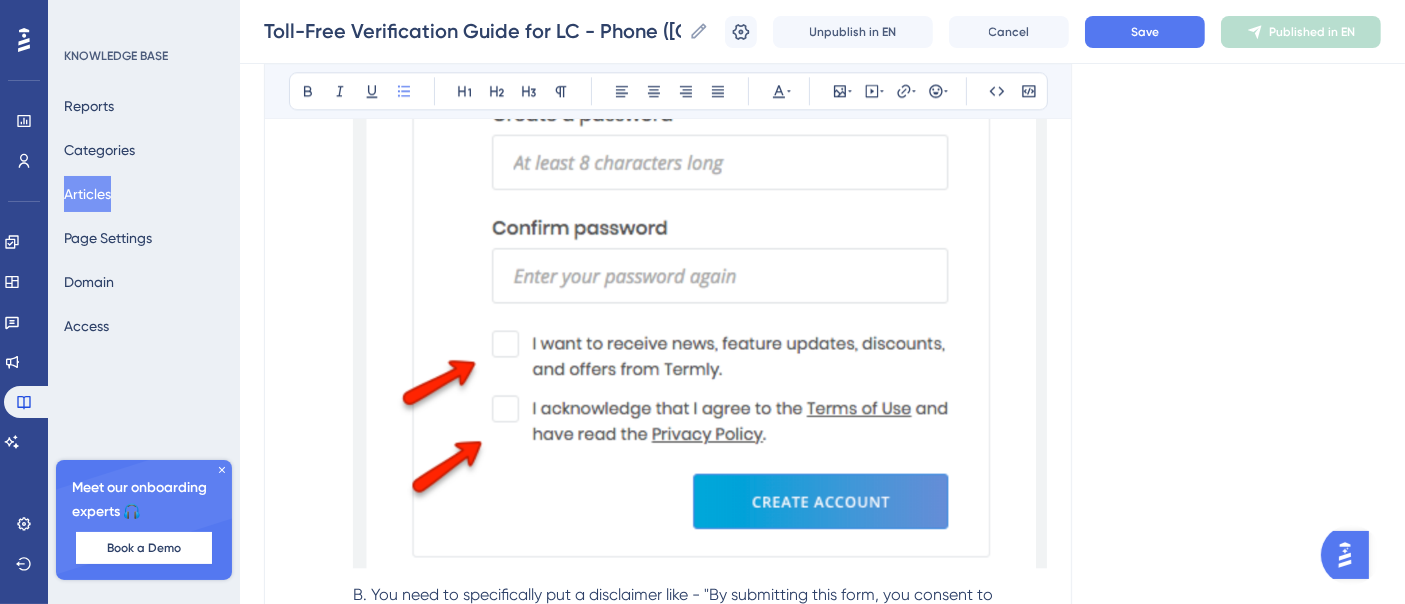 scroll, scrollTop: 5228, scrollLeft: 0, axis: vertical 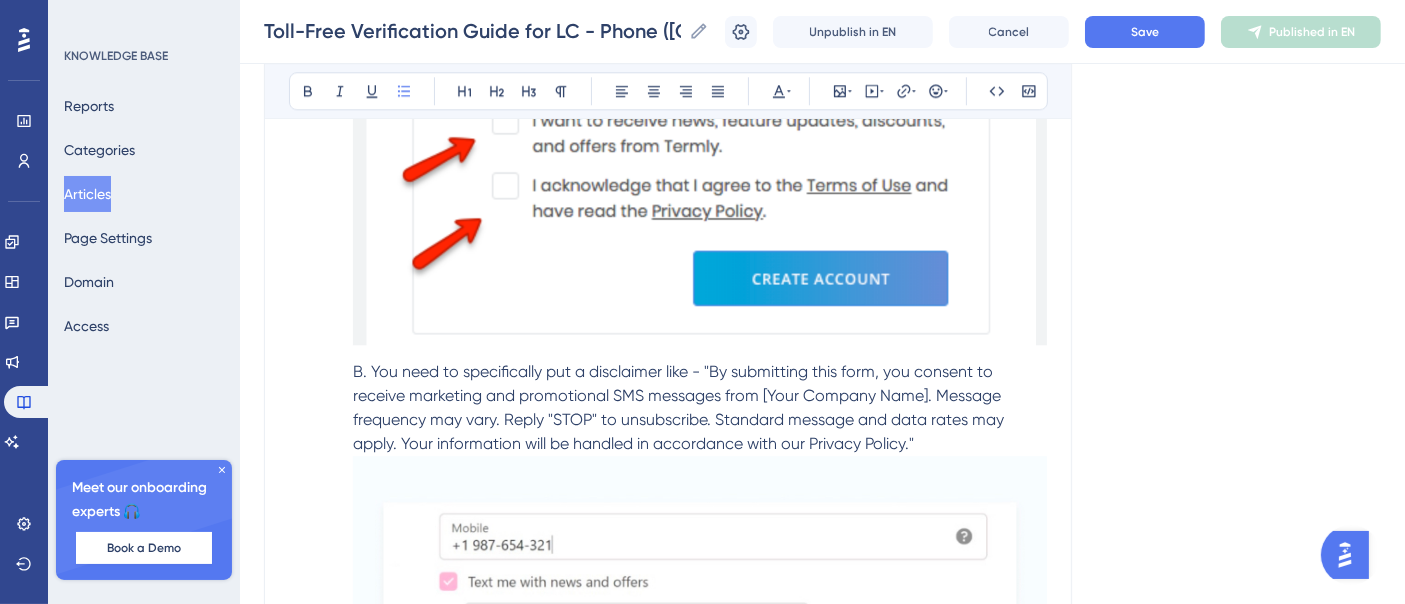 drag, startPoint x: 826, startPoint y: 307, endPoint x: 927, endPoint y: 337, distance: 105.36128 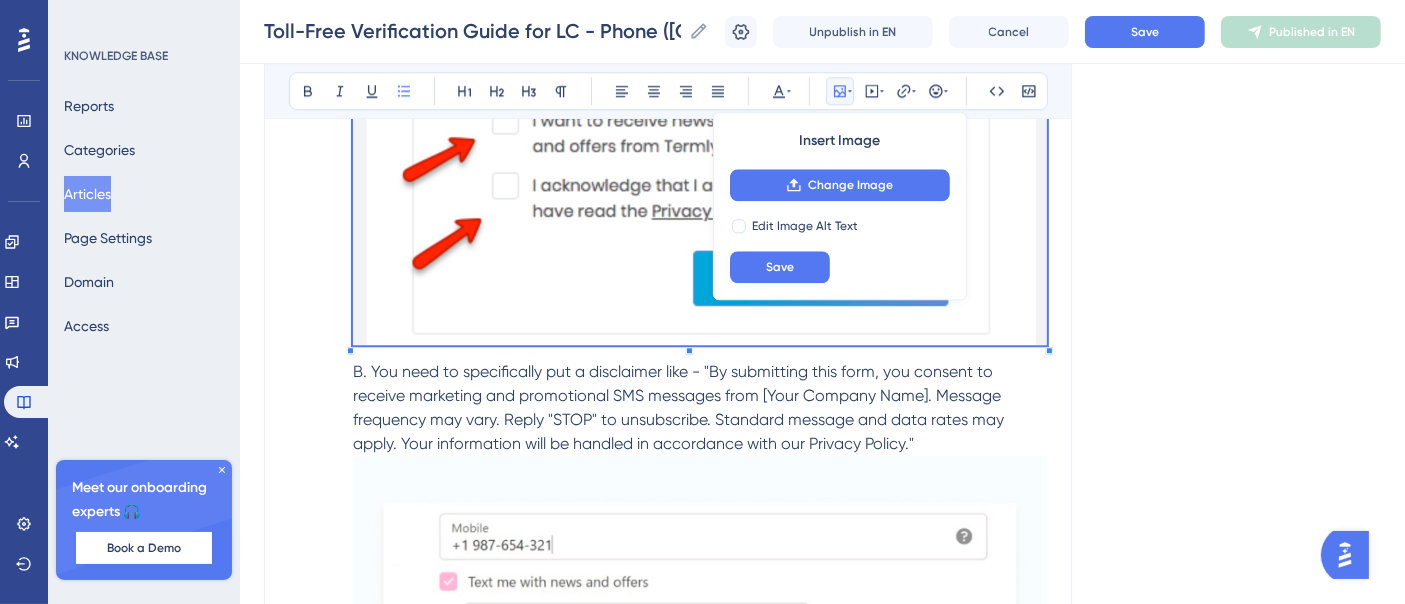 click at bounding box center (700, 42) 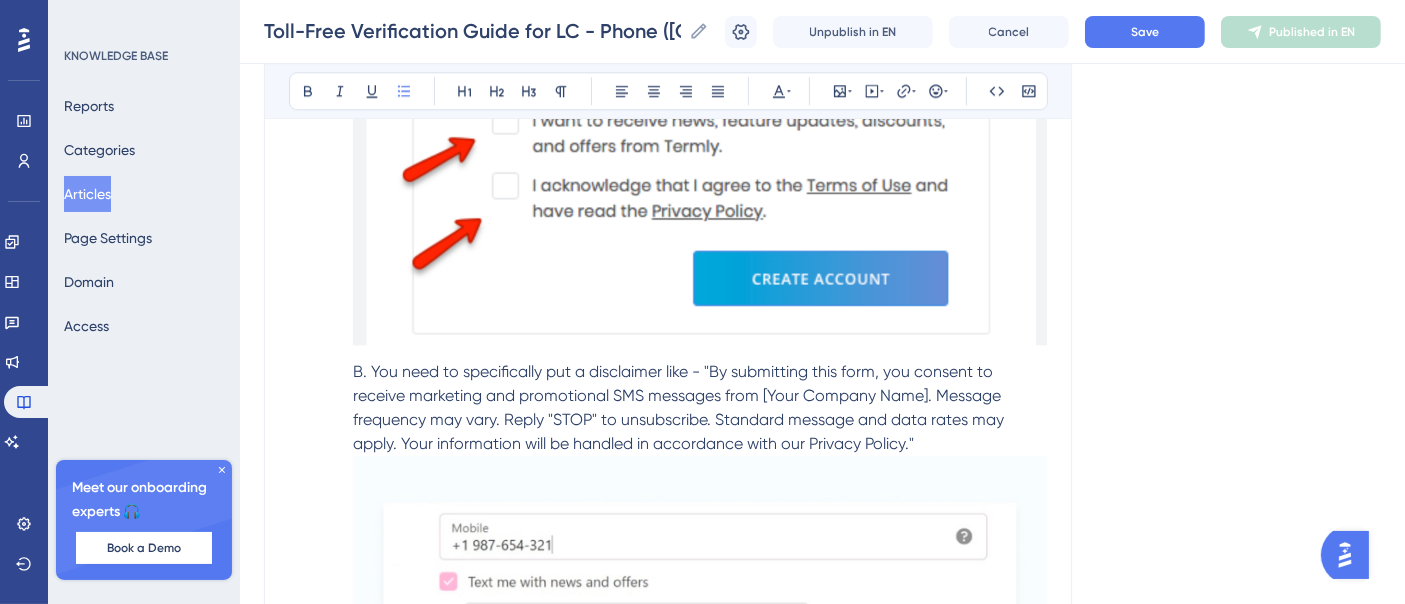 click at bounding box center (700, 39) 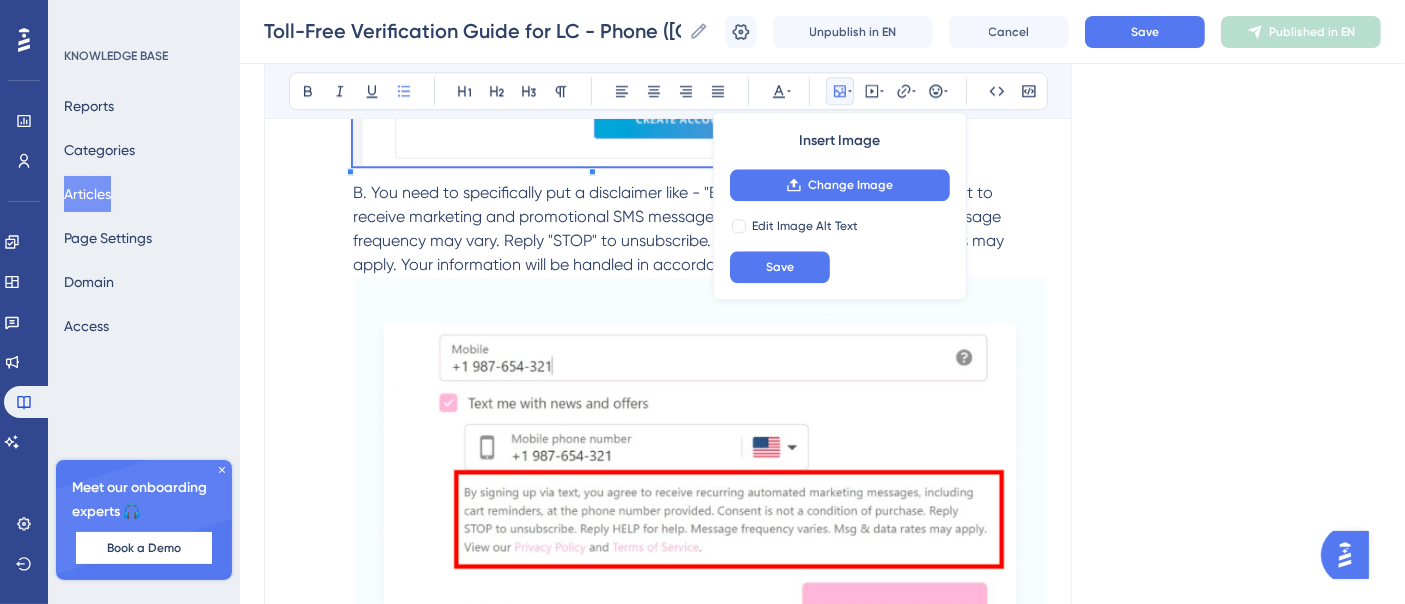 click on "Bold Italic Underline Bullet Point Heading 1 Heading 2 Heading 3 Normal Align Left Align Center Align Right Align Justify Text Color Insert Image Change Image Edit Image Alt Text Save Embed Video Hyperlink Emojis Code Code Block The Toll-Free Messaging Verification process allows LC Phone customers to send more important business messages, and make sure your customers see them. Our users who adhere to their stated use case and all applicable rules (including LC Messaging policy) should see greatly reduced message filtering on Toll-Free traffic towards all major networks in the [GEOGRAPHIC_DATA] and [GEOGRAPHIC_DATA]. To help aid customers in the Toll-Free registration process, we have created this comprehensive guide. Why Was My Toll - Free Verification Rejected ? Notice :  Starting [DATE] ,  messages sent from Non  registered   ( previously “Unverified” )  Toll - Free phone numbers will be blocked  in  the  [GEOGRAPHIC_DATA] . Submitting your Toll - Free phone numbers  for  verification moves them into a Pending  Verification ( )" at bounding box center [668, -576] 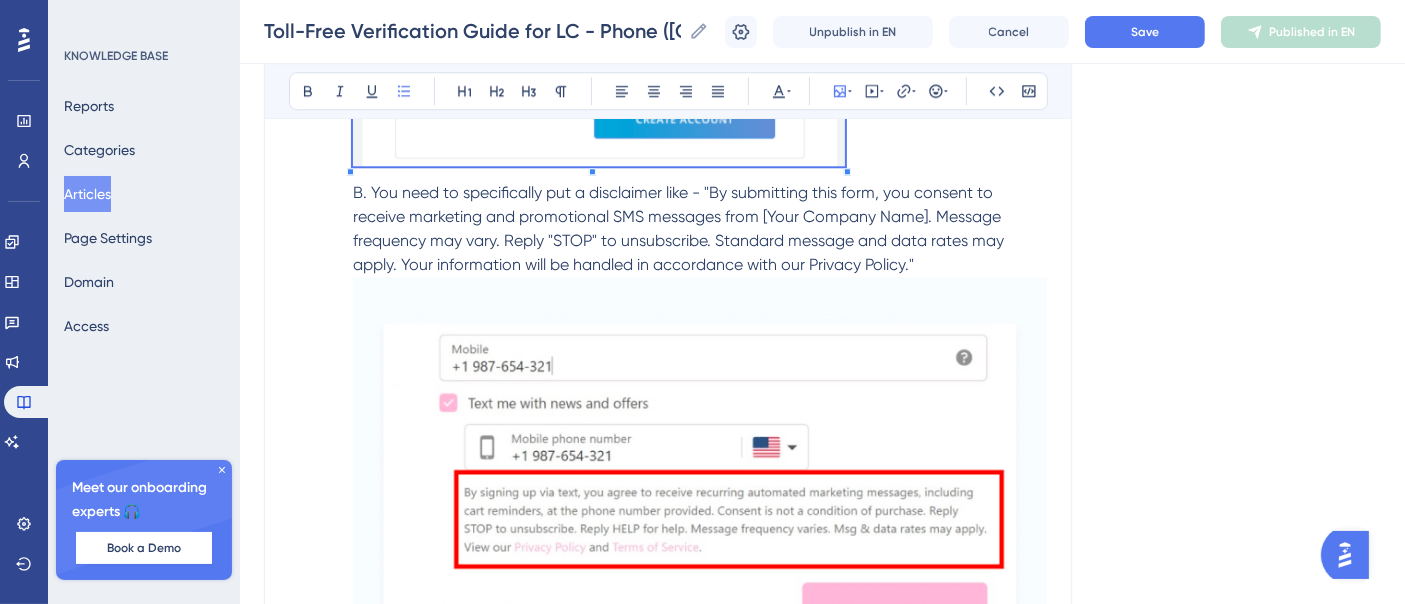 click on "Language English (Default) Toll-Free Verification Guide for LC - Phone ([GEOGRAPHIC_DATA]/[GEOGRAPHIC_DATA]) Bold Italic Underline Bullet Point Heading 1 Heading 2 Heading 3 Normal Align Left Align Center Align Right Align Justify Text Color Insert Image Embed Video Hyperlink Emojis Code Code Block The Toll-Free Messaging Verification process allows LC Phone customers to send more important business messages, and make sure your customers see them. Our users who adhere to their stated use case and all applicable rules (including LC Messaging policy) should see greatly reduced message filtering on Toll-Free traffic towards all major networks in the [GEOGRAPHIC_DATA] and [GEOGRAPHIC_DATA]. To help aid customers in the Toll-Free registration process, we have created this comprehensive guide. Why Was My Toll - Free Verification Rejected ? Notice :  Starting [DATE] ,  messages sent from Non  registered   ( previously “Unverified” )  Toll - Free phone numbers will be blocked  in  the  [GEOGRAPHIC_DATA] . Submitting your Toll - Free phone numbers  for Verification" at bounding box center [822, -612] 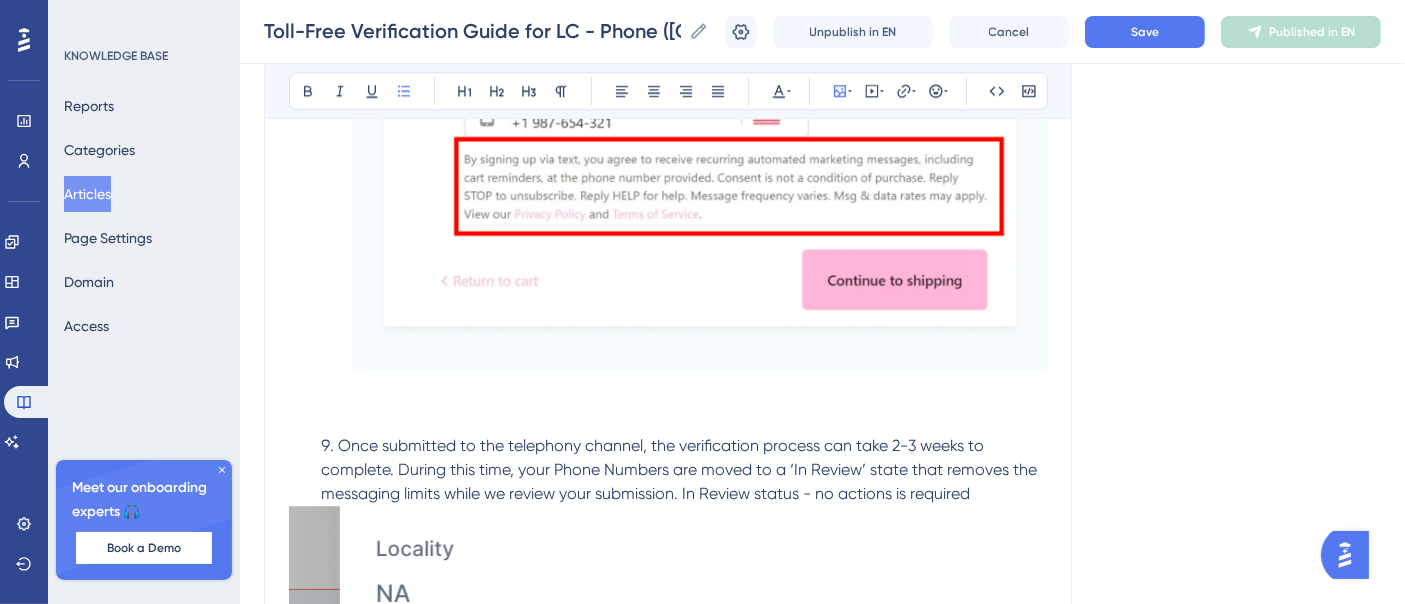 click at bounding box center [700, 157] 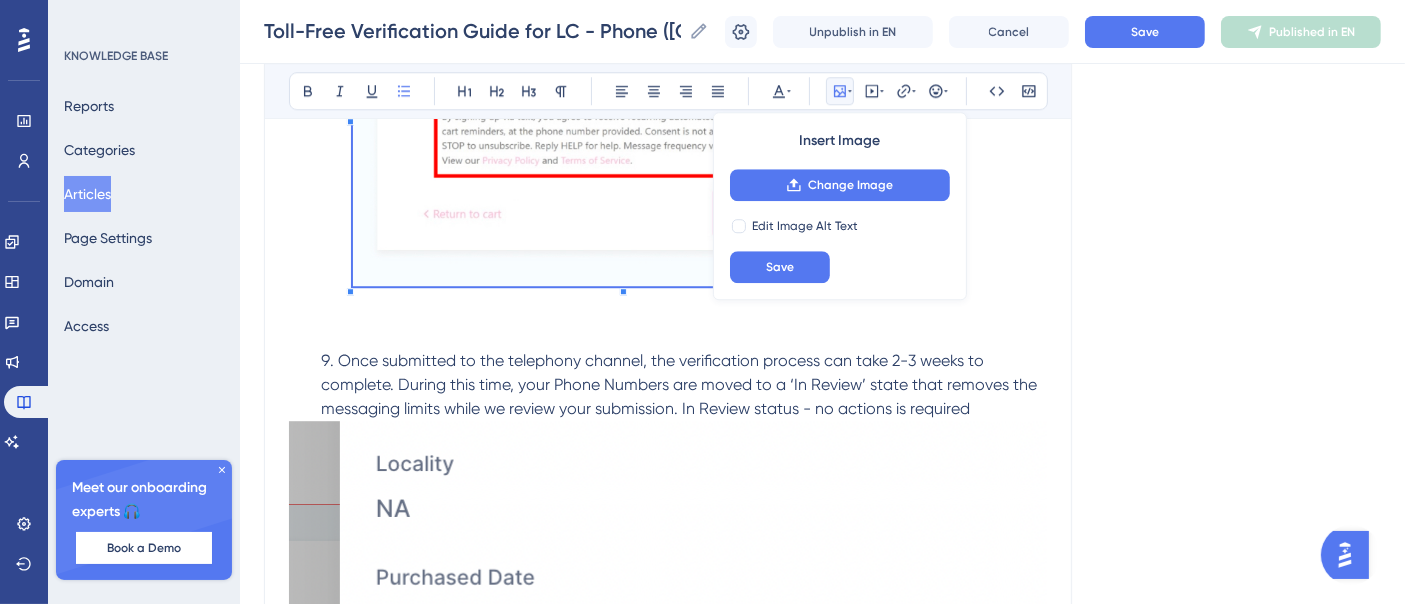 click on "You need to specifically put a disclaimer like - "By submitting this form, you consent to receive marketing and promotional SMS messages from [Your Company Name]. Message frequency may vary. Reply "STOP" to unsubscribe. Standard message and data rates may apply. Your information will be handled in accordance with our Privacy Policy."" at bounding box center (700, 94) 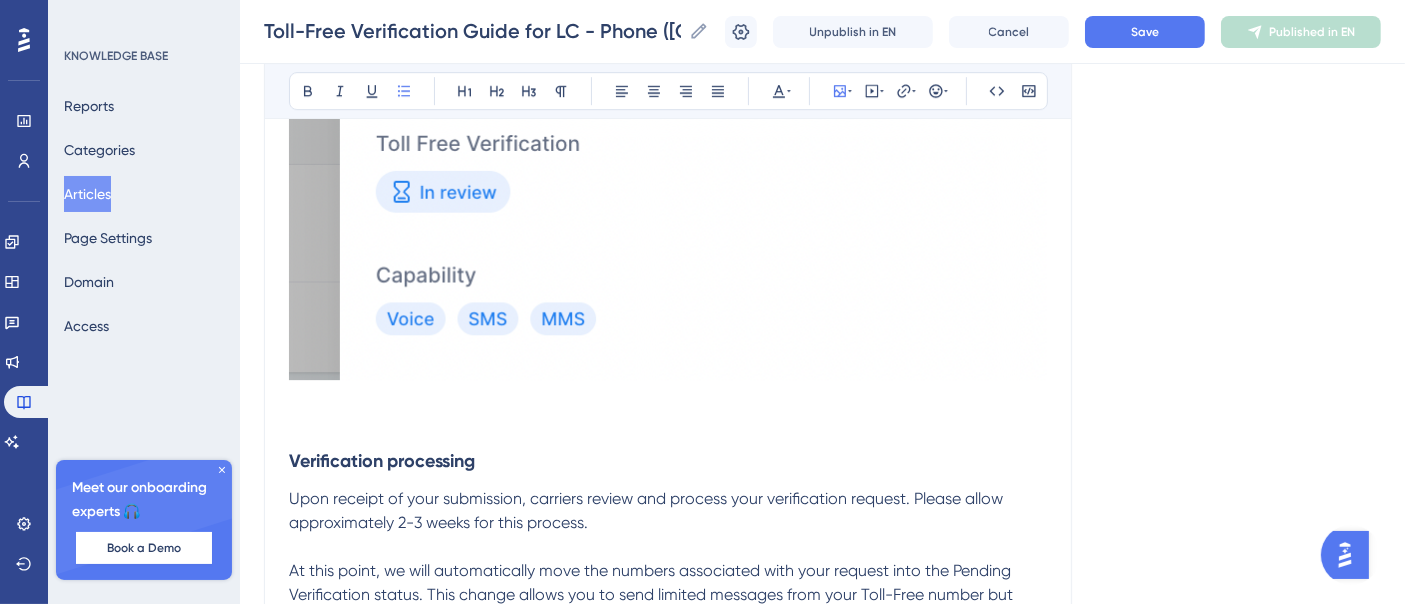 scroll, scrollTop: 6339, scrollLeft: 0, axis: vertical 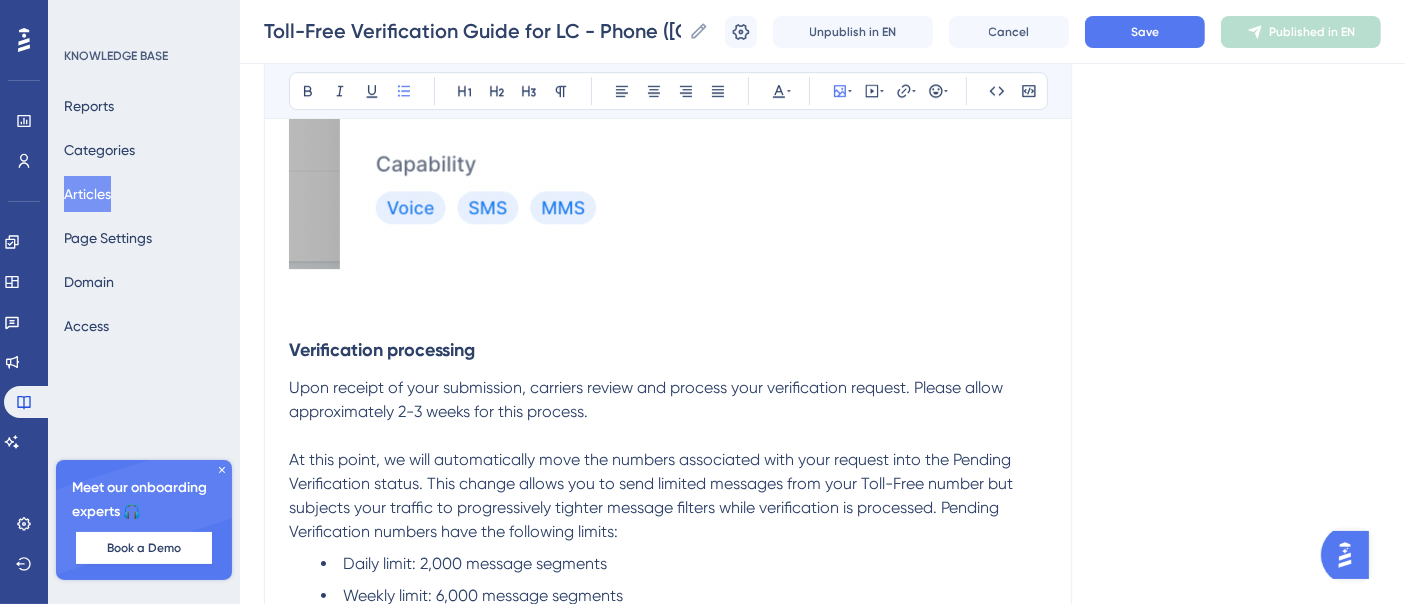 click at bounding box center [668, -44] 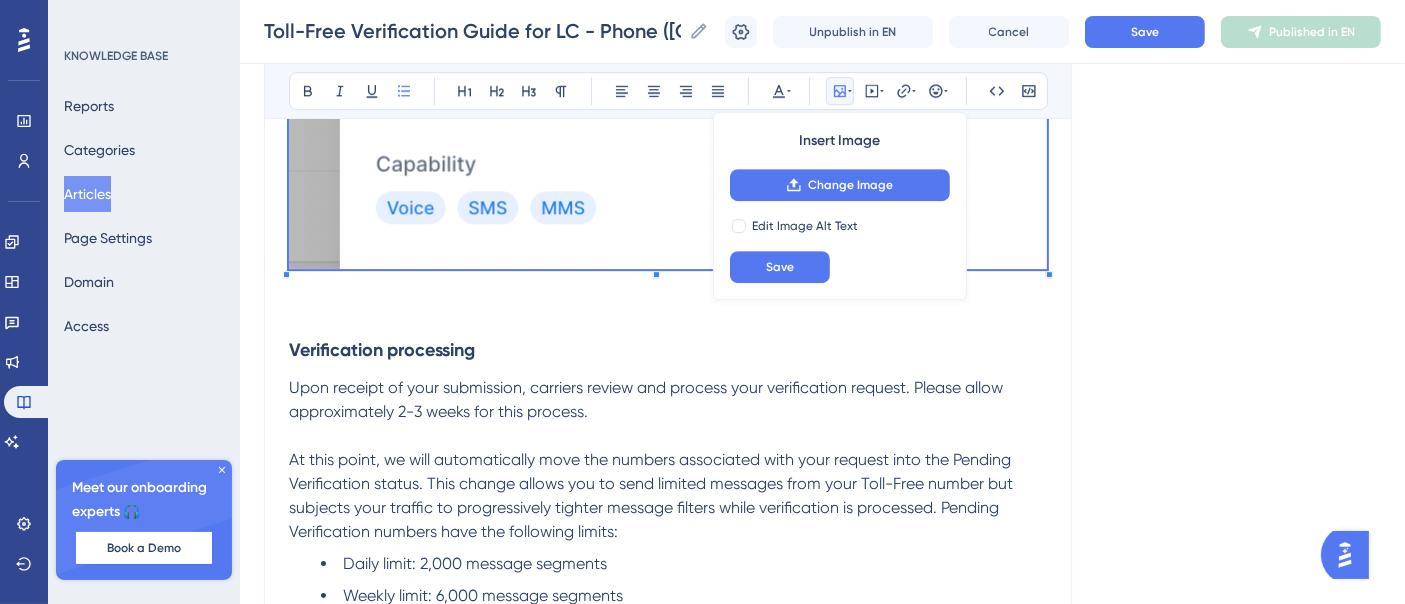 click on "Toll-Free Verification Guide for LC - Phone ([GEOGRAPHIC_DATA]/[GEOGRAPHIC_DATA]) Bold Italic Underline Bullet Point Heading 1 Heading 2 Heading 3 Normal Align Left Align Center Align Right Align Justify Text Color Insert Image Change Image Edit Image Alt Text Save Embed Video Hyperlink Emojis Code Code Block The Toll-Free Messaging Verification process allows LC Phone customers to send more important business messages, and make sure your customers see them. Our users who adhere to their stated use case and all applicable rules (including LC Messaging policy) should see greatly reduced message filtering on Toll-Free traffic towards all major networks in the [GEOGRAPHIC_DATA] and [GEOGRAPHIC_DATA]. To help aid customers in the Toll-Free registration process, we have created this comprehensive guide. Why Was My Toll - Free Verification Rejected ? Notice :  Starting [DATE] ,  messages sent from Non  registered   ( previously “Unverified” )  Toll - Free phone numbers will be blocked  in  the  [GEOGRAPHIC_DATA] . Submitting your Toll - Free phone numbers  for (" at bounding box center [668, -1777] 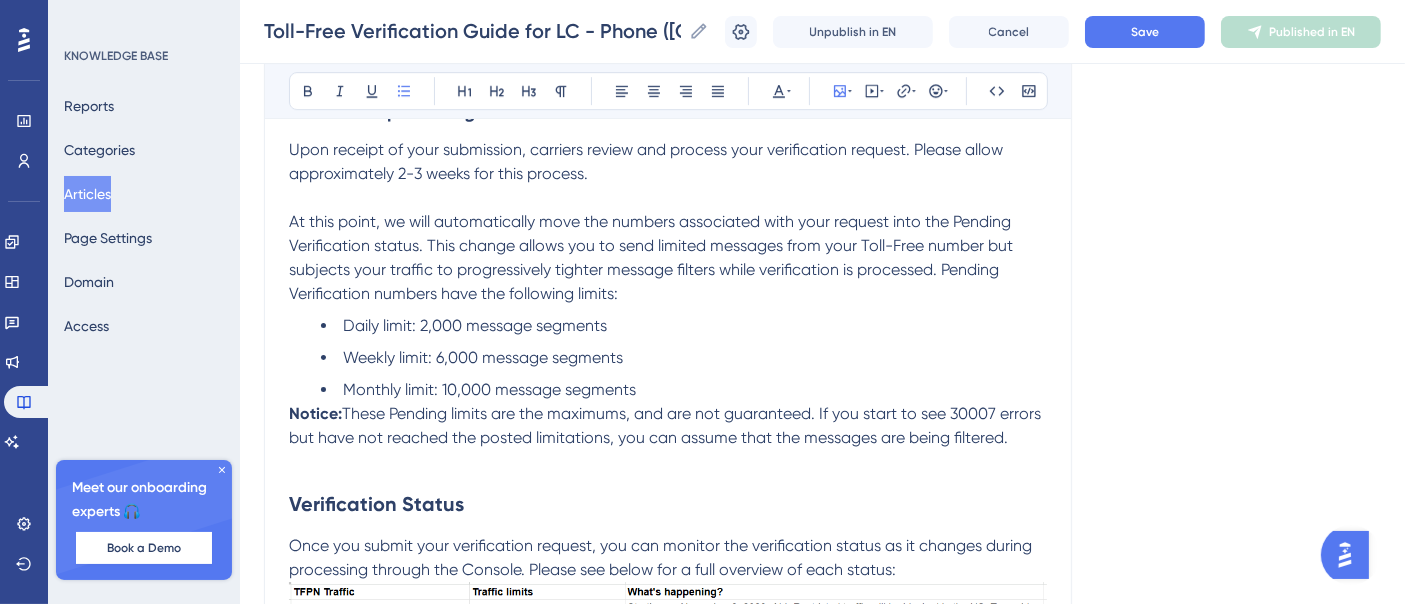 click on "The Toll-Free Messaging Verification process allows LC Phone customers to send more important business messages, and make sure your customers see them. Our users who adhere to their stated use case and all applicable rules (including LC Messaging policy) should see greatly reduced message filtering on Toll-Free traffic towards all major networks in the [GEOGRAPHIC_DATA] and [GEOGRAPHIC_DATA]. To help aid customers in the Toll-Free registration process, we have created this comprehensive guide. Why Was My Toll - Free Verification Rejected ? Notice :  Starting [DATE] ,  messages sent from Non  registered   ( previously “Unverified” )  Toll - Free phone numbers will be blocked  in  the  [GEOGRAPHIC_DATA] . Submitting your Toll - Free phone numbers  for  verification moves them into a Pending  Verification ( In Progress )  status which allows  for  the existing industry - wide sending limits and will be subject to progressively tighter message filters  while  waiting  for  final approval : Daily limit :   2 , 000 Weekly limit :   6 , :" at bounding box center (668, -1808) 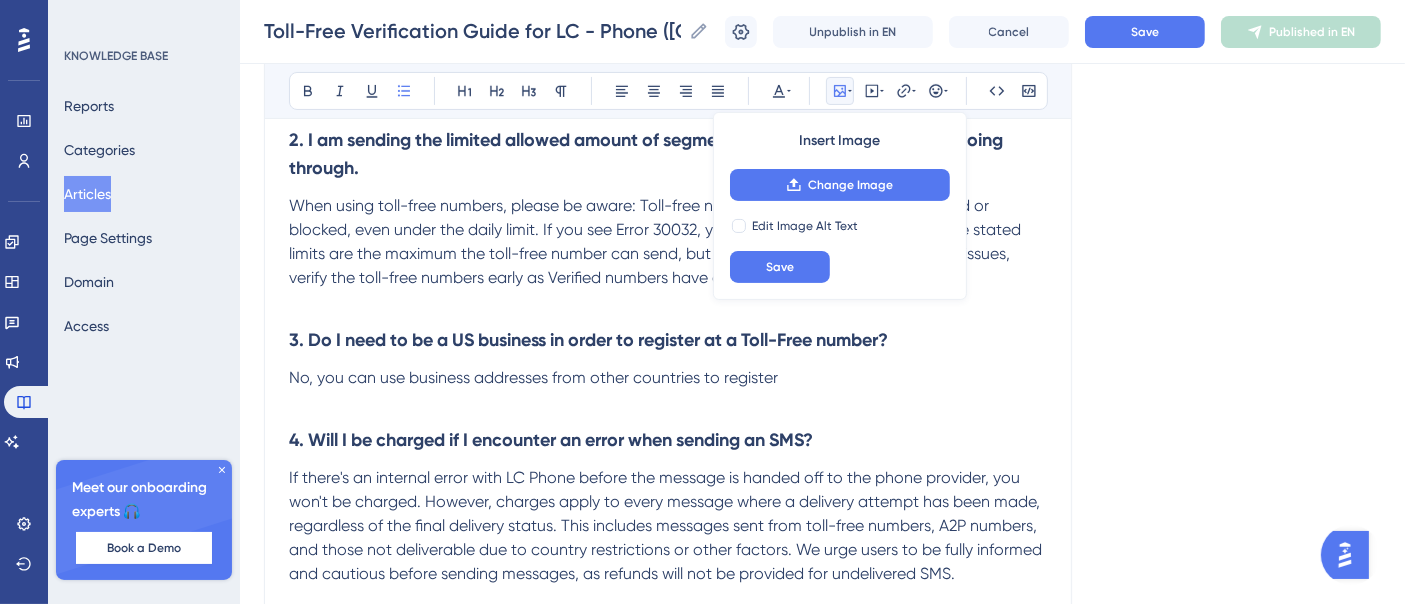 scroll, scrollTop: 8292, scrollLeft: 0, axis: vertical 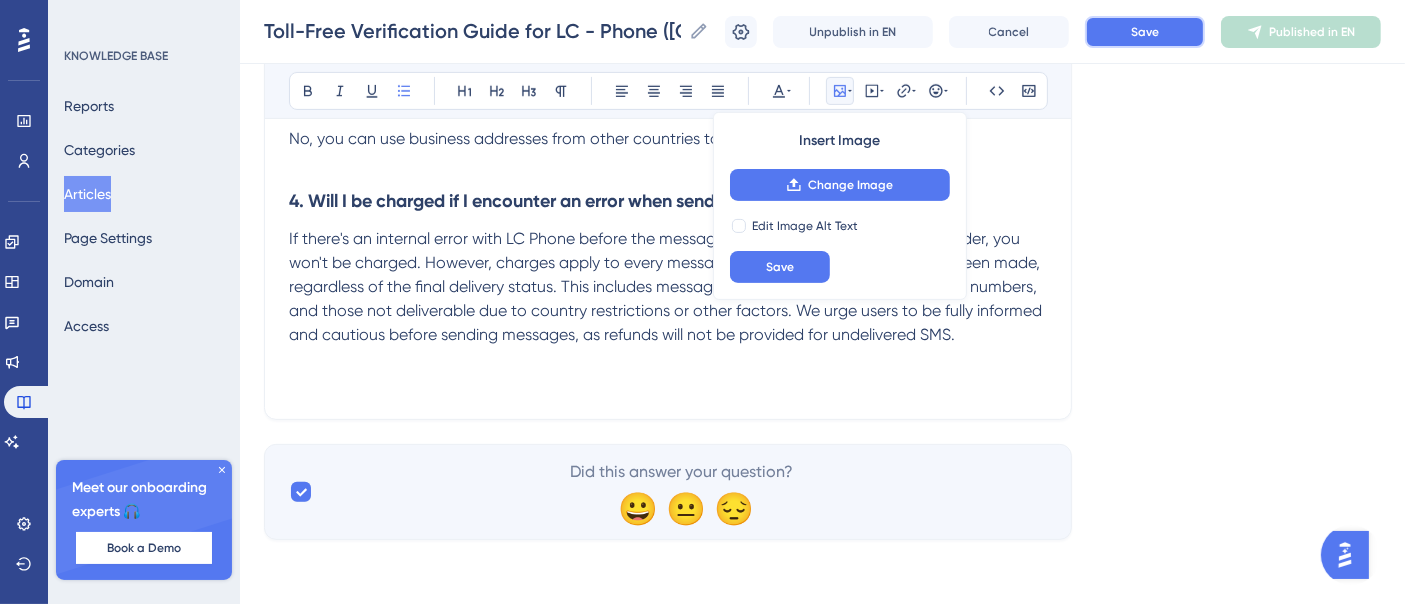 click on "Save" at bounding box center [1145, 32] 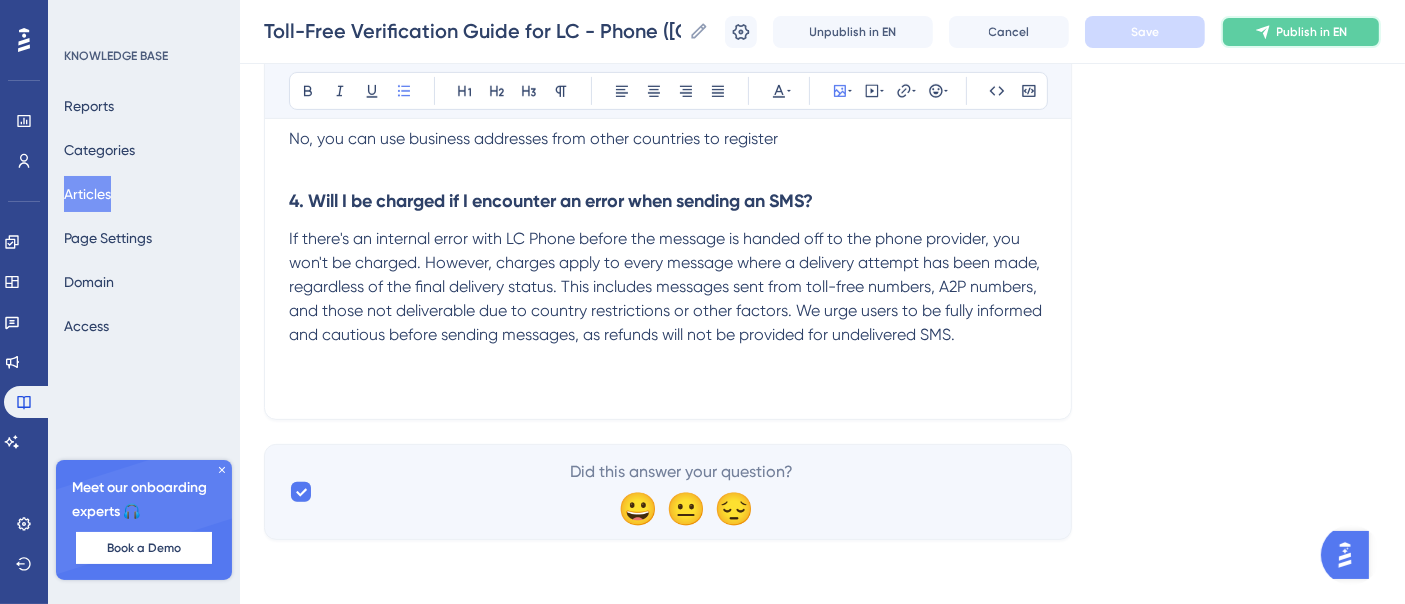 click on "Publish in EN" at bounding box center (1312, 32) 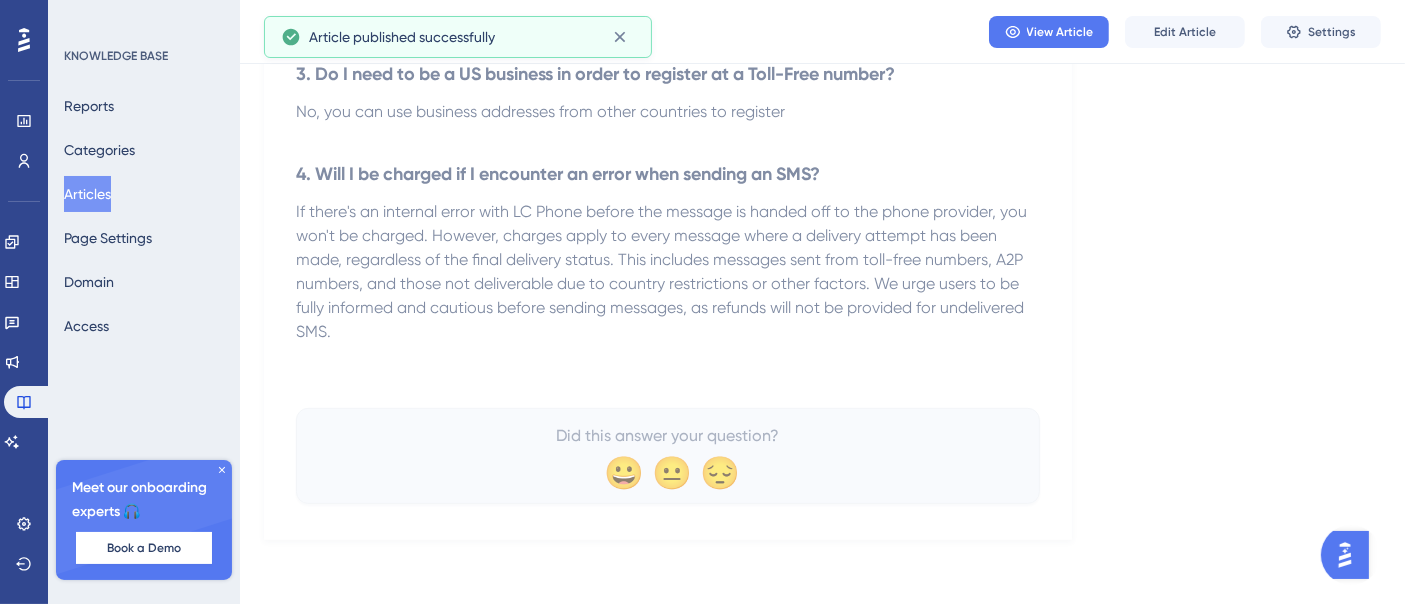 scroll, scrollTop: 8253, scrollLeft: 0, axis: vertical 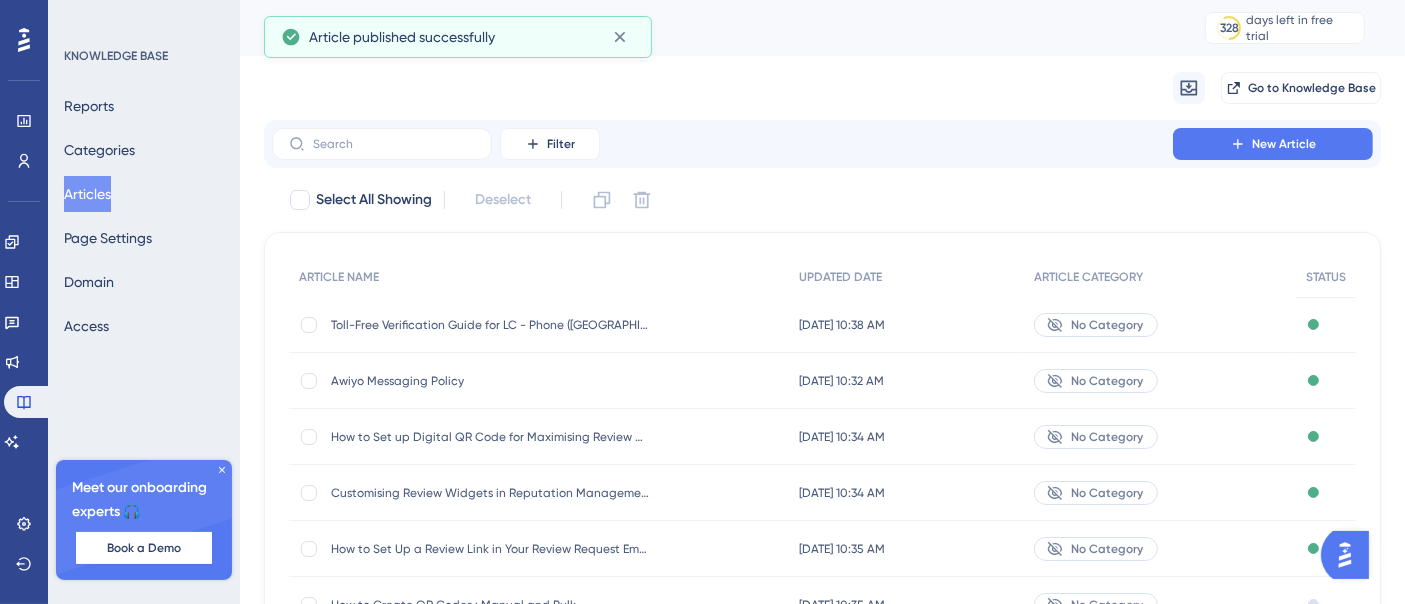 click on "Awiyo Messaging Policy Awiyo Messaging Policy" at bounding box center [491, 381] 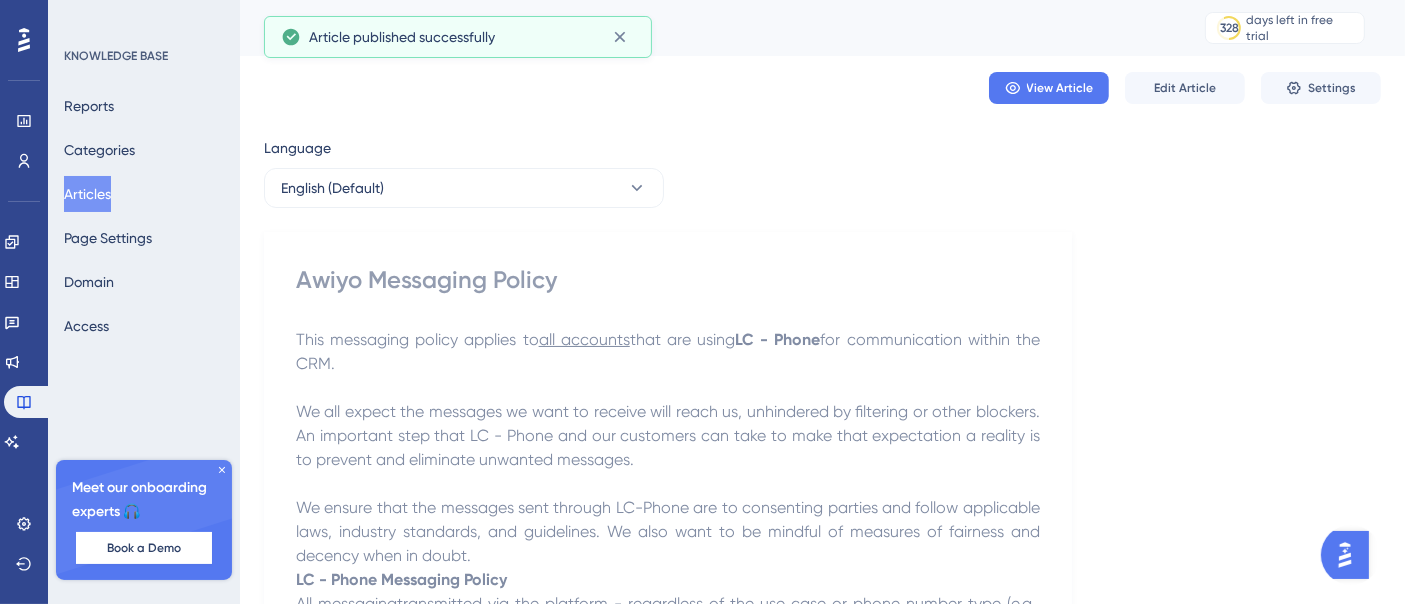 click on "Articles" at bounding box center (87, 194) 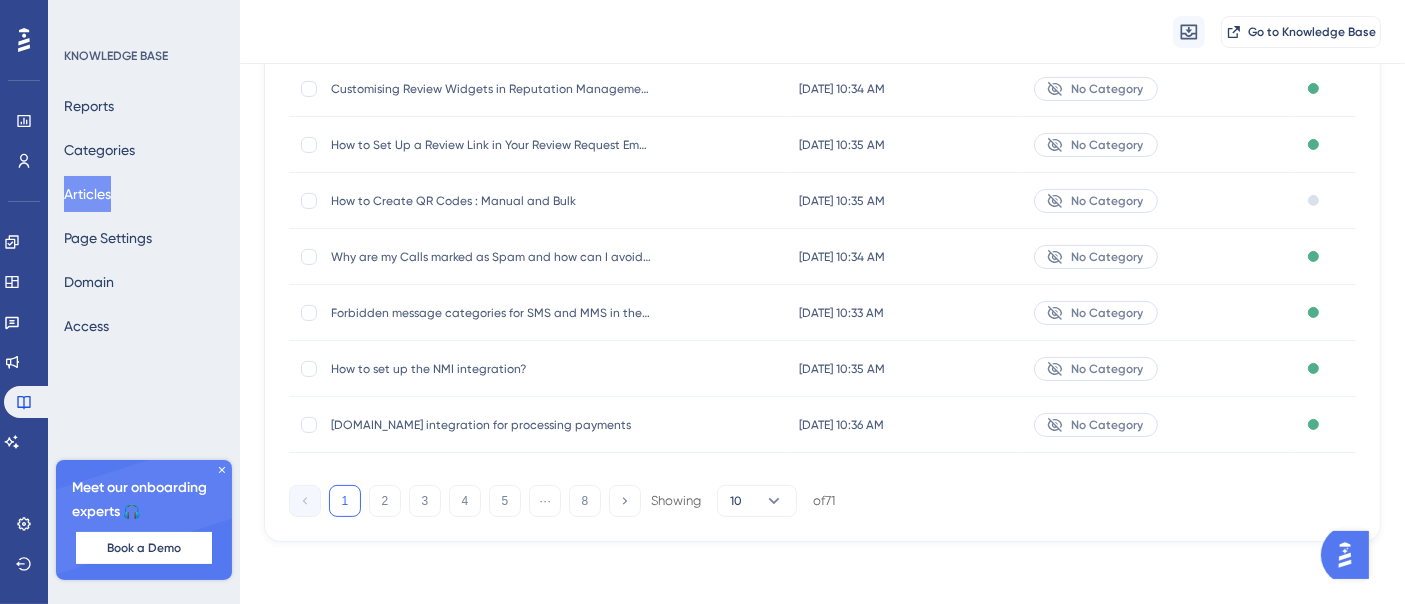 scroll, scrollTop: 301, scrollLeft: 0, axis: vertical 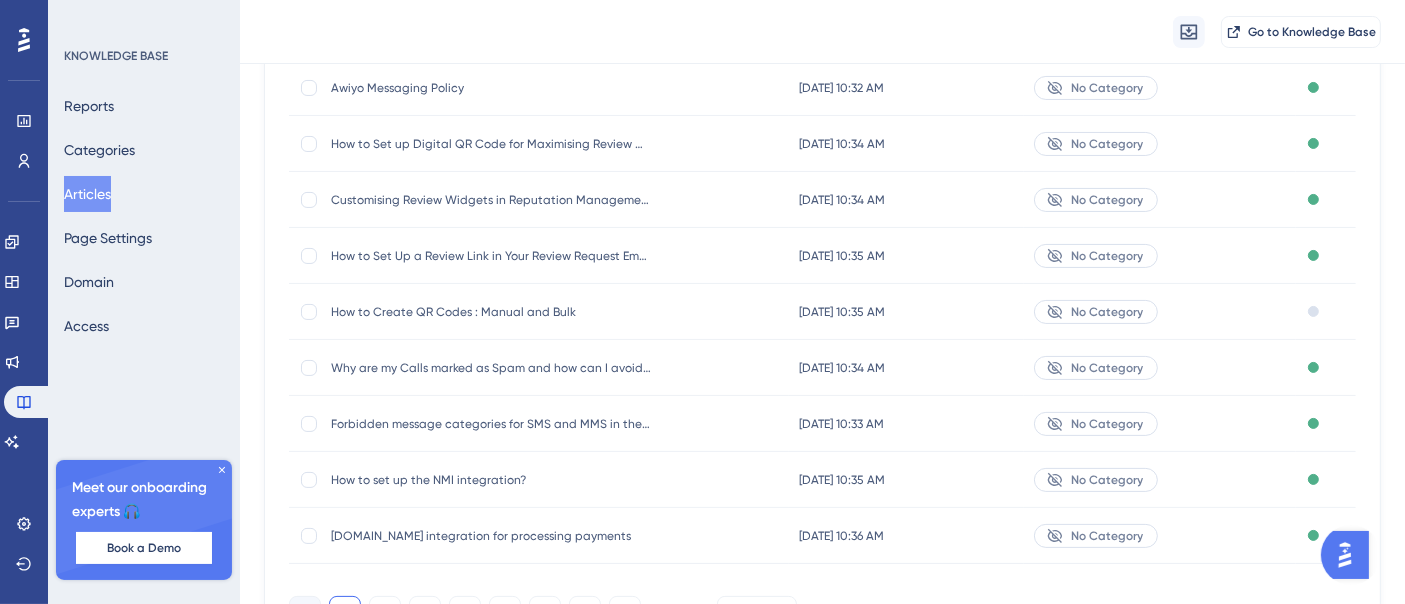 click on "How to Create QR Codes : Manual and Bulk" at bounding box center [491, 312] 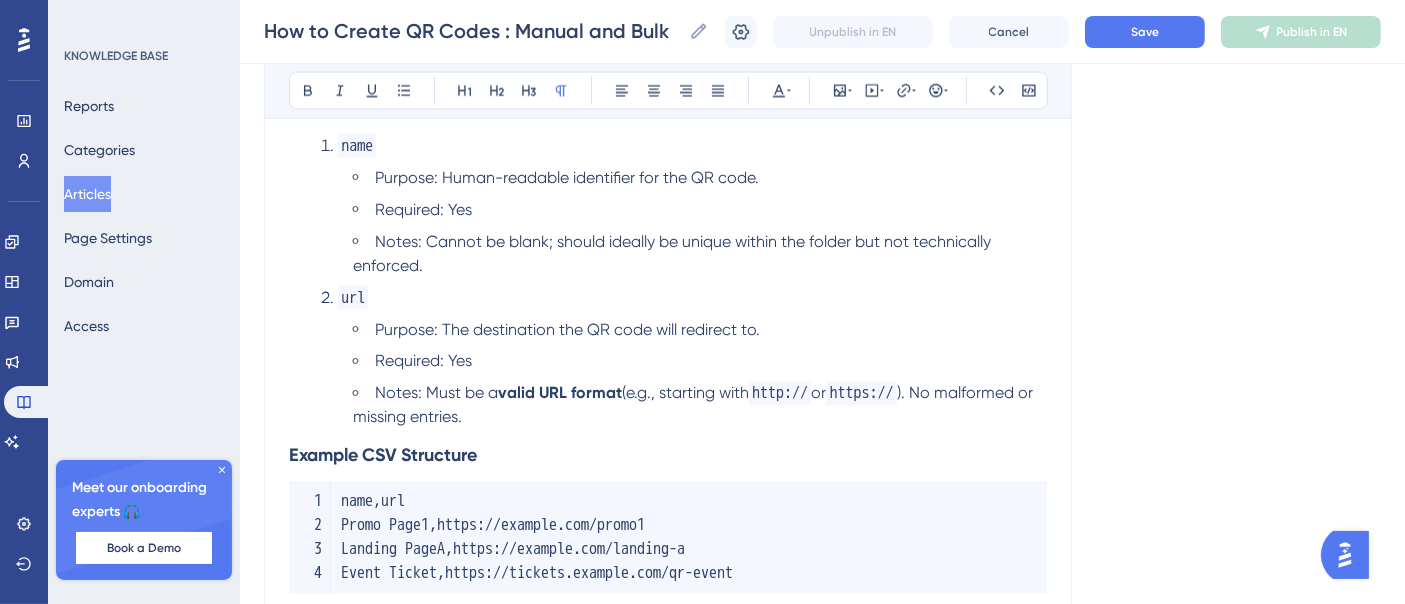 scroll, scrollTop: 3942, scrollLeft: 0, axis: vertical 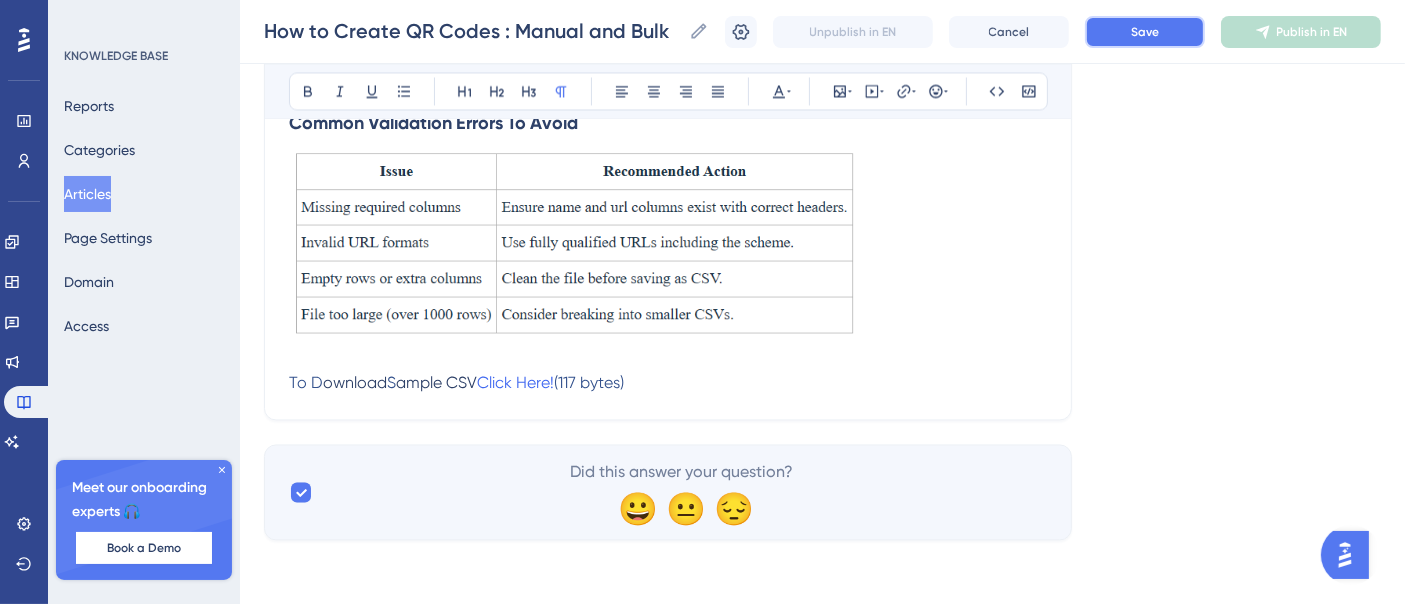 click on "Save" at bounding box center [1145, 32] 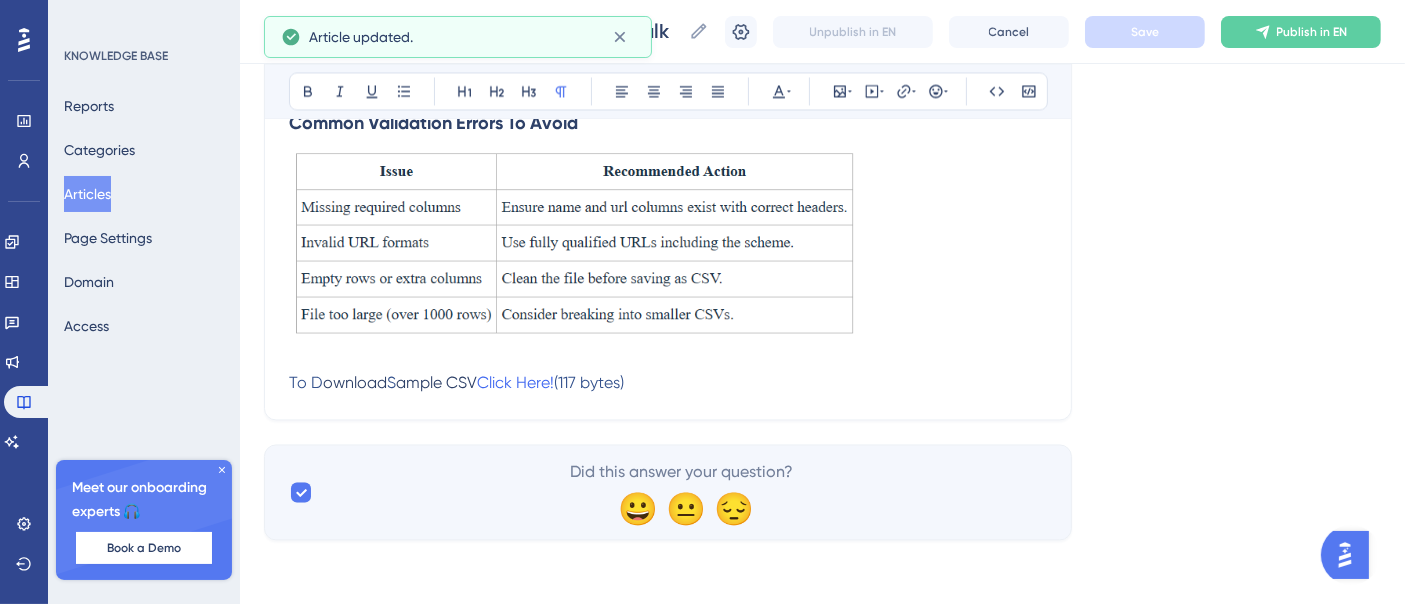 click 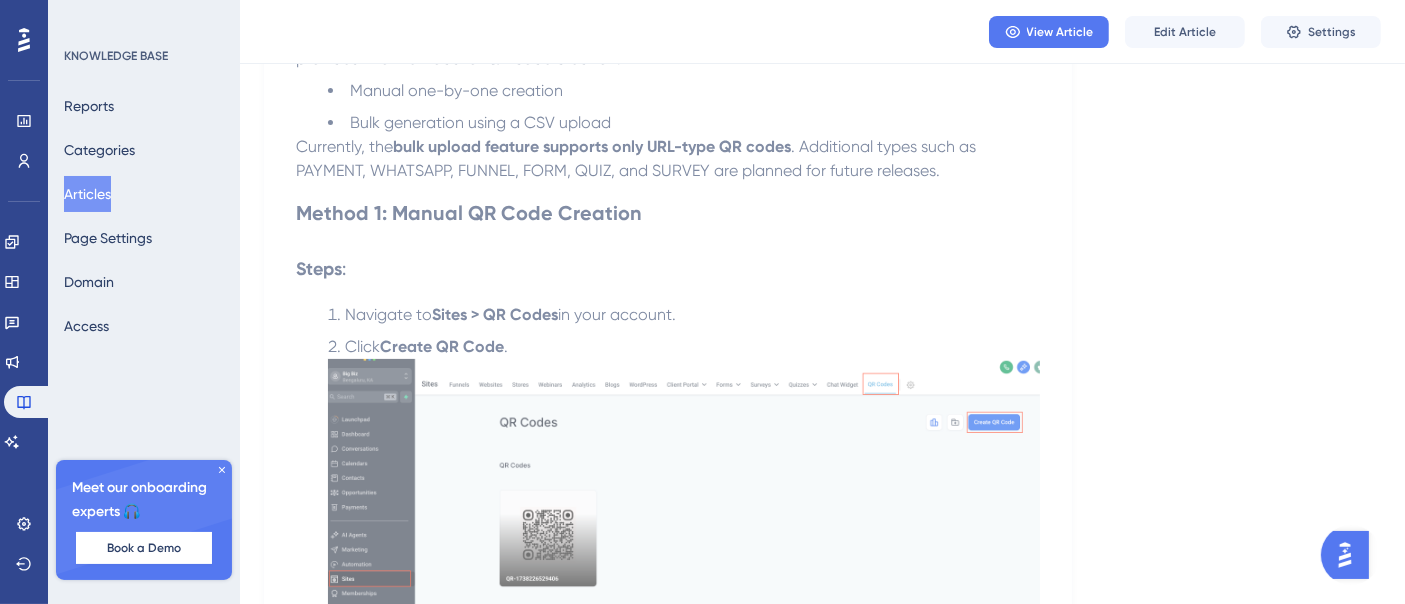 scroll, scrollTop: 0, scrollLeft: 0, axis: both 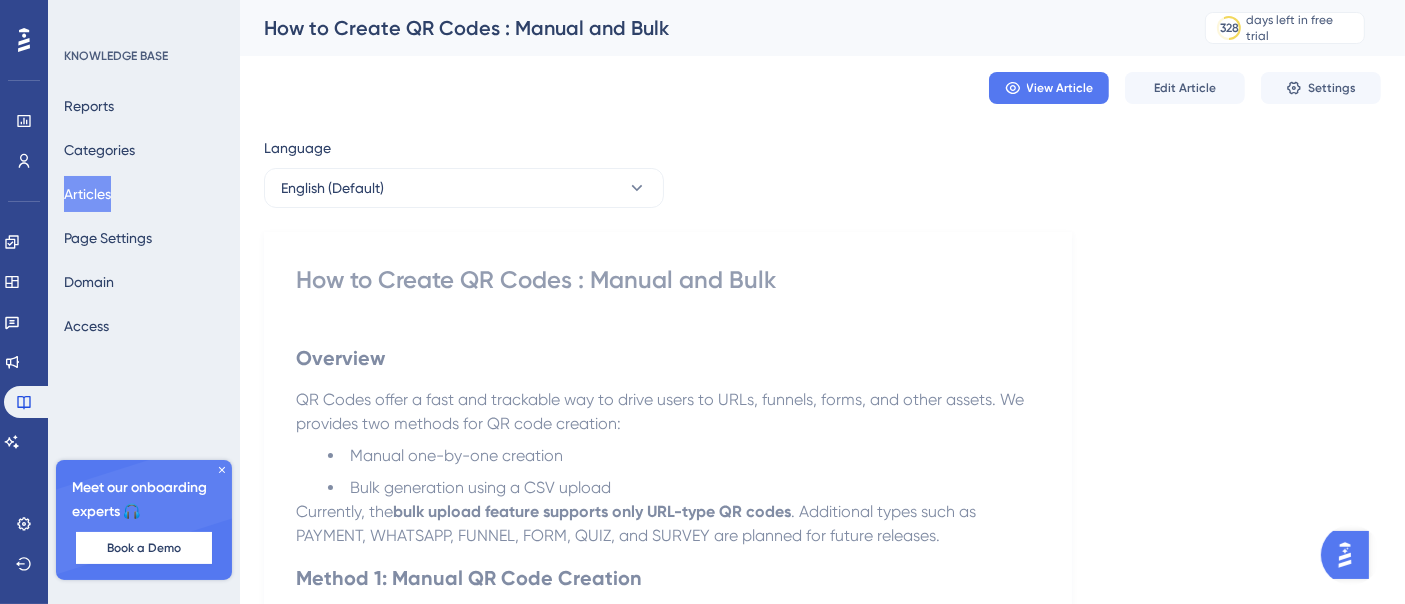 click on "Articles" at bounding box center [87, 194] 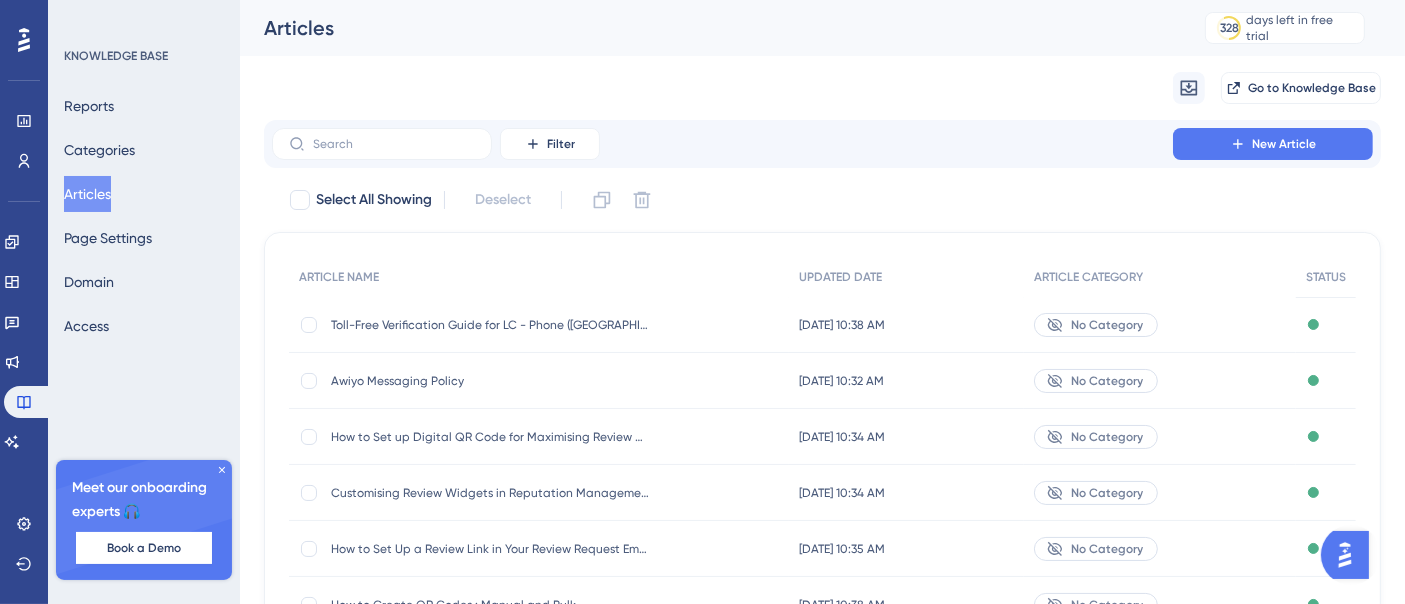 scroll, scrollTop: 412, scrollLeft: 0, axis: vertical 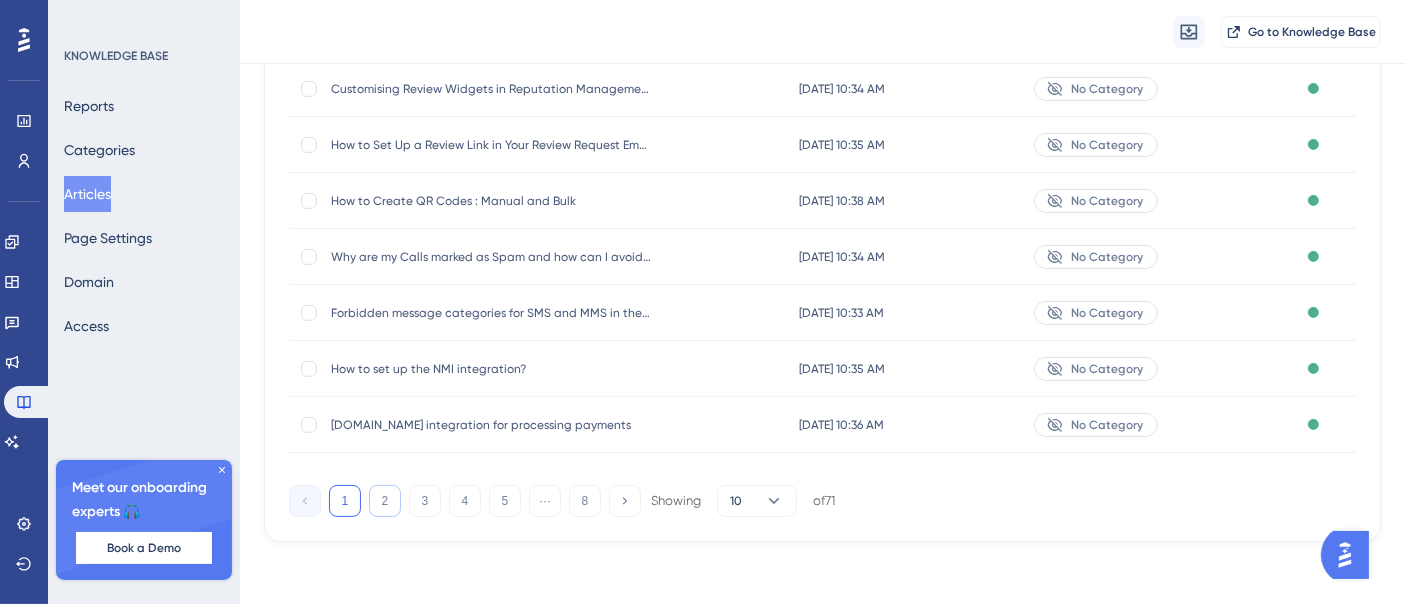 drag, startPoint x: 377, startPoint y: 501, endPoint x: 382, endPoint y: 488, distance: 13.928389 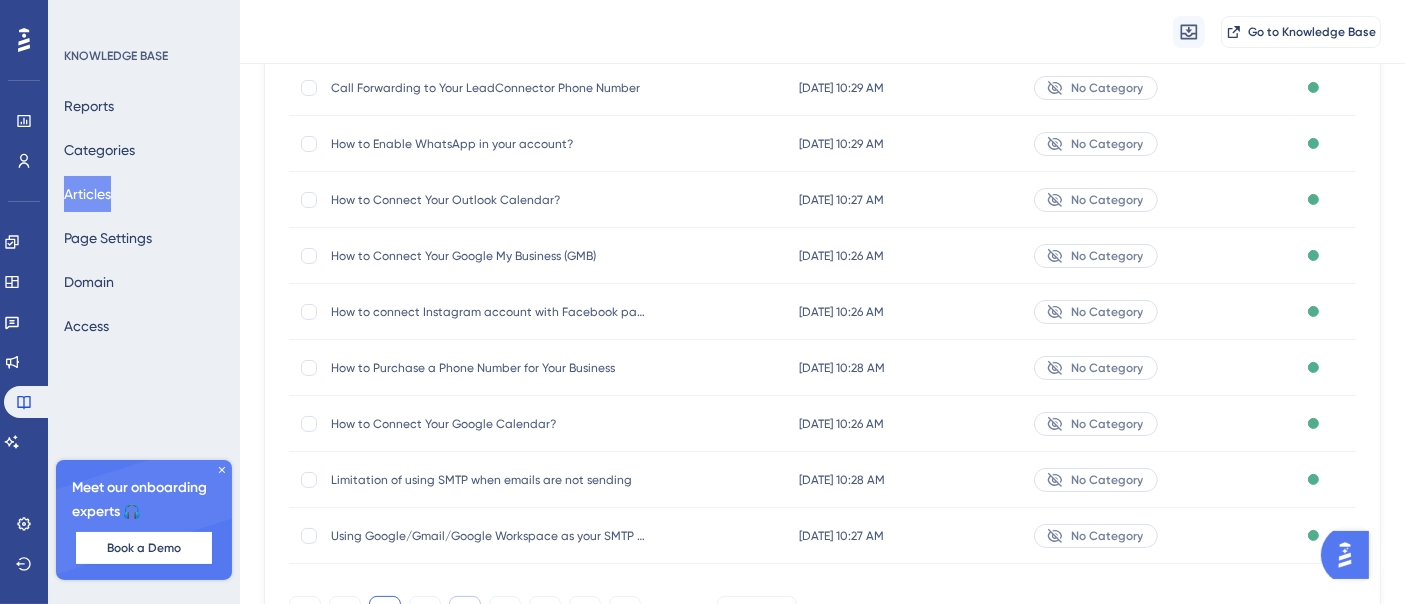 scroll, scrollTop: 412, scrollLeft: 0, axis: vertical 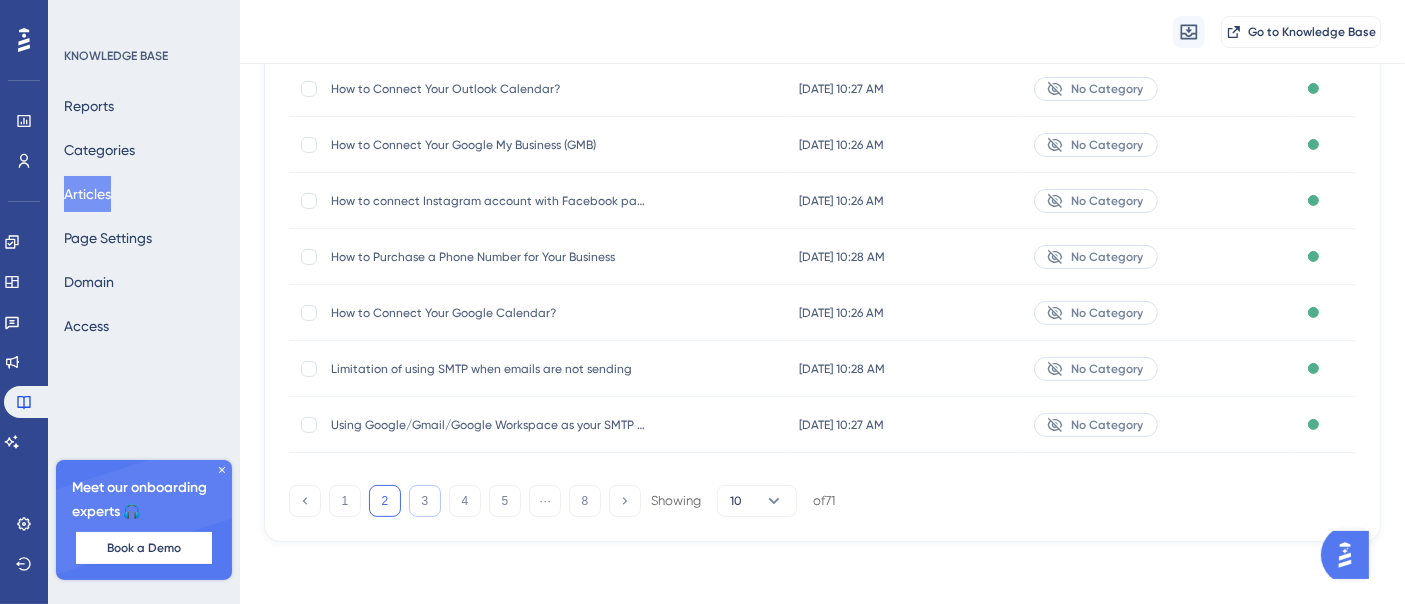 click on "3" at bounding box center (425, 501) 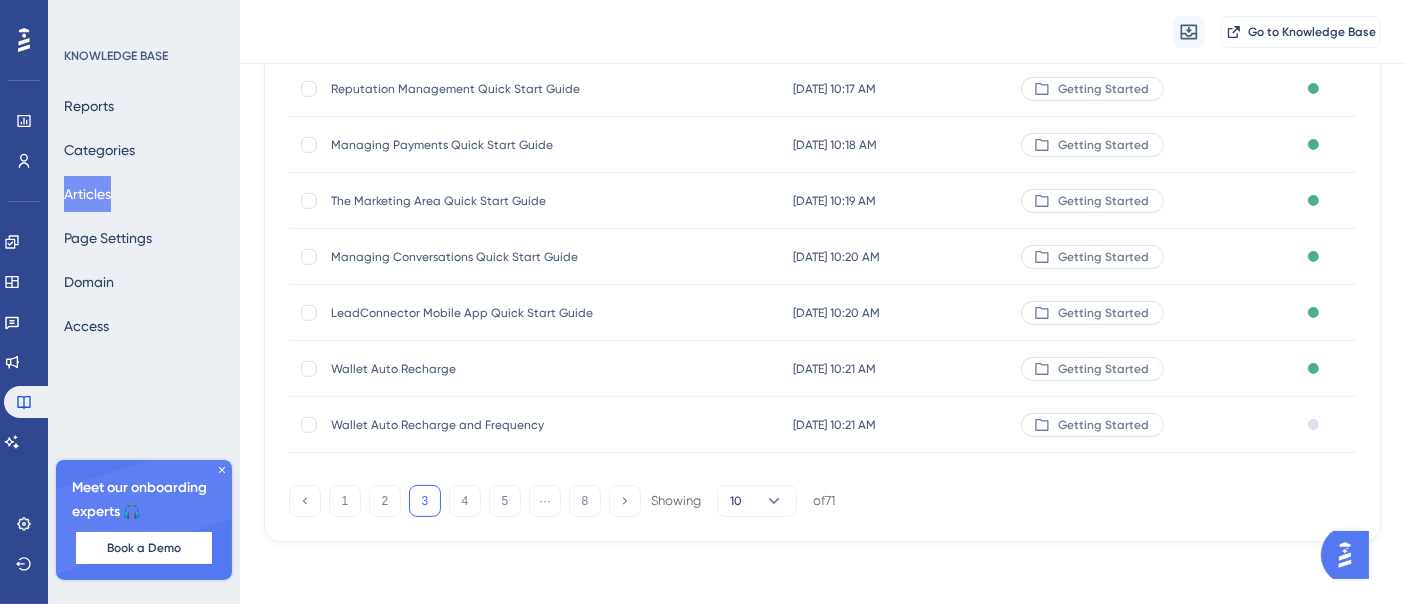 scroll, scrollTop: 190, scrollLeft: 0, axis: vertical 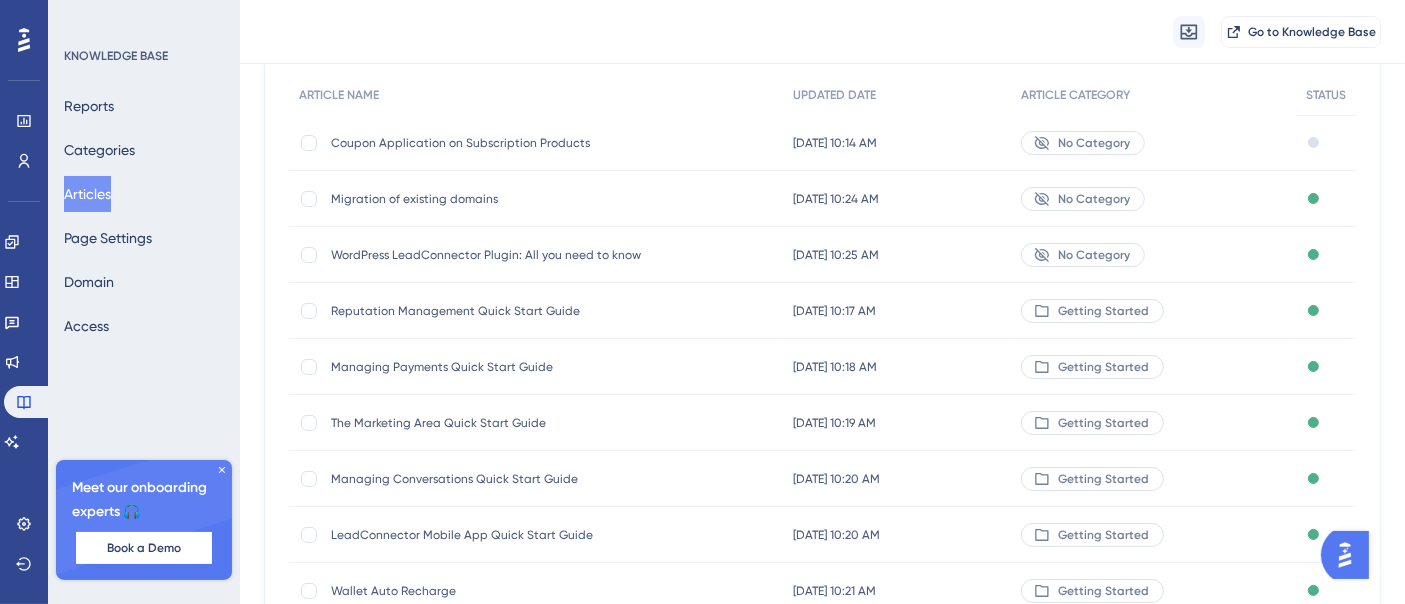 click on "Coupon Application on Subscription Products" at bounding box center [491, 143] 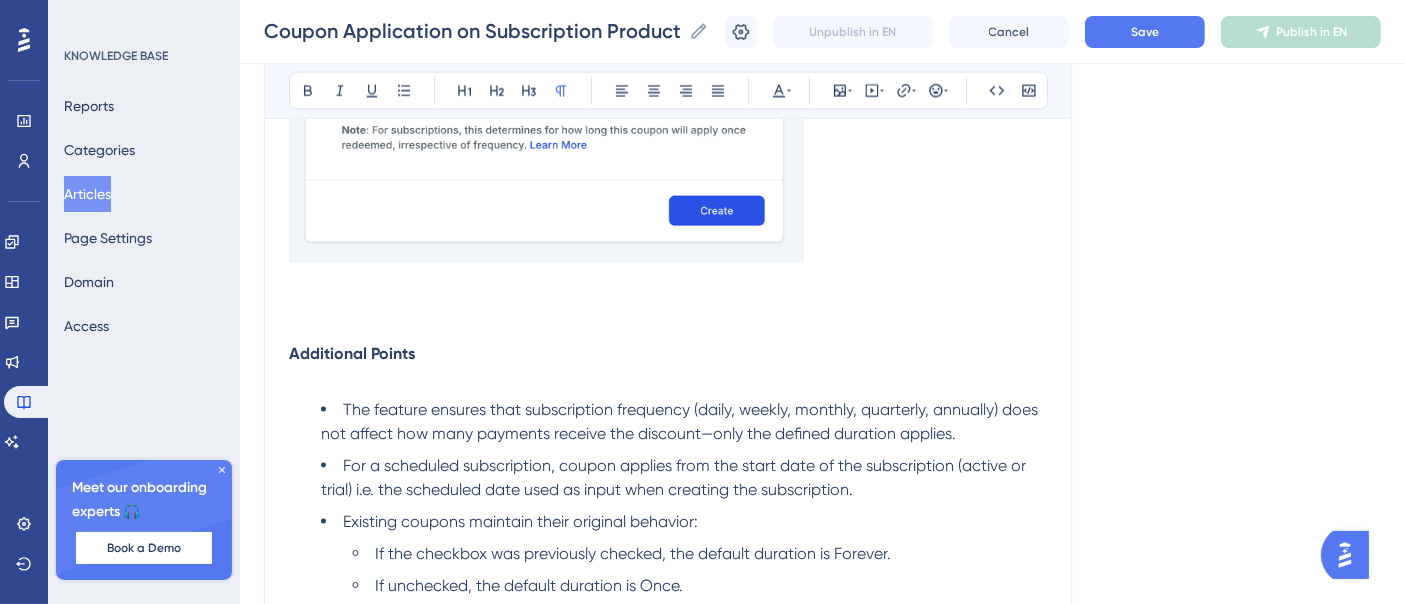 scroll, scrollTop: 3224, scrollLeft: 0, axis: vertical 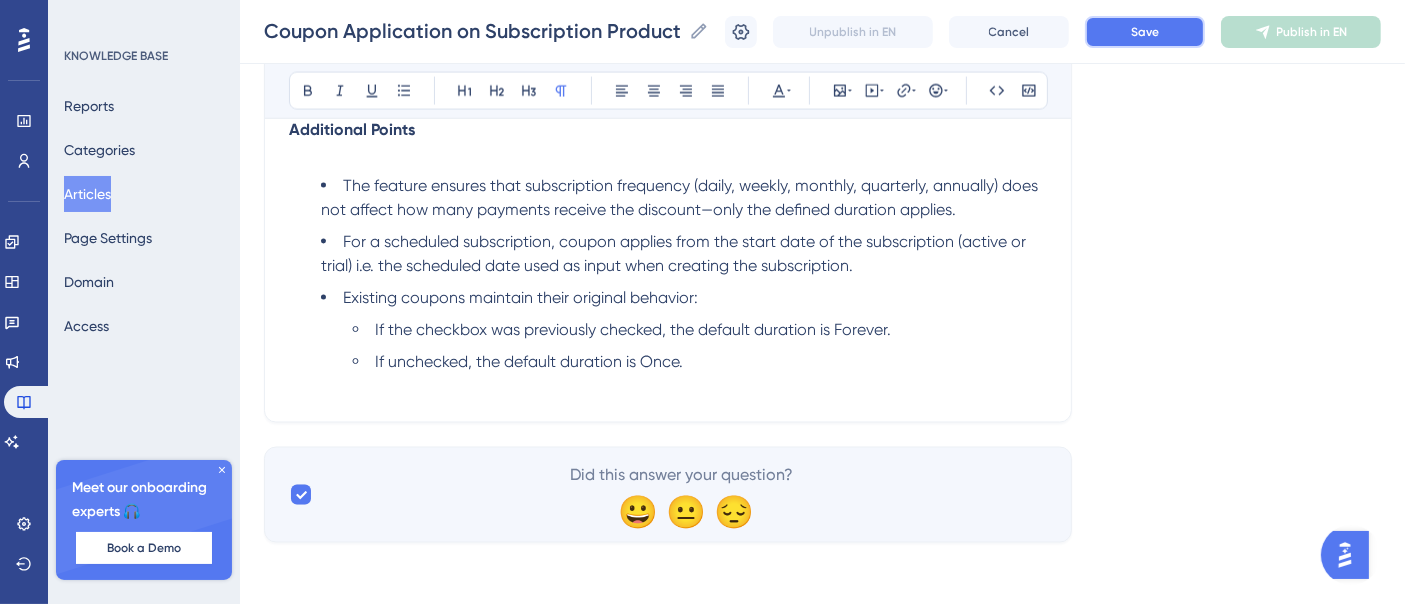 click on "Save" at bounding box center (1145, 32) 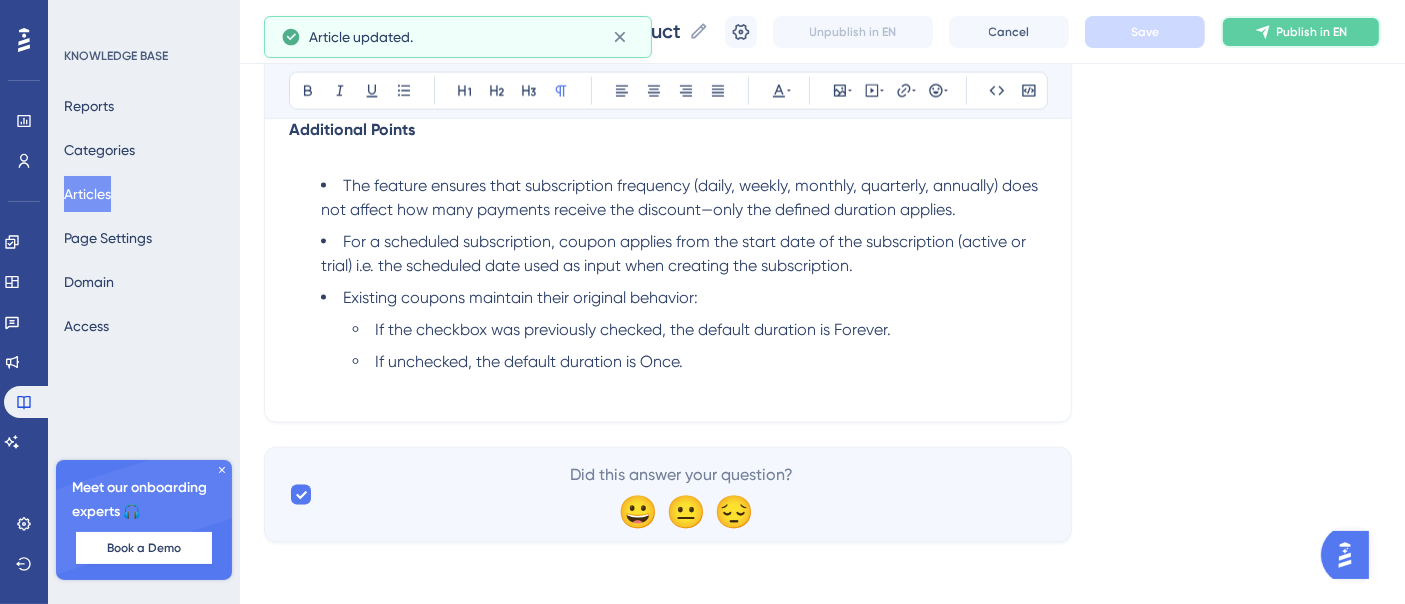 click 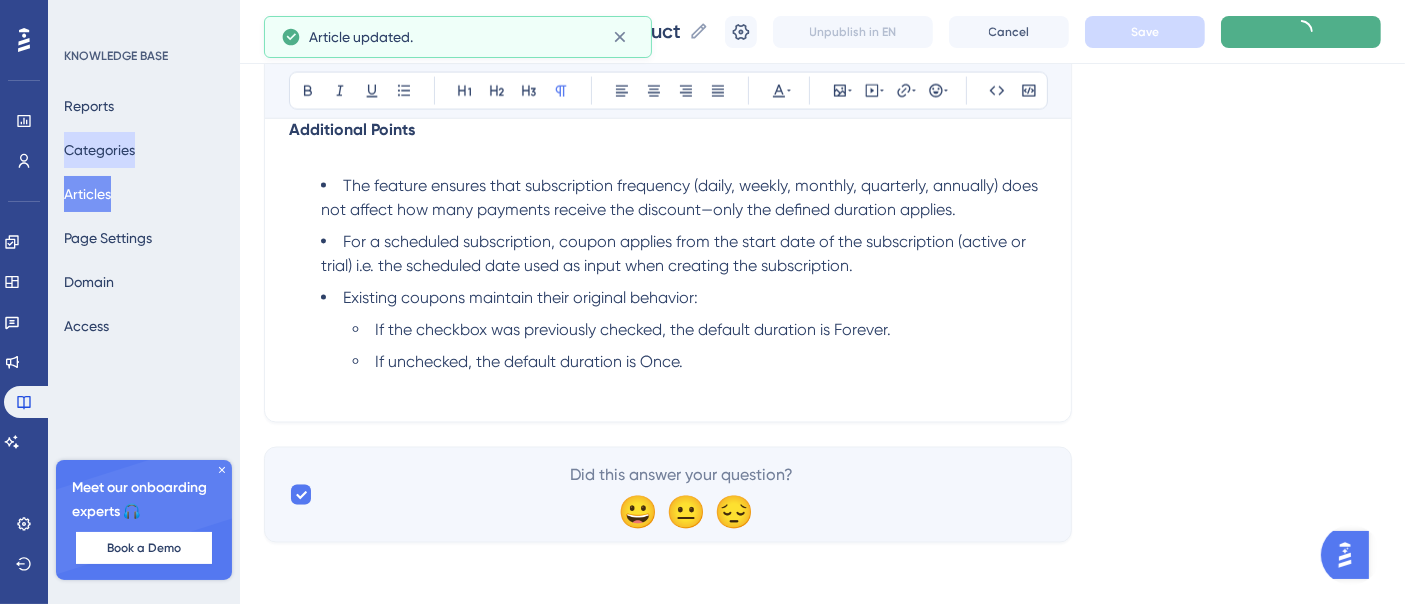 scroll, scrollTop: 3123, scrollLeft: 0, axis: vertical 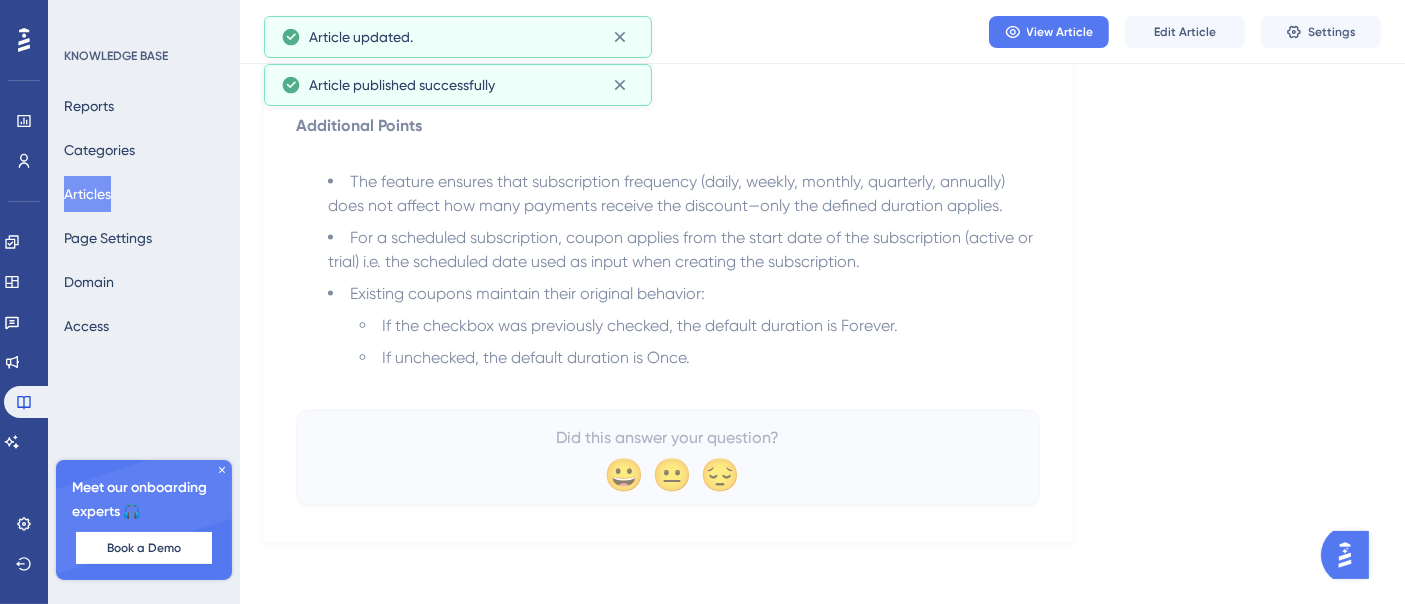 click on "Articles" at bounding box center (87, 194) 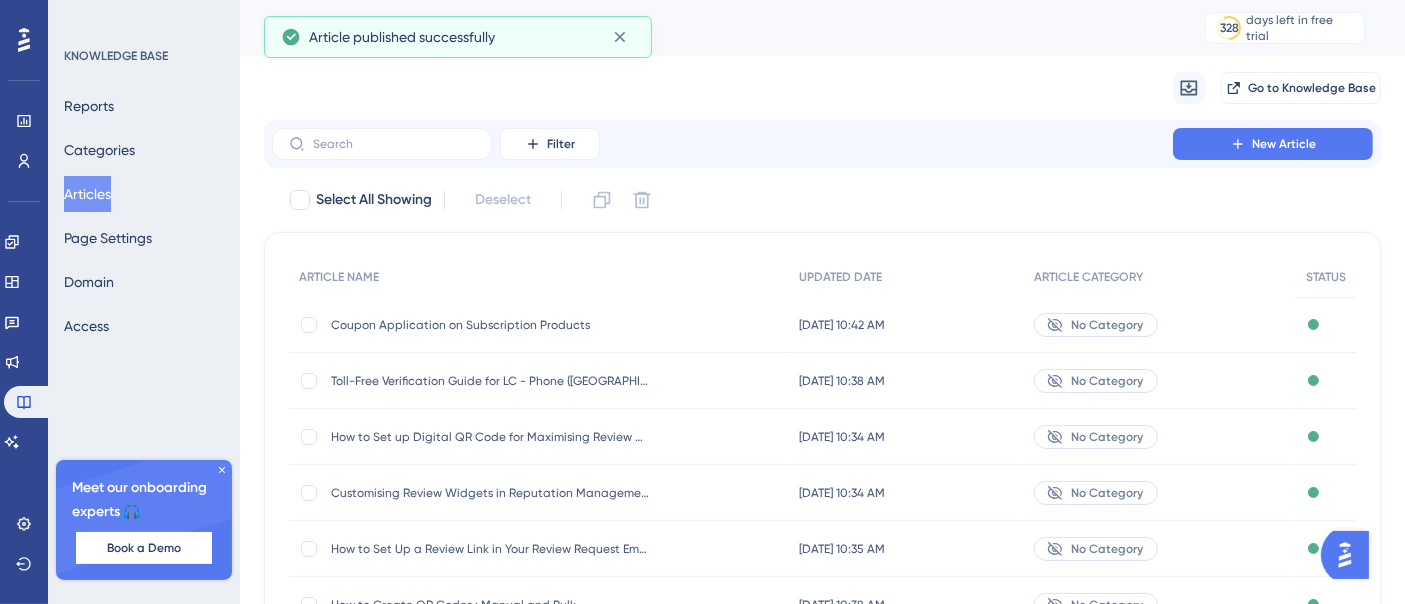 scroll, scrollTop: 412, scrollLeft: 0, axis: vertical 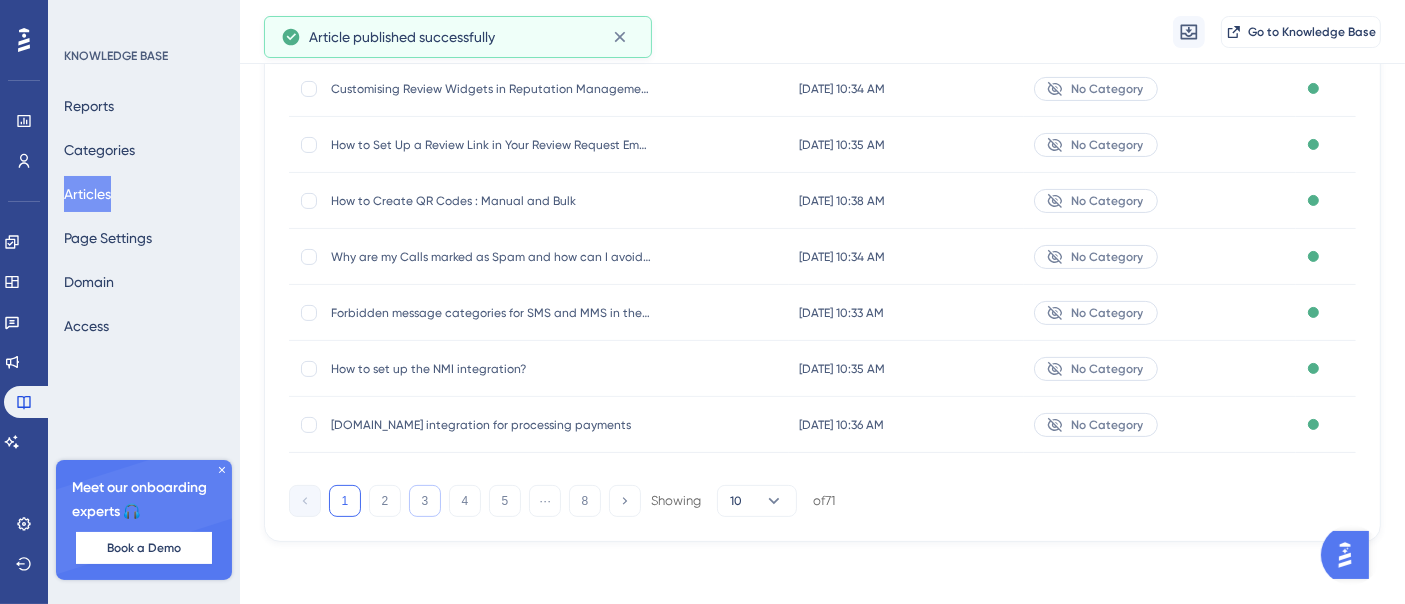 click on "3" at bounding box center [425, 501] 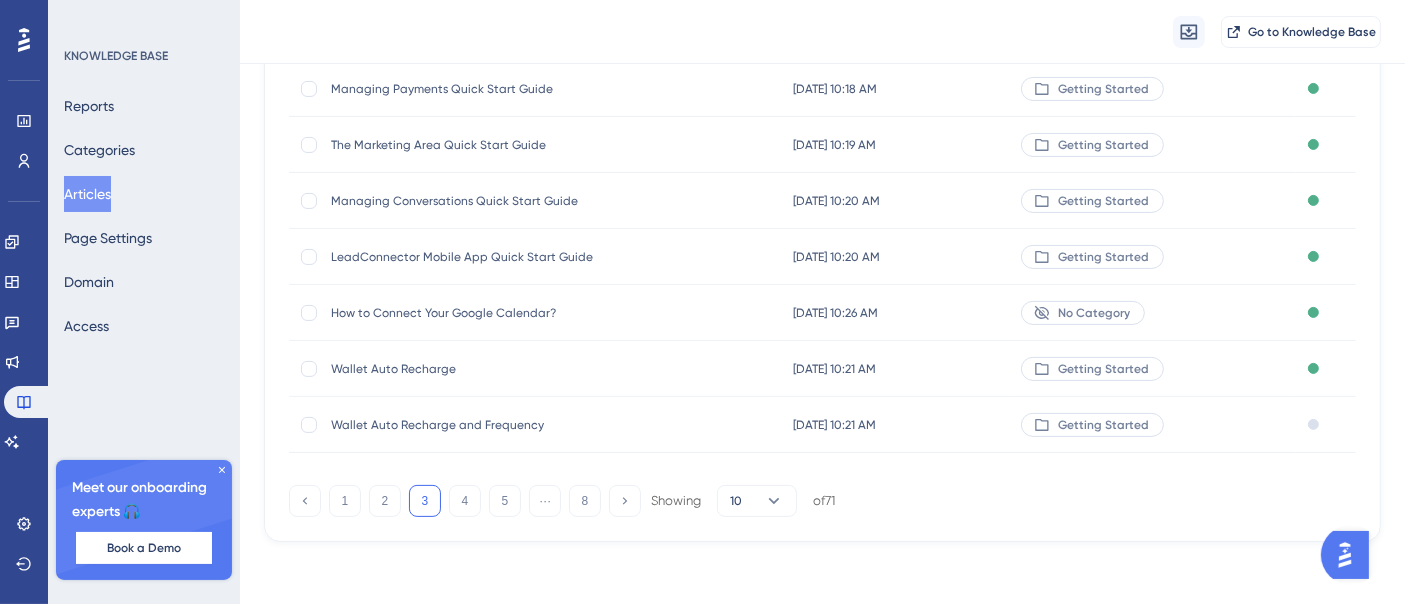 click on "Wallet Auto Recharge and Frequency" at bounding box center [491, 425] 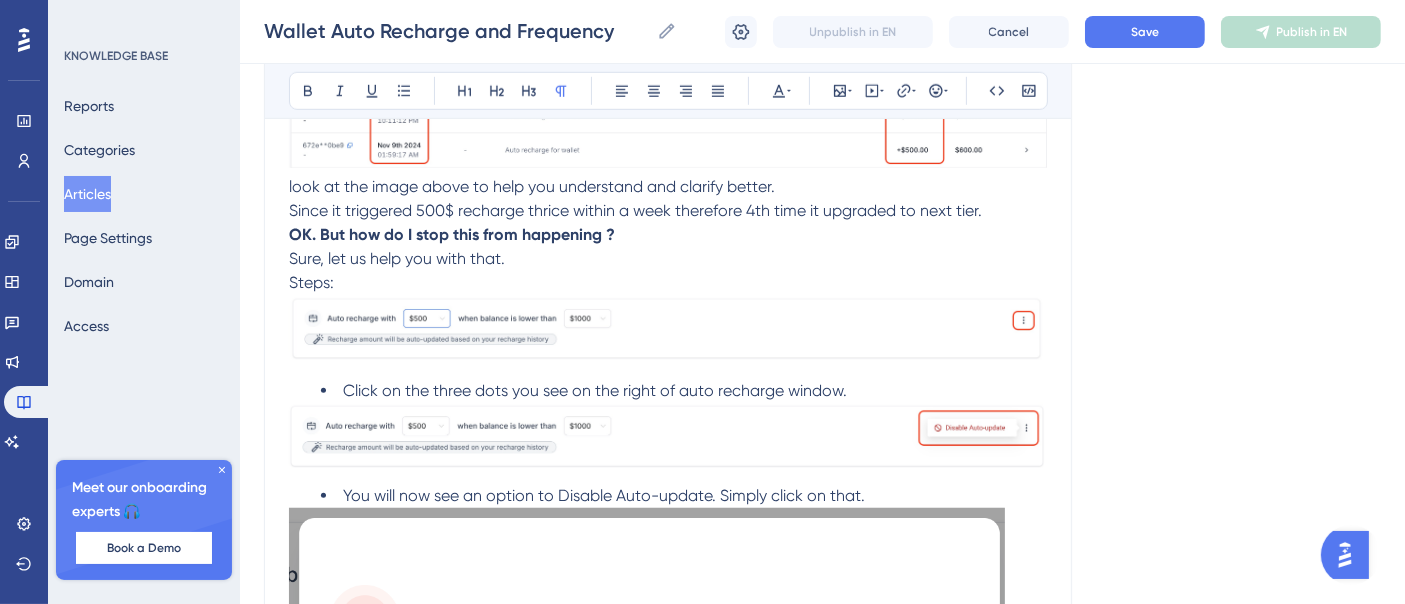 scroll, scrollTop: 1777, scrollLeft: 0, axis: vertical 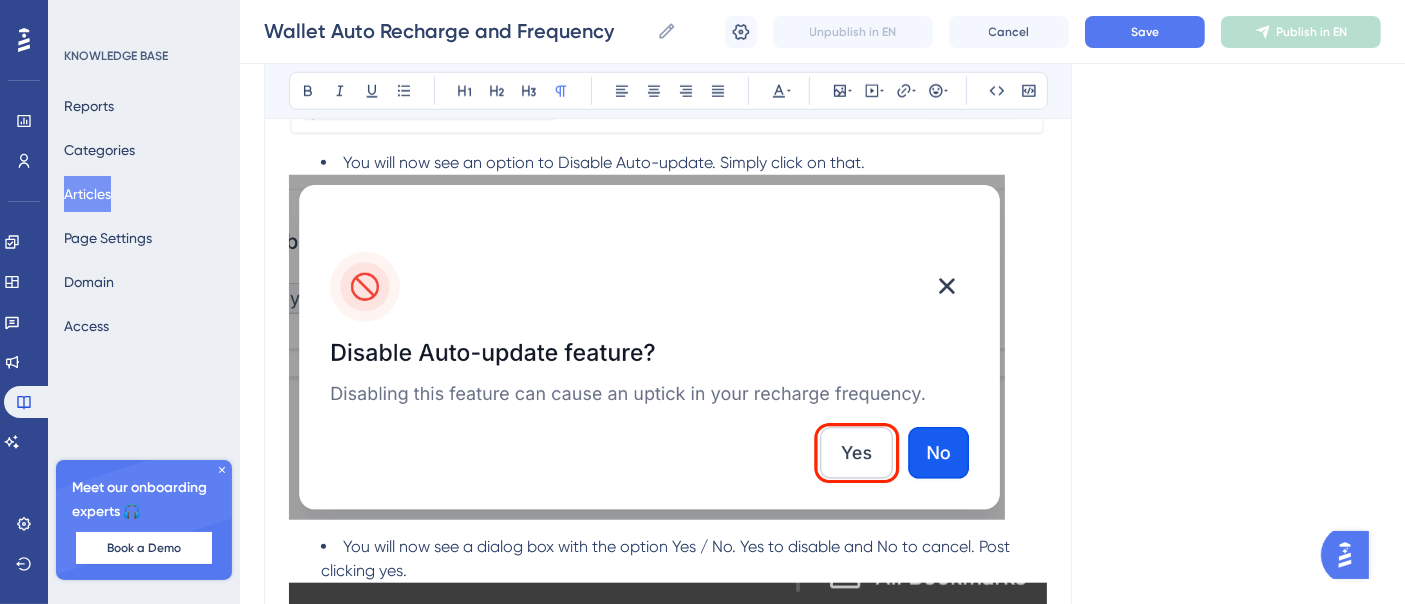 click at bounding box center [647, 347] 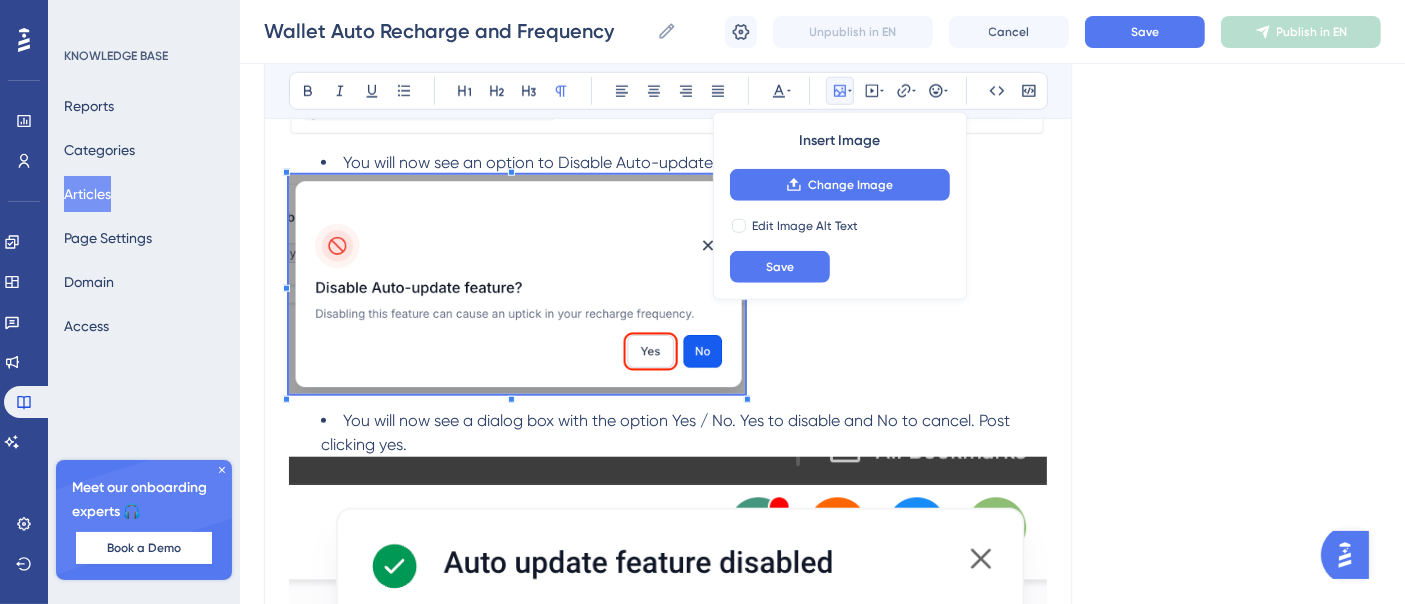 click at bounding box center [517, 288] 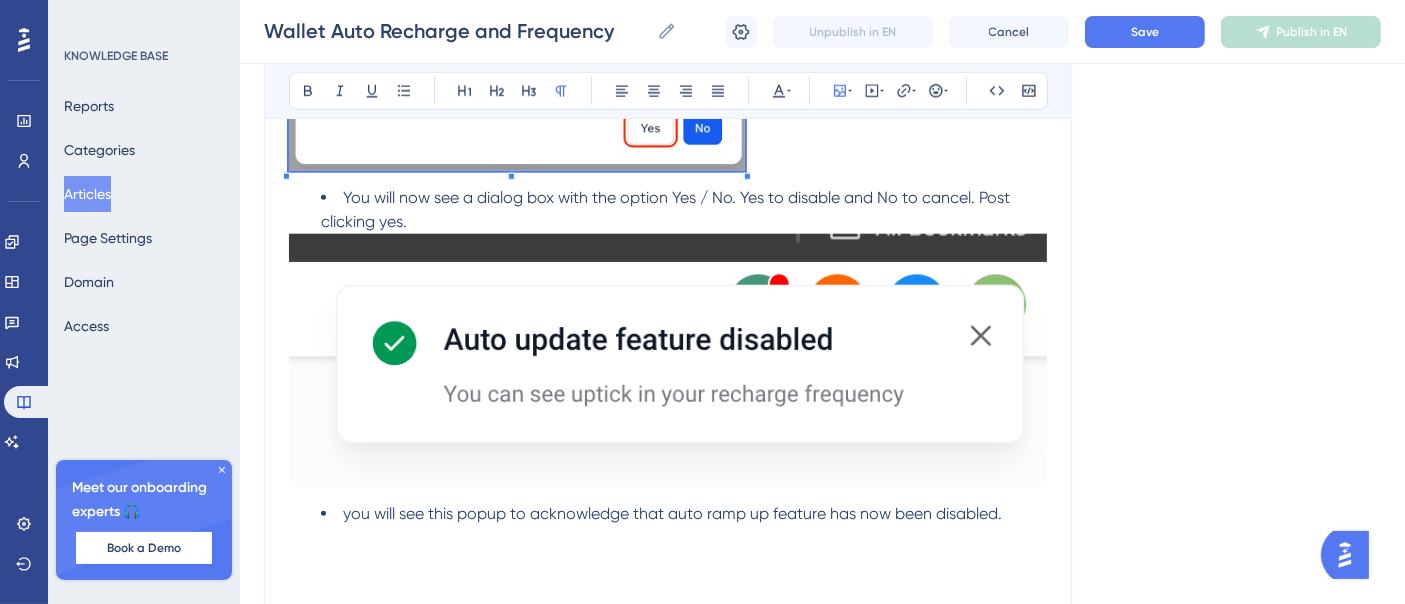 scroll, scrollTop: 2111, scrollLeft: 0, axis: vertical 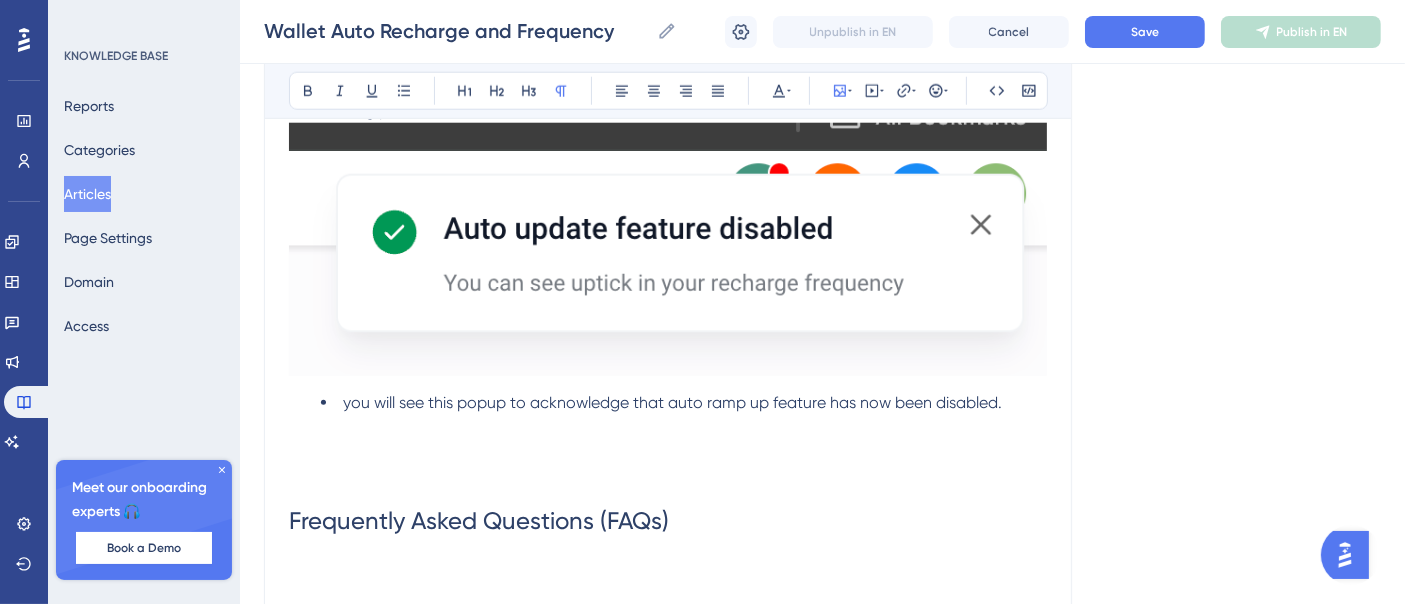click at bounding box center (668, 249) 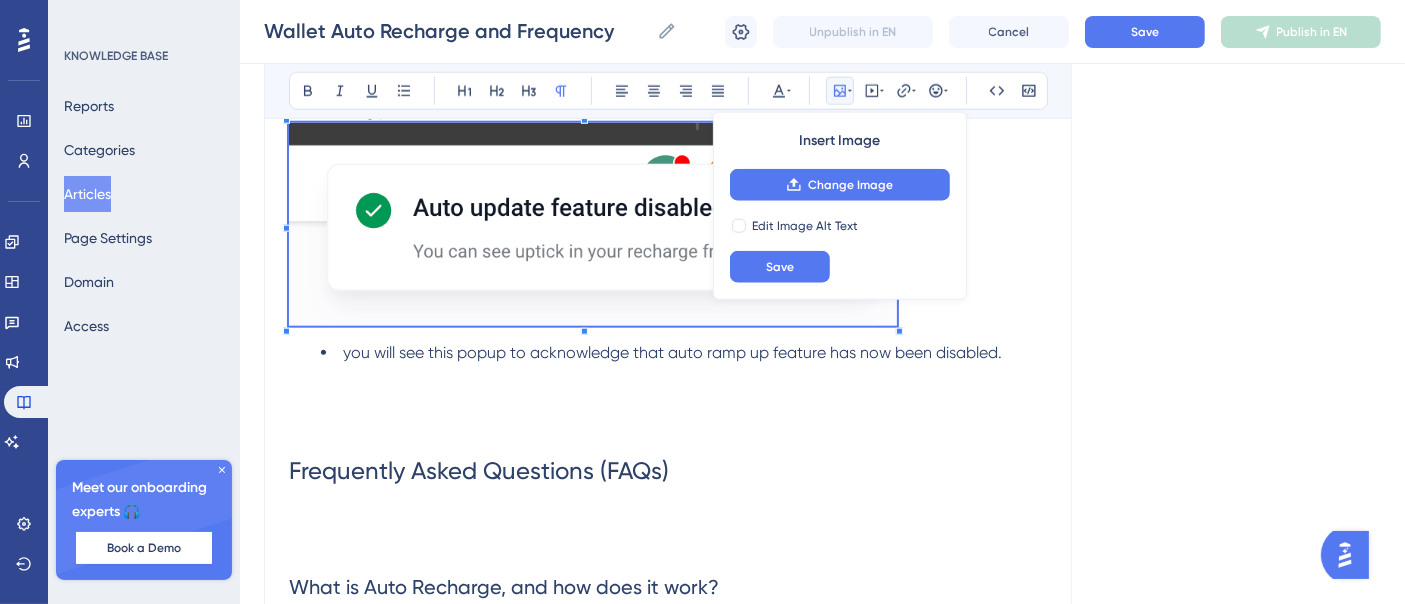 click at bounding box center [899, 331] 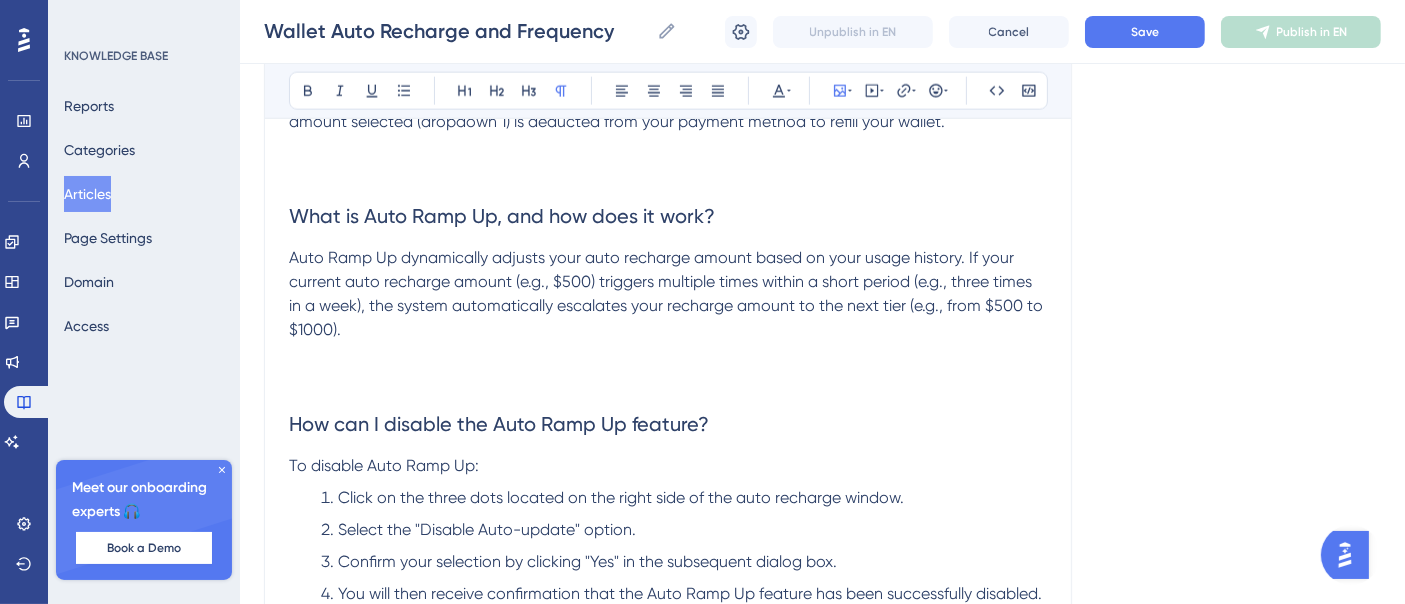 scroll, scrollTop: 3018, scrollLeft: 0, axis: vertical 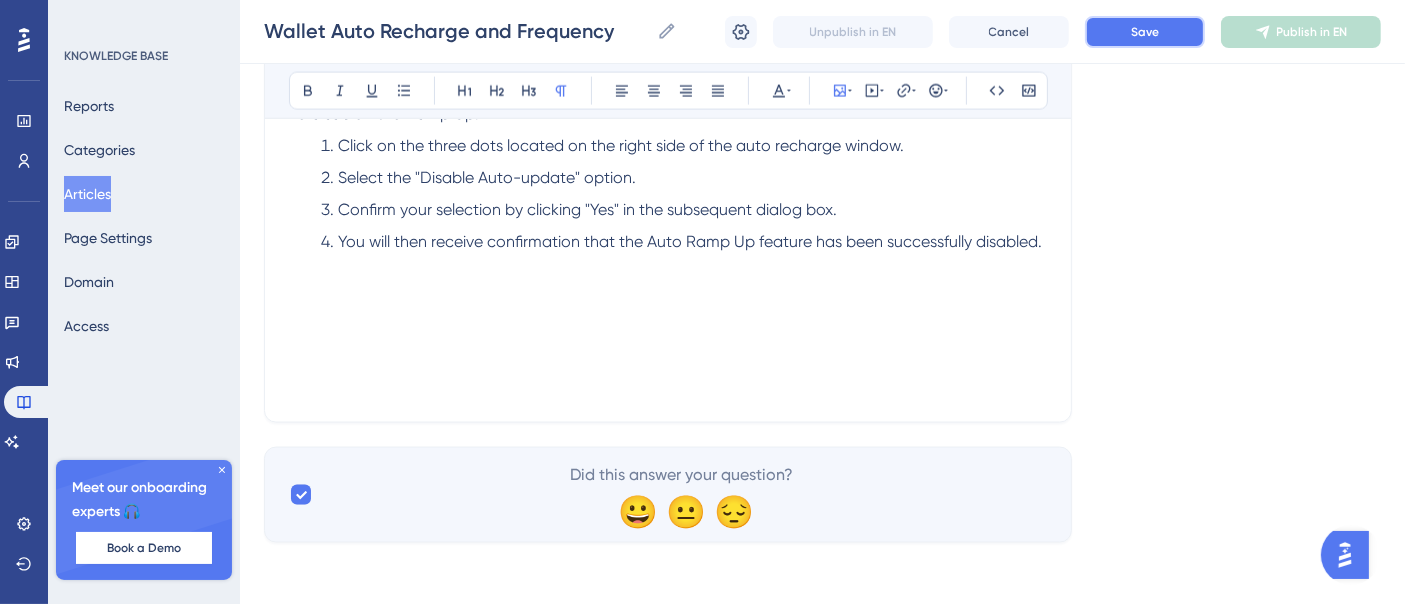 click on "Save" at bounding box center (1145, 32) 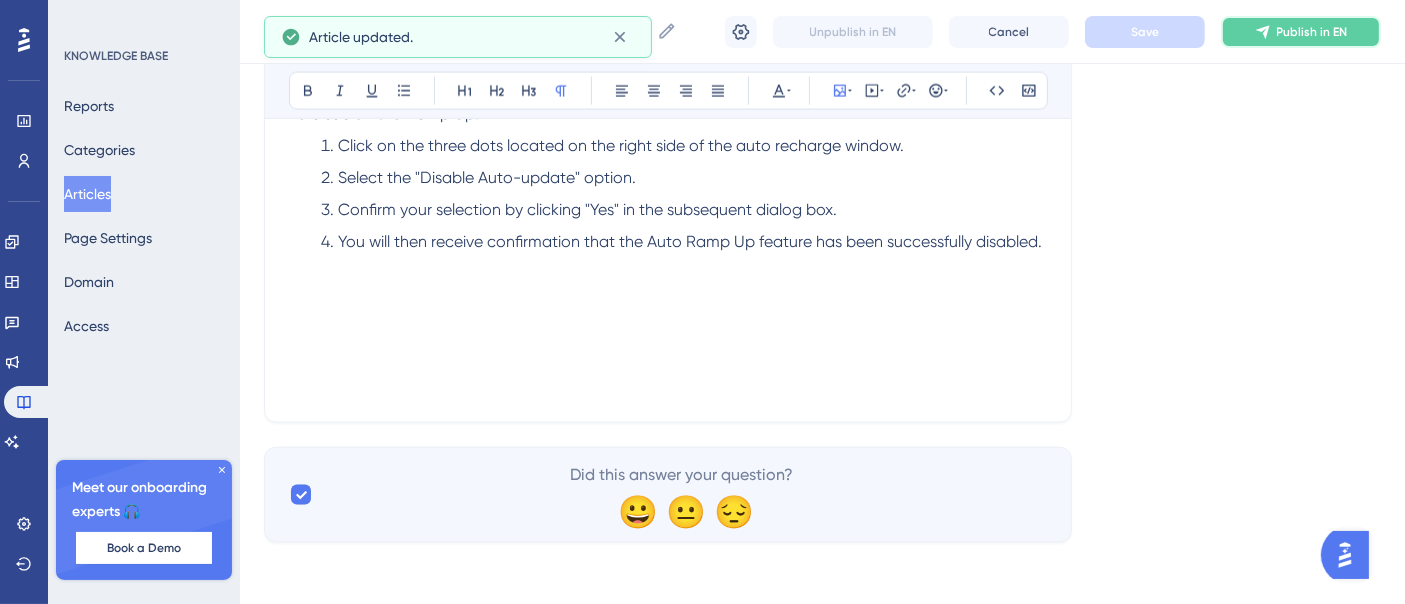 click 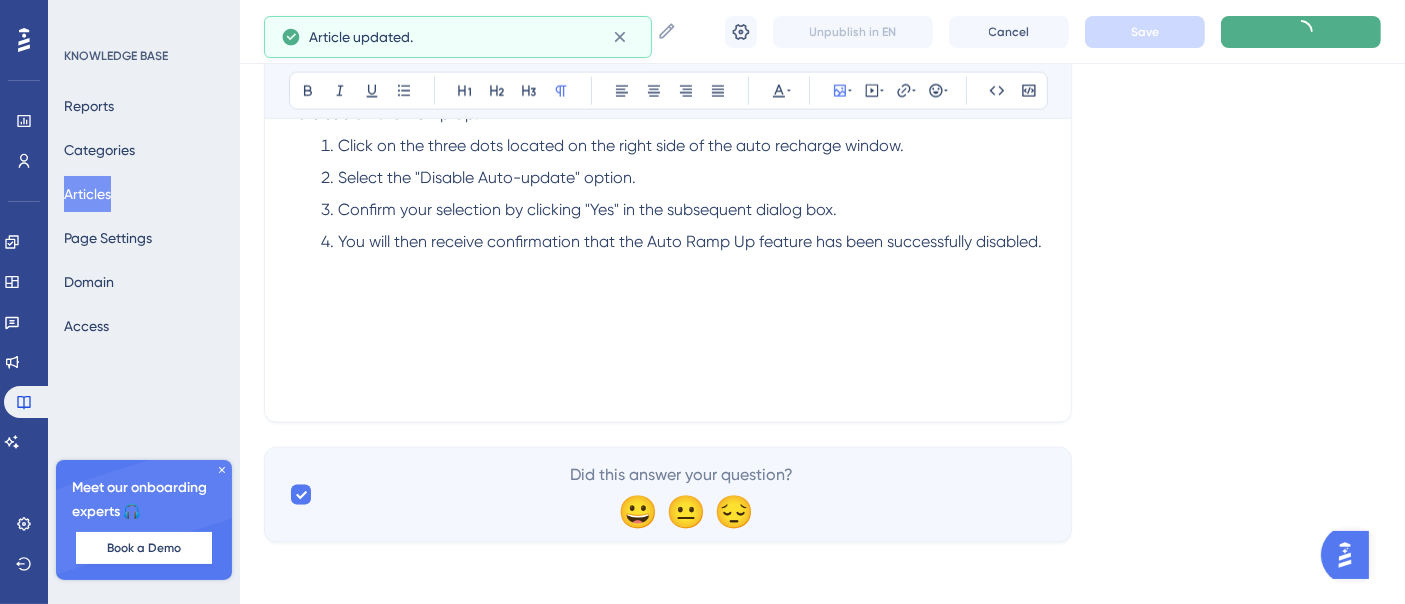 scroll, scrollTop: 2951, scrollLeft: 0, axis: vertical 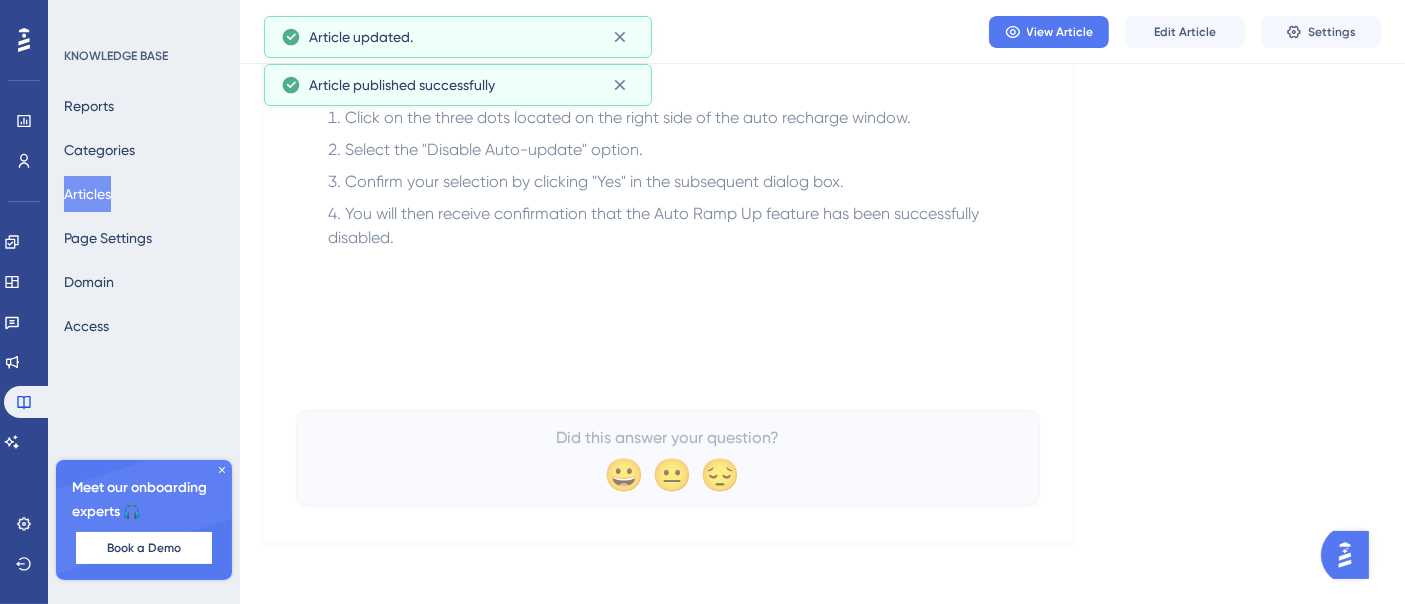 click on "Articles" at bounding box center (87, 194) 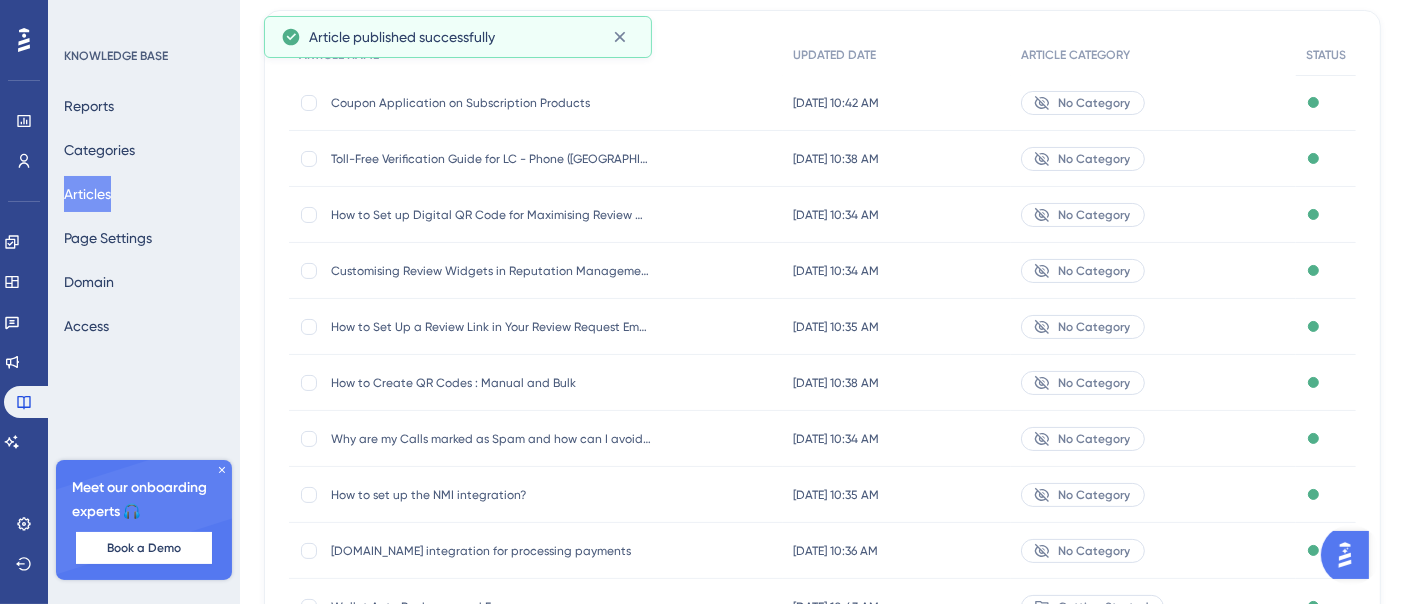 scroll, scrollTop: 412, scrollLeft: 0, axis: vertical 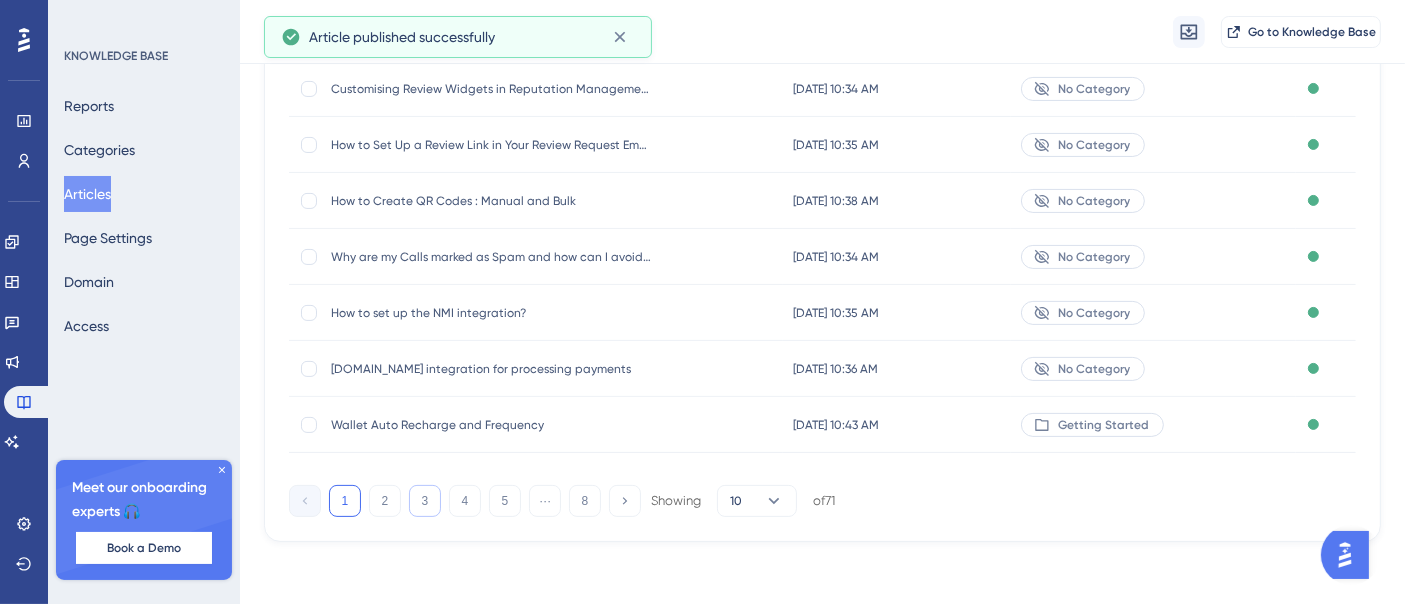 click on "3" at bounding box center [425, 501] 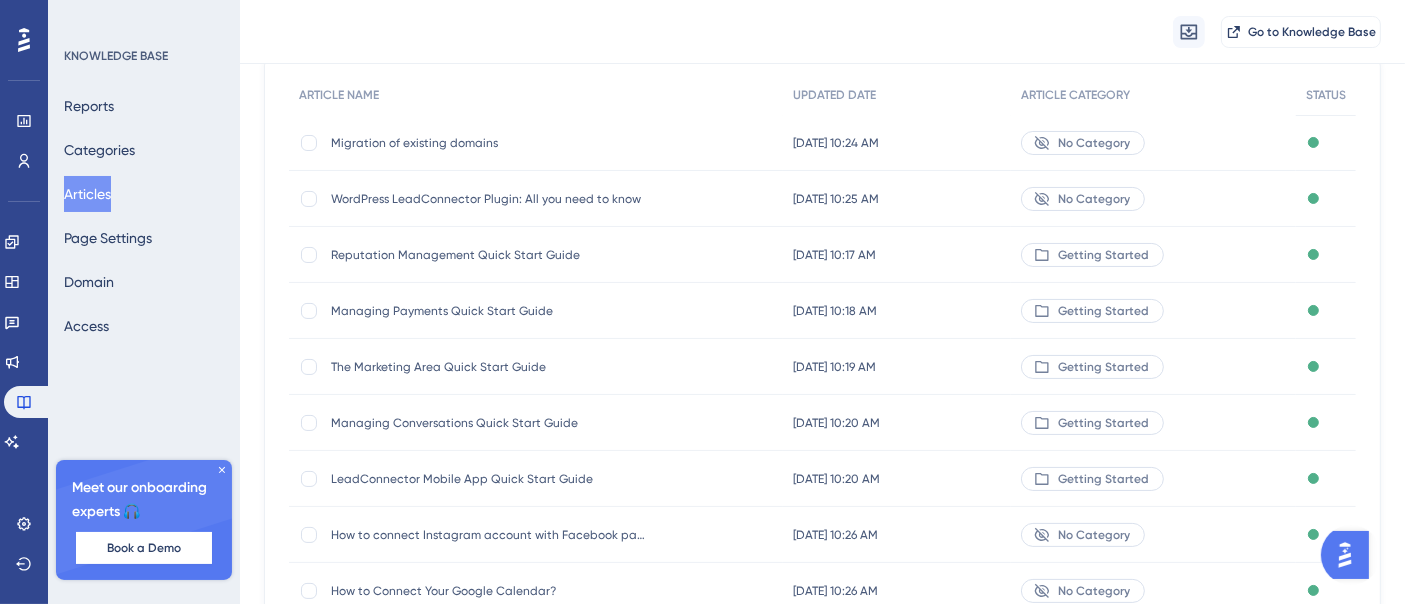 scroll, scrollTop: 412, scrollLeft: 0, axis: vertical 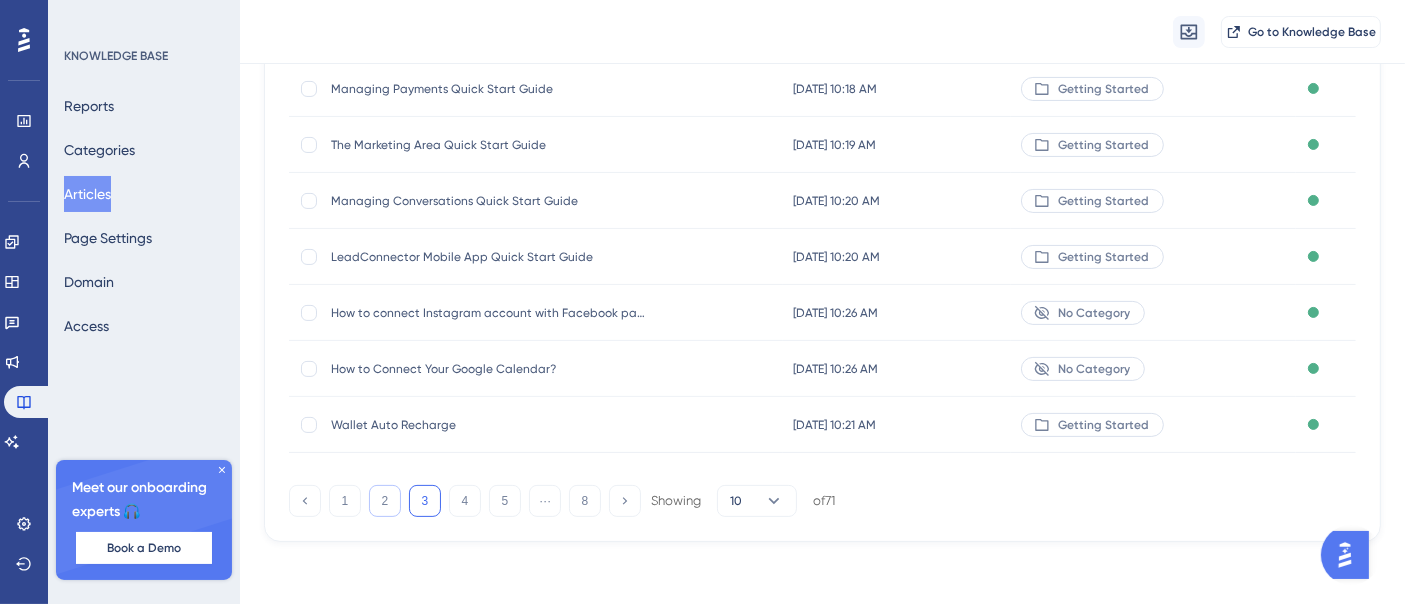 click on "2" at bounding box center (385, 501) 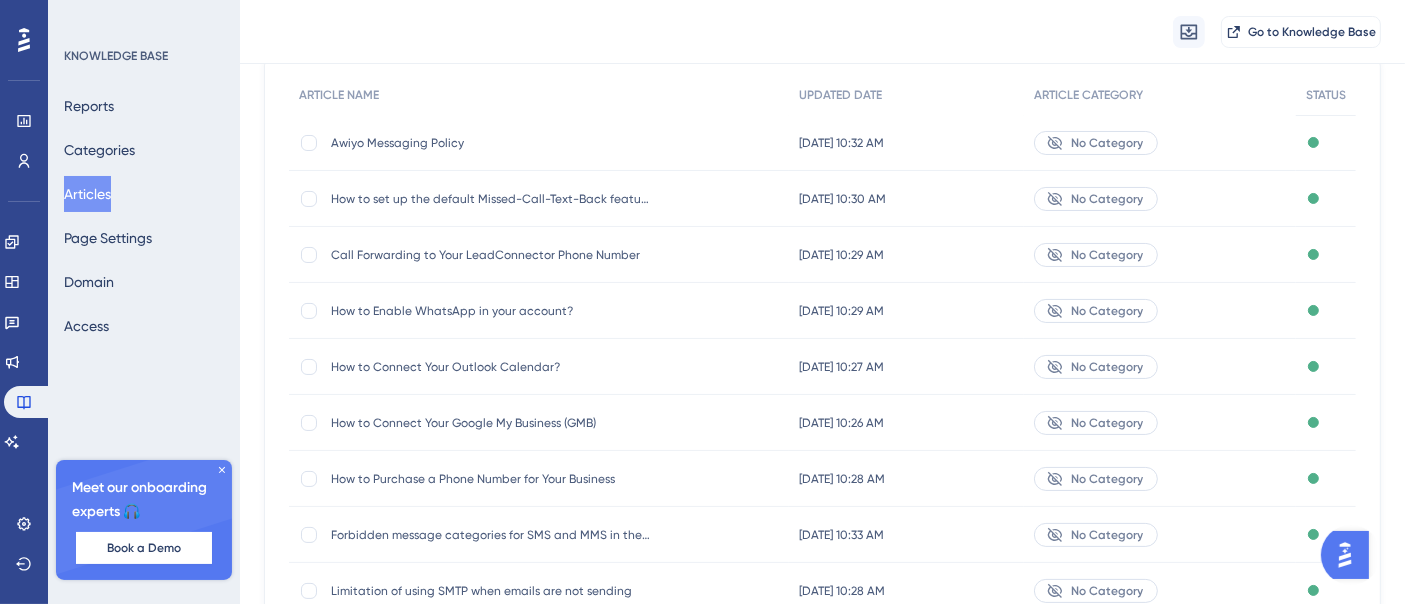 scroll, scrollTop: 412, scrollLeft: 0, axis: vertical 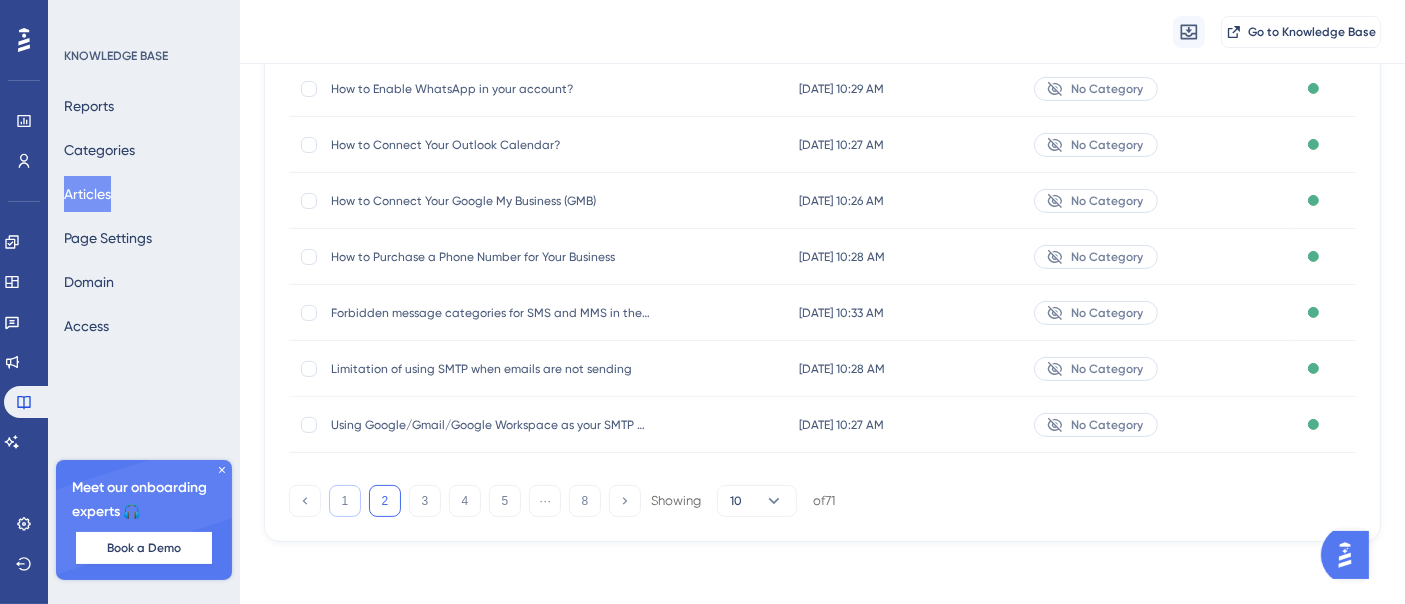 click on "1" at bounding box center [345, 501] 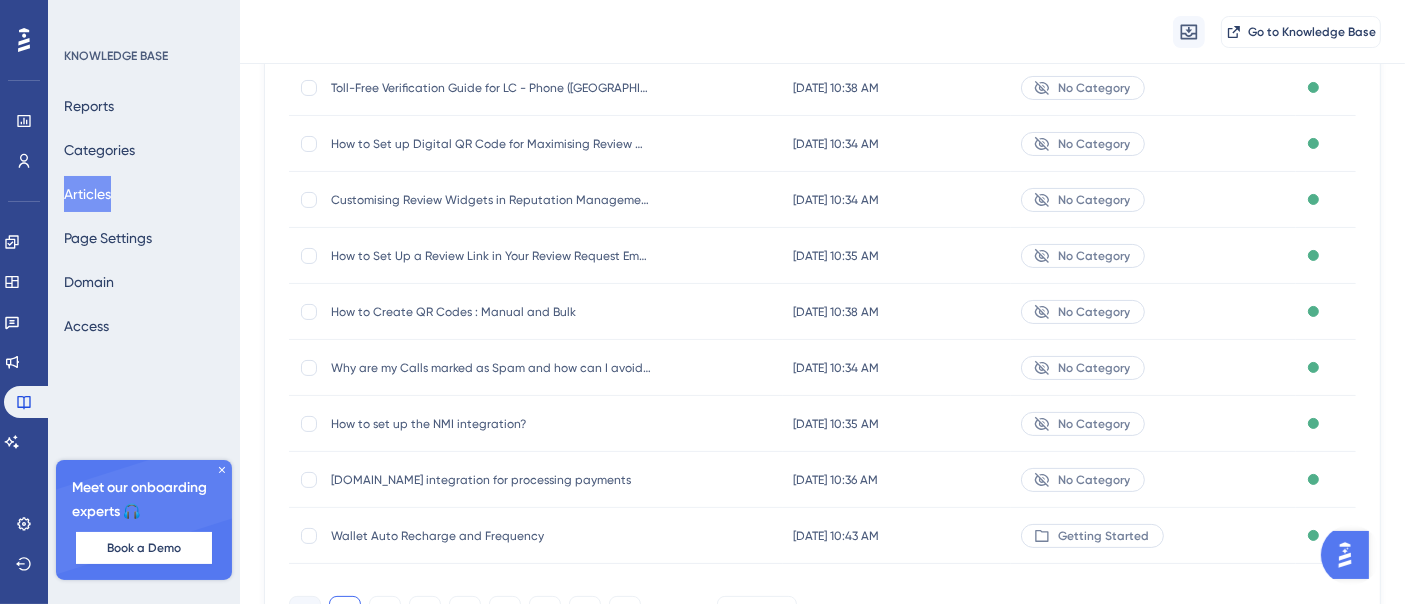 scroll, scrollTop: 412, scrollLeft: 0, axis: vertical 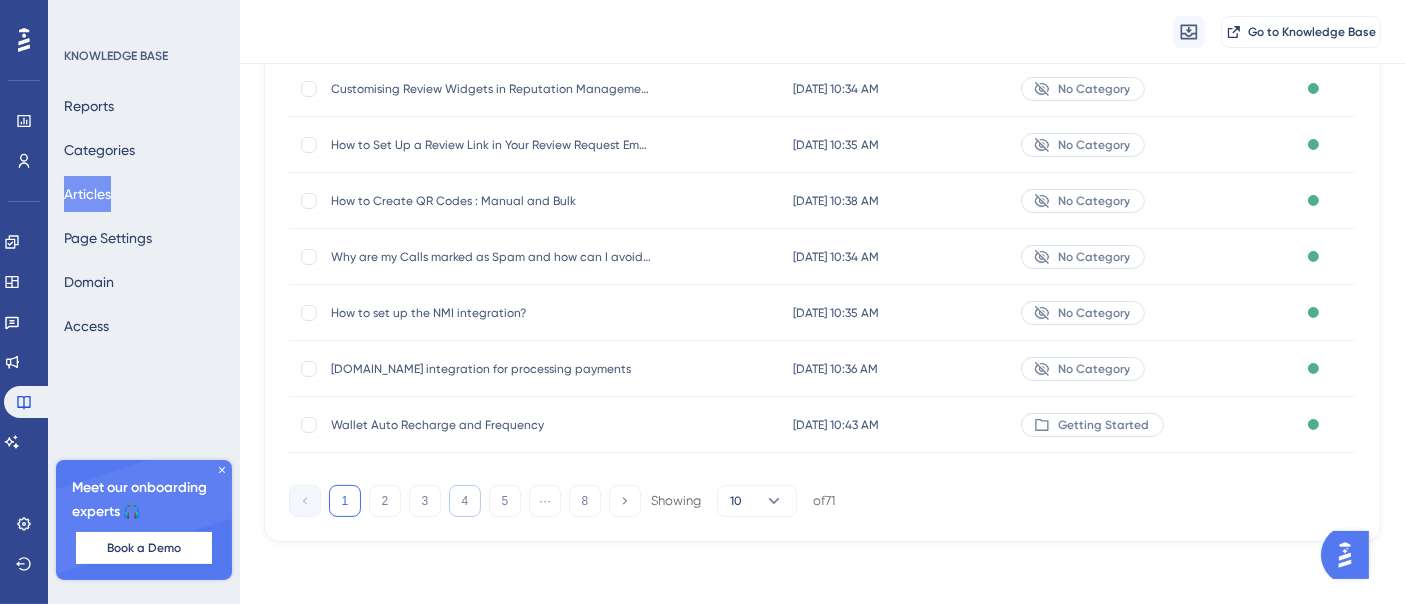 click on "4" at bounding box center (465, 501) 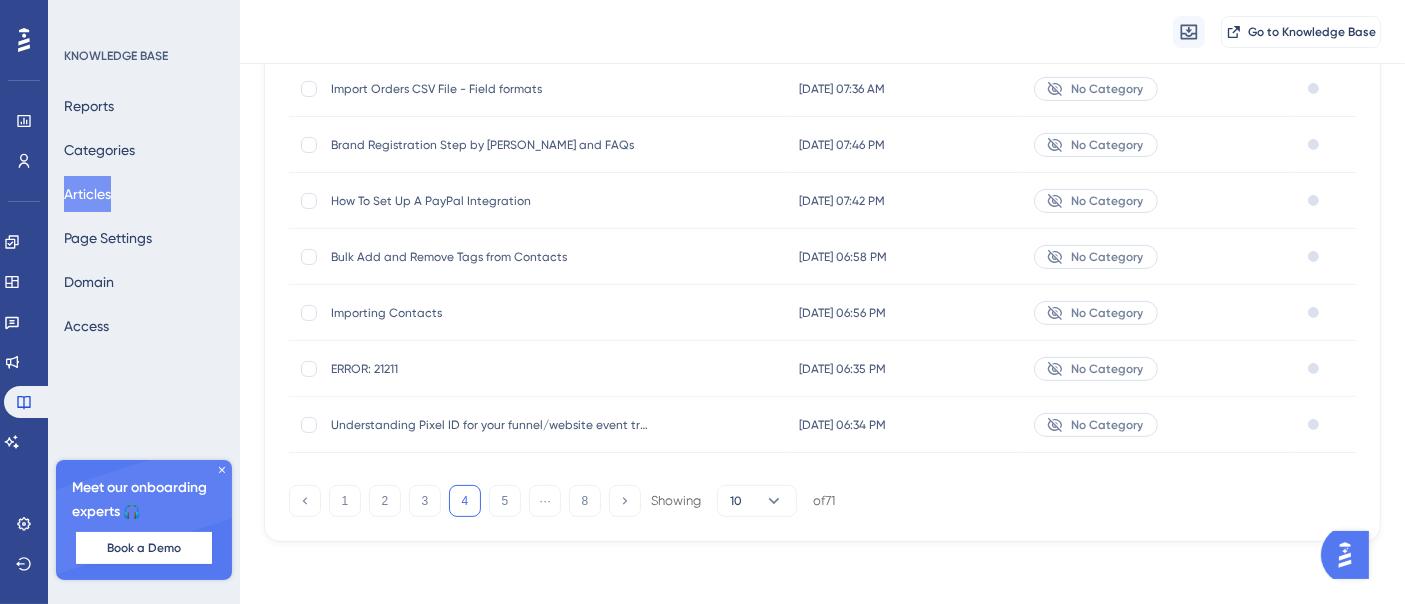 scroll, scrollTop: 79, scrollLeft: 0, axis: vertical 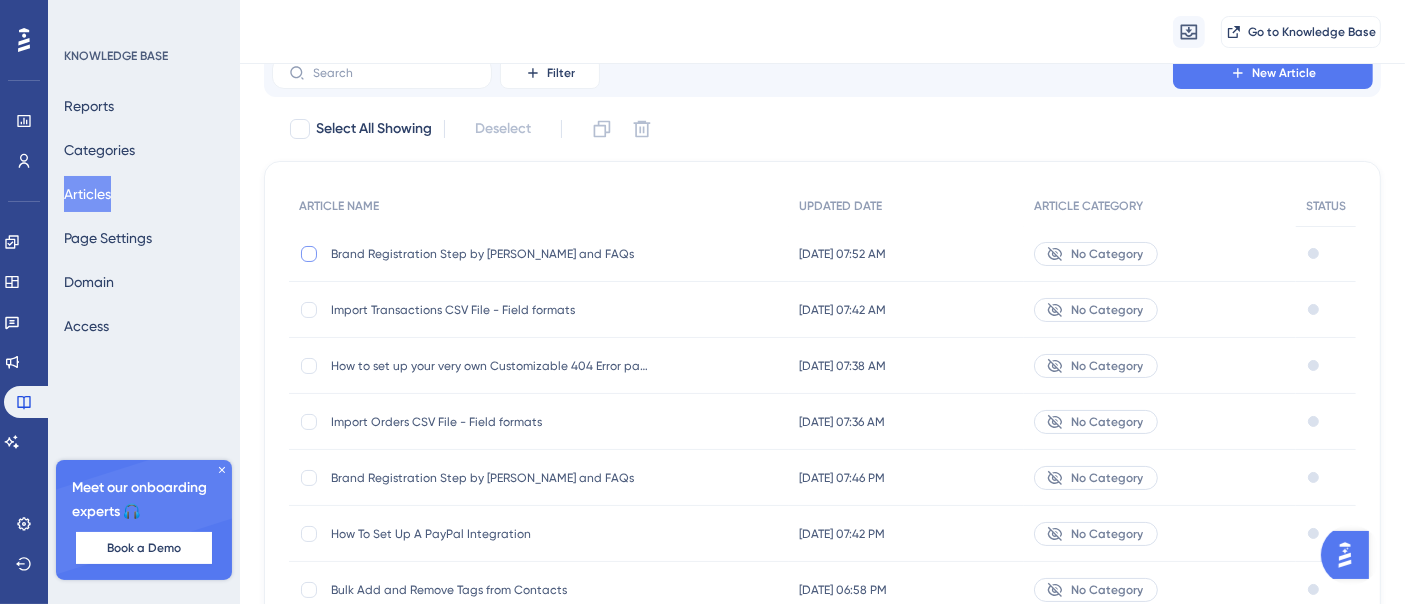 click at bounding box center (309, 254) 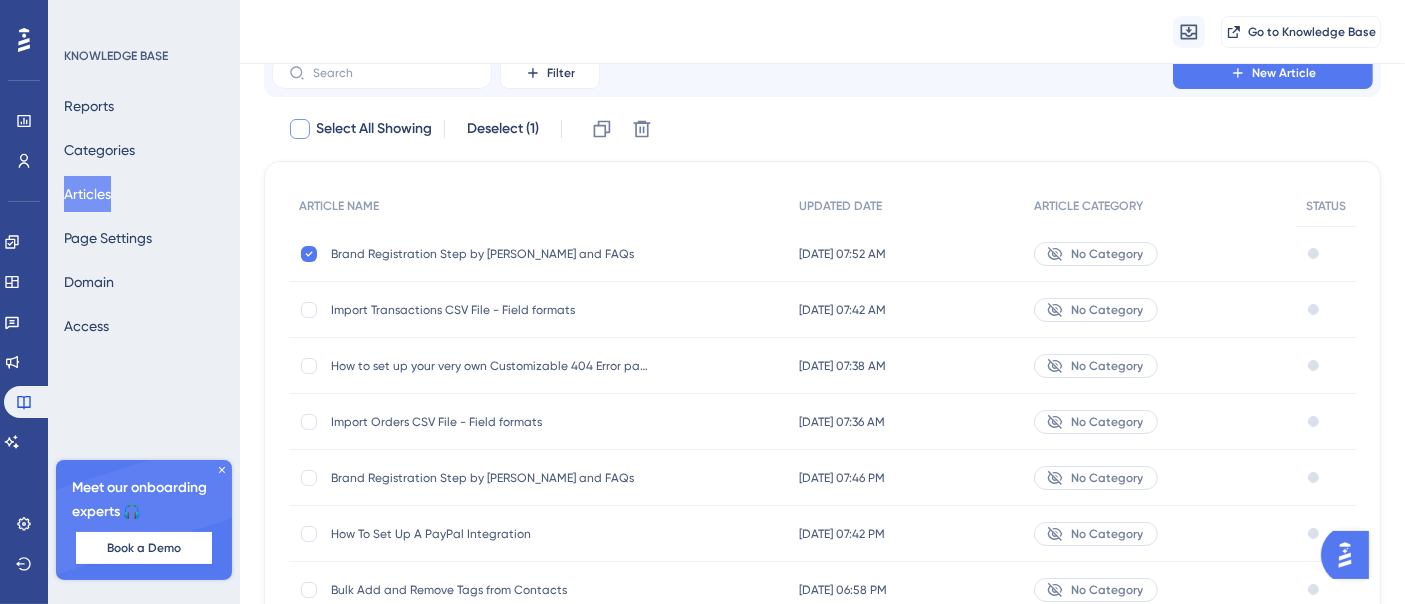 click on "Select All Showing" at bounding box center (374, 129) 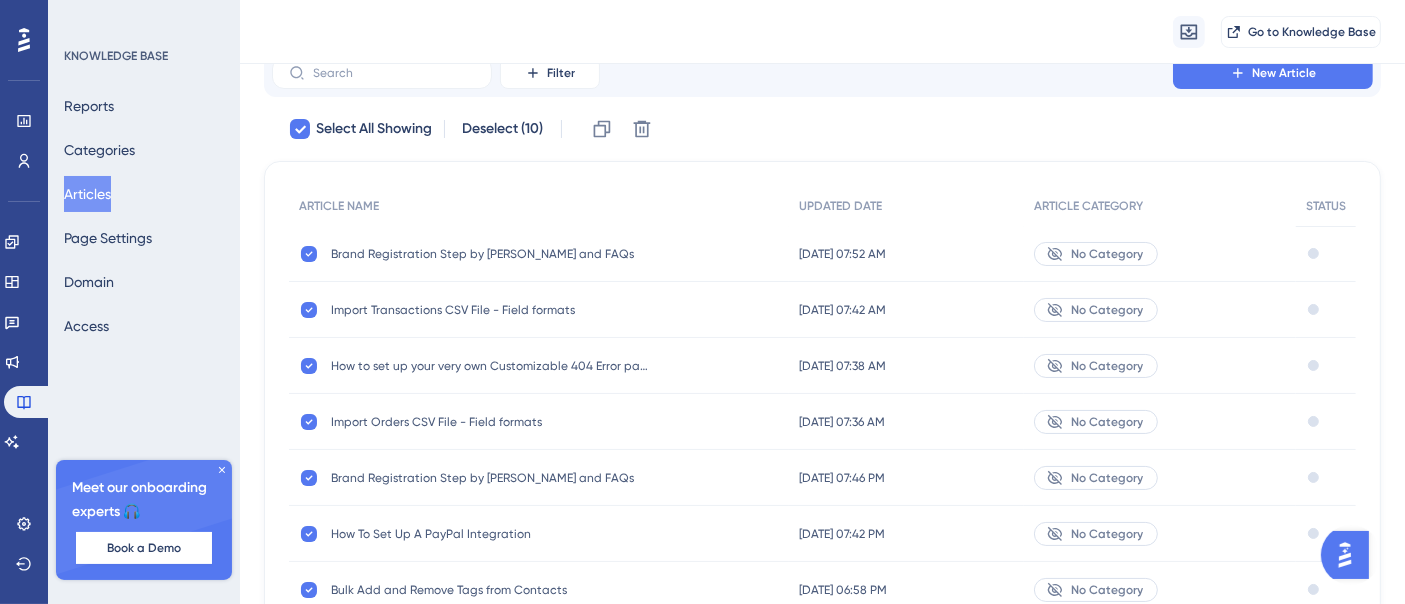 scroll, scrollTop: 0, scrollLeft: 0, axis: both 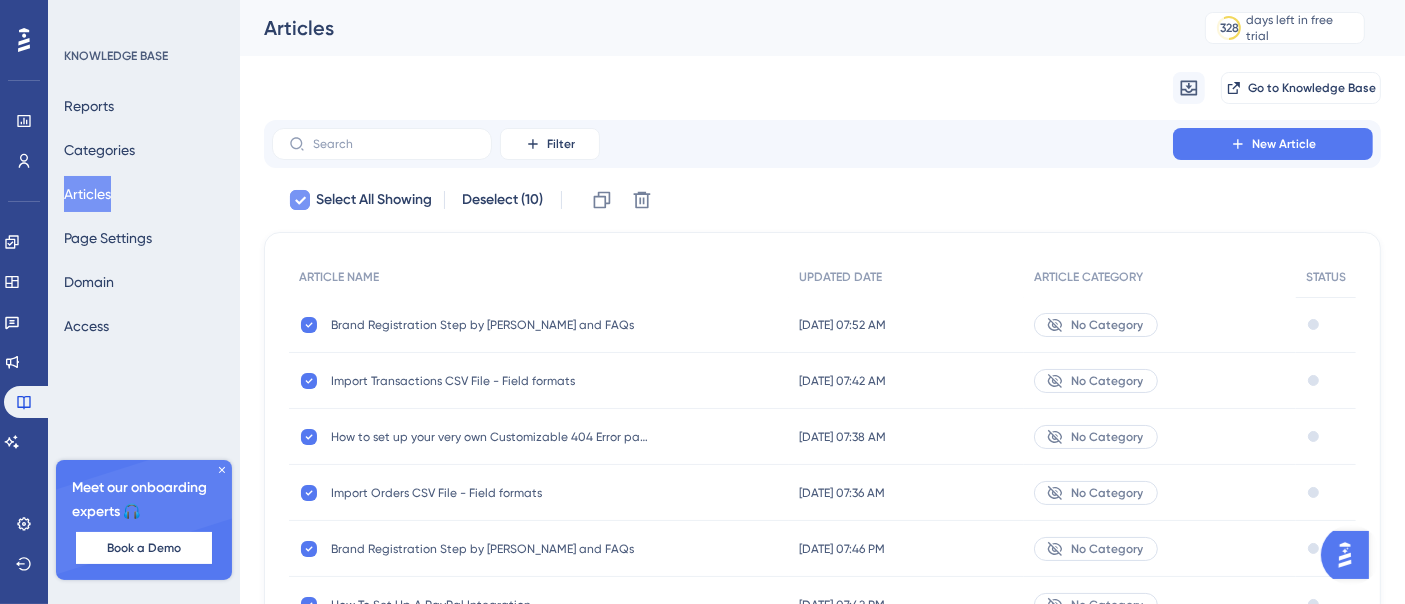 click 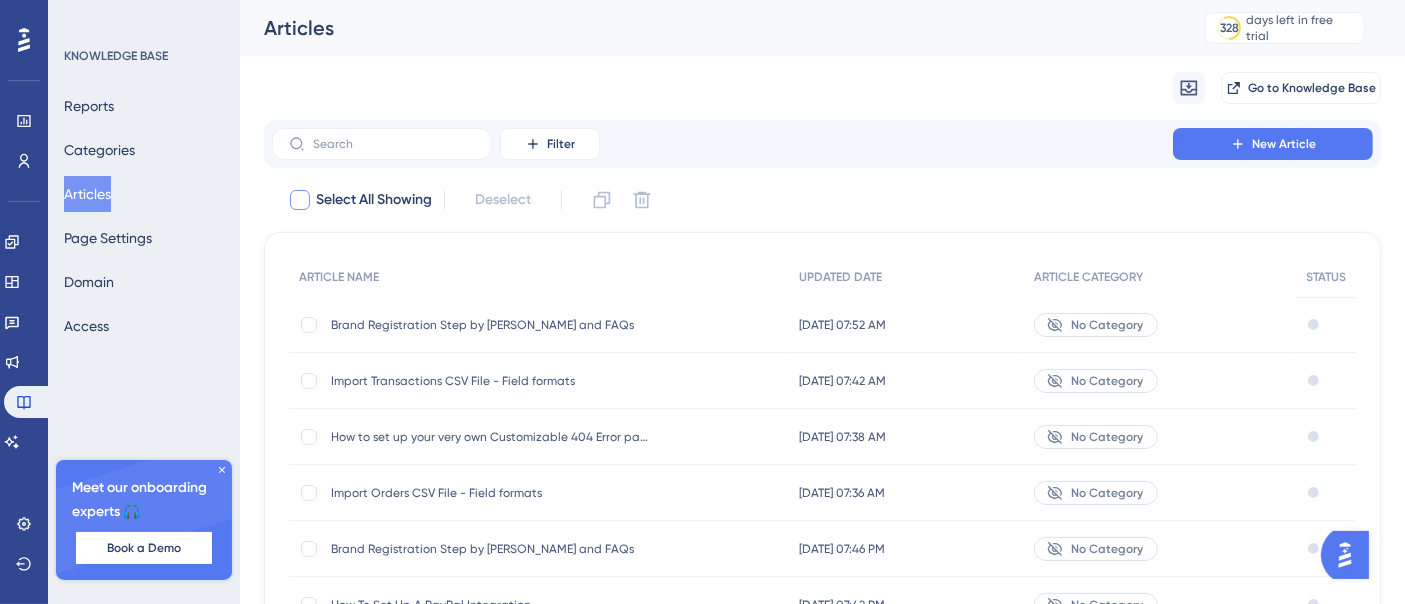 click on "Brand Registration Step by [PERSON_NAME] and FAQs Brand Registration Step by [PERSON_NAME] and FAQs" at bounding box center [491, 325] 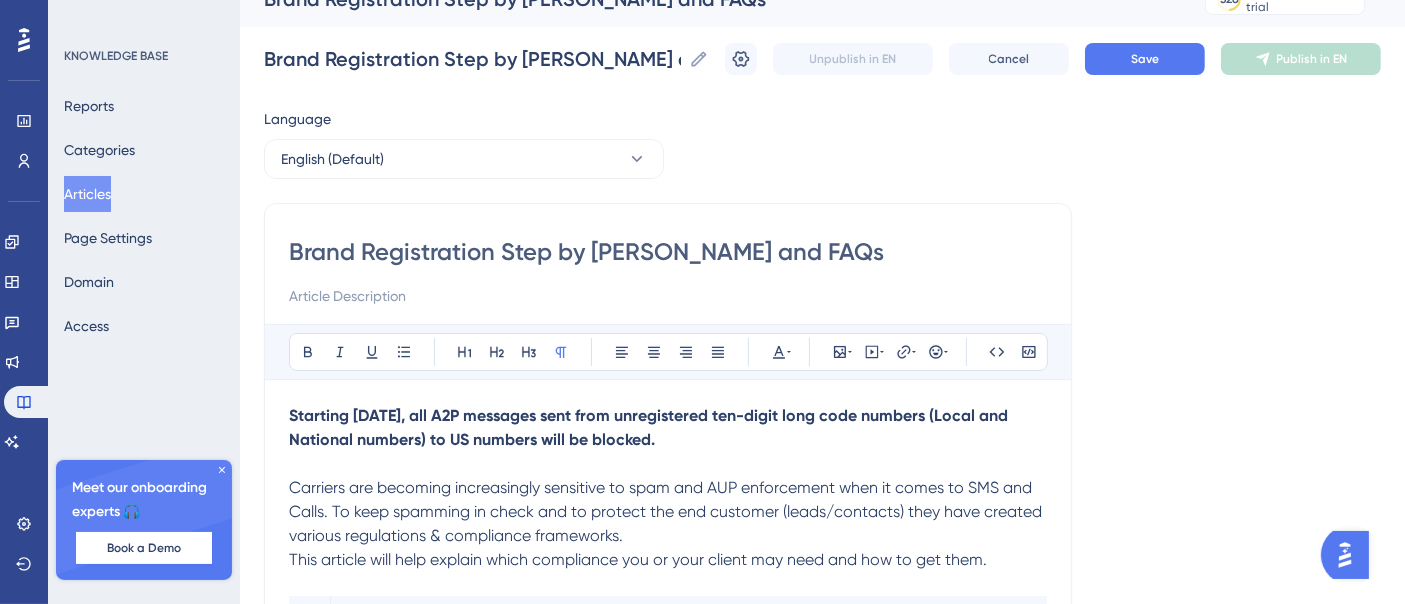 scroll, scrollTop: 0, scrollLeft: 0, axis: both 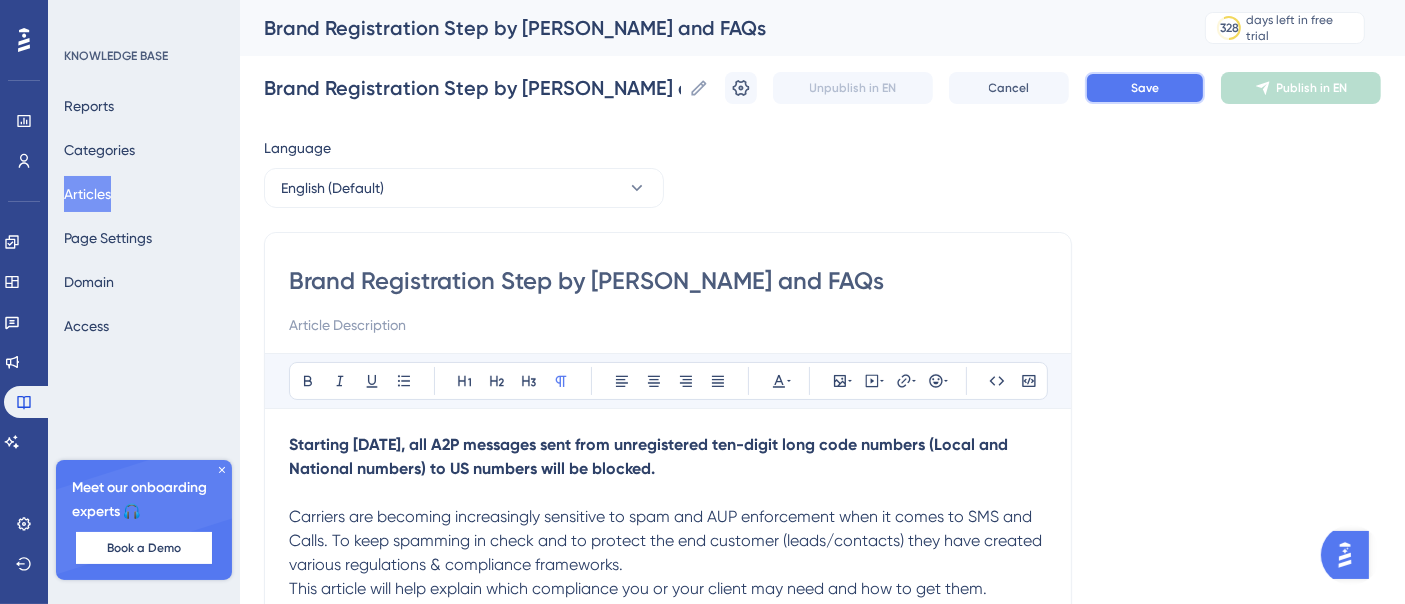 click on "Save" at bounding box center [1145, 88] 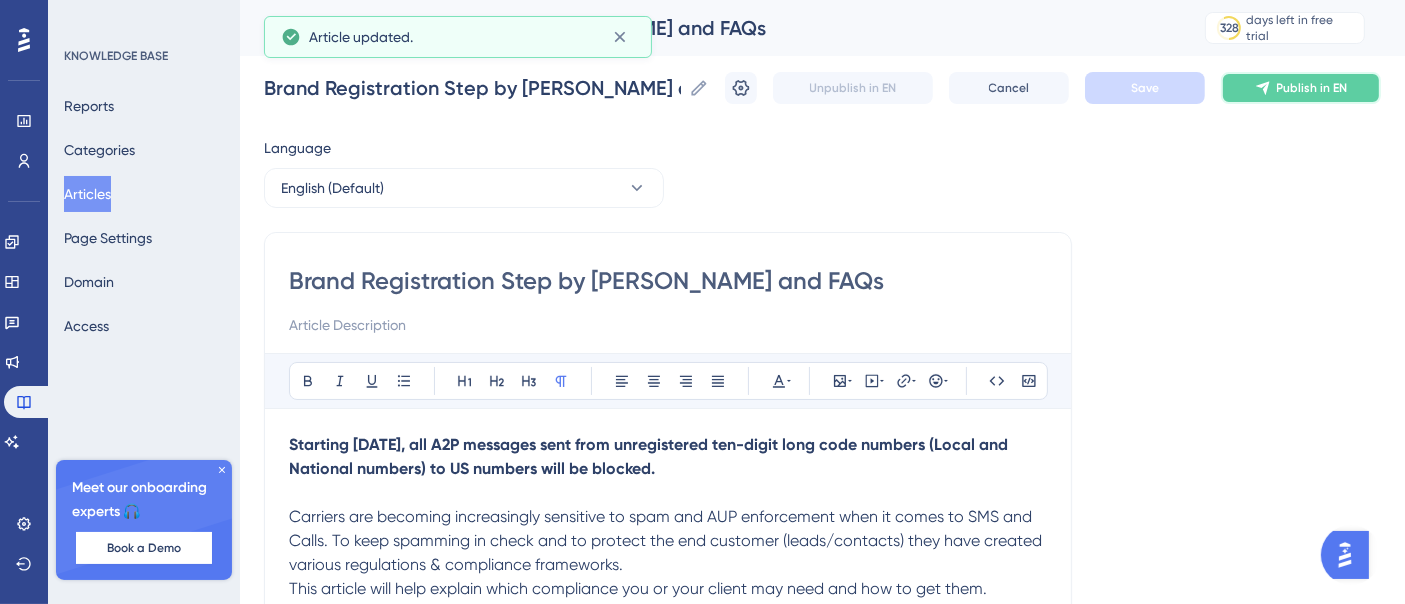 click 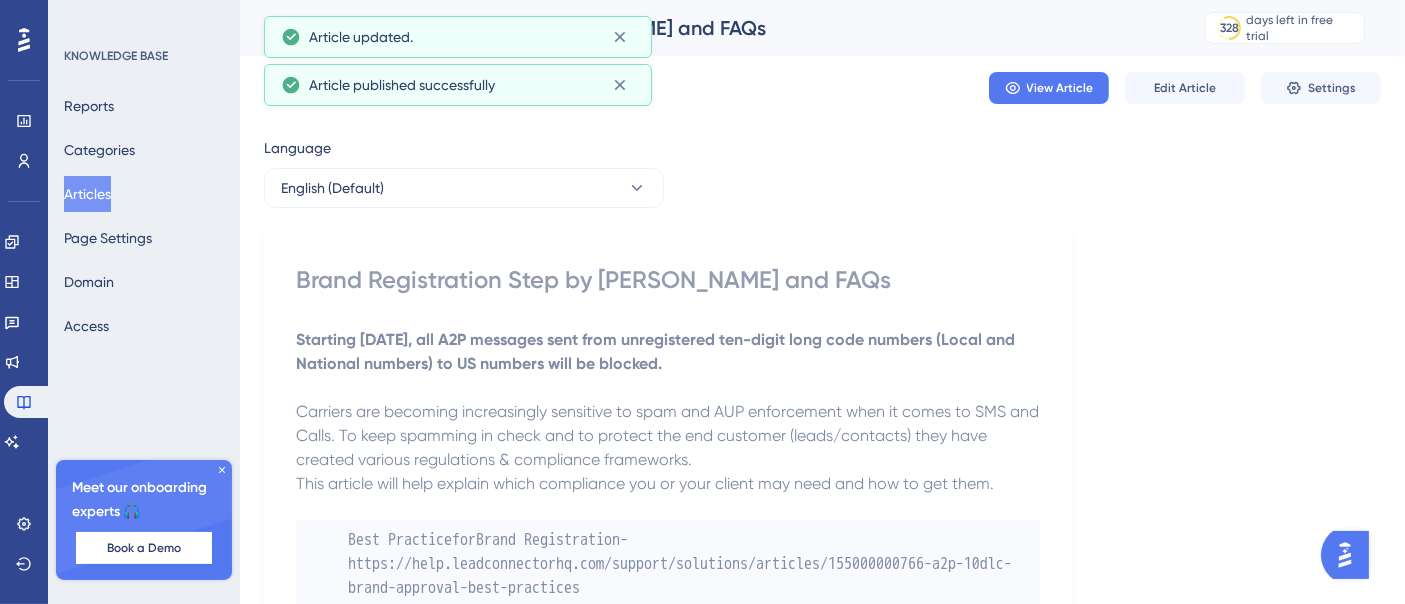 click on "Articles" at bounding box center [87, 194] 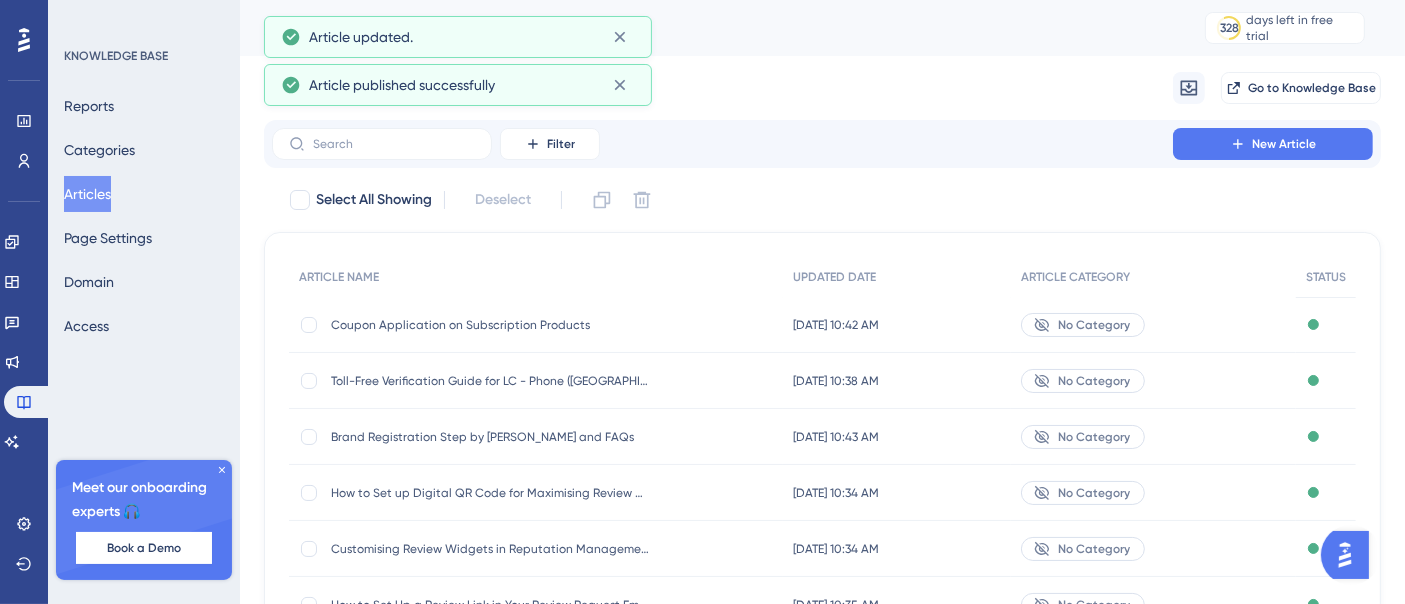scroll, scrollTop: 412, scrollLeft: 0, axis: vertical 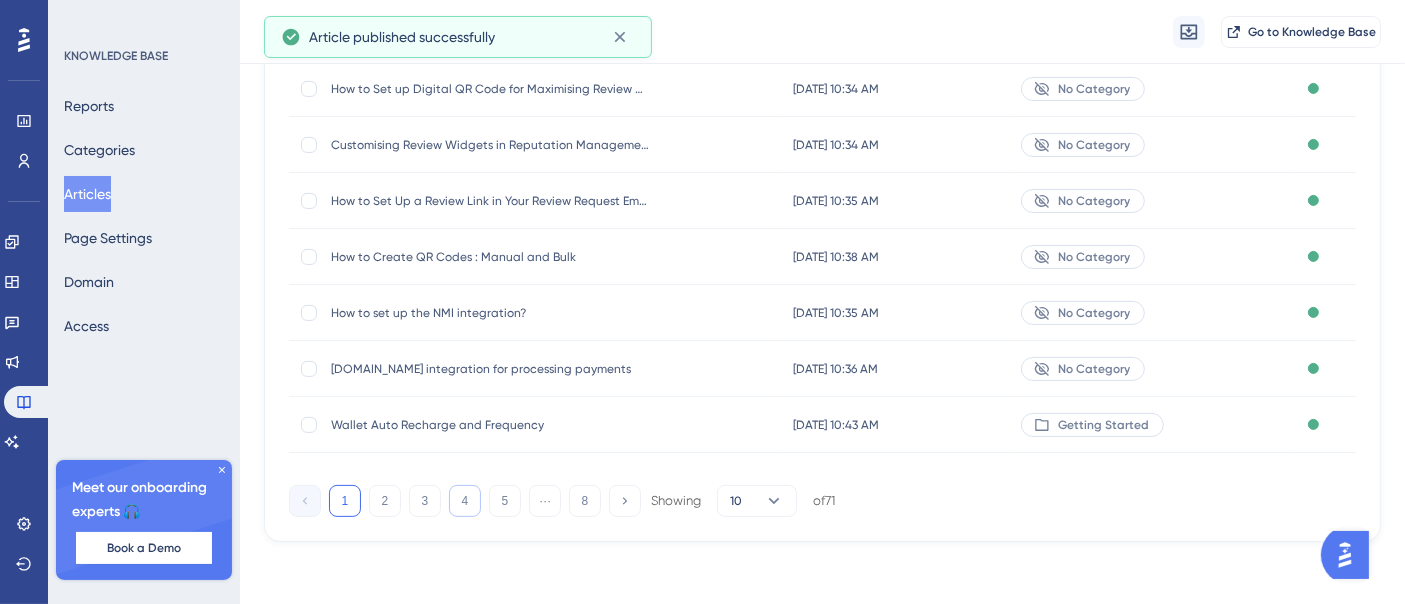 click on "4" at bounding box center (465, 501) 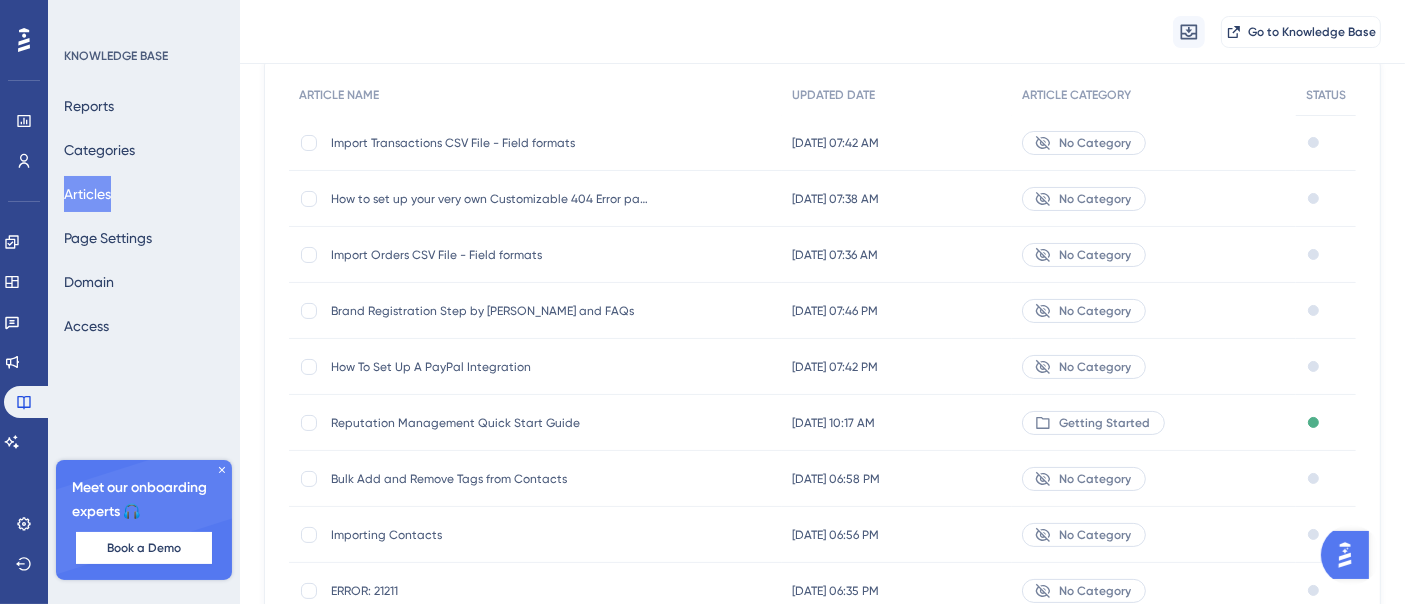 scroll, scrollTop: 79, scrollLeft: 0, axis: vertical 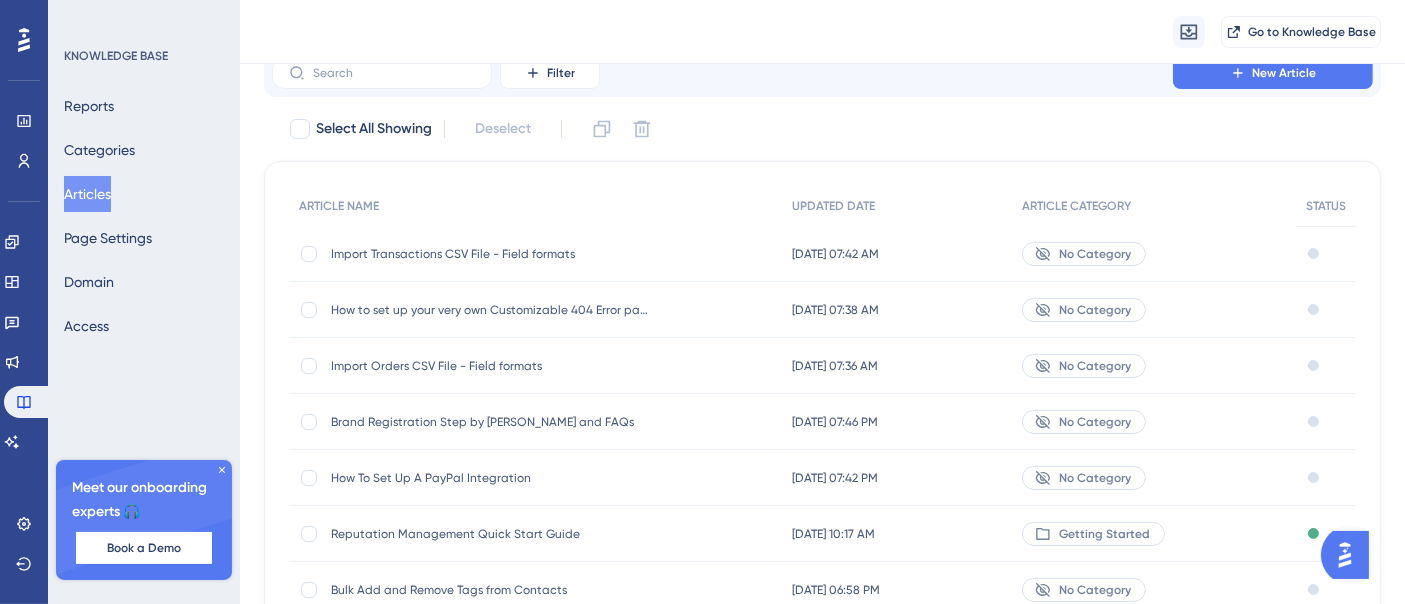 click on "Import Transactions CSV File - Field formats" at bounding box center [491, 254] 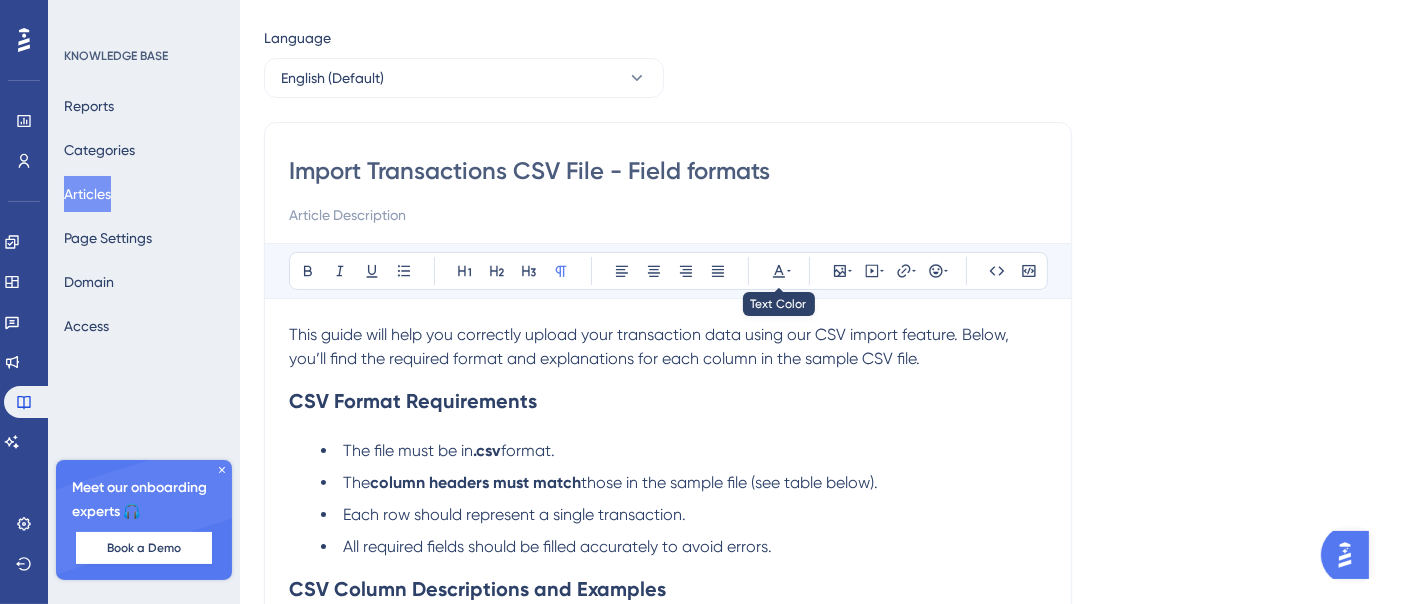 scroll, scrollTop: 0, scrollLeft: 0, axis: both 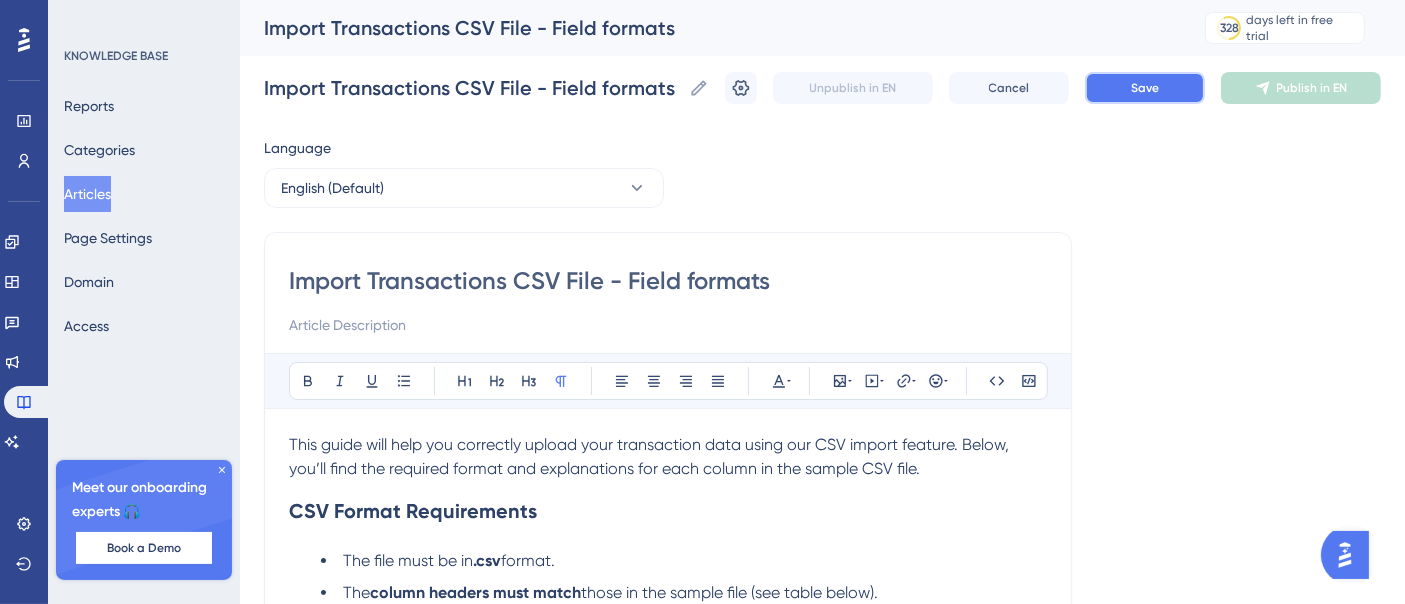 click on "Save" at bounding box center (1145, 88) 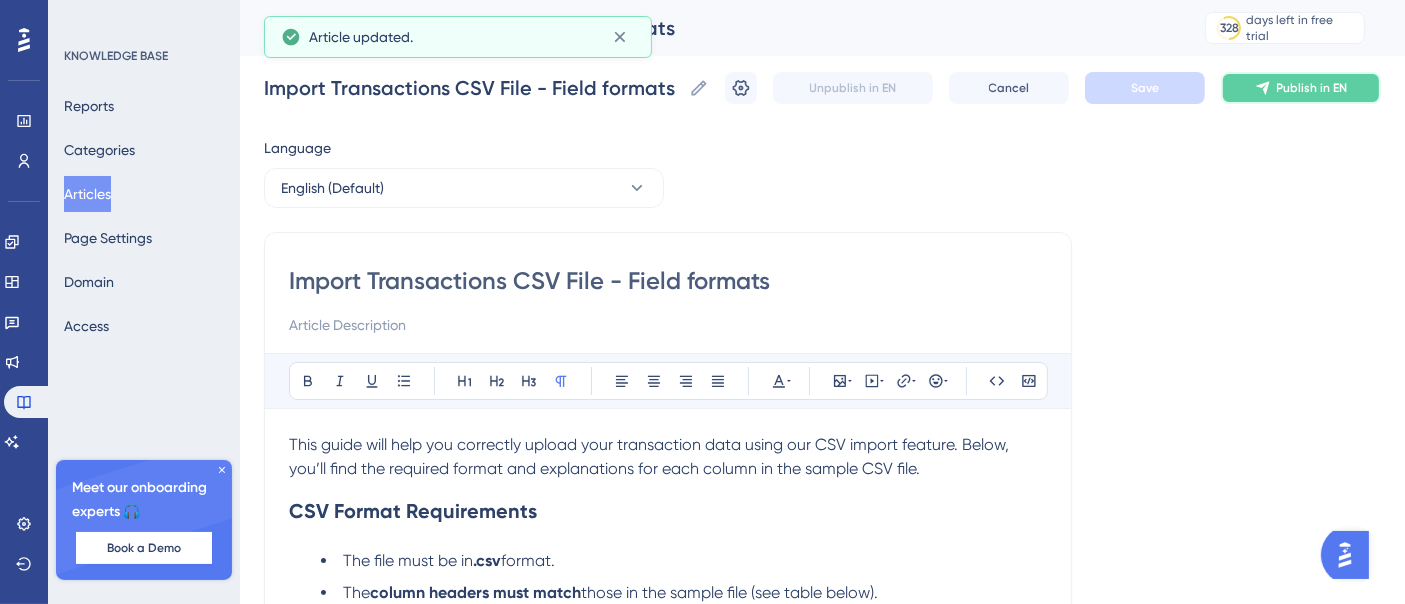 drag, startPoint x: 1306, startPoint y: 80, endPoint x: 1276, endPoint y: 84, distance: 30.265491 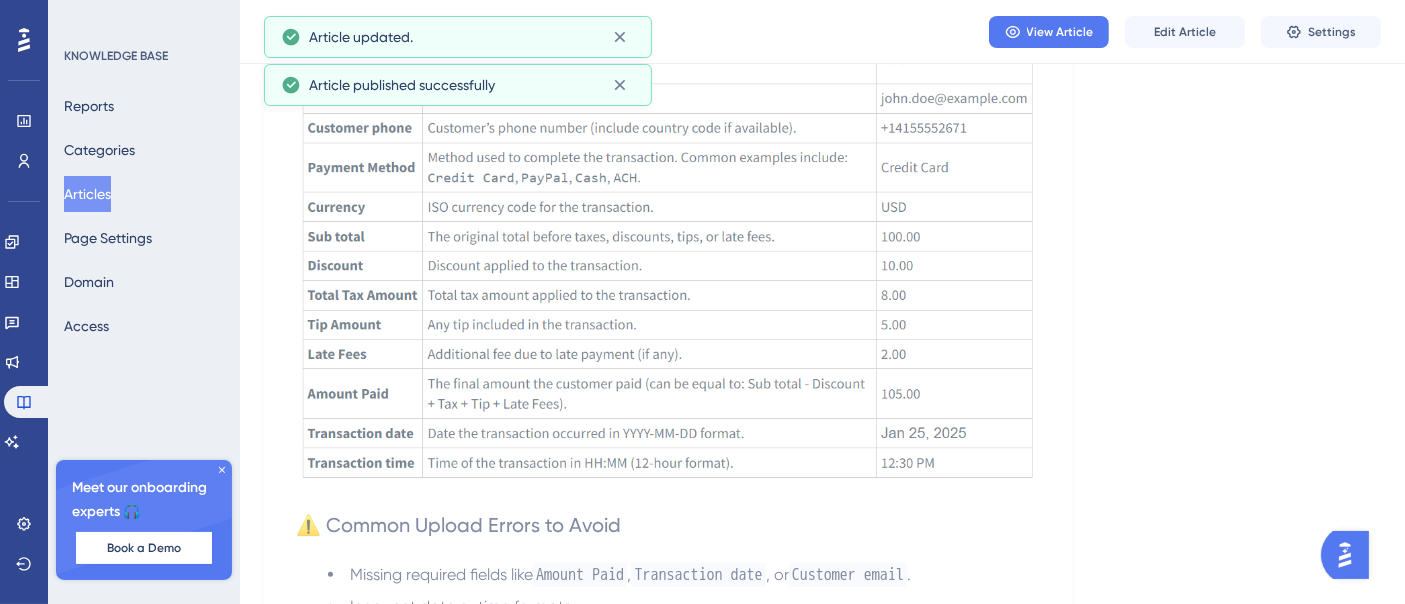 scroll, scrollTop: 982, scrollLeft: 0, axis: vertical 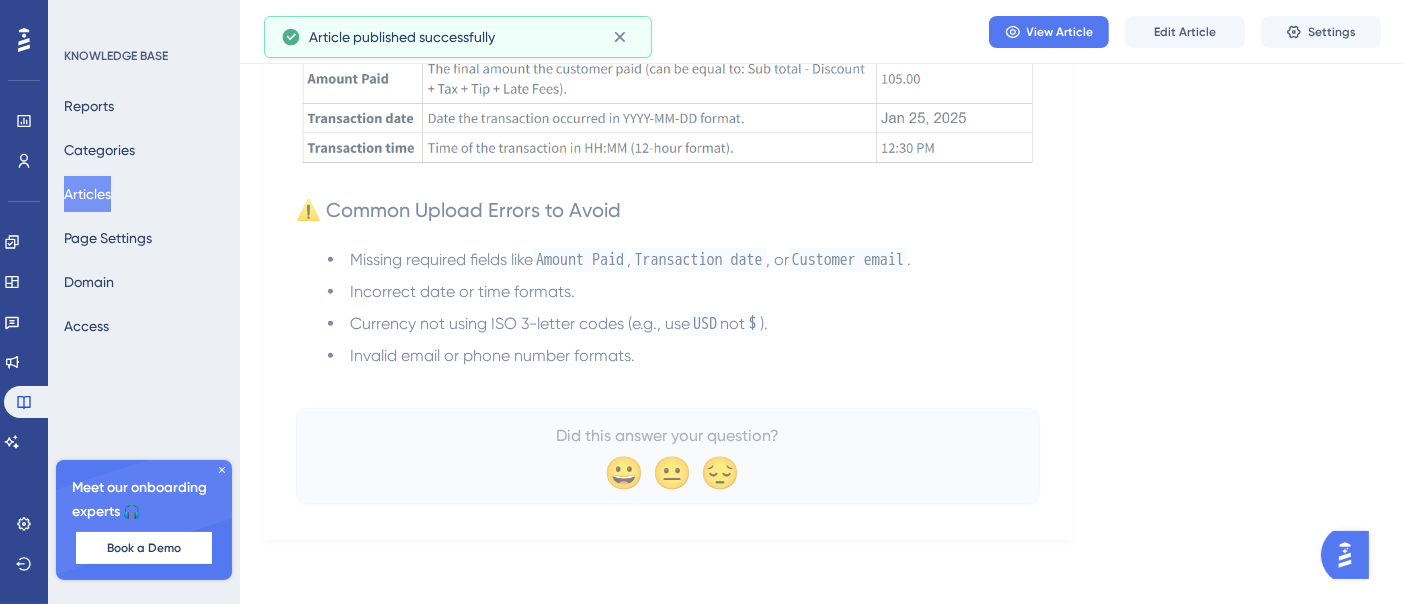 click on "Articles" at bounding box center (87, 194) 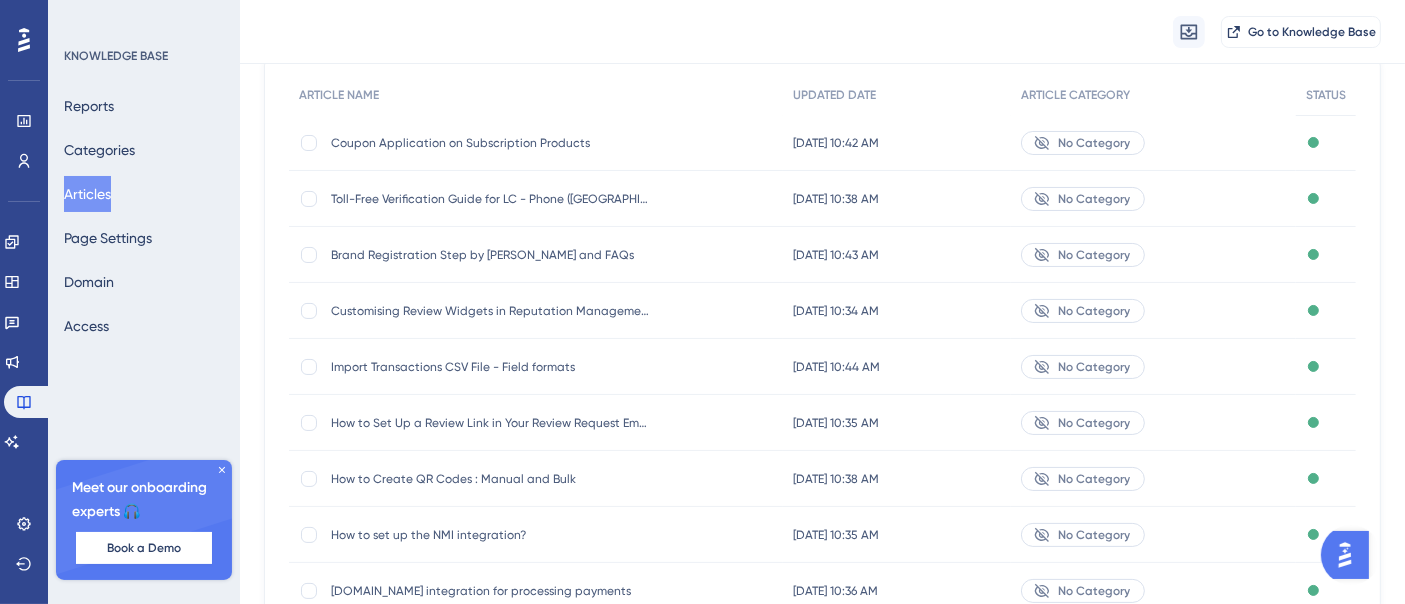 scroll, scrollTop: 412, scrollLeft: 0, axis: vertical 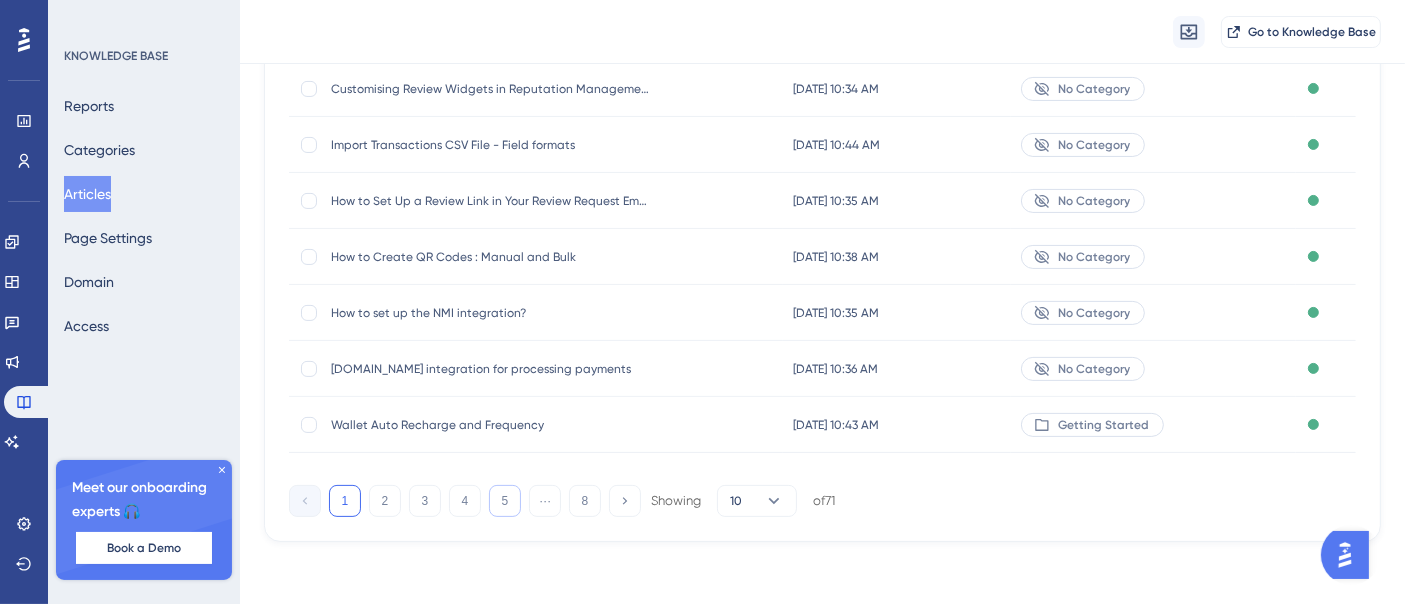 click on "5" at bounding box center (505, 501) 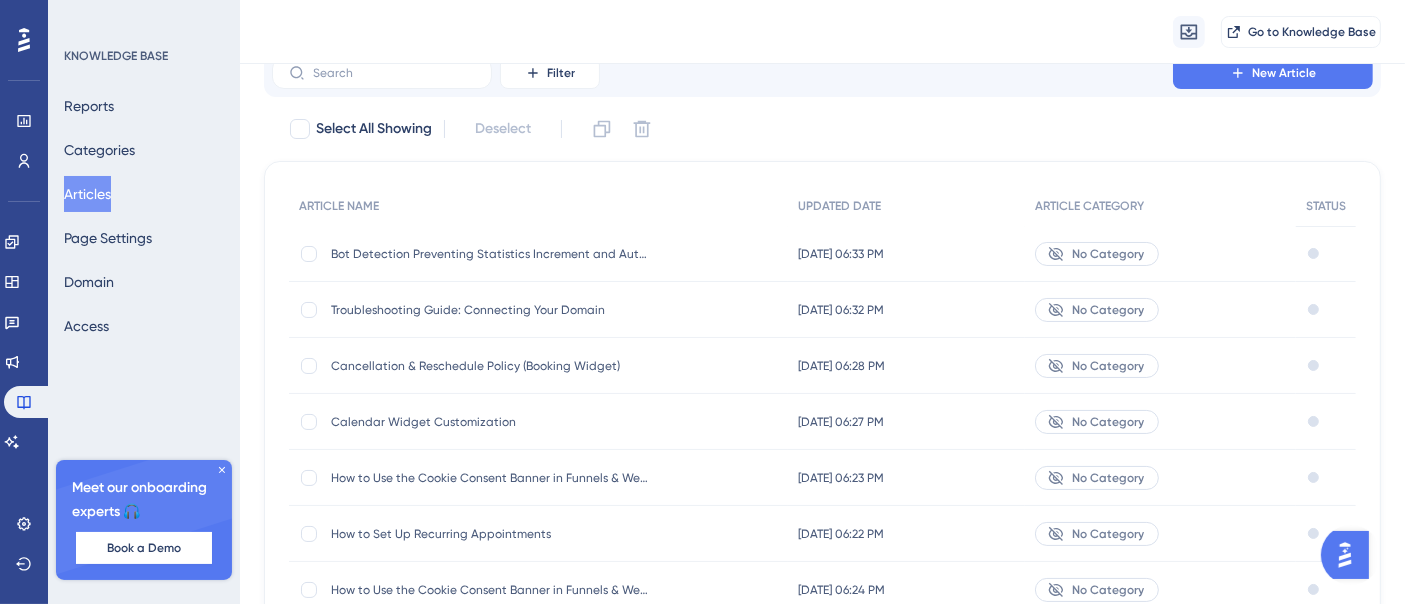 scroll, scrollTop: 412, scrollLeft: 0, axis: vertical 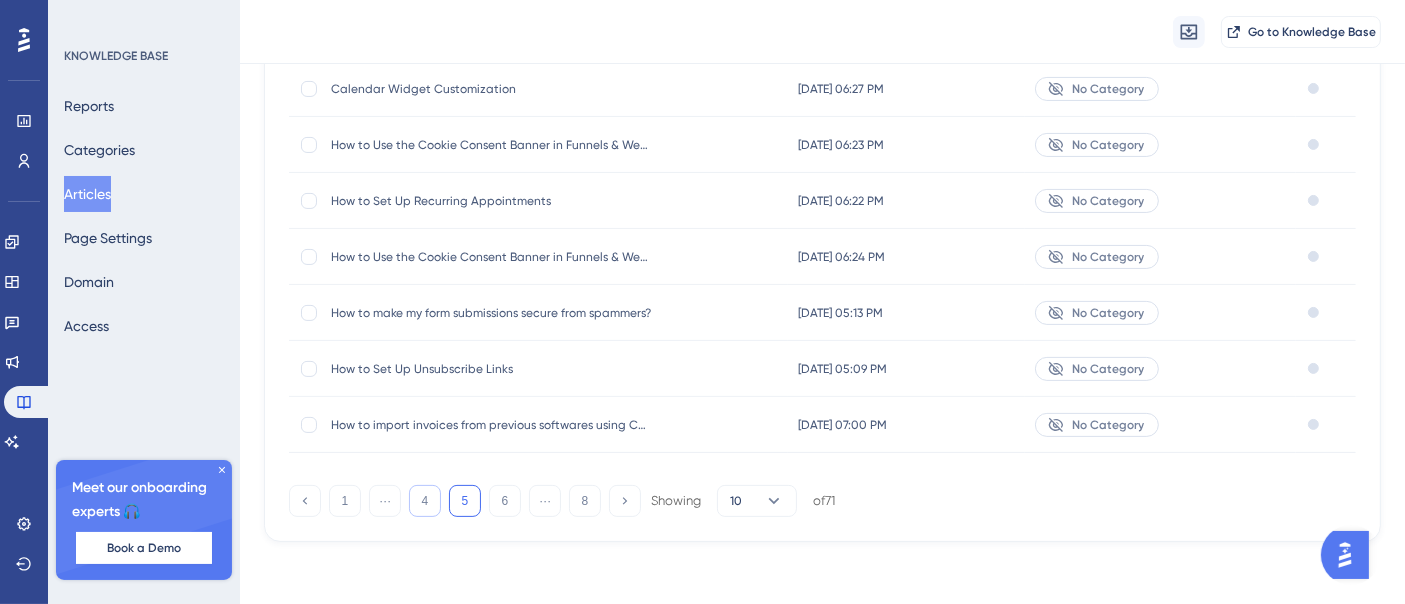 click on "4" at bounding box center [425, 501] 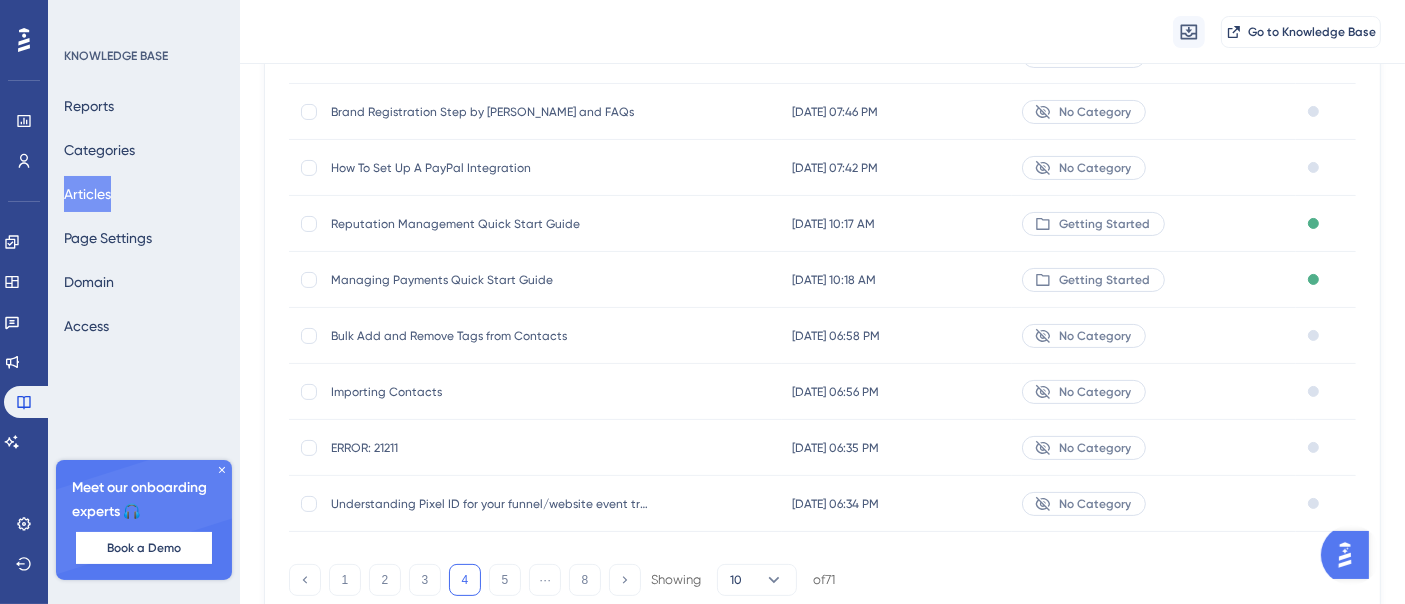 scroll, scrollTop: 412, scrollLeft: 0, axis: vertical 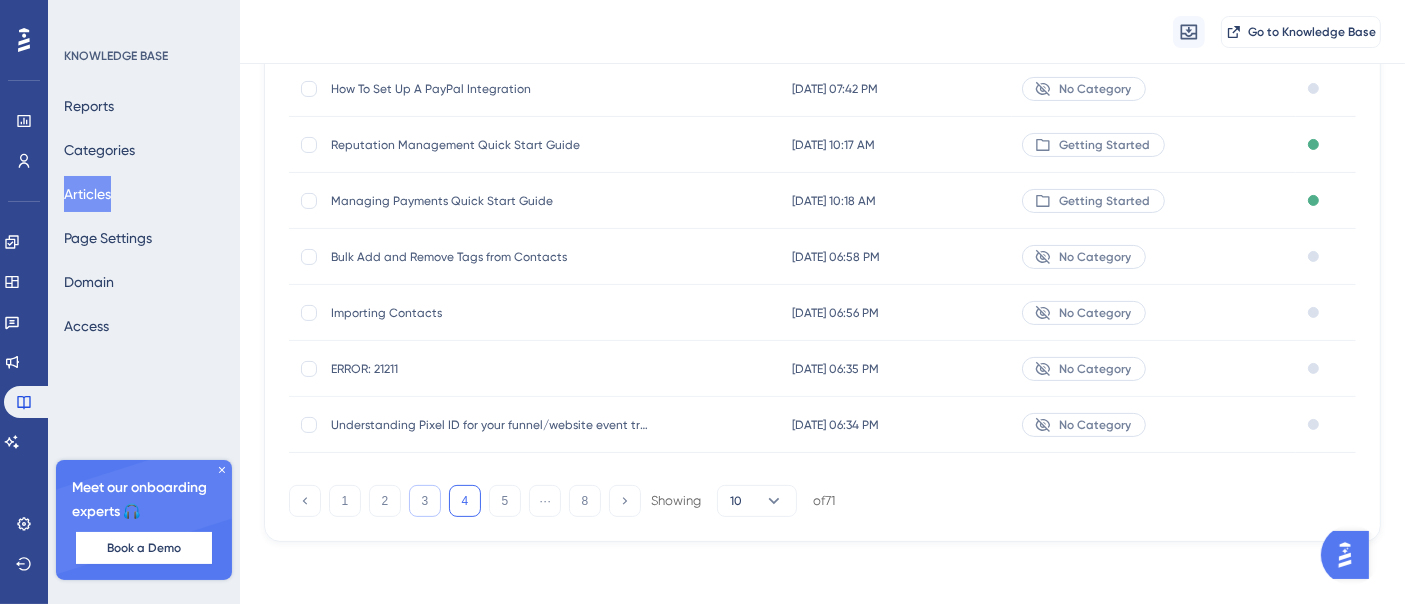 click on "3" at bounding box center (425, 501) 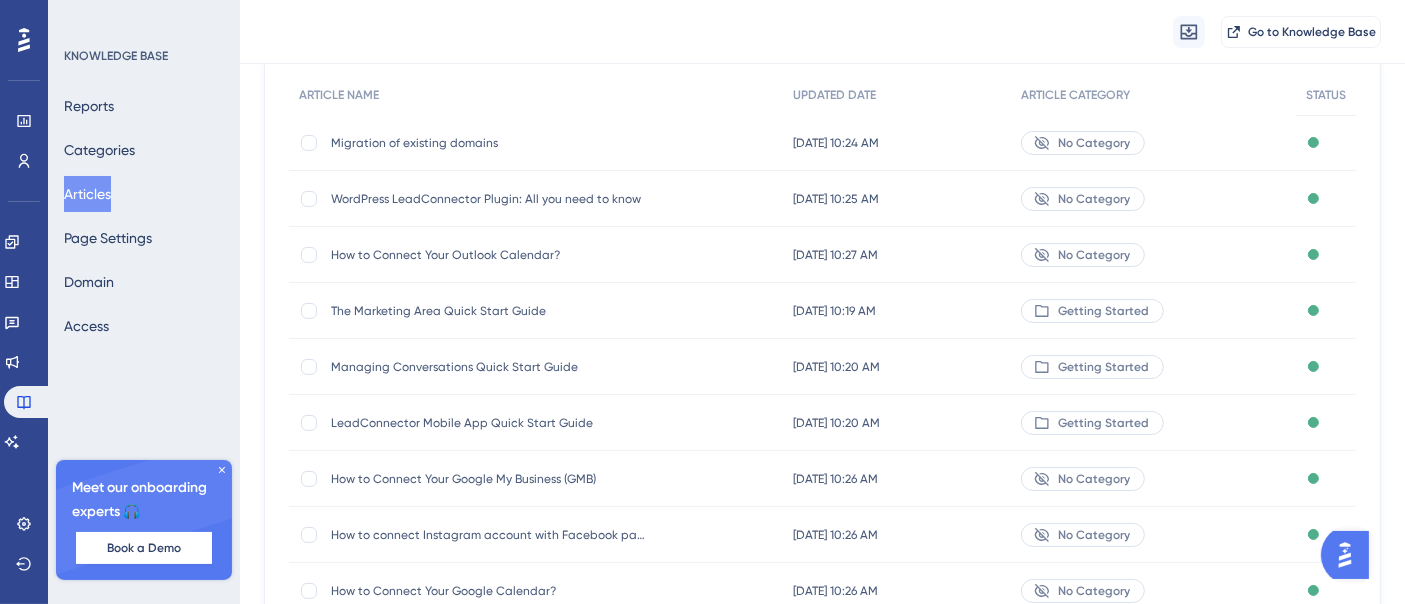 scroll, scrollTop: 412, scrollLeft: 0, axis: vertical 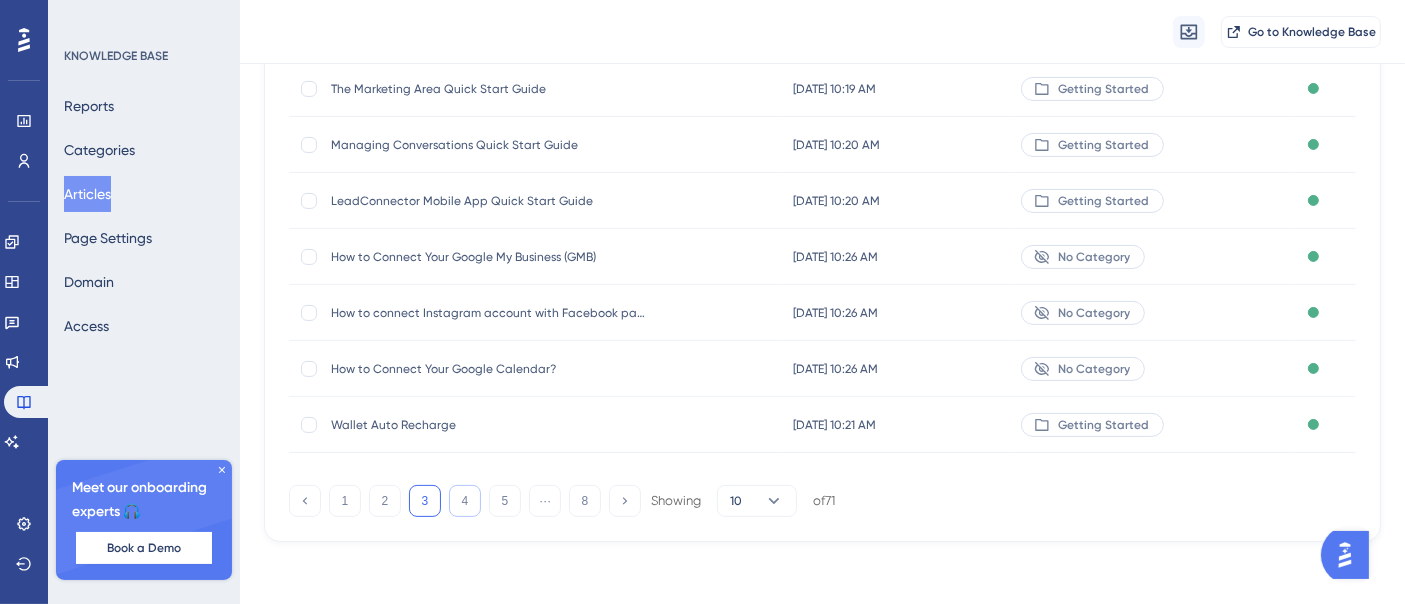 click on "4" at bounding box center (465, 501) 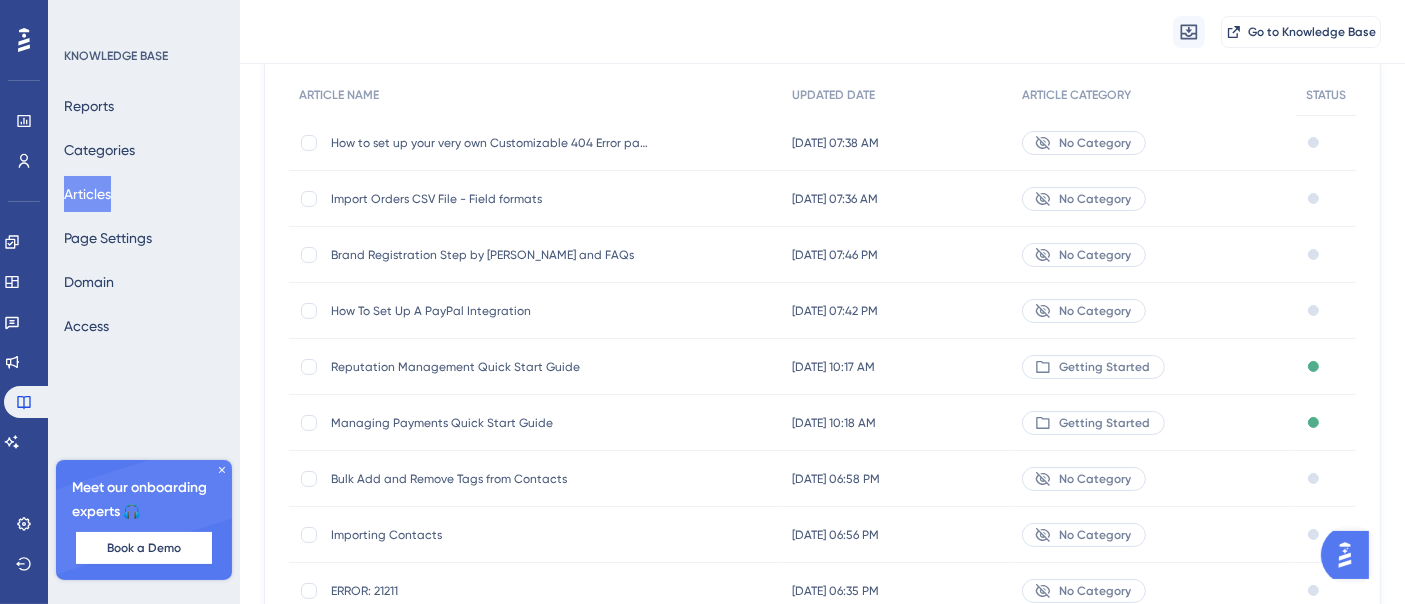 scroll, scrollTop: 79, scrollLeft: 0, axis: vertical 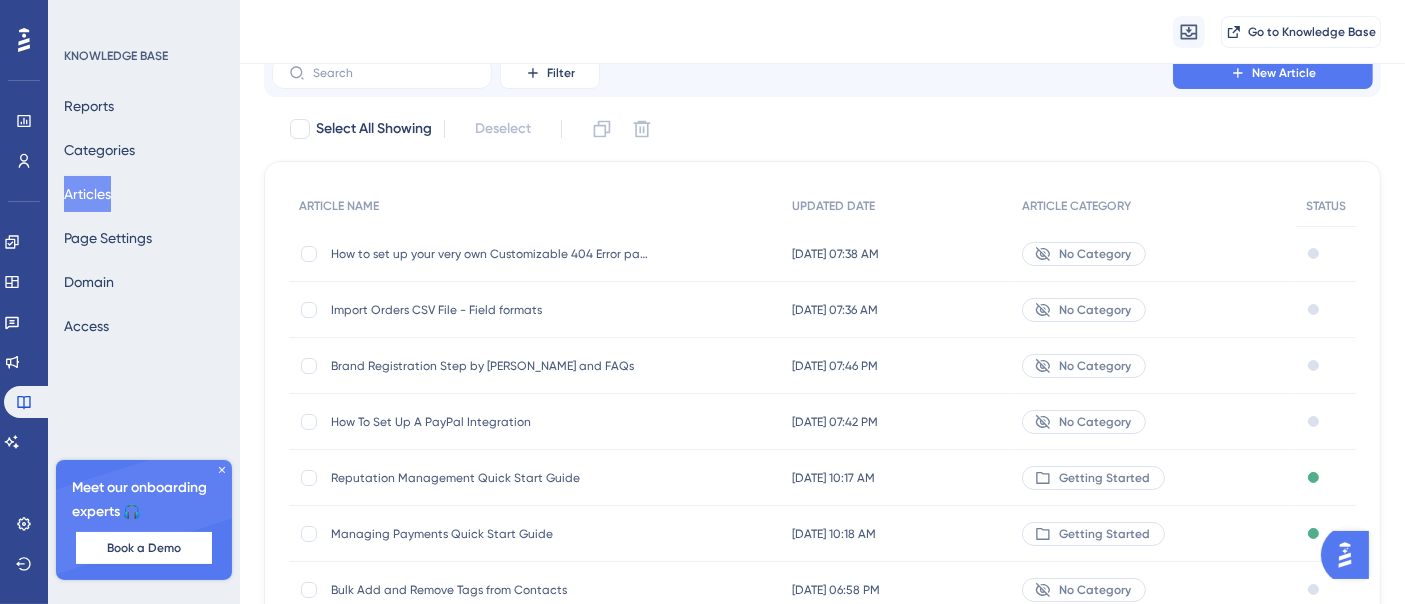 click on "How to set up your very own Customizable 404 Error page? How to set up your very own Customizable 404 Error page?" at bounding box center (491, 254) 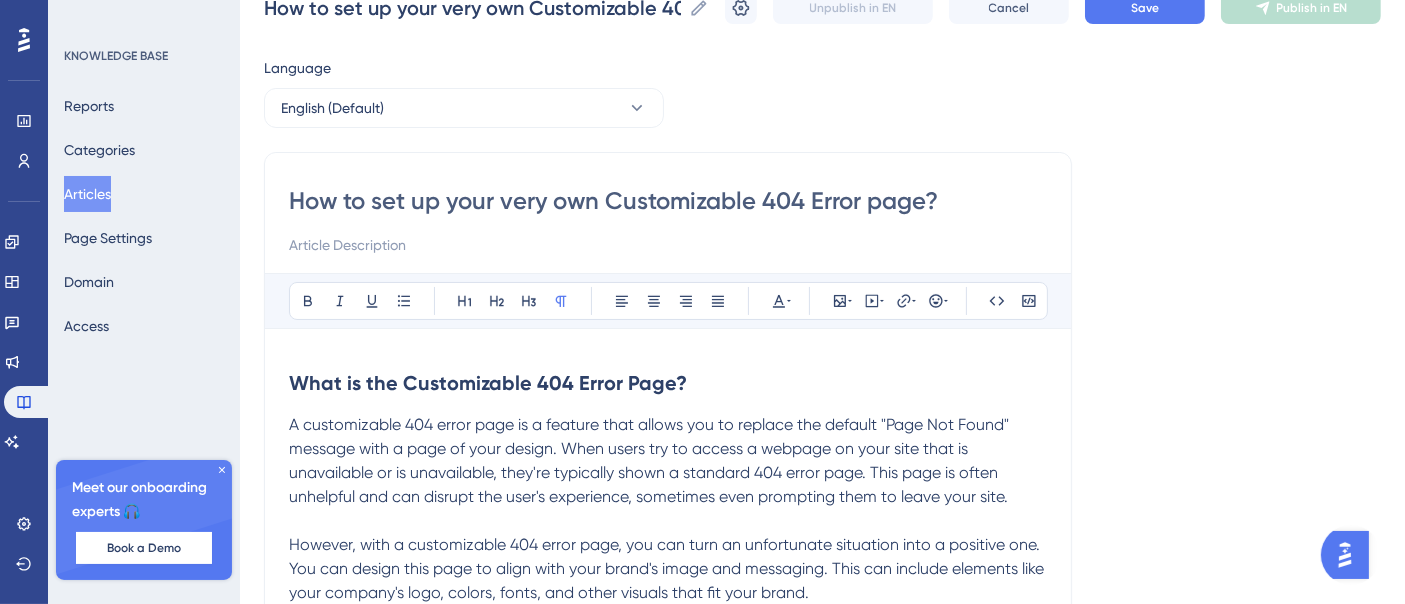 scroll, scrollTop: 0, scrollLeft: 0, axis: both 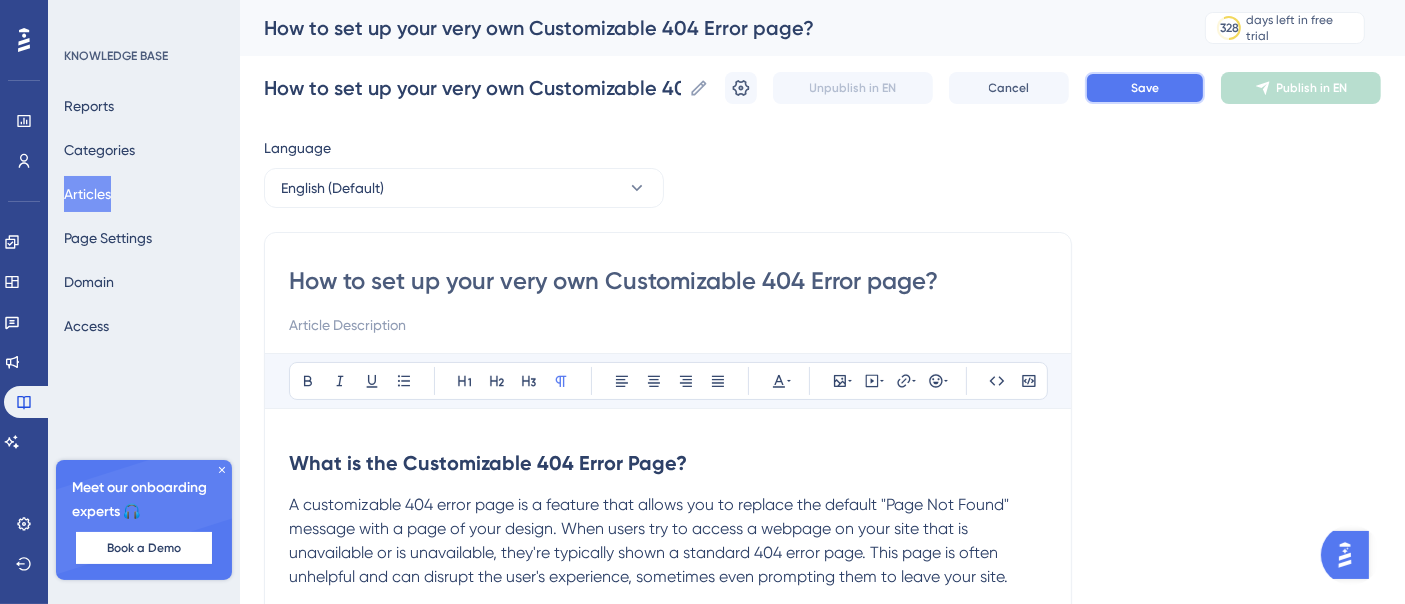 click on "Save" at bounding box center [1145, 88] 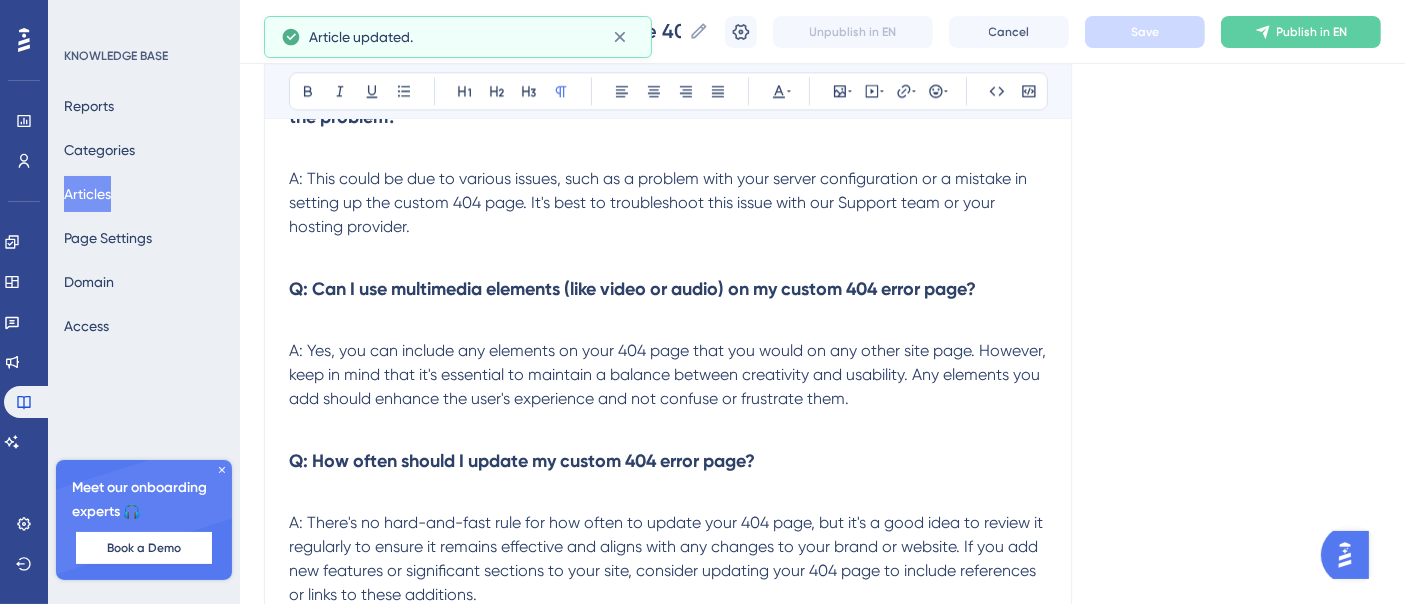 scroll, scrollTop: 4902, scrollLeft: 0, axis: vertical 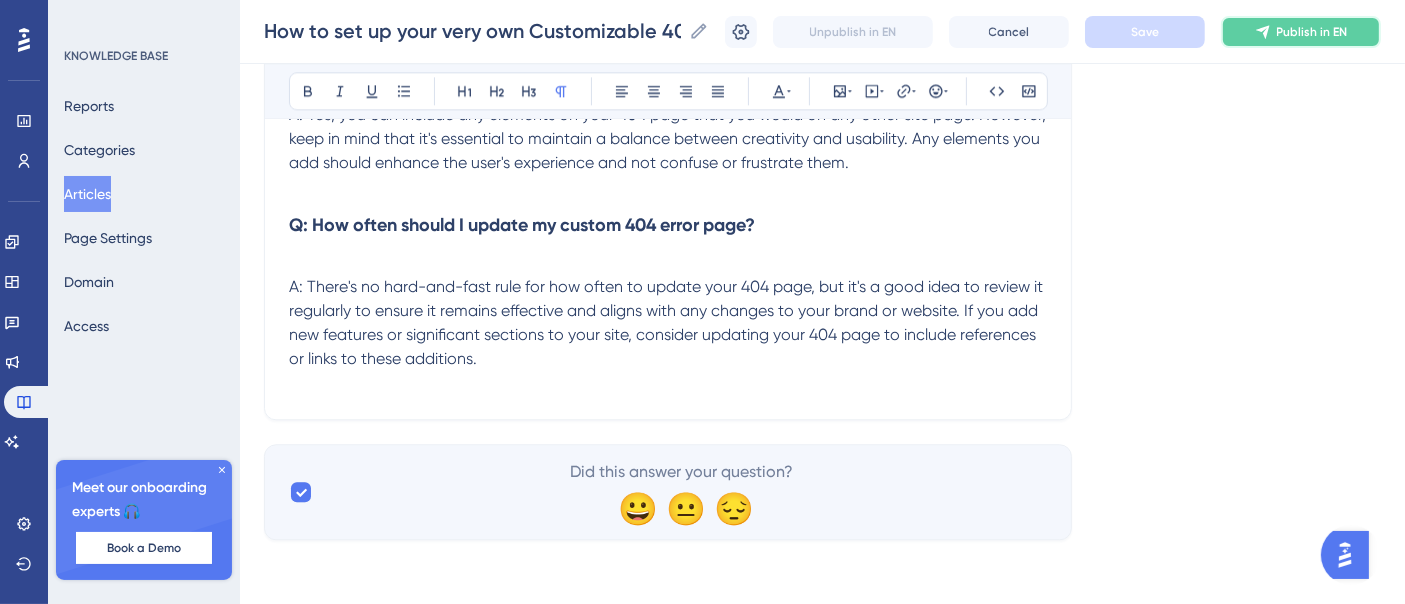 click on "Publish in EN" at bounding box center (1301, 32) 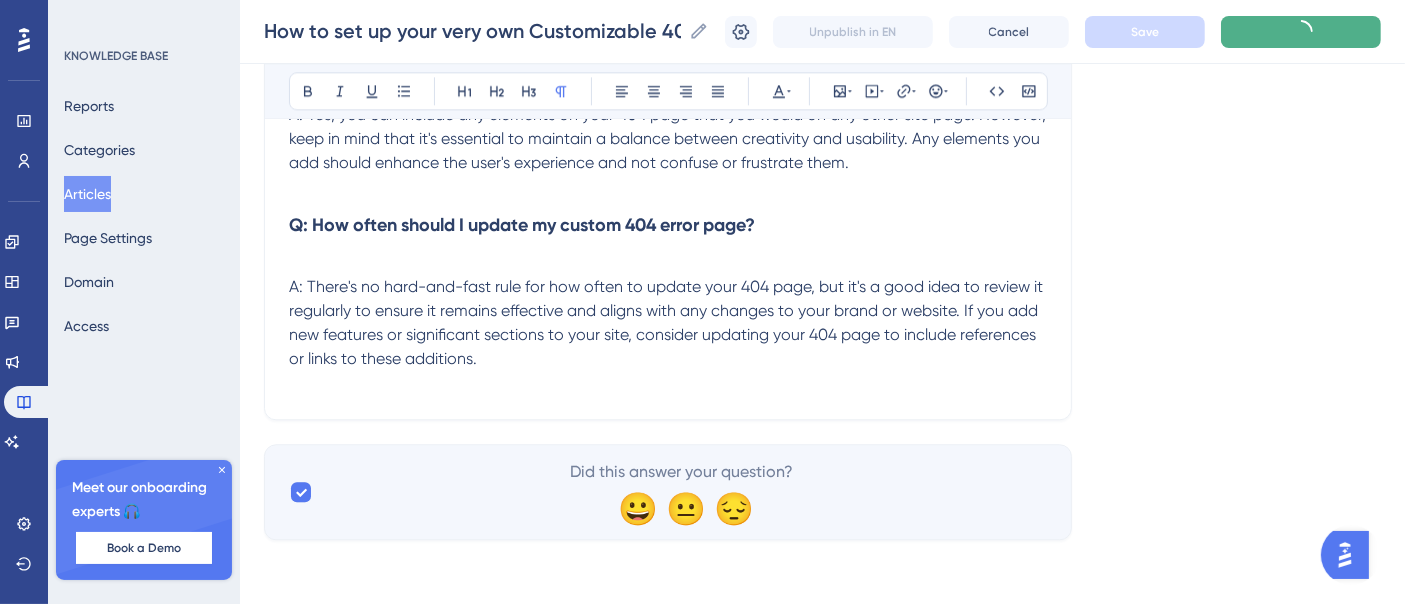 scroll, scrollTop: 4786, scrollLeft: 0, axis: vertical 